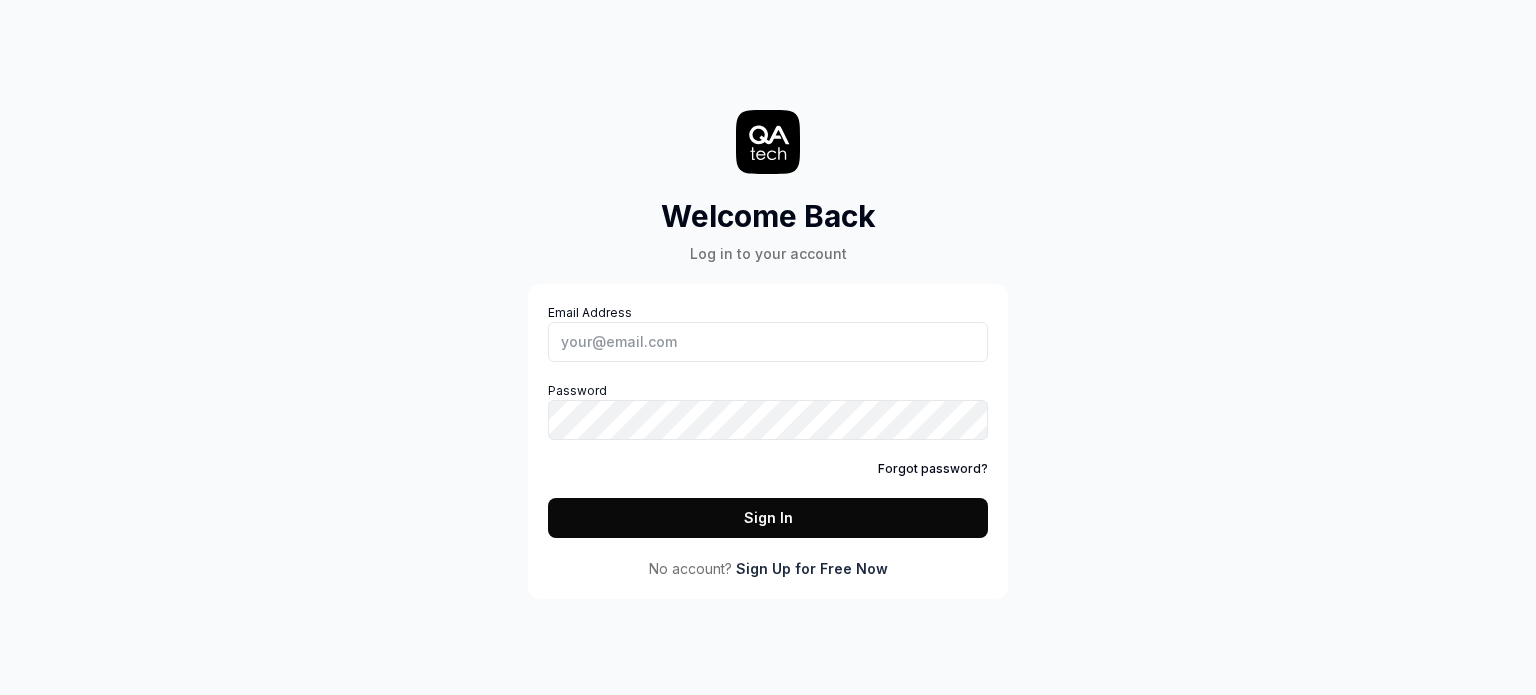 scroll, scrollTop: 0, scrollLeft: 0, axis: both 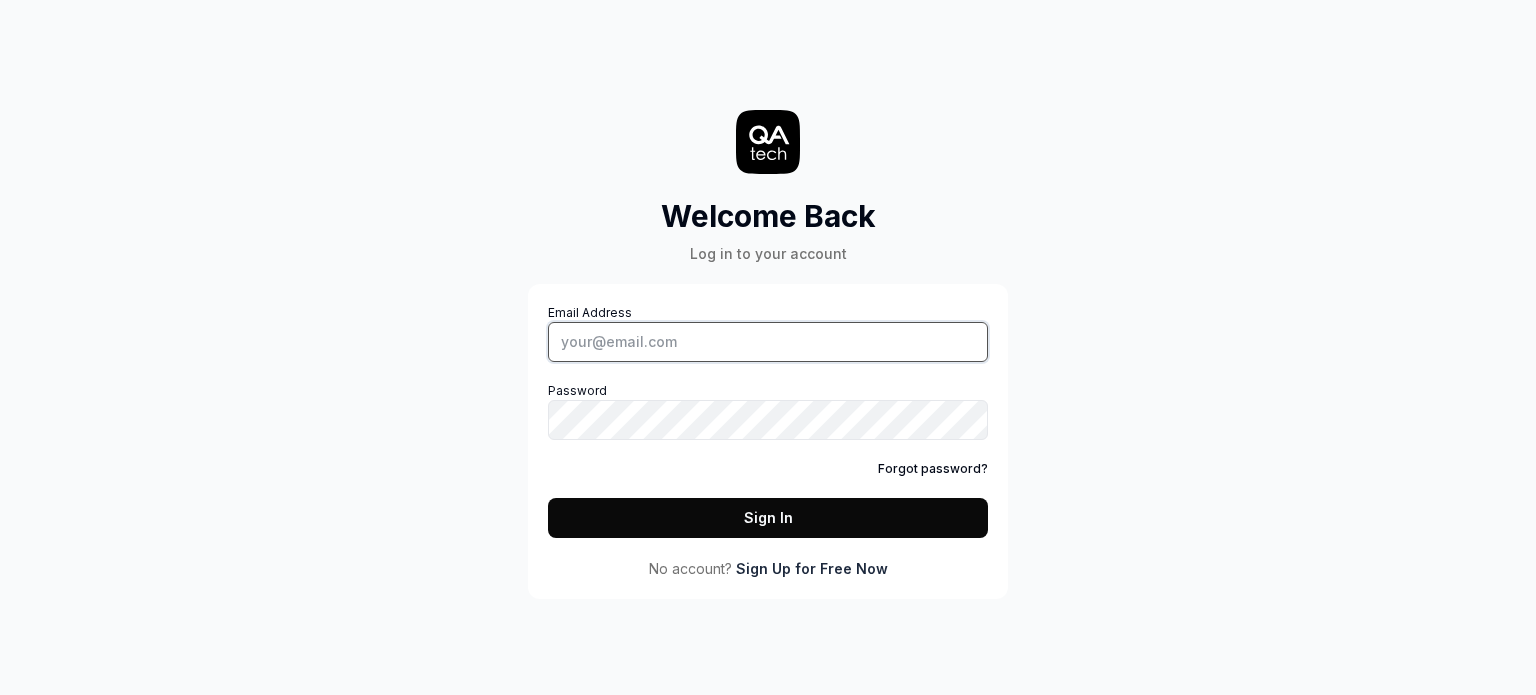 click on "Email Address" at bounding box center [768, 342] 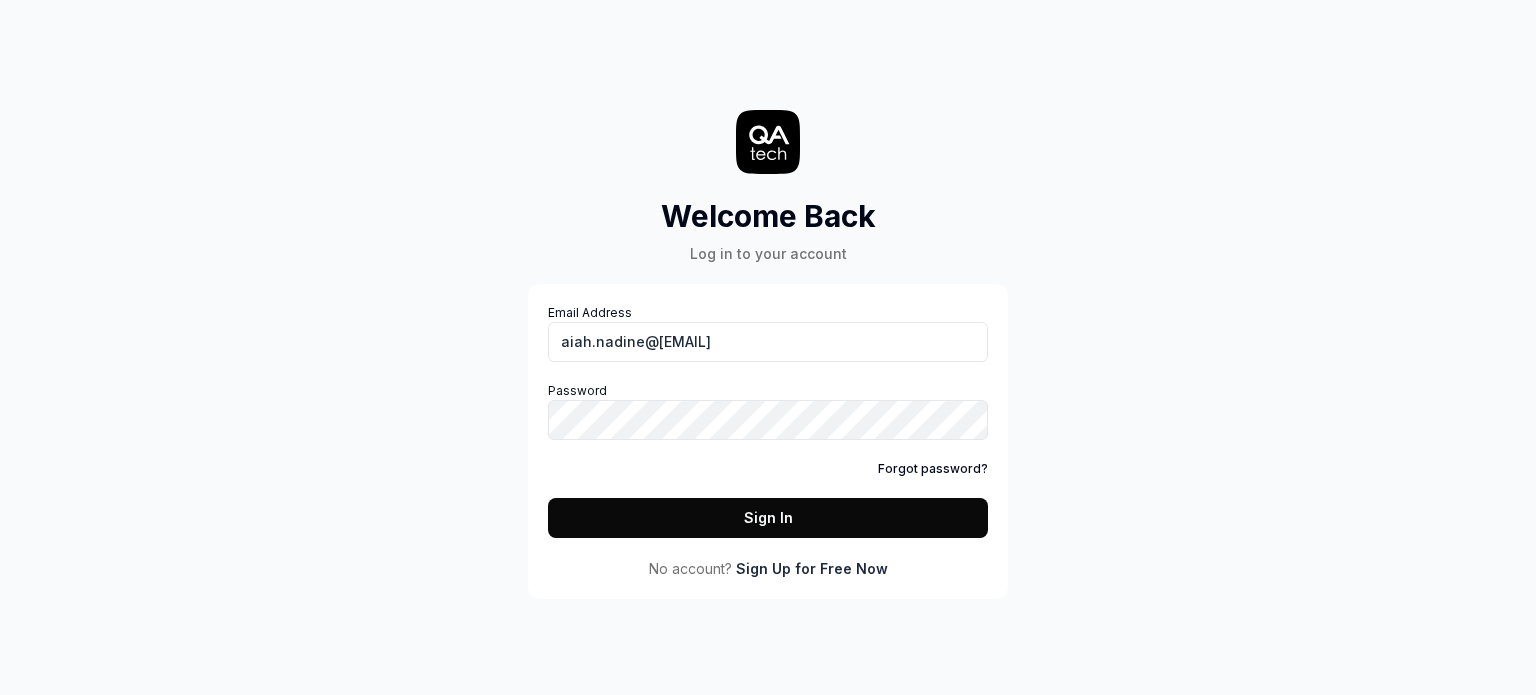 click on "Sign In" at bounding box center [768, 518] 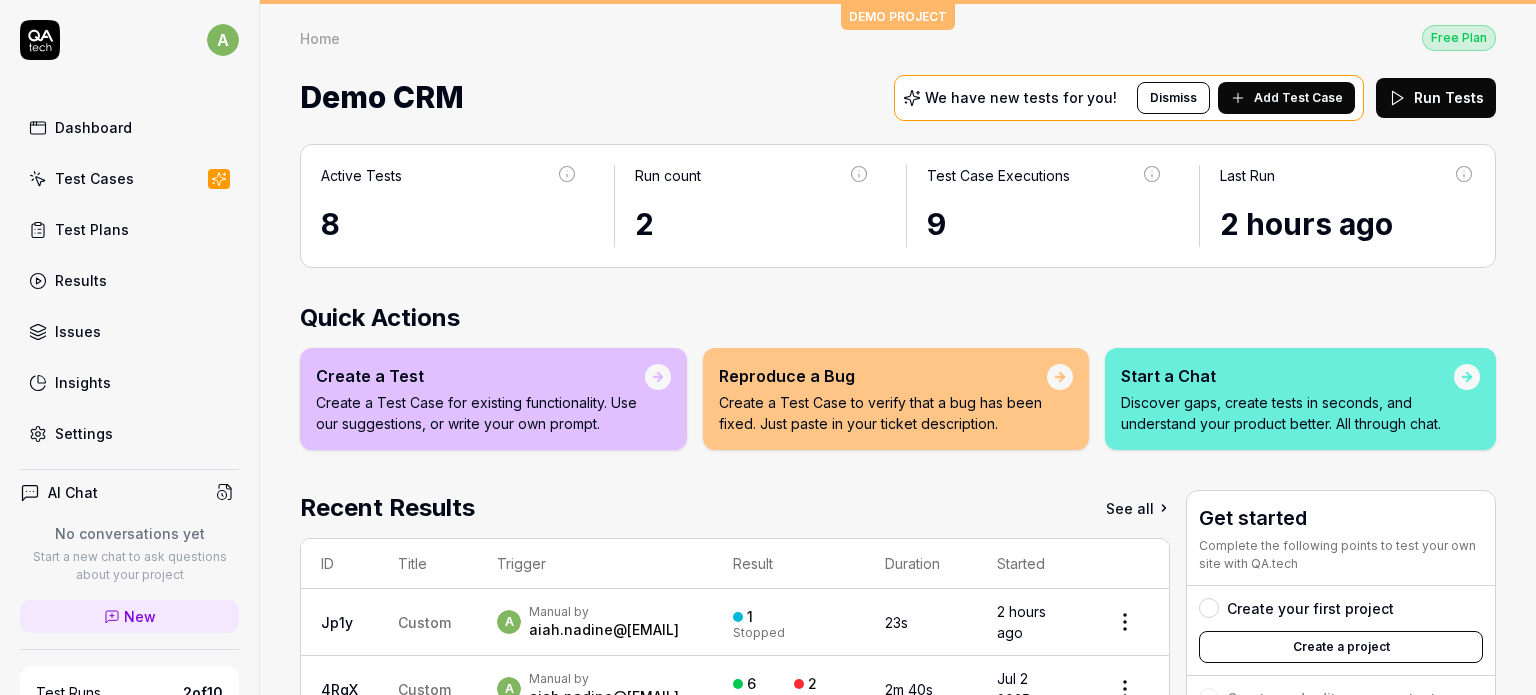 click on "Recent Results See all ID Title Trigger Result Duration Started Jp1y Custom a Manual by aiah.nadine@[EMAIL] 1 Stopped 23s 2 hours ago 4RqX Custom a Manual by aiah.nadine@[EMAIL] 6 Passed 2 Failed 2m 40s Jul 2 2025 Get started Complete the following points to test your own site with QA.tech Create your first project Create a project Create and edit your own tests Run your first tests Get your free onboarding Book your call Complete Onboarding" at bounding box center [898, 549] 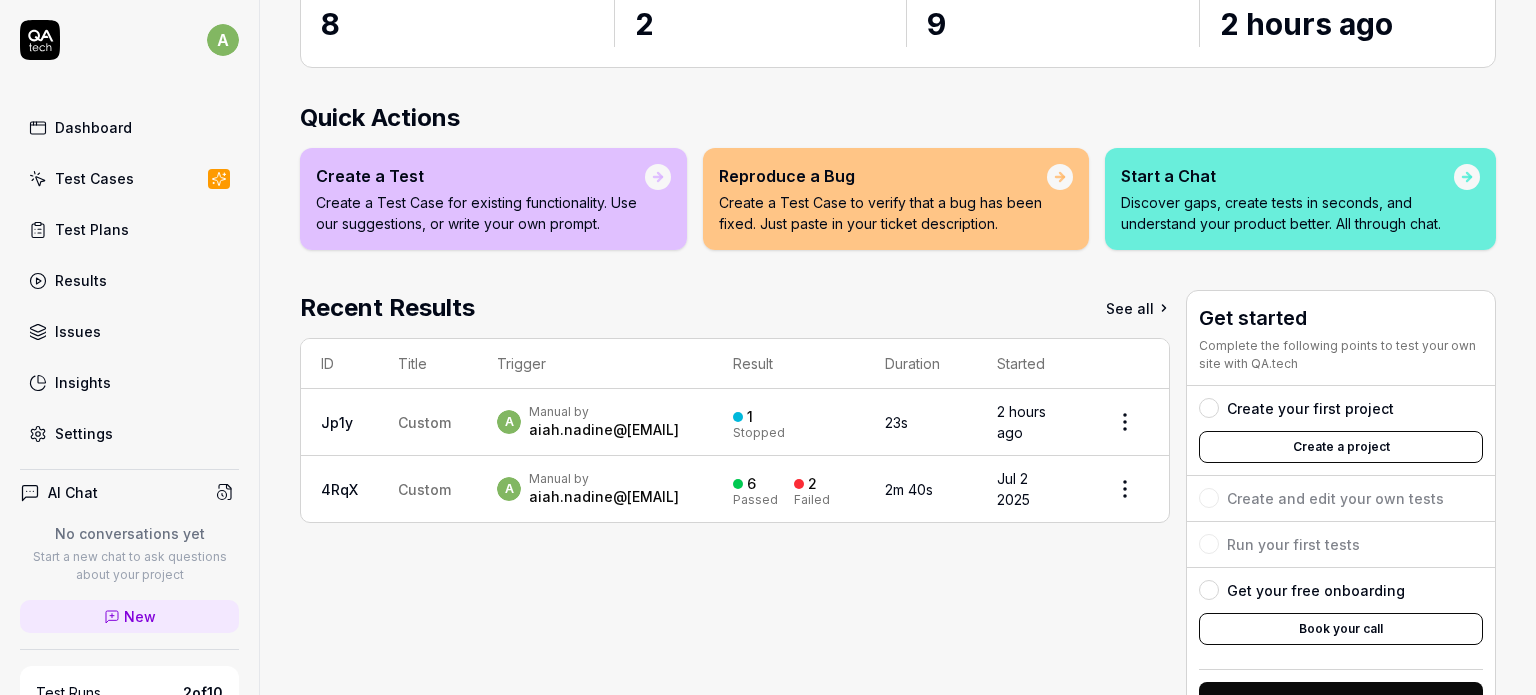 scroll, scrollTop: 0, scrollLeft: 0, axis: both 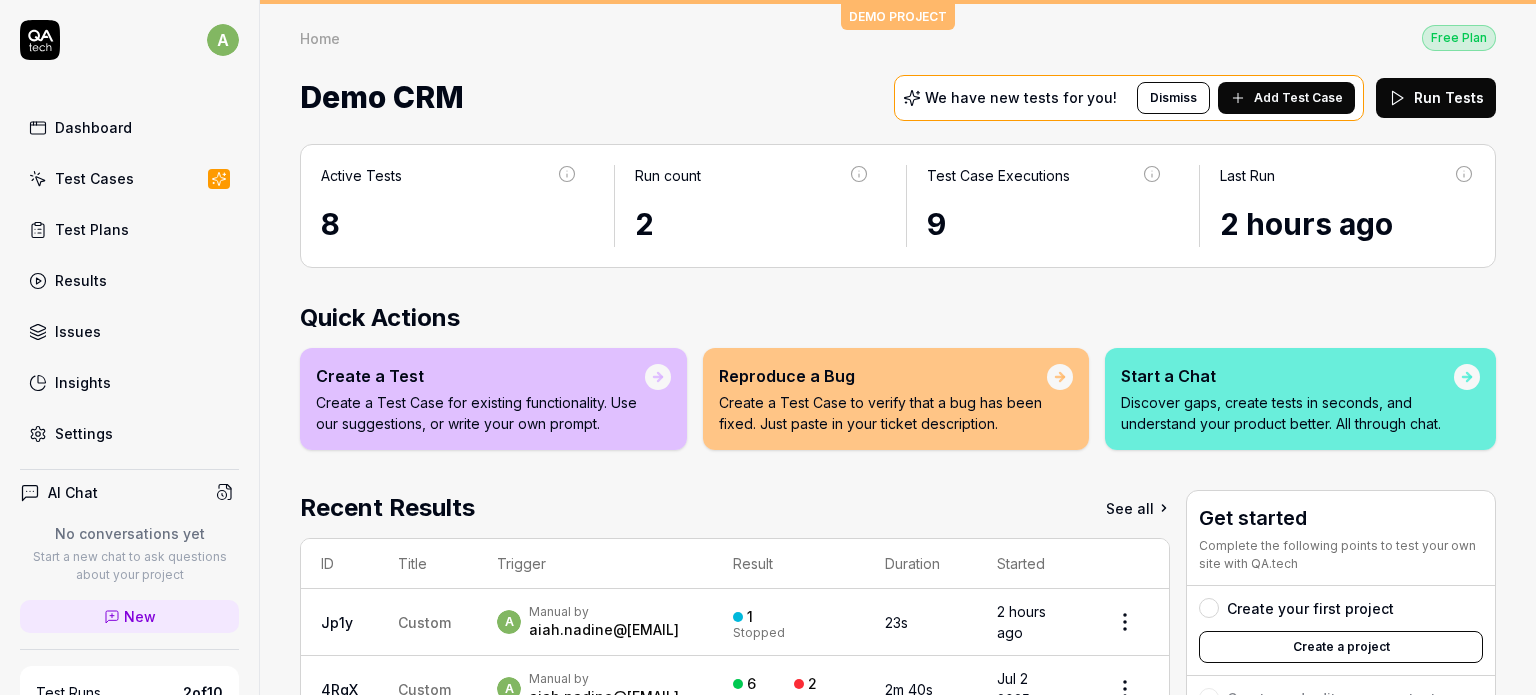 click on "Dismiss" at bounding box center [1173, 98] 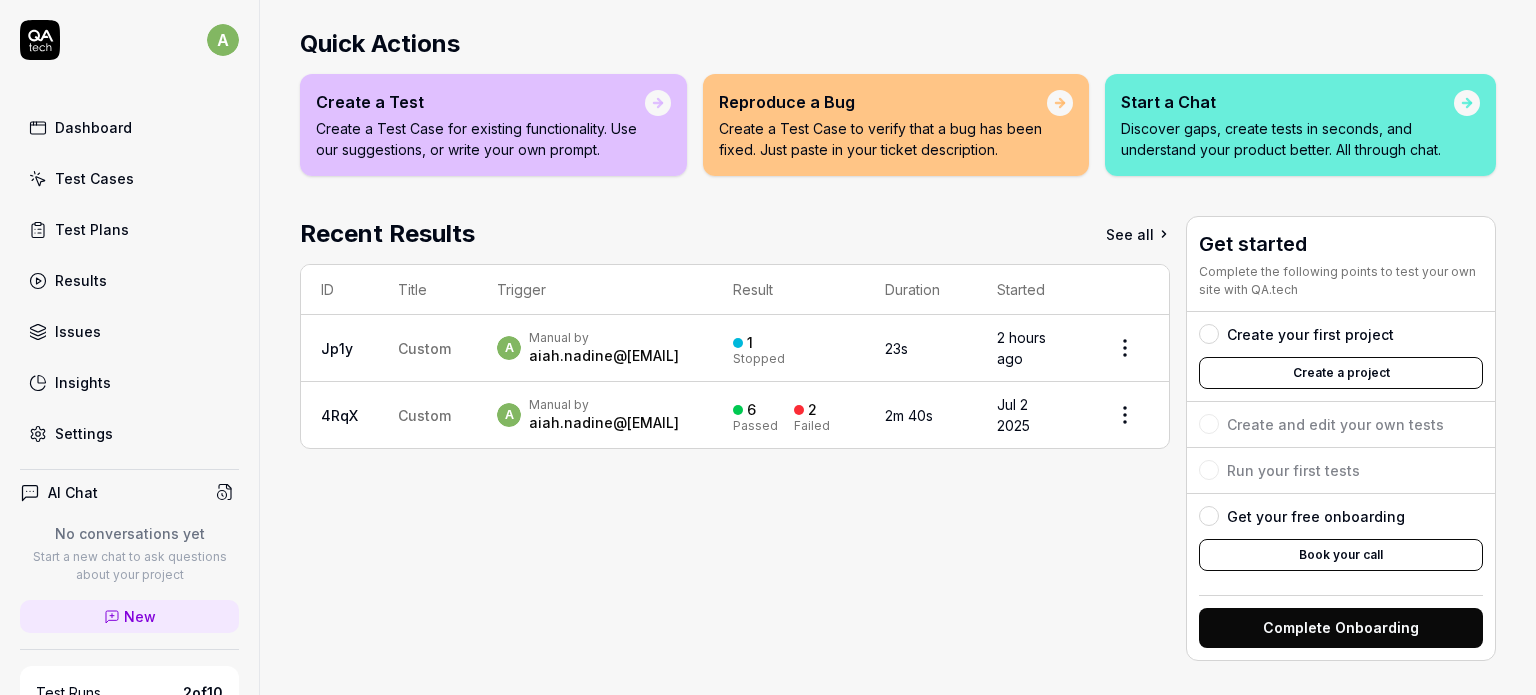 scroll, scrollTop: 277, scrollLeft: 0, axis: vertical 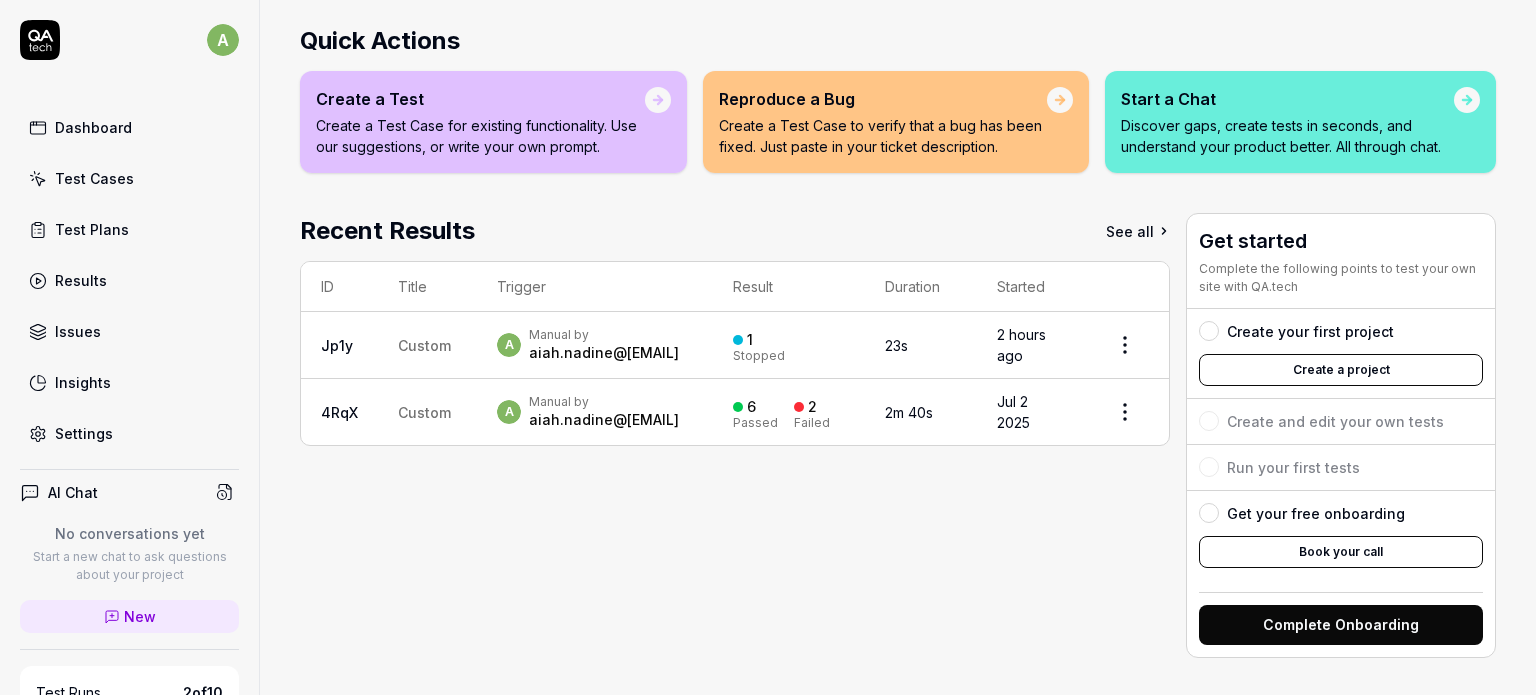 click on "Test Plans" at bounding box center (129, 229) 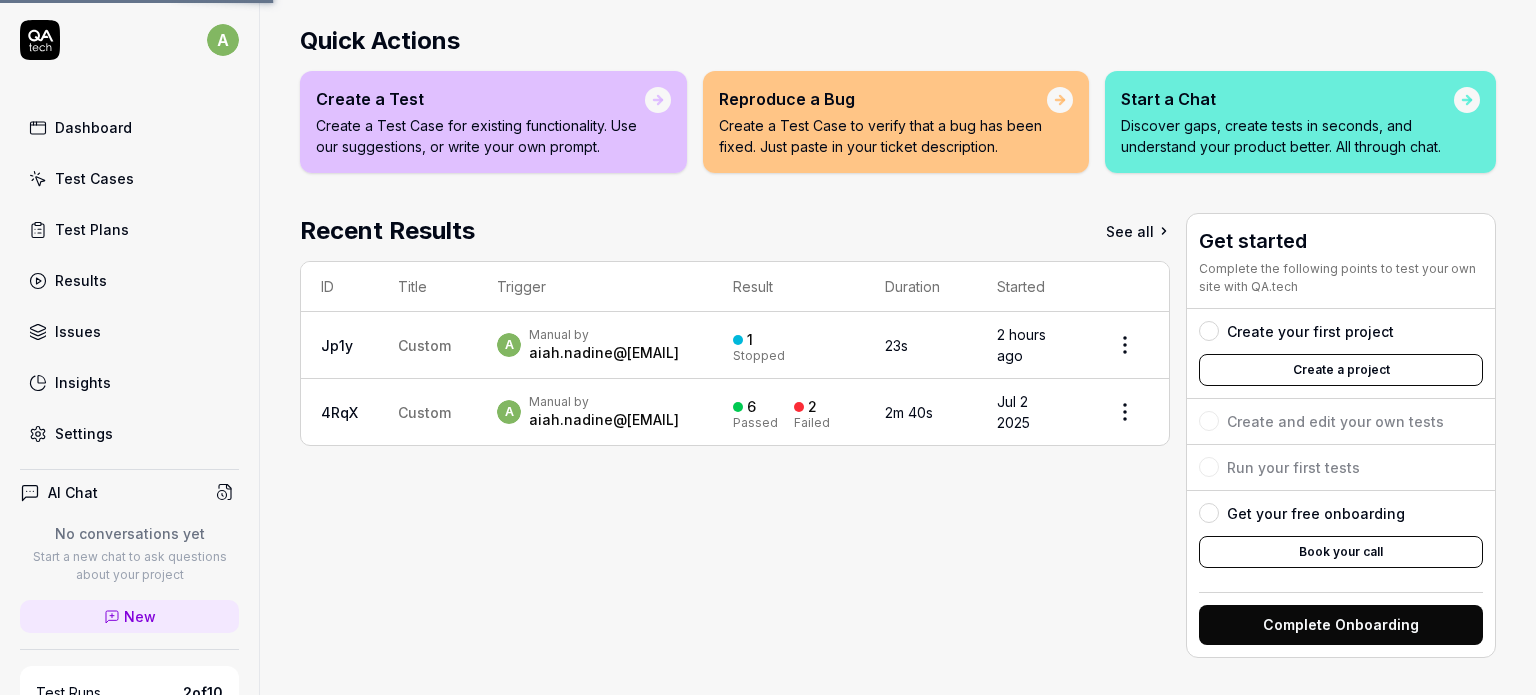 scroll, scrollTop: 0, scrollLeft: 0, axis: both 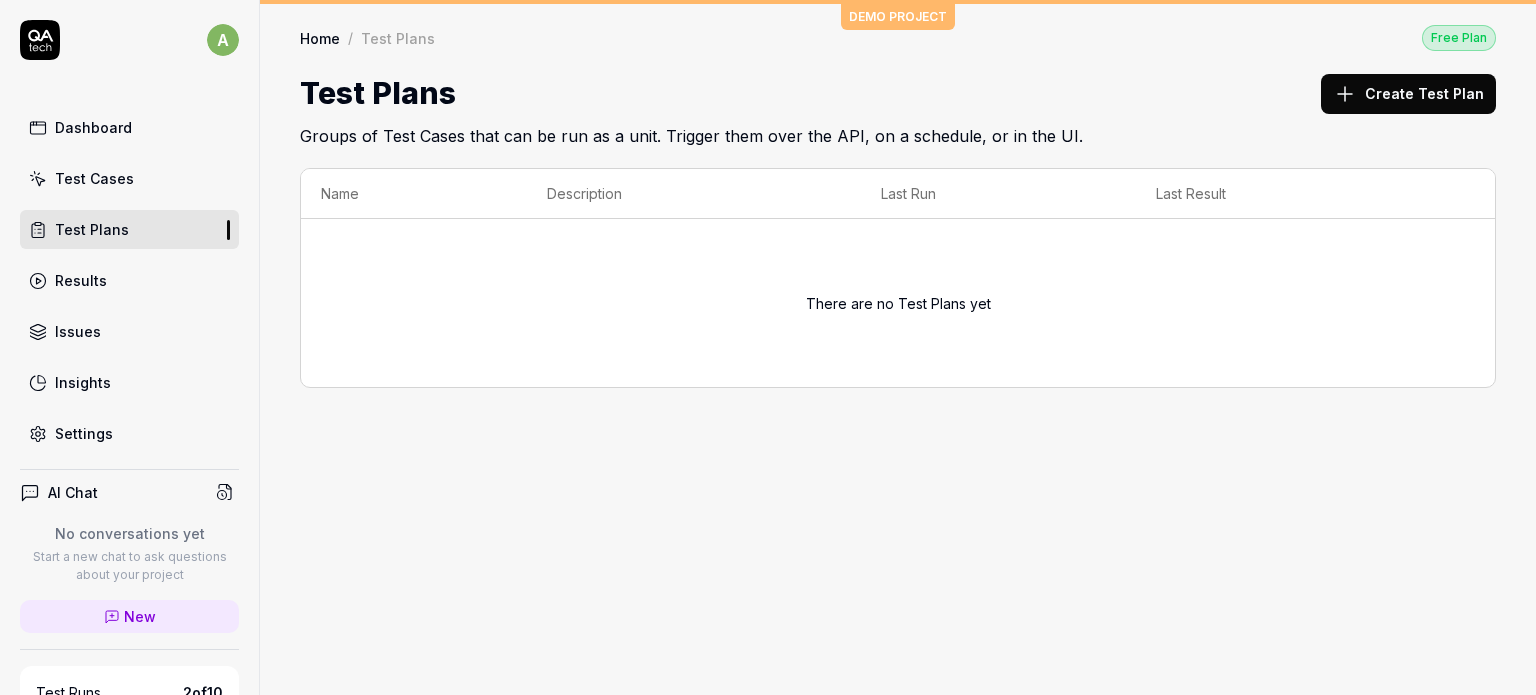 click on "Test Cases" at bounding box center [94, 178] 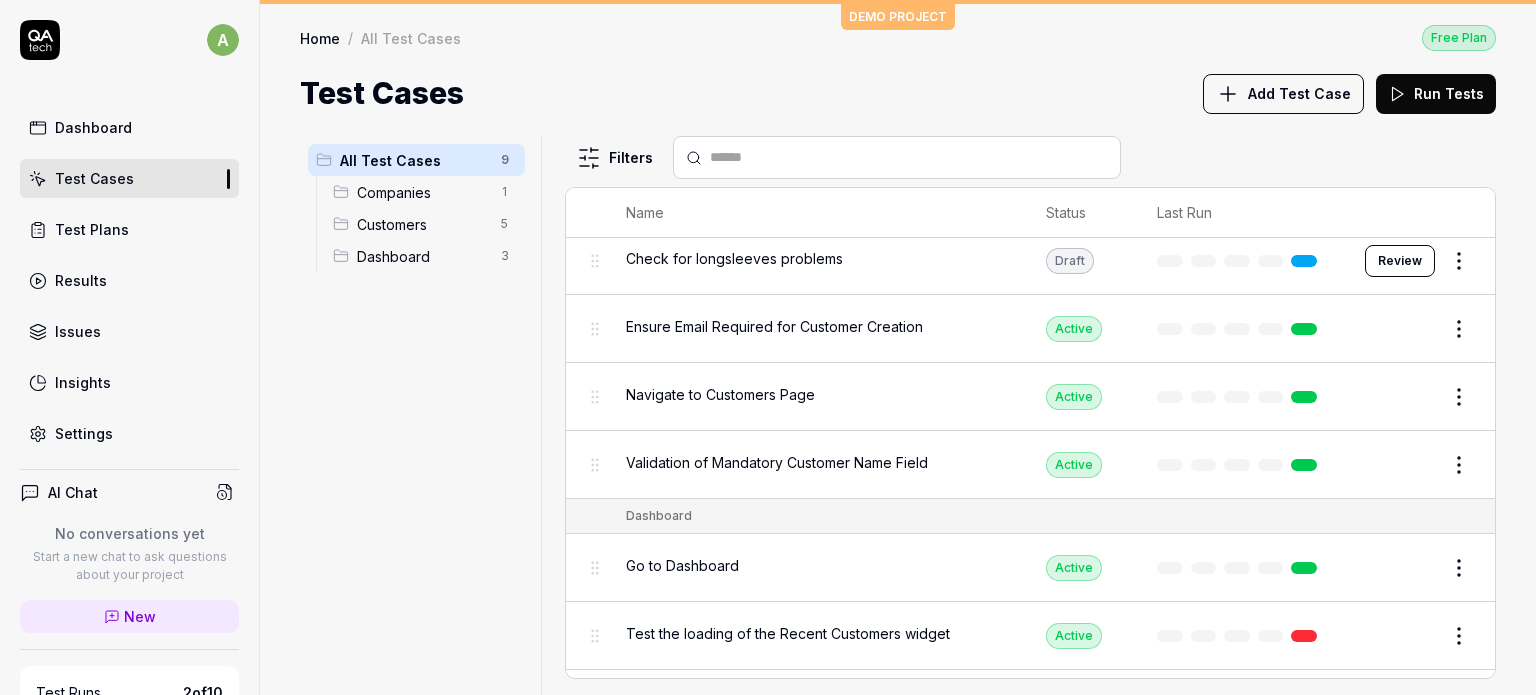 scroll, scrollTop: 72, scrollLeft: 0, axis: vertical 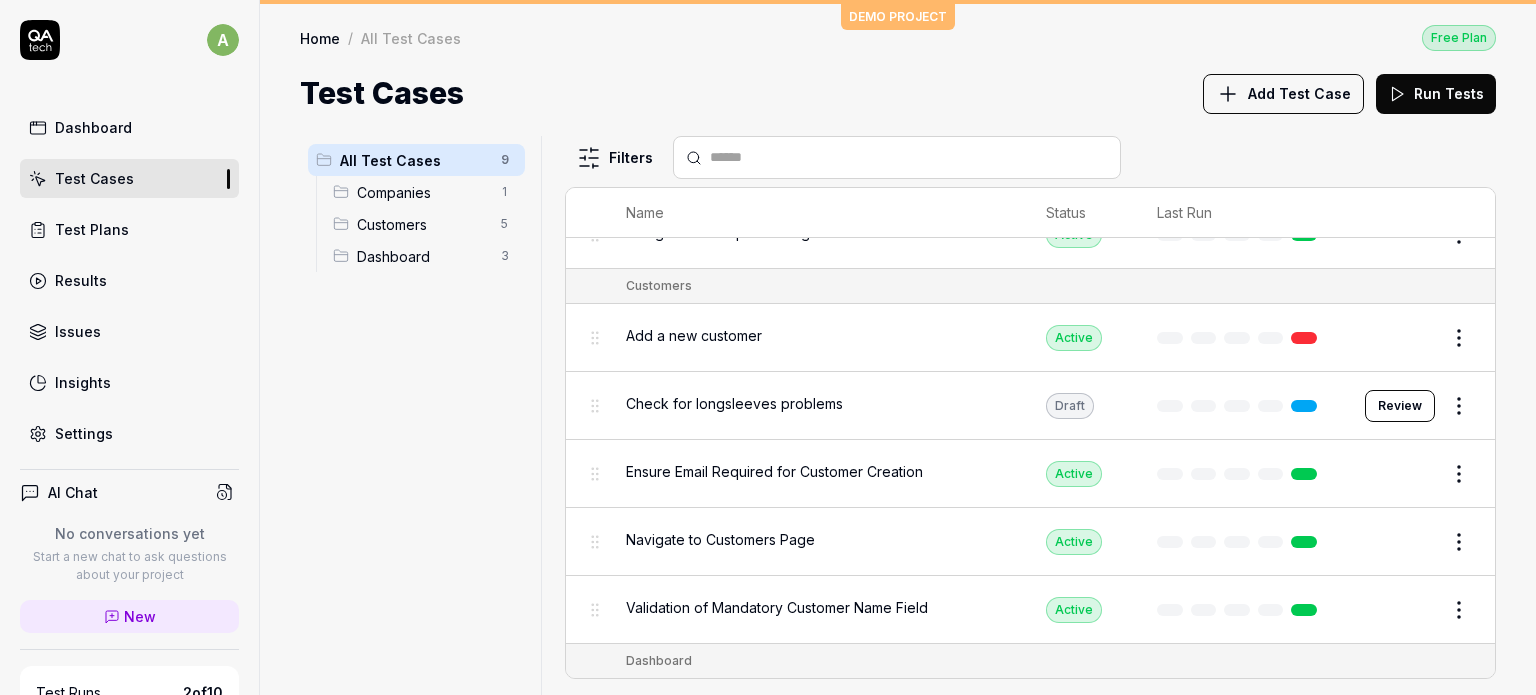 click on "a Dashboard Test Cases Test Plans Results Issues Insights Settings AI Chat No conversations yet Start a new chat to ask questions about your project New Test Runs 2  of  10 This is just a trial, upgrade for more tests! You have almost reached the limit for the trial. Upgrade Now Book a call with us Documentation V Virtusize Demo CRM Collapse Sidebar DEMO PROJECT Home / All Test Cases Free Plan Home / All Test Cases Free Plan Test Cases Add Test Case Run Tests All Test Cases 9 Companies 1 Customers 5 Dashboard 3 Filters Name Status Last Run Companies Navigate to Companies Page Test Case Active Edit Customers Add a new customer Active Edit Check for longsleeves problems Draft Review Ensure Email Required for Customer Creation Active Edit Navigate to Customers Page Active Edit Validation of Mandatory Customer Name Field Active Edit Dashboard Go to Dashboard Active Edit Test the loading of the Recent Customers widget Active Edit Verify that Total Customers widget loads Active Edit" at bounding box center [768, 347] 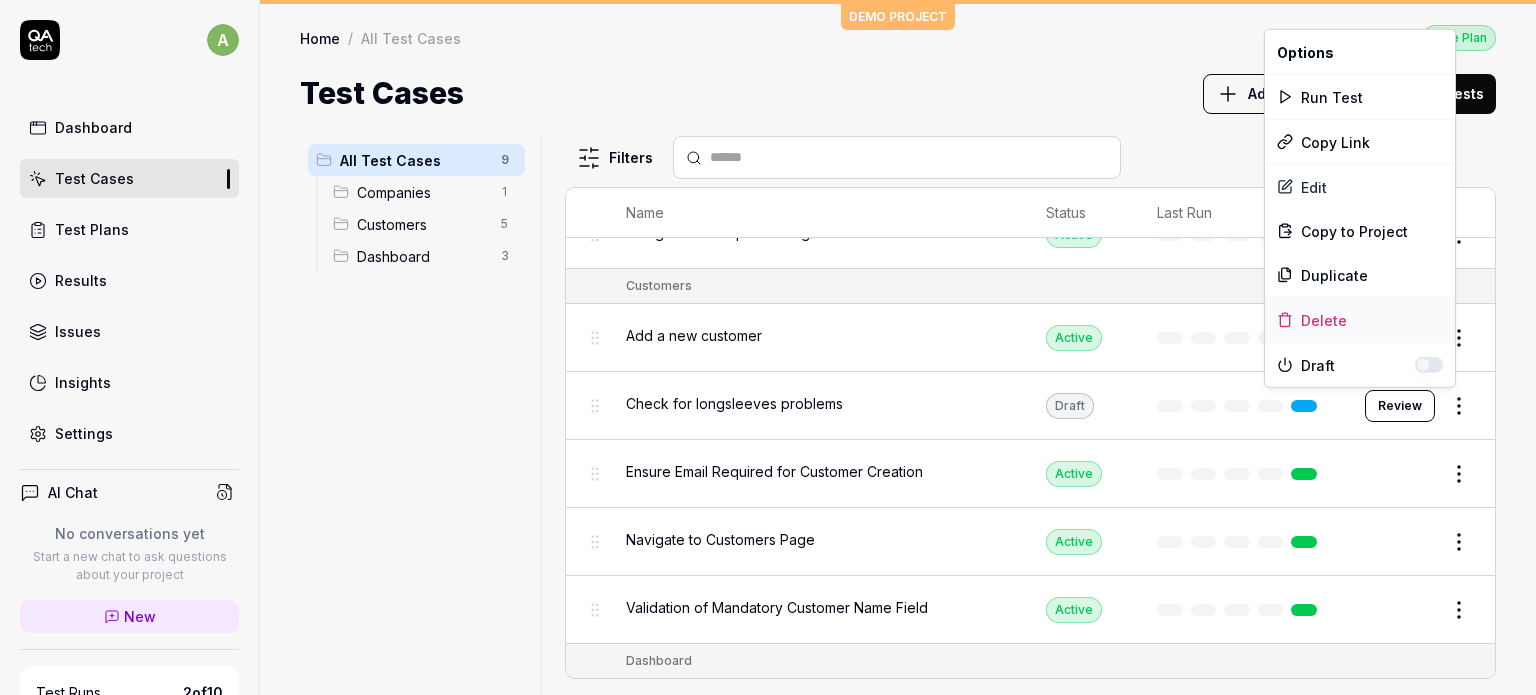 click on "Delete" at bounding box center [1360, 320] 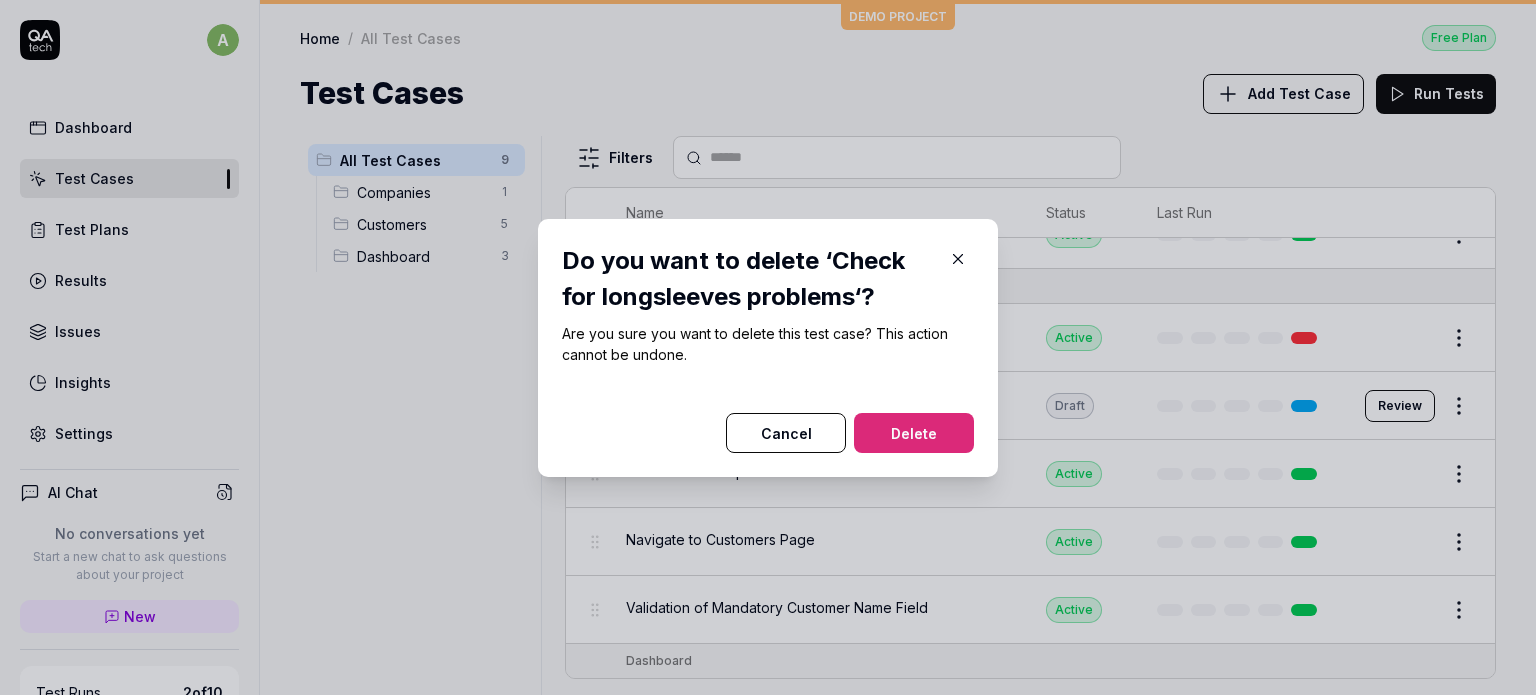 click on "Delete" at bounding box center [914, 433] 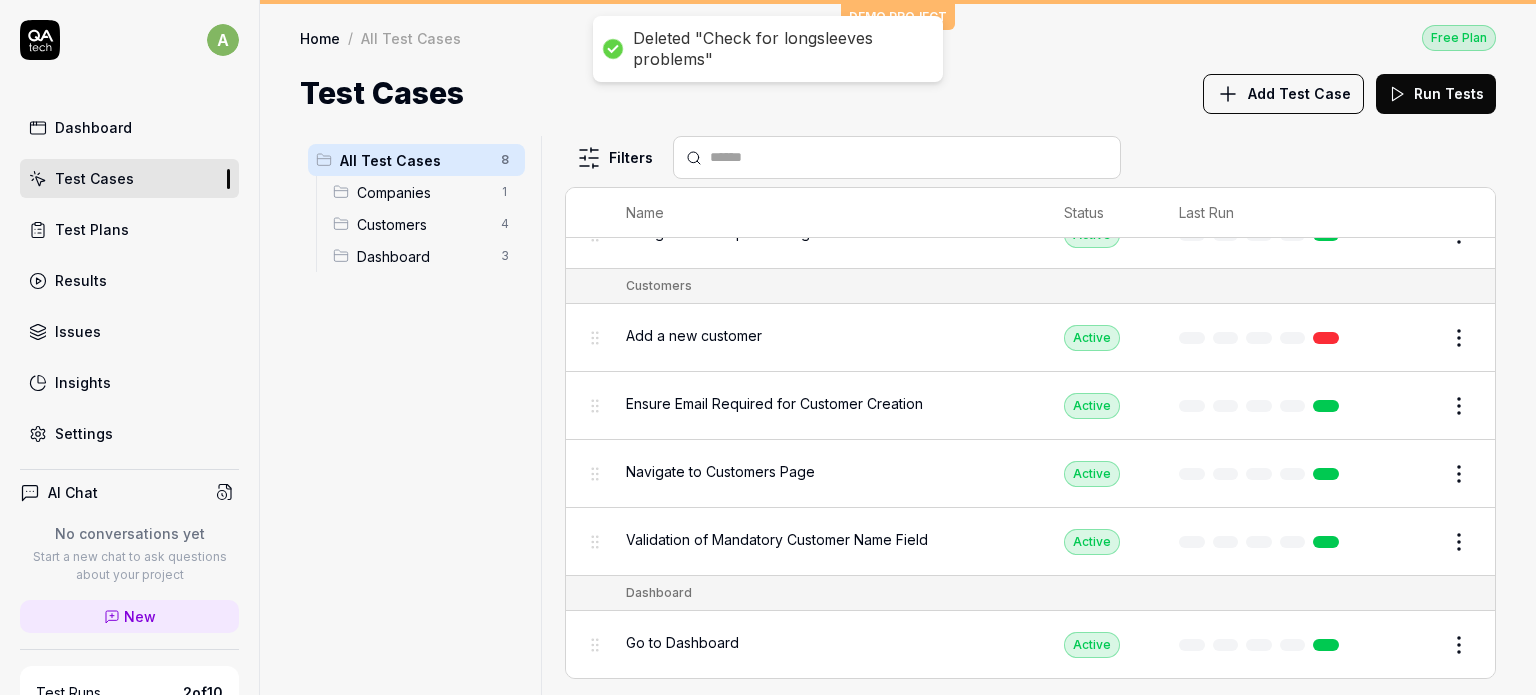 click 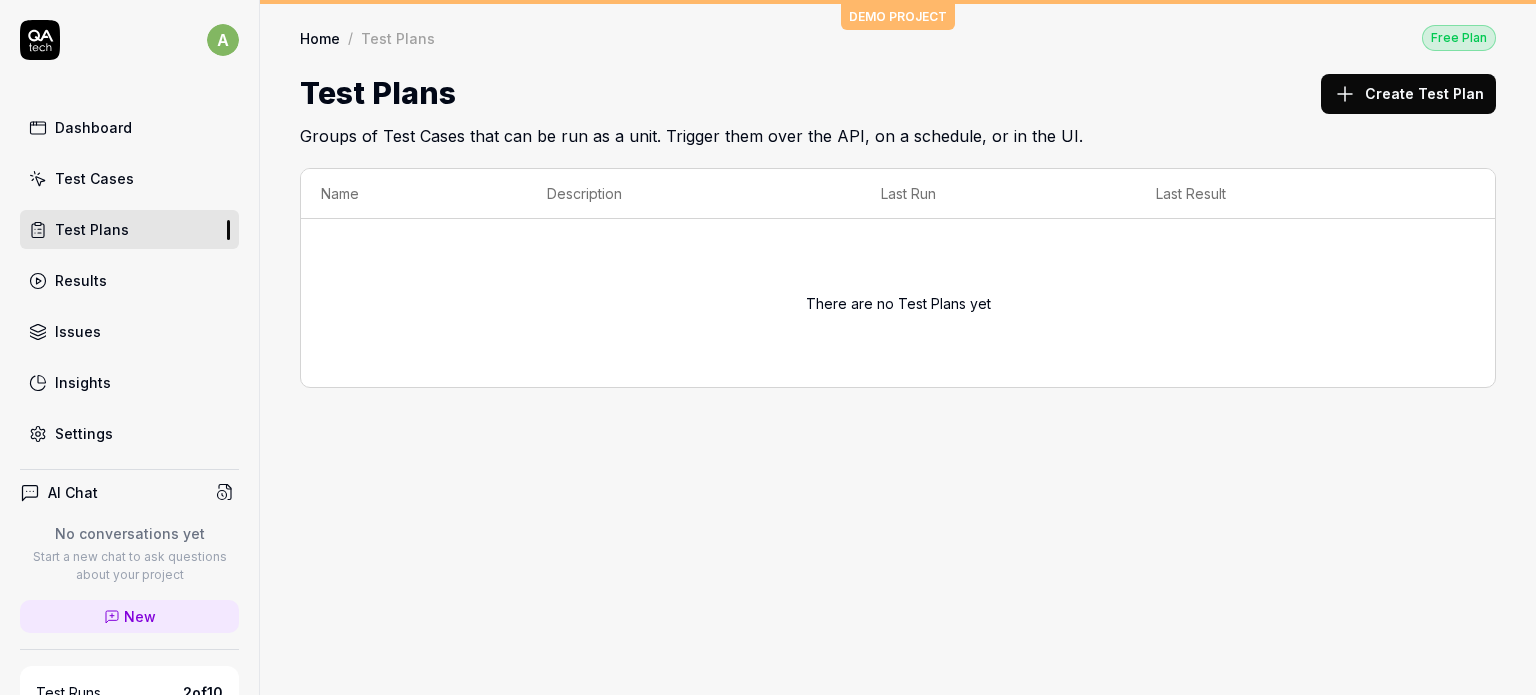 click on "Create Test Plan" at bounding box center (1408, 94) 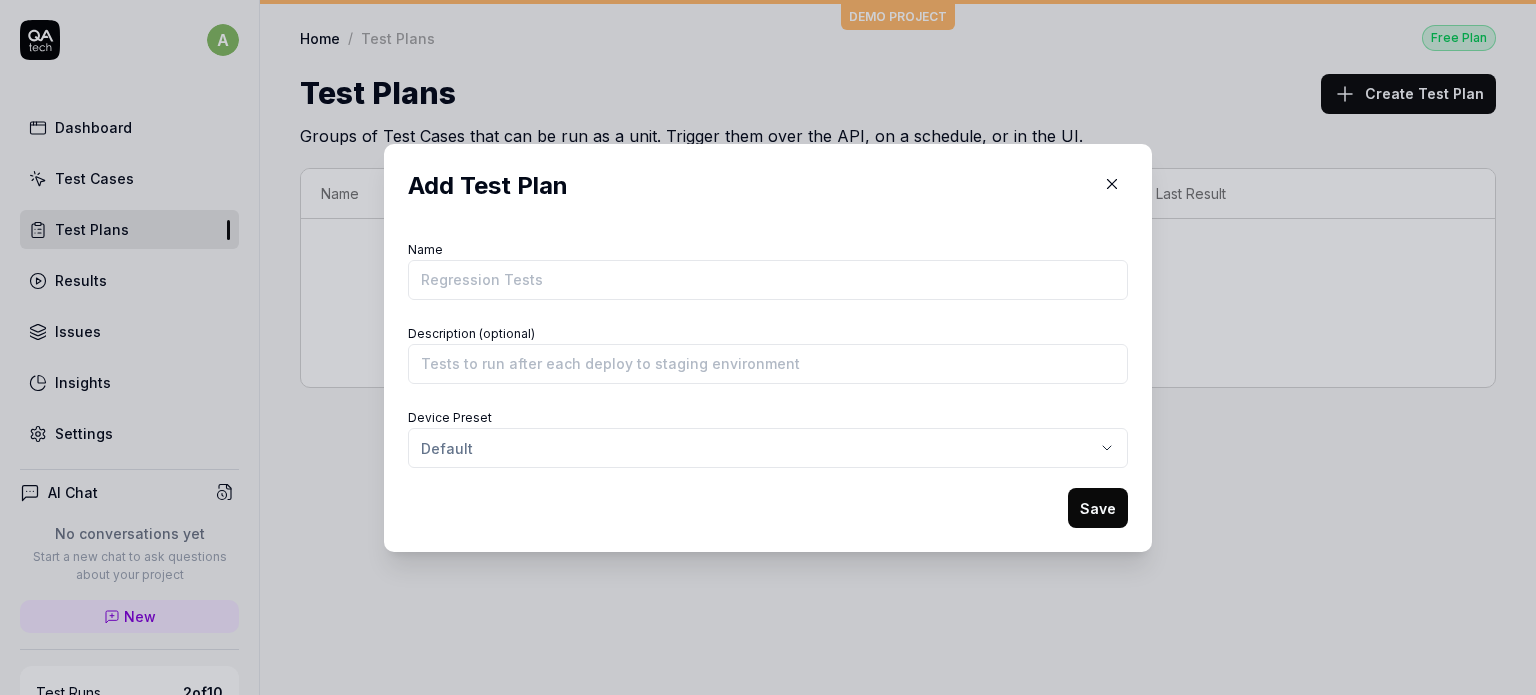 click on "Name" at bounding box center (768, 280) 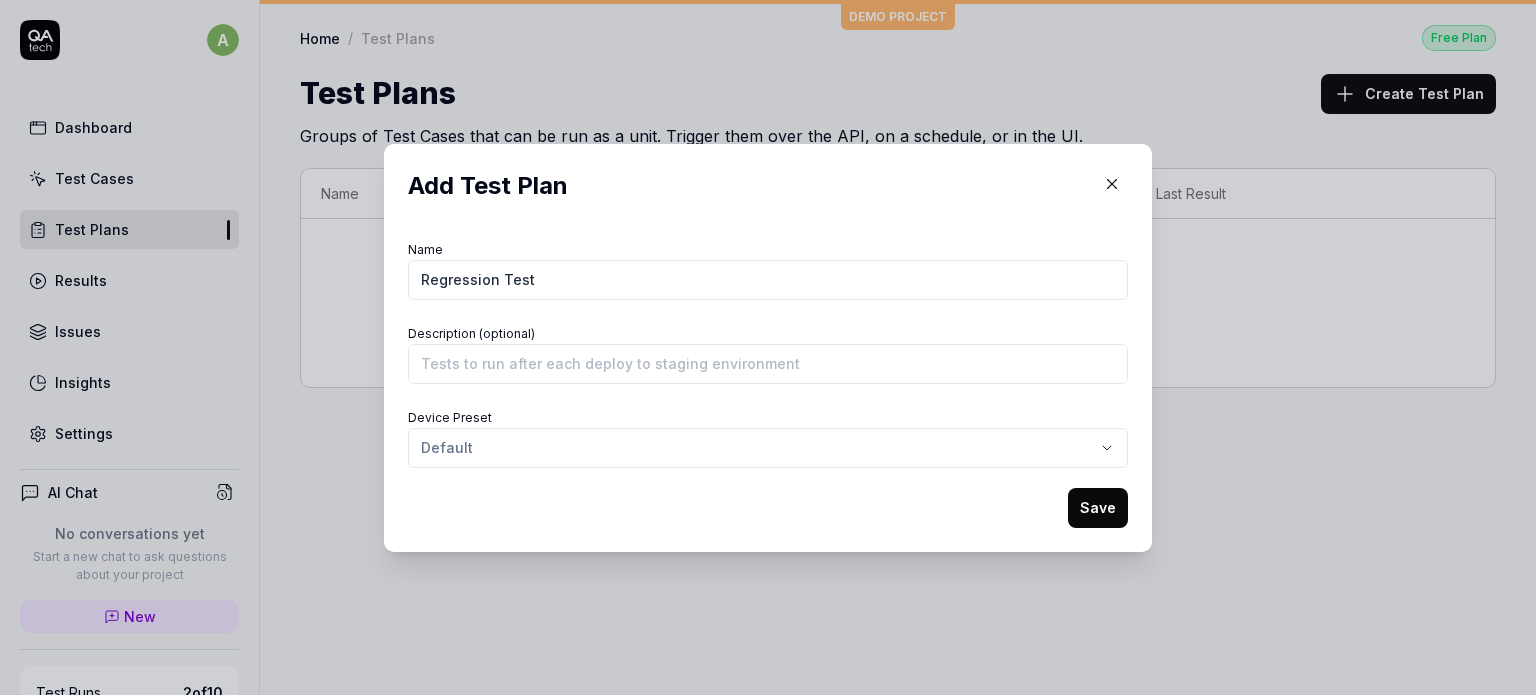 type on "Regression Test" 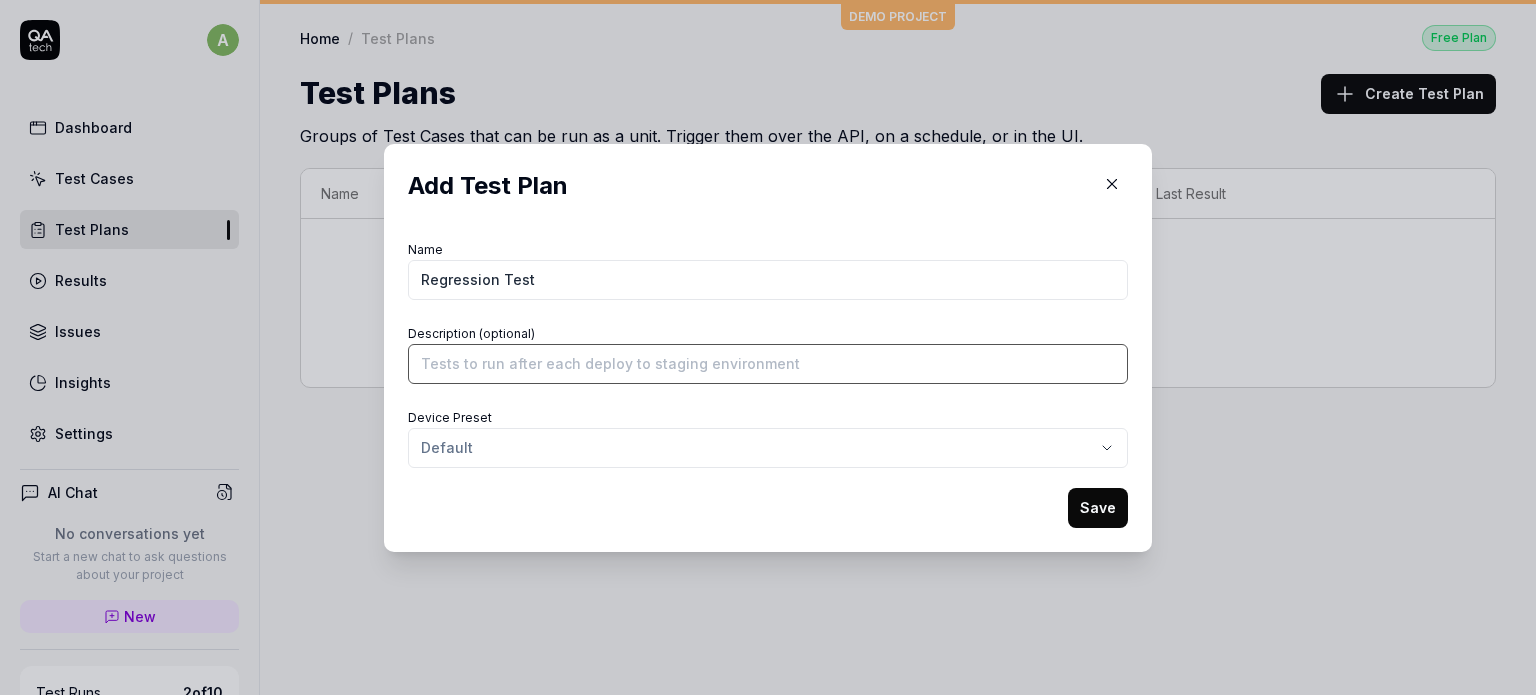 click on "Description (optional)" at bounding box center (768, 364) 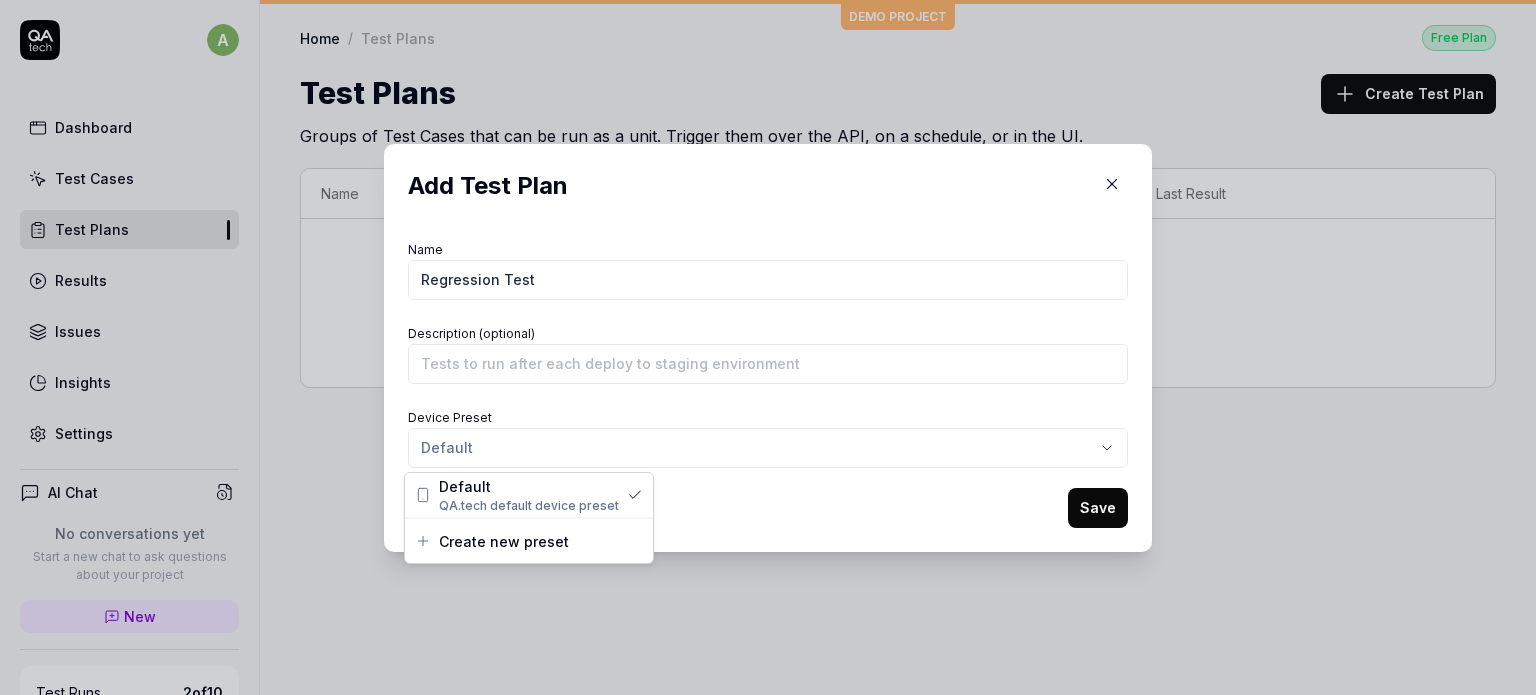 click on "​ Add Test Plan Name Regression Test Description (optional) Device Preset Default Save" at bounding box center (768, 347) 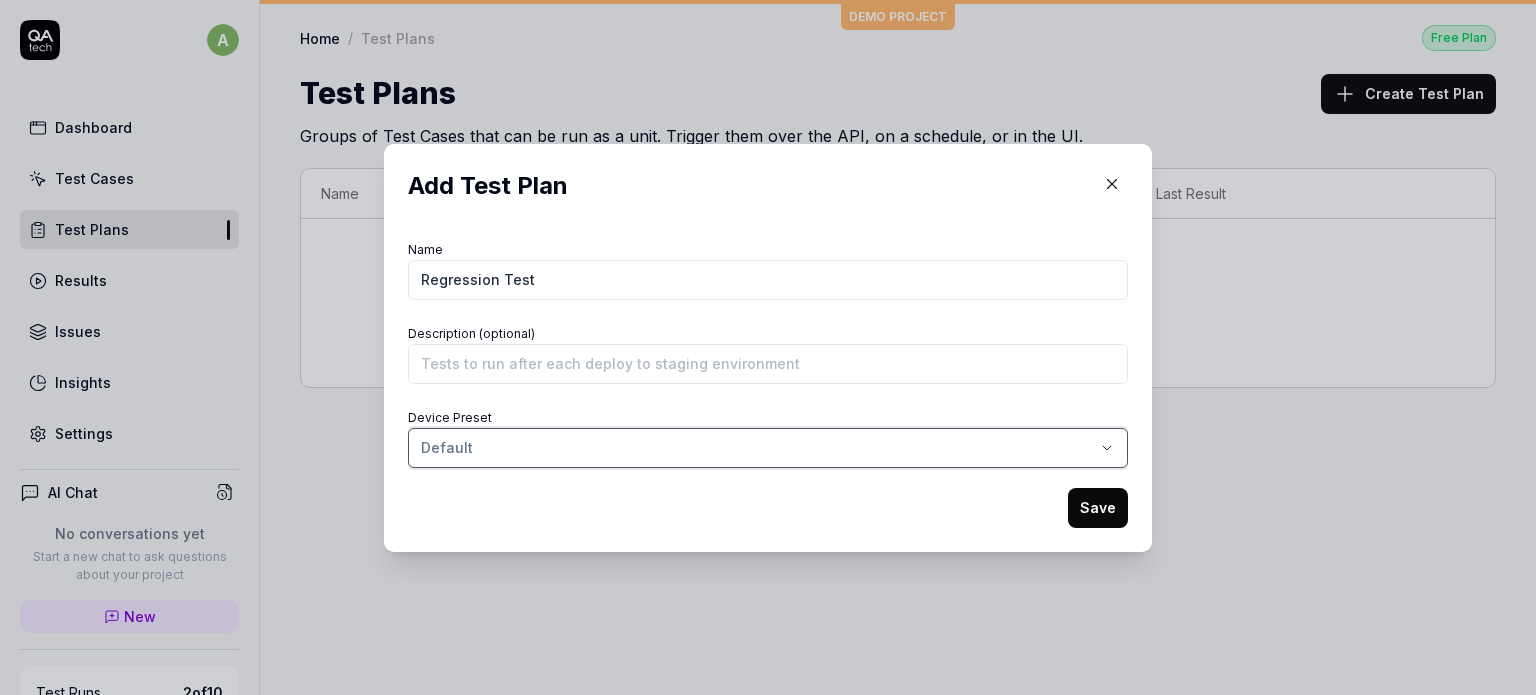 click on "​ Add Test Plan Name Regression Test Description (optional) Device Preset Default Save" at bounding box center (768, 347) 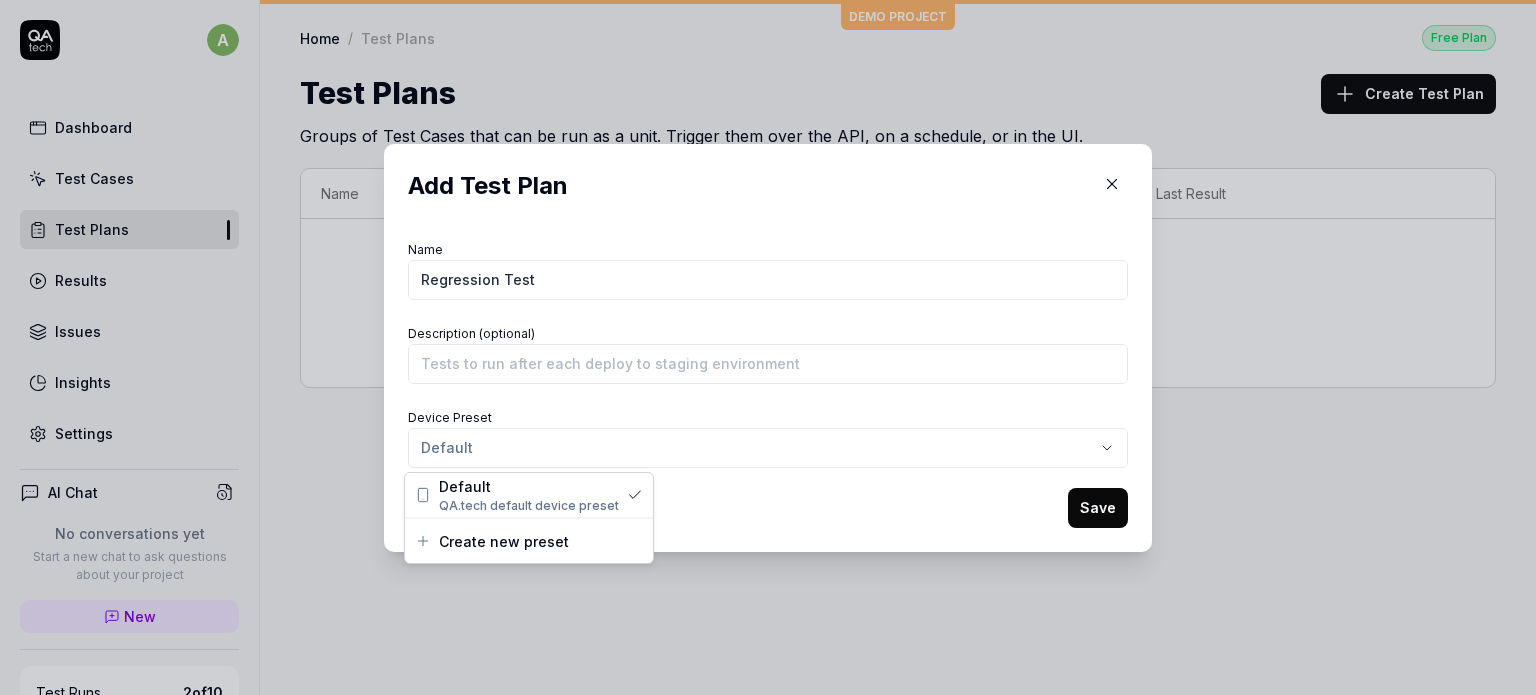 click on "​ Add Test Plan Name Regression Test Description (optional) Device Preset Default Save" at bounding box center (768, 347) 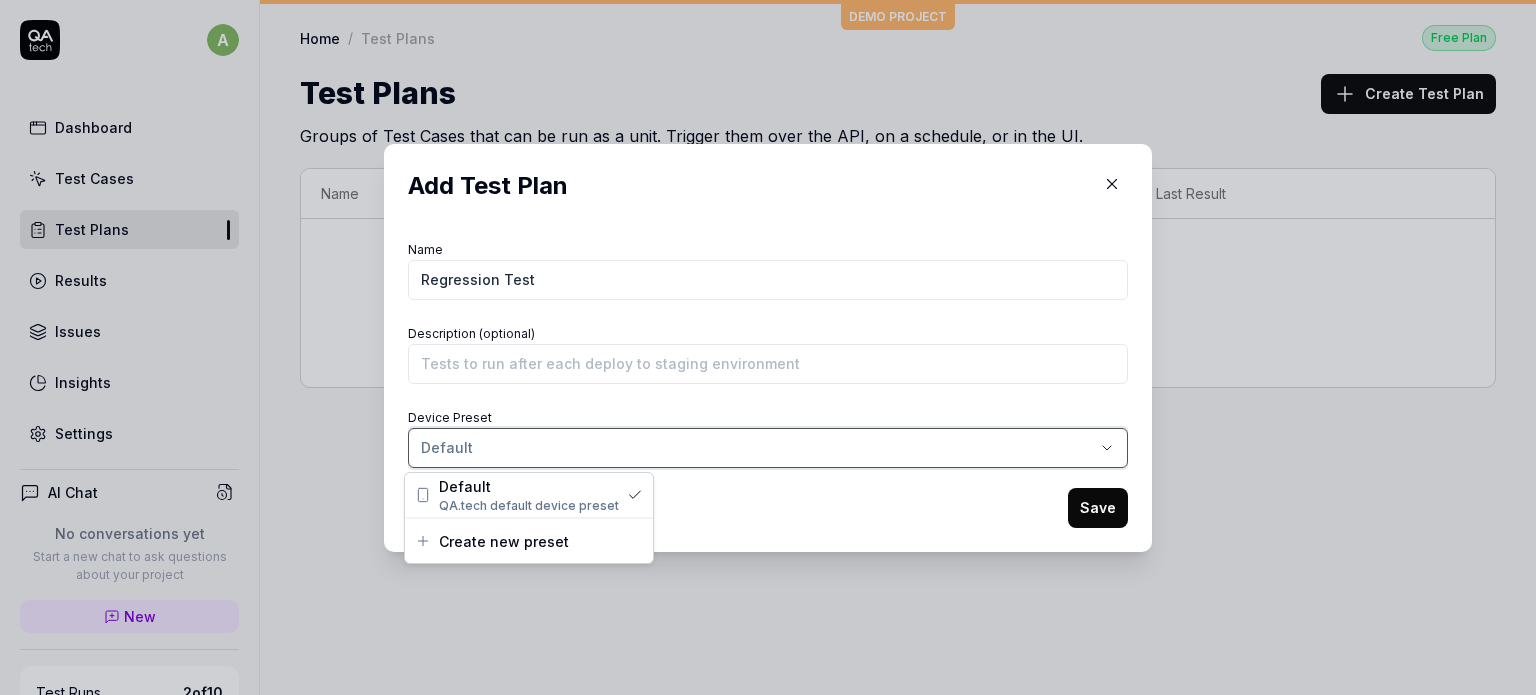 click on "​ Add Test Plan Name Regression Test Description (optional) Device Preset Default Save" at bounding box center (768, 347) 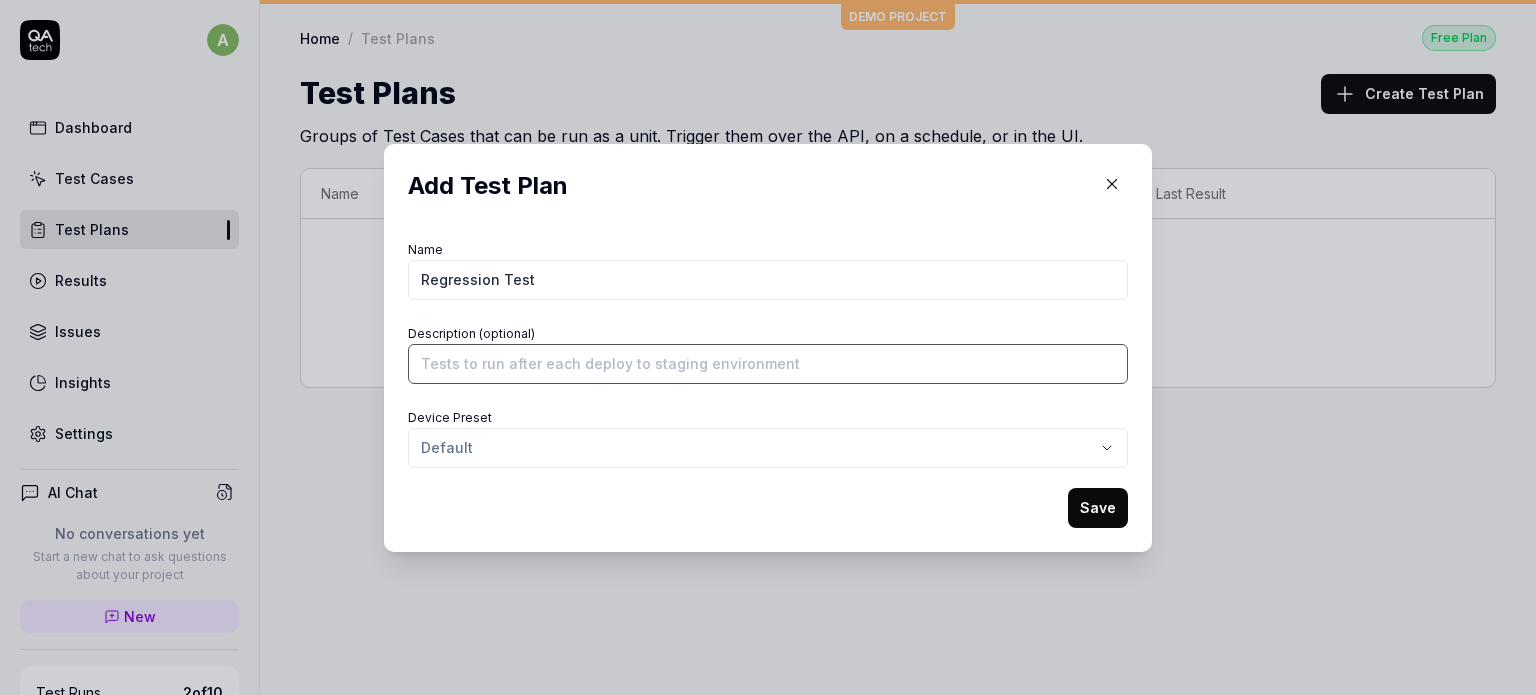 click on "Description (optional)" at bounding box center (768, 364) 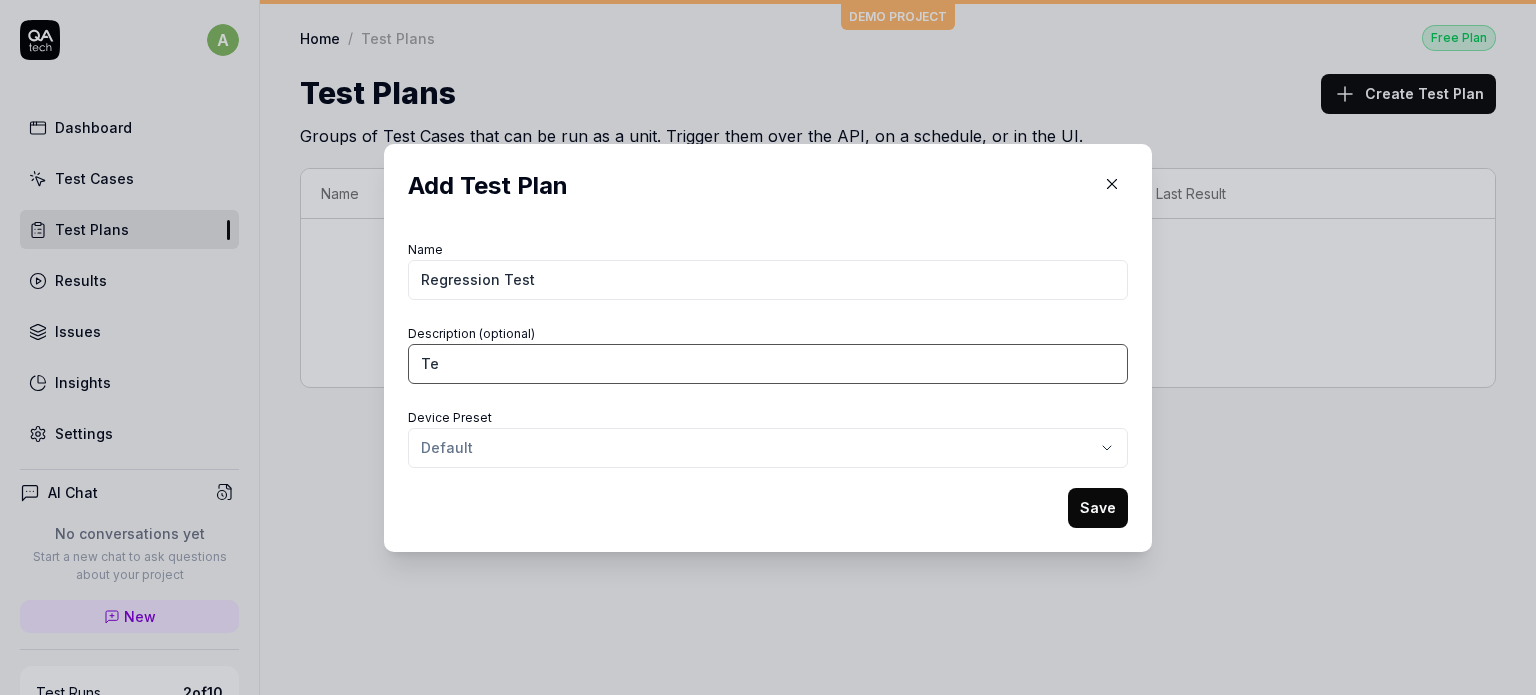 type on "T" 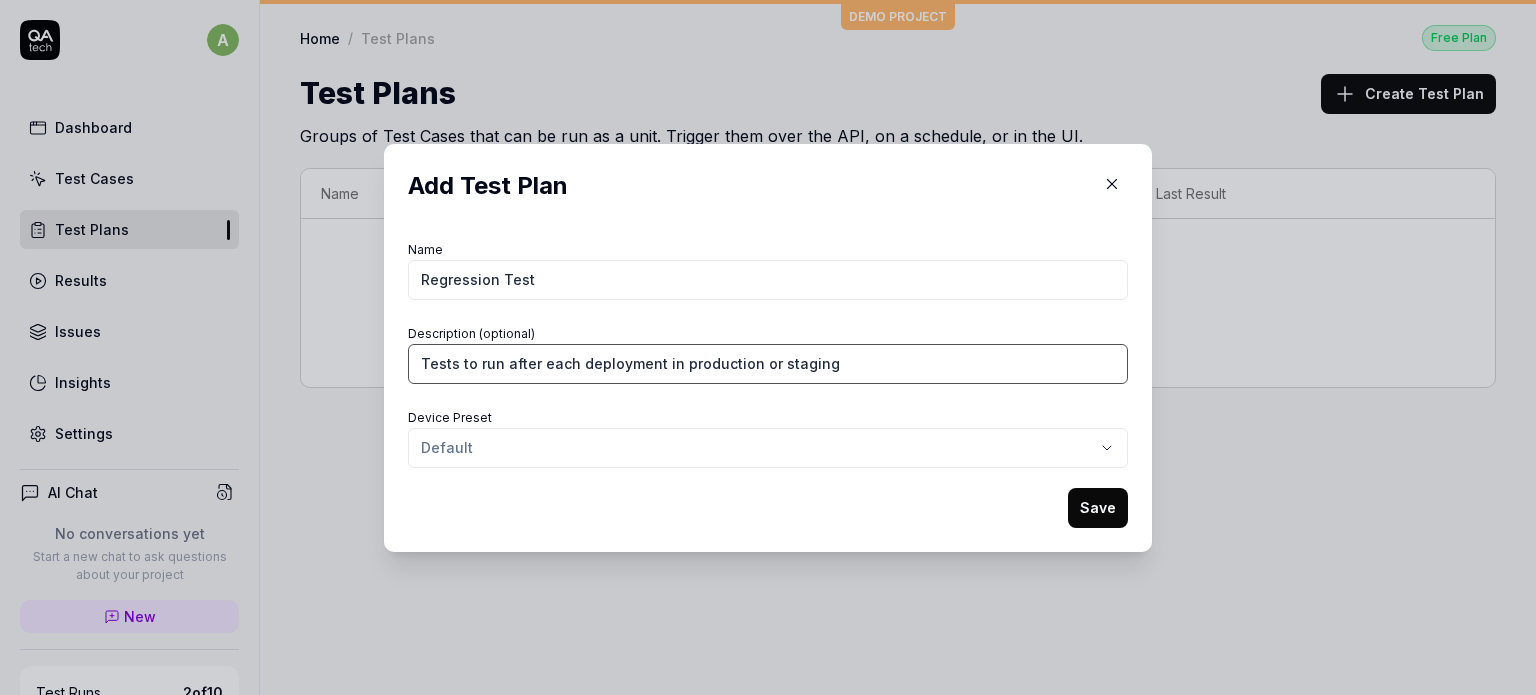 type on "Tests to run after each deployment in production or staging" 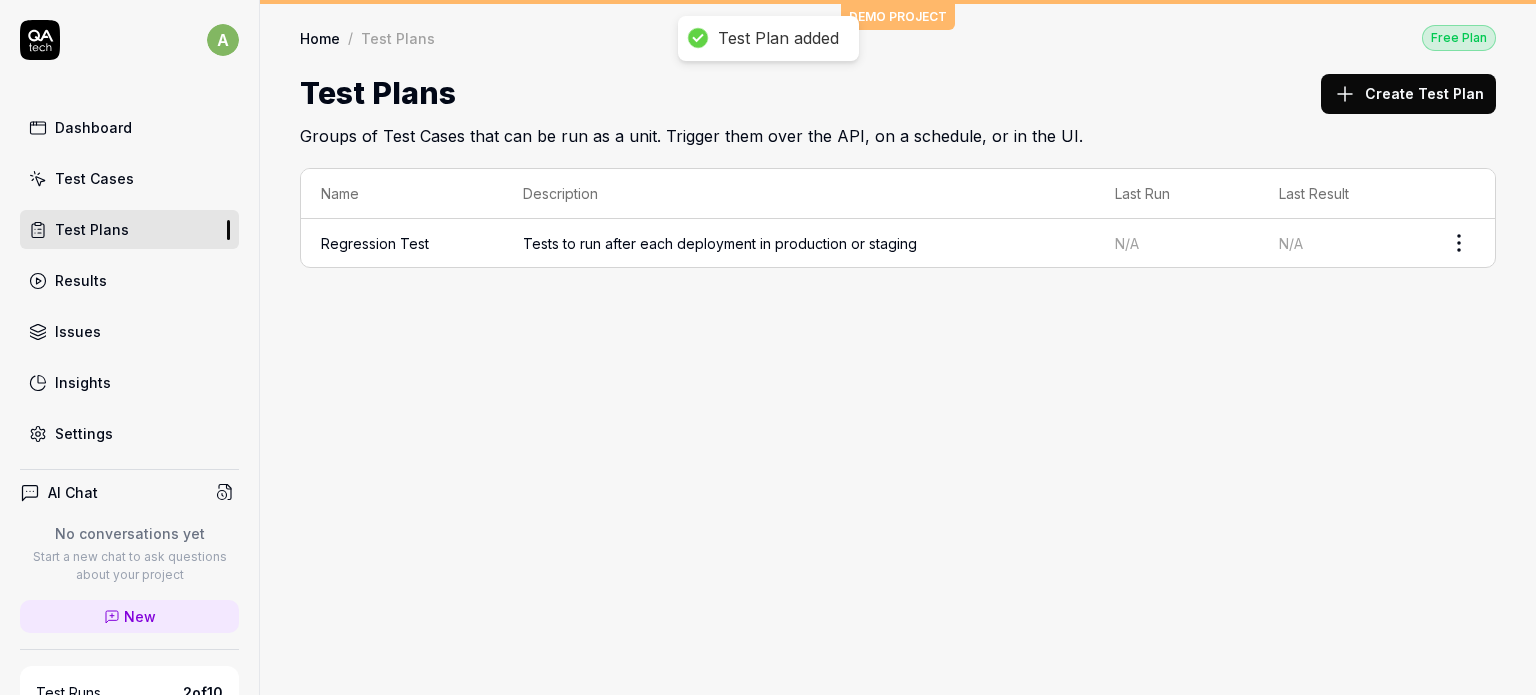 click on "Tests to run after each deployment in production or staging" at bounding box center [799, 243] 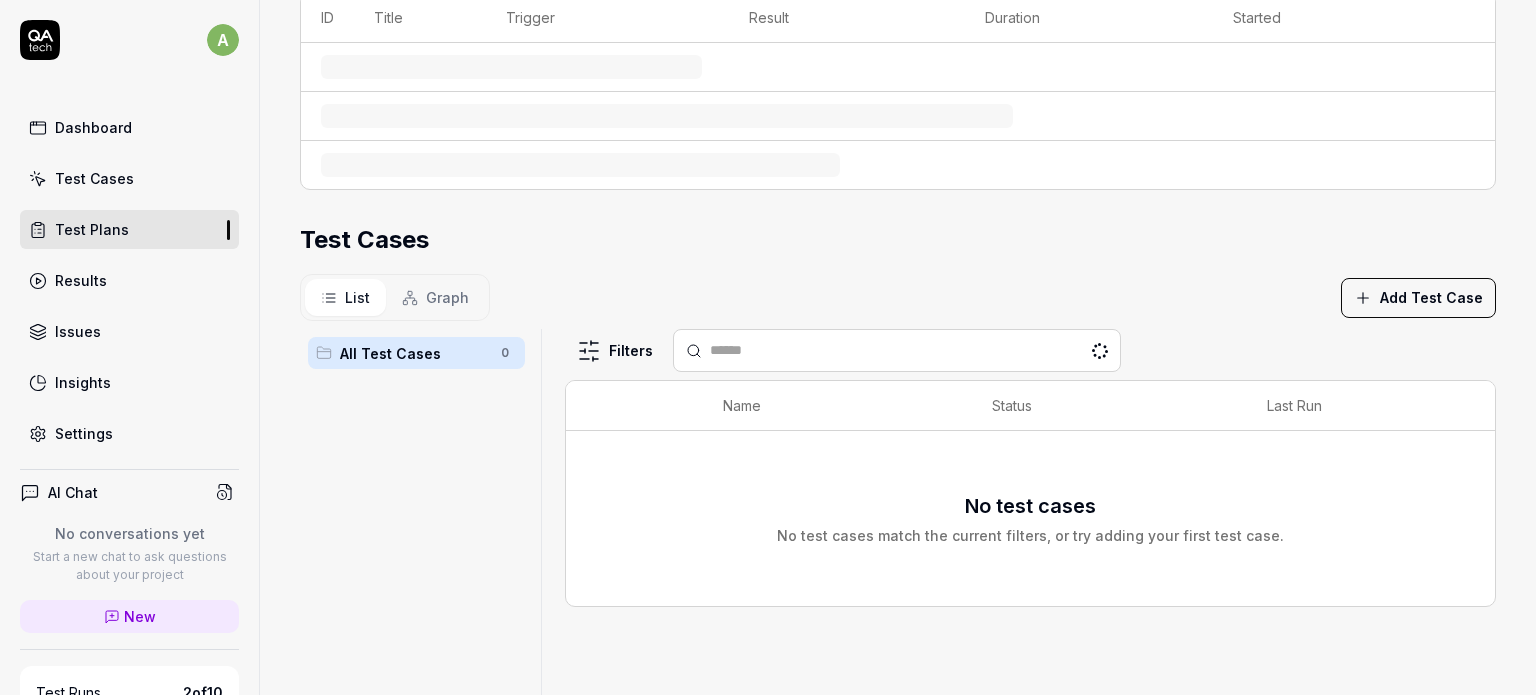 click on "Test Cases List Graph Add Test Case All Test Cases 0 Filters Name Status Last Run No test cases No test cases match the current filters, or try adding your first test case.
To pick up a draggable item, press the space bar.
While dragging, use the arrow keys to move the item.
Press space again to drop the item in its new position, or press escape to cancel." at bounding box center (898, 525) 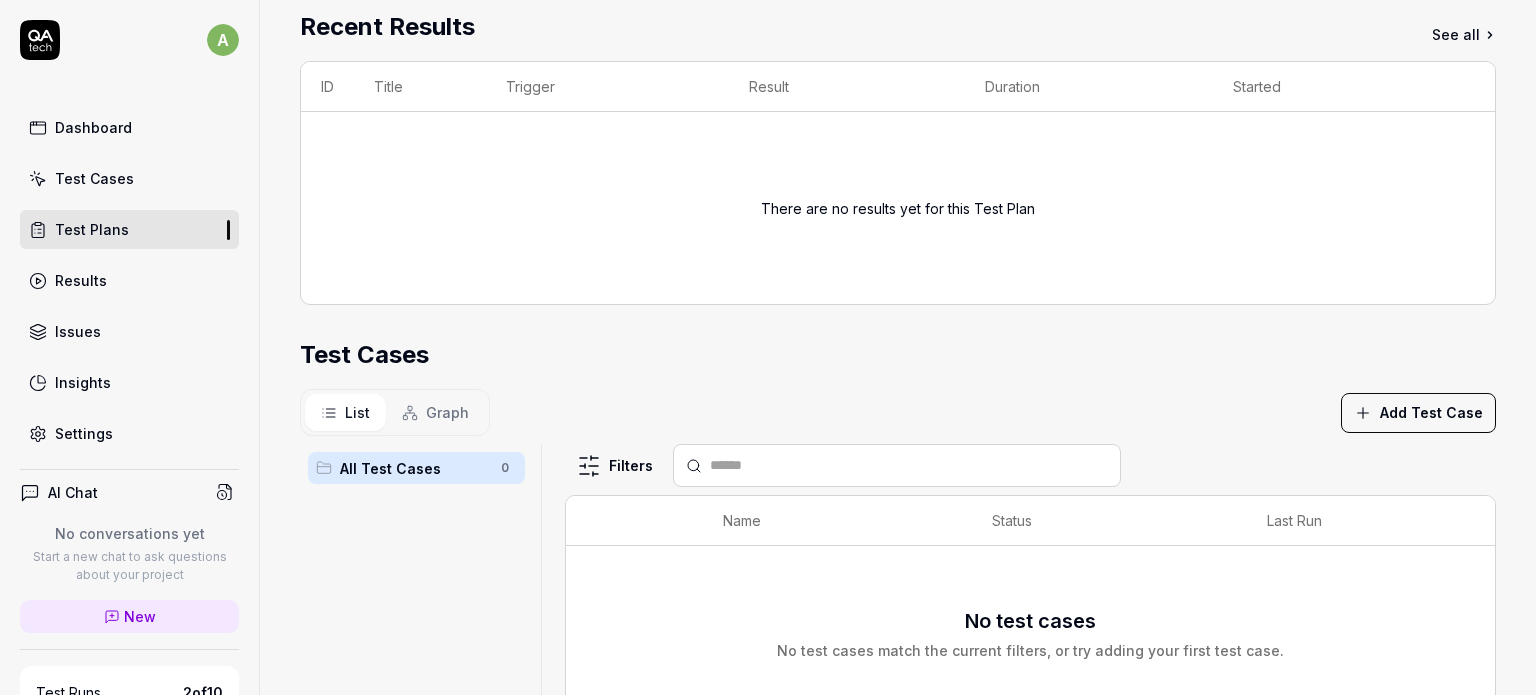 scroll, scrollTop: 599, scrollLeft: 0, axis: vertical 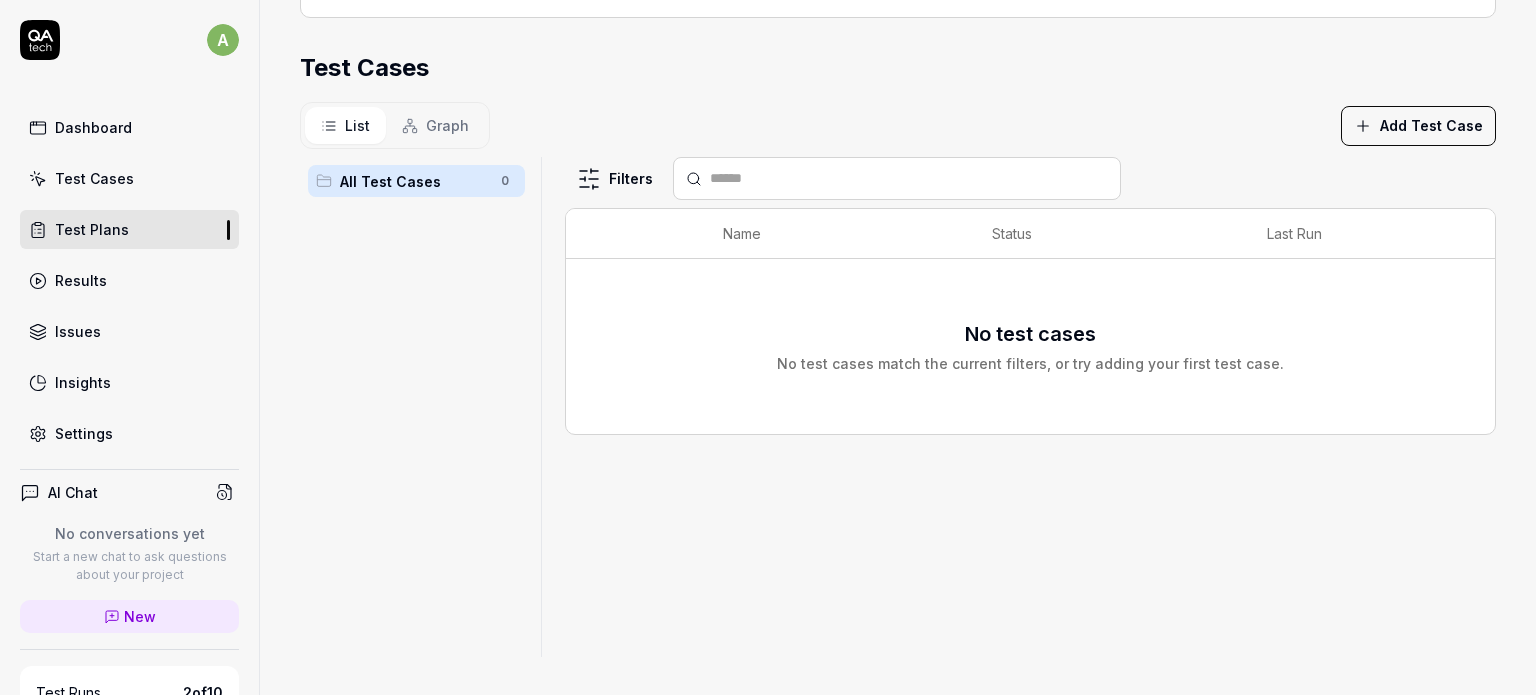 click on "All Test Cases" at bounding box center (414, 181) 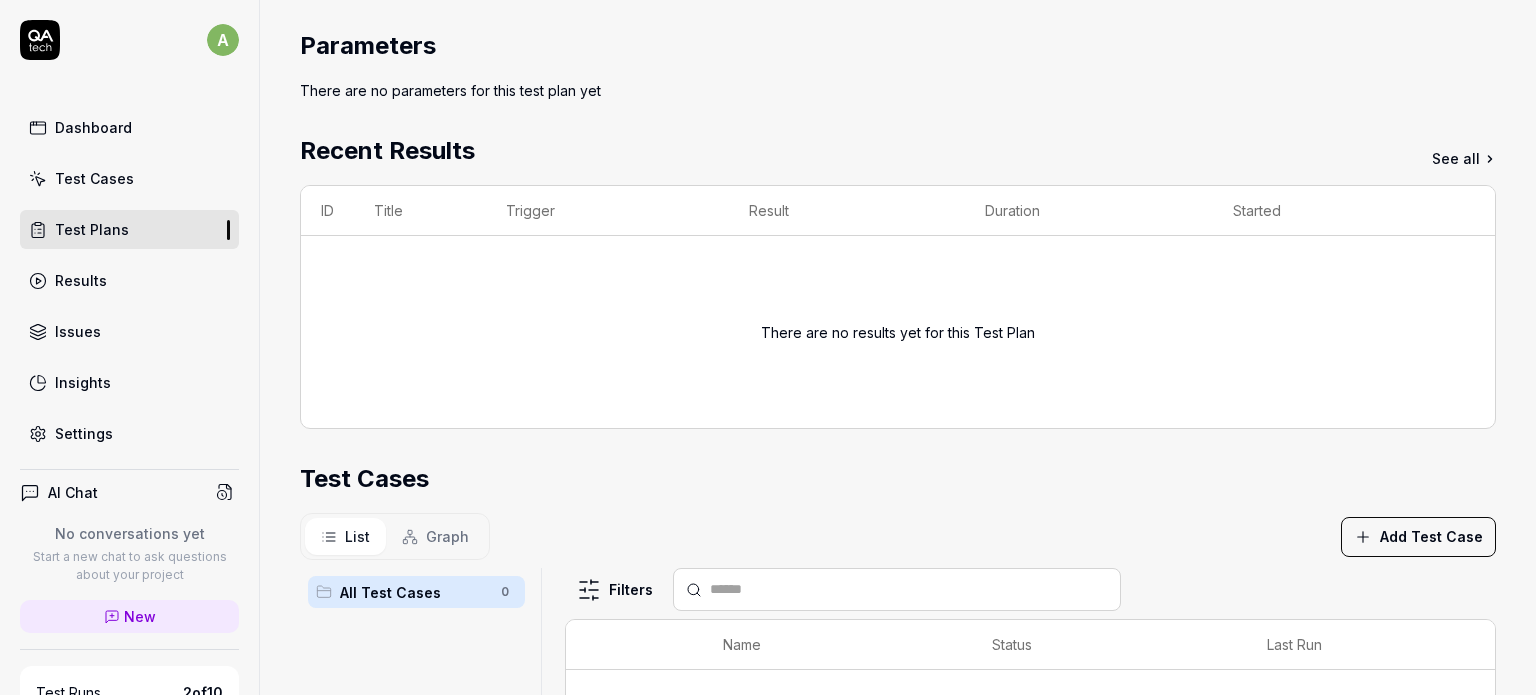 scroll, scrollTop: 0, scrollLeft: 0, axis: both 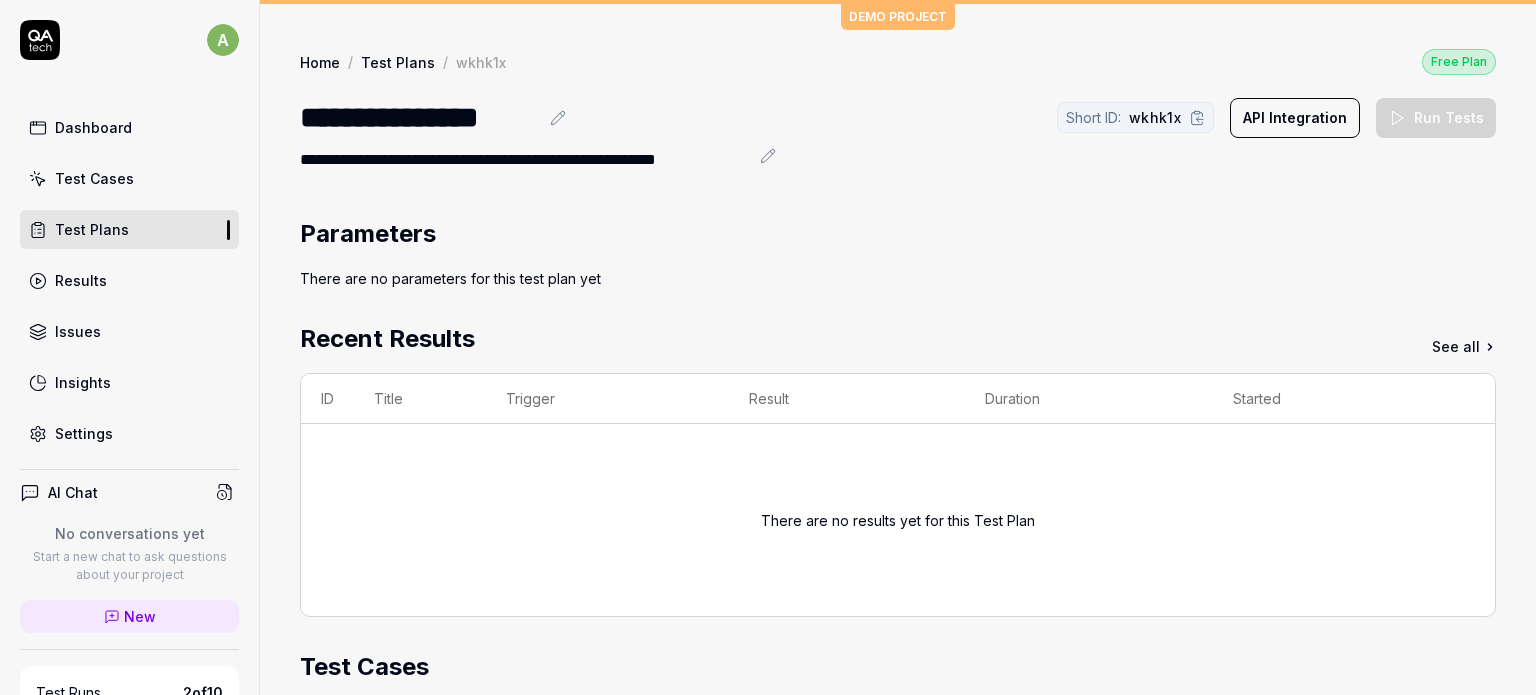 click on "Parameters There are no parameters for this test plan yet Recent Results See all ID Title Trigger Result Duration Started There are no results yet for this Test Plan Test Cases List Graph Add Test Case All Test Cases 0 Filters Name Status Last Run No test cases No test cases match the current filters, or try adding your first test case.
To pick up a draggable item, press the space bar.
While dragging, use the arrow keys to move the item.
Press space again to drop the item in its new position, or press escape to cancel." at bounding box center [898, 736] 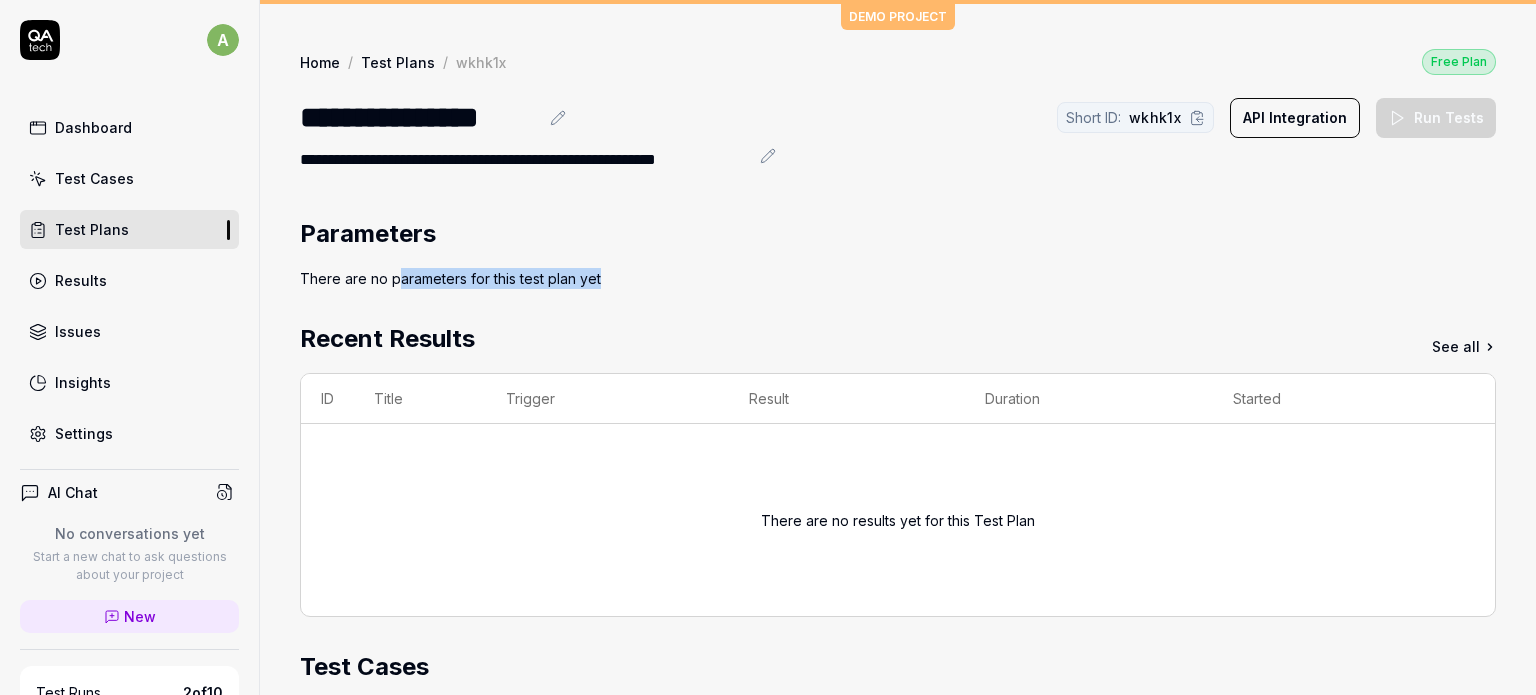 drag, startPoint x: 616, startPoint y: 281, endPoint x: 377, endPoint y: 279, distance: 239.00836 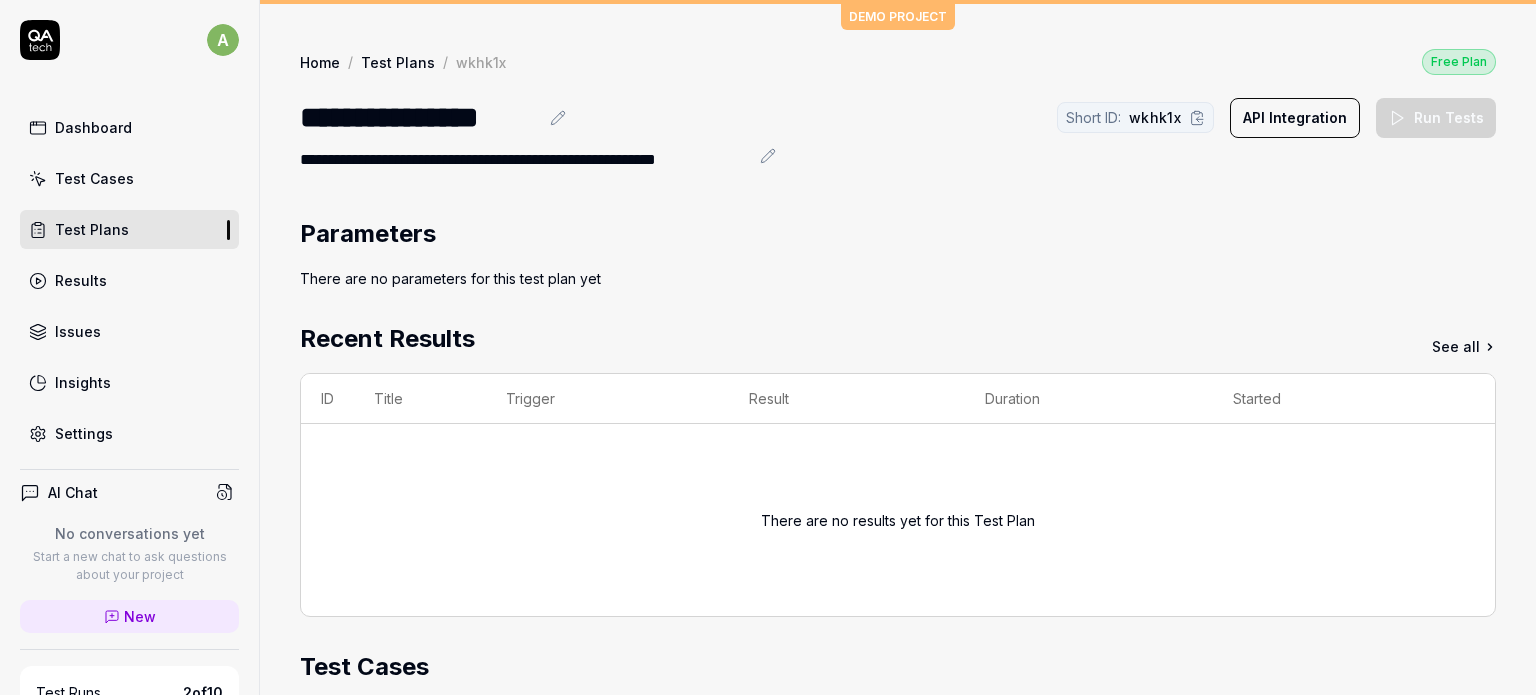 click on "There are no parameters for this test plan yet" at bounding box center (898, 278) 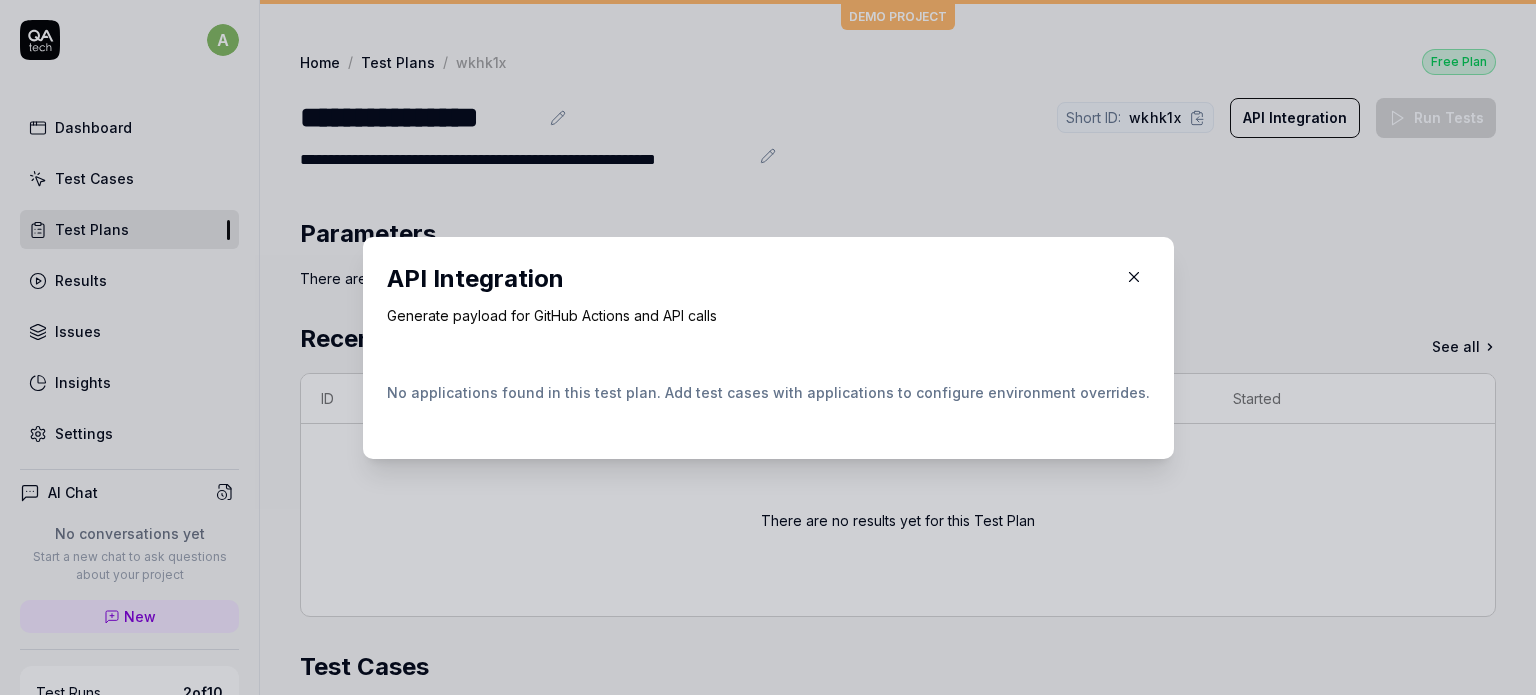 click on "No applications found in this test plan. Add test cases with applications to configure environment overrides." at bounding box center (768, 392) 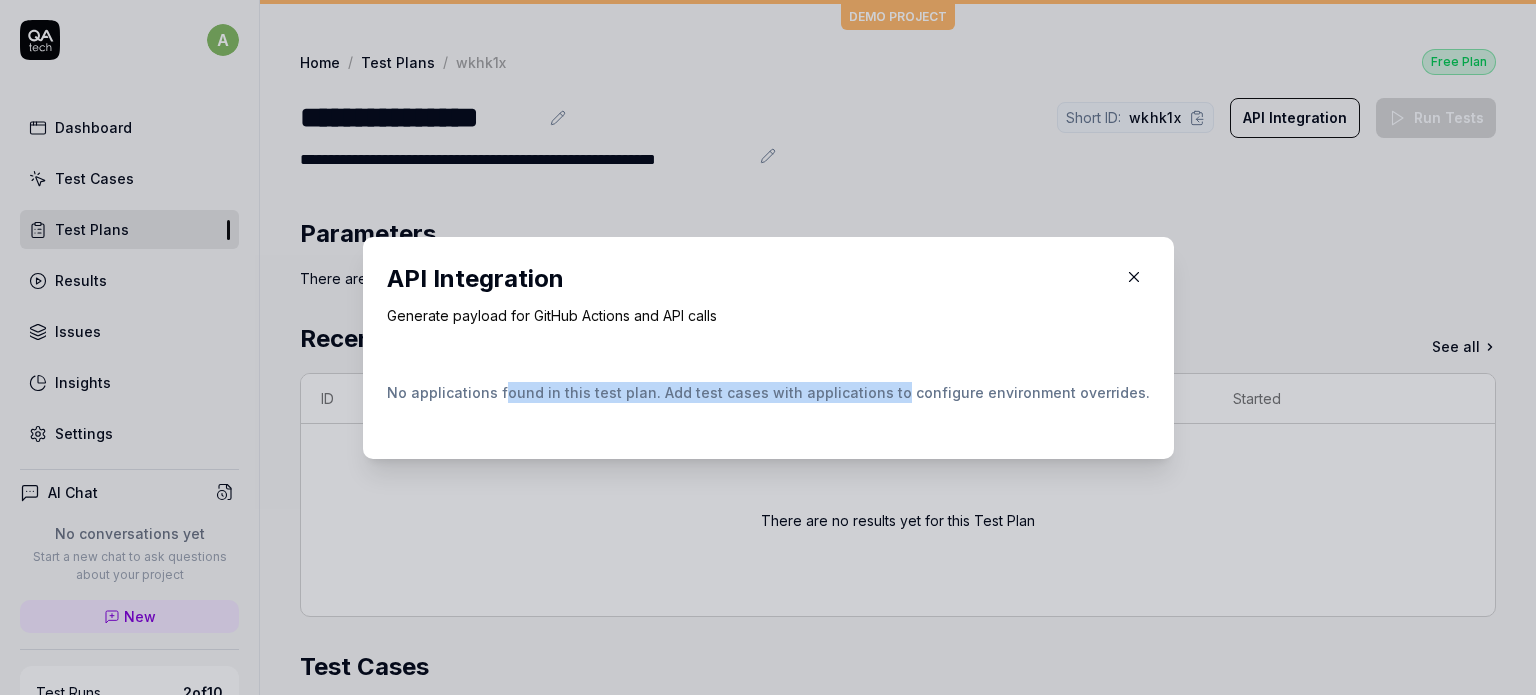 drag, startPoint x: 512, startPoint y: 395, endPoint x: 925, endPoint y: 403, distance: 413.07748 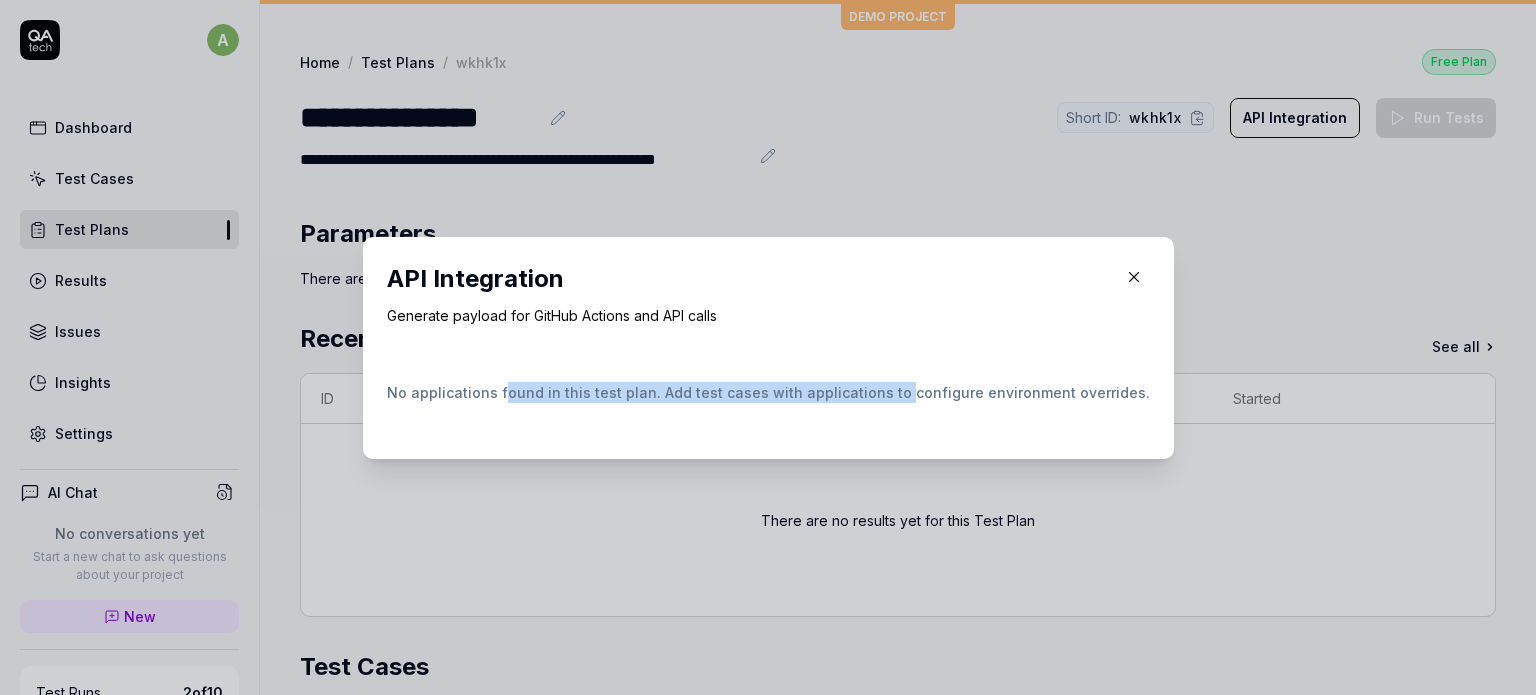 click at bounding box center [1134, 277] 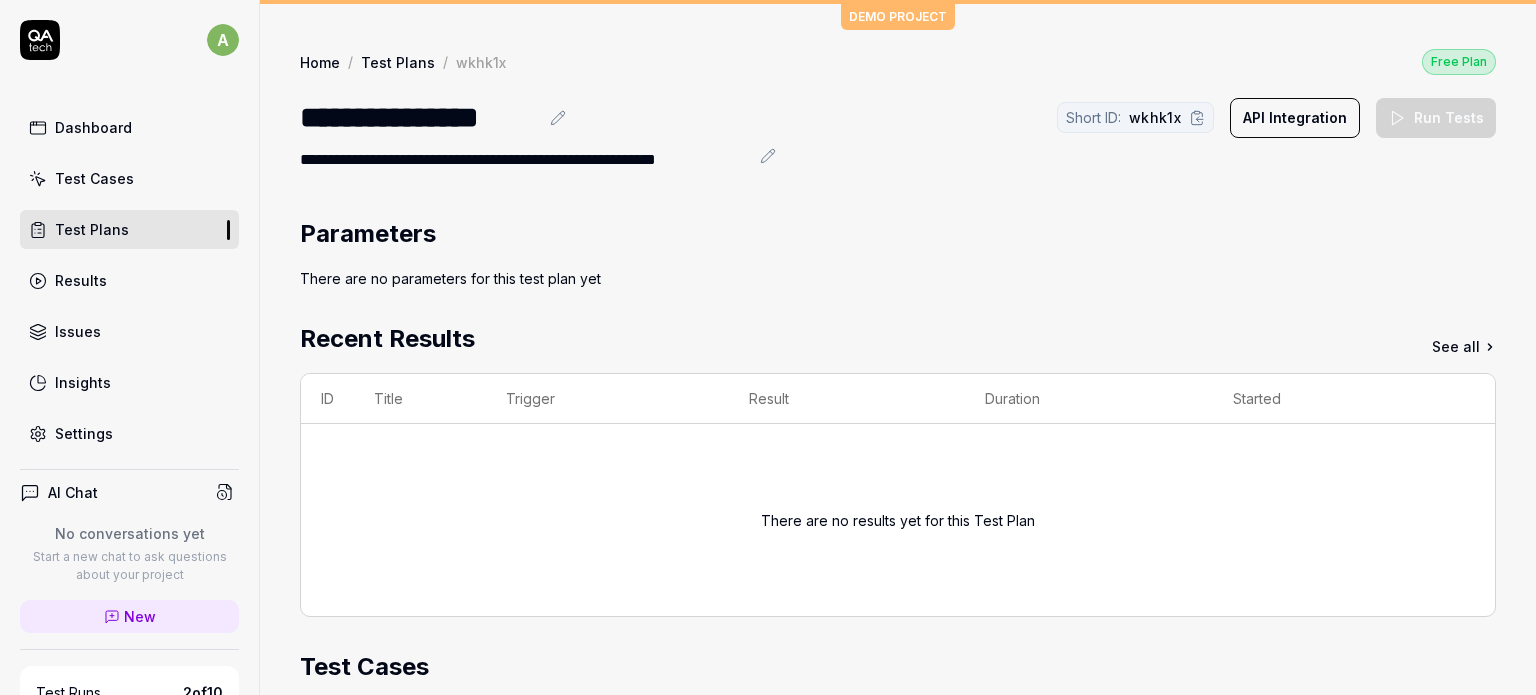 click on "There are no parameters for this test plan yet" at bounding box center [898, 278] 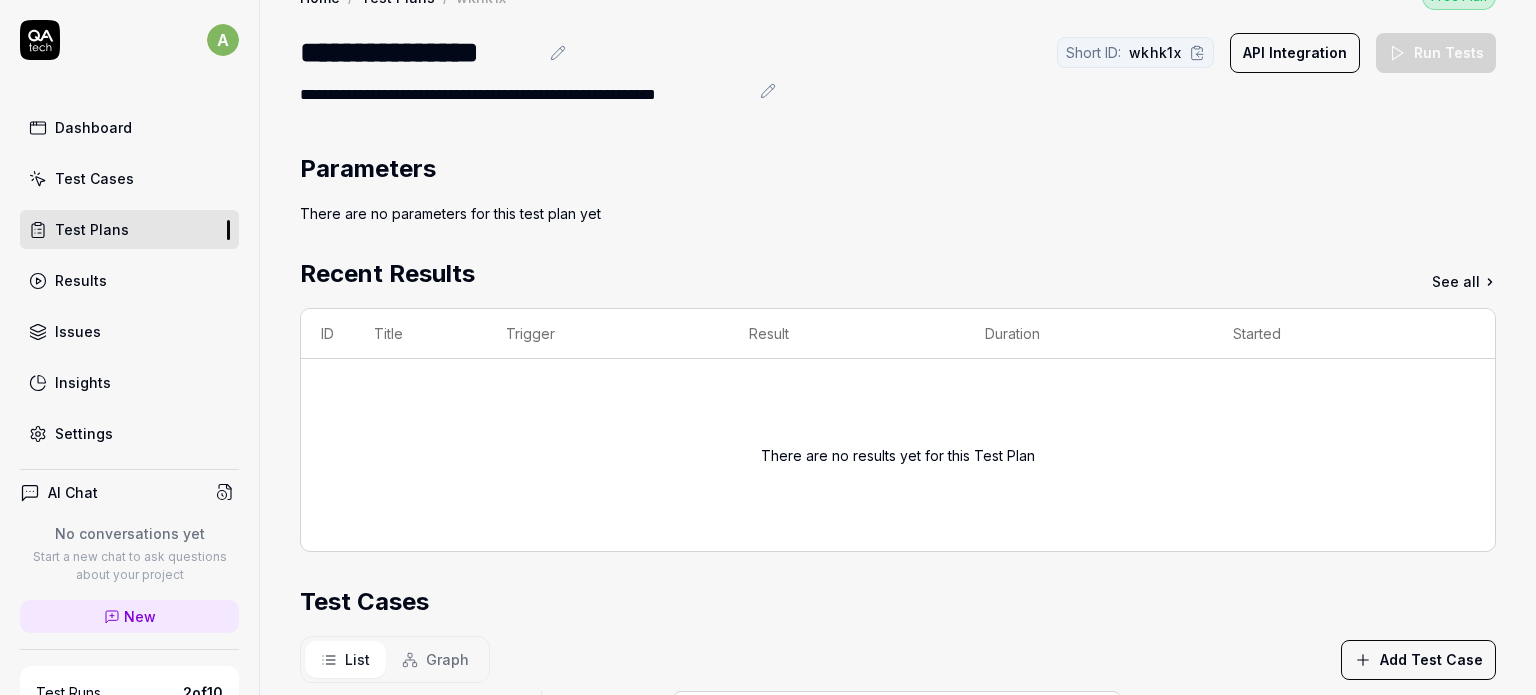 scroll, scrollTop: 200, scrollLeft: 0, axis: vertical 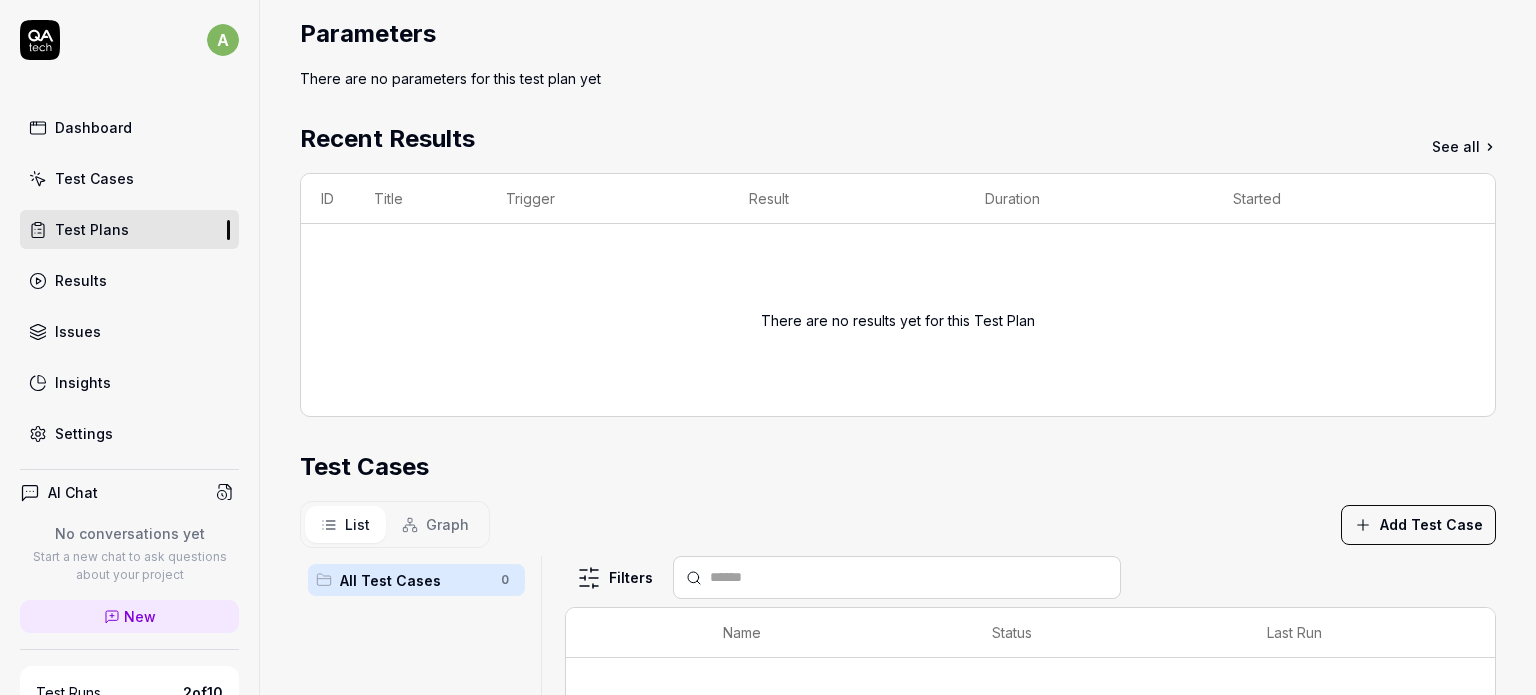 click on "Recent Results See all" at bounding box center (898, 139) 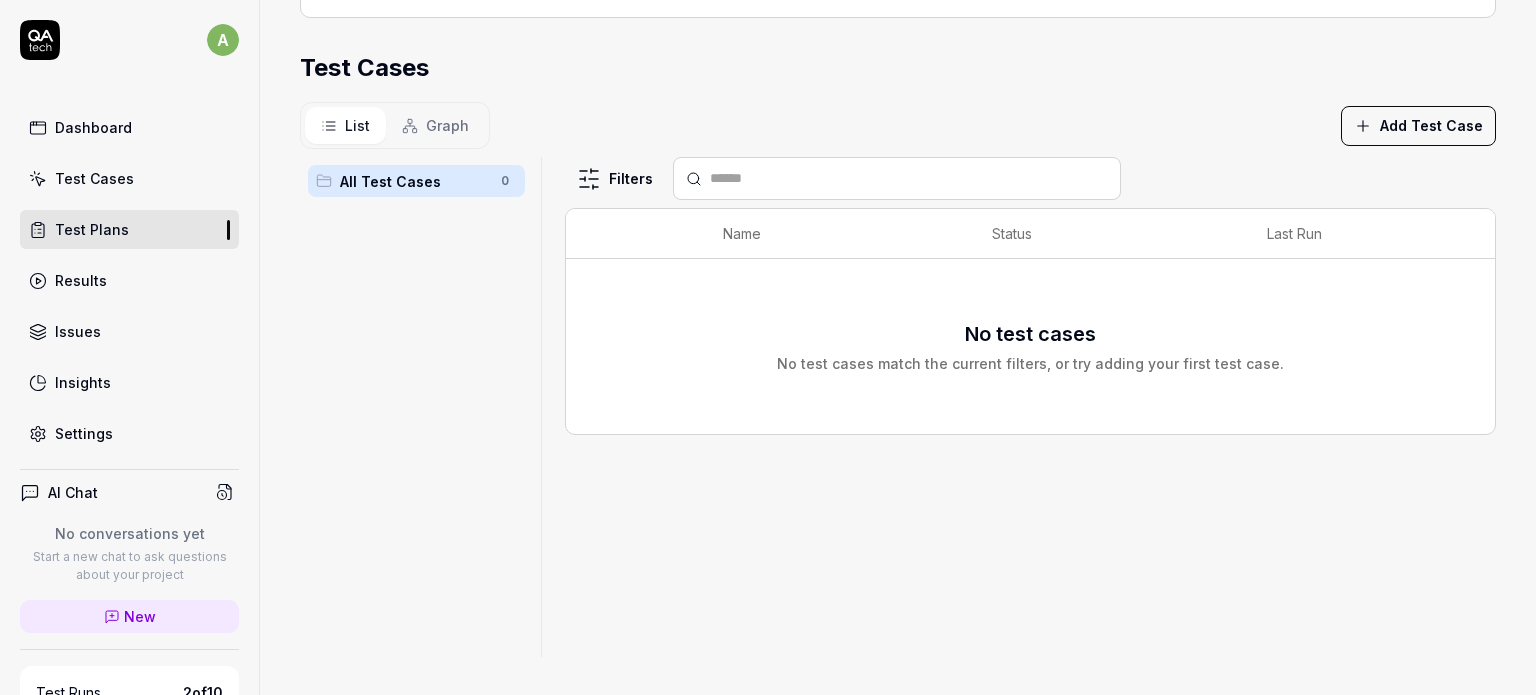 scroll, scrollTop: 0, scrollLeft: 0, axis: both 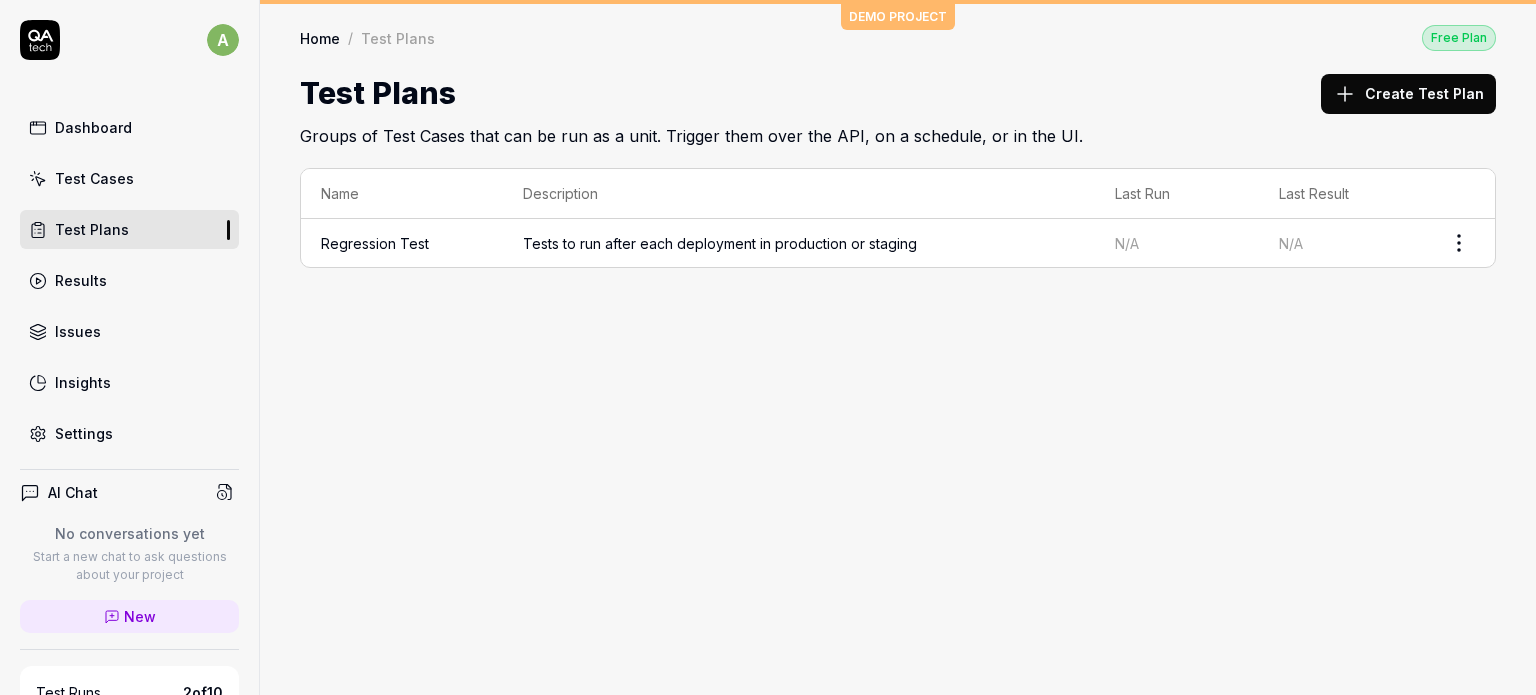 click on "Groups of Test Cases that can be run as a unit. Trigger them over the API, on a schedule, or in the UI." at bounding box center [898, 132] 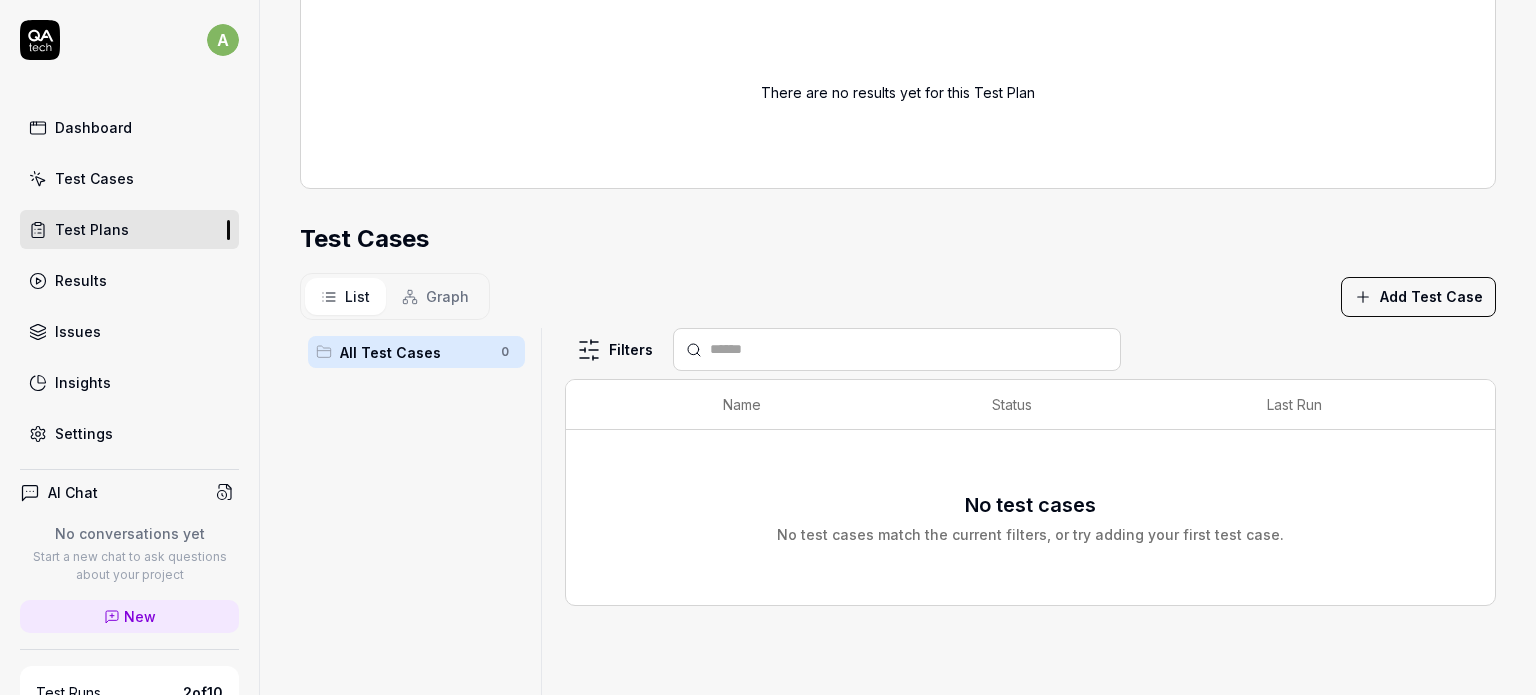 click on "Add Test Case" at bounding box center [1418, 297] 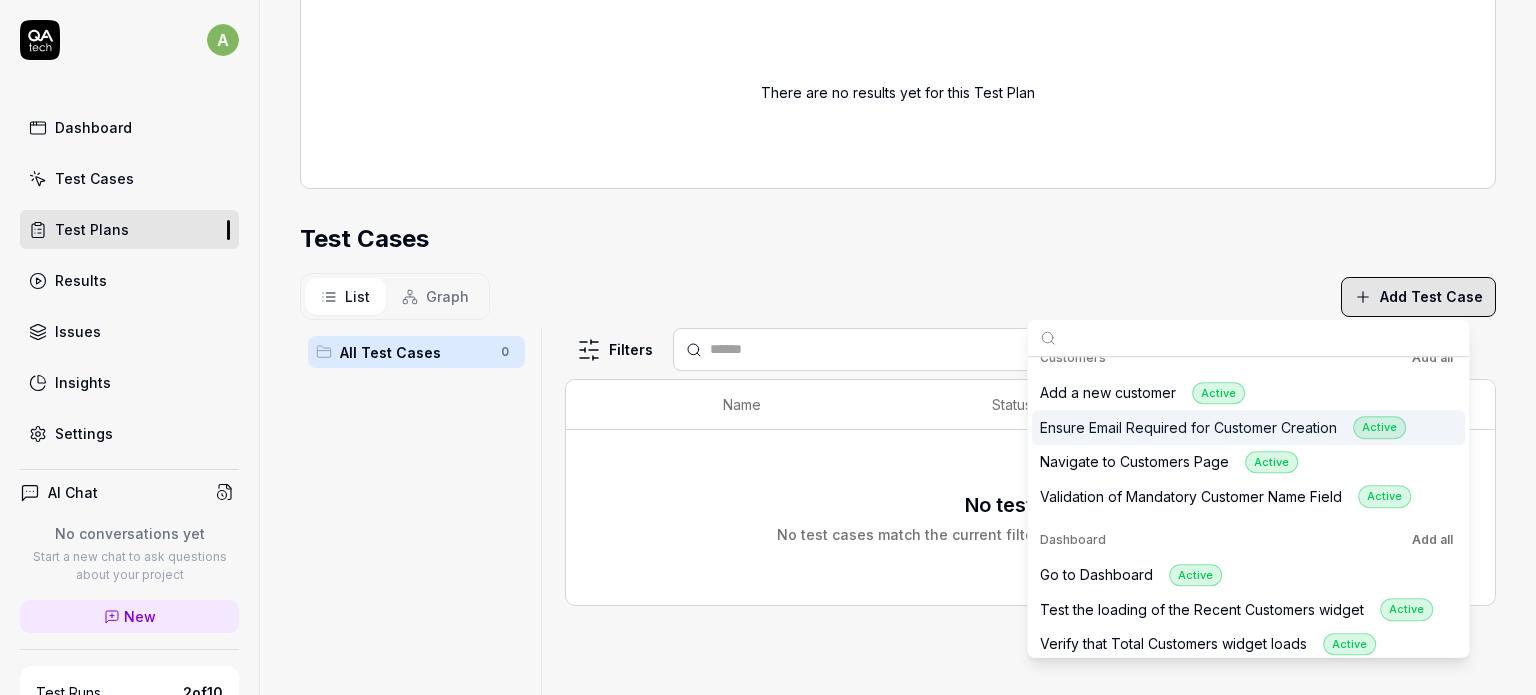 scroll, scrollTop: 104, scrollLeft: 0, axis: vertical 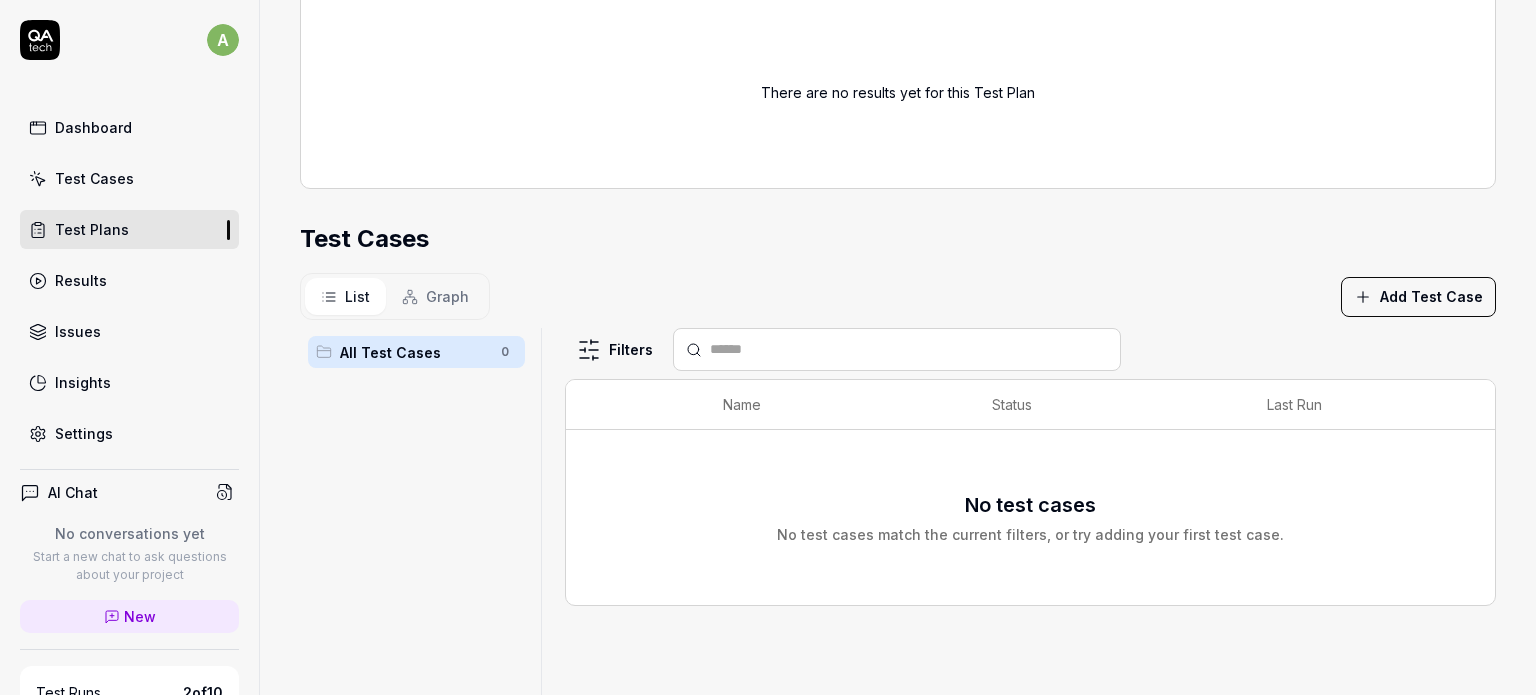 click on "No test cases No test cases match the current filters, or try adding your first test case." at bounding box center [1030, 517] 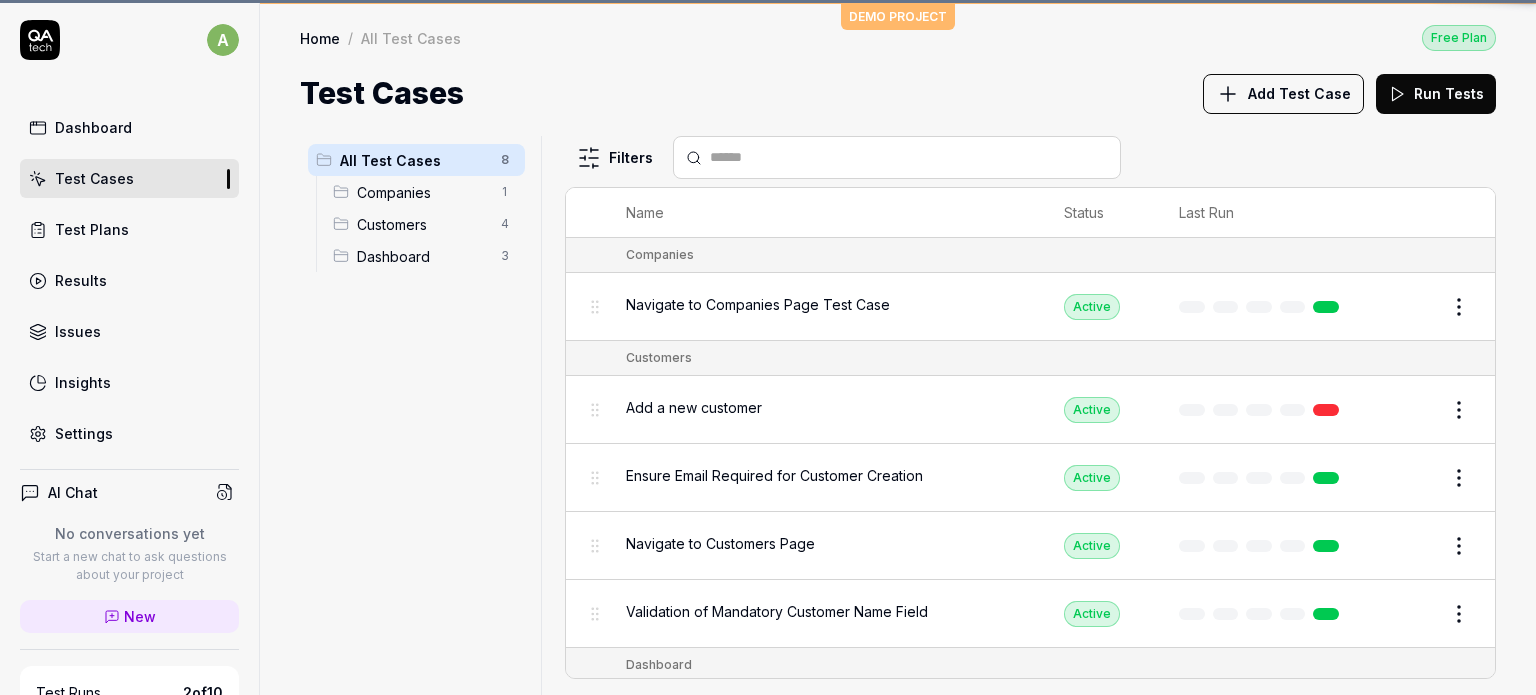 scroll, scrollTop: 0, scrollLeft: 0, axis: both 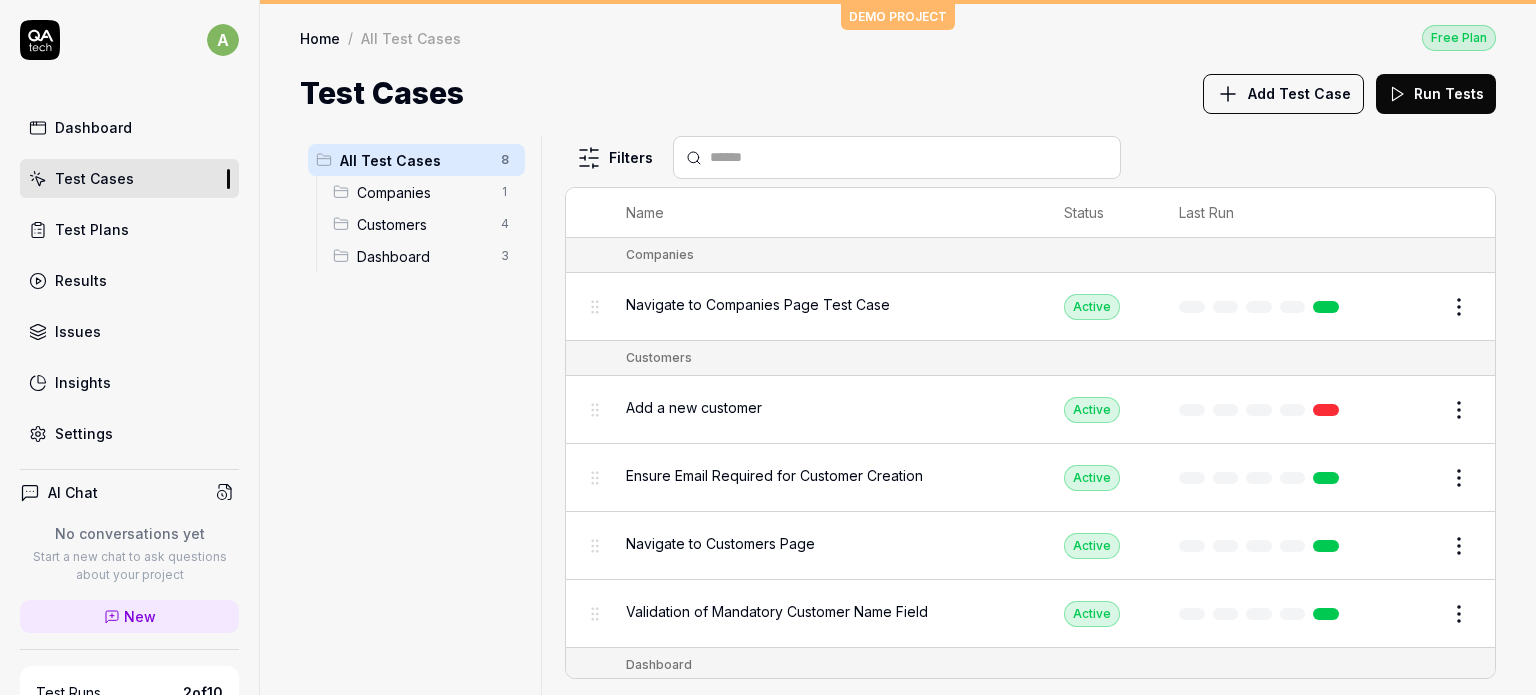 click on "Add Test Case" at bounding box center [1299, 93] 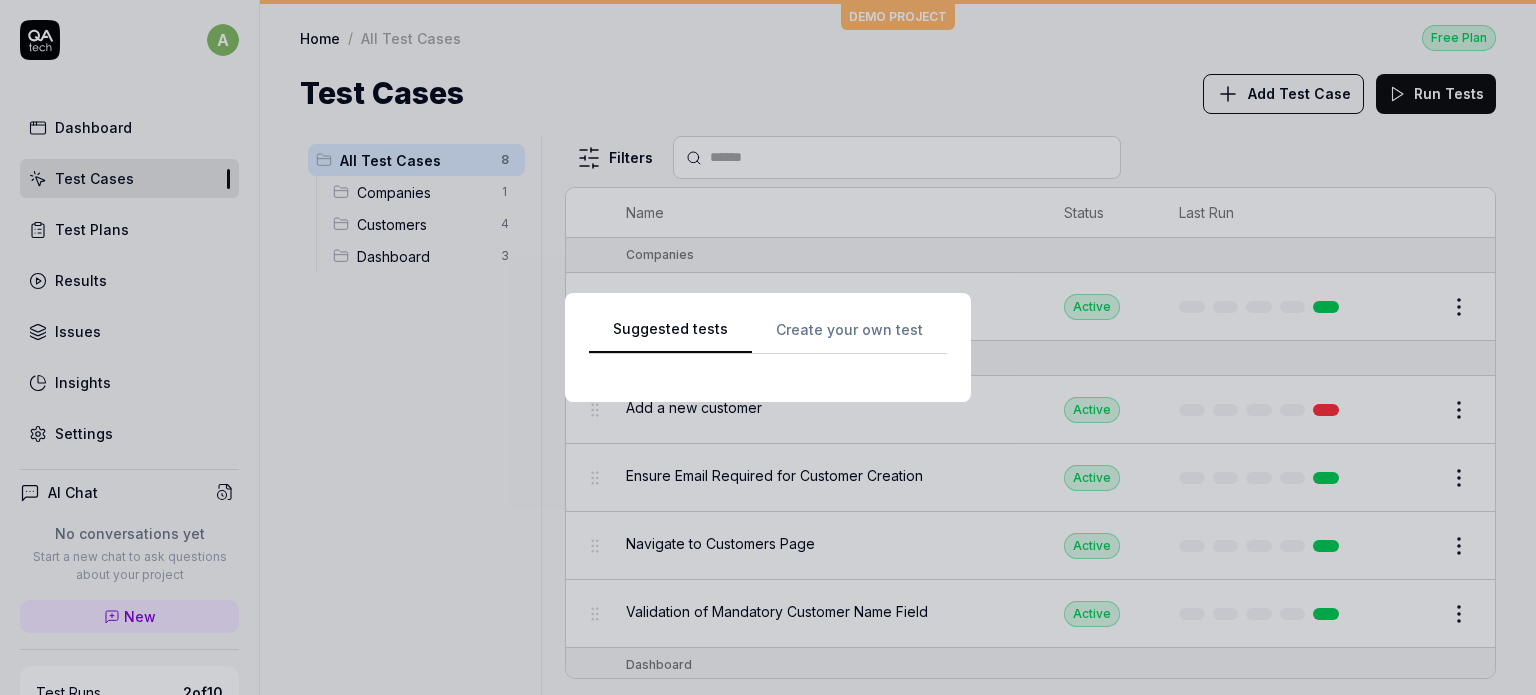 scroll, scrollTop: 0, scrollLeft: 0, axis: both 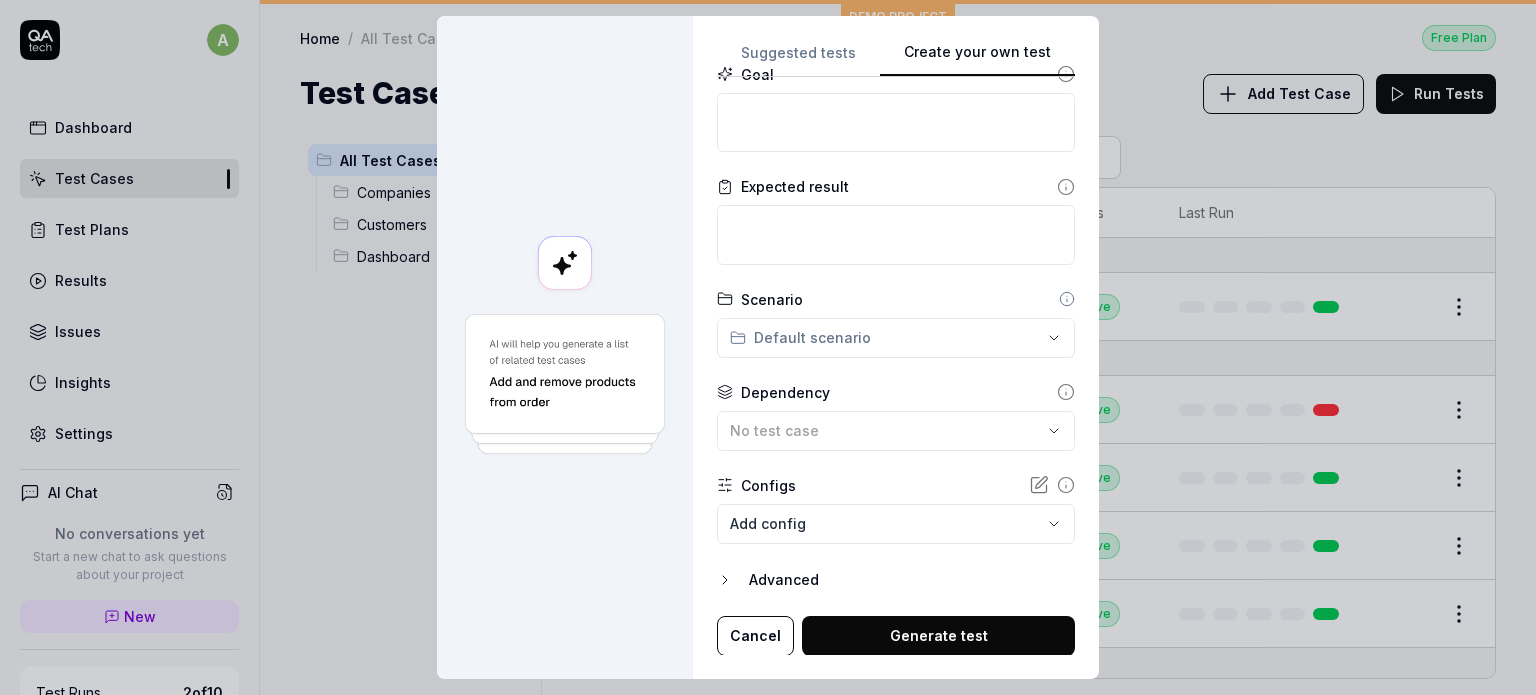 click on "a Dashboard Test Cases Test Plans Results Issues Insights Settings AI Chat No conversations yet Start a new chat to ask questions about your project New Test Runs 2  of  10 This is just a trial, upgrade for more tests! You have almost reached the limit for the trial. Upgrade Now Book a call with us Documentation V Virtusize Demo CRM Collapse Sidebar DEMO PROJECT Home / All Test Cases Free Plan Home / All Test Cases Free Plan Test Cases Add Test Case Run Tests All Test Cases 8 Companies 1 Customers 4 Dashboard 3 Filters Name Status Last Run Companies Navigate to Companies Page Test Case Active Edit Customers Add a new customer Active Edit Ensure Email Required for Customer Creation Active Edit Navigate to Customers Page Active Edit Validation of Mandatory Customer Name Field Active Edit Dashboard Go to Dashboard Active Edit Test the loading of the Recent Customers widget Active Edit Verify that Total Customers widget loads Active Edit
Create your own test Suggested tests Create your own test Name" at bounding box center [768, 347] 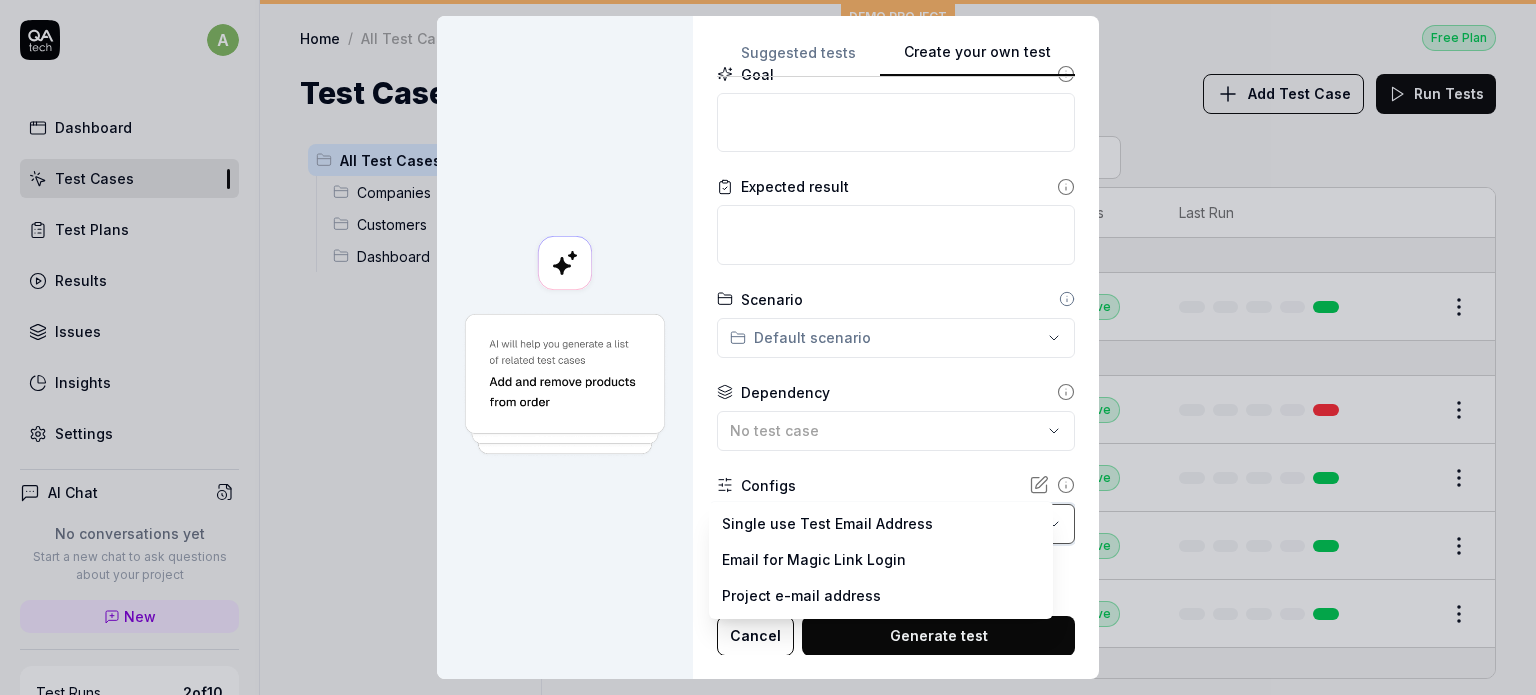 drag, startPoint x: 588, startPoint y: 518, endPoint x: 624, endPoint y: 536, distance: 40.24922 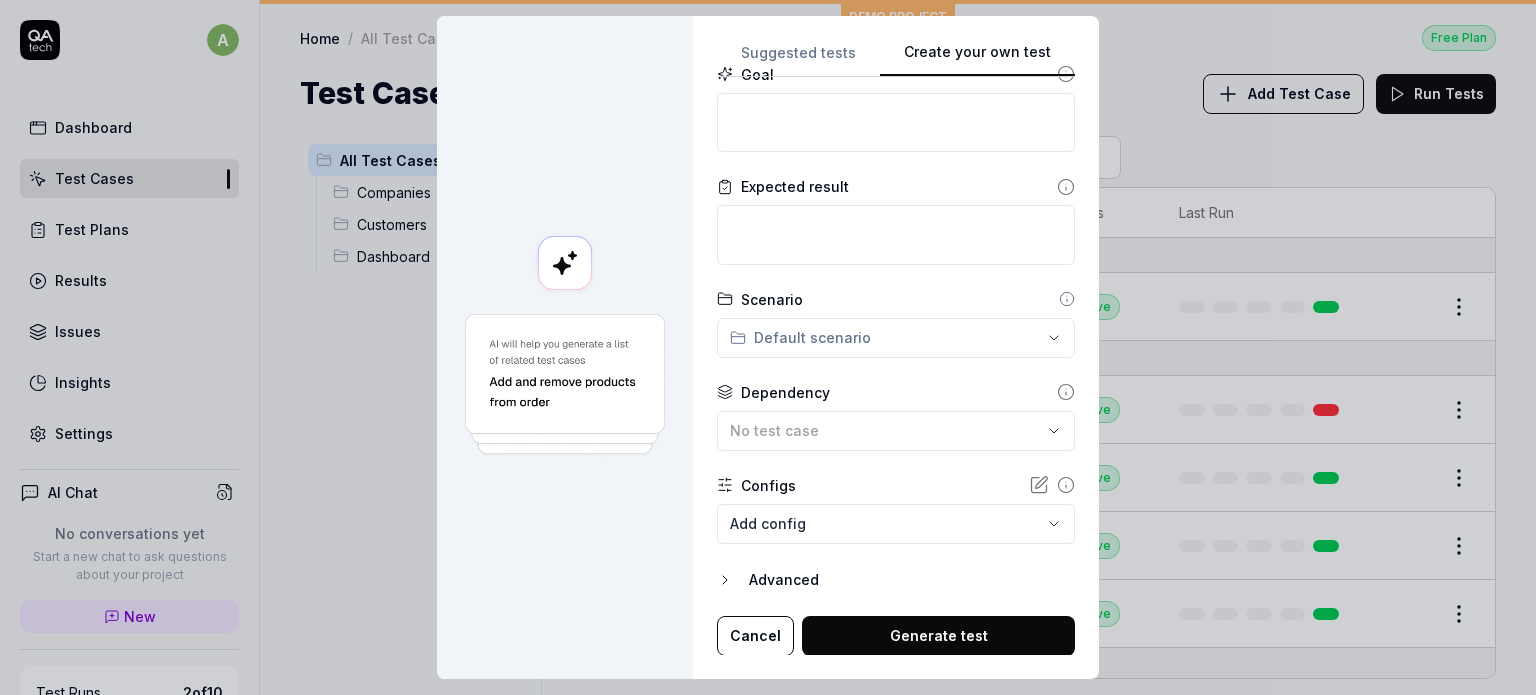 click on "Advanced" at bounding box center (896, 580) 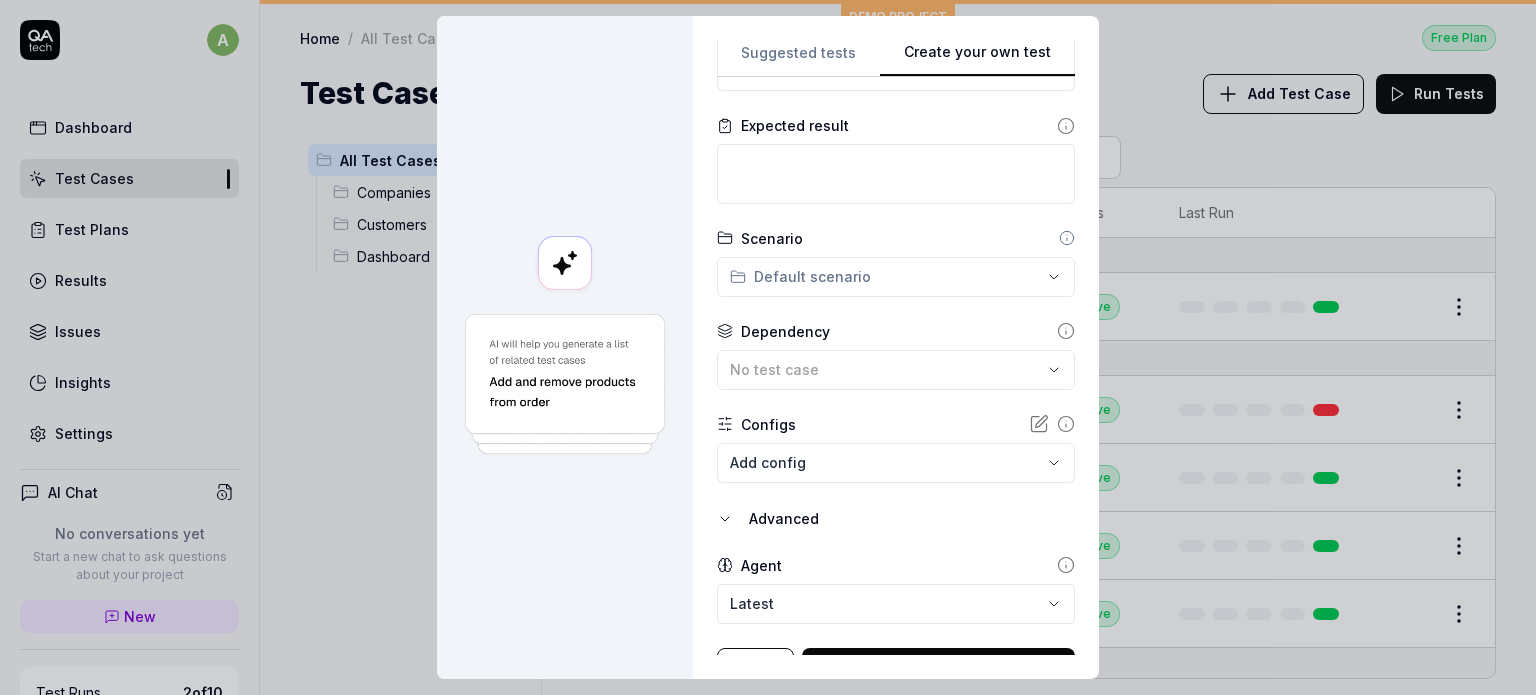 scroll, scrollTop: 316, scrollLeft: 0, axis: vertical 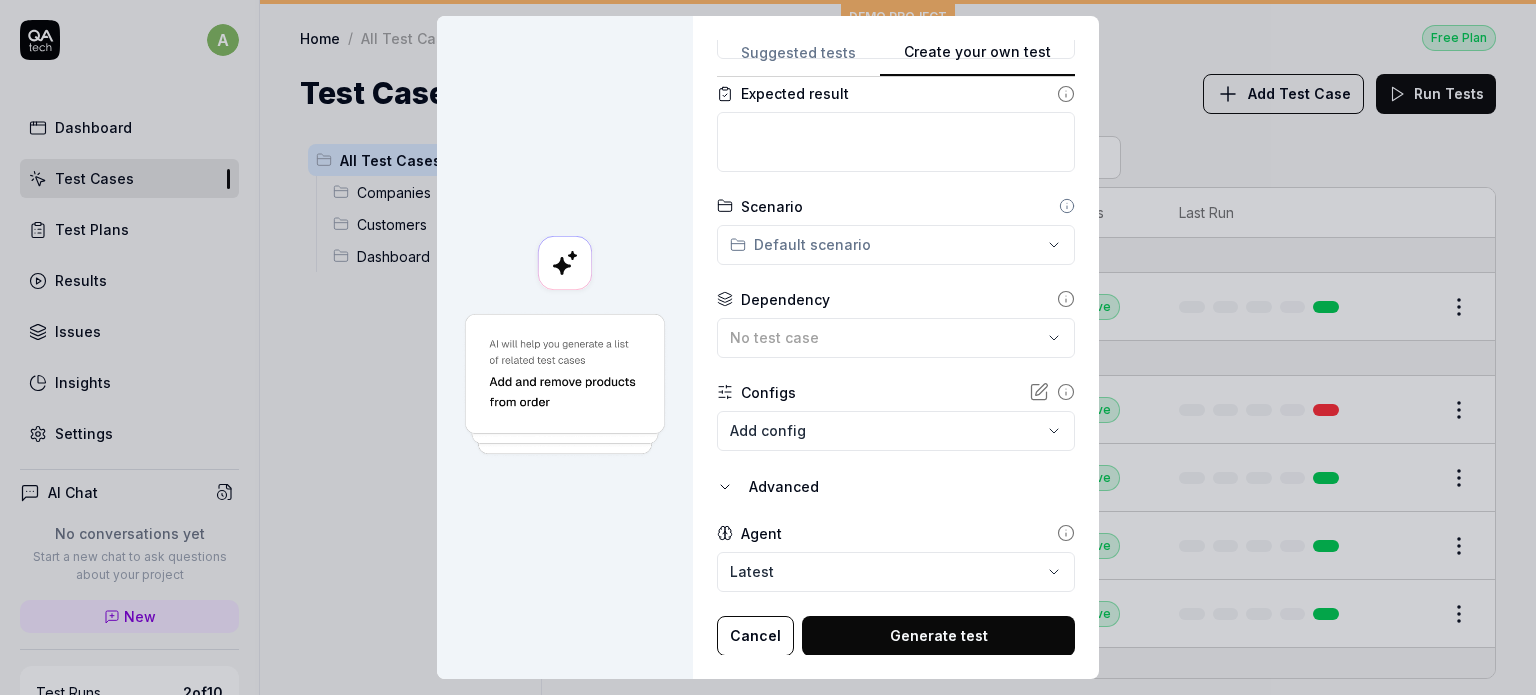 click on "Cancel" at bounding box center (755, 636) 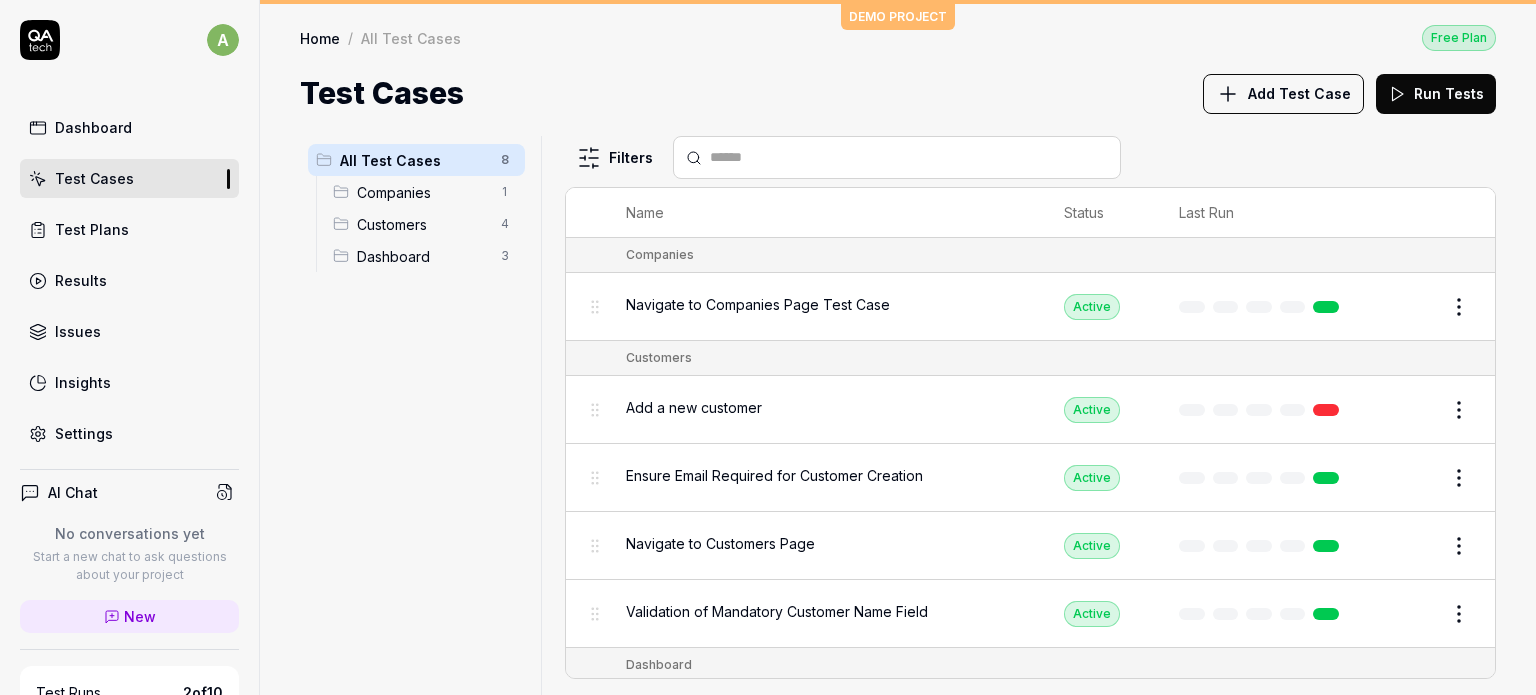 click on "All Test Cases 8 Companies 1 Customers 4 Dashboard 3" at bounding box center [416, 403] 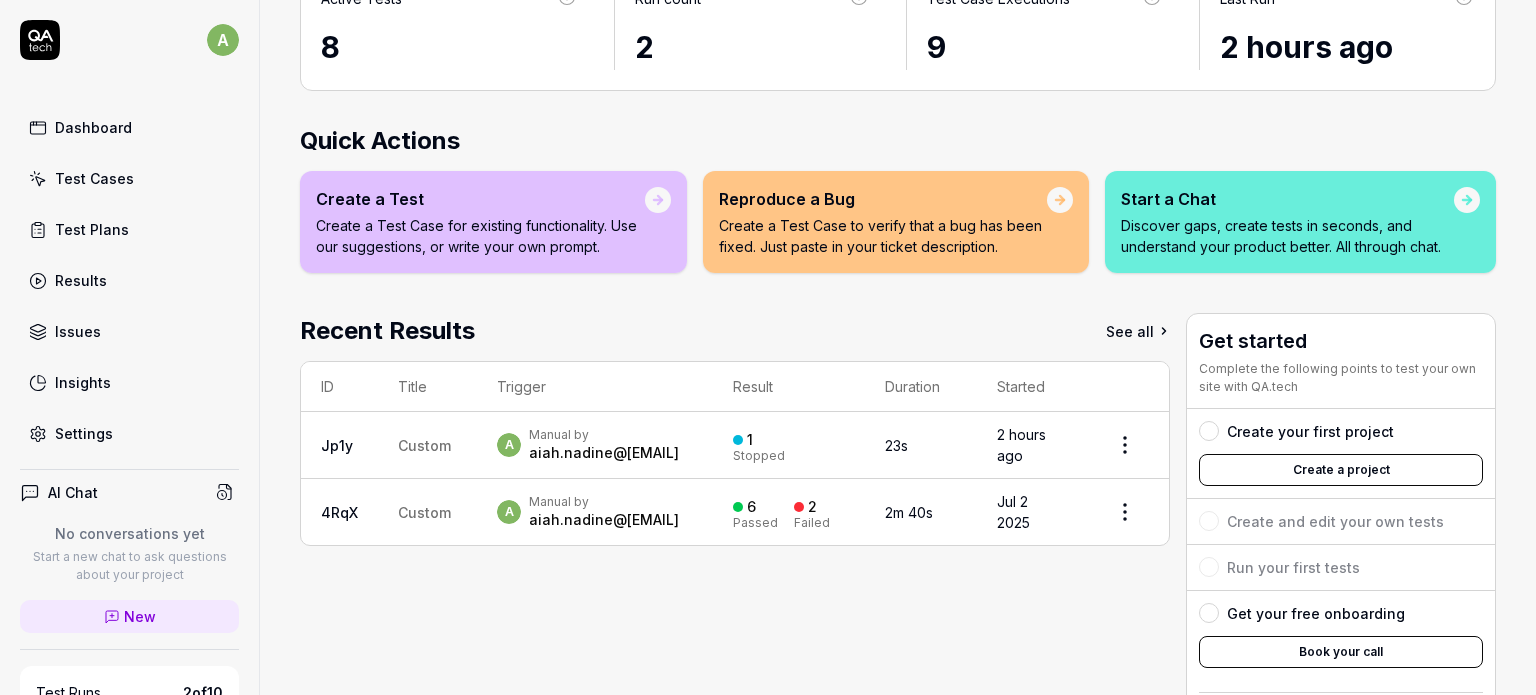 scroll, scrollTop: 200, scrollLeft: 0, axis: vertical 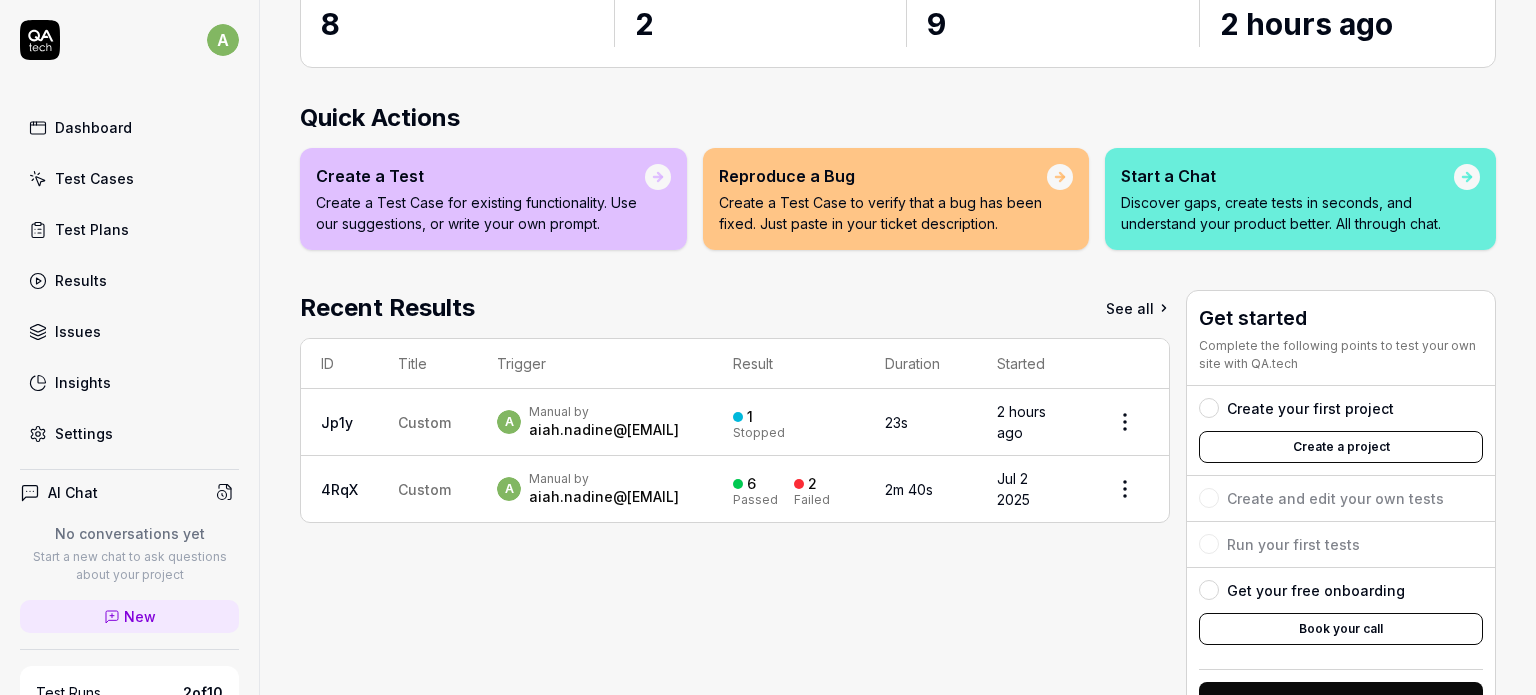 click on "Create a project" at bounding box center [1341, 447] 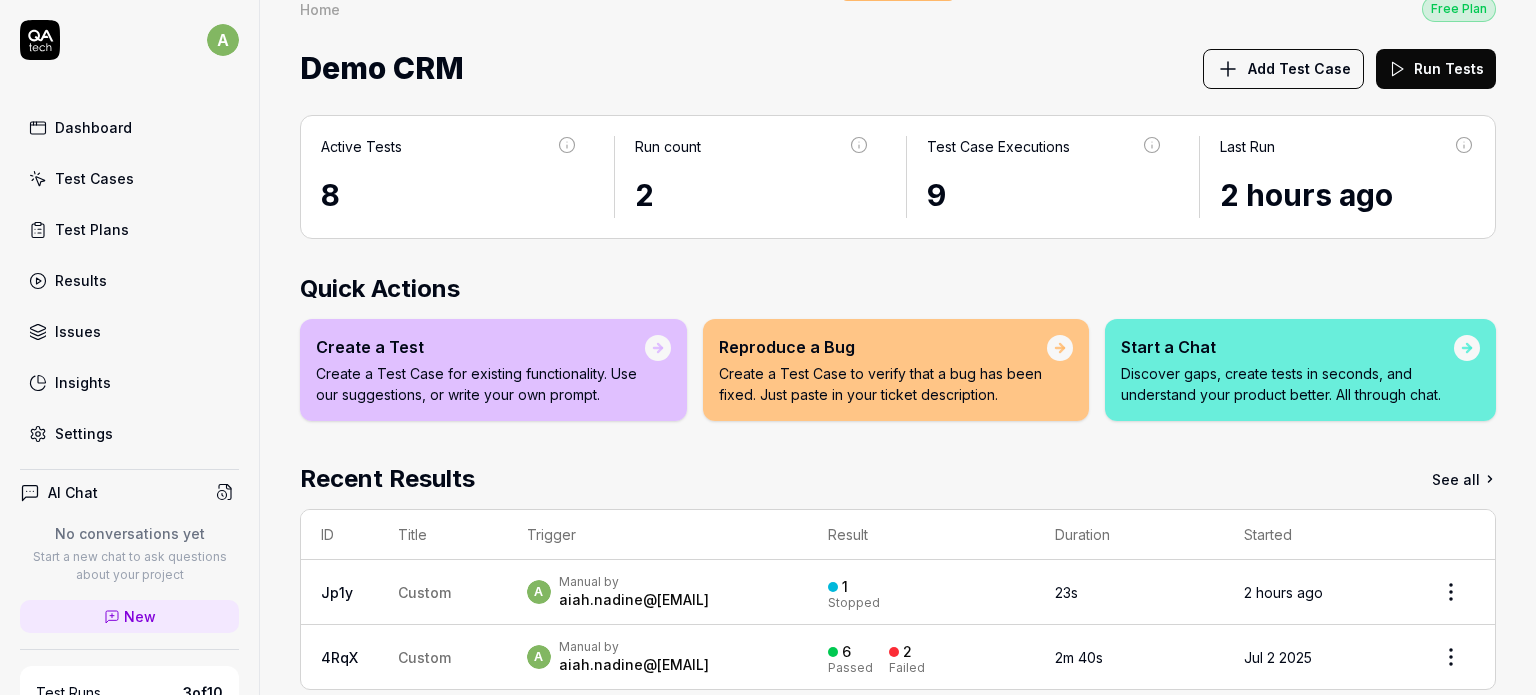 scroll, scrollTop: 0, scrollLeft: 0, axis: both 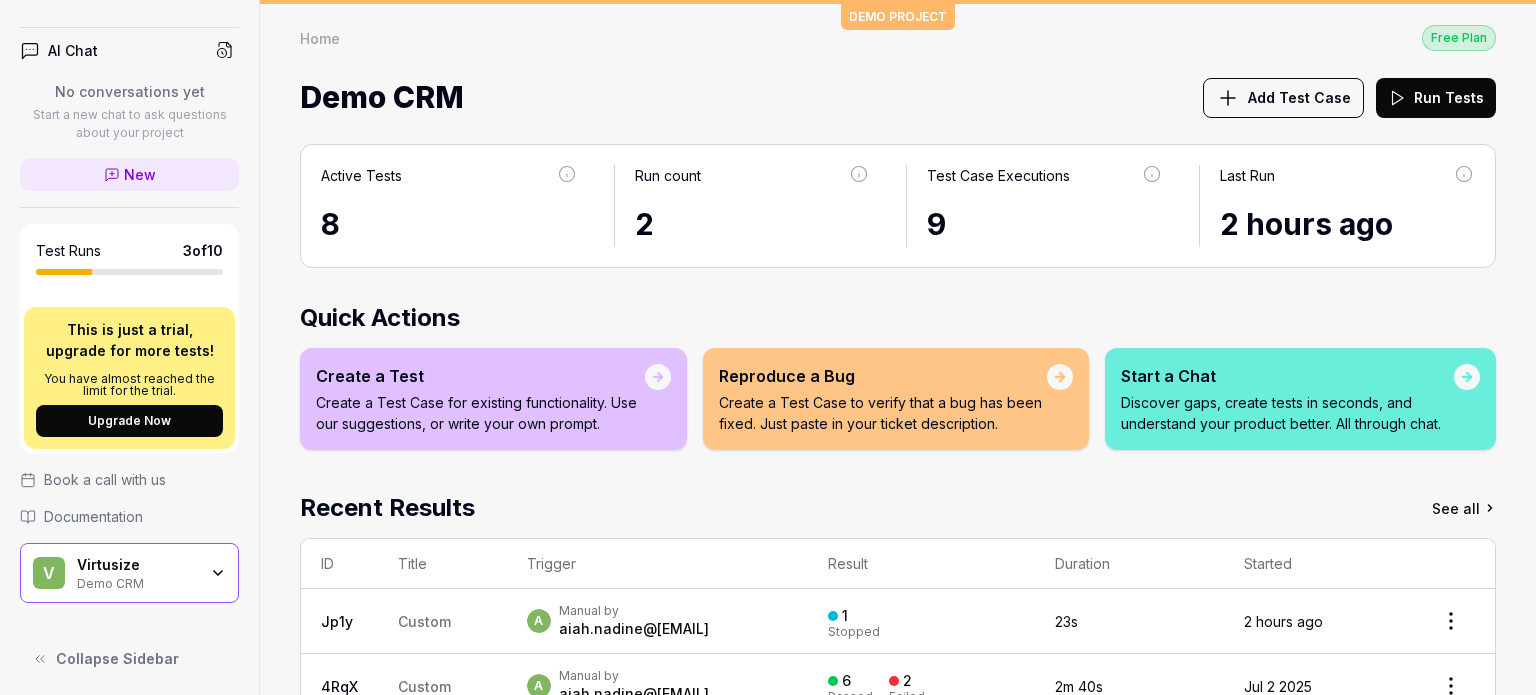 click on "Virtusize" at bounding box center (137, 565) 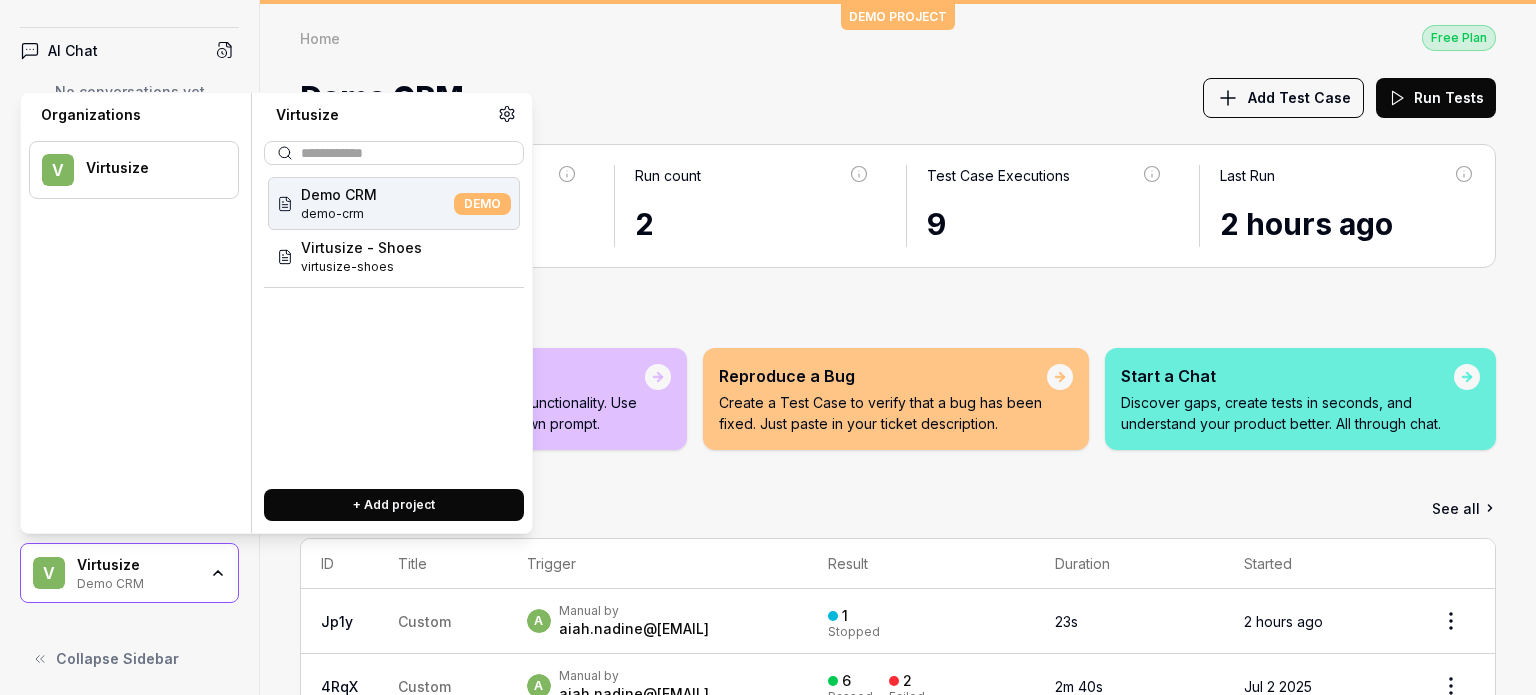 click on "V Virtusize" at bounding box center [134, 170] 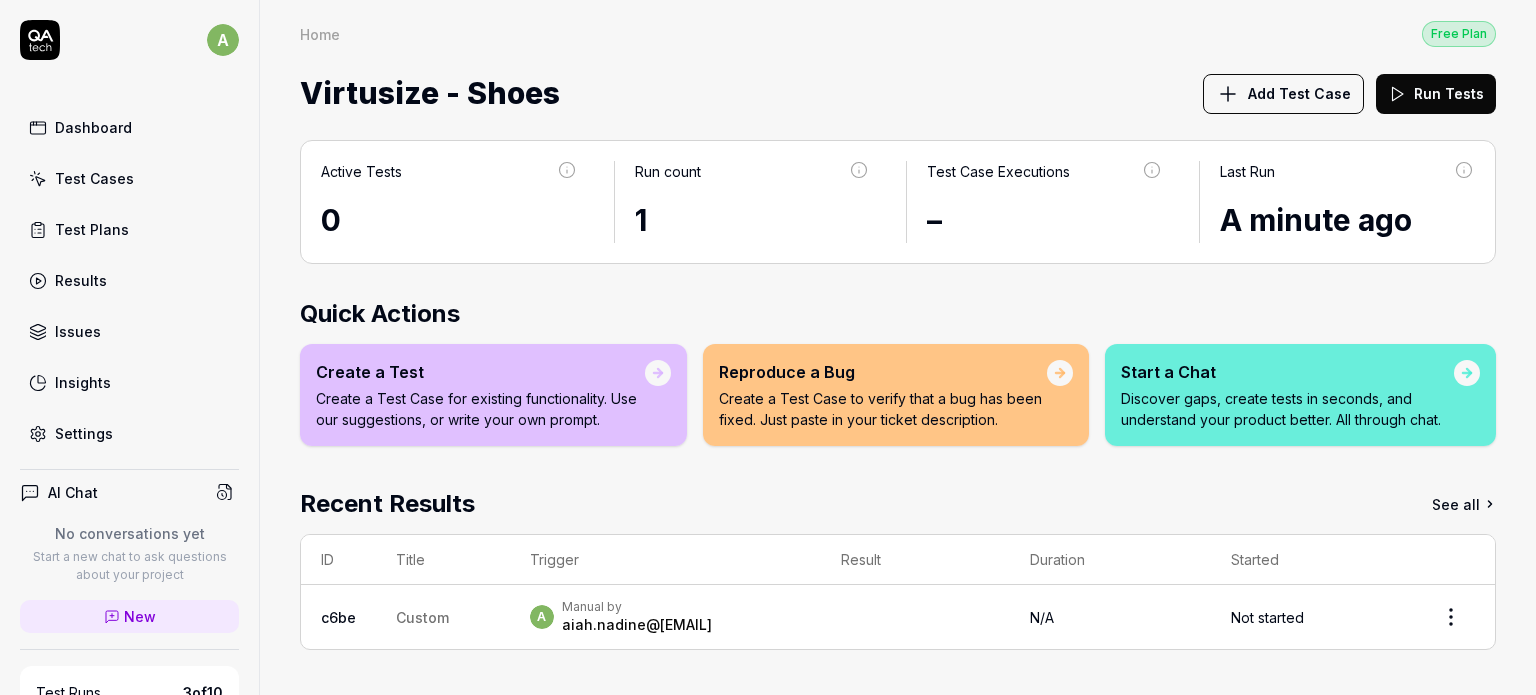 click on "[EMAIL]" at bounding box center (637, 625) 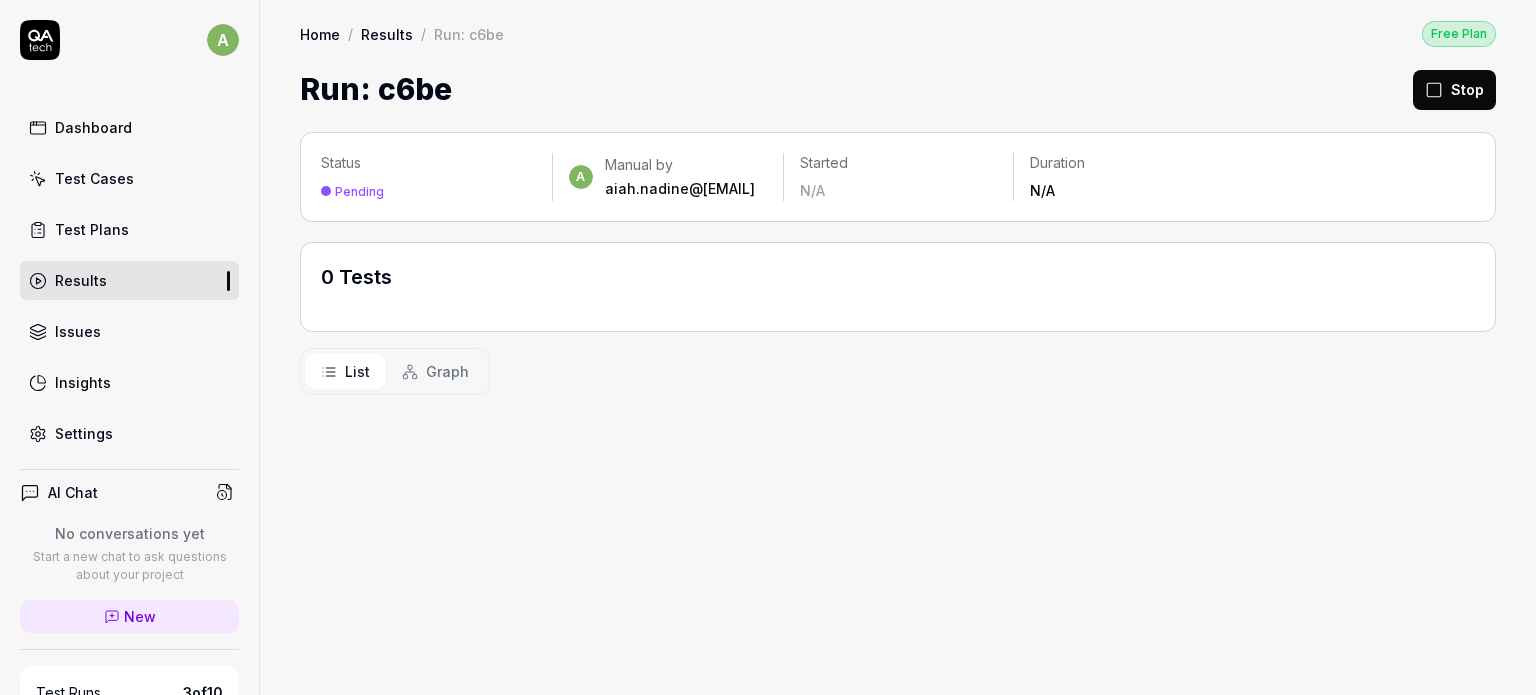 click on "Graph" at bounding box center [435, 371] 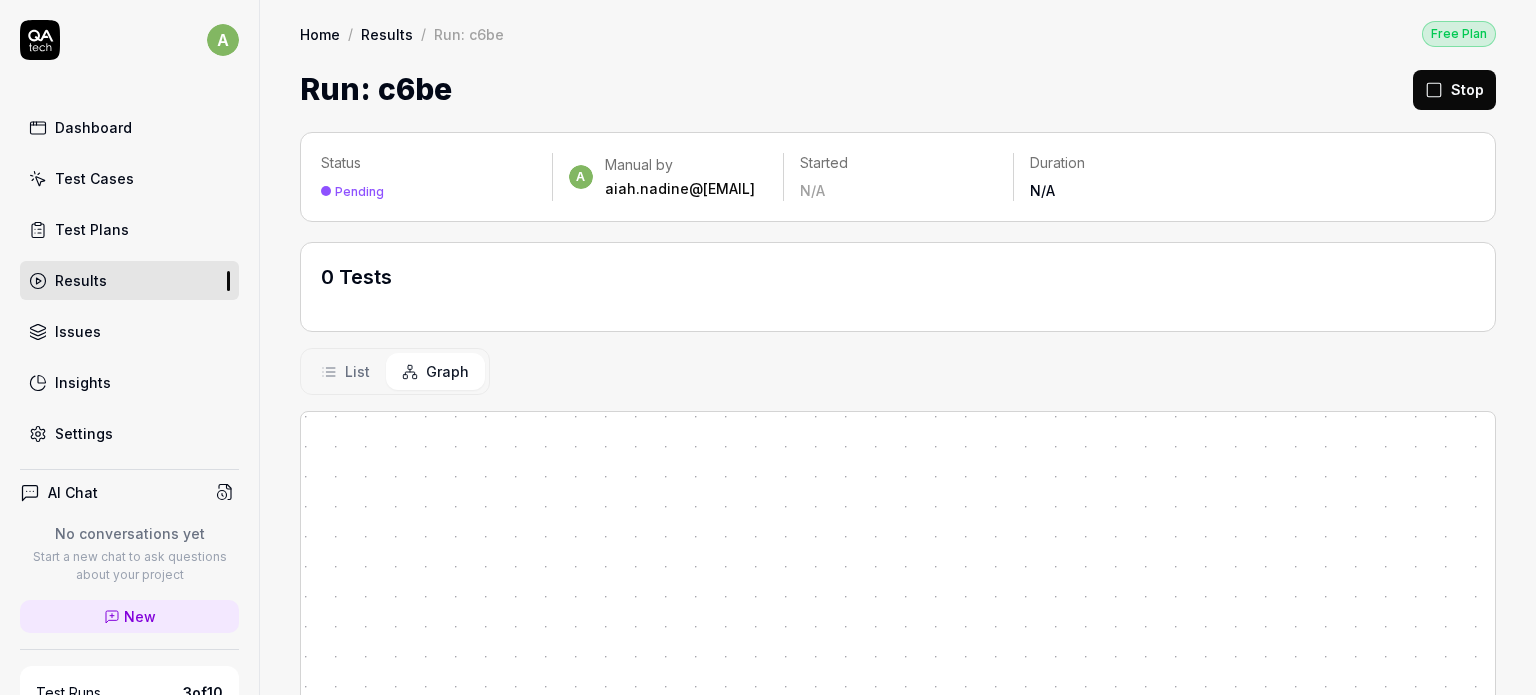 click on "List" at bounding box center (357, 371) 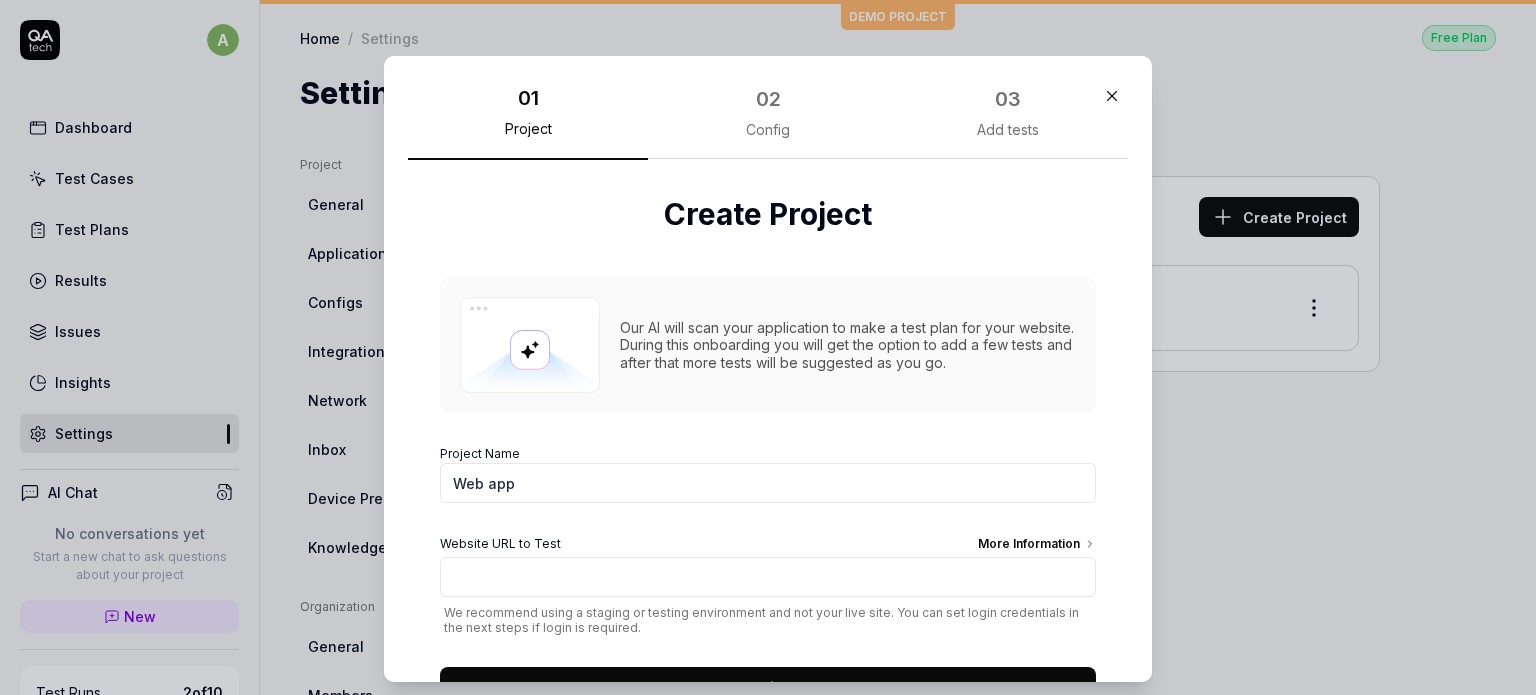 scroll, scrollTop: 0, scrollLeft: 0, axis: both 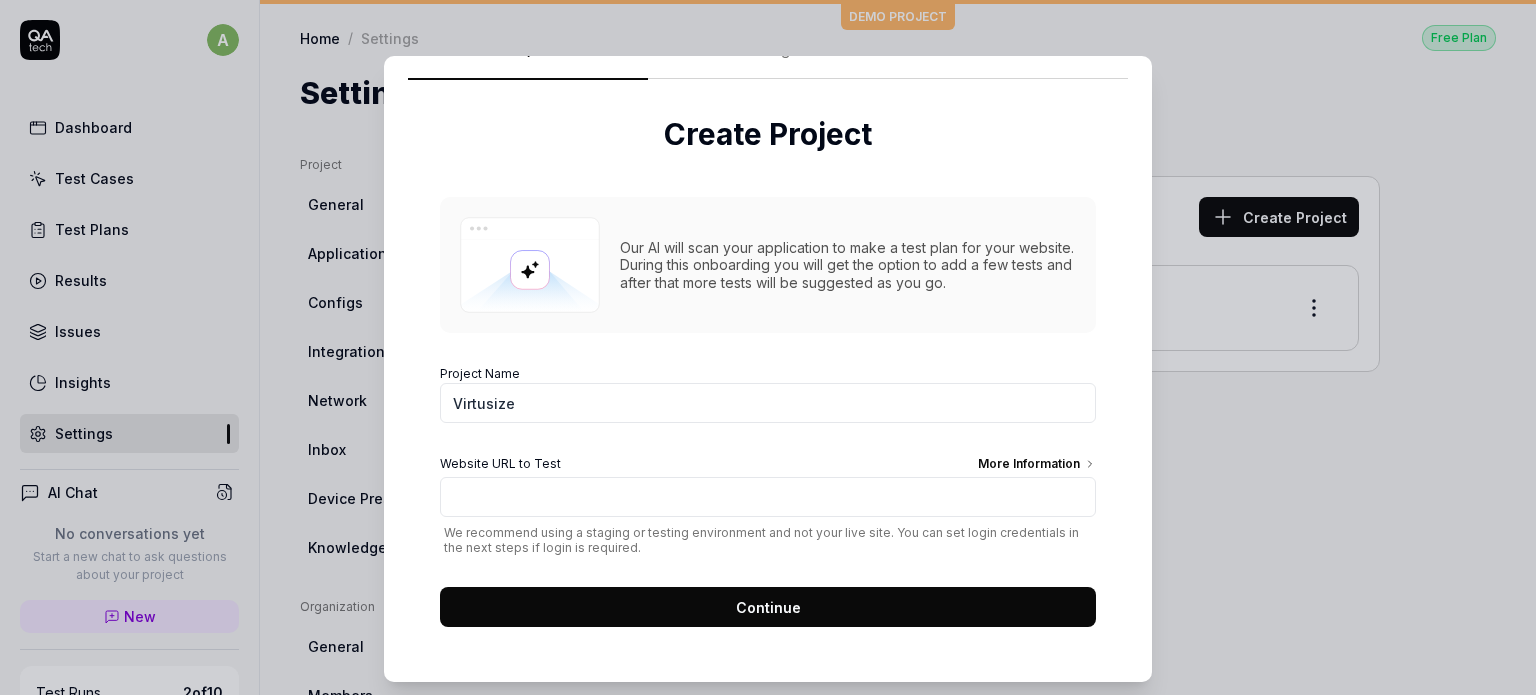 type on "Virtusize" 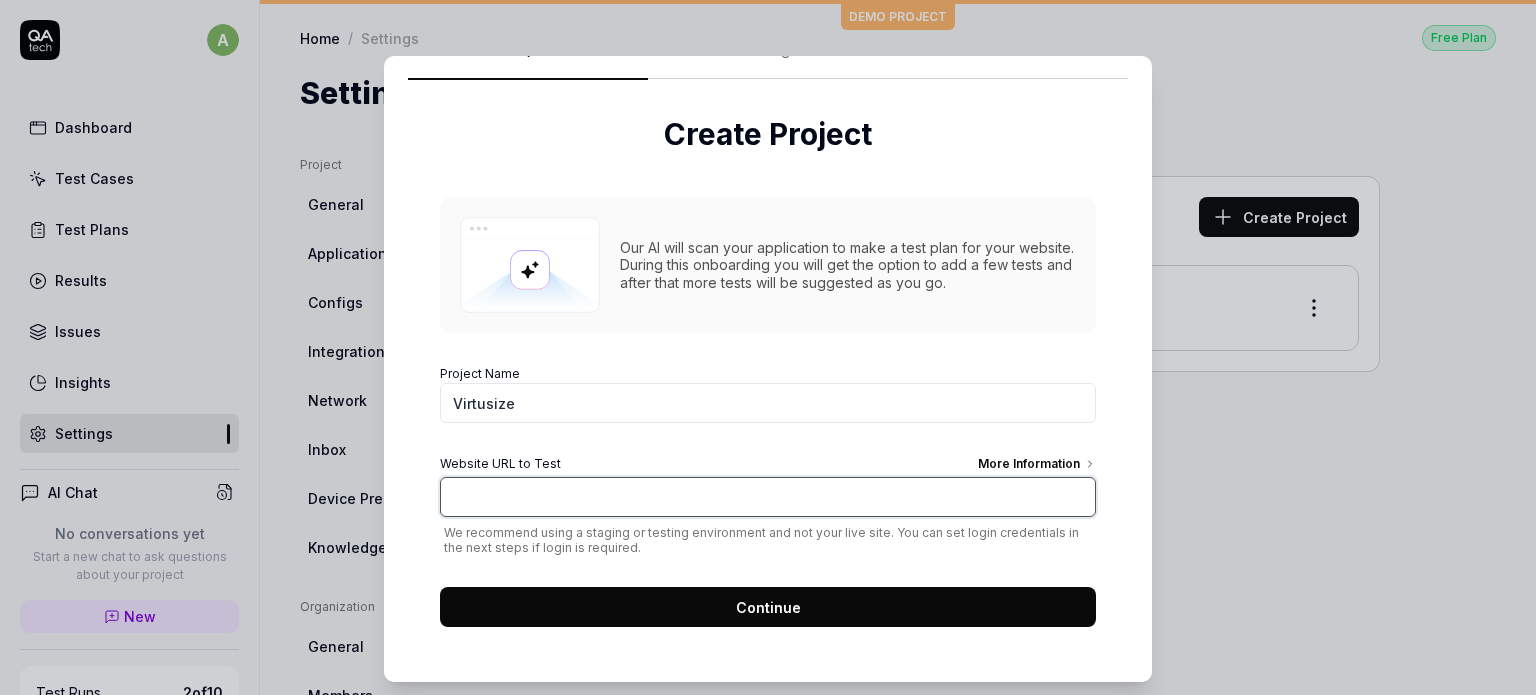click on "Website URL to Test More Information" at bounding box center (768, 497) 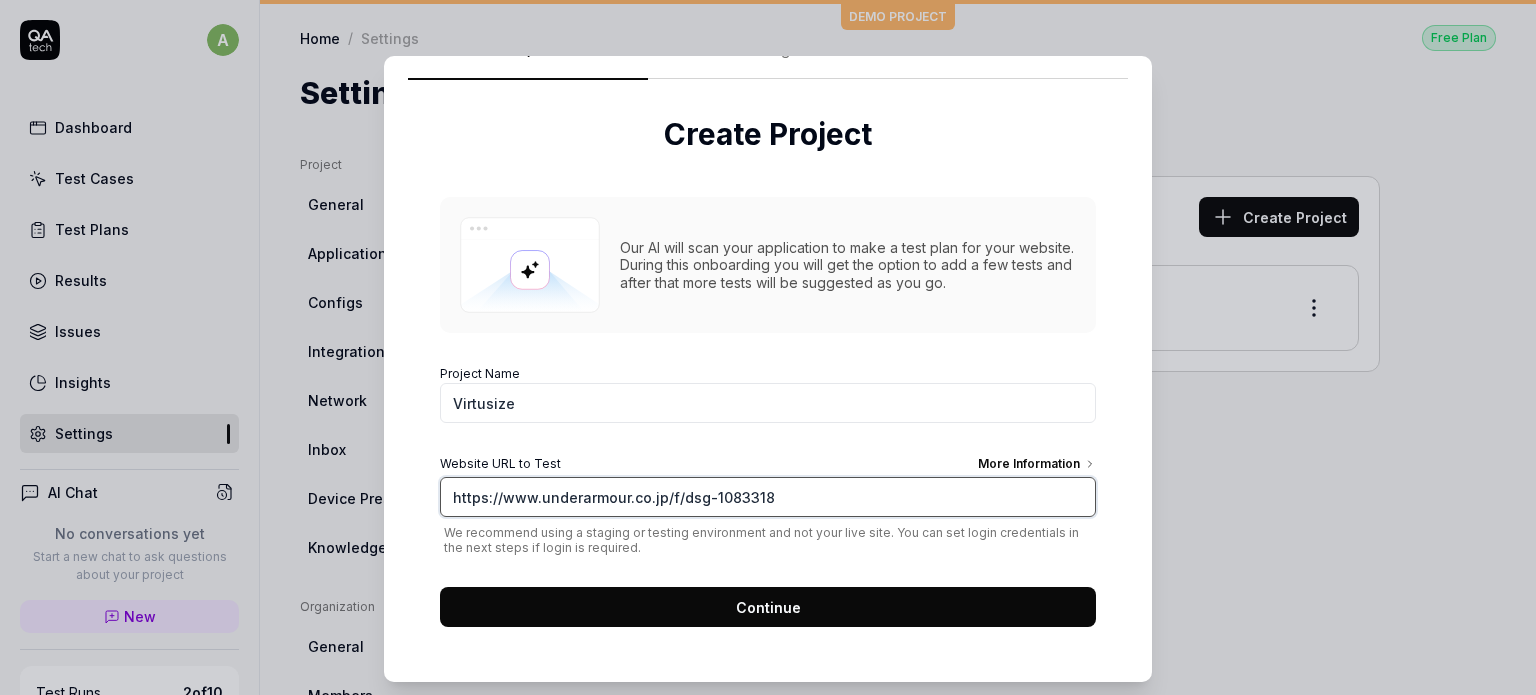 type on "https://www.underarmour.co.jp/f/dsg-1083318" 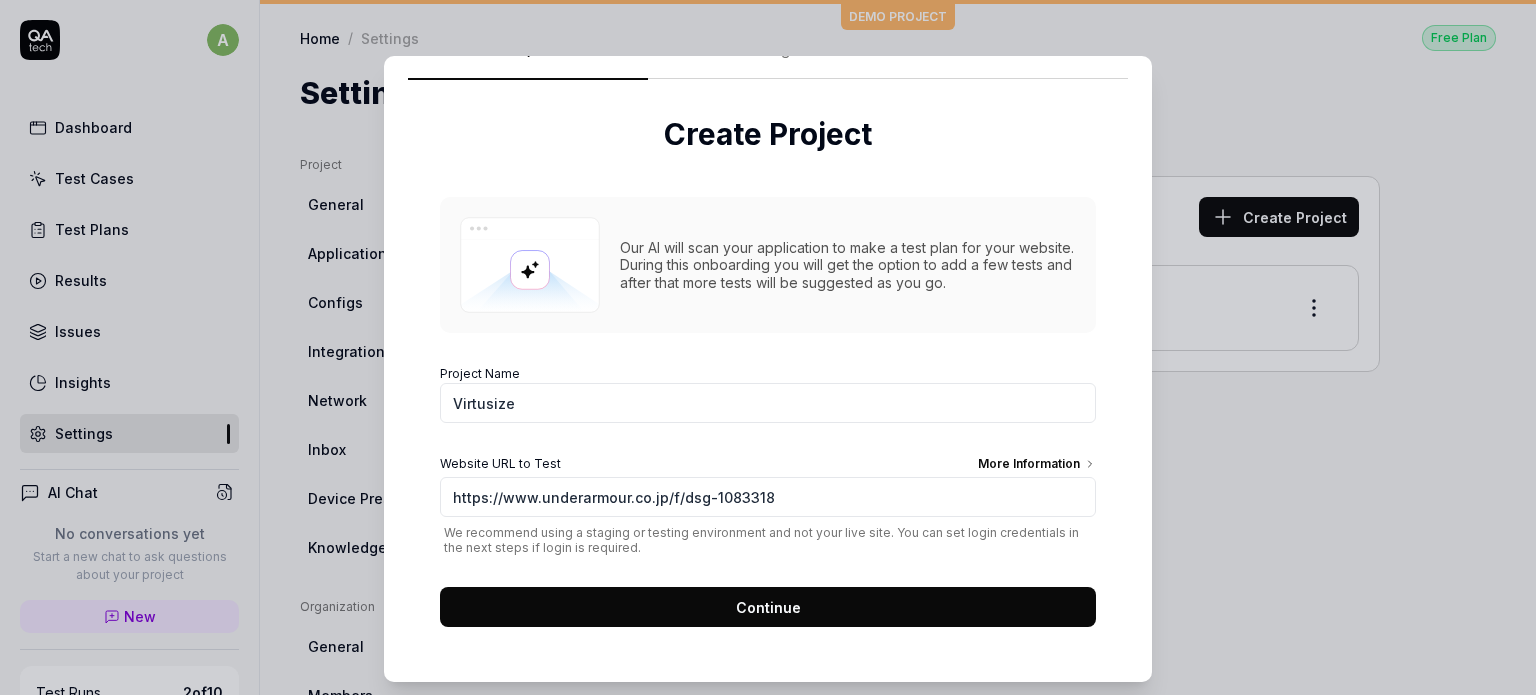 click on "Website URL to Test More Information https://www.underarmour.co.jp/f/dsg-1083318 We recommend using a staging or testing environment and not your live site. You can set login credentials in the next steps if login is required." at bounding box center (768, 505) 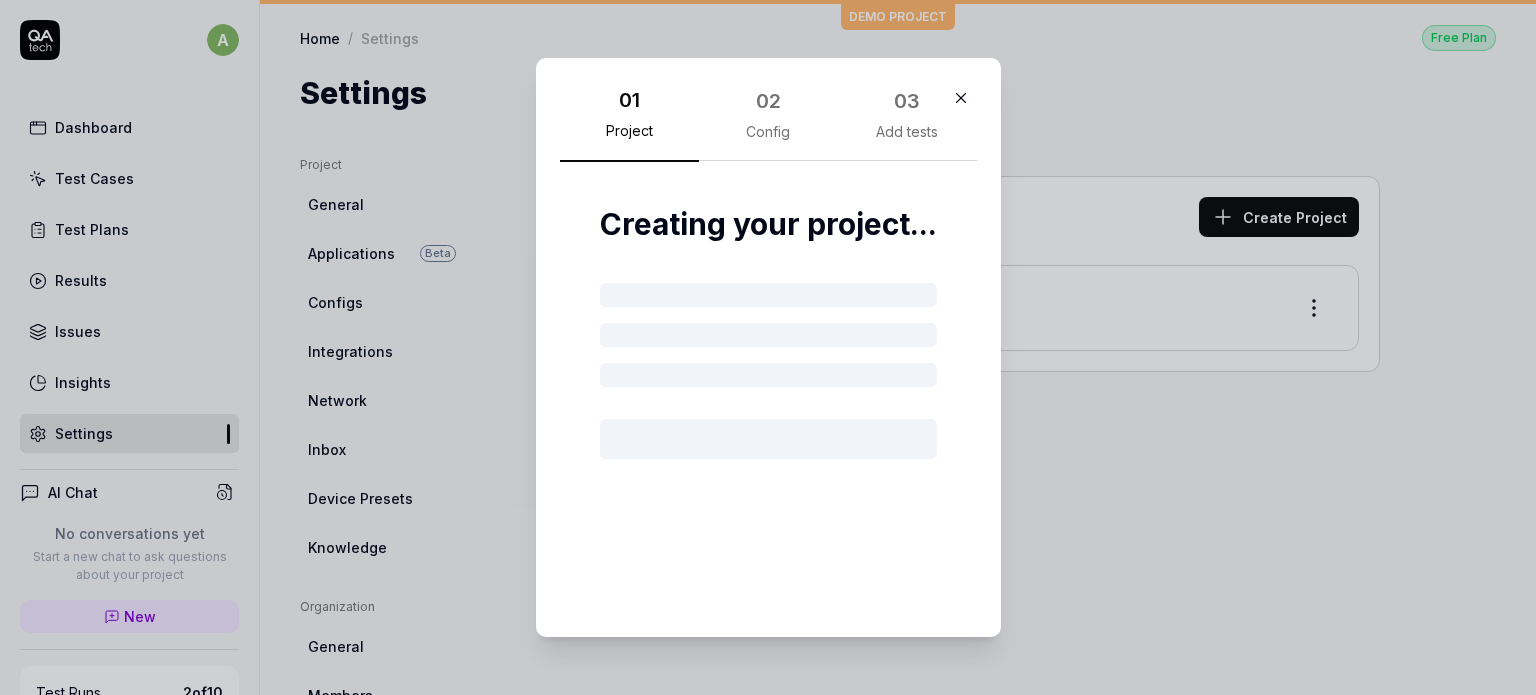 scroll, scrollTop: 0, scrollLeft: 0, axis: both 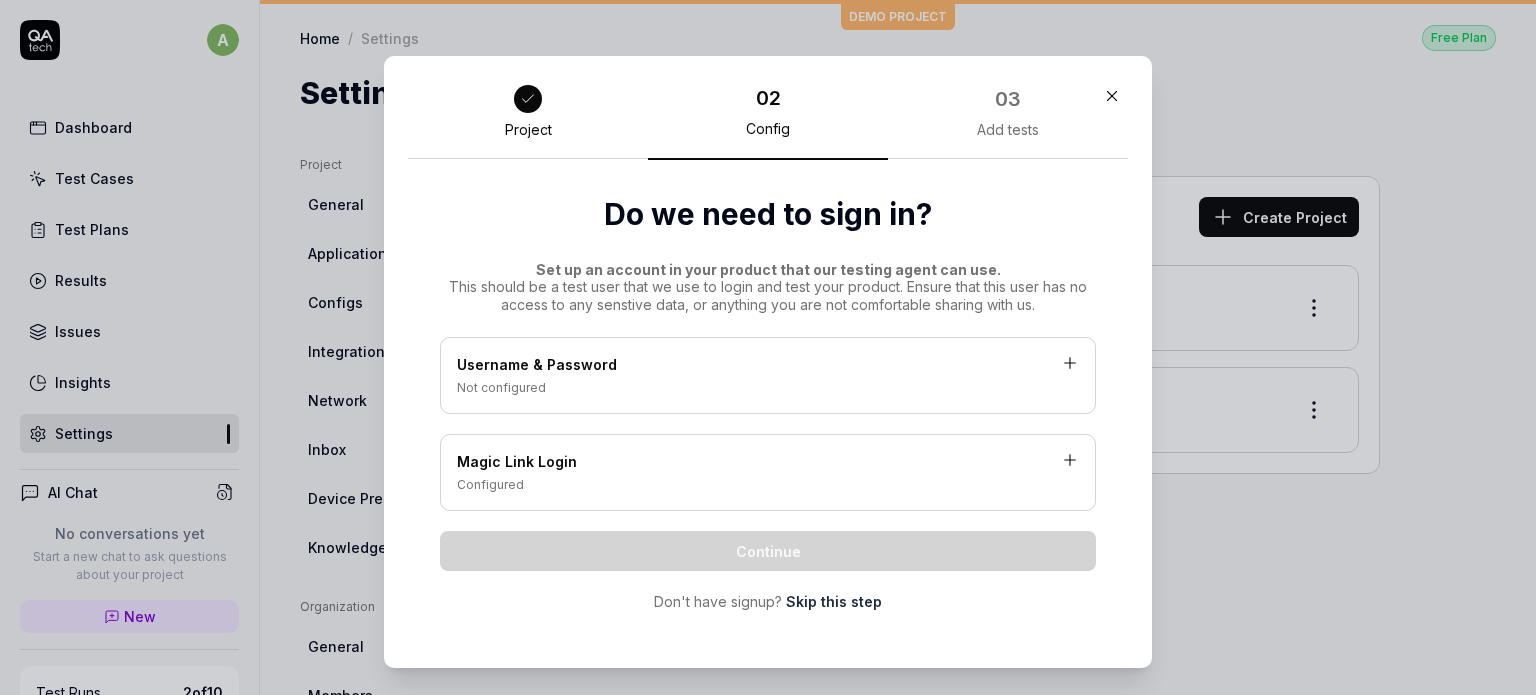 click on "Project" at bounding box center (528, 120) 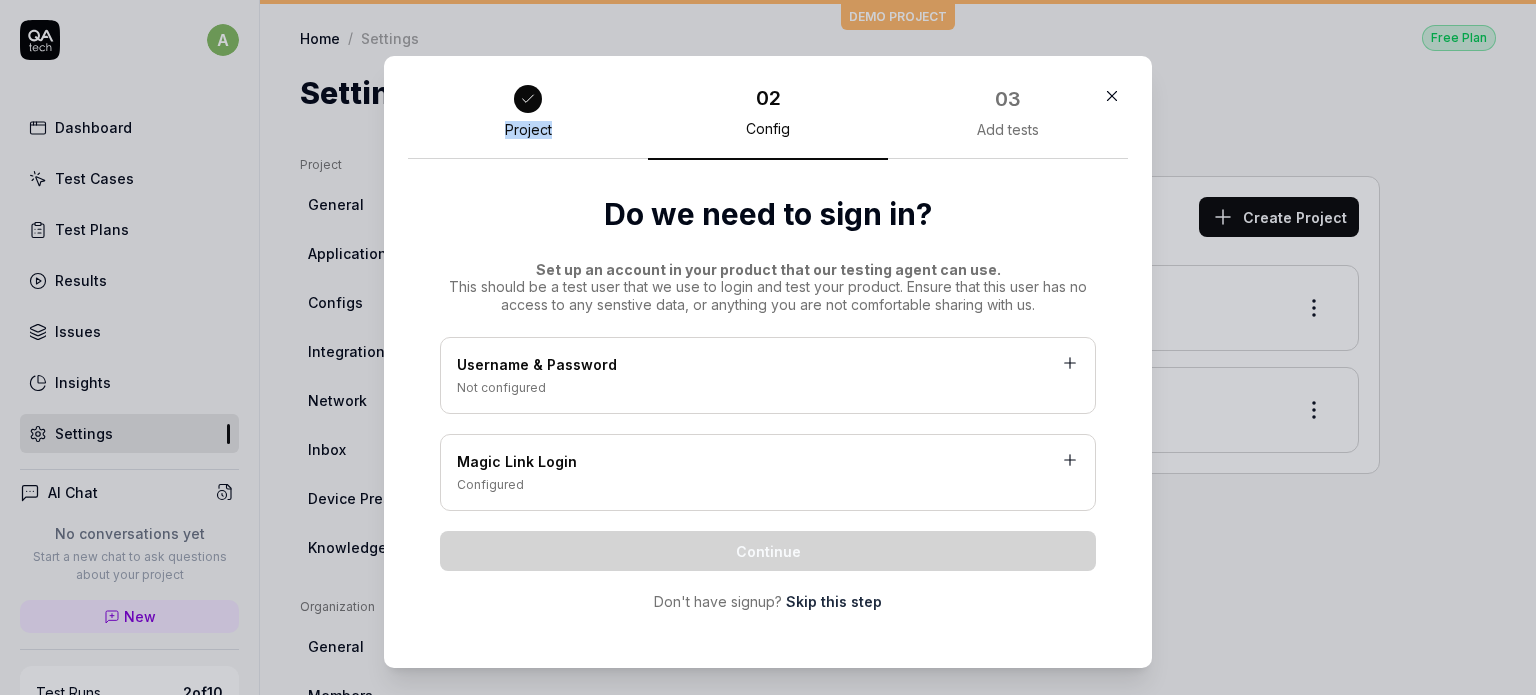 click on "Project" at bounding box center (528, 120) 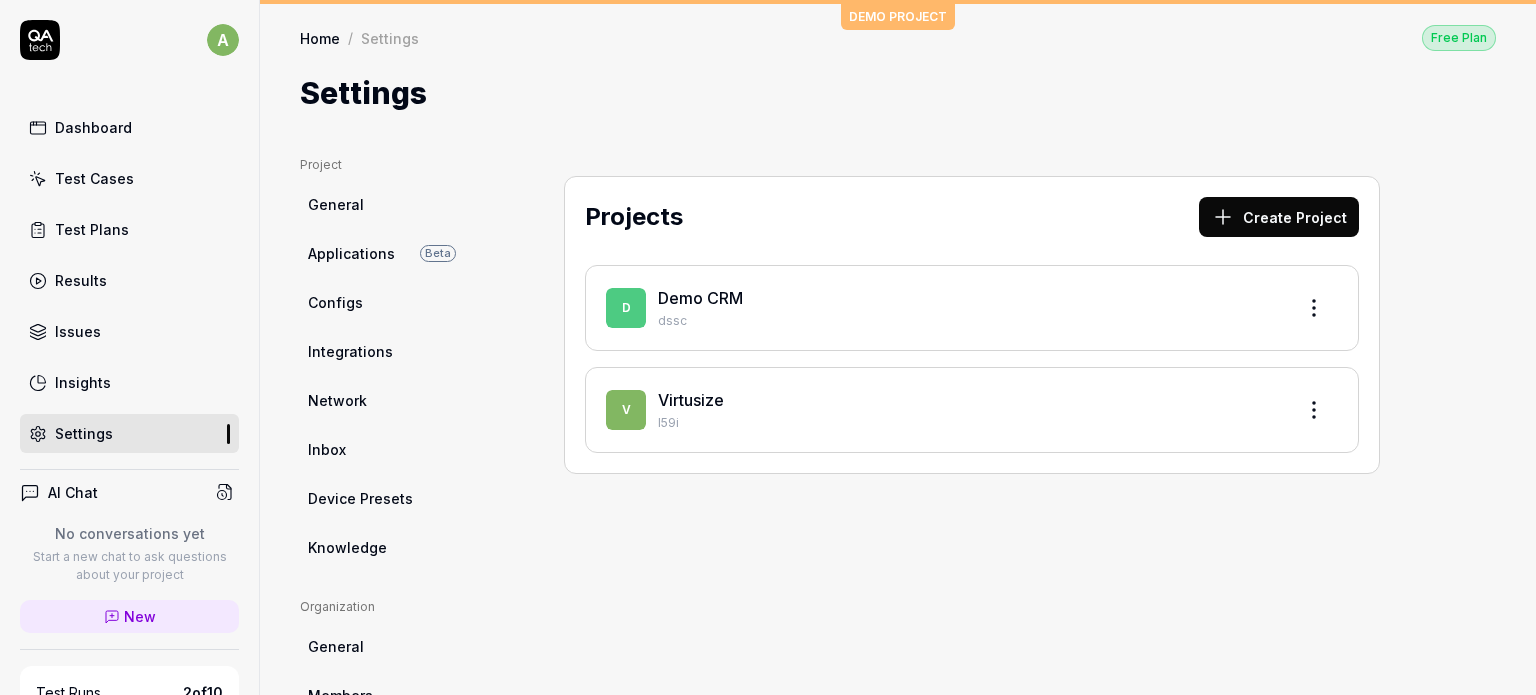 click on "Create Project" at bounding box center (1279, 217) 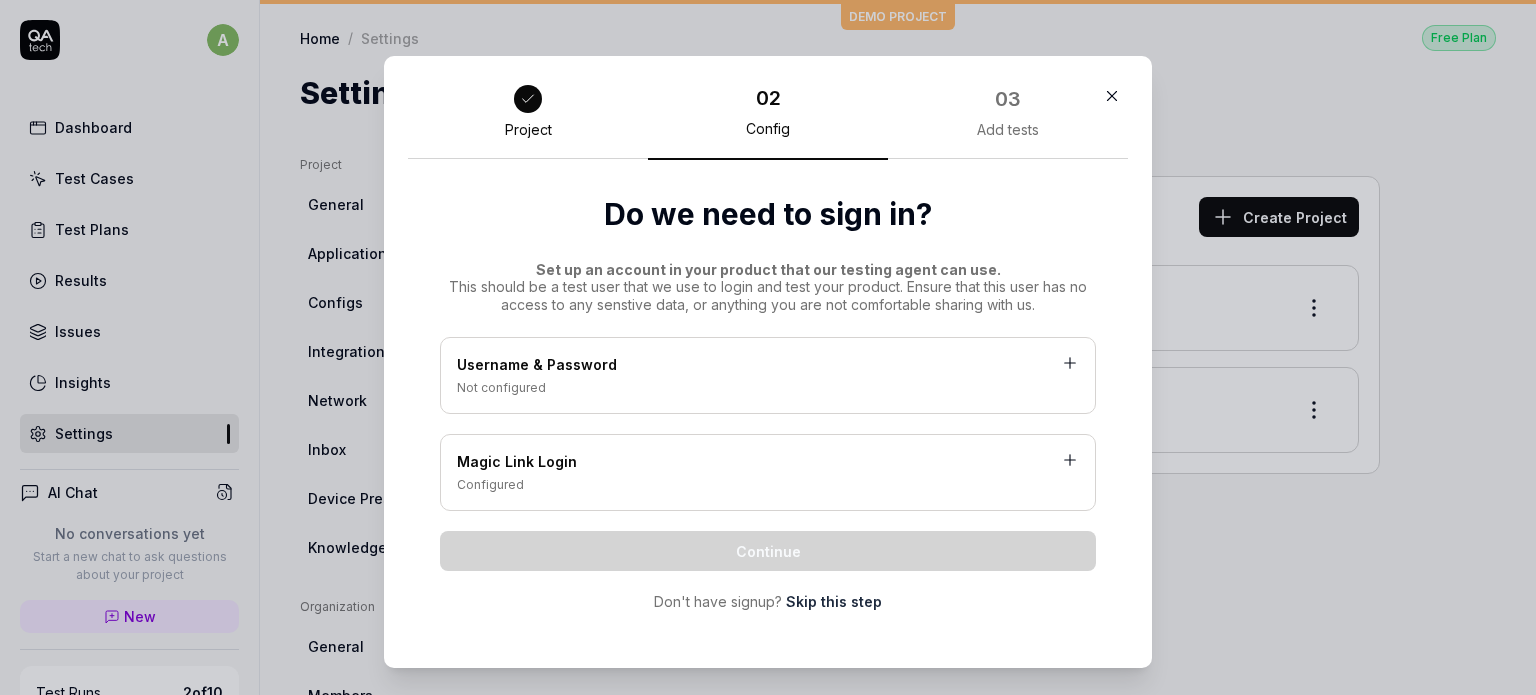 drag, startPoint x: 1097, startPoint y: 107, endPoint x: 1097, endPoint y: 210, distance: 103 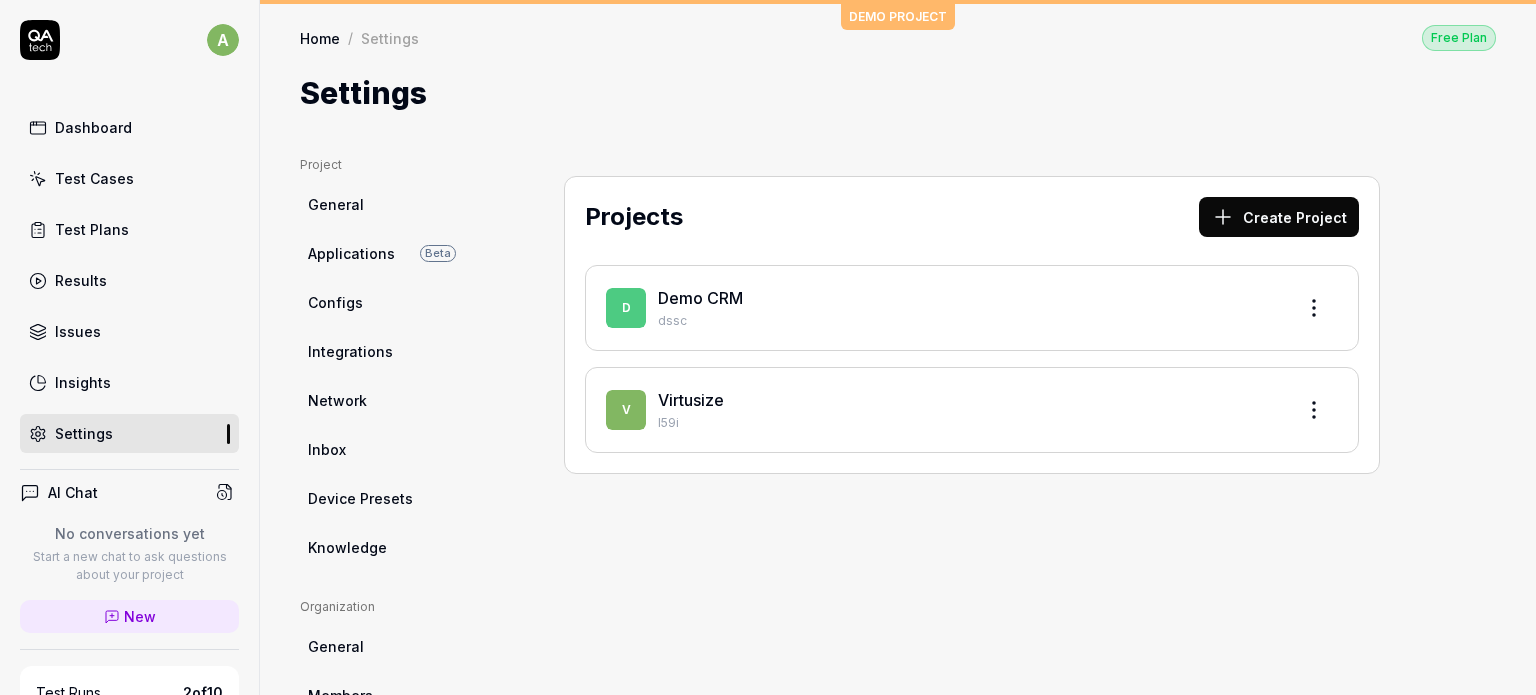 click on "I59i" at bounding box center [968, 423] 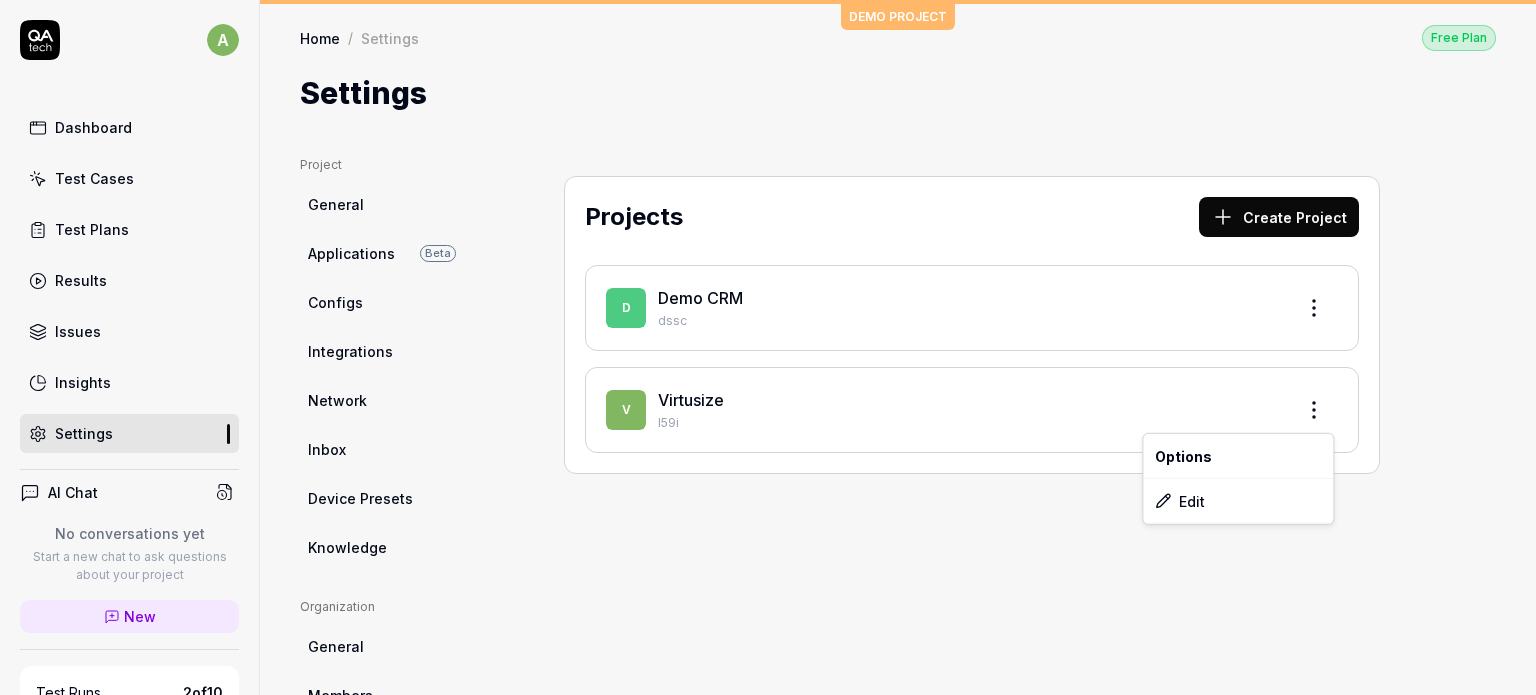 click on "a Dashboard Test Cases Test Plans Results Issues Insights Settings AI Chat No conversations yet Start a new chat to ask questions about your project New Test Runs 2 of 10 This is just a trial, upgrade for more tests! You have almost reached the limit for the trial. Upgrade Now Book a call with us Documentation V Virtusize Demo CRM Collapse Sidebar DEMO PROJECT Home / Settings Free Plan Home / Settings Free Plan Settings Project General Applications Beta Configs Integrations Network Inbox Device Presets Knowledge Project Select a page Organization General Members Projects Subscription Connections Organization Projects Profile My Details Authentication Email Password Profile Select a page Projects Create Project D Demo CRM dssc V Virtusize I59i
Options Edit" at bounding box center (768, 347) 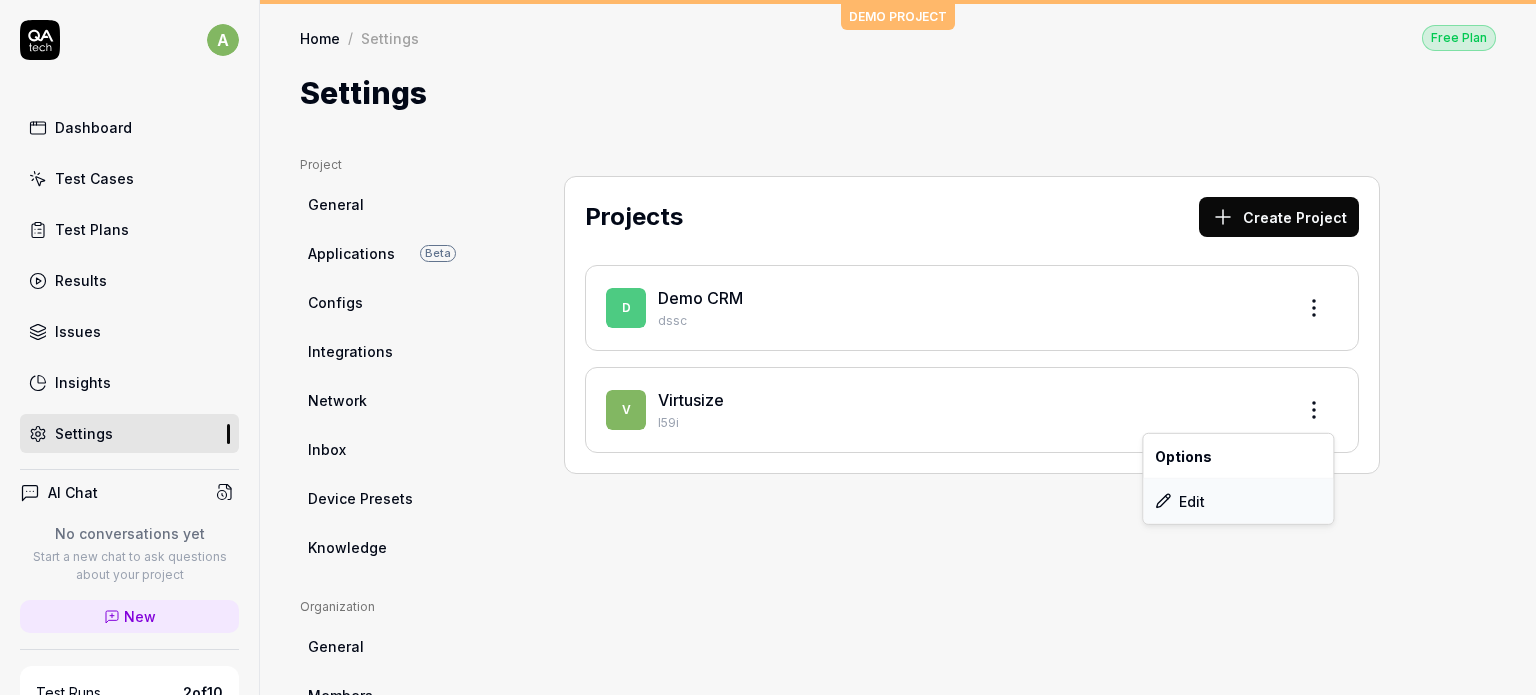 click on "Edit" at bounding box center [1238, 501] 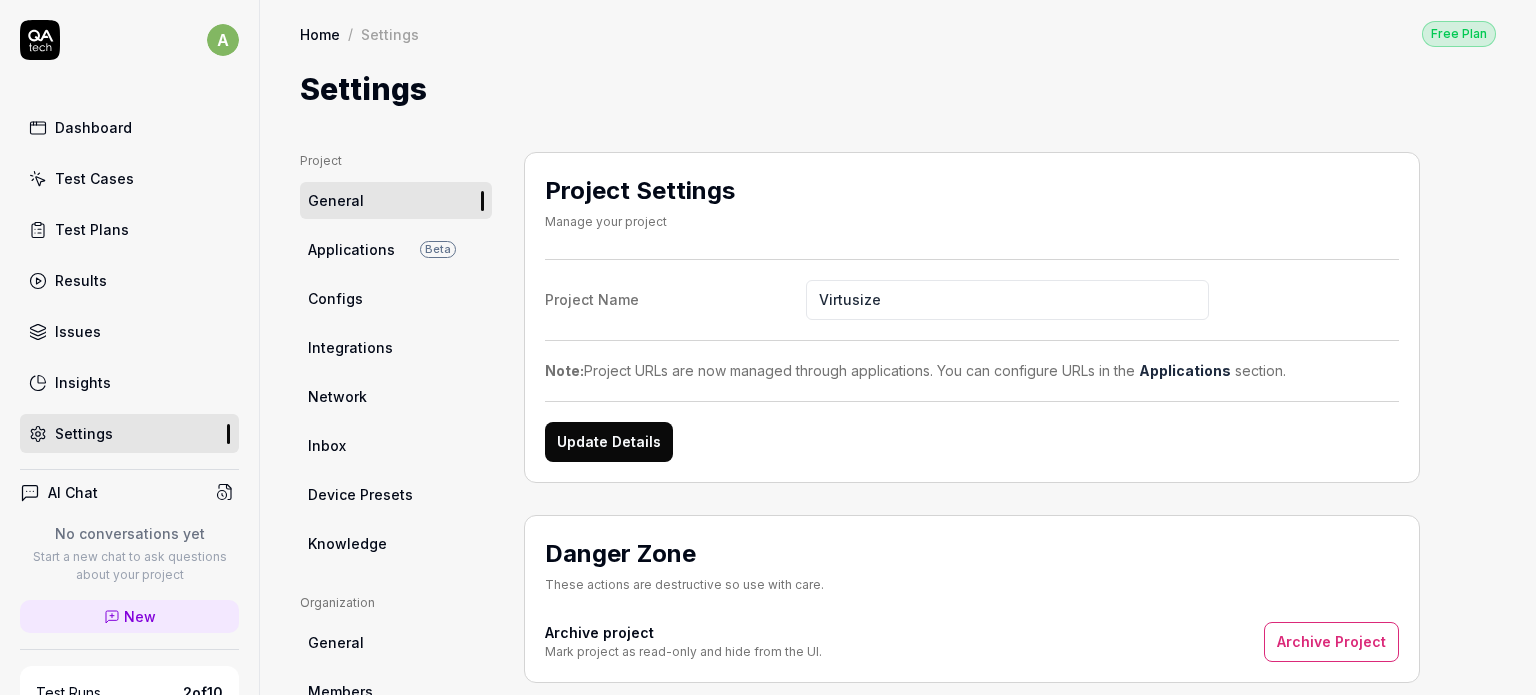 drag, startPoint x: 911, startPoint y: 309, endPoint x: 741, endPoint y: 302, distance: 170.14406 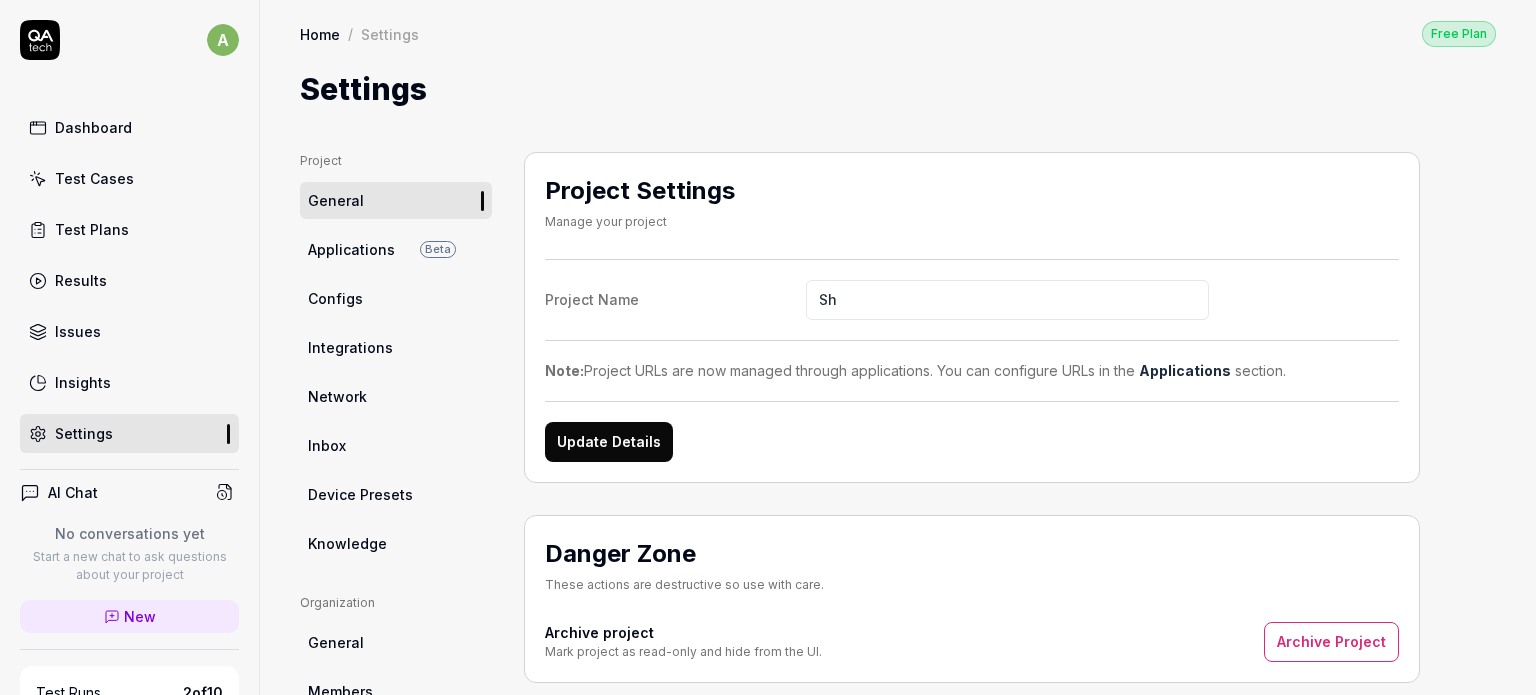 type on "S" 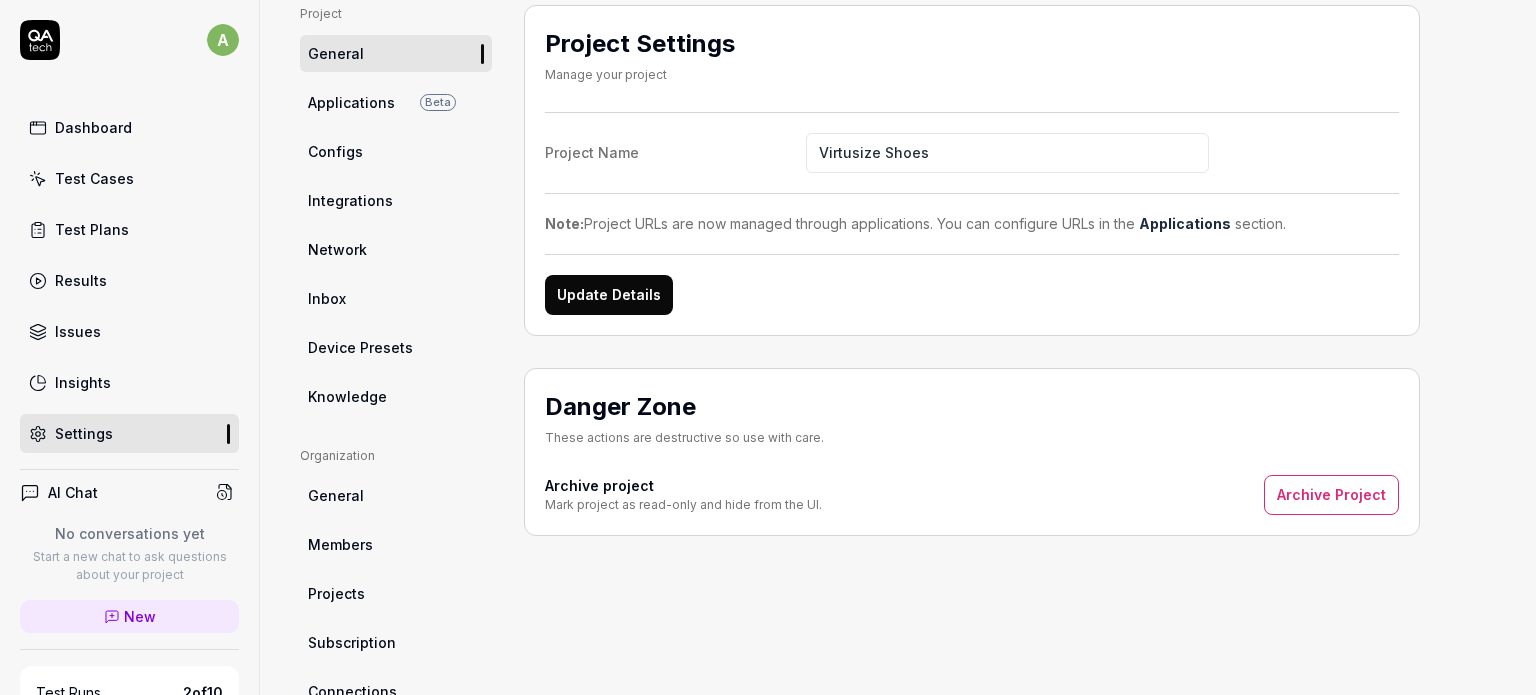type on "Virtusize Shoes" 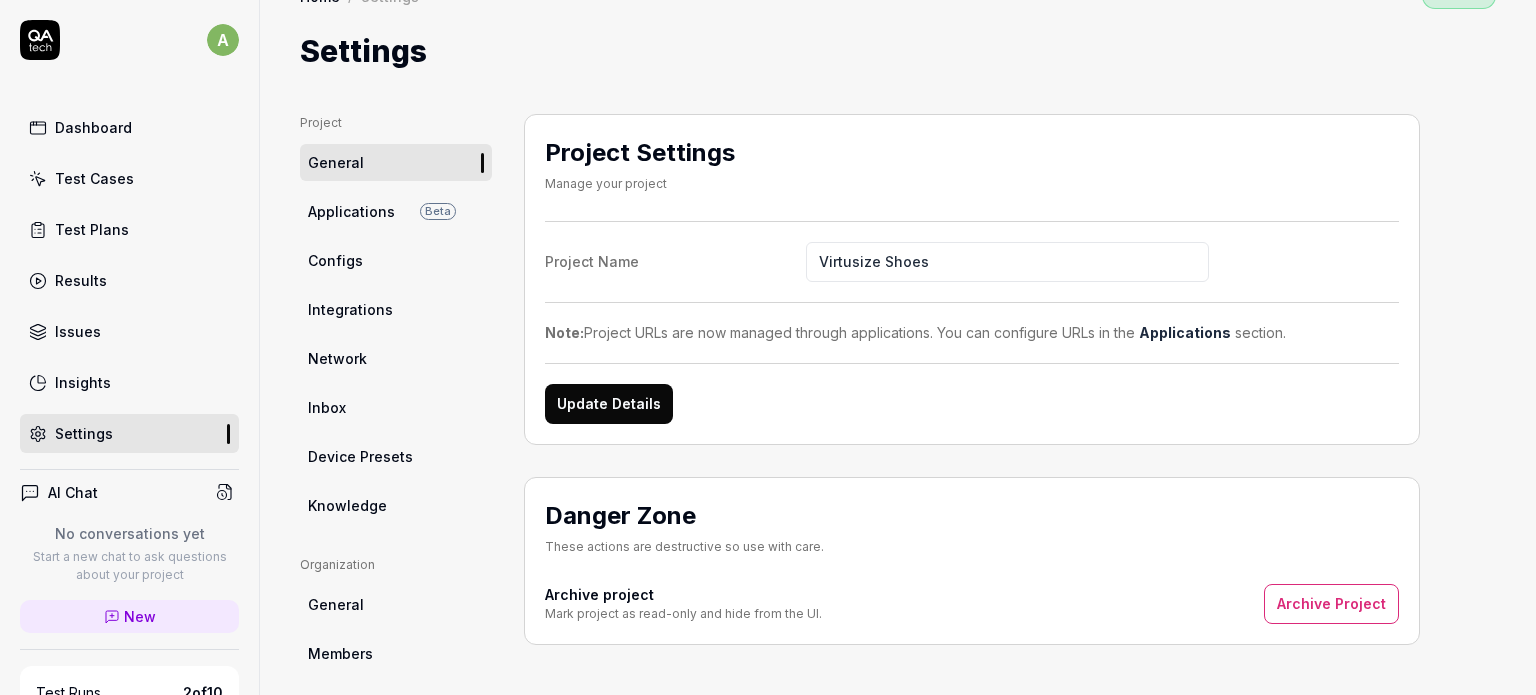 scroll, scrollTop: 0, scrollLeft: 0, axis: both 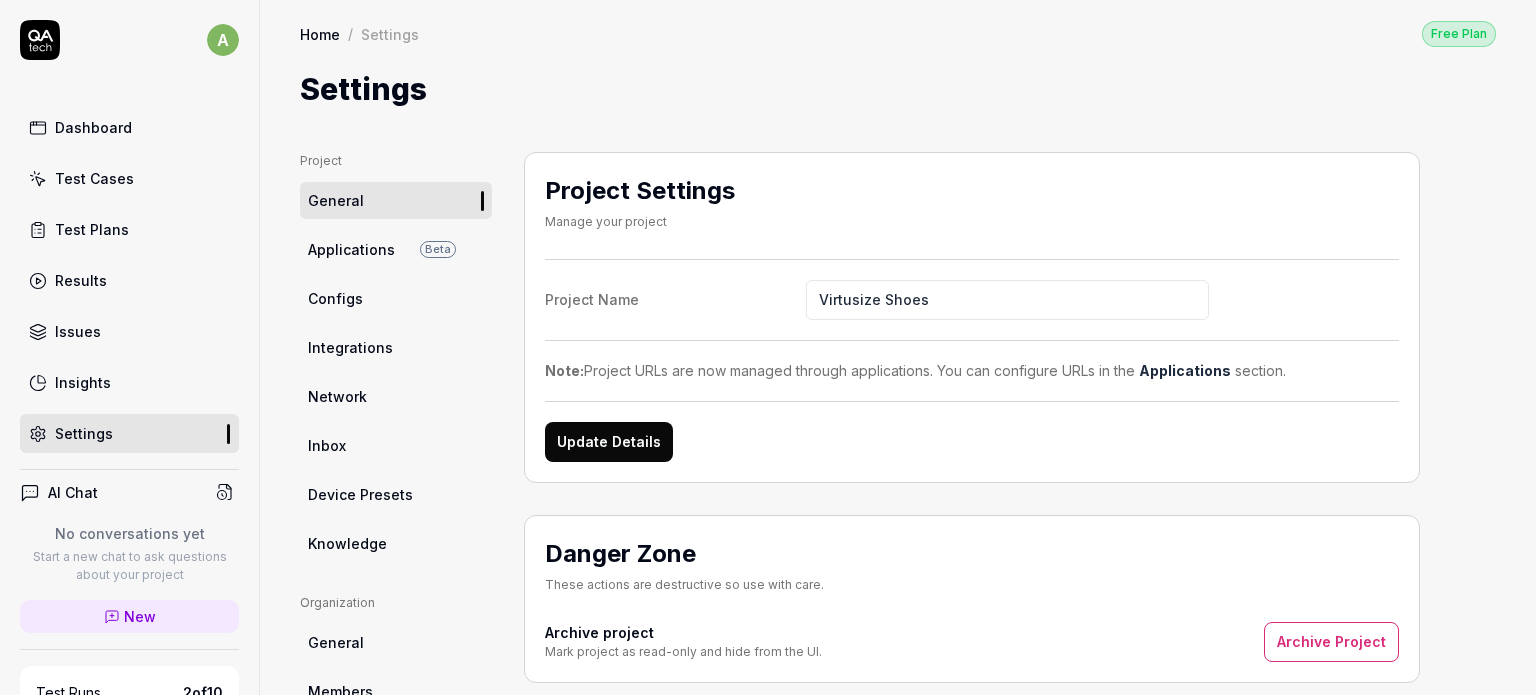 drag, startPoint x: 272, startPoint y: 17, endPoint x: 355, endPoint y: 47, distance: 88.25531 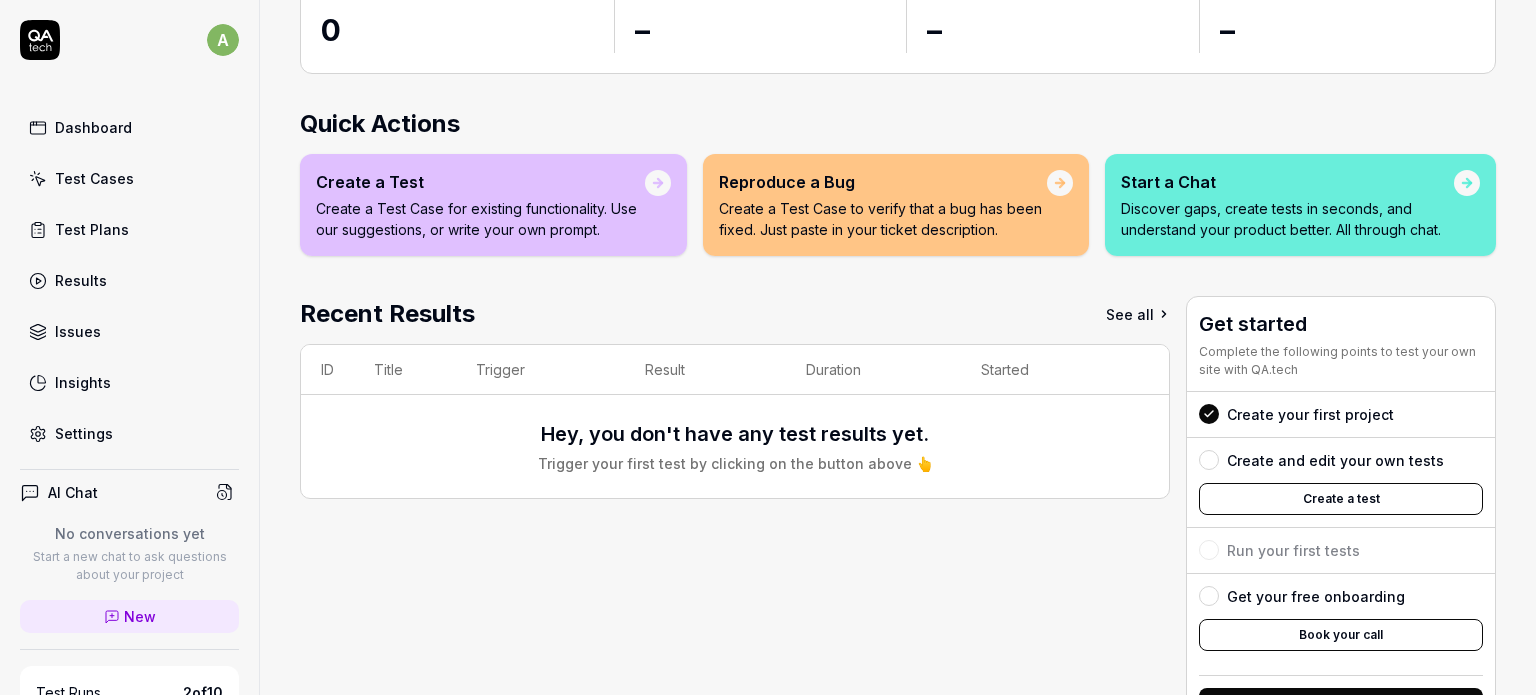 scroll, scrollTop: 273, scrollLeft: 0, axis: vertical 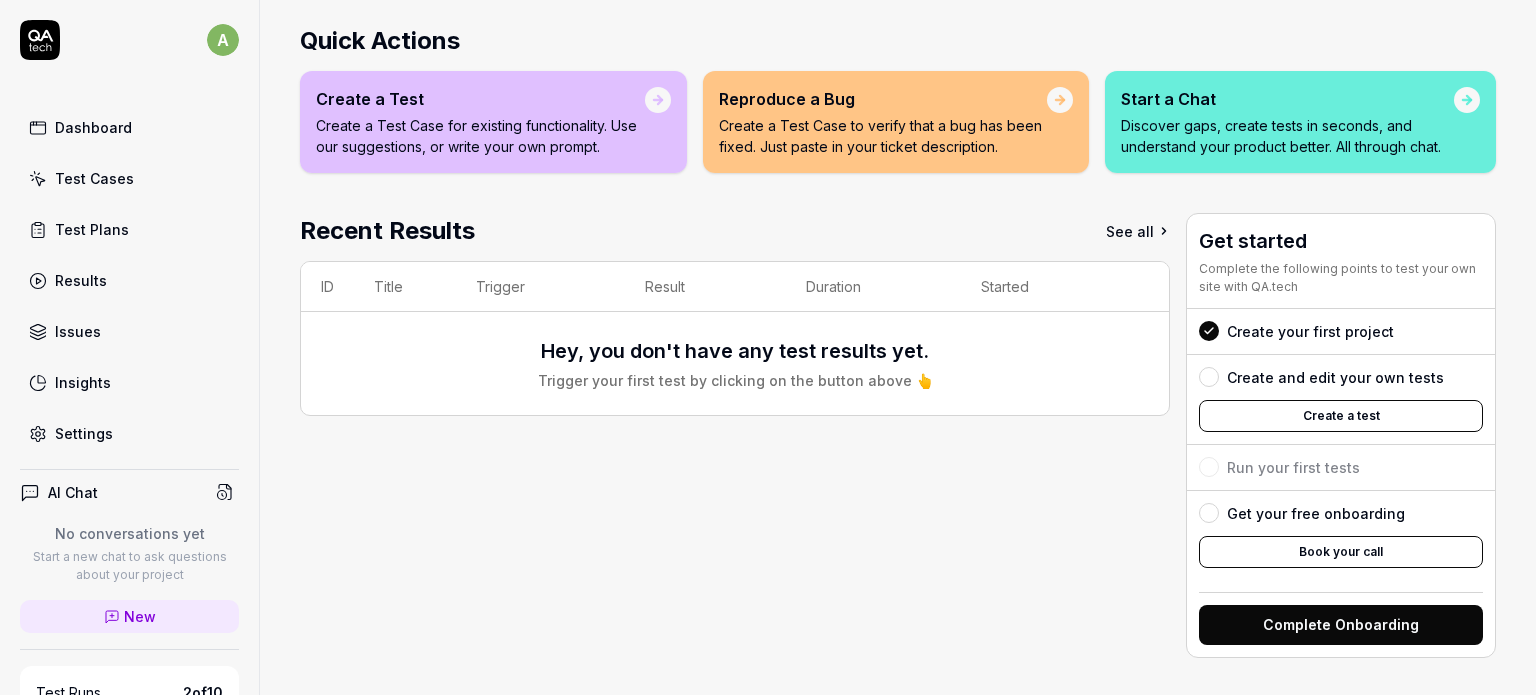 click on "Complete Onboarding" at bounding box center (1341, 625) 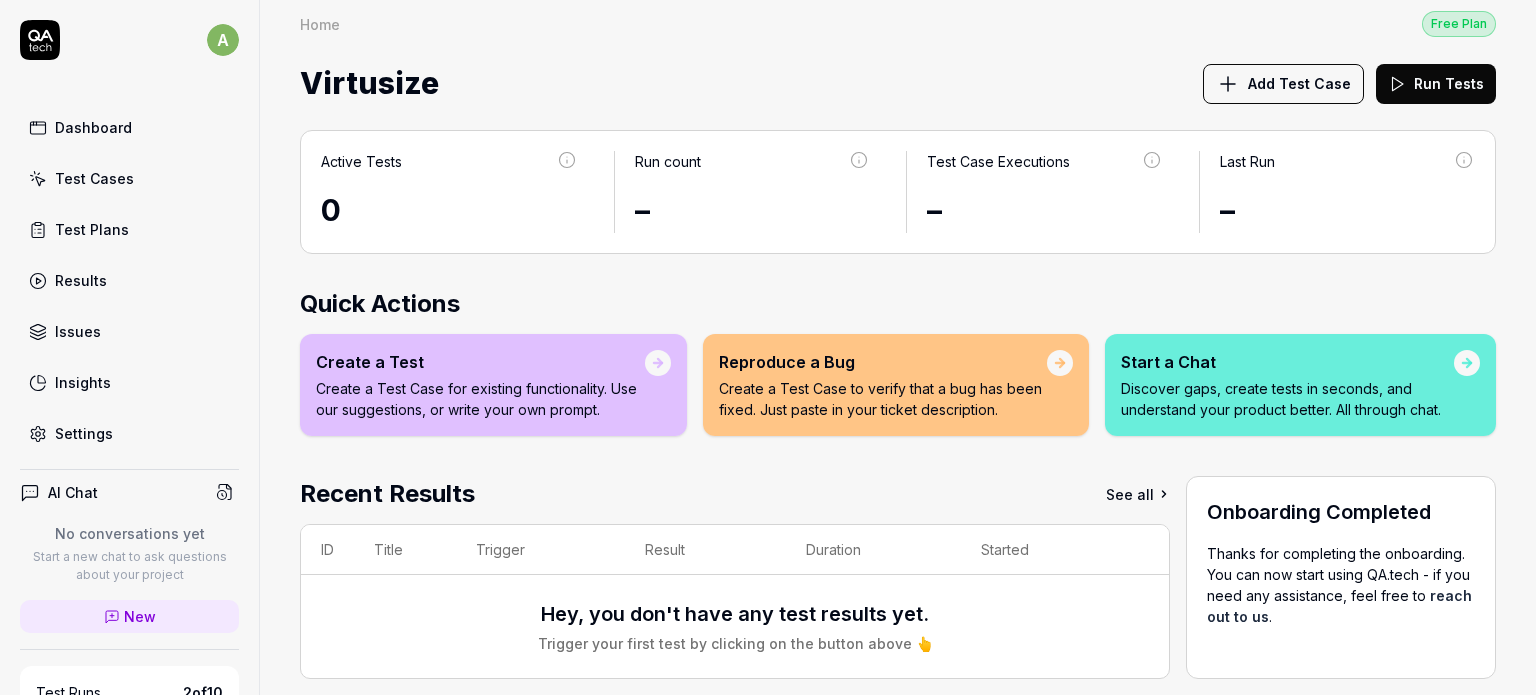 scroll, scrollTop: 0, scrollLeft: 0, axis: both 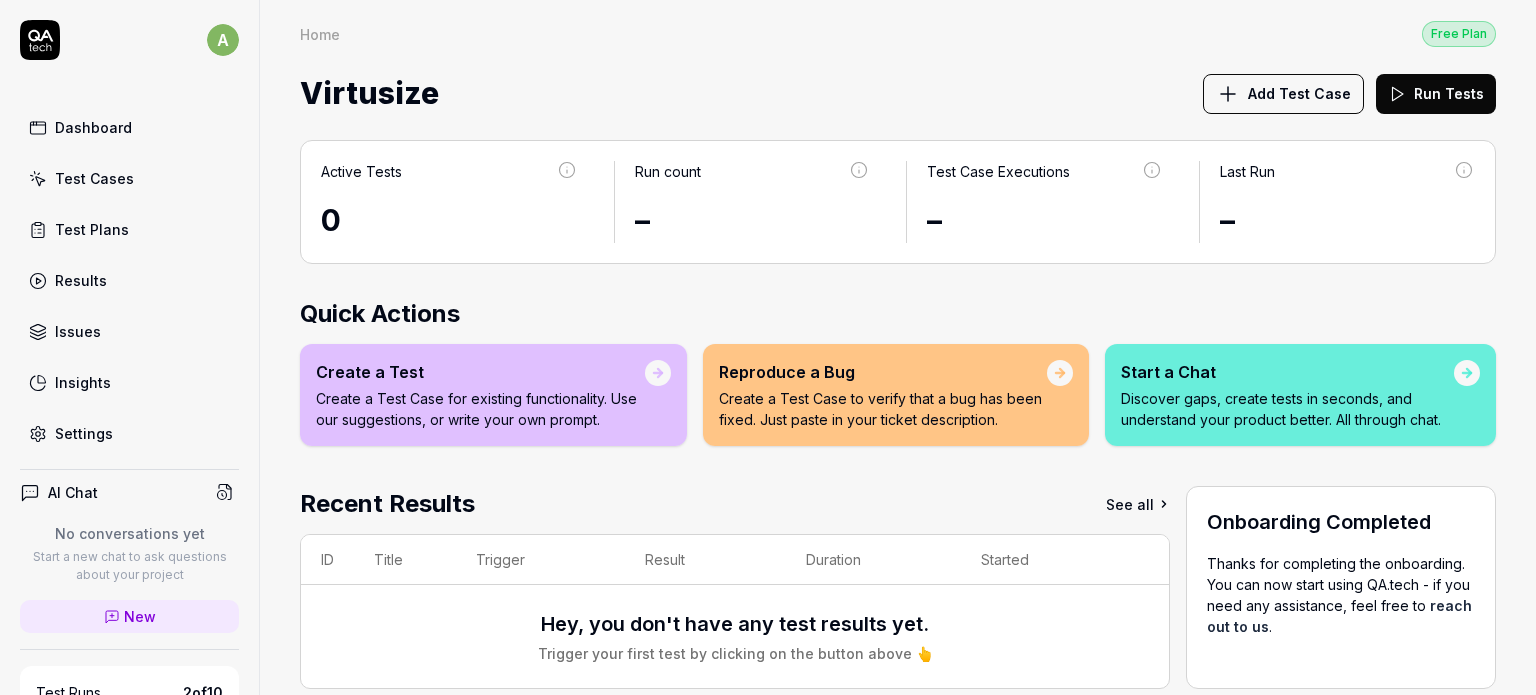 click on "Dashboard" at bounding box center [93, 127] 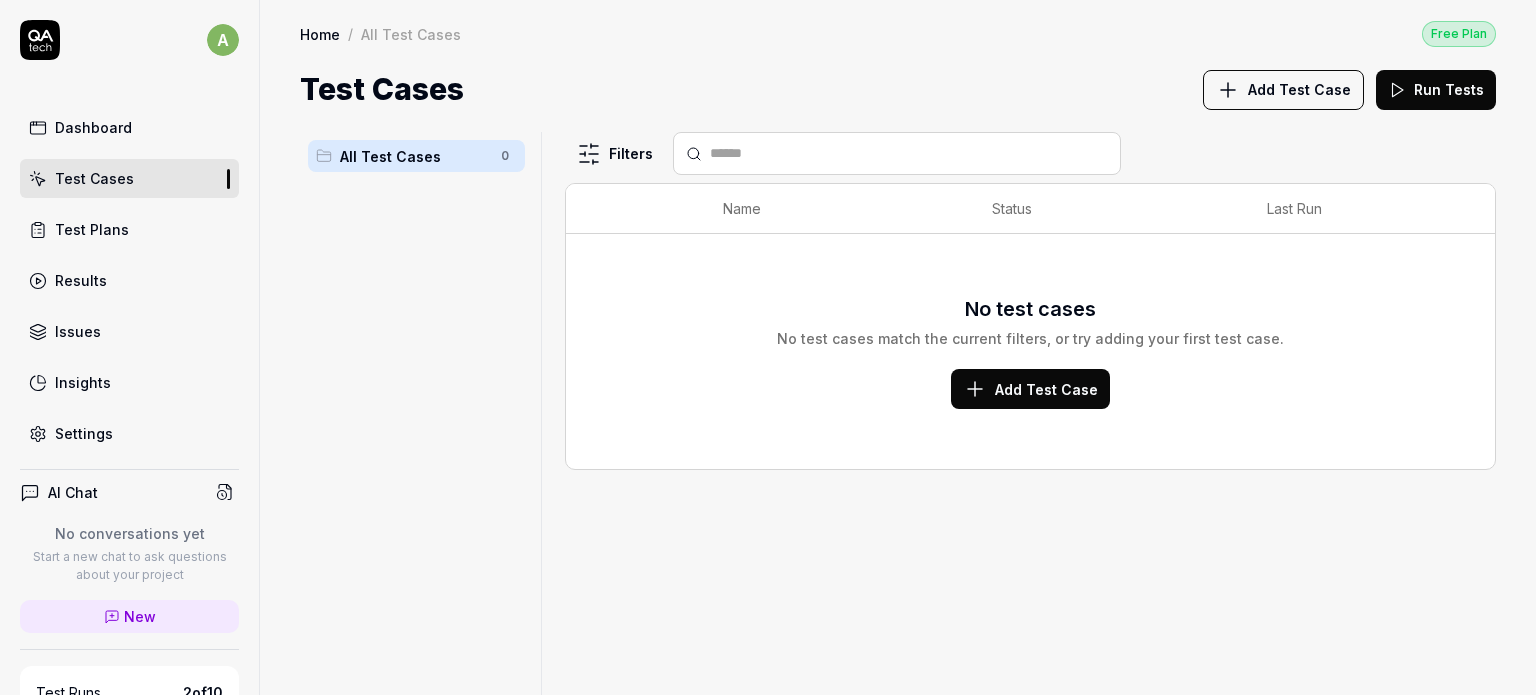 click on "Dashboard" at bounding box center [93, 127] 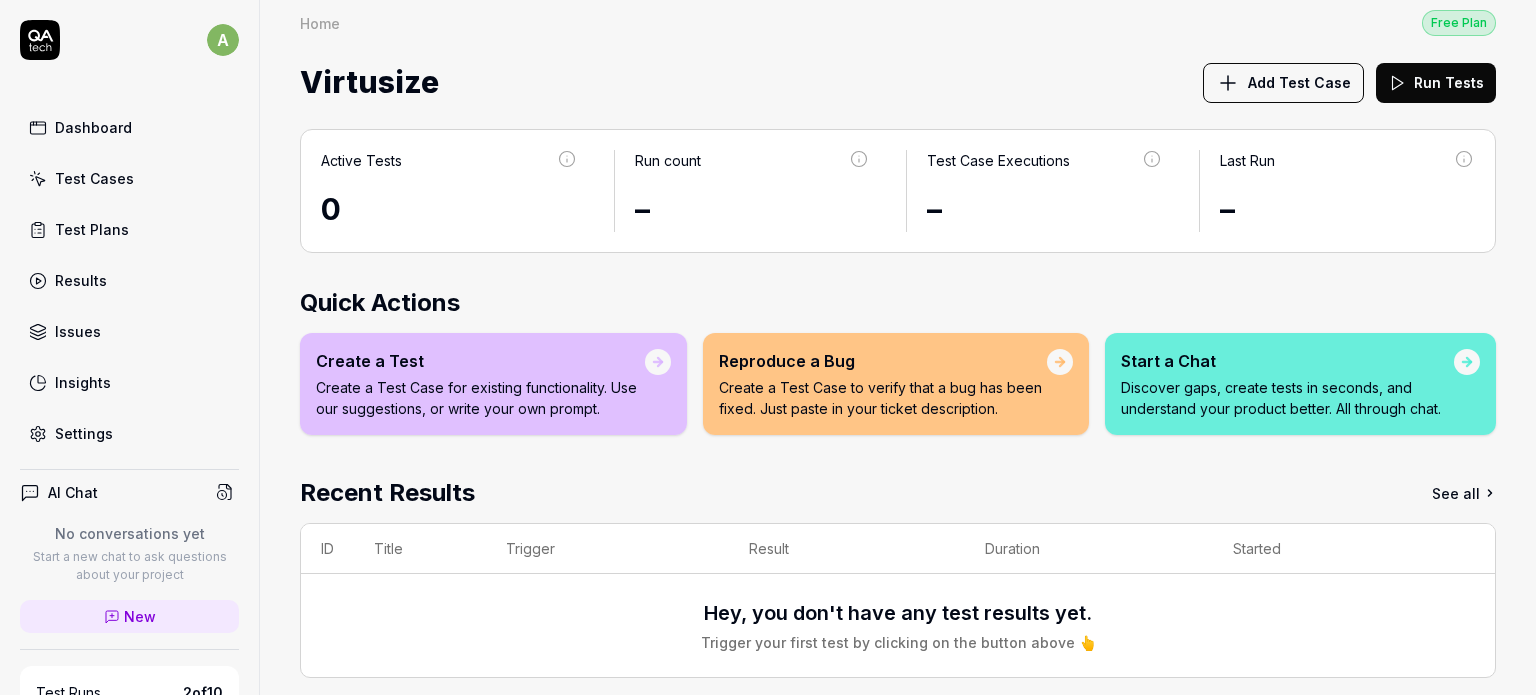 scroll, scrollTop: 0, scrollLeft: 0, axis: both 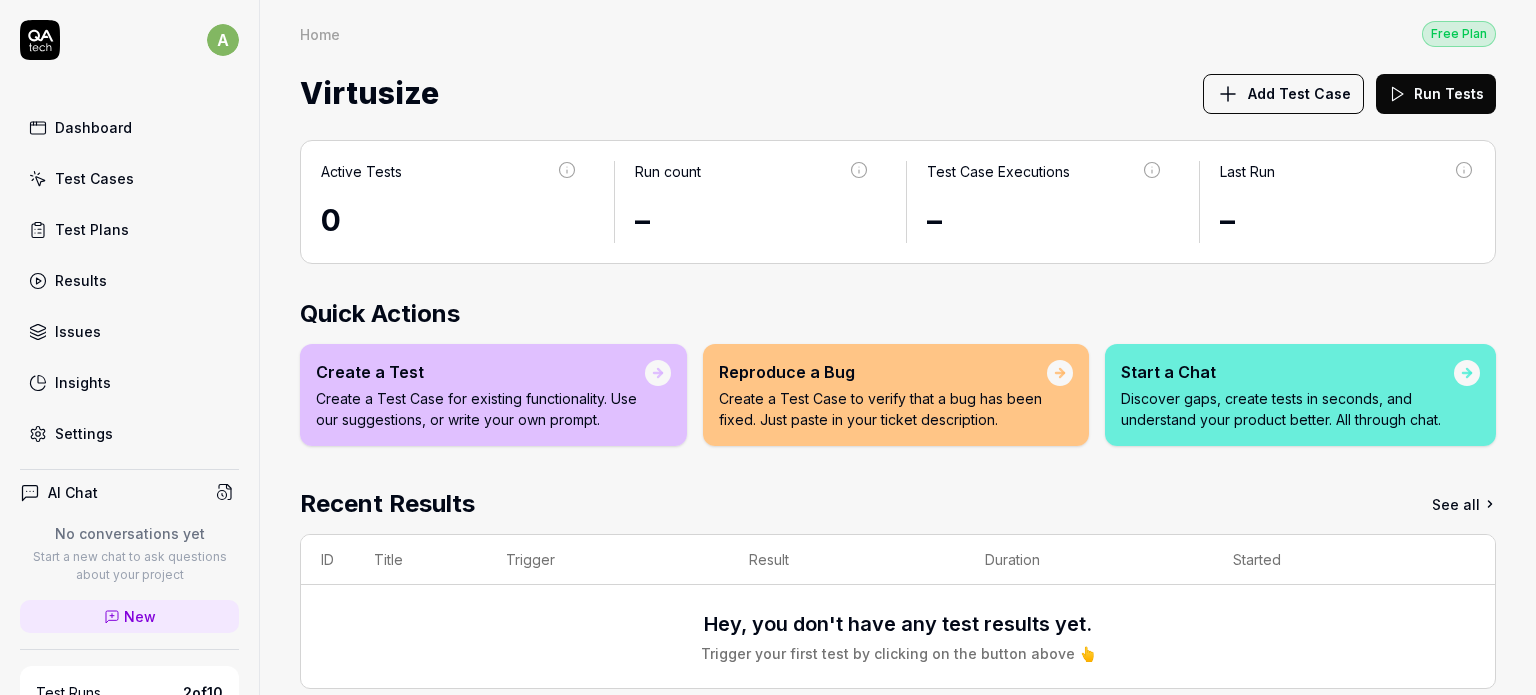click on "Virtusize Add Test Case Run Tests" at bounding box center (898, 93) 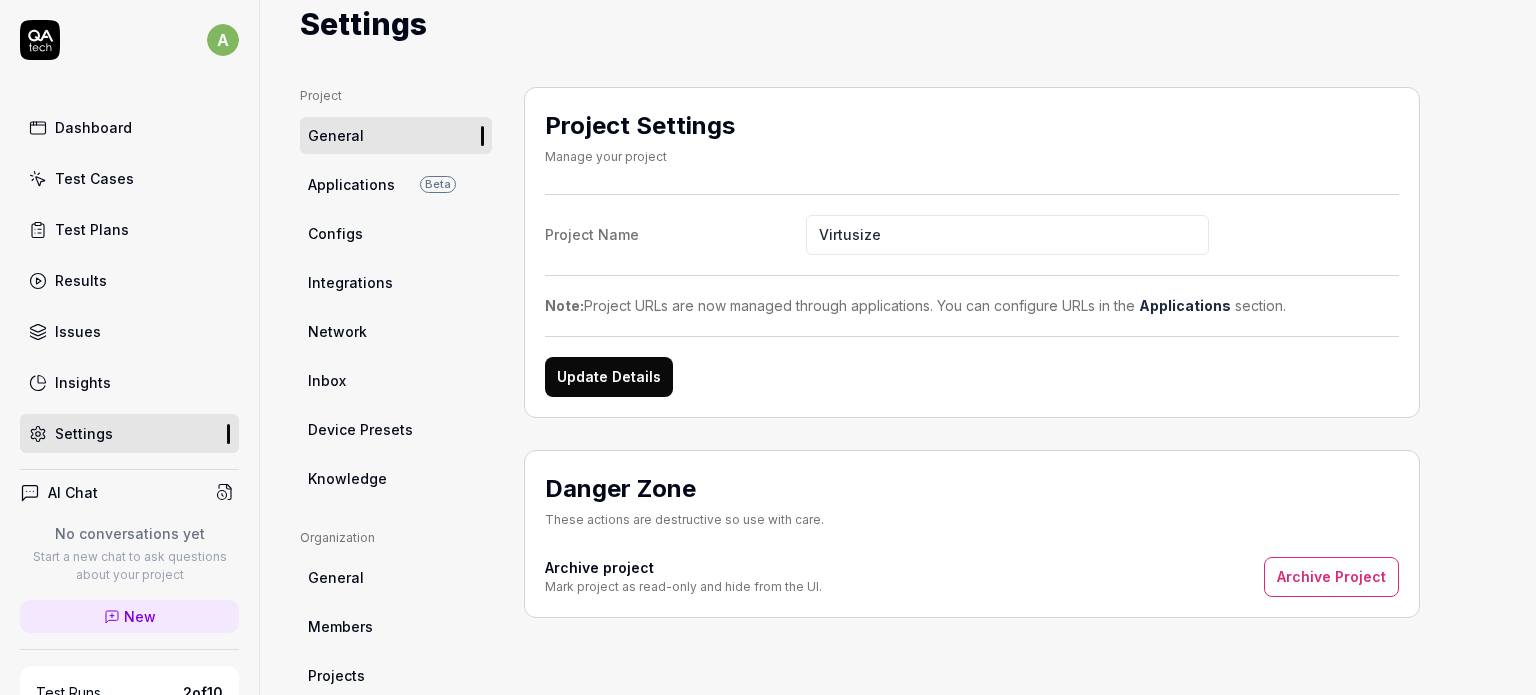 scroll, scrollTop: 100, scrollLeft: 0, axis: vertical 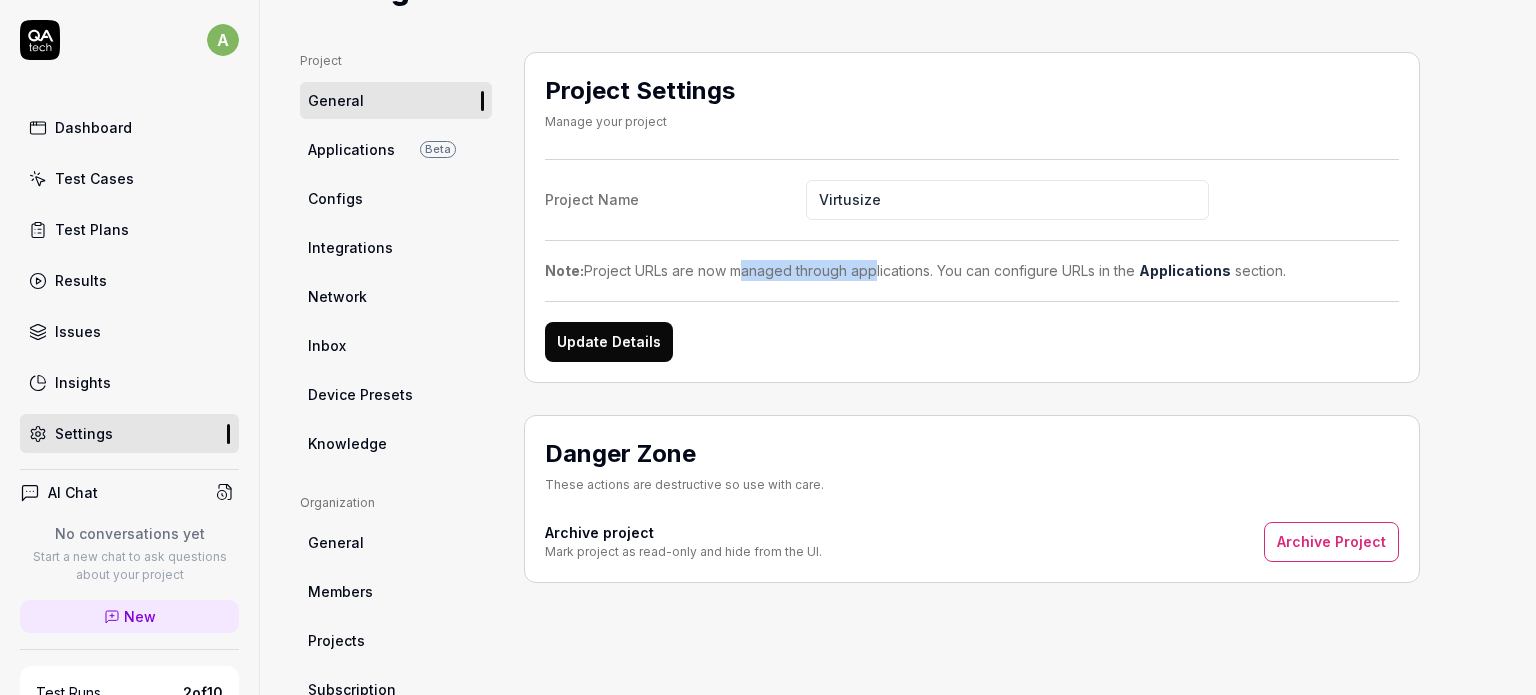 drag, startPoint x: 821, startPoint y: 259, endPoint x: 872, endPoint y: 259, distance: 51 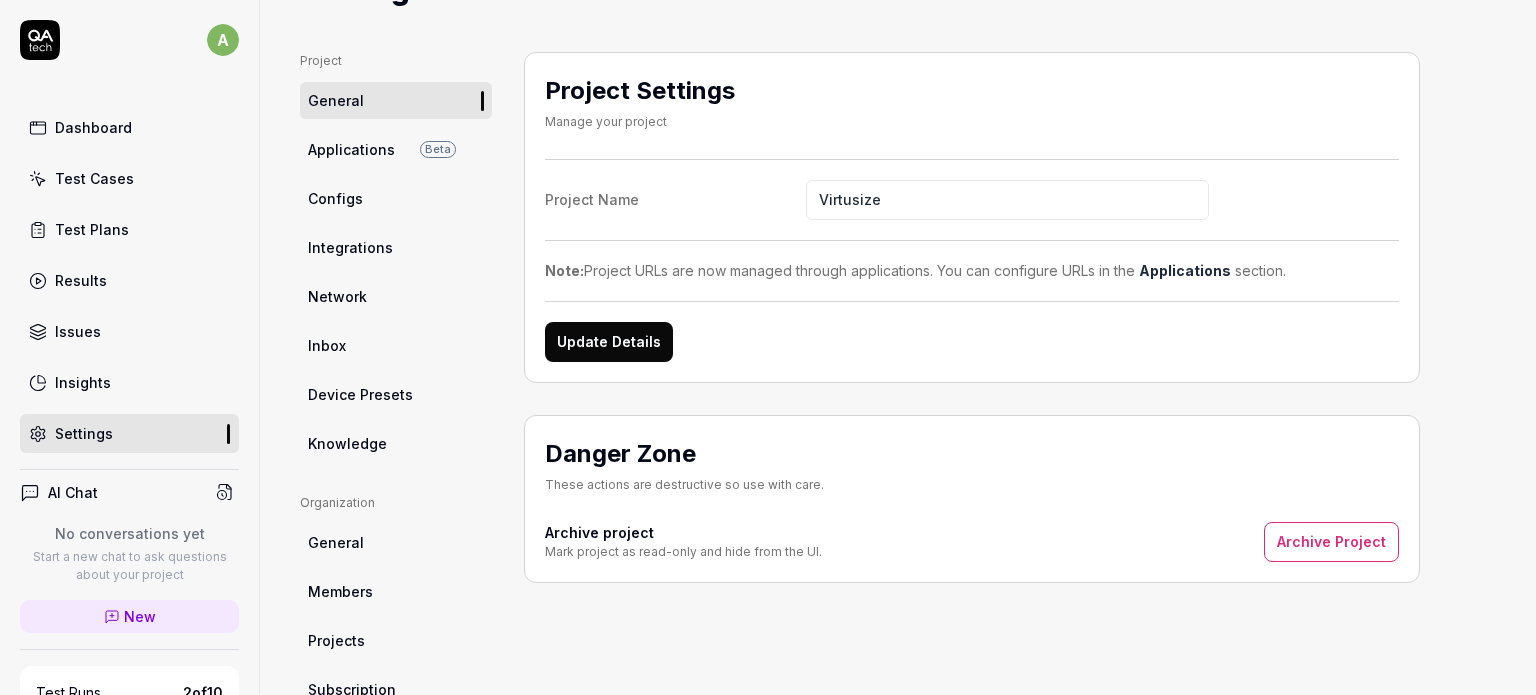 click on "Project Name Virtusize Note:  Project URLs are now managed through applications. You can configure URLs in the   Applications   section. Update Details" at bounding box center [972, 260] 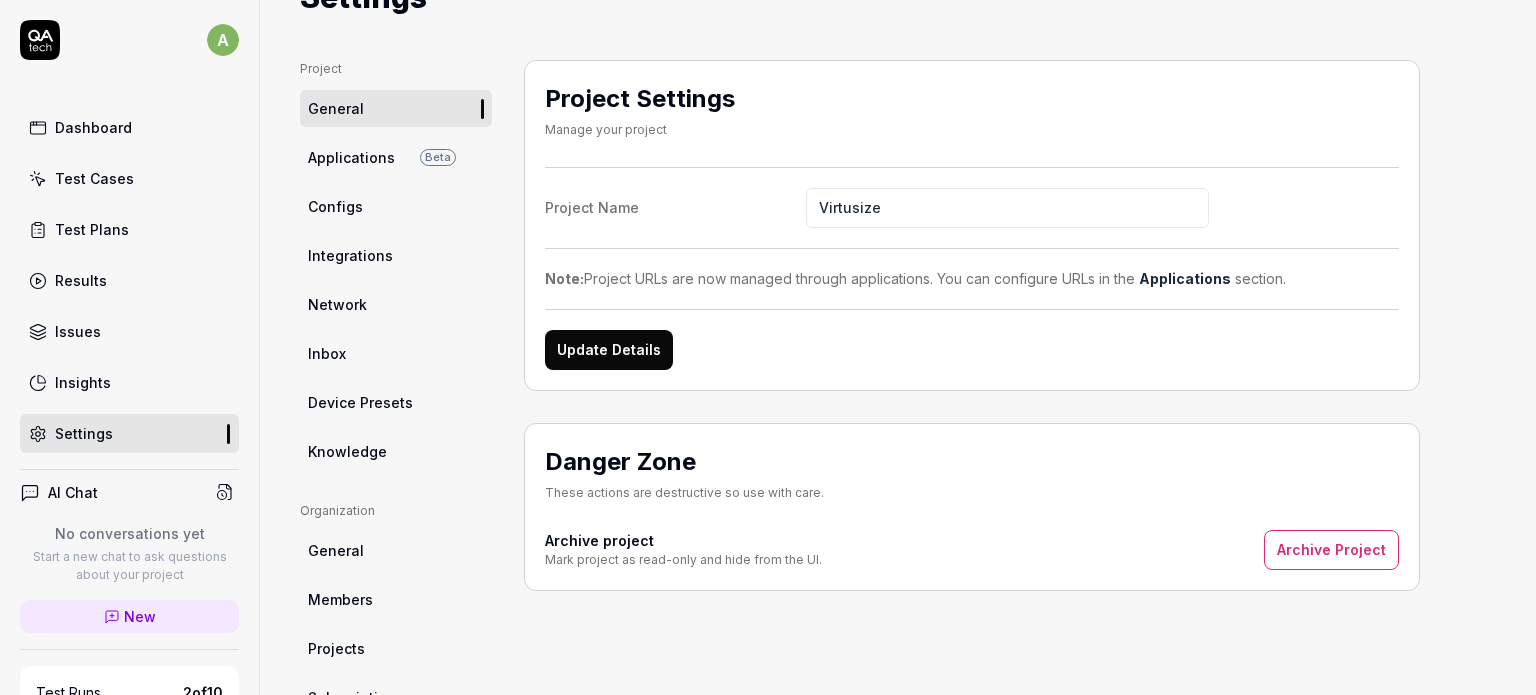 scroll, scrollTop: 0, scrollLeft: 0, axis: both 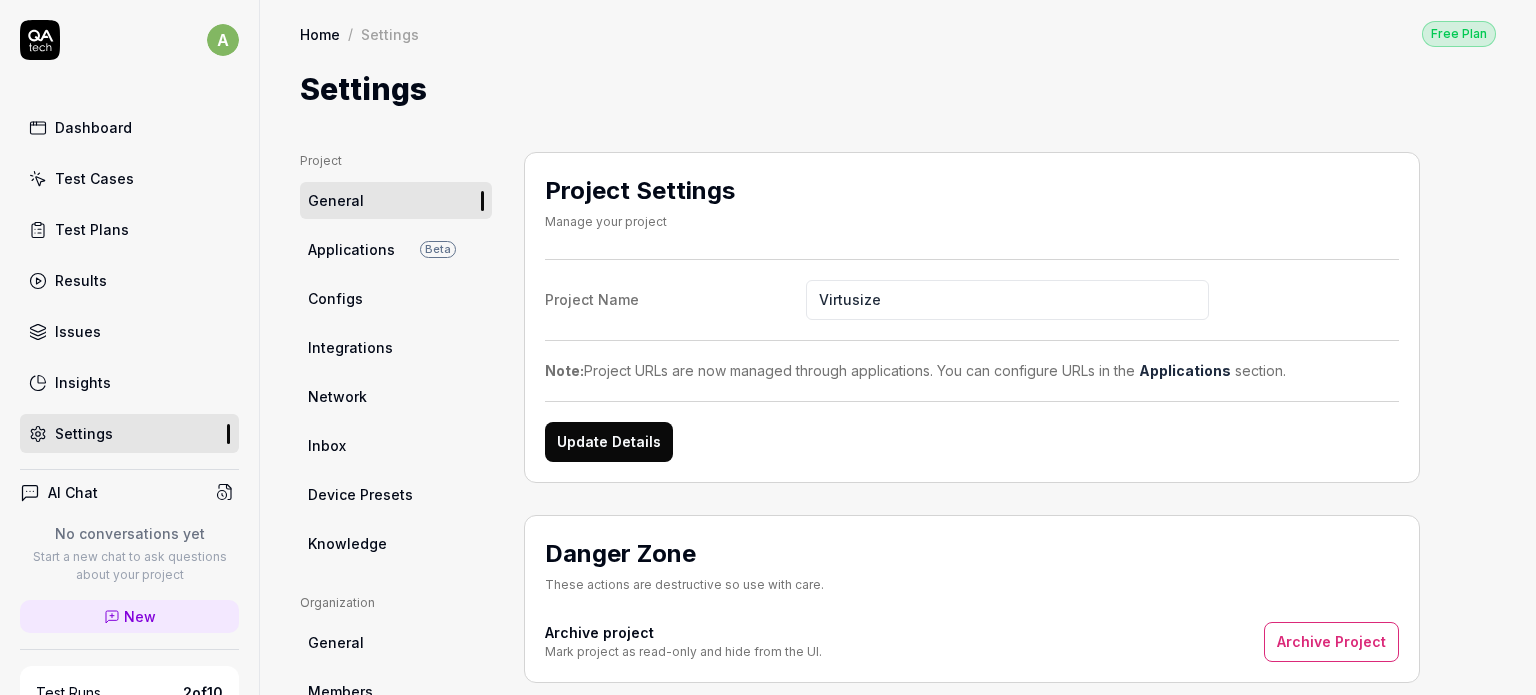 click on "Applications" at bounding box center (351, 249) 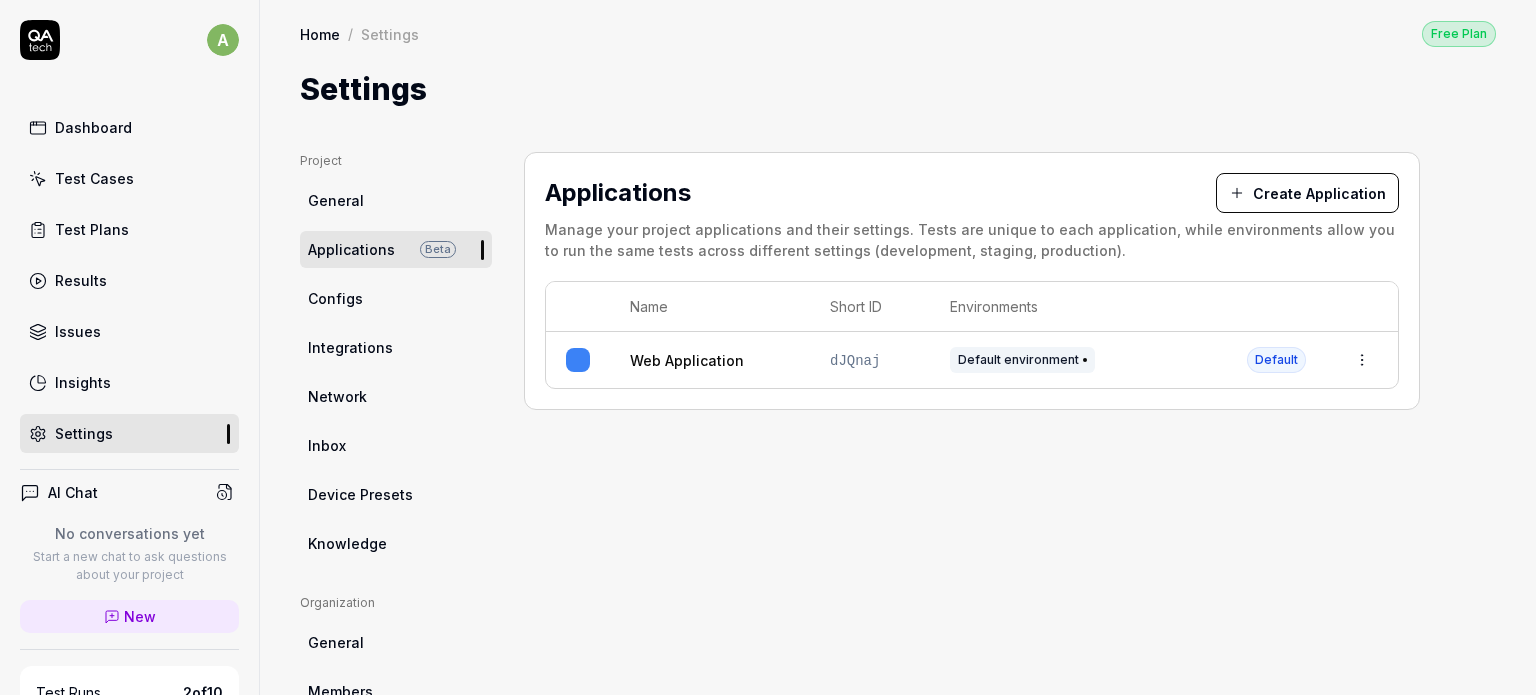click on "Configs" at bounding box center [335, 298] 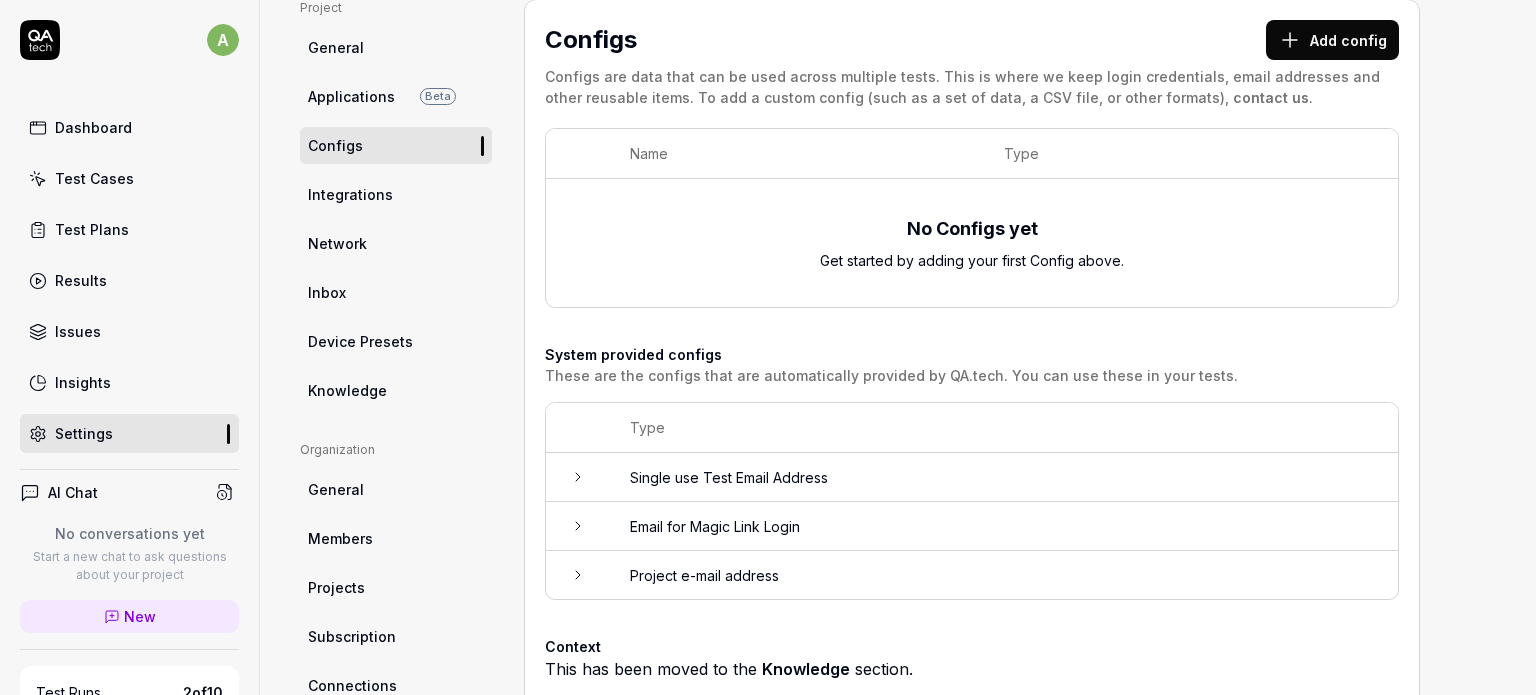 scroll, scrollTop: 0, scrollLeft: 0, axis: both 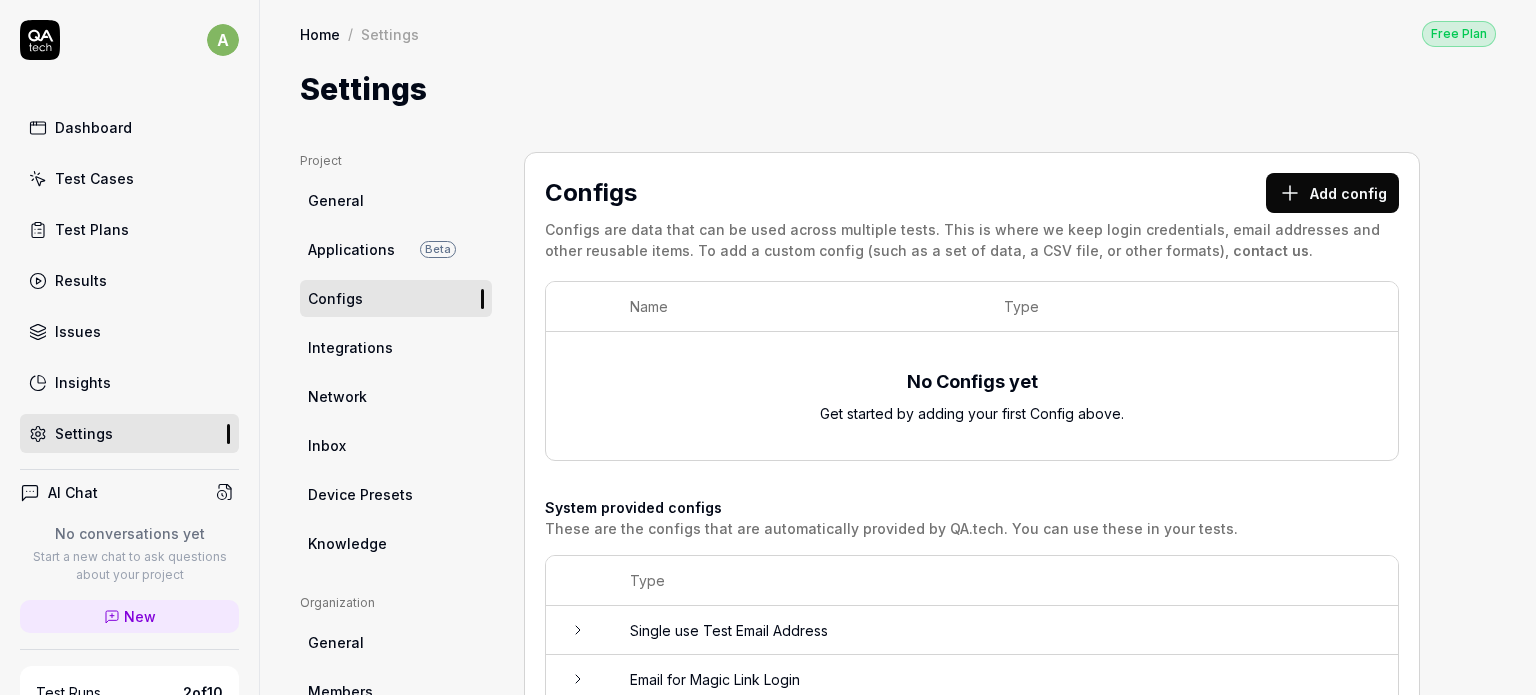click on "Integrations" at bounding box center [396, 347] 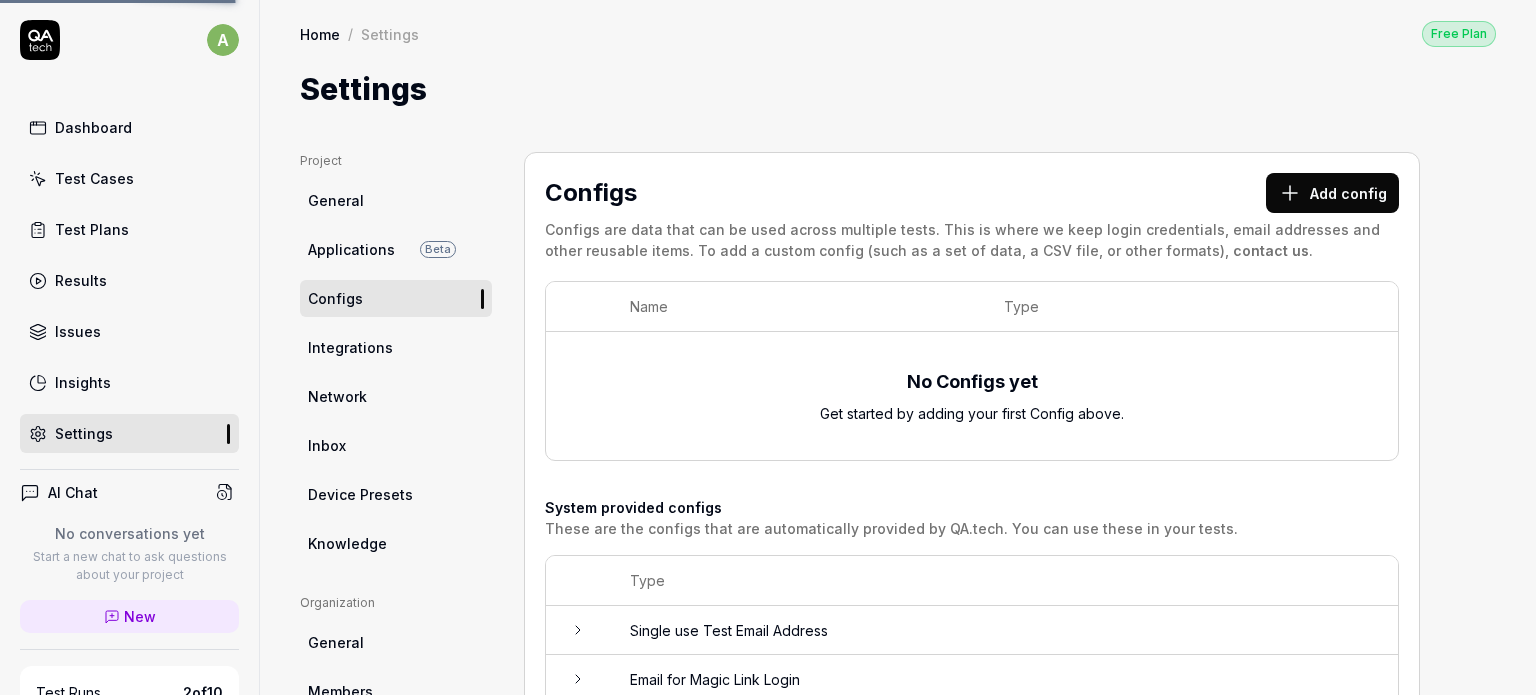 click on "Dashboard Test Cases Test Plans Results Issues Insights Settings" at bounding box center [129, 280] 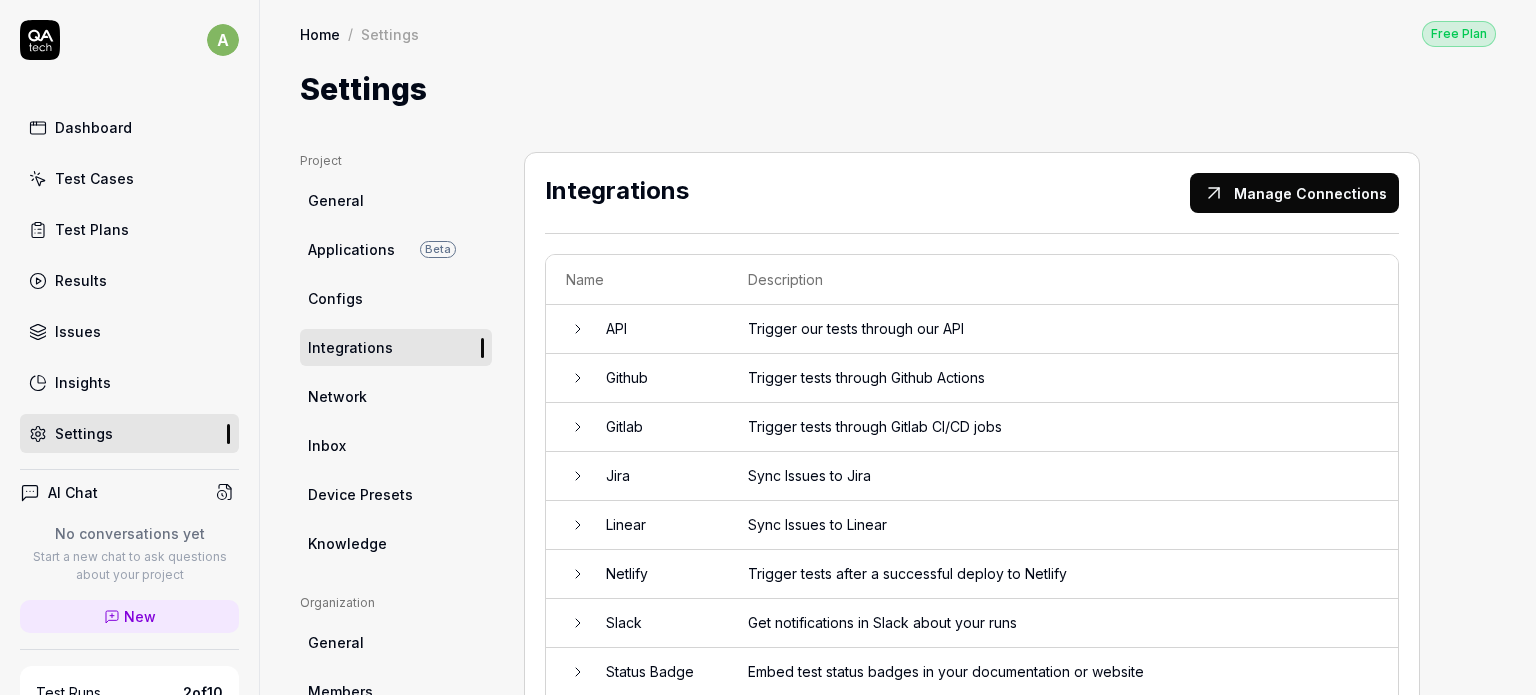 click on "Dashboard Test Cases Test Plans Results Issues Insights Settings" at bounding box center [129, 280] 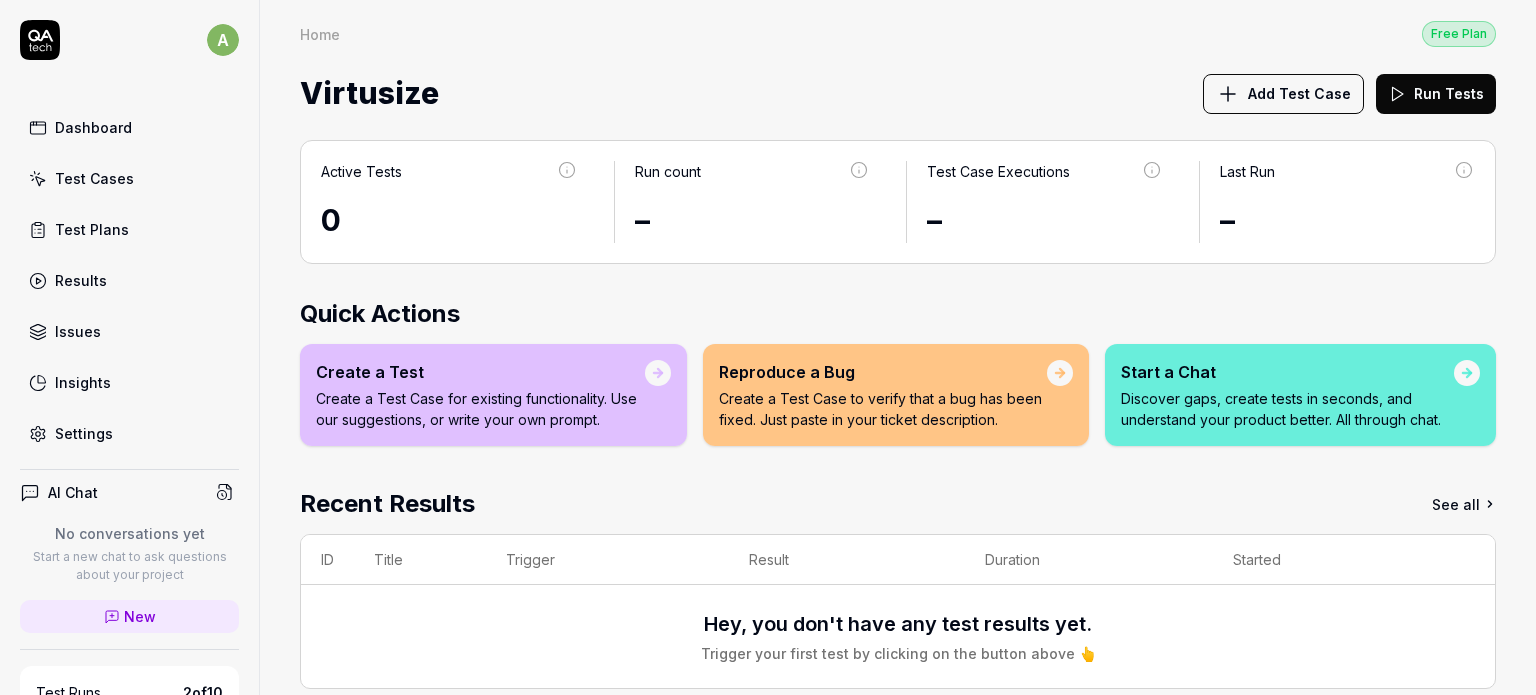 drag, startPoint x: 643, startPoint y: 237, endPoint x: 841, endPoint y: 233, distance: 198.0404 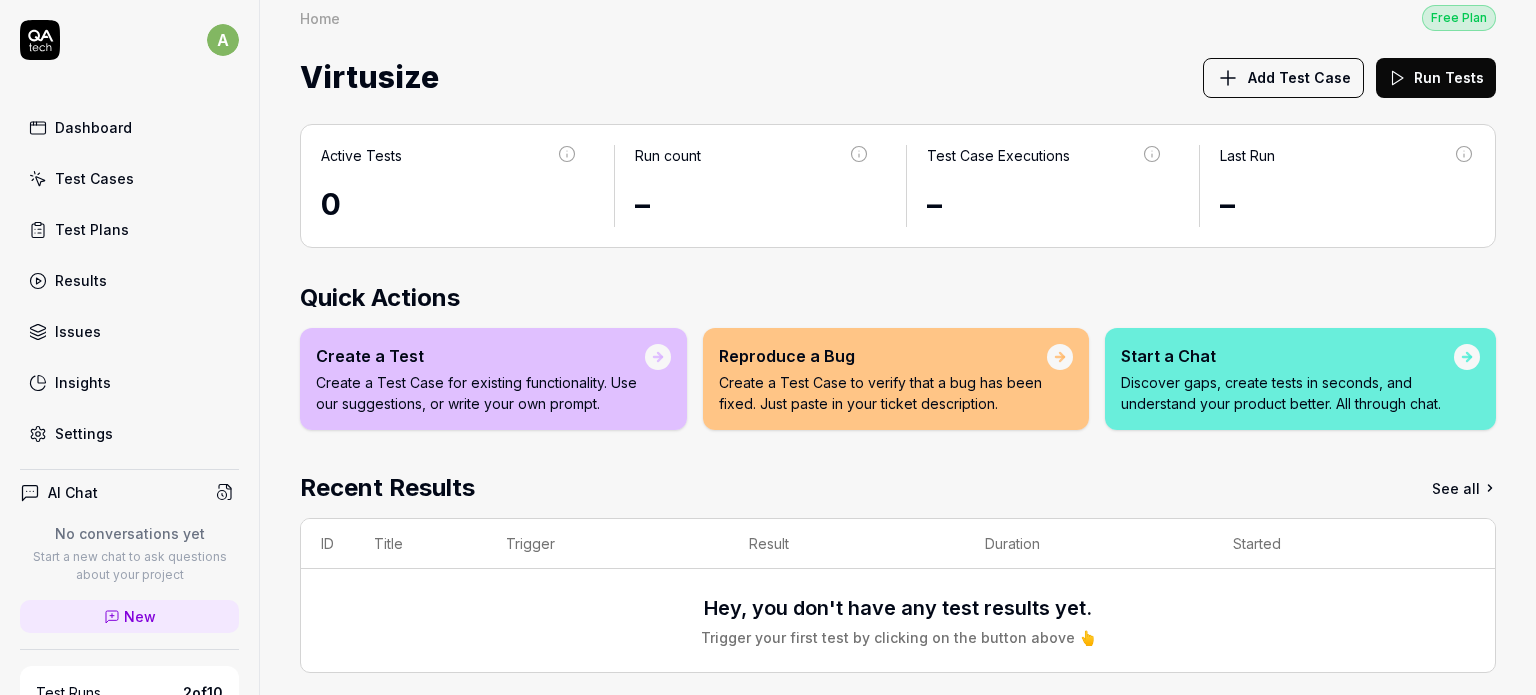 scroll, scrollTop: 32, scrollLeft: 0, axis: vertical 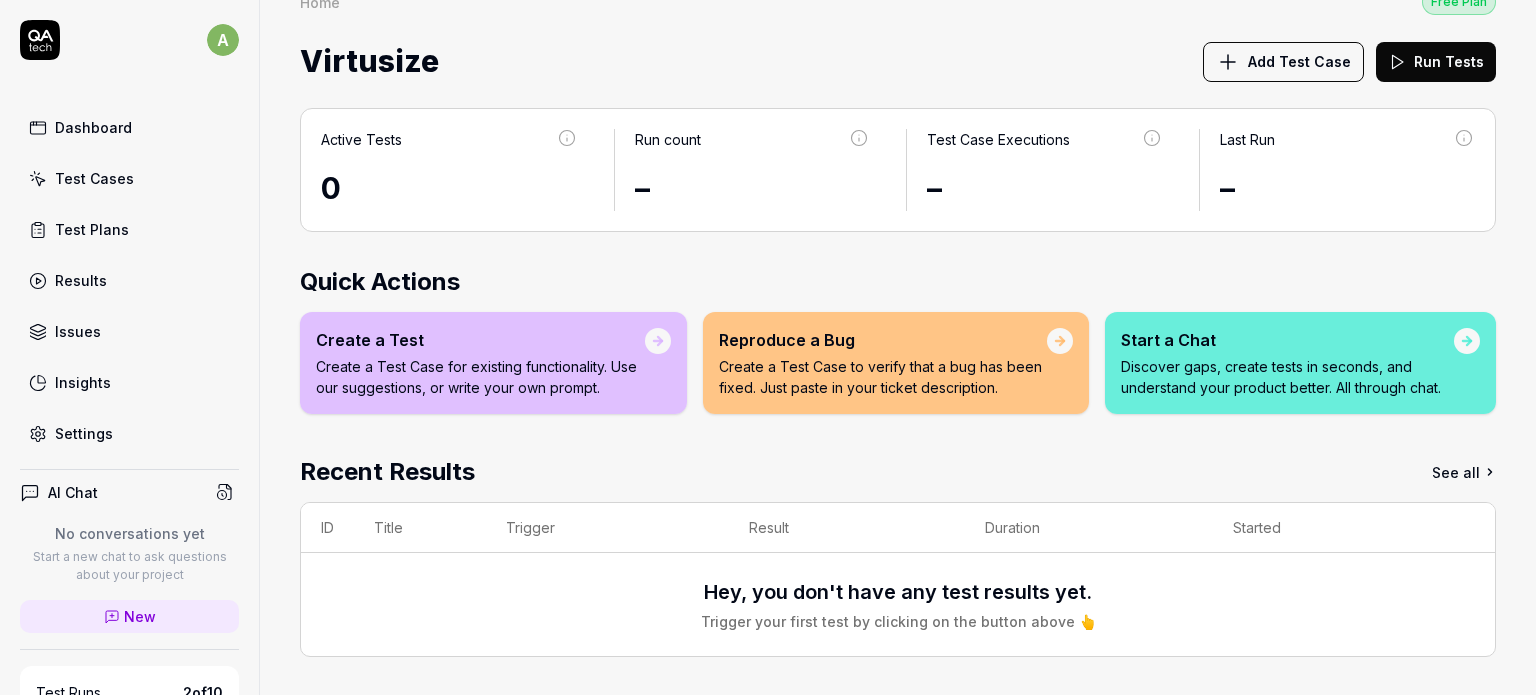 click on "Create a Test Case for existing functionality. Use our suggestions, or write your own prompt." at bounding box center (480, 377) 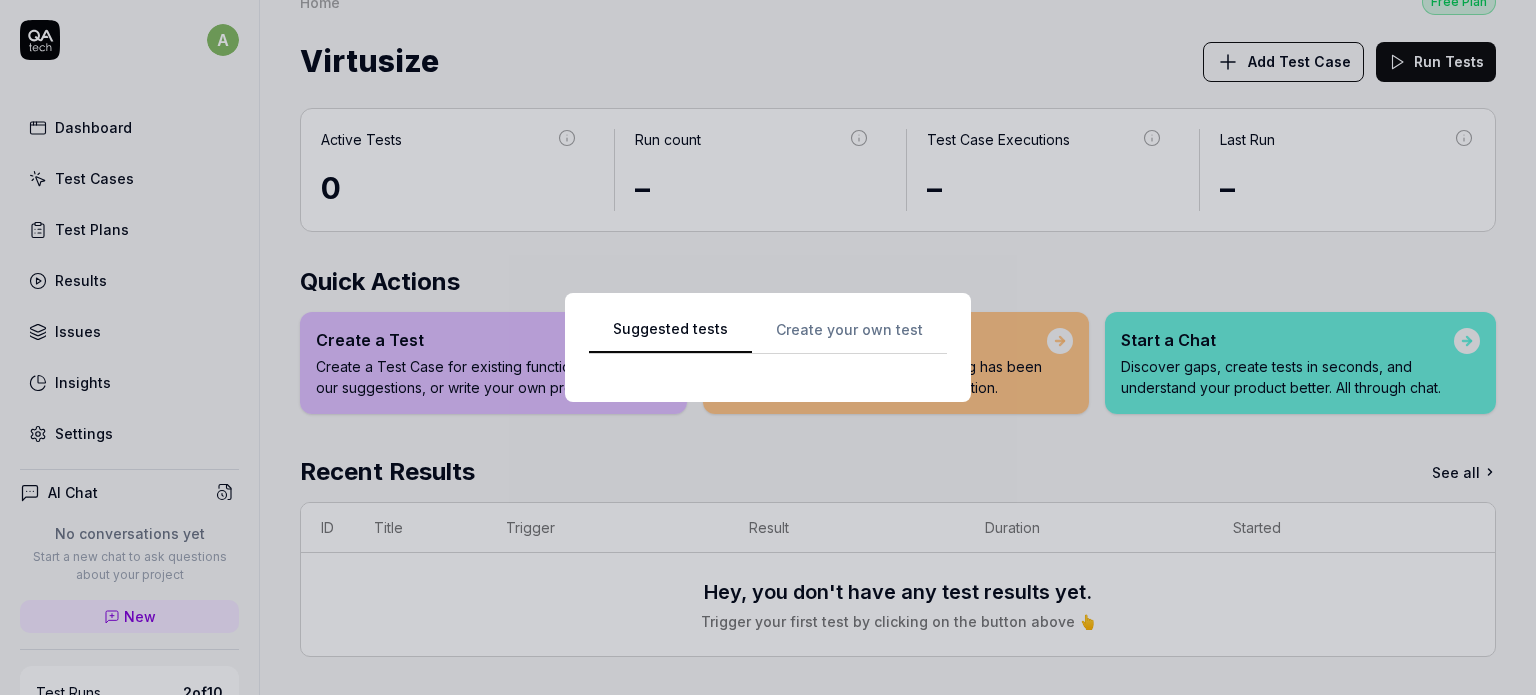 scroll, scrollTop: 0, scrollLeft: 0, axis: both 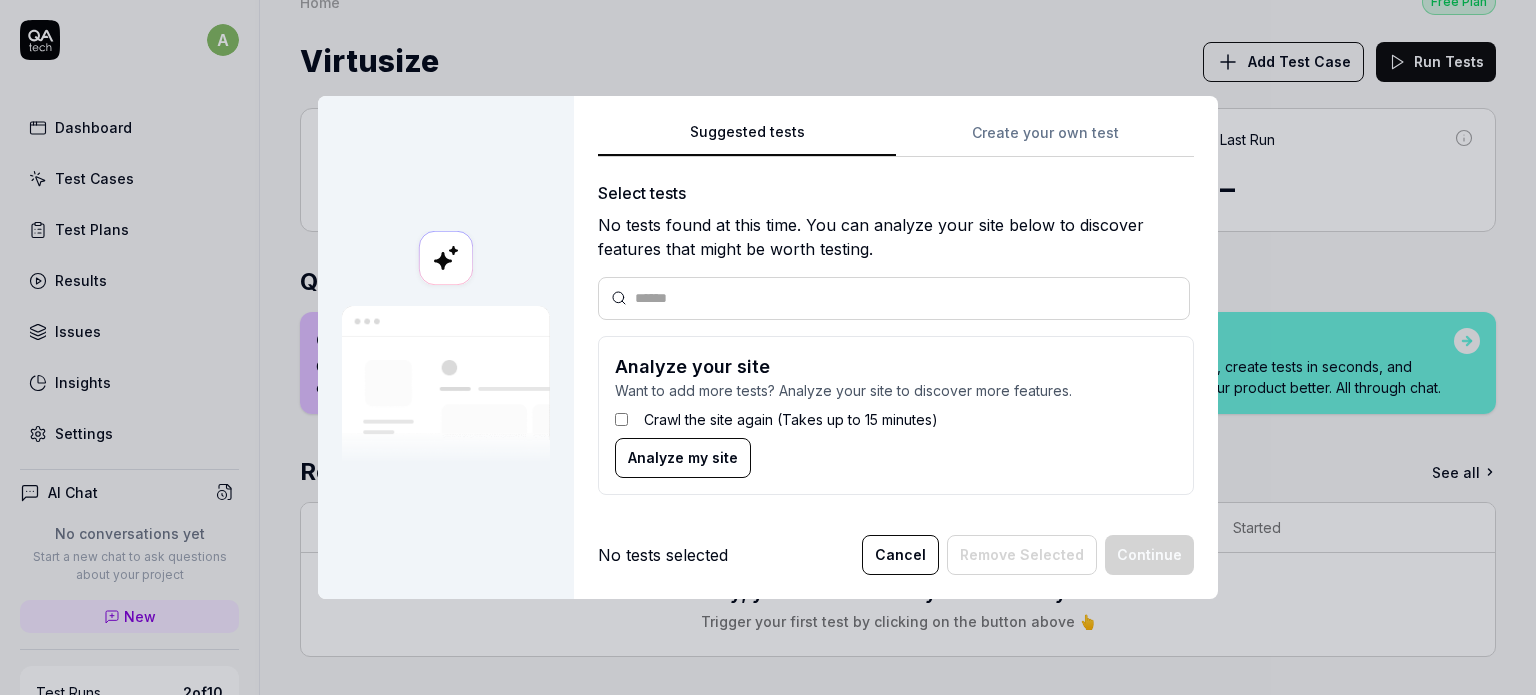 click on "Analyze my site" at bounding box center (683, 457) 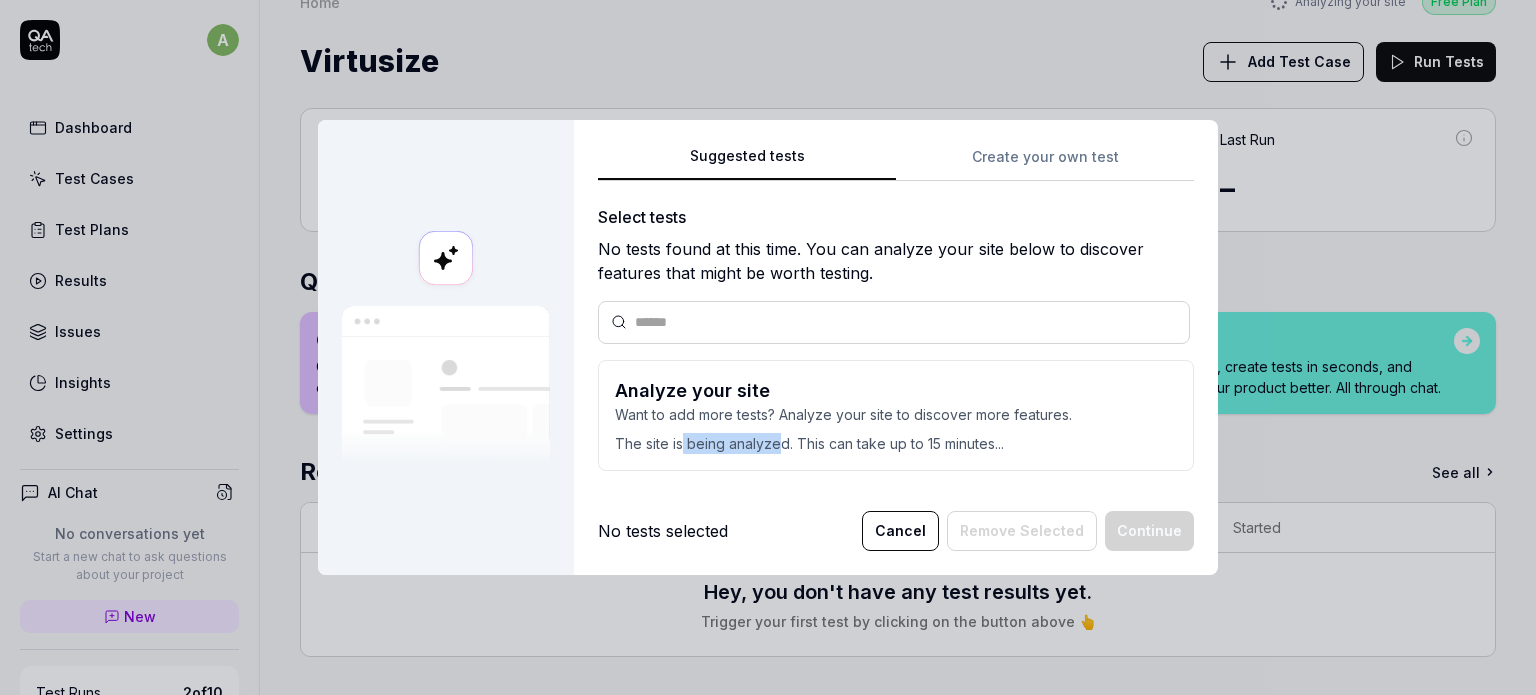 drag, startPoint x: 686, startPoint y: 439, endPoint x: 771, endPoint y: 439, distance: 85 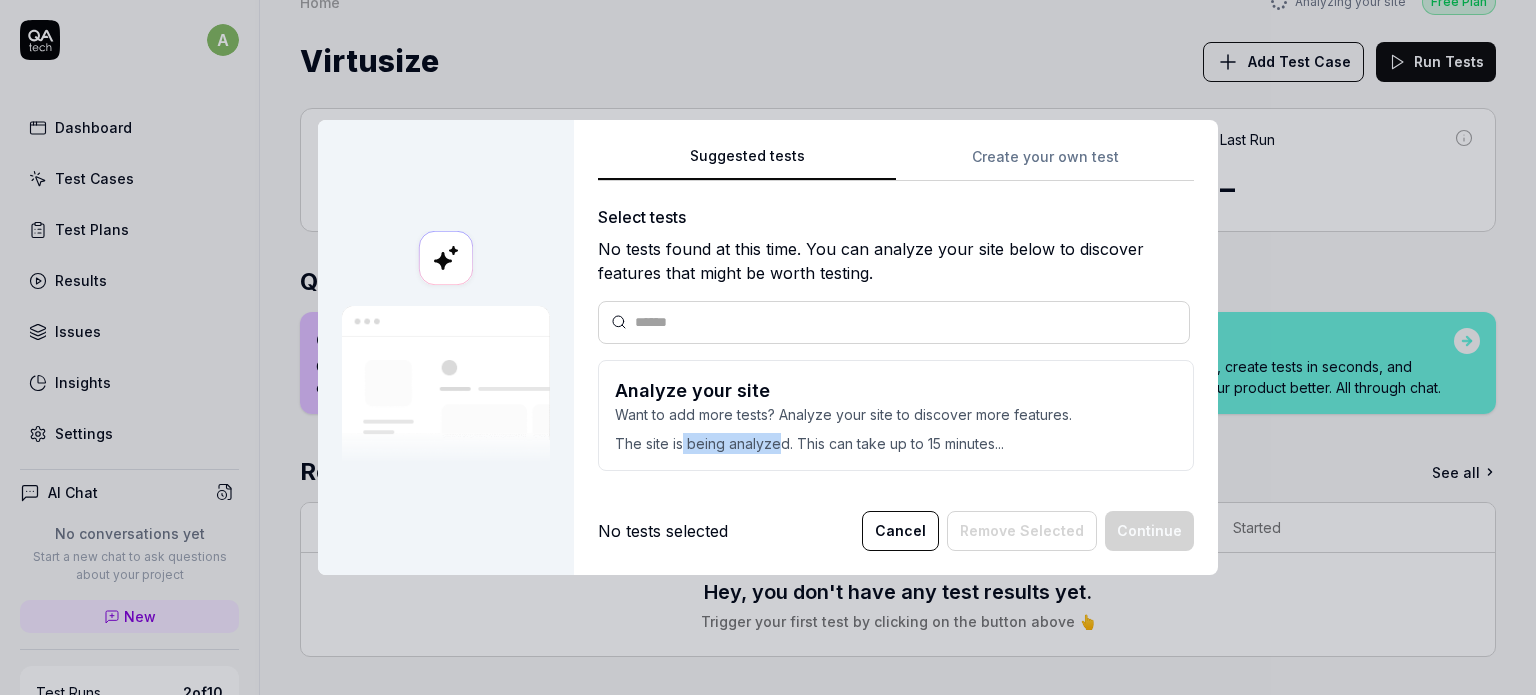 click on "The site is being analyzed. This can take up to 15 minutes..." at bounding box center (896, 439) 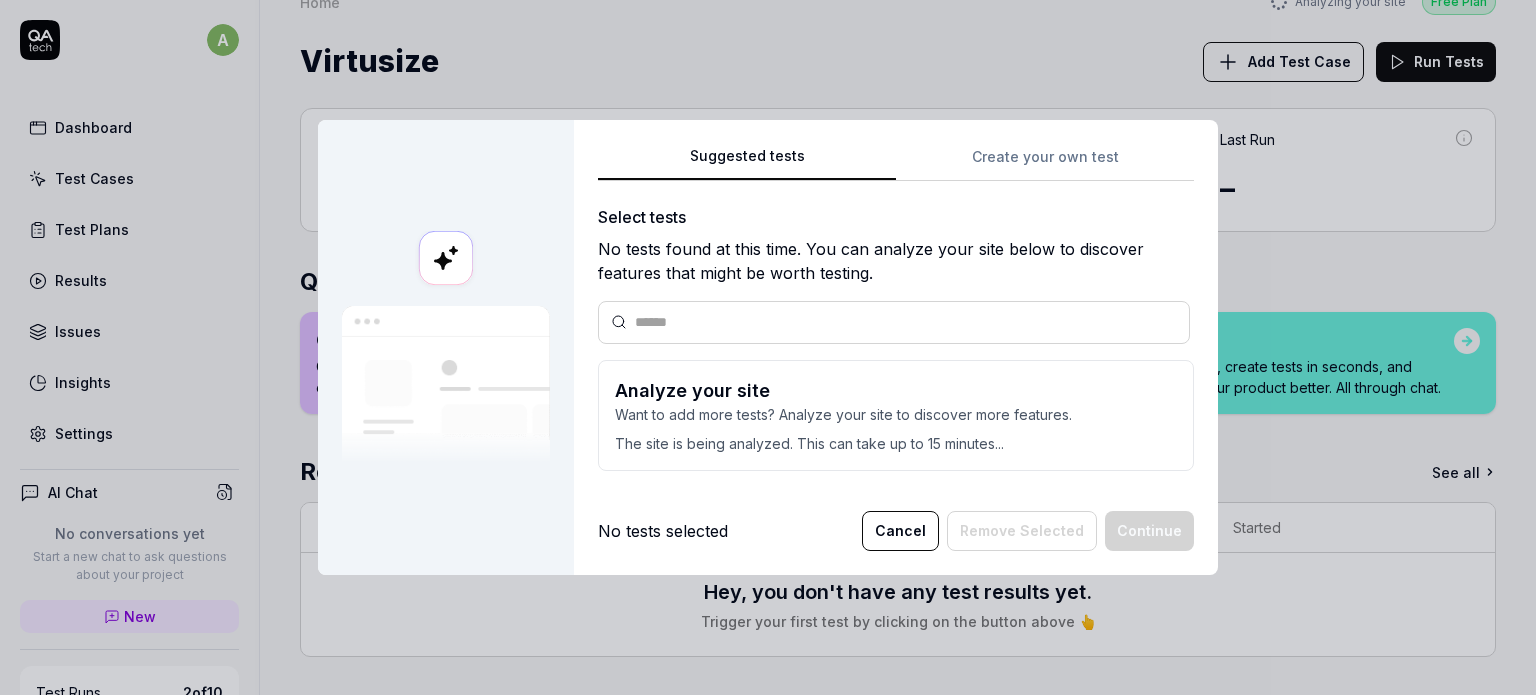 click on "The site is being analyzed. This can take up to 15 minutes..." at bounding box center [896, 439] 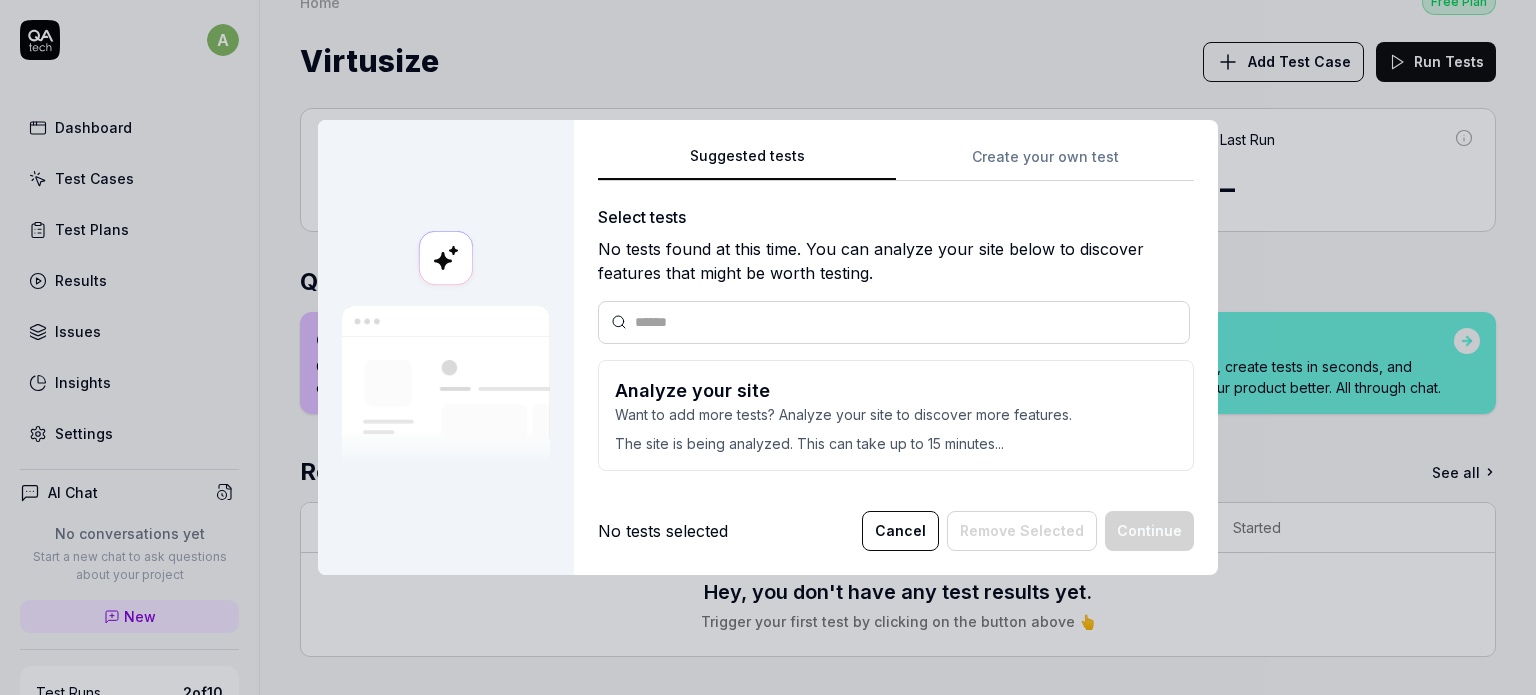 click on "Cancel" at bounding box center [900, 531] 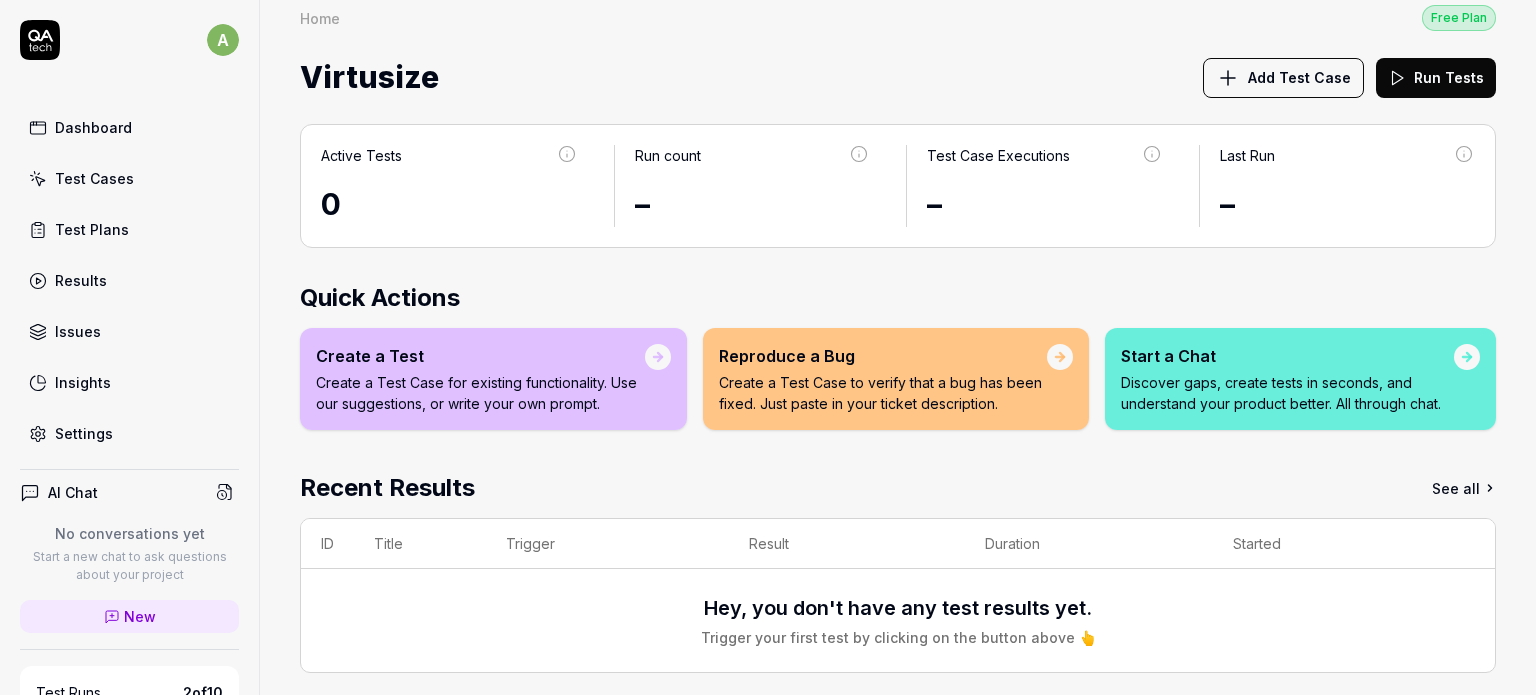 scroll, scrollTop: 0, scrollLeft: 0, axis: both 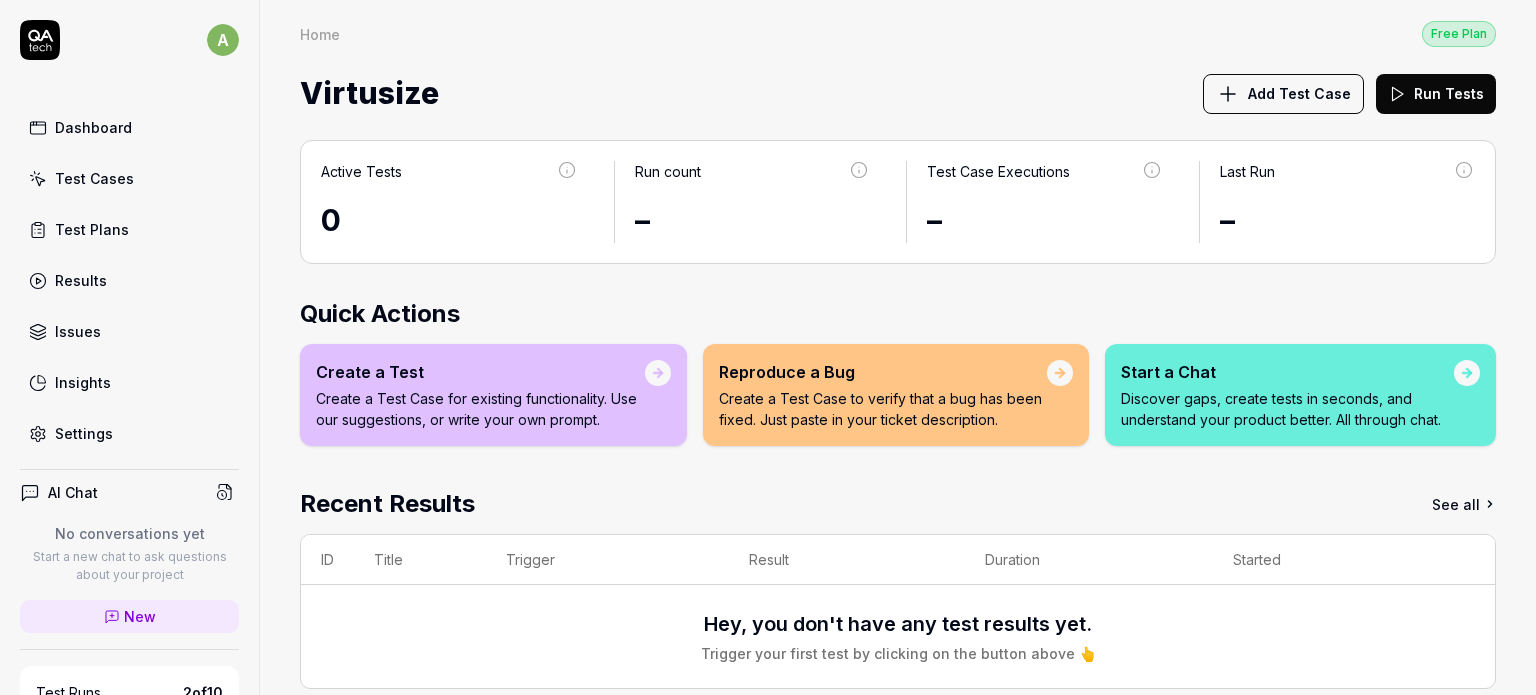 click on "Settings" at bounding box center (84, 433) 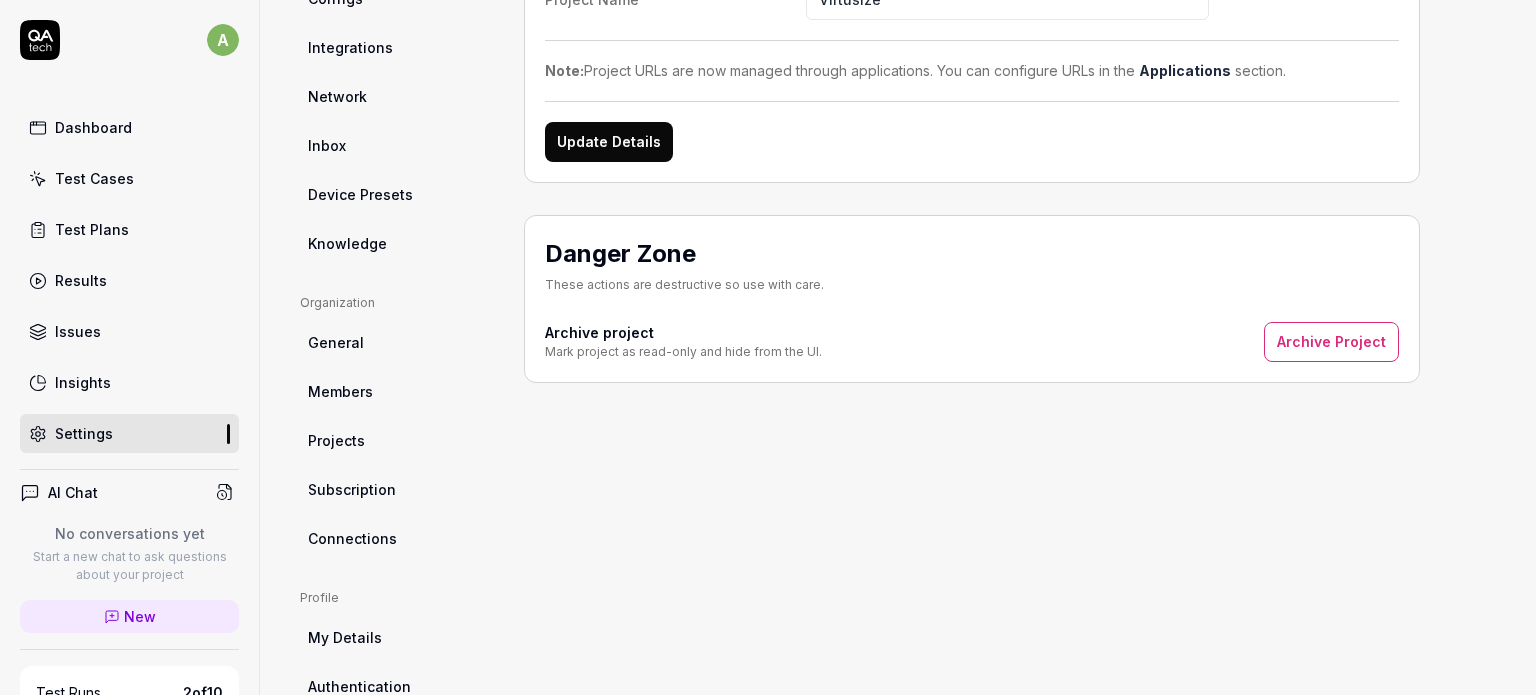 scroll, scrollTop: 147, scrollLeft: 0, axis: vertical 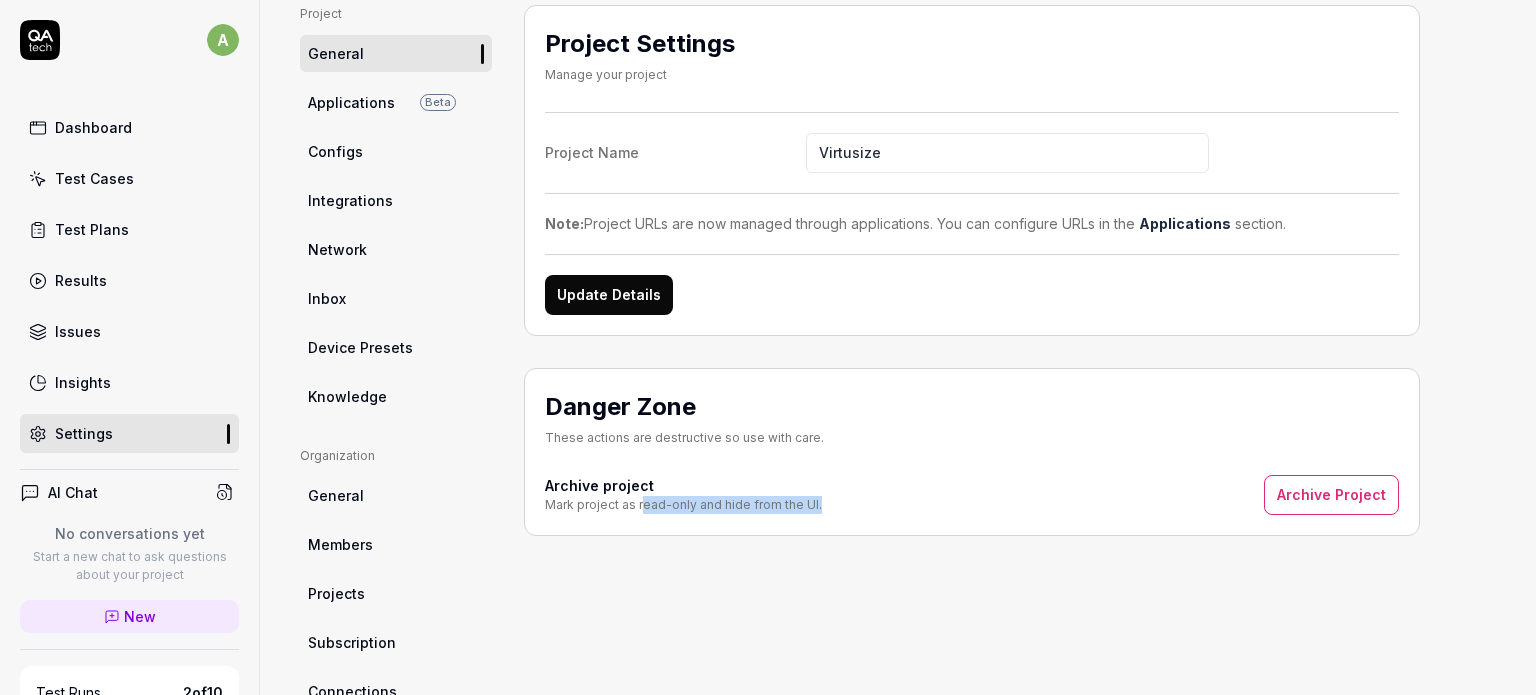drag, startPoint x: 642, startPoint y: 501, endPoint x: 835, endPoint y: 517, distance: 193.66208 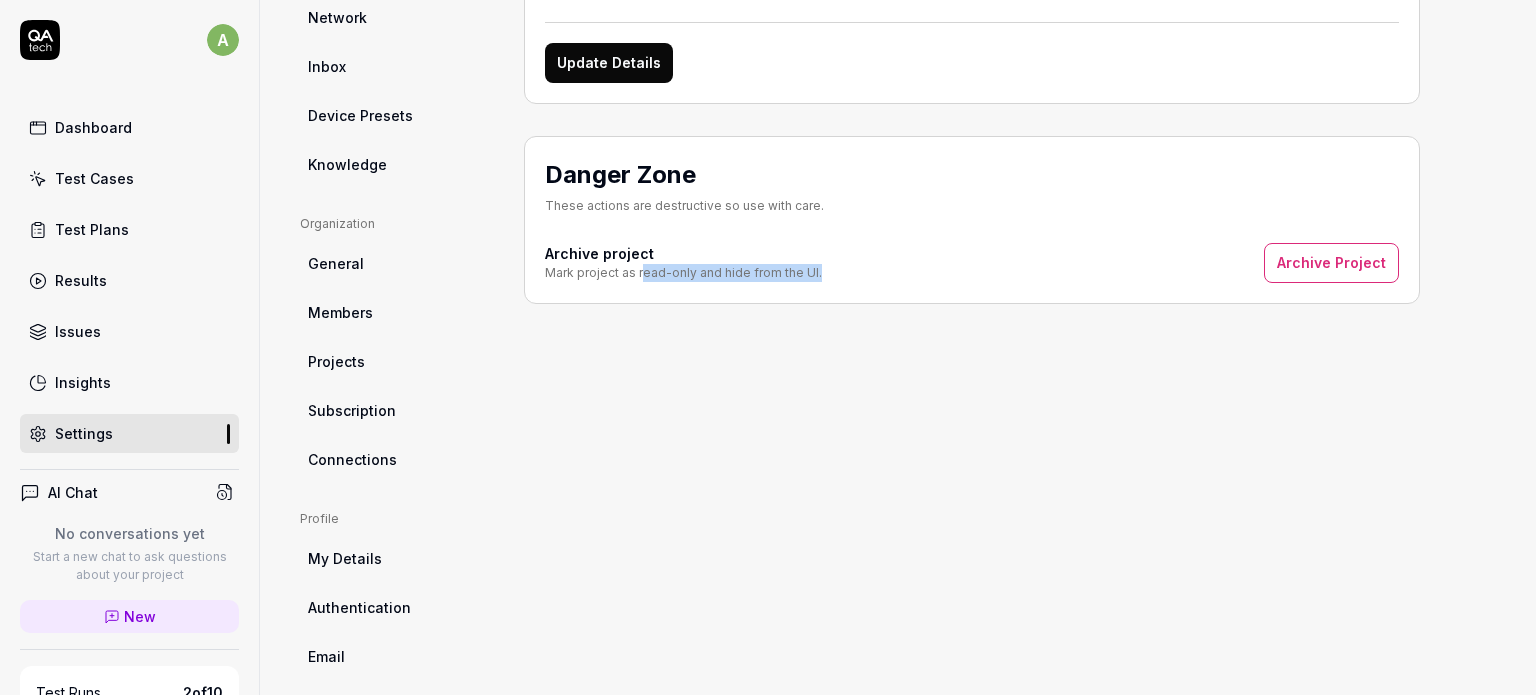 scroll, scrollTop: 447, scrollLeft: 0, axis: vertical 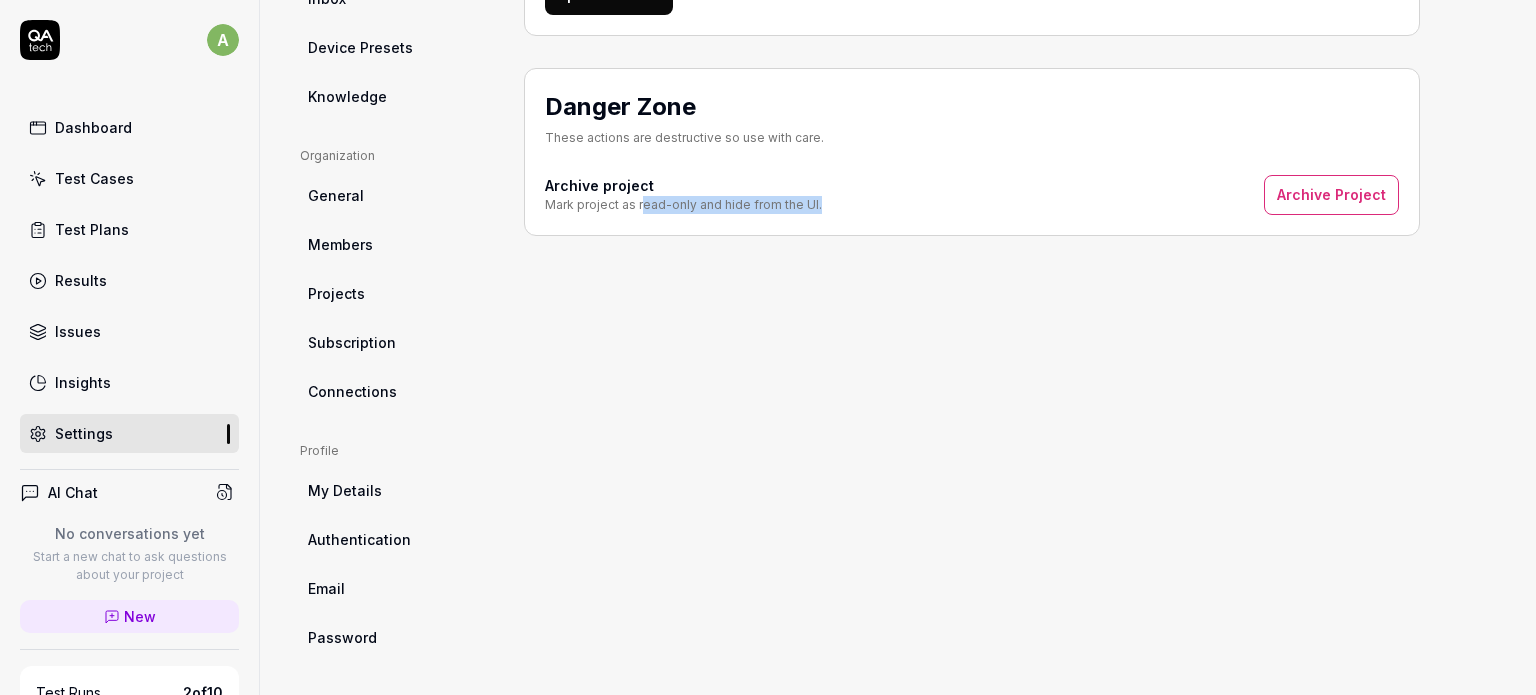 click on "Projects" at bounding box center [336, 293] 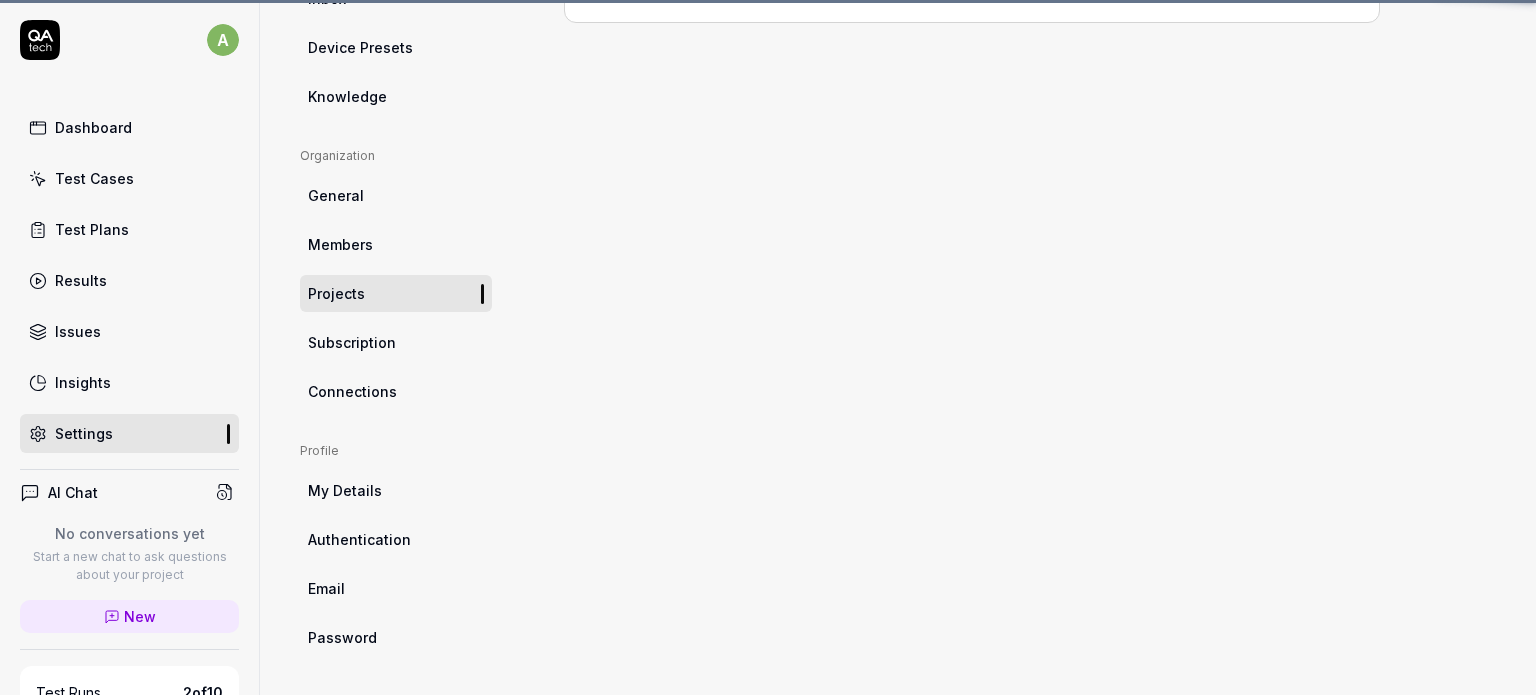 scroll, scrollTop: 152, scrollLeft: 0, axis: vertical 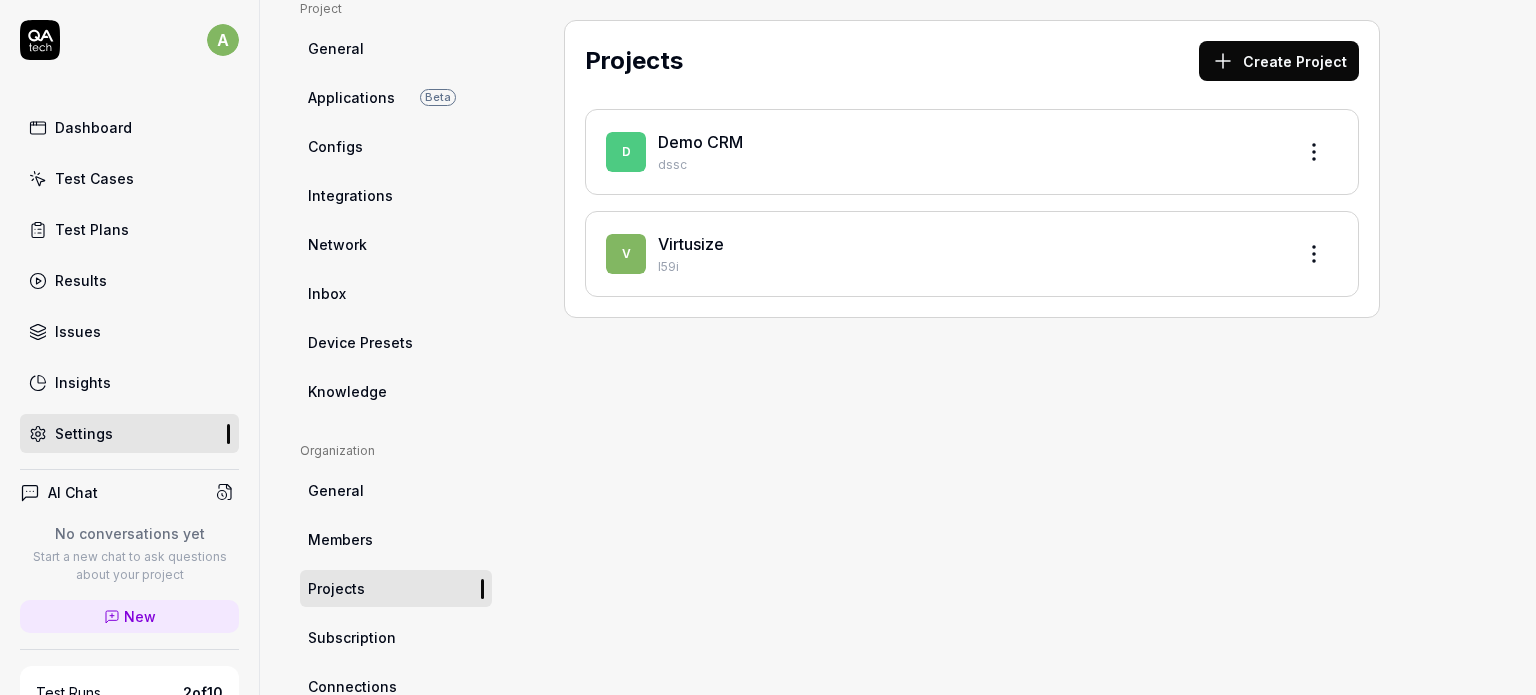 click on "a Dashboard Test Cases Test Plans Results Issues Insights Settings AI Chat No conversations yet Start a new chat to ask questions about your project New Test Runs 2 of 10 This is just a trial, upgrade for more tests! You have almost reached the limit for the trial. Upgrade Now Book a call with us Documentation V Virtusize Virtusize Collapse Sidebar Home / Settings Free Plan Home / Settings Free Plan Settings Project General Applications Beta Configs Integrations Network Inbox Device Presets Knowledge Project Select a page Organization General Members Projects Subscription Connections Organization Projects Profile My Details Authentication Email Password Profile Select a page Projects Create Project D Demo CRM dssc V Virtusize I59i" at bounding box center (768, 347) 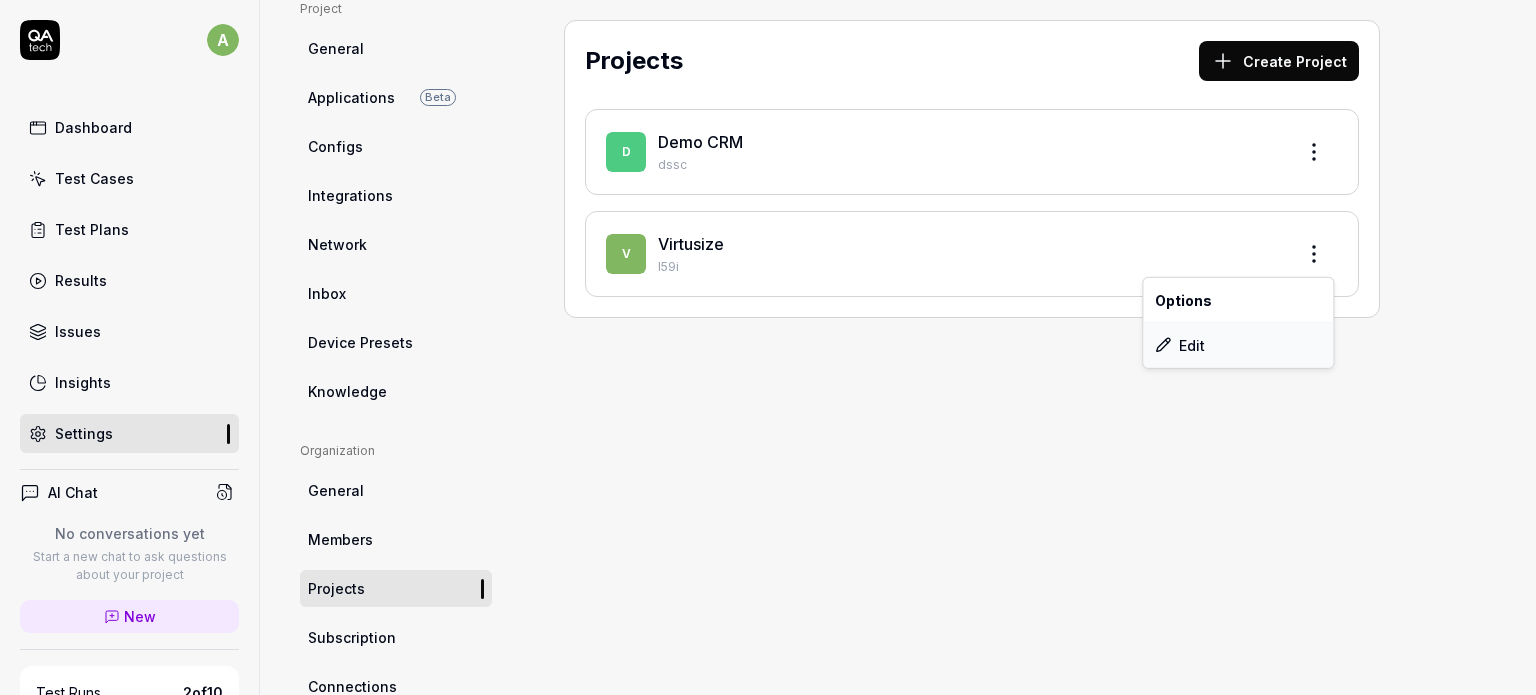 click on "Edit" at bounding box center (1238, 345) 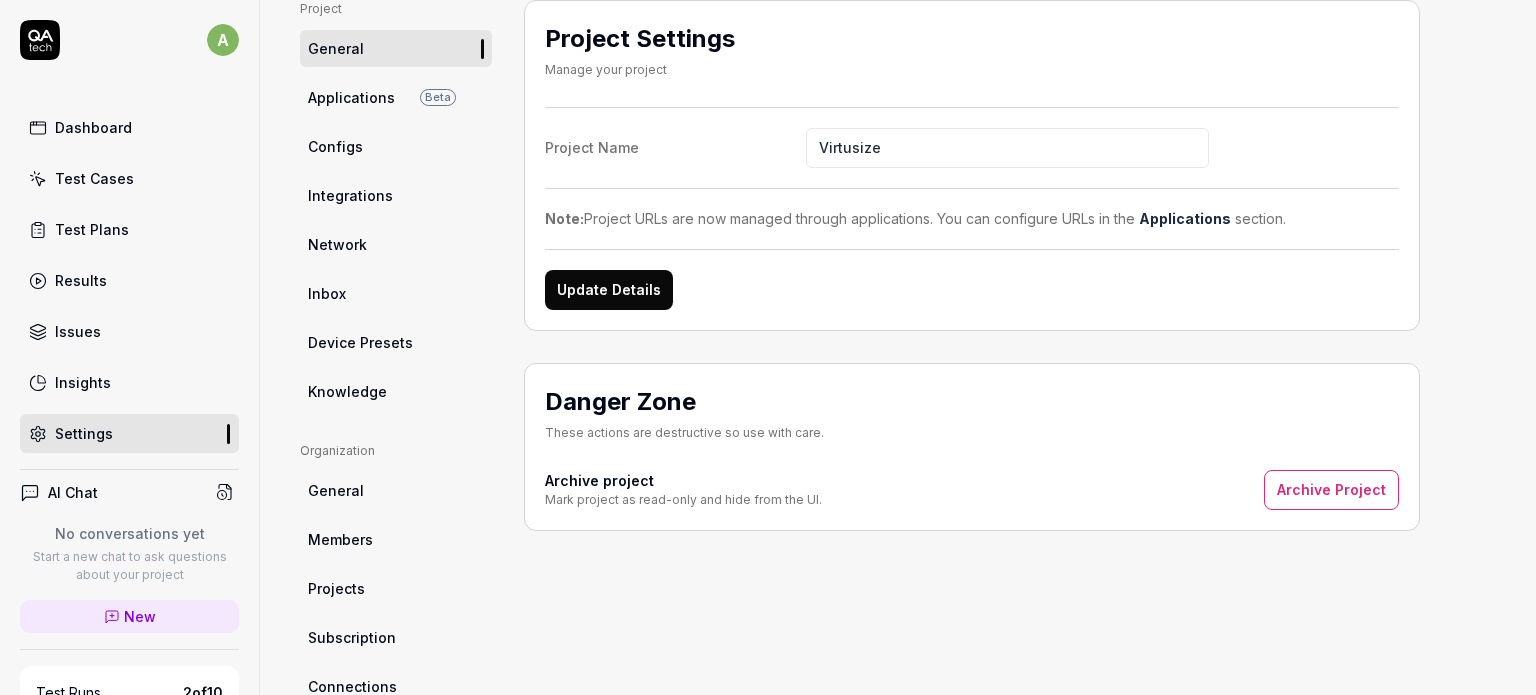 click on "Archive Project" at bounding box center [1331, 490] 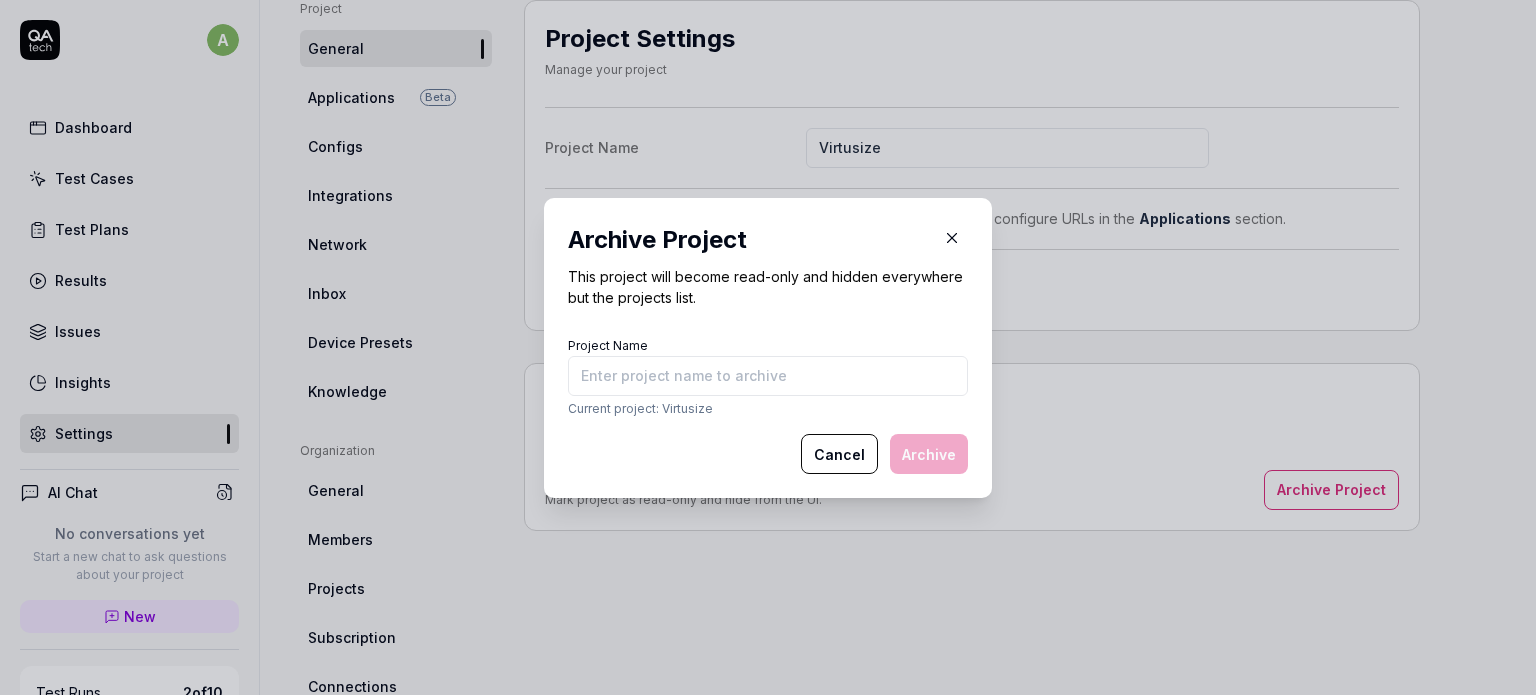 click on "Project Name" at bounding box center (768, 376) 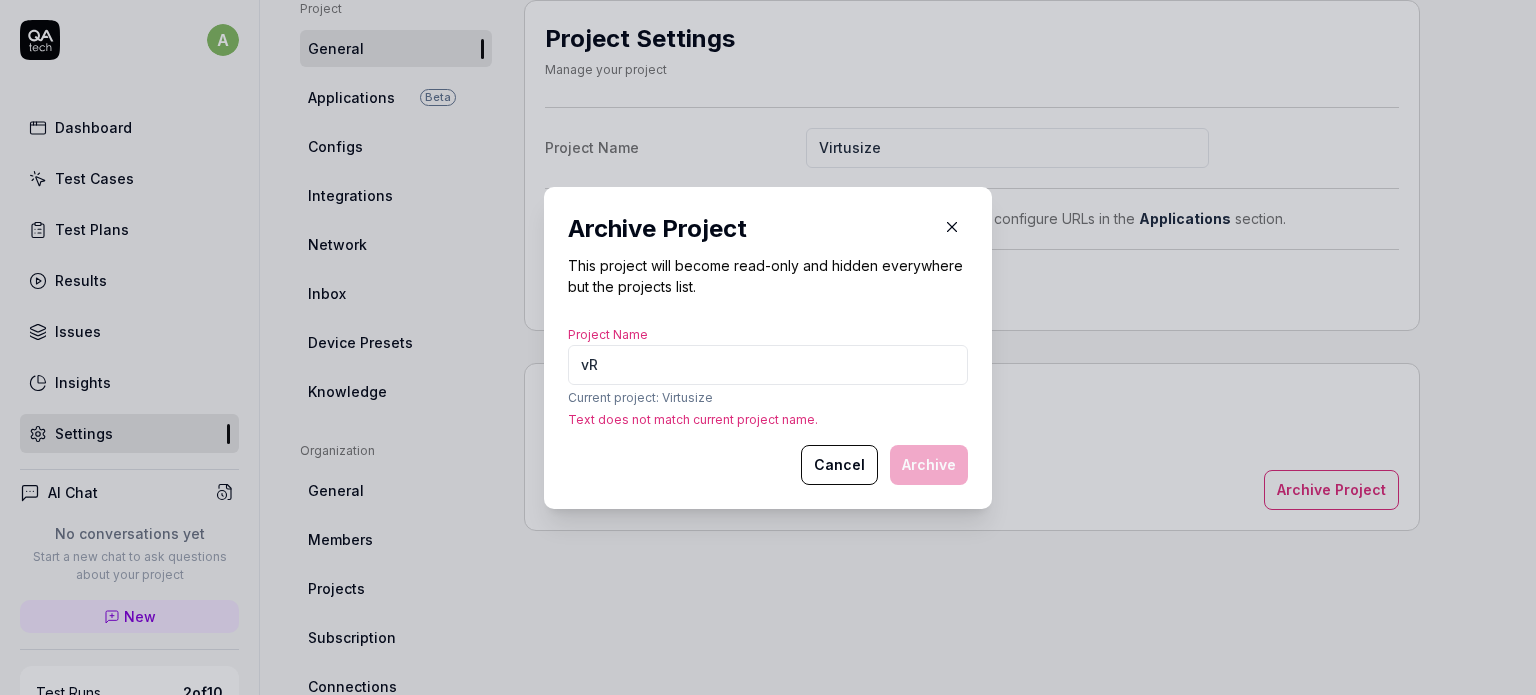 type on "v" 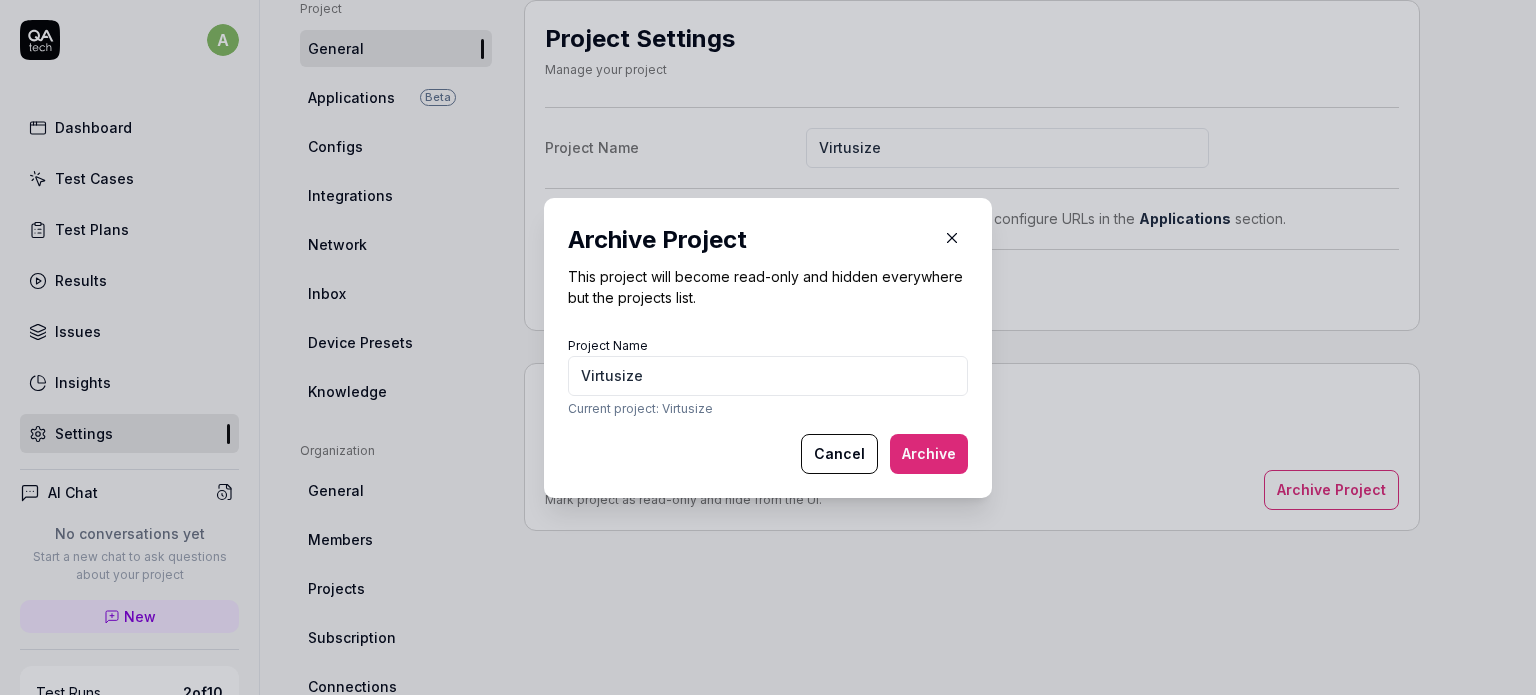 type on "Virtusize" 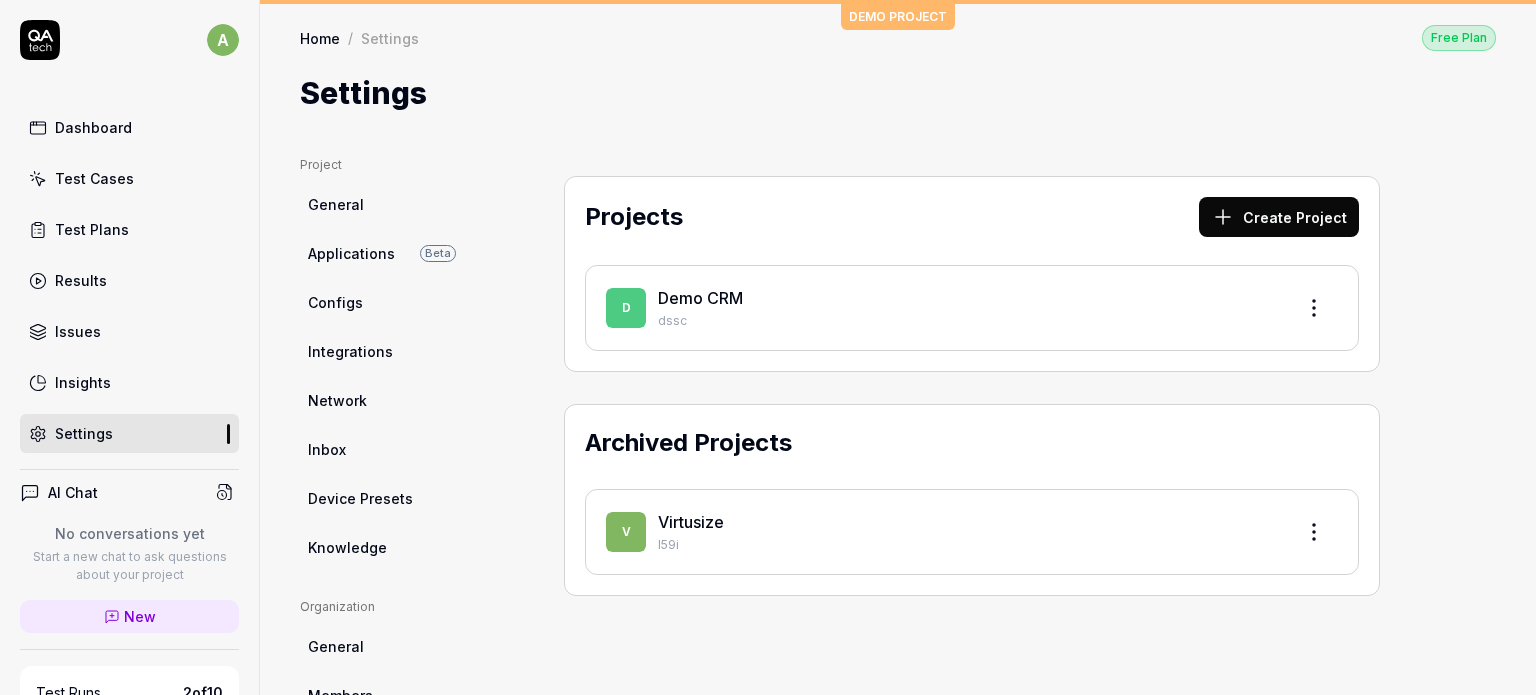 click on "a Dashboard Test Cases Test Plans Results Issues Insights Settings AI Chat No conversations yet Start a new chat to ask questions about your project New Test Runs 2  of  10 This is just a trial, upgrade for more tests! You have almost reached the limit for the trial. Upgrade Now Book a call with us Documentation V Virtusize Demo CRM Collapse Sidebar DEMO PROJECT Home / Settings Free Plan Home / Settings Free Plan Settings Project General Applications Beta Configs Integrations Network Inbox Device Presets Knowledge Project Select a page Organization General Members Projects Subscription Connections Organization Projects Profile My Details Authentication Email Password Profile Select a page Projects Create Project D Demo CRM dssc Archived Projects V Virtusize I59i" at bounding box center (768, 347) 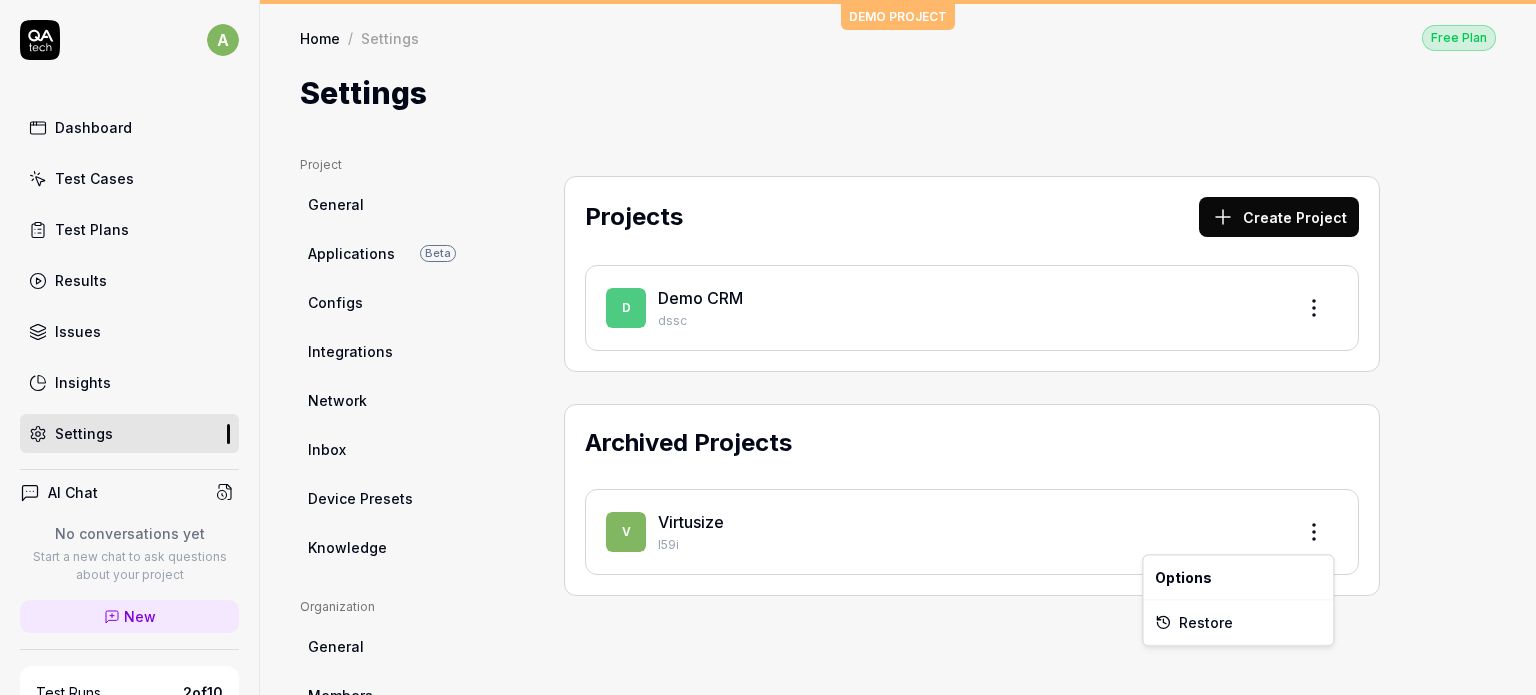 click on "a Dashboard Test Cases Test Plans Results Issues Insights Settings AI Chat No conversations yet Start a new chat to ask questions about your project New Test Runs 2 of 10 This is just a trial, upgrade for more tests! You have almost reached the limit for the trial. Upgrade Now Book a call with us Documentation V Virtusize Demo CRM Collapse Sidebar DEMO PROJECT Home / Settings Free Plan Home / Settings Free Plan Settings Project General Applications Beta Configs Integrations Network Inbox Device Presets Knowledge Project Select a page Organization General Members Projects Subscription Connections Organization Projects Profile My Details Authentication Email Password Profile Select a page Projects Create Project D Demo CRM dssc Archived Projects V Virtusize I59i
Options Restore" at bounding box center (768, 347) 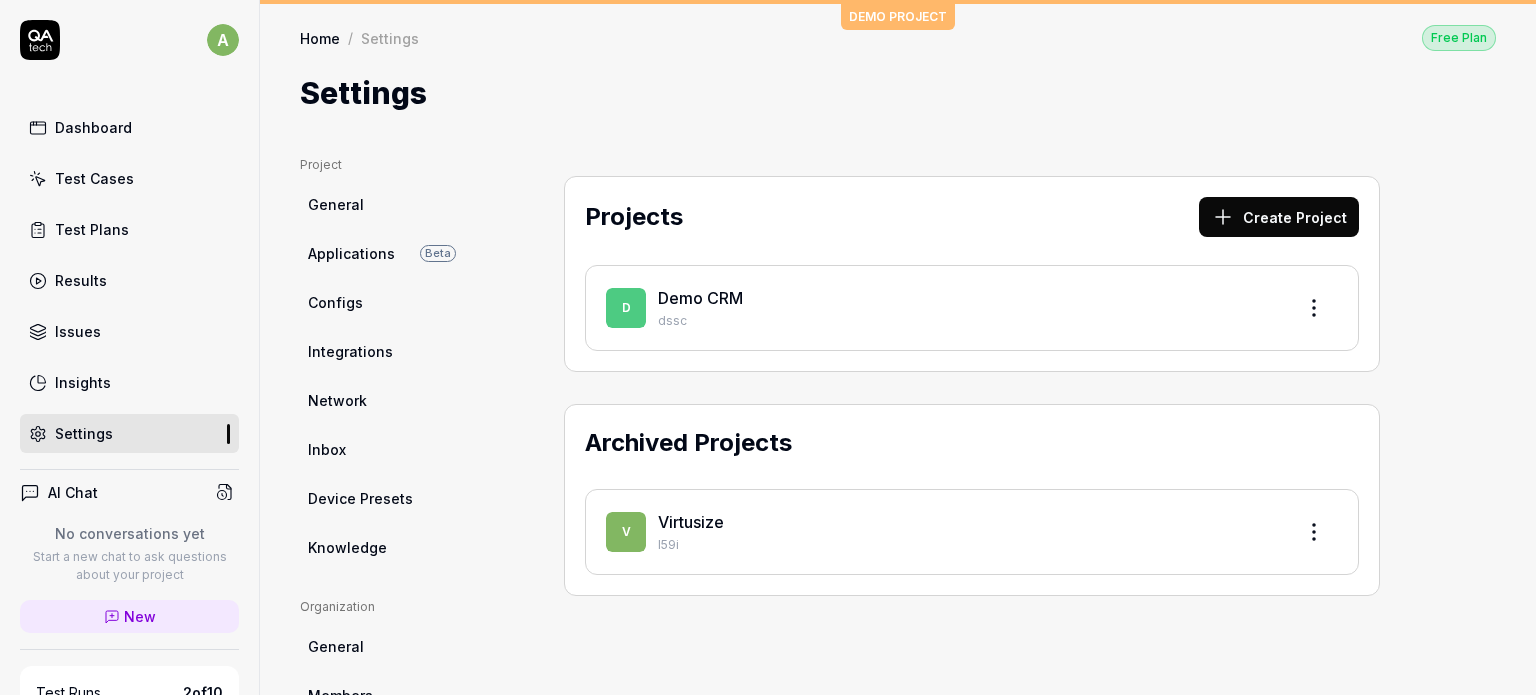click on "Dashboard" at bounding box center (93, 127) 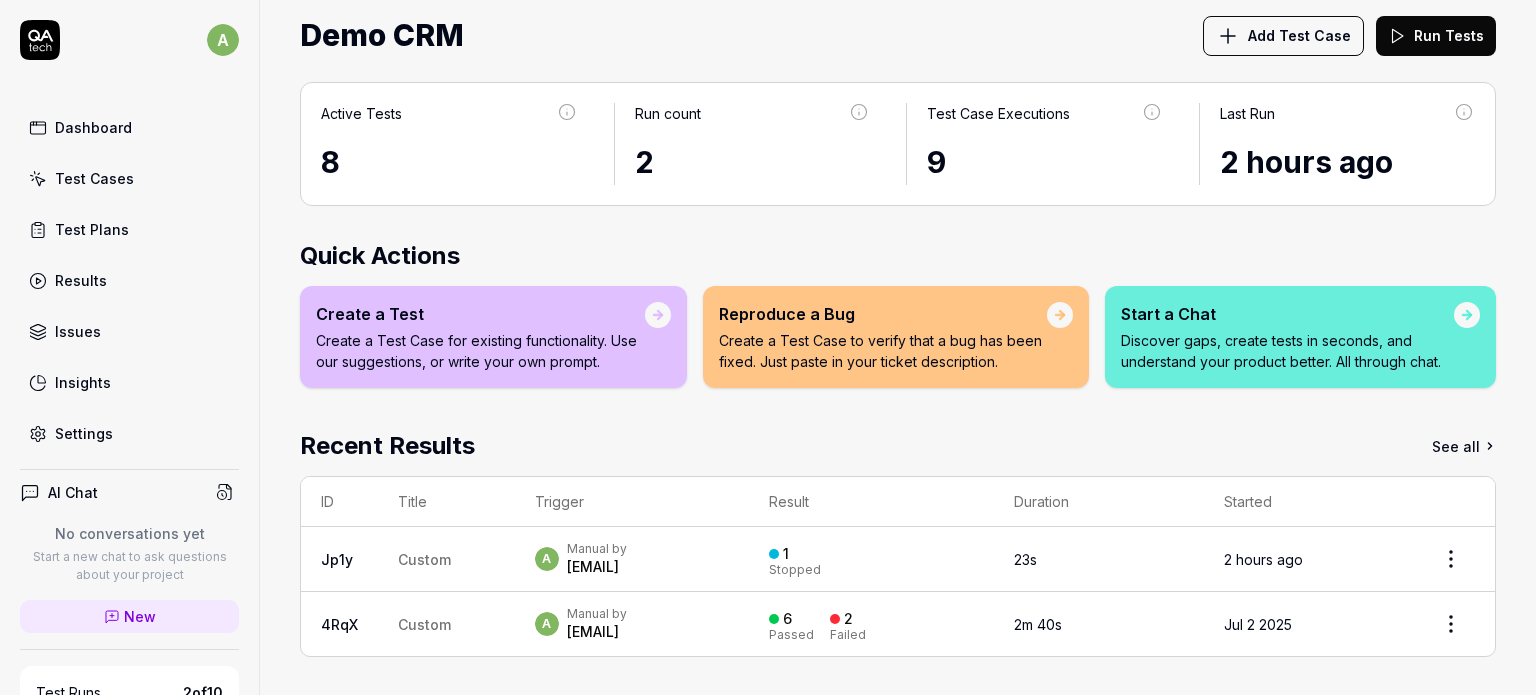 scroll, scrollTop: 0, scrollLeft: 0, axis: both 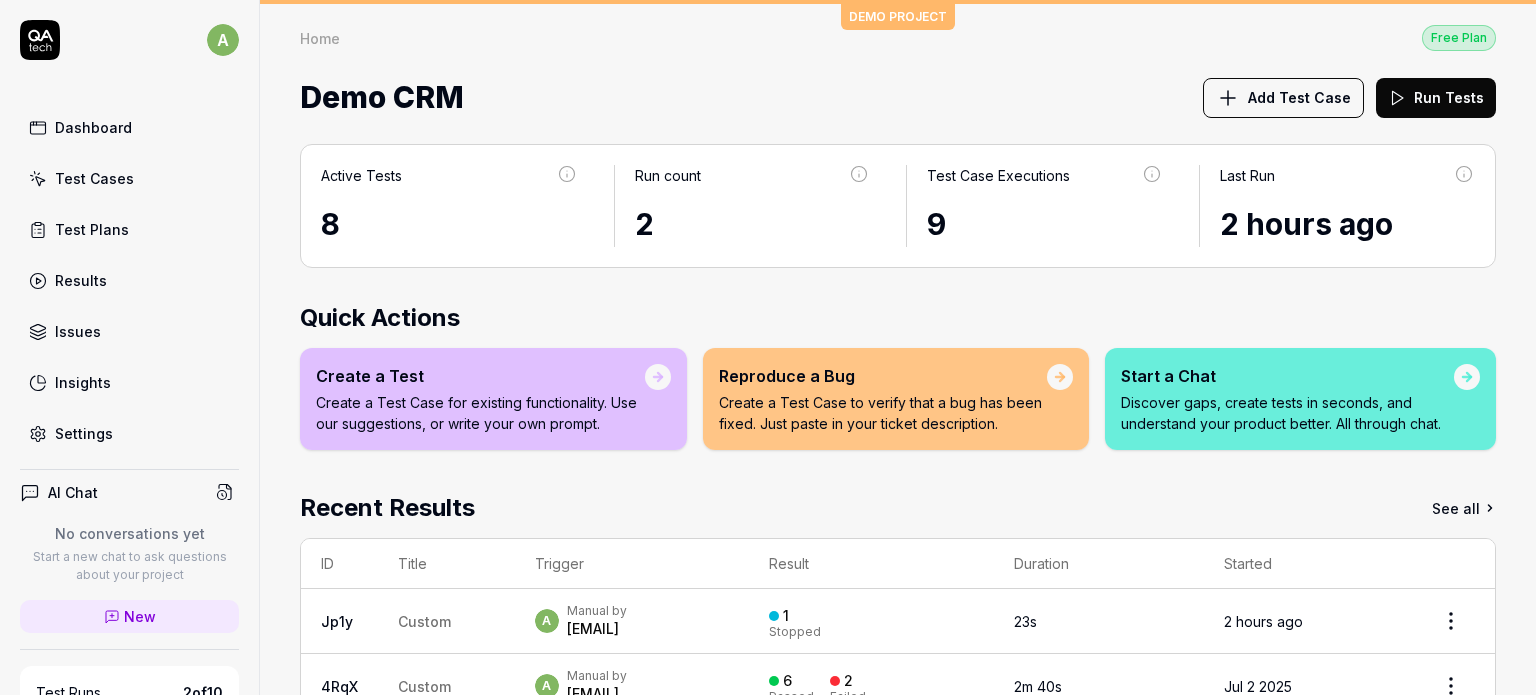 click on "Create a Test Case for existing functionality. Use our suggestions, or write your own prompt." at bounding box center [480, 413] 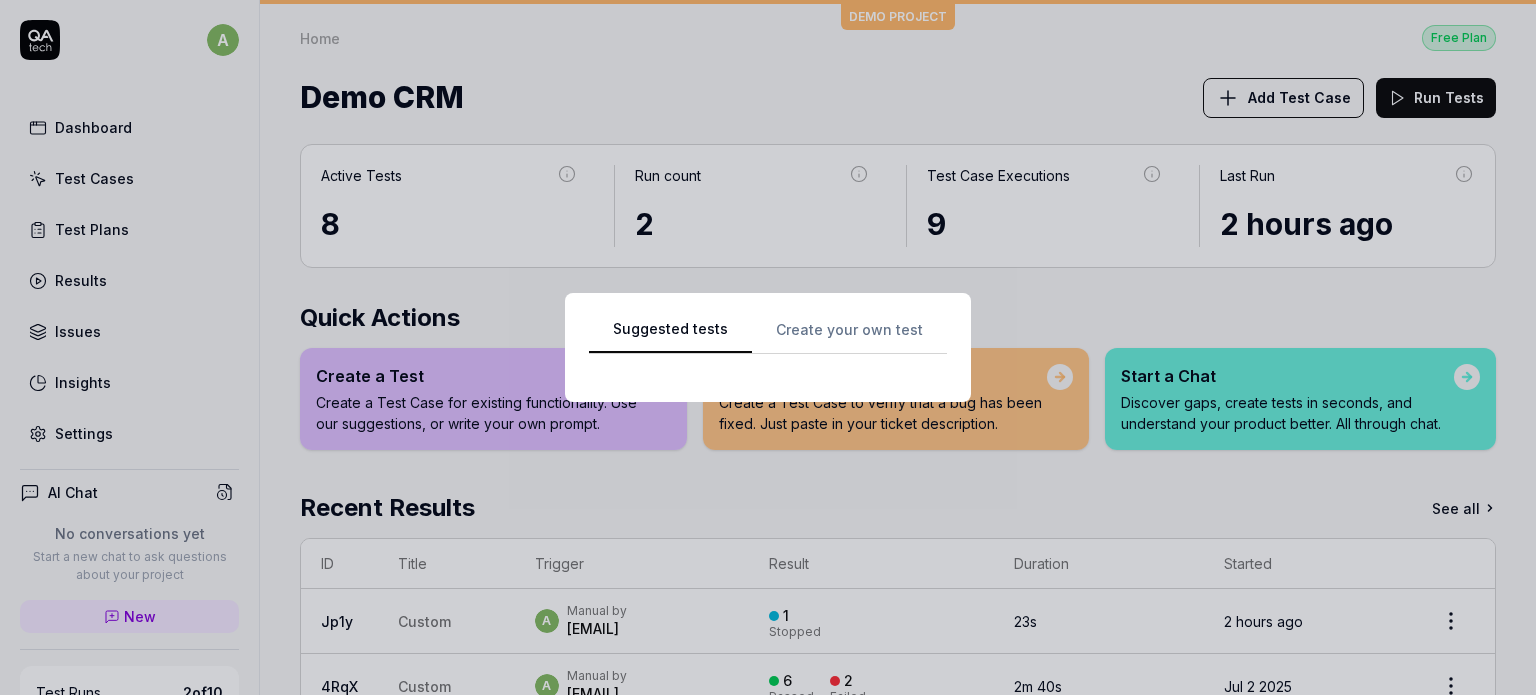 scroll, scrollTop: 0, scrollLeft: 0, axis: both 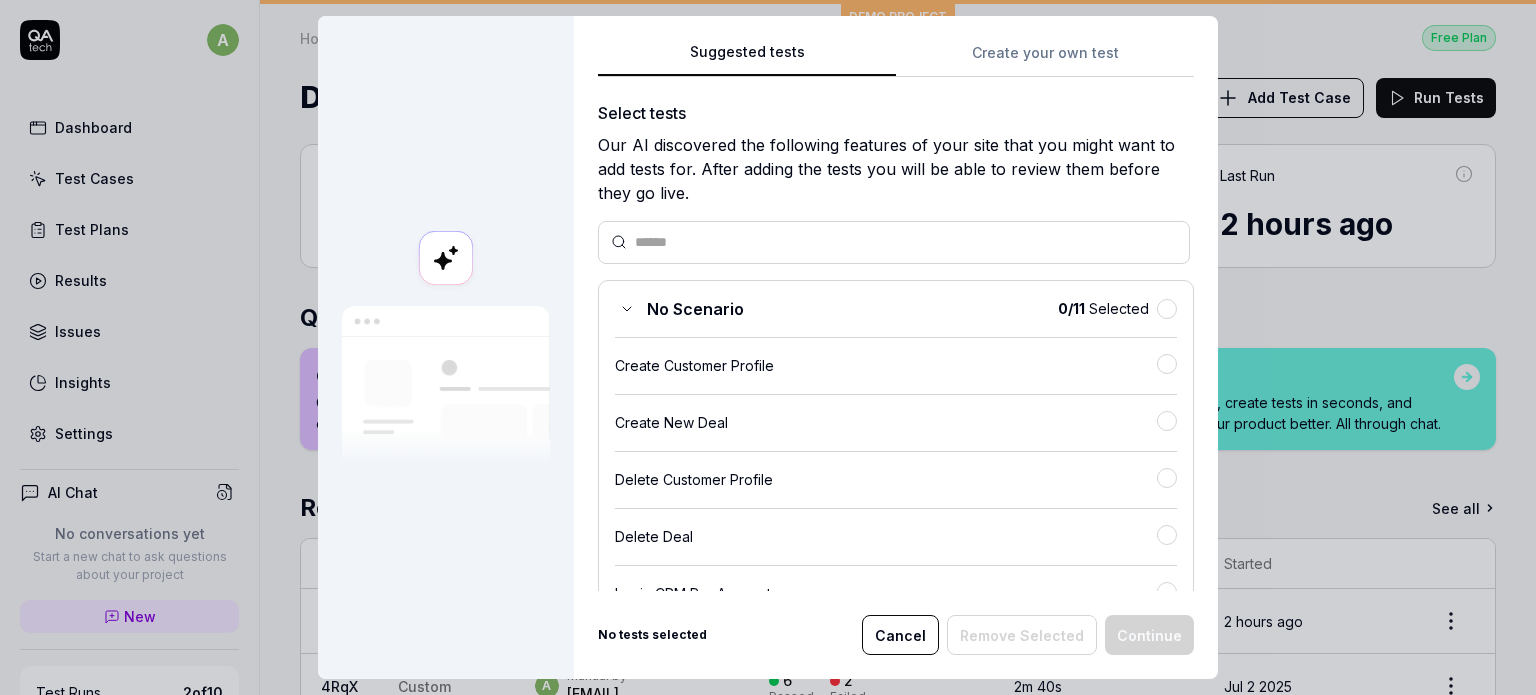 click on "Suggested tests Create your own test Select tests Our AI discovered the following features of your site that you might want to add tests for. After adding the tests you will be able to review them before they go live. No Scenario 0 / 11   Selected Create Customer Profile Create New Deal Delete Customer Profile Delete Deal Login CRM Pro Account Logout CRM Pro Account Move Deal Stage Update Company Details Update Customer Information View Company Details View Deal Details Analyze your site Want to add more tests? Analyze your site to discover more features. Crawl the site again (Takes up to 15 minutes) Analyze my site No tests selected Cancel Remove Selected Continue" at bounding box center (896, 347) 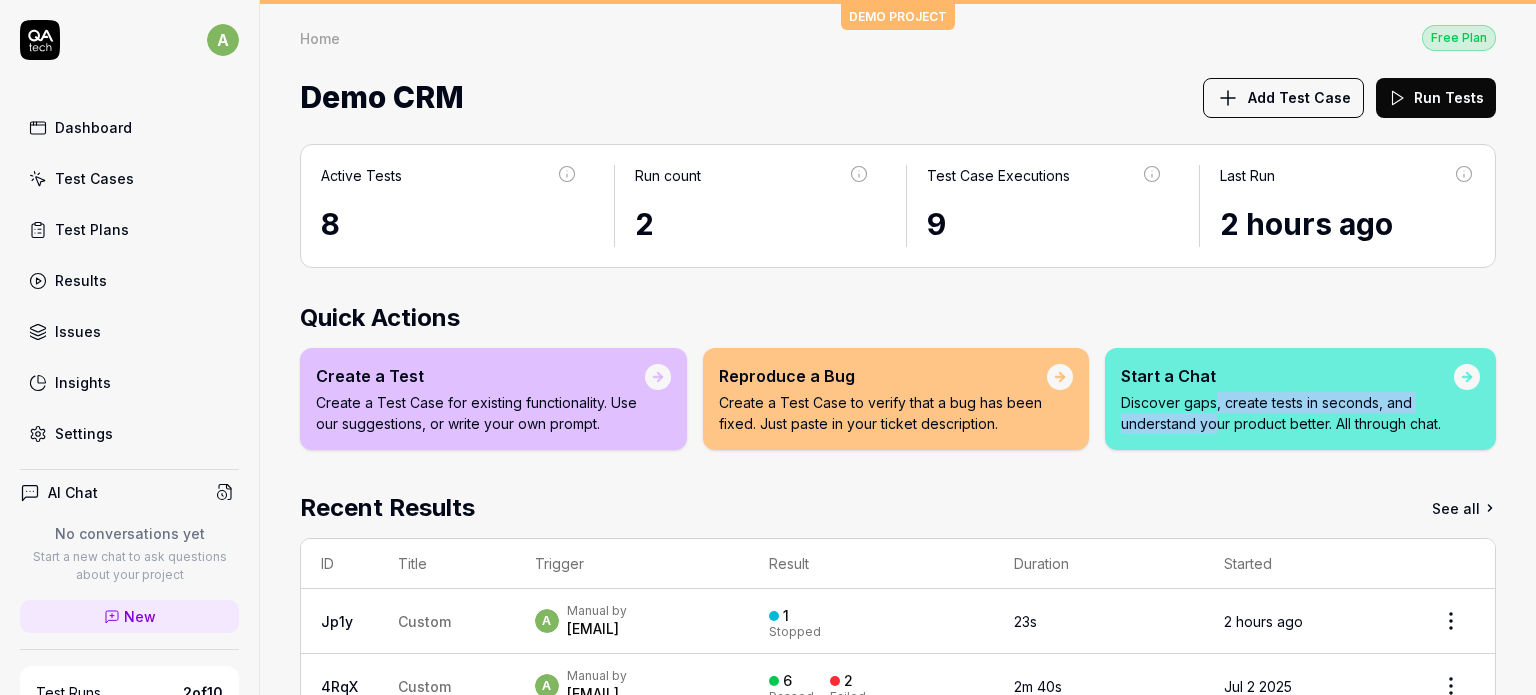click on "Active Tests 8 Run count 2 Test Case Executions 9 Last Run 2 hours ago Quick Actions Create a Test Create a Test Case for existing functionality. Use our suggestions, or write your own prompt. Reproduce a Bug Create a Test Case to verify that a bug has been fixed. Just paste in your ticket description. Start a Chat Discover gaps, create tests in seconds, and understand your product better. All through chat. Recent Results See all ID Title Trigger Result Duration Started Jp1y Custom a Manual by [EMAIL]@virtusize.com 1 Stopped 23s 2 hours ago 4RqX Custom a Manual by [EMAIL]@virtusize.com 6 Passed 2 Failed 2m 40s Jul 2 2025" at bounding box center [898, 441] 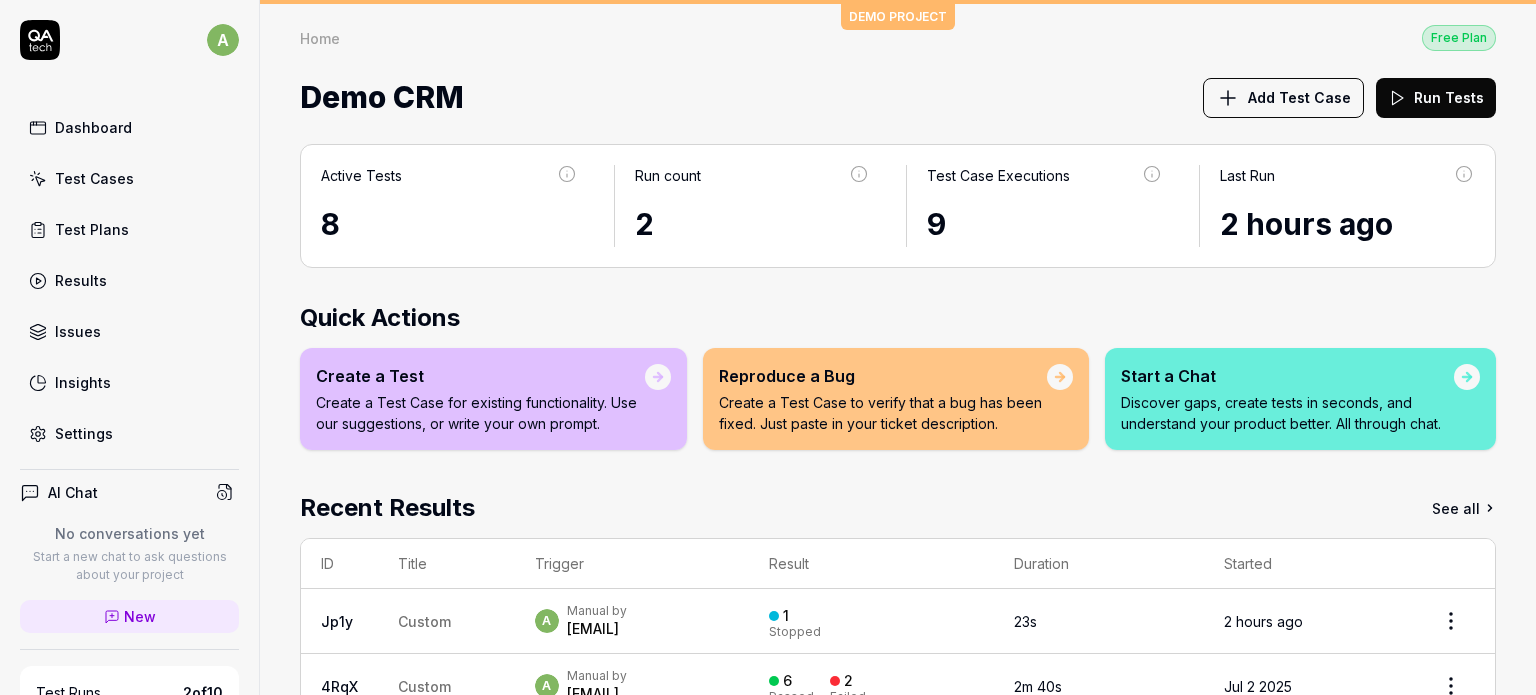 click on "Add Test Case" at bounding box center [1299, 97] 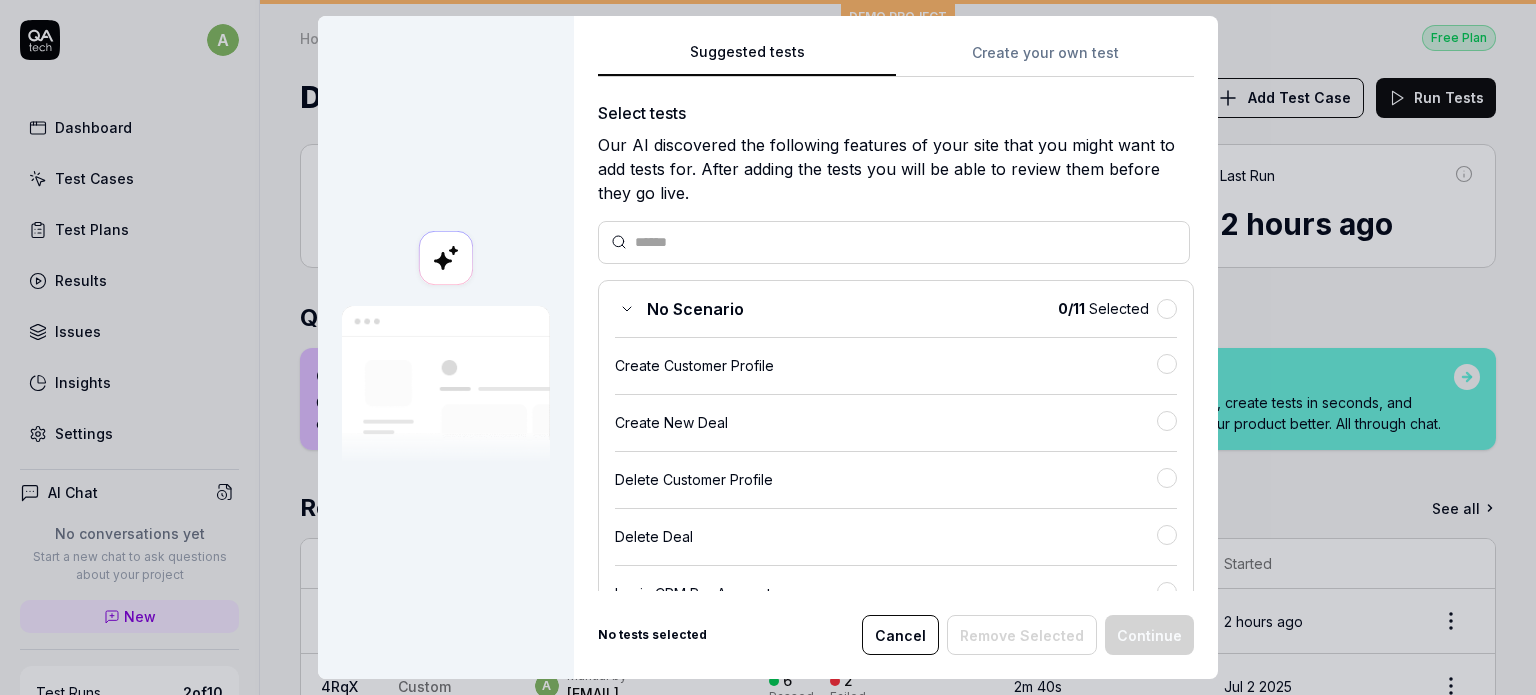 click on "Cancel" at bounding box center [900, 635] 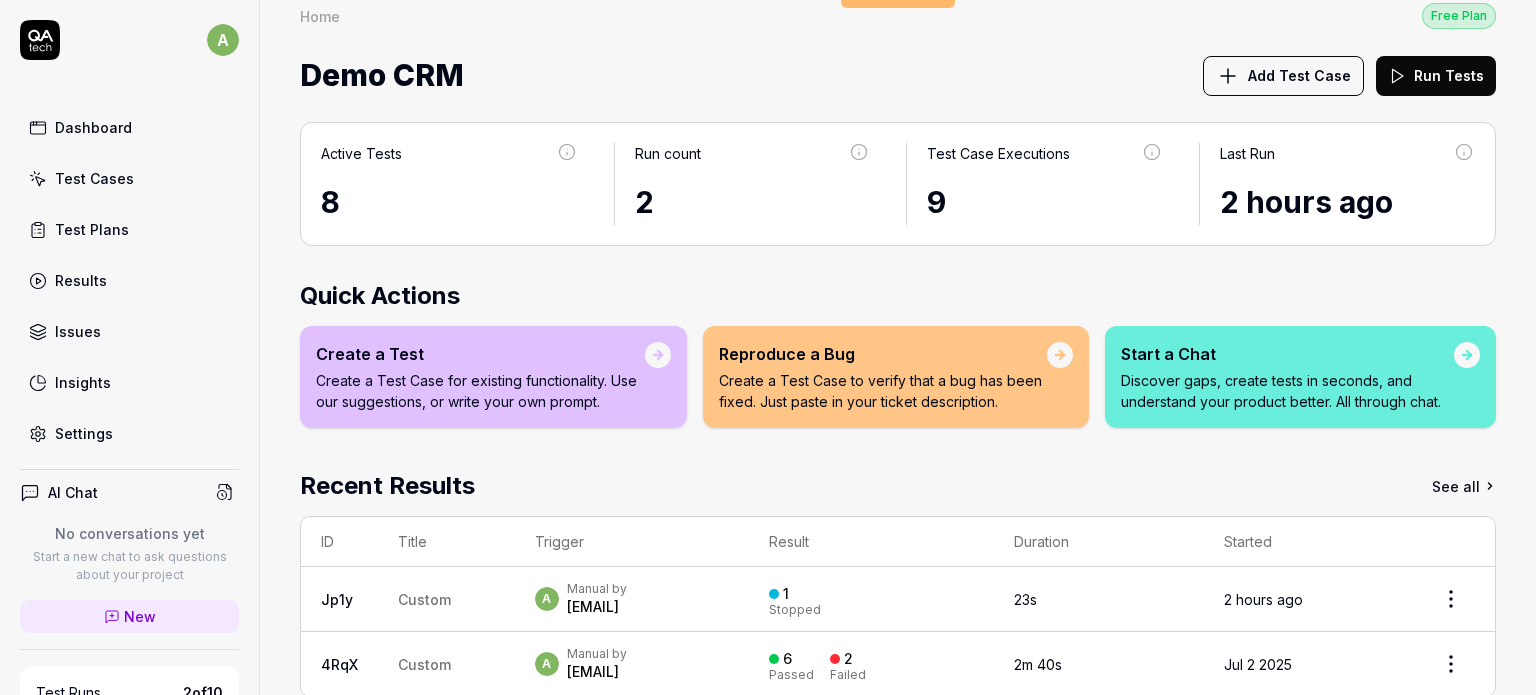 scroll, scrollTop: 0, scrollLeft: 0, axis: both 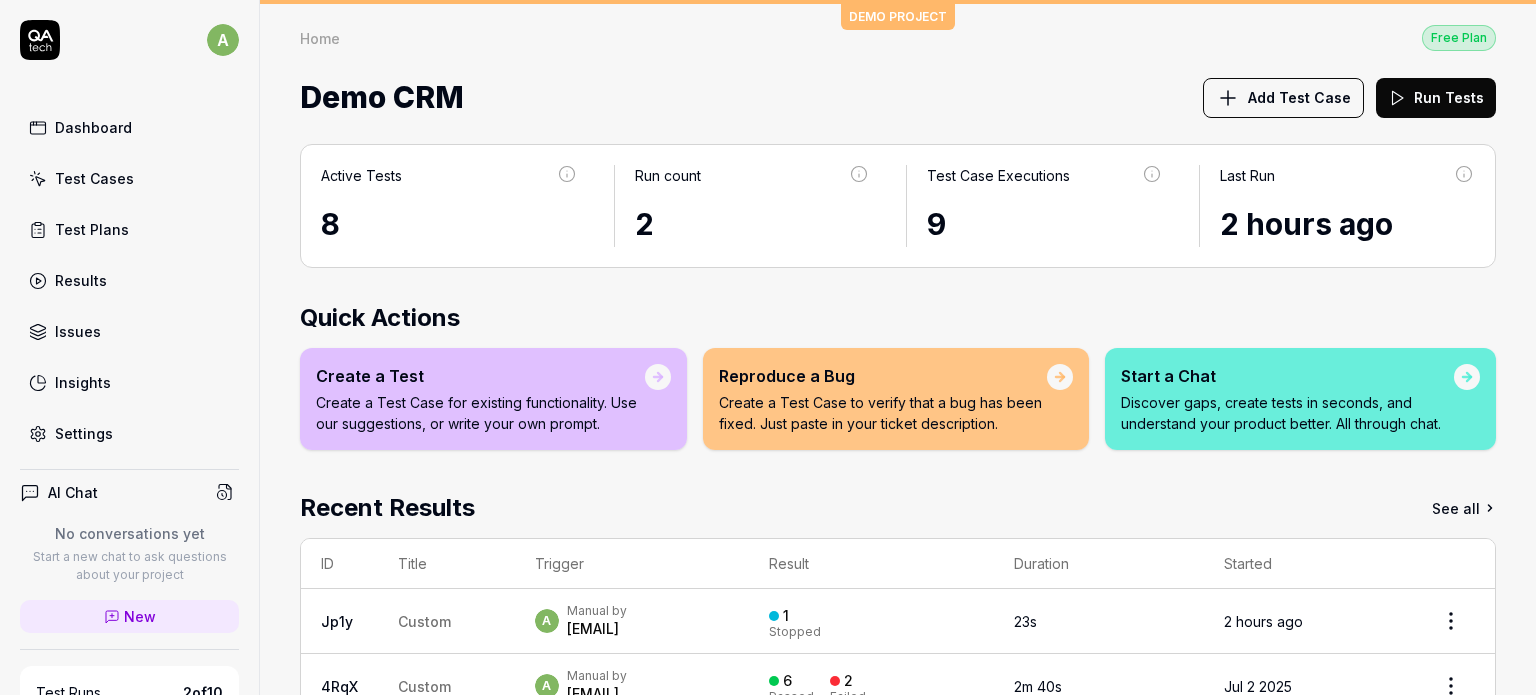 click on "See all" at bounding box center [1464, 508] 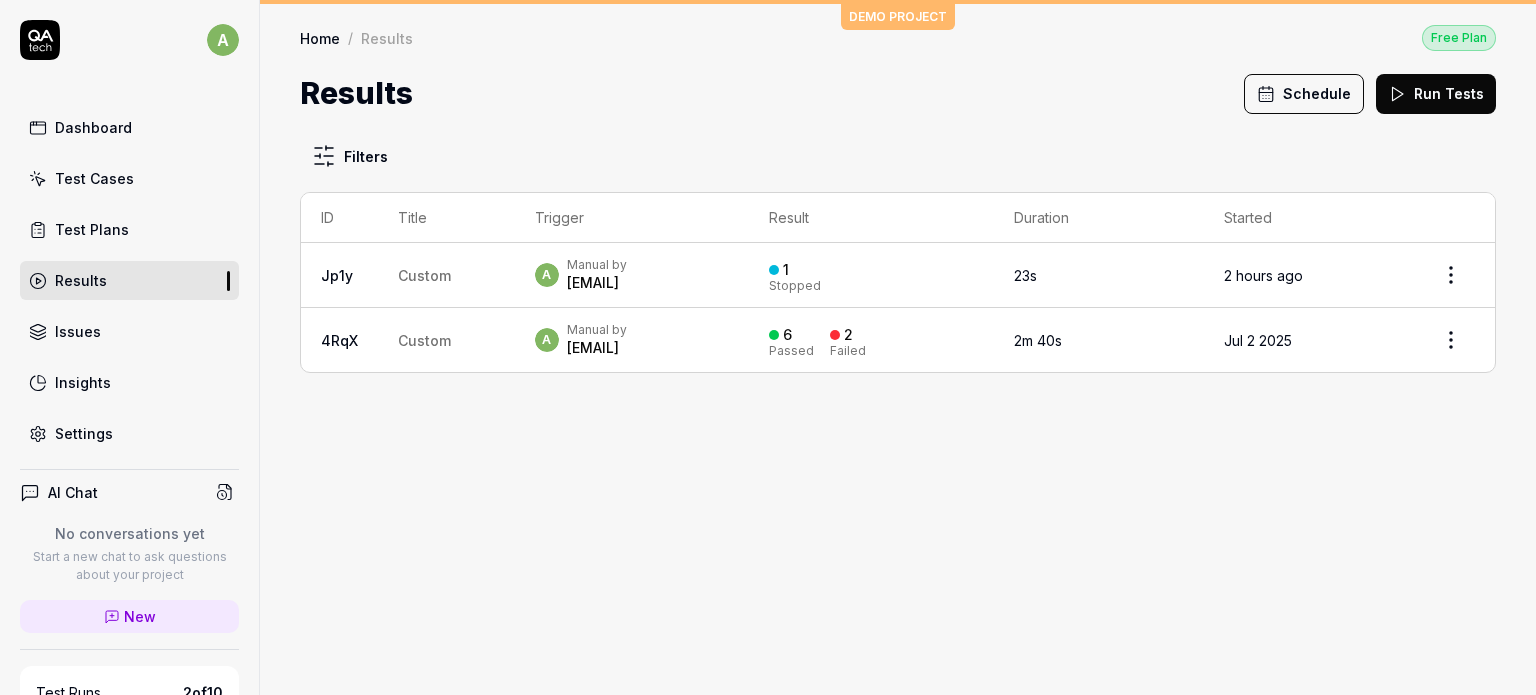 click on "Test Cases" at bounding box center [129, 178] 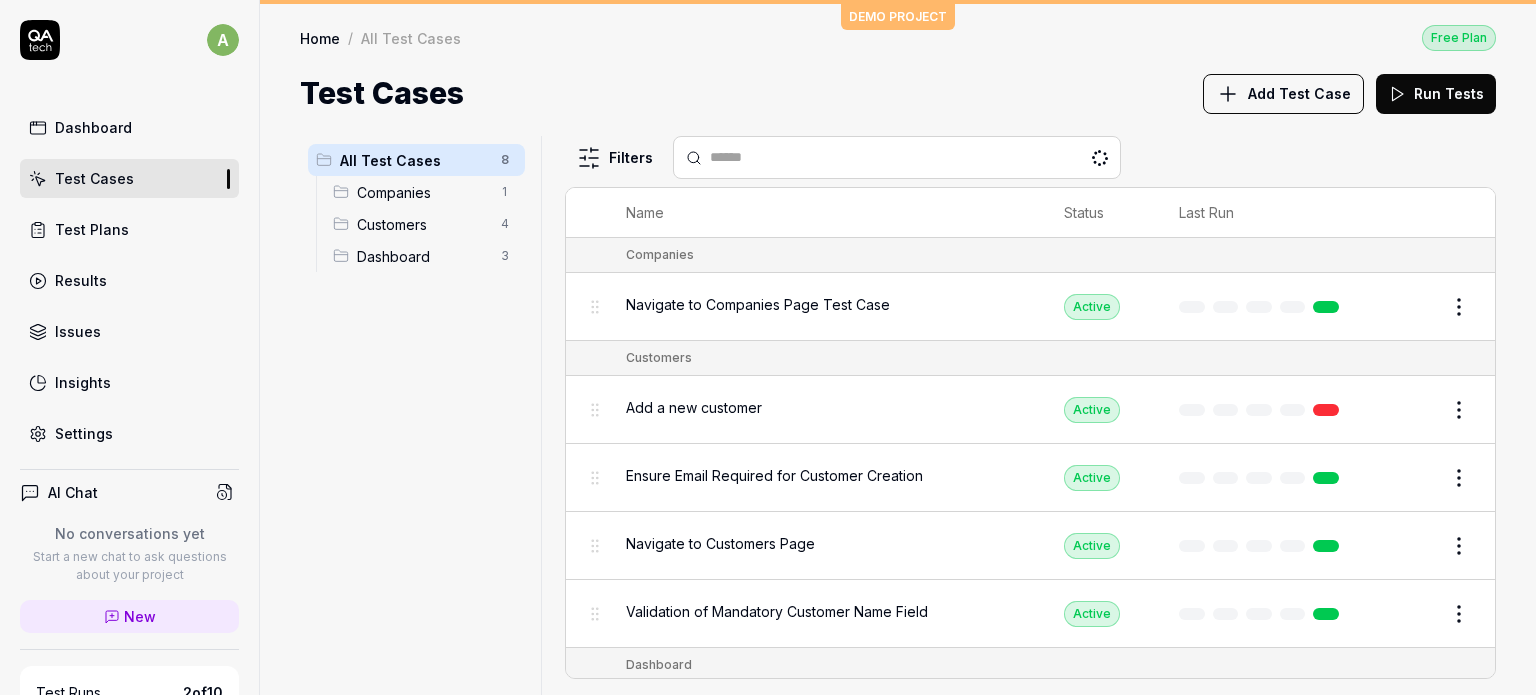 click on "Test Plans" at bounding box center [129, 229] 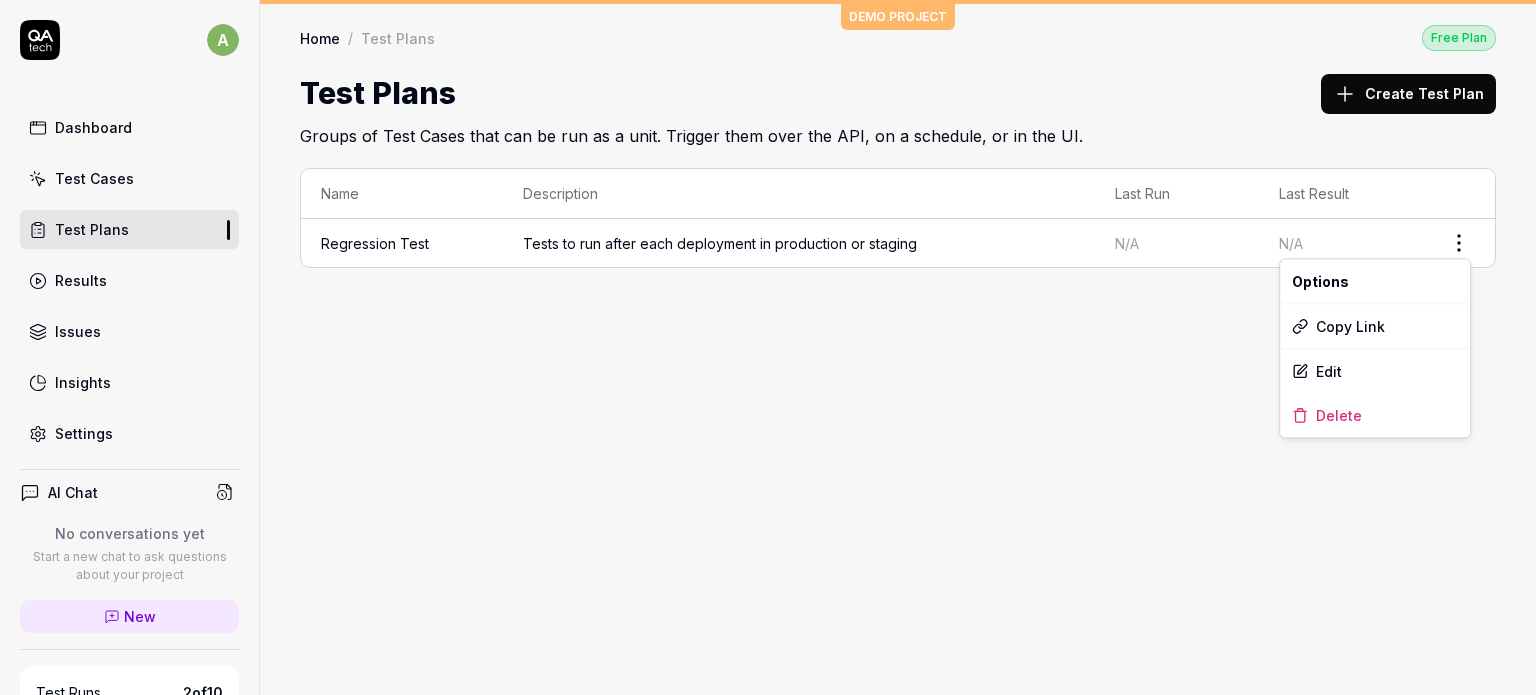 click on "a Dashboard Test Cases Test Plans Results Issues Insights Settings AI Chat No conversations yet Start a new chat to ask questions about your project New Test Runs 2  of  10 This is just a trial, upgrade for more tests! You have almost reached the limit for the trial. Upgrade Now Book a call with us Documentation V Virtusize Demo CRM Collapse Sidebar DEMO PROJECT Home / Test Plans Free Plan Home / Test Plans Free Plan Test Plans Create Test Plan Groups of Test Cases that can be run as a unit. Trigger them over the API, on a schedule, or in the UI. Name Description Last Run Last Result Regression Test Tests to run after each deployment in production or staging N/A N/A
* Options Copy Link Edit Delete" at bounding box center (768, 347) 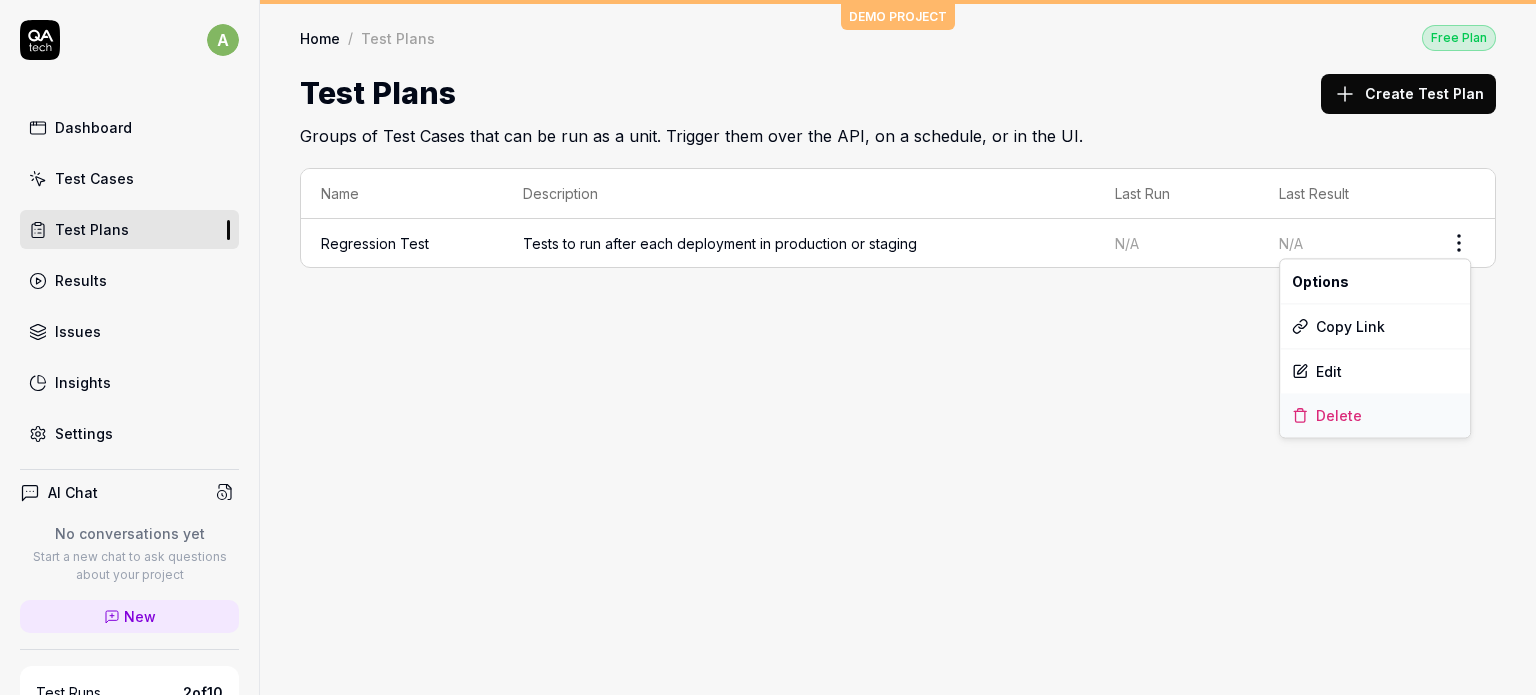 click on "Delete" at bounding box center (1375, 415) 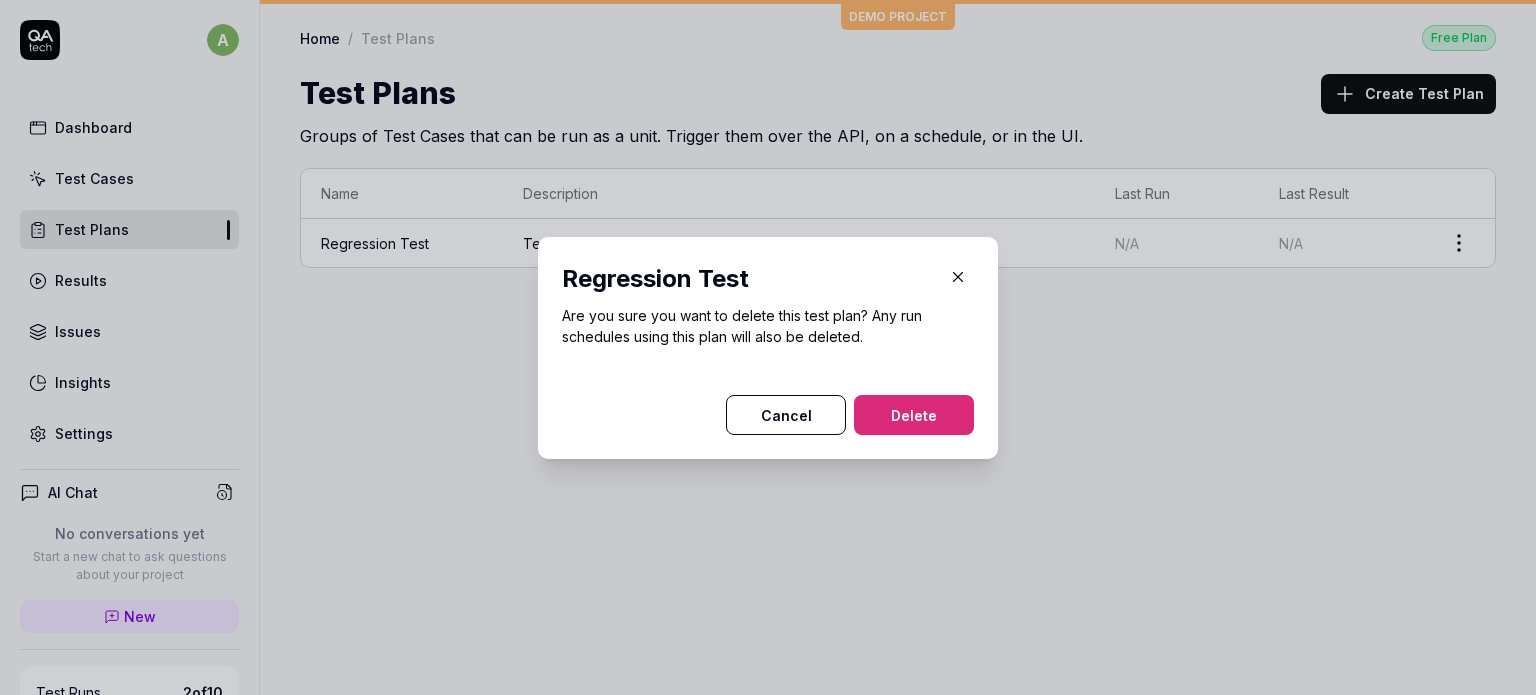 click on "Delete" at bounding box center (914, 415) 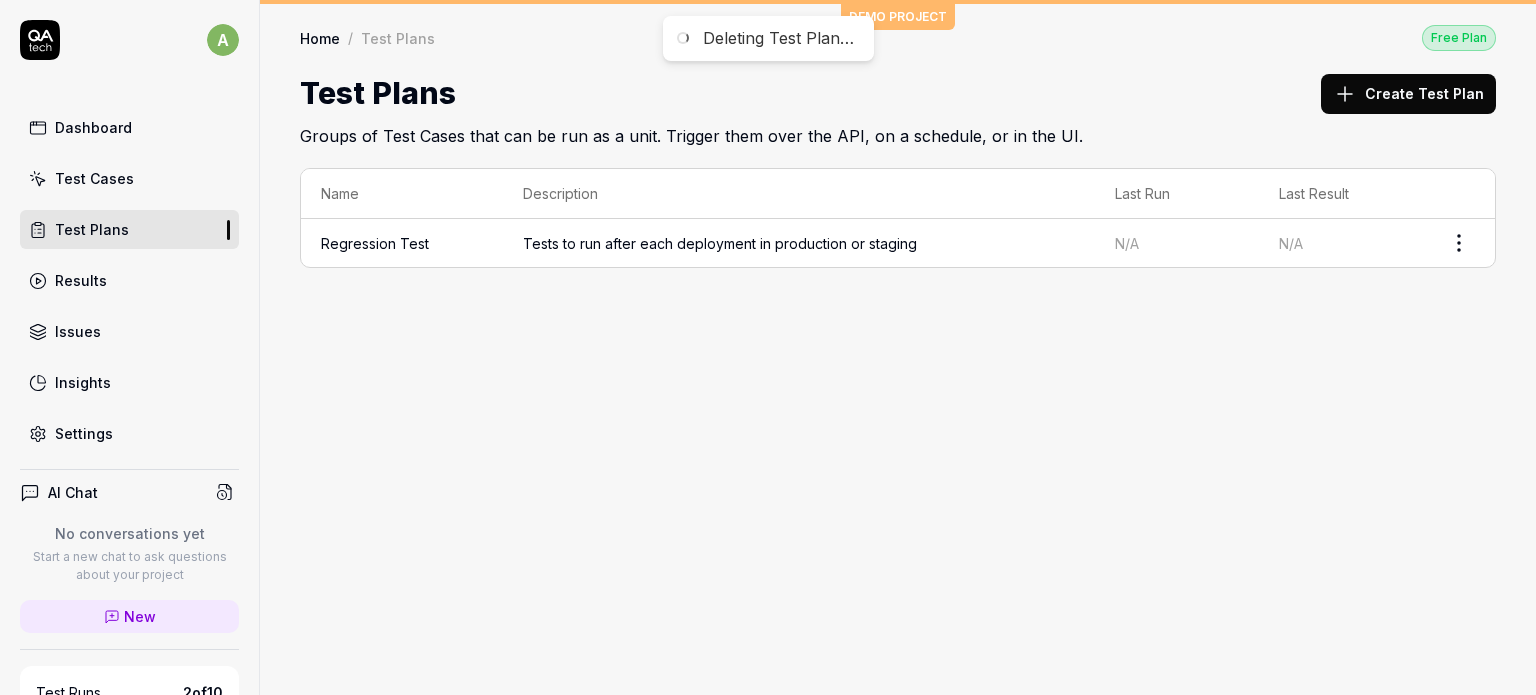 click on "Dashboard" at bounding box center (129, 127) 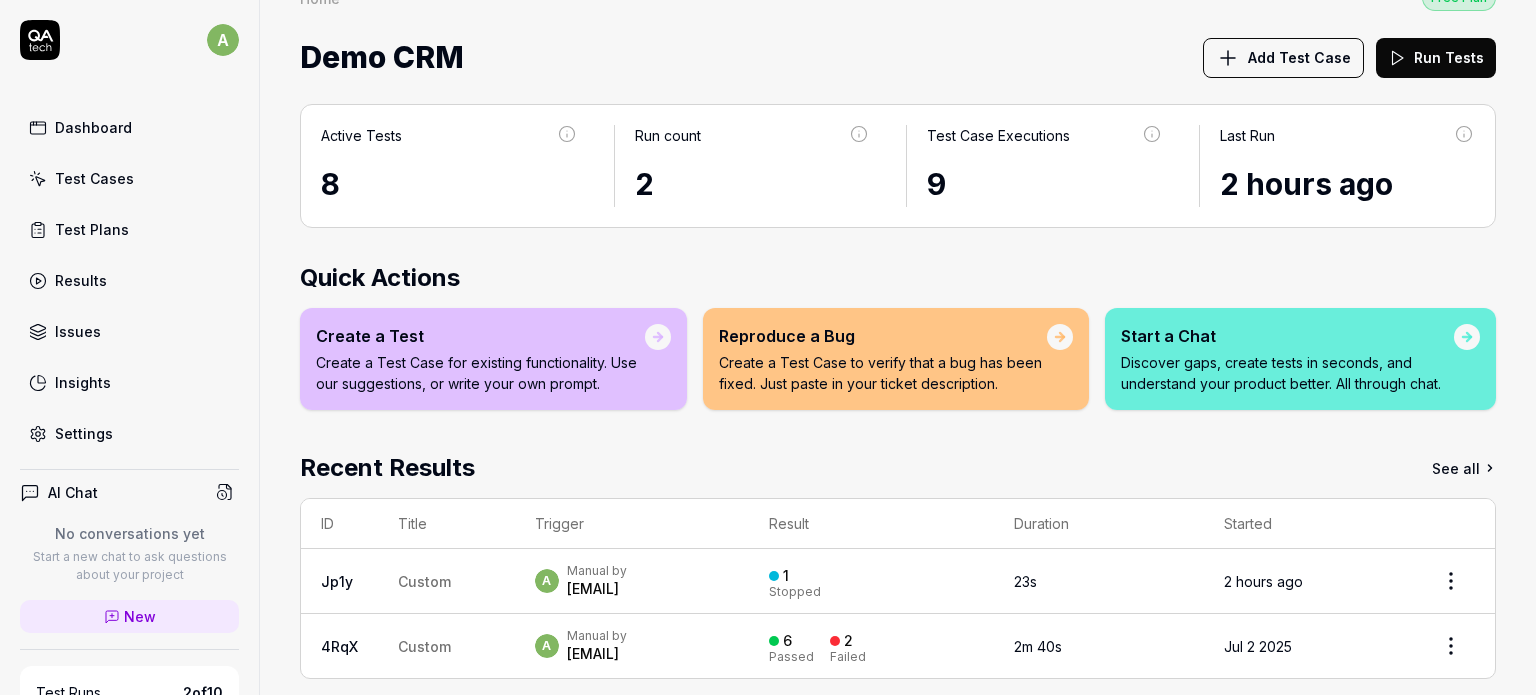 scroll, scrollTop: 62, scrollLeft: 0, axis: vertical 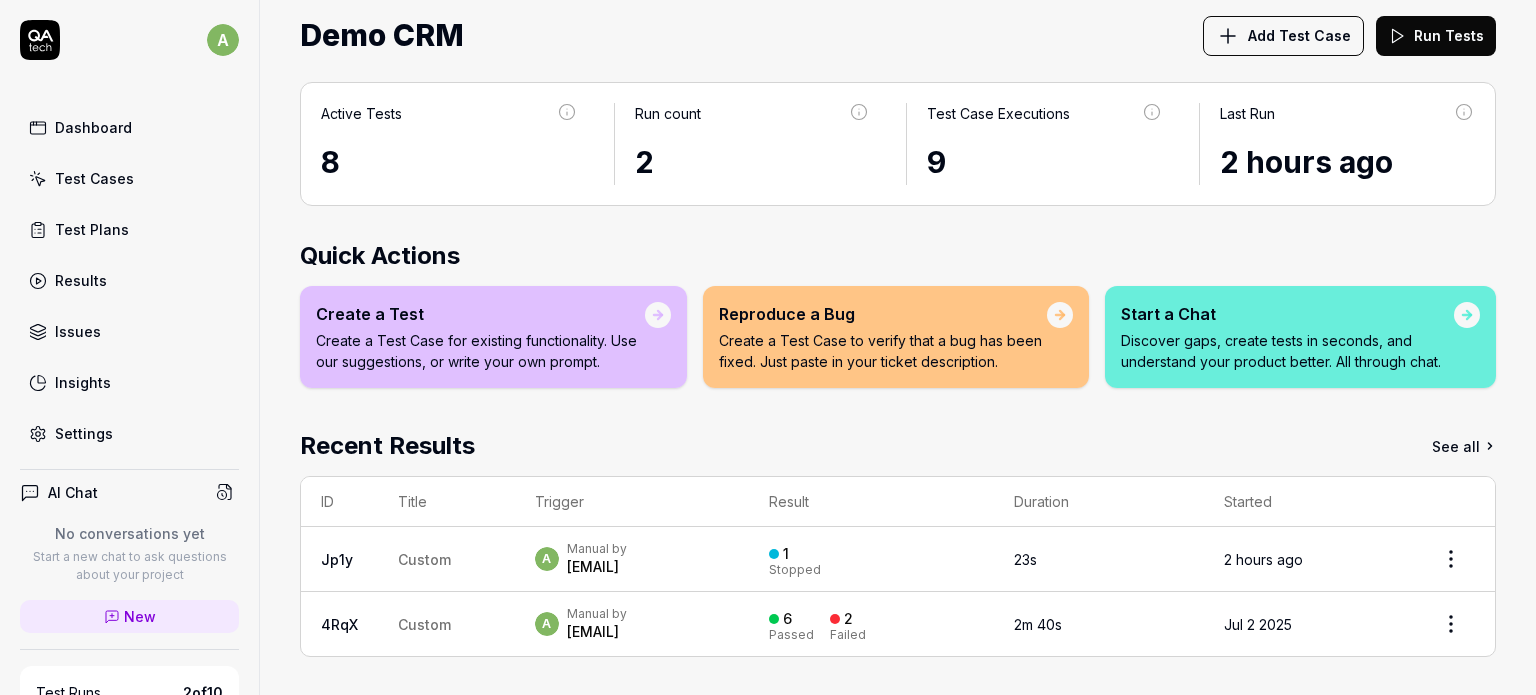 click on "See all" at bounding box center (1464, 446) 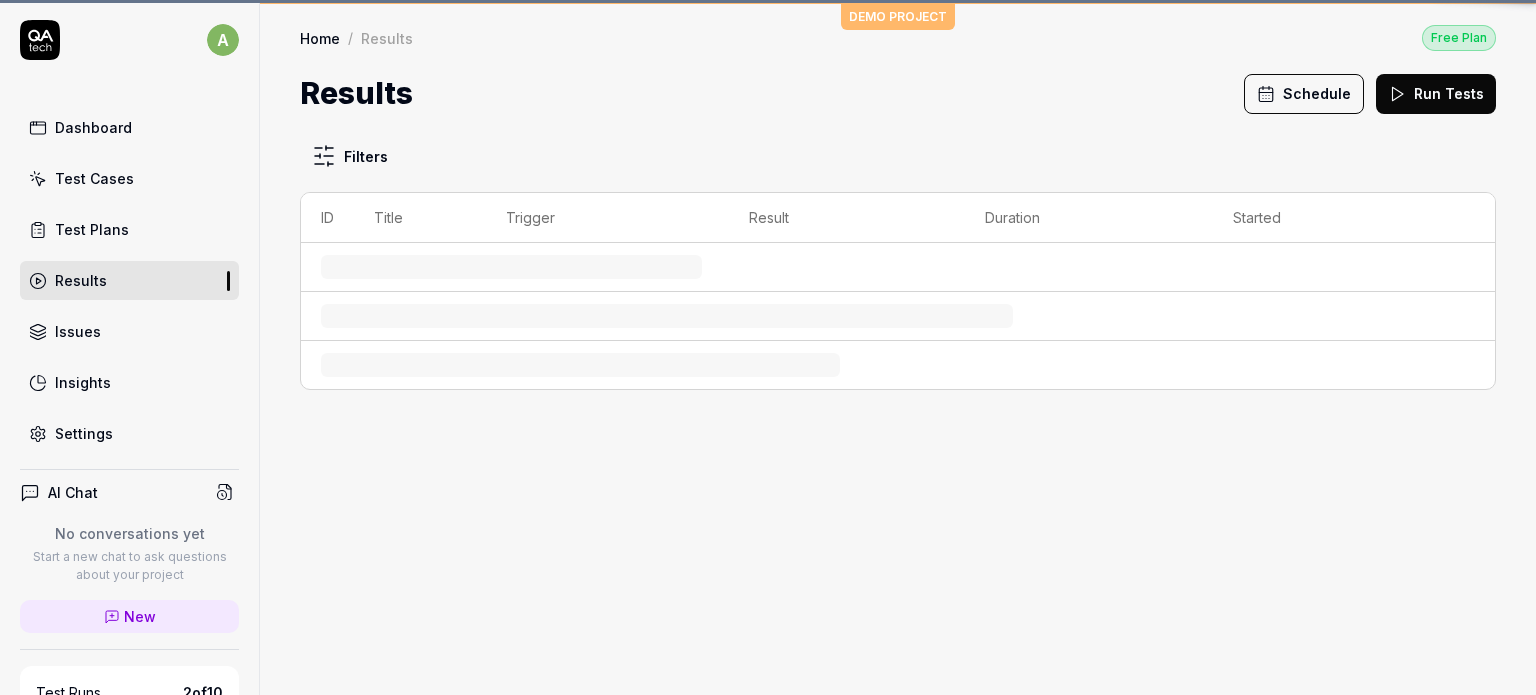 scroll, scrollTop: 0, scrollLeft: 0, axis: both 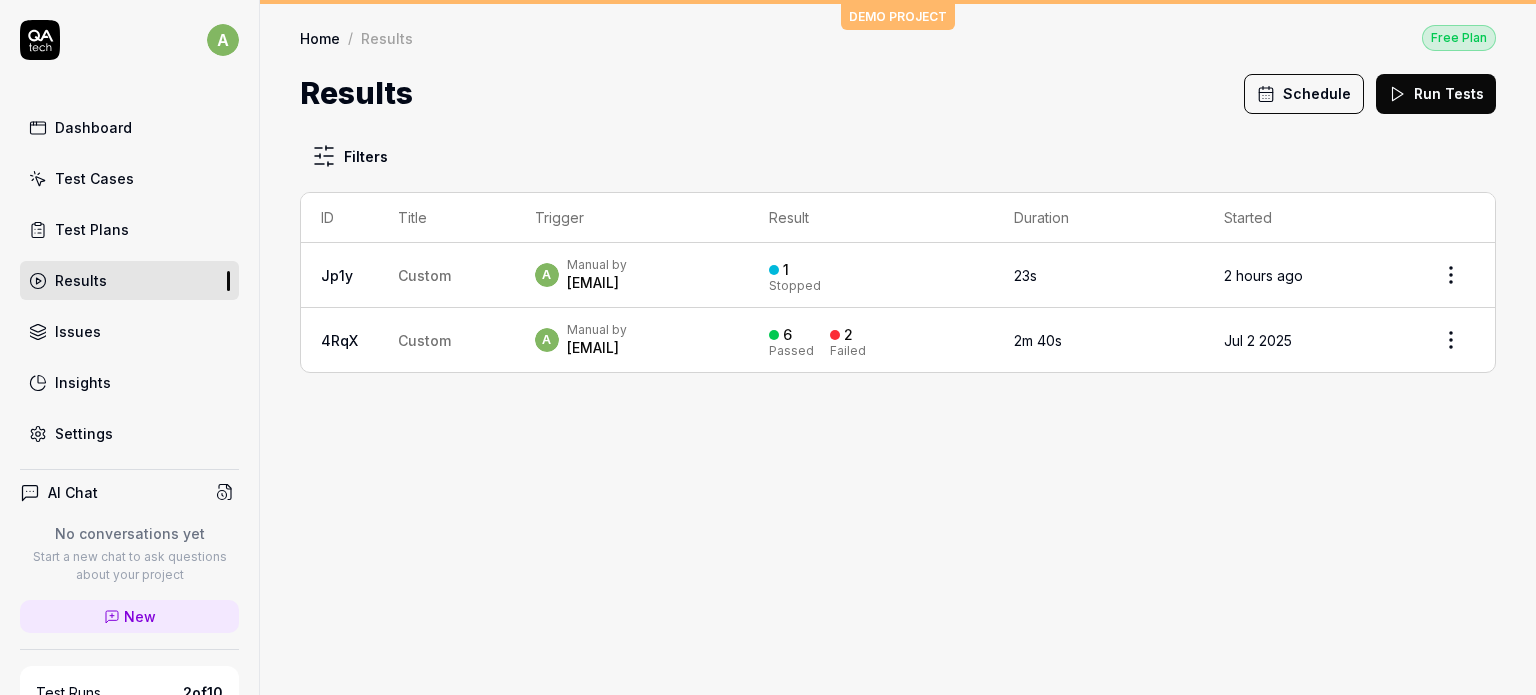 click on "Dashboard" at bounding box center [129, 127] 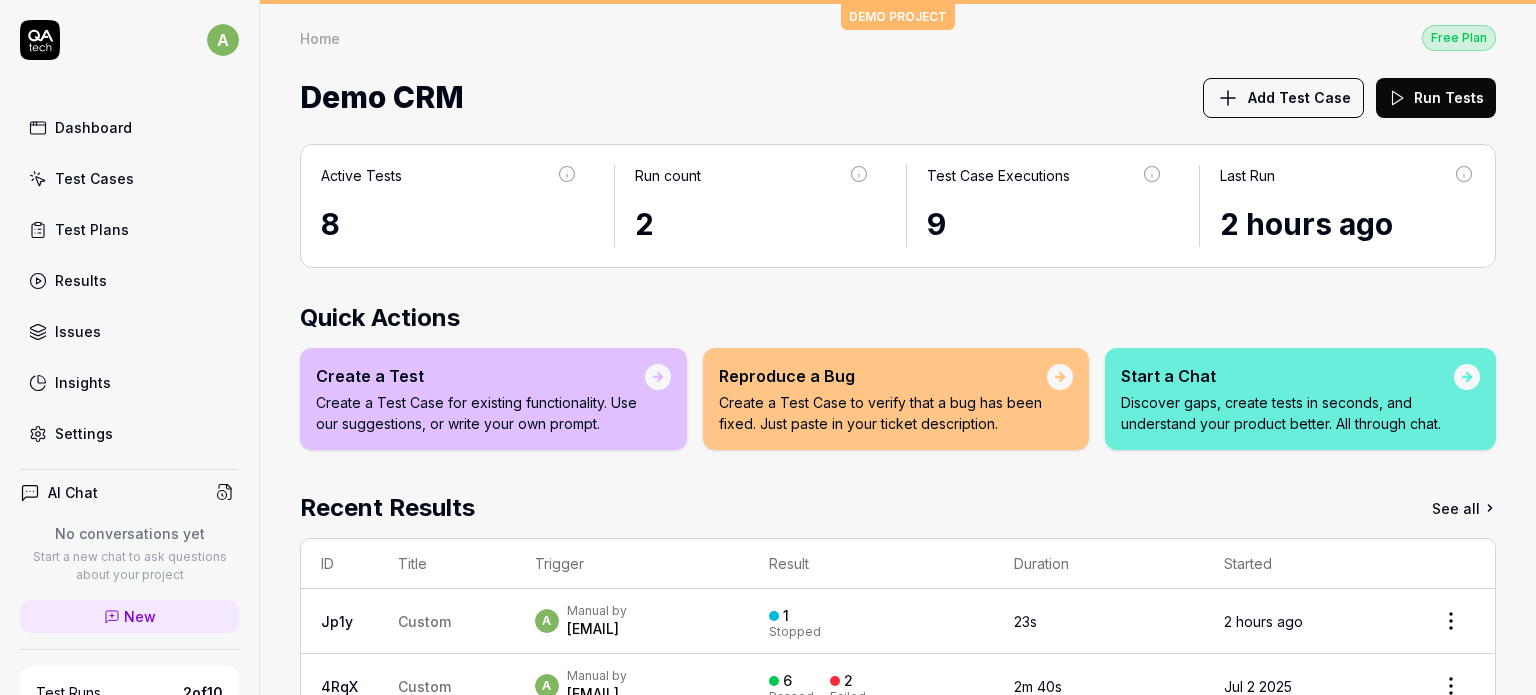 click on "Home Free Plan Home Free Plan Demo CRM Add Test Case Run Tests" at bounding box center [898, 64] 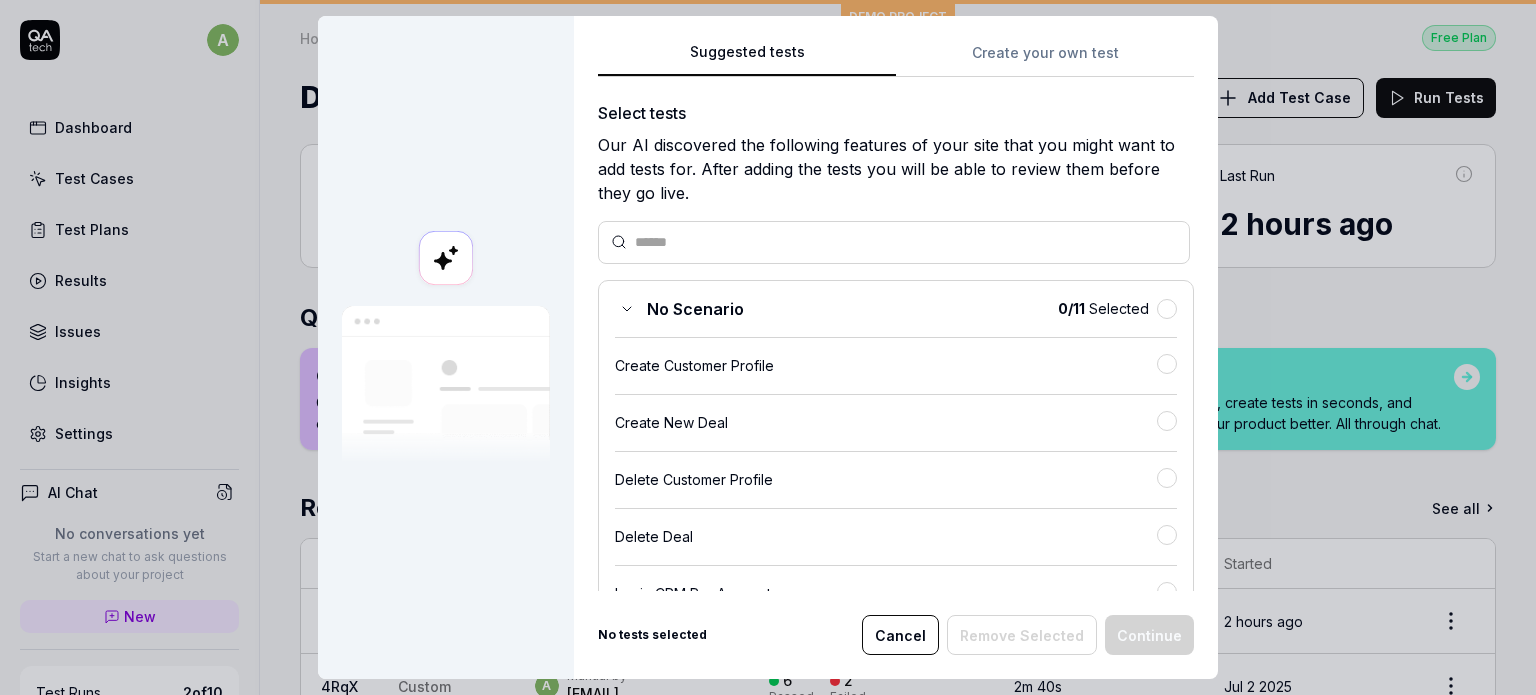 click on "Create your own test" at bounding box center (1045, 59) 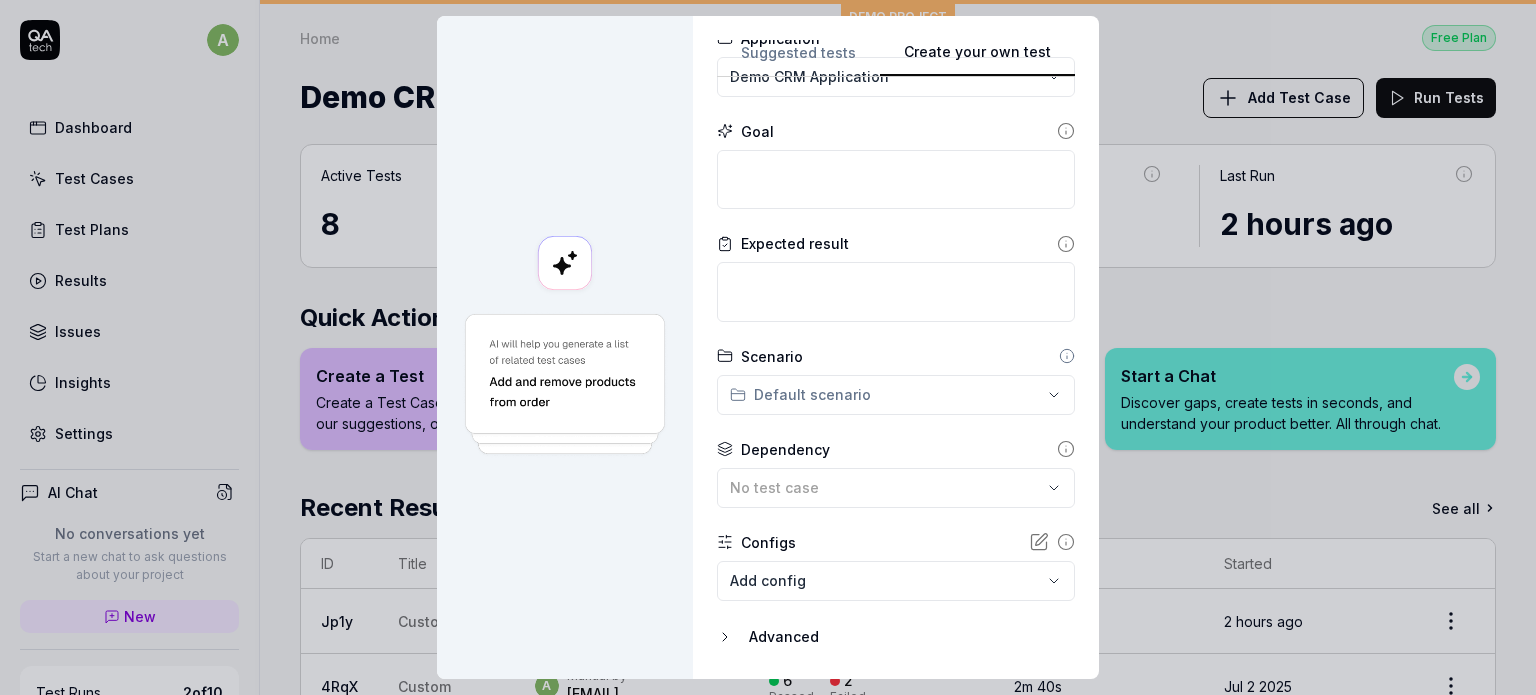scroll, scrollTop: 223, scrollLeft: 0, axis: vertical 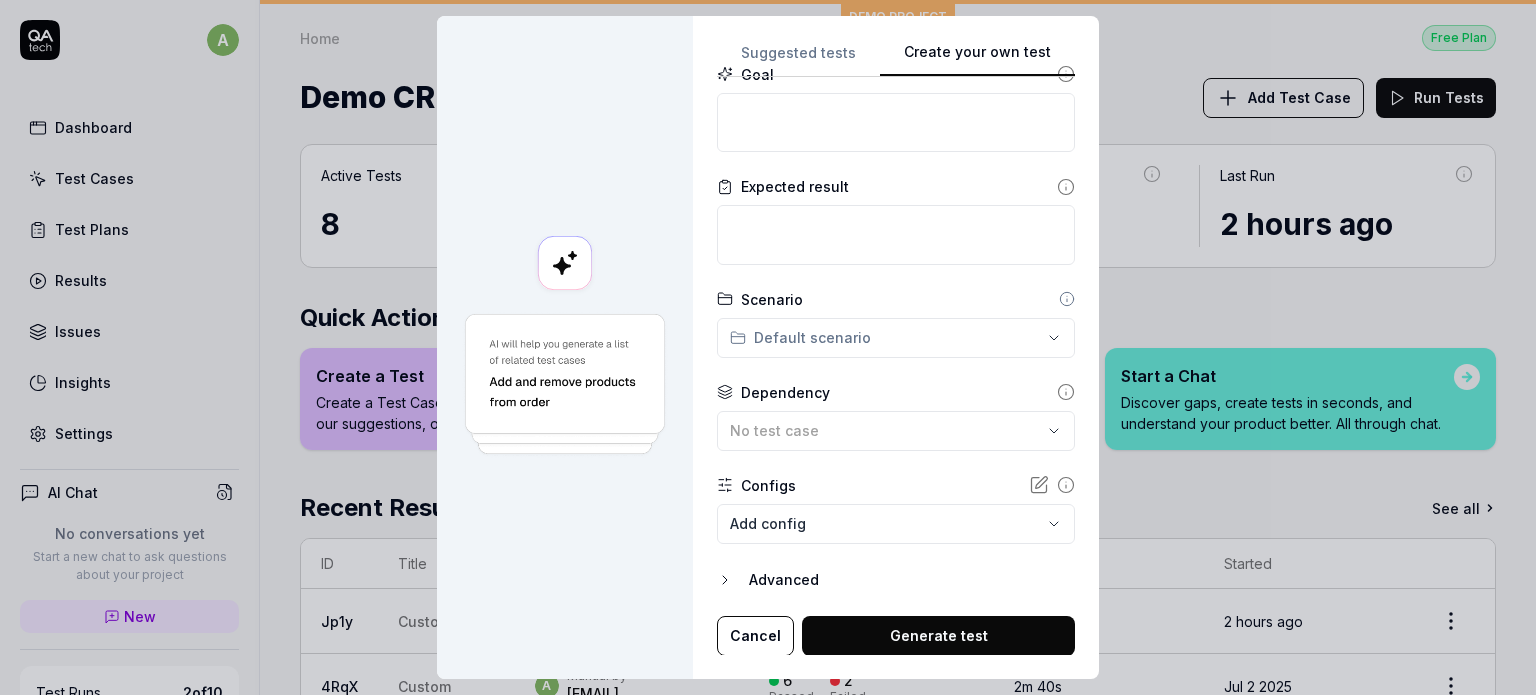 click on "Cancel" at bounding box center (755, 636) 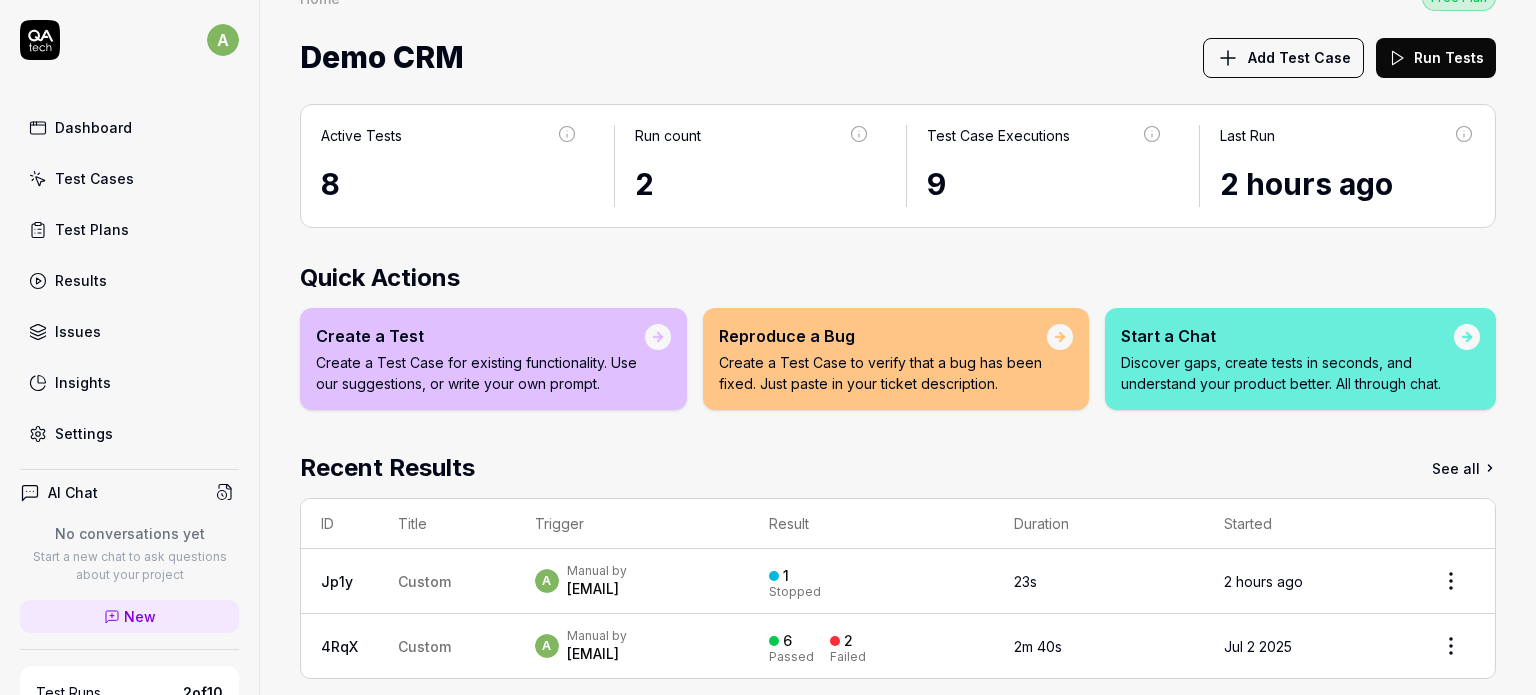 scroll, scrollTop: 62, scrollLeft: 0, axis: vertical 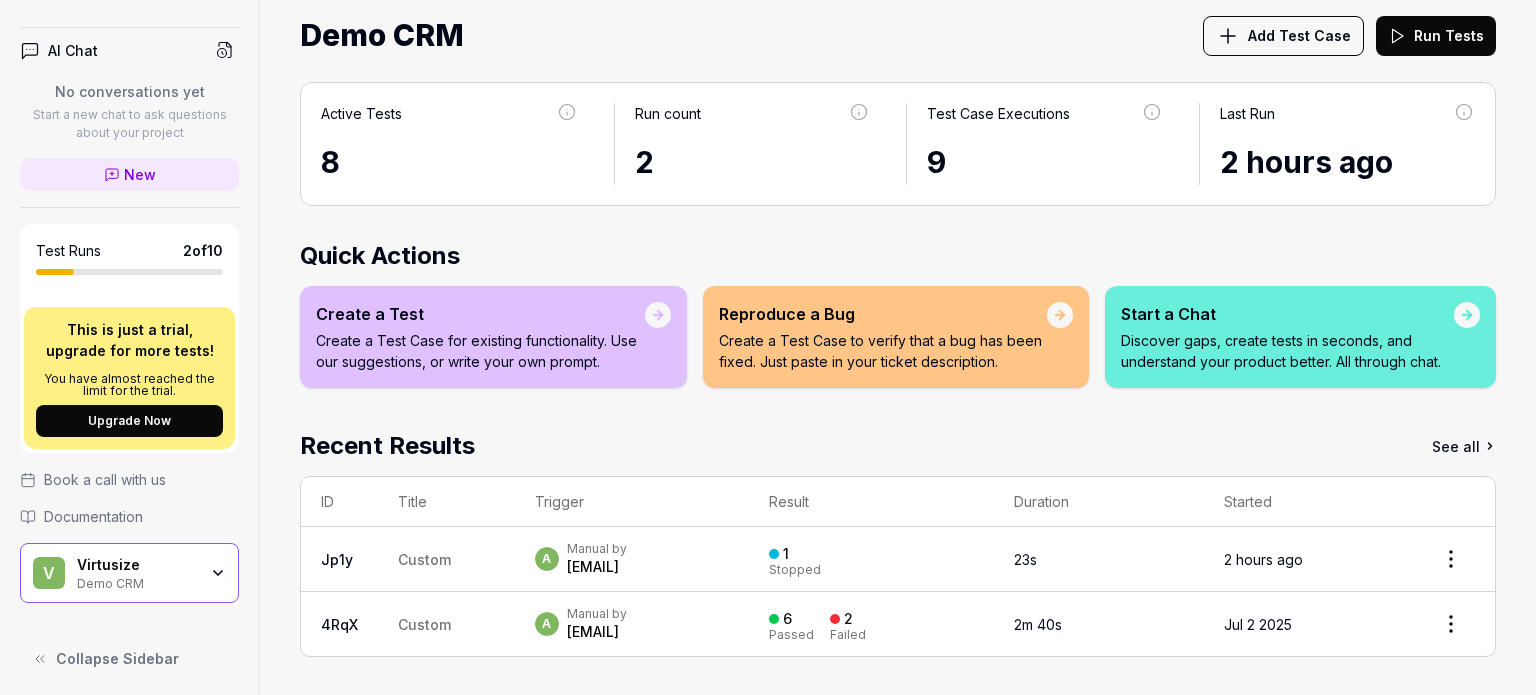 click 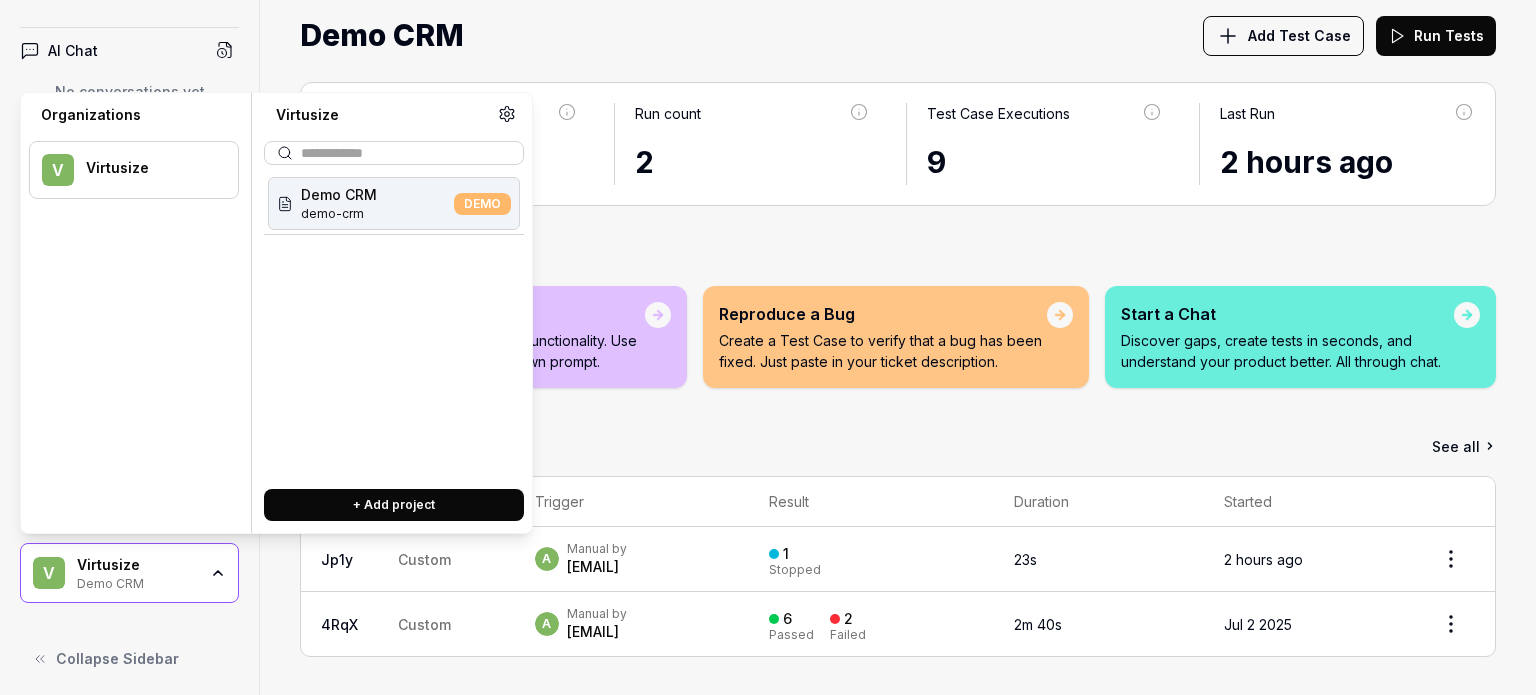 click on "+ Add project" at bounding box center [394, 505] 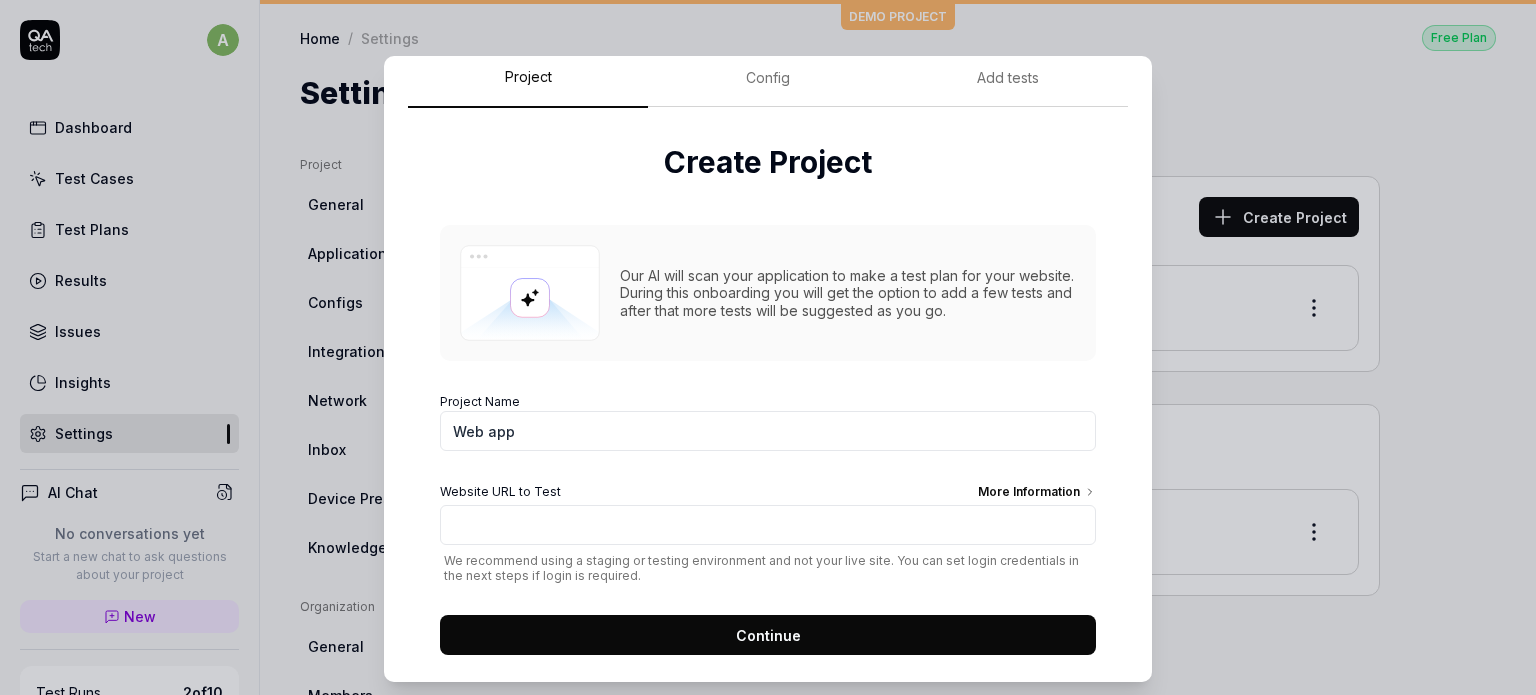 scroll, scrollTop: 80, scrollLeft: 0, axis: vertical 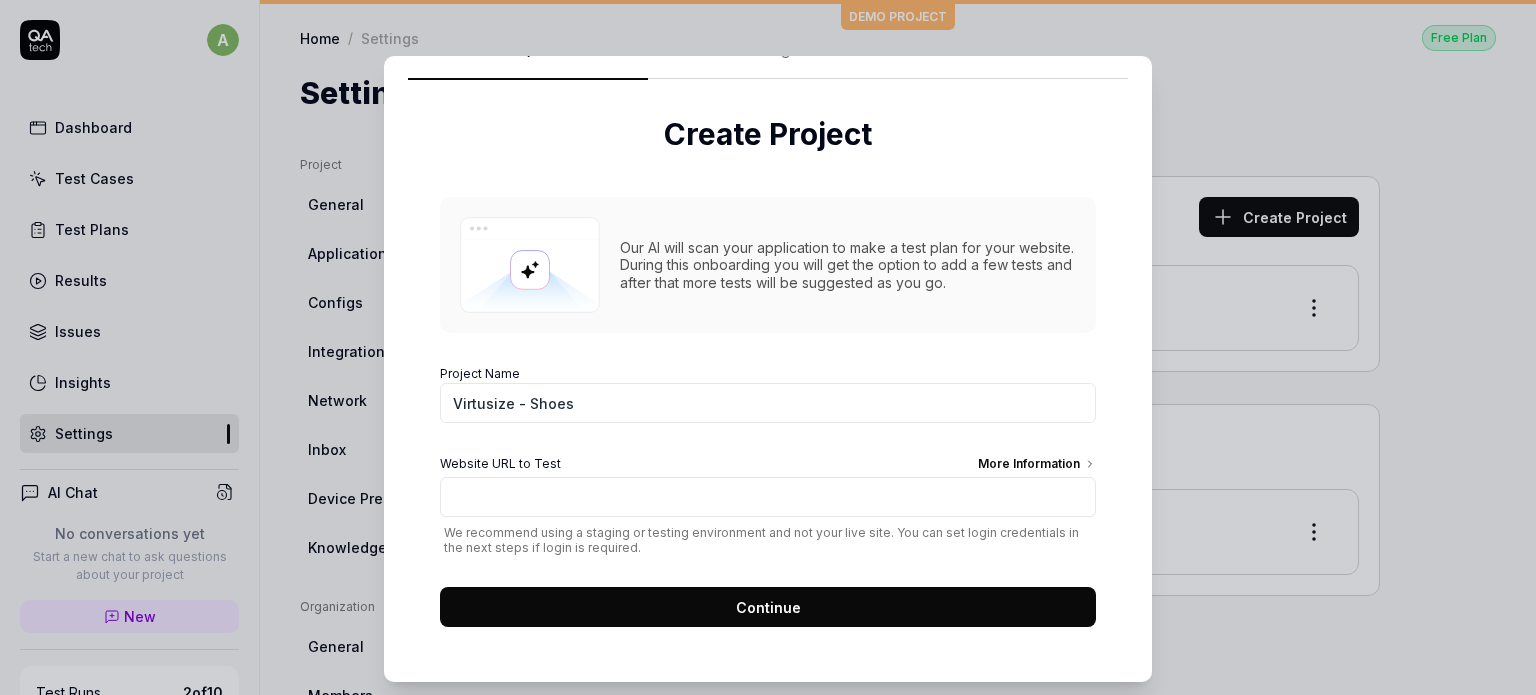 type on "Virtusize - Shoes" 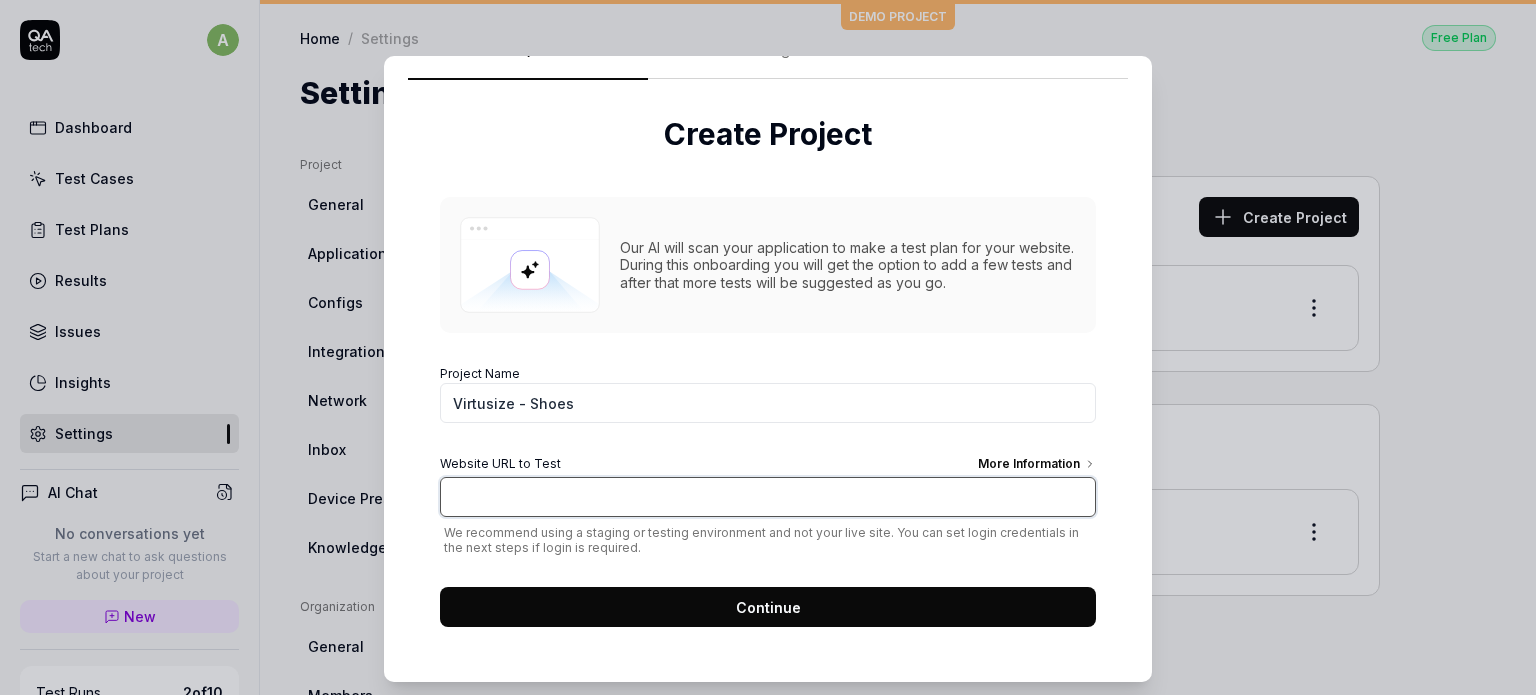 click on "Website URL to Test More Information" at bounding box center [768, 497] 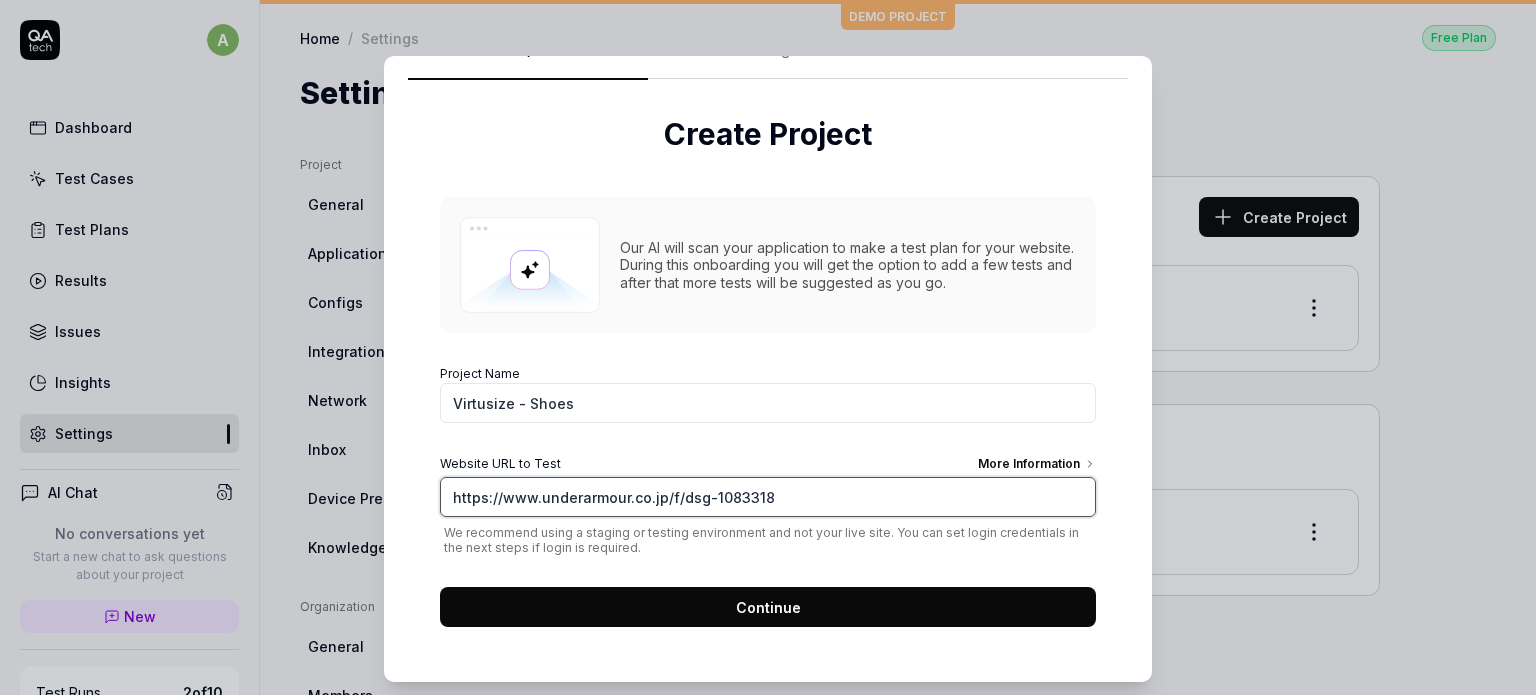 type on "https://www.underarmour.co.jp/f/dsg-1083318" 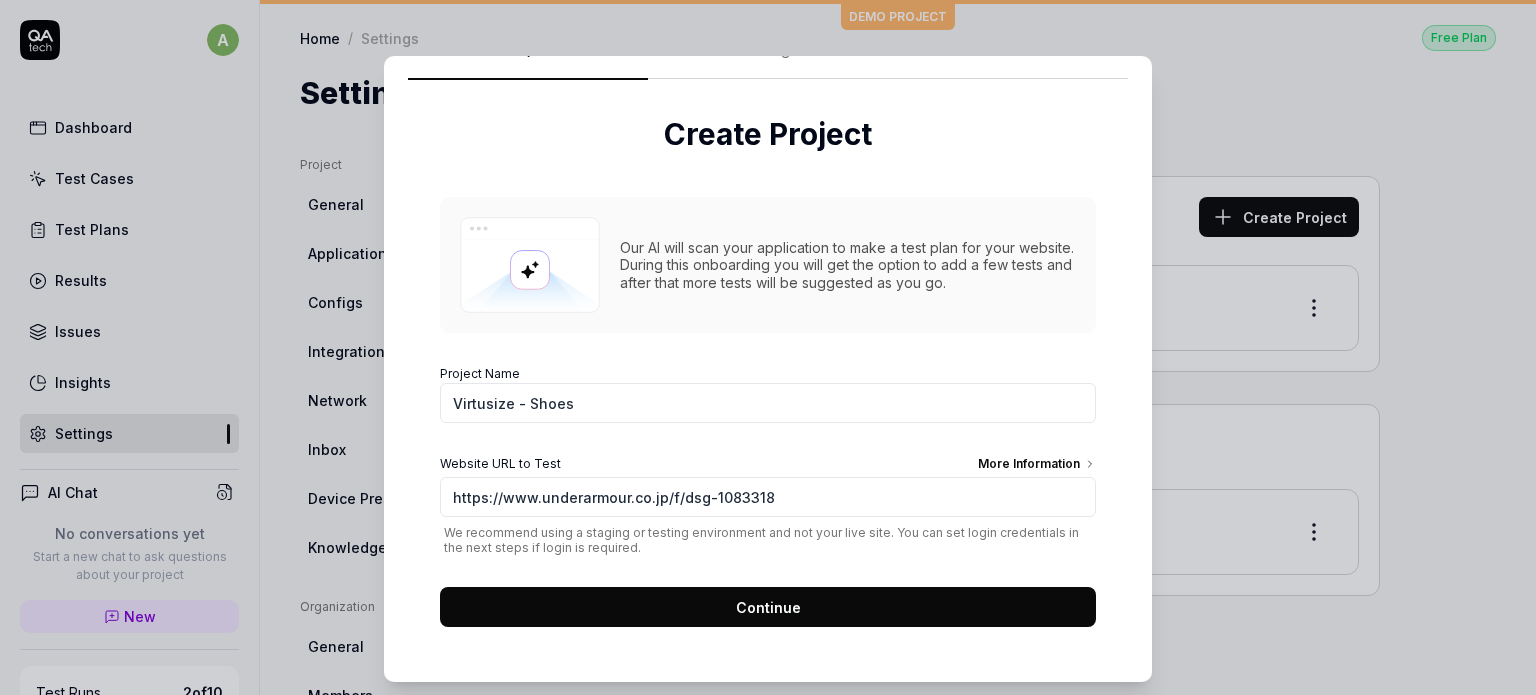 click on "Continue" at bounding box center (768, 607) 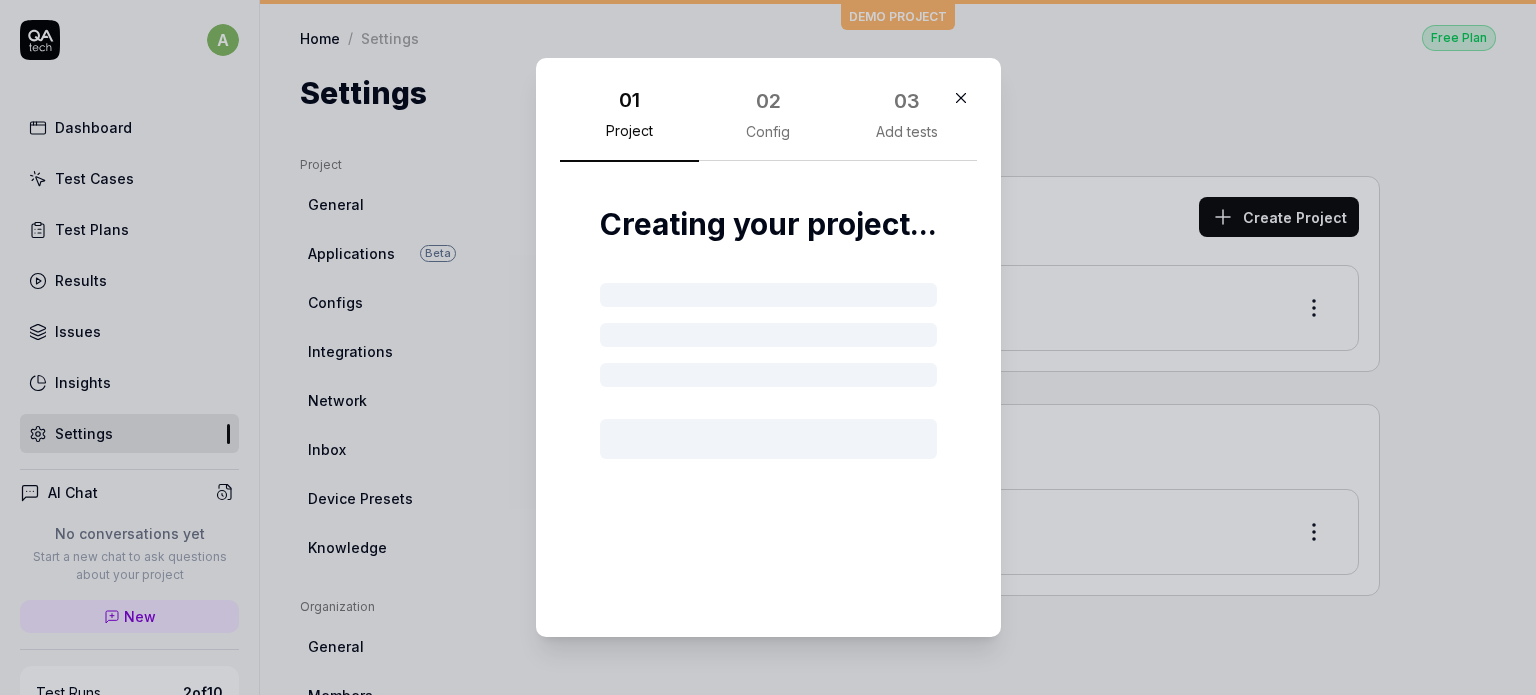 scroll, scrollTop: 0, scrollLeft: 0, axis: both 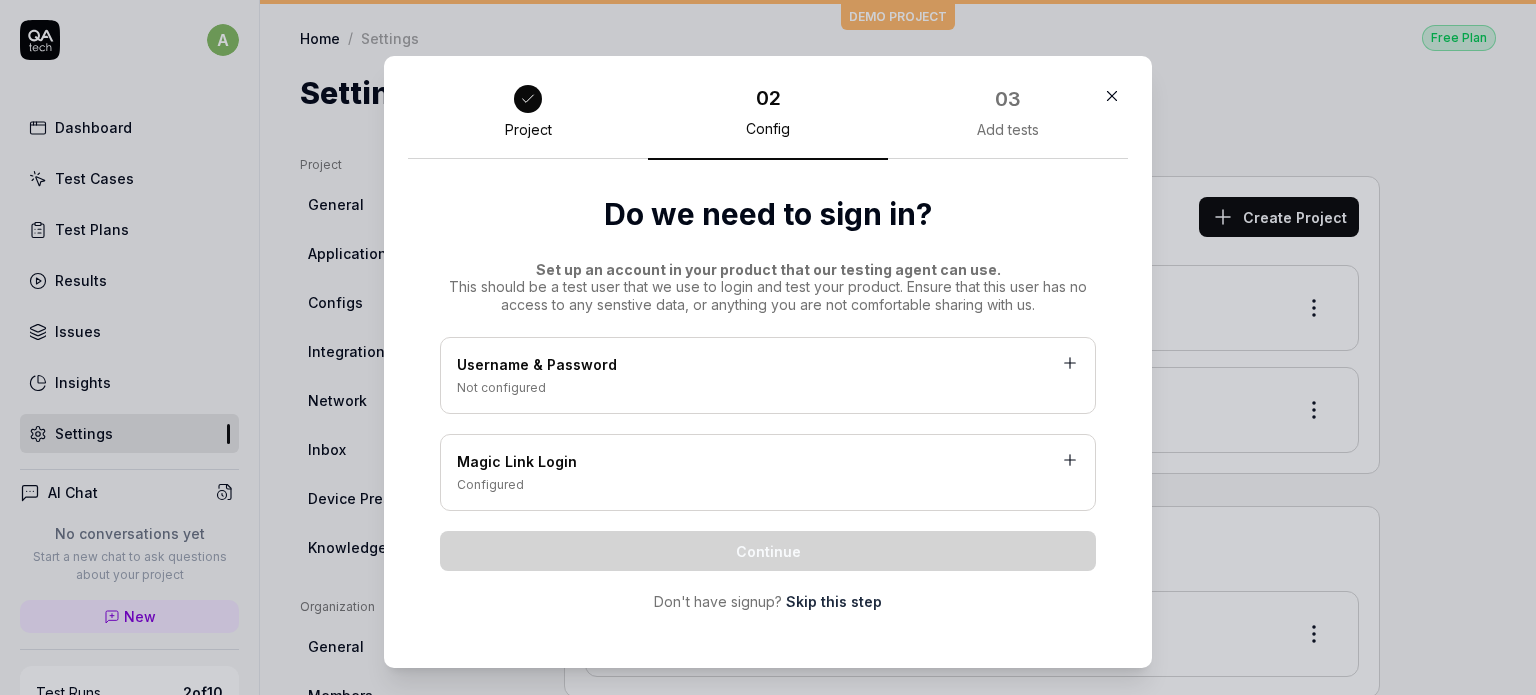 click on "Not configured" at bounding box center (768, 388) 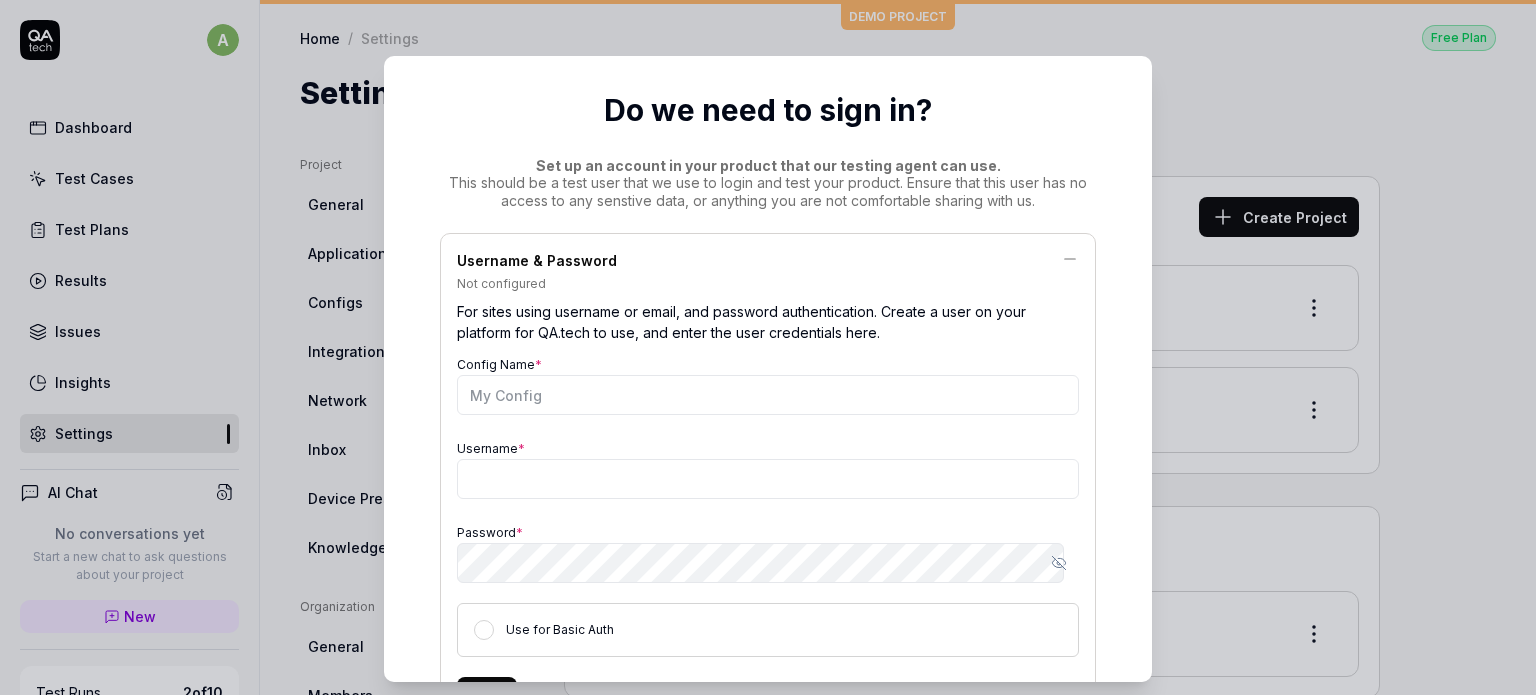 scroll, scrollTop: 200, scrollLeft: 0, axis: vertical 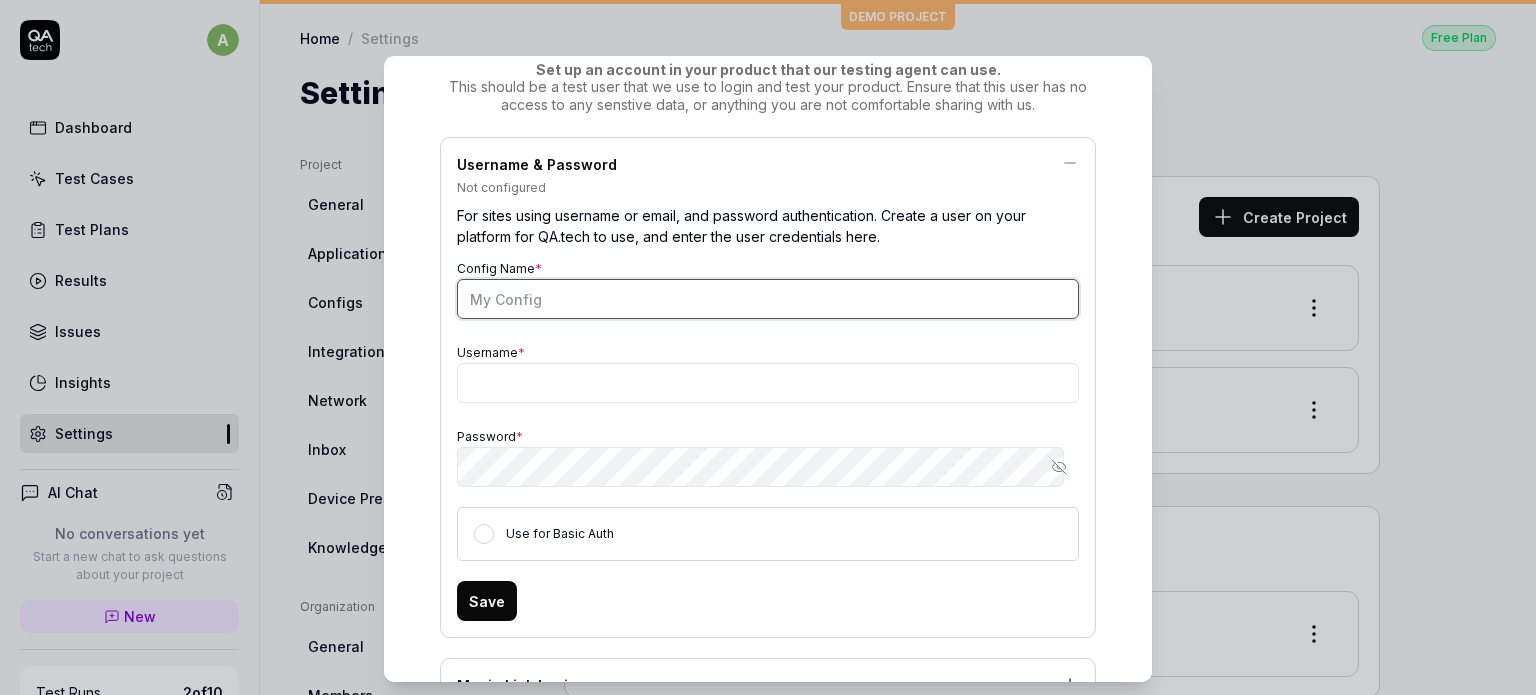 click on "Config Name  *" at bounding box center (768, 299) 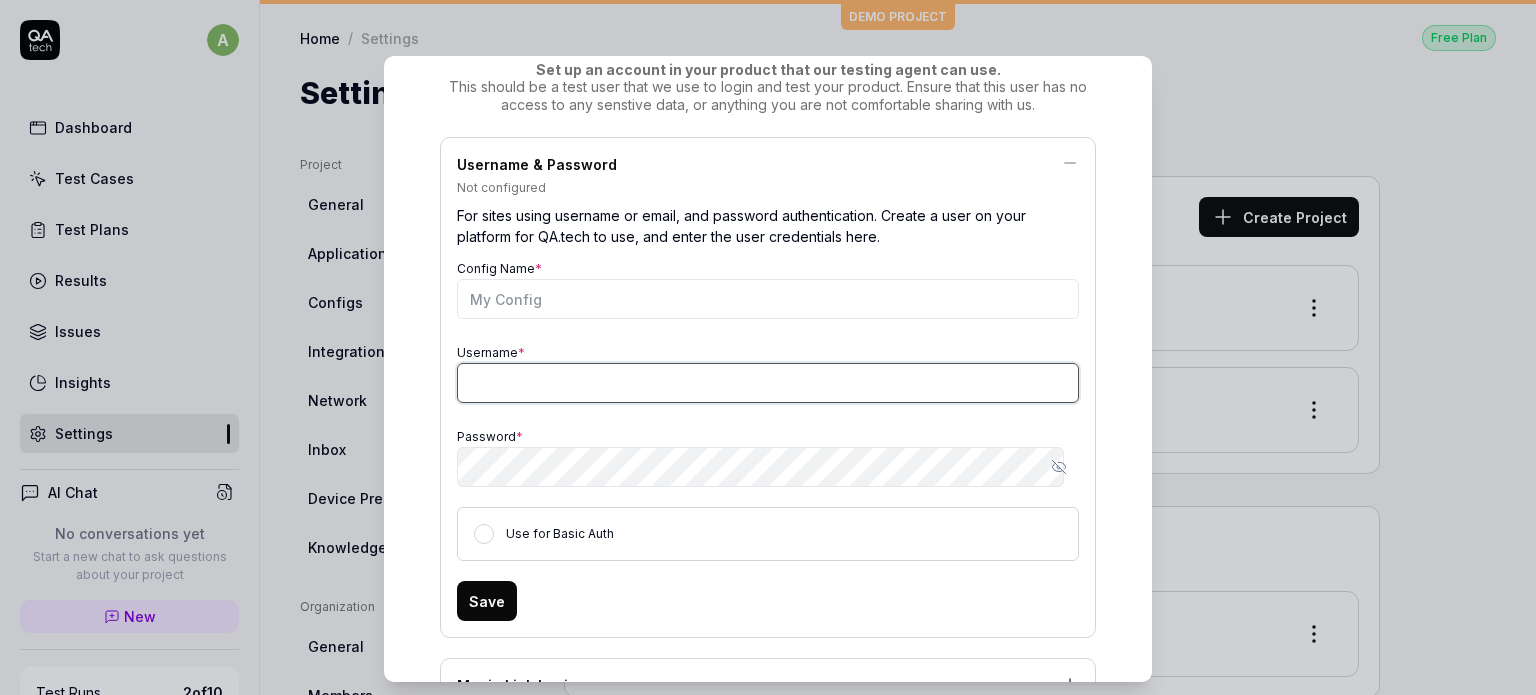 click on "Username  *" at bounding box center [768, 383] 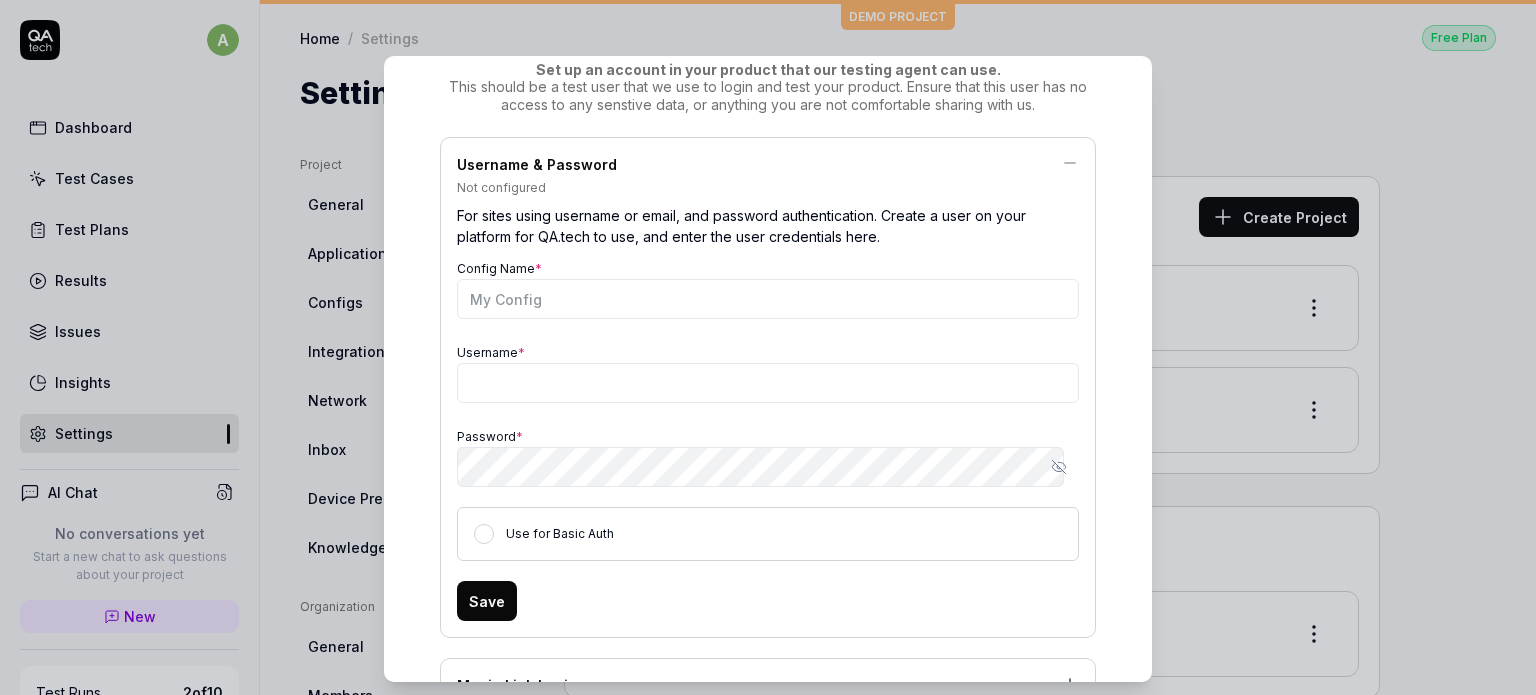 click on "Username  *" at bounding box center [768, 371] 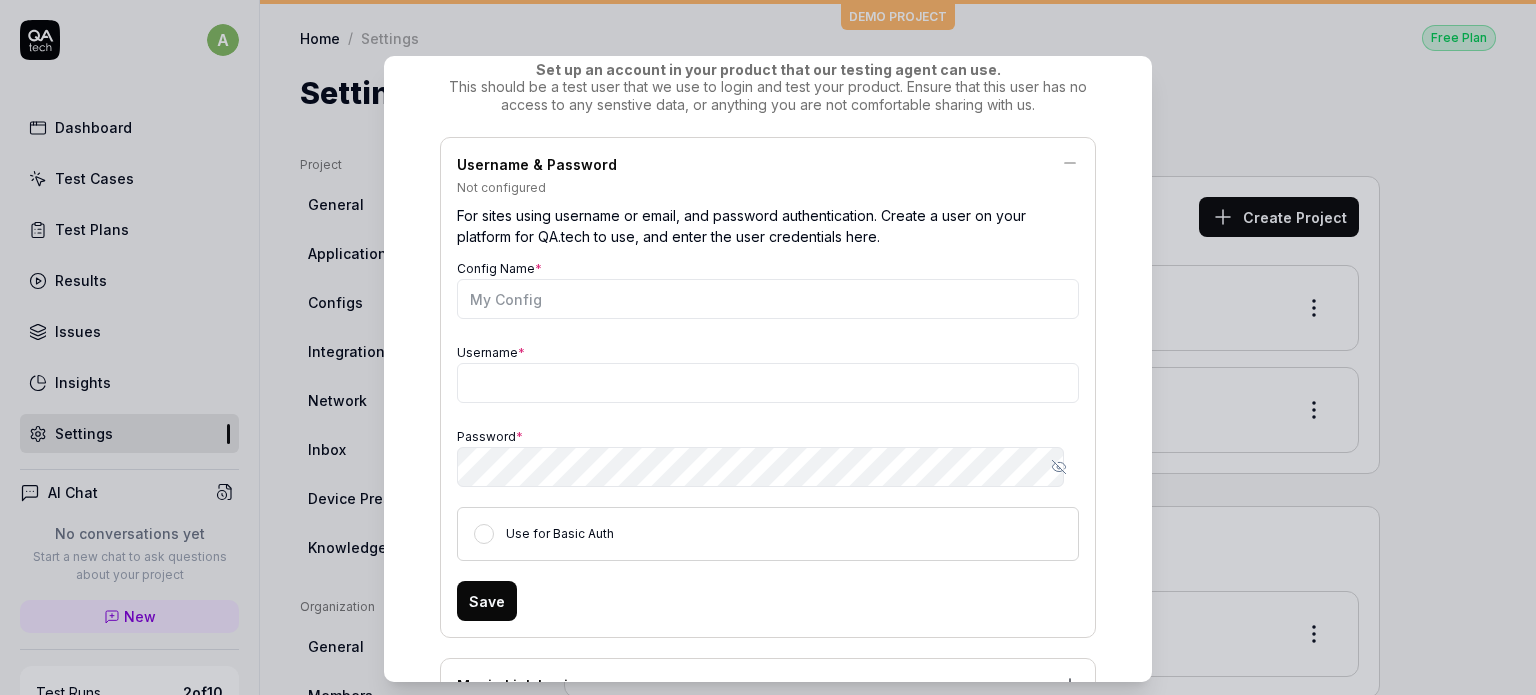 click 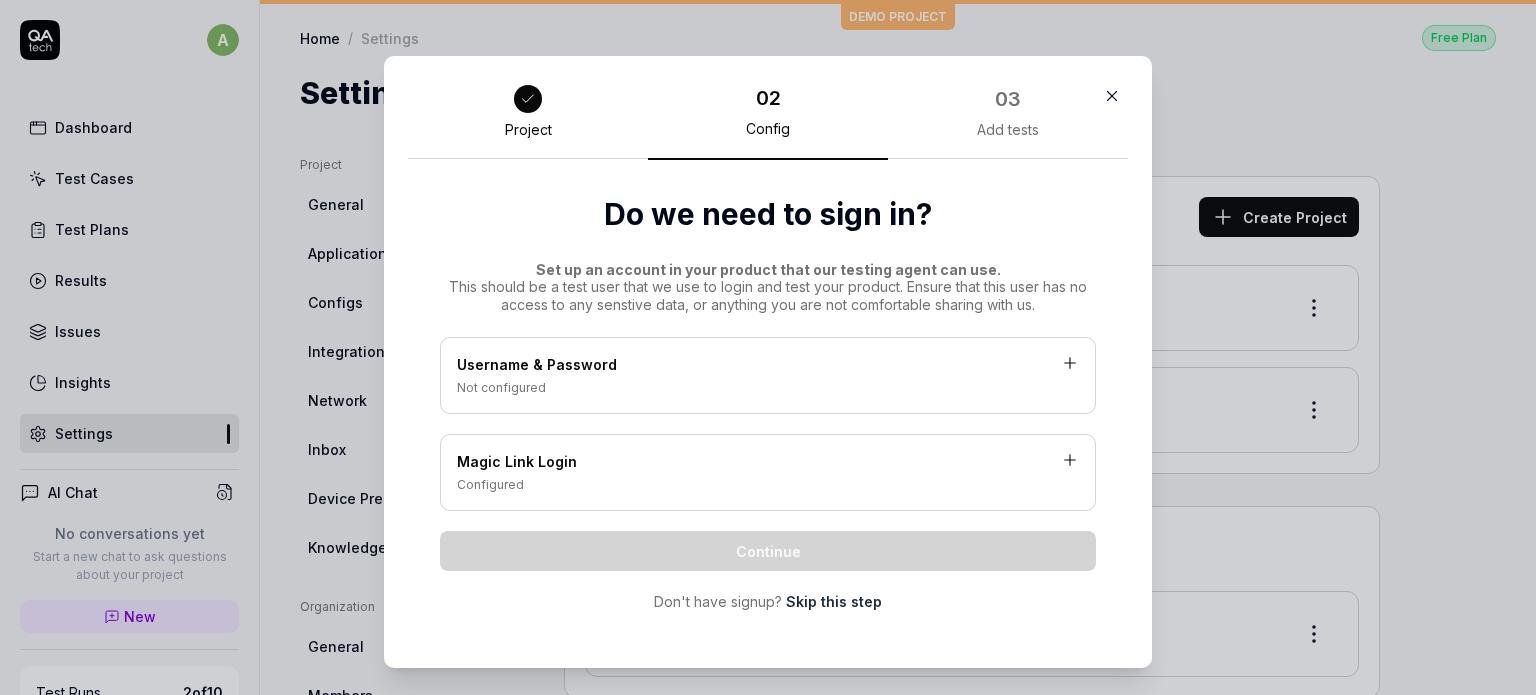 scroll, scrollTop: 0, scrollLeft: 0, axis: both 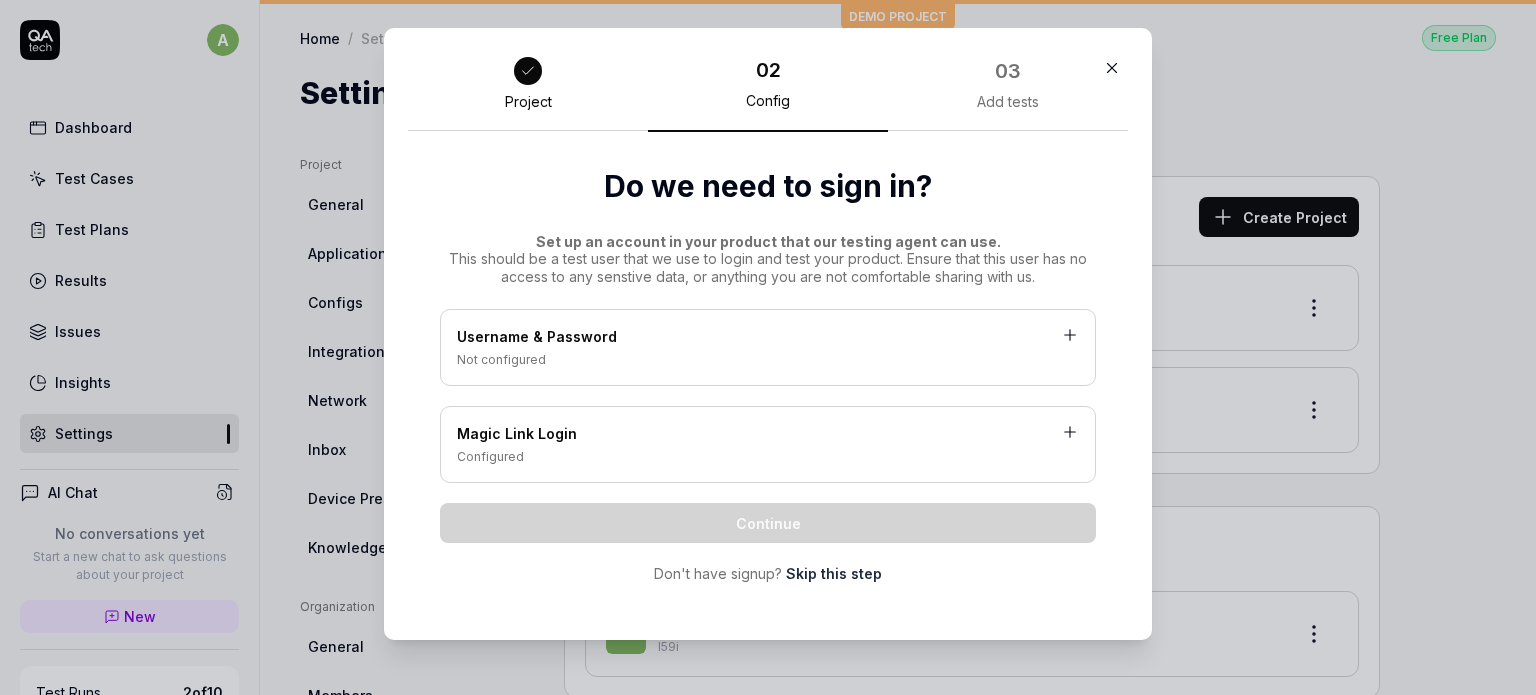 click on "Skip this step" at bounding box center [834, 573] 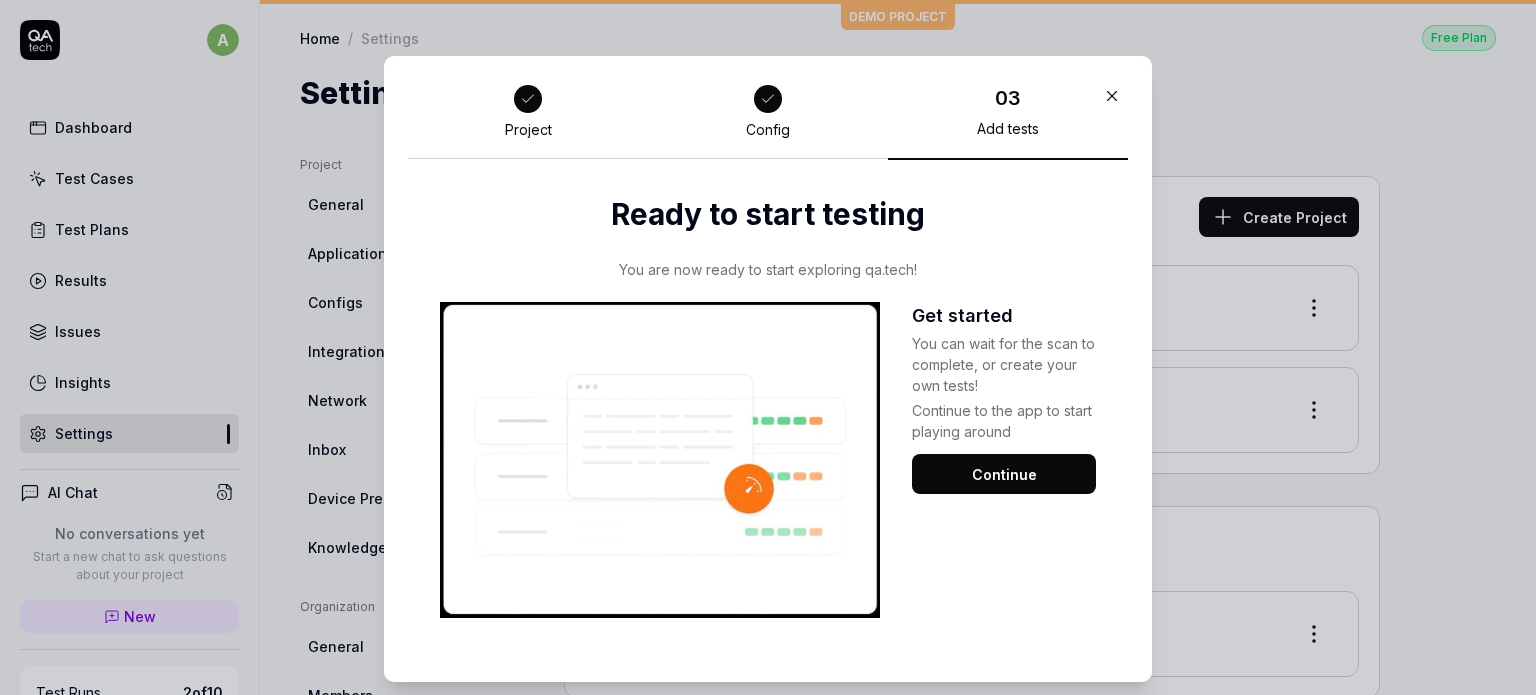 click on "Continue" at bounding box center [1004, 474] 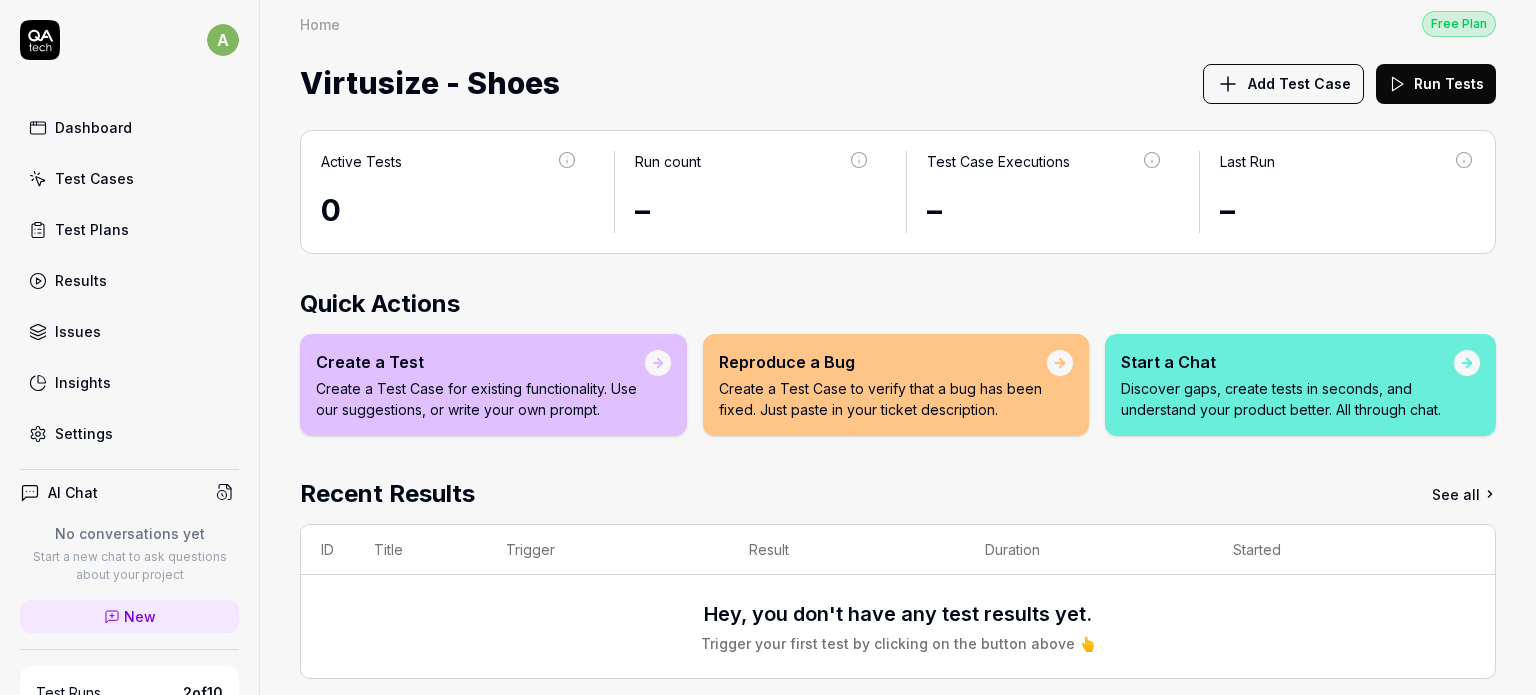 scroll, scrollTop: 0, scrollLeft: 0, axis: both 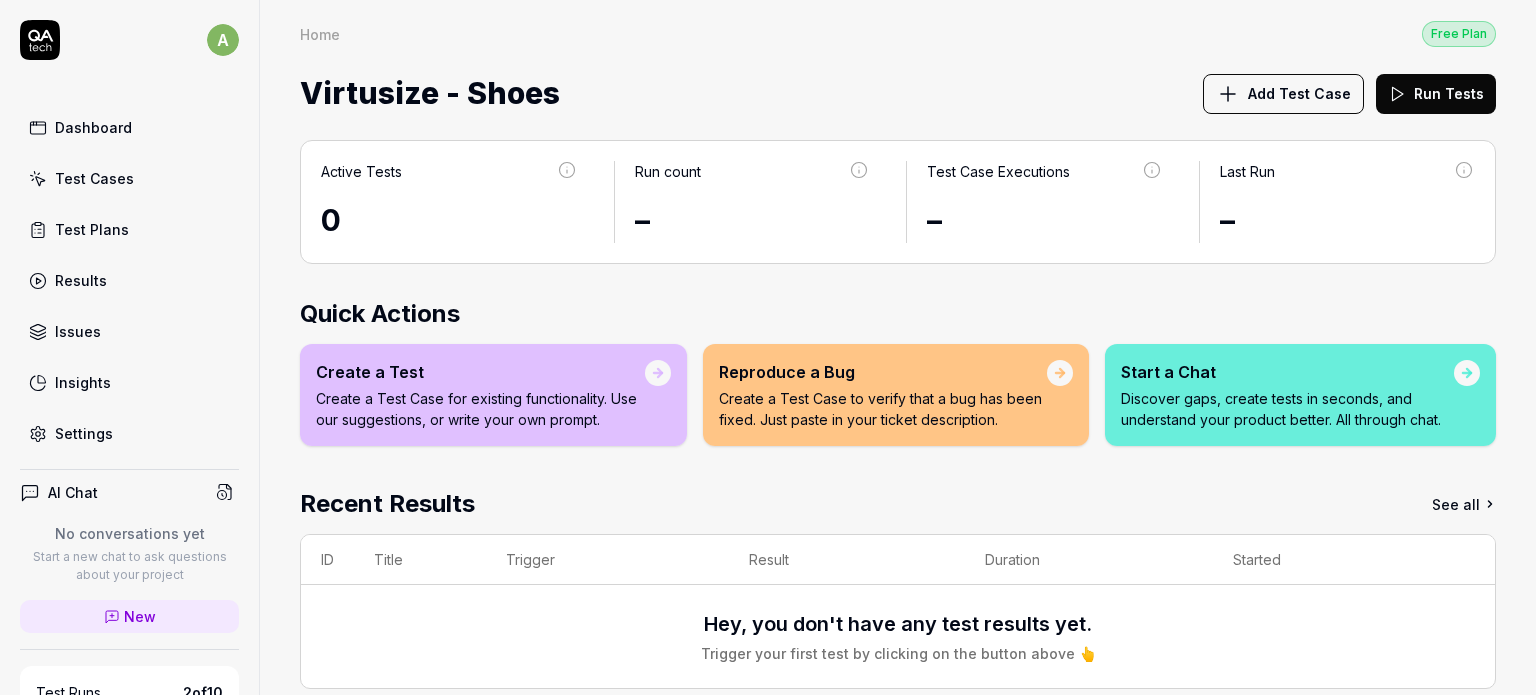 click on "Create a Test Case for existing functionality. Use our suggestions, or write your own prompt." at bounding box center [480, 409] 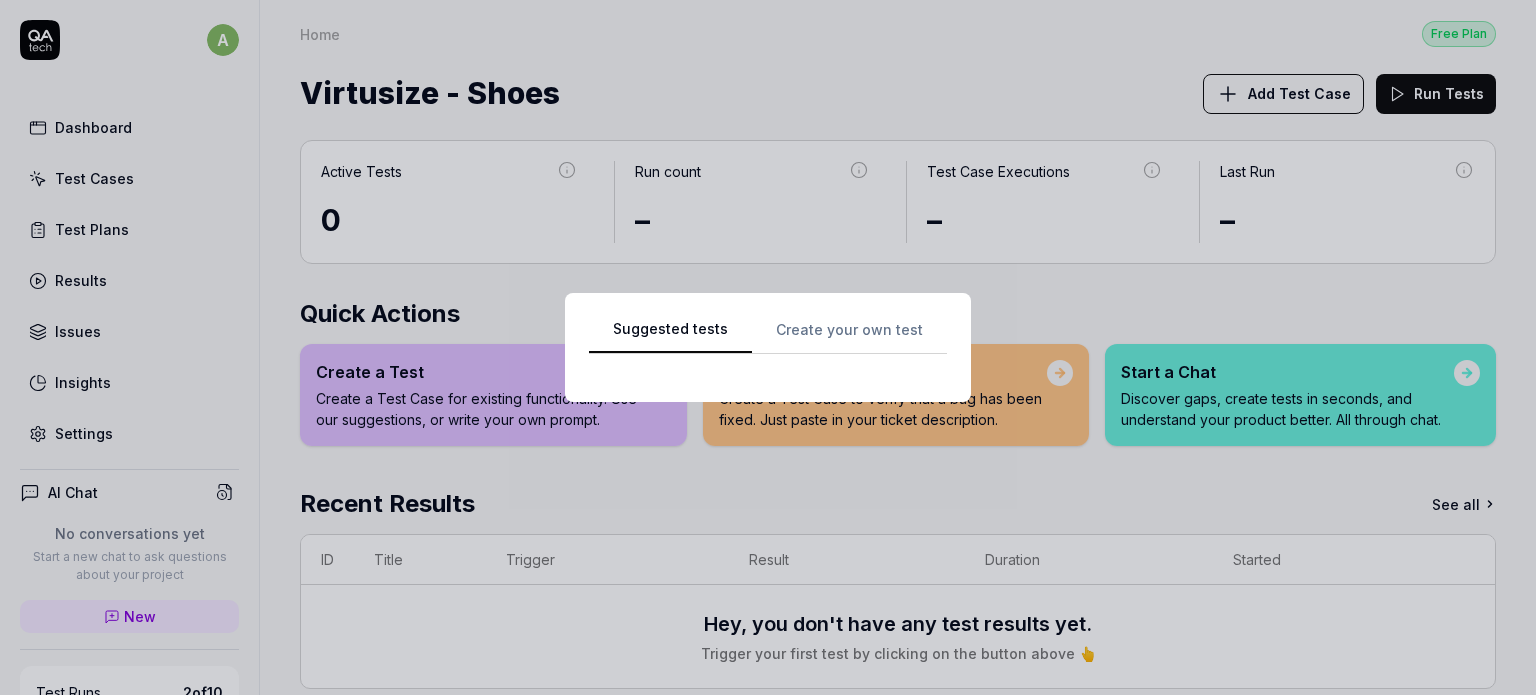 scroll, scrollTop: 0, scrollLeft: 0, axis: both 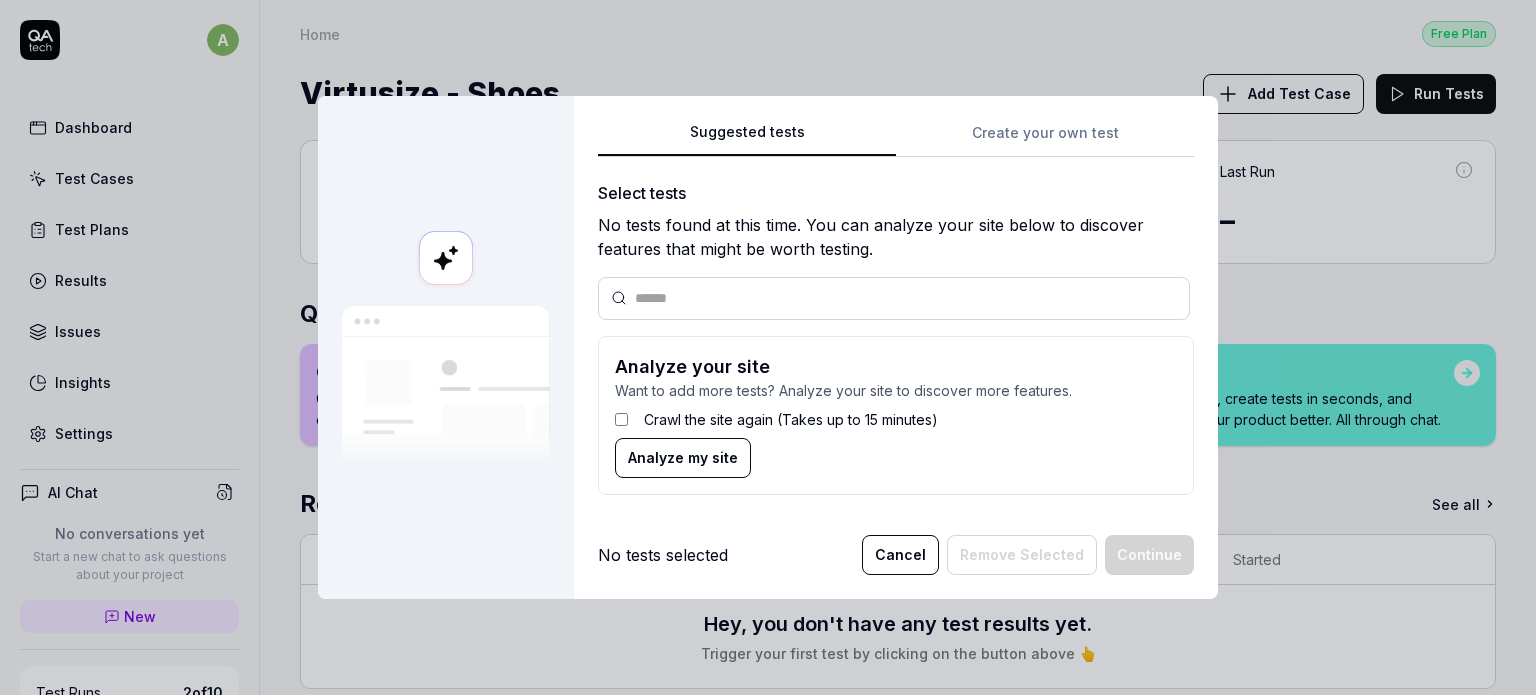 click on "Cancel" at bounding box center [900, 555] 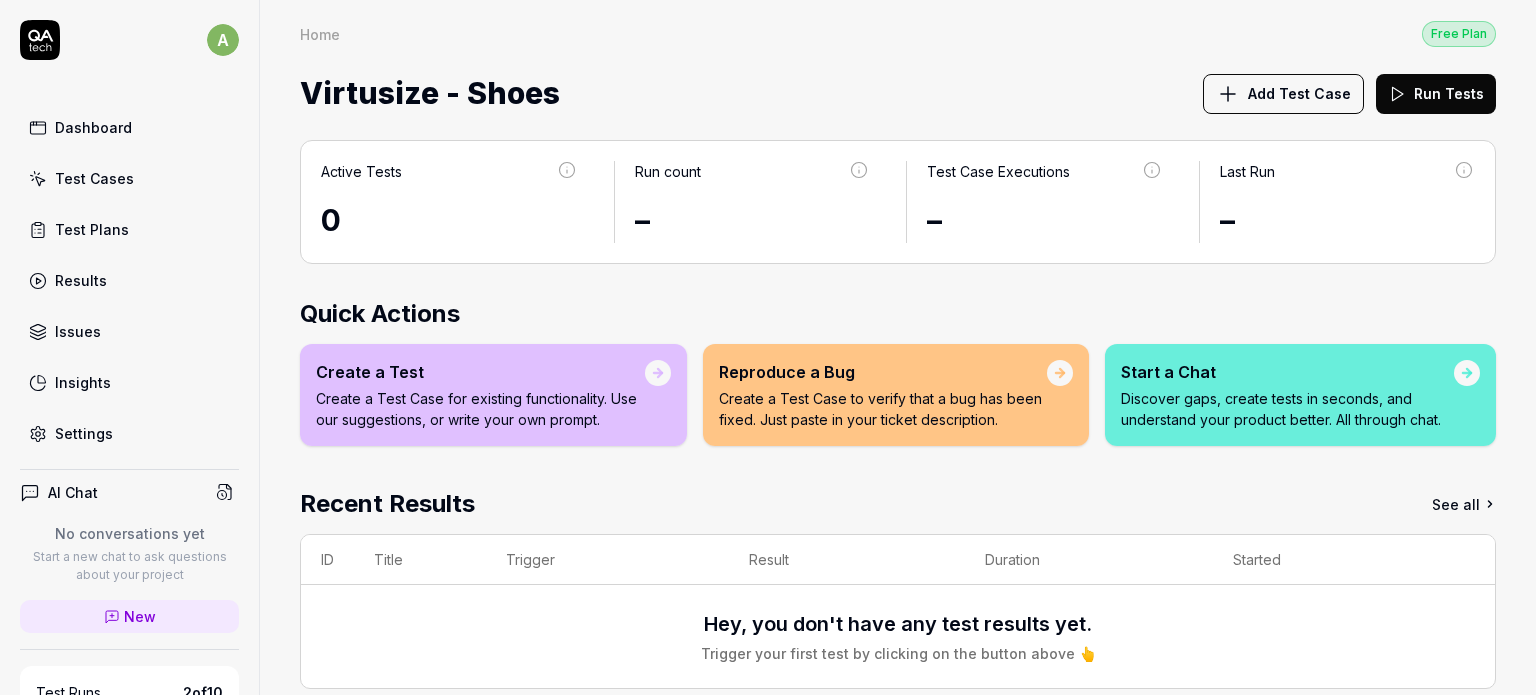 click on "Create a Test Case for existing functionality. Use our suggestions, or write your own prompt." at bounding box center [480, 409] 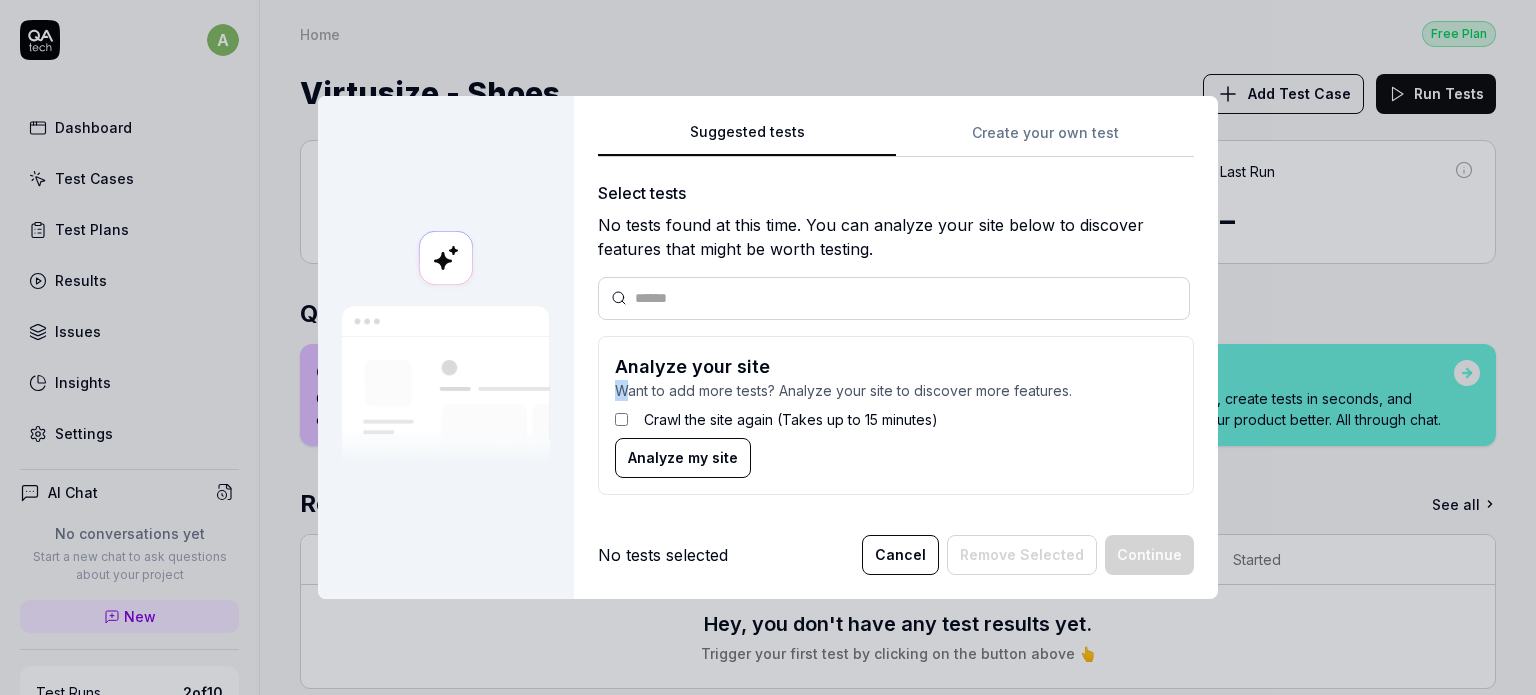 drag, startPoint x: 623, startPoint y: 393, endPoint x: 834, endPoint y: 367, distance: 212.59586 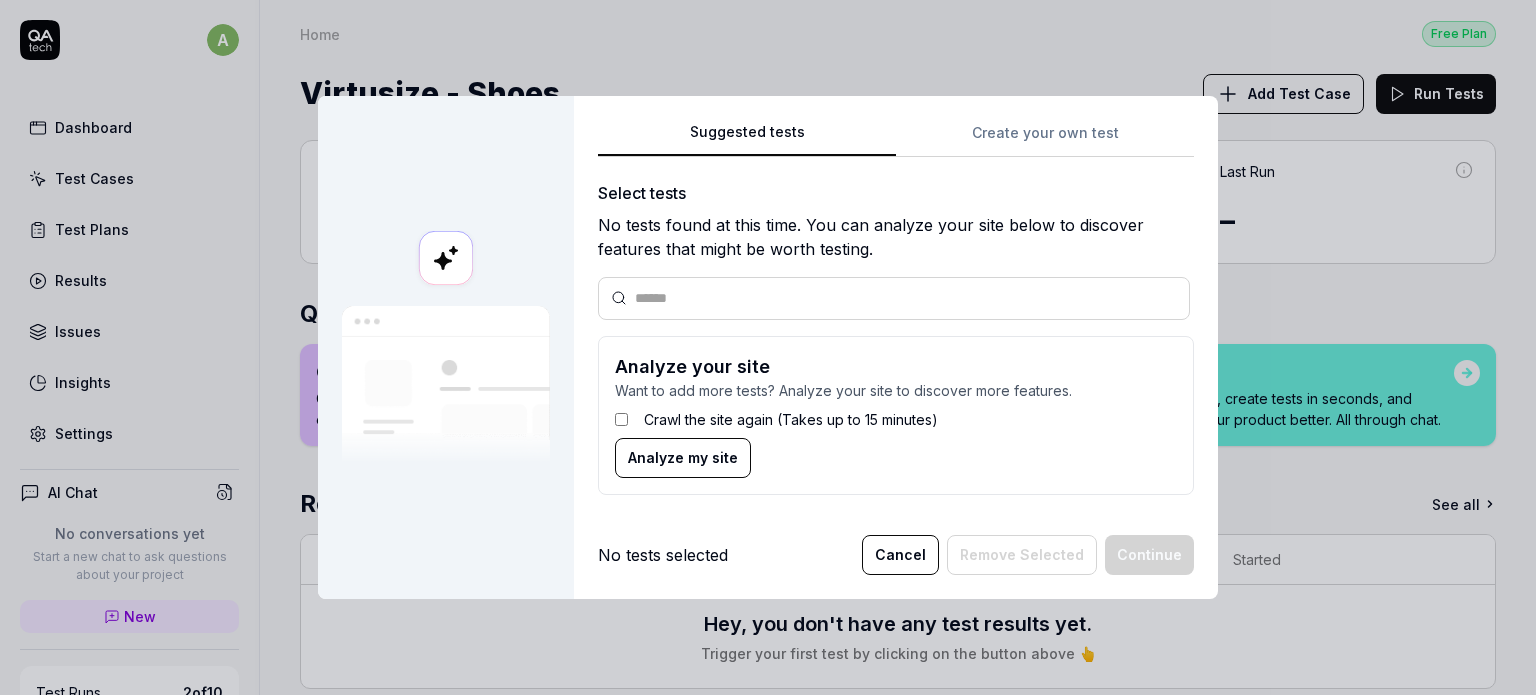 drag, startPoint x: 913, startPoint y: 410, endPoint x: 895, endPoint y: 410, distance: 18 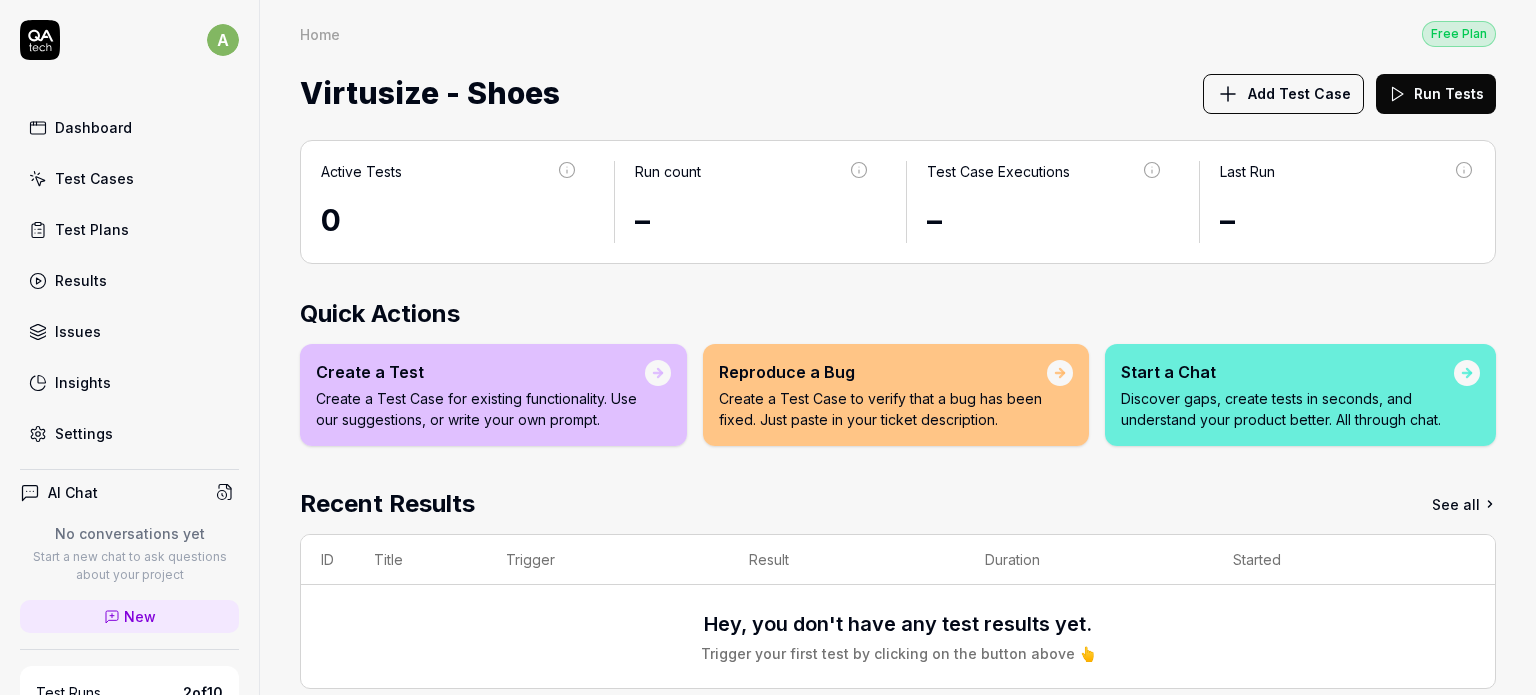 click on "Test Plans" at bounding box center [92, 229] 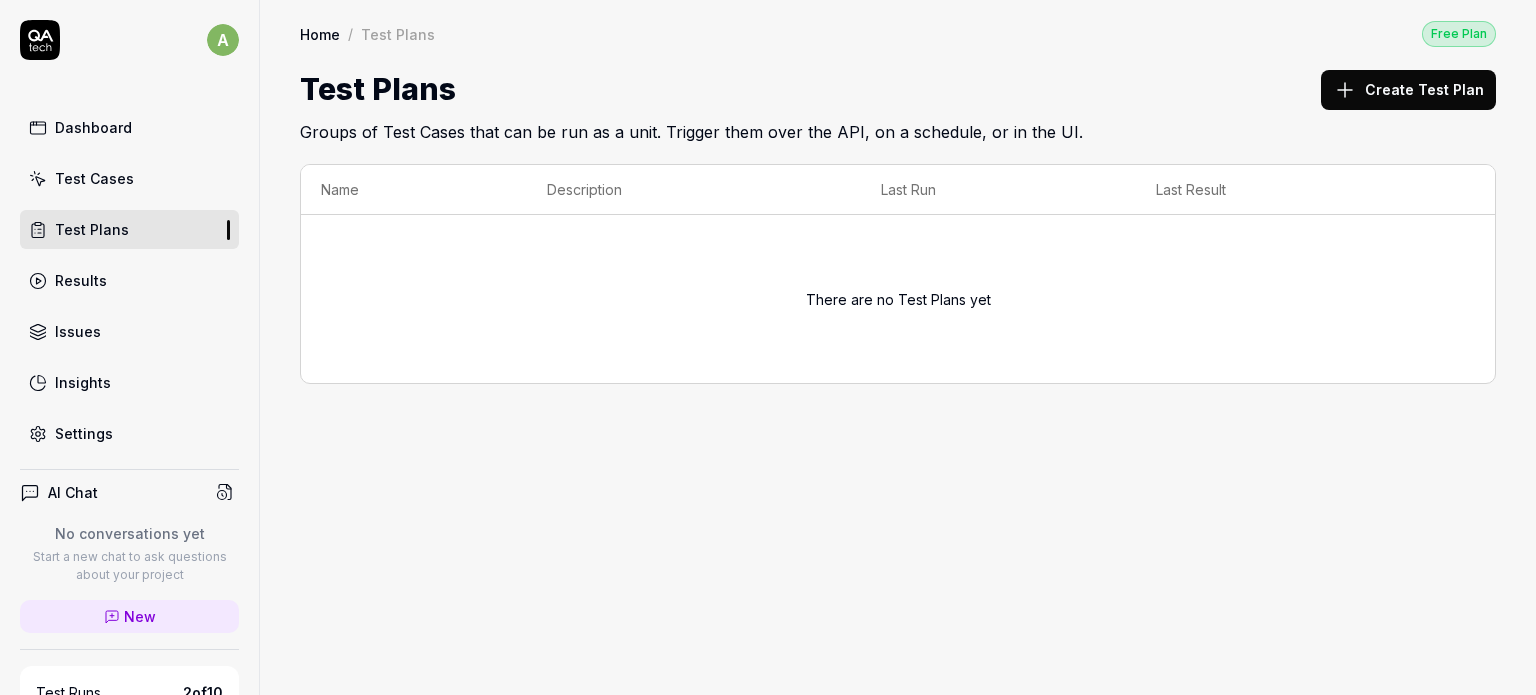 click on "Test Cases" at bounding box center (129, 178) 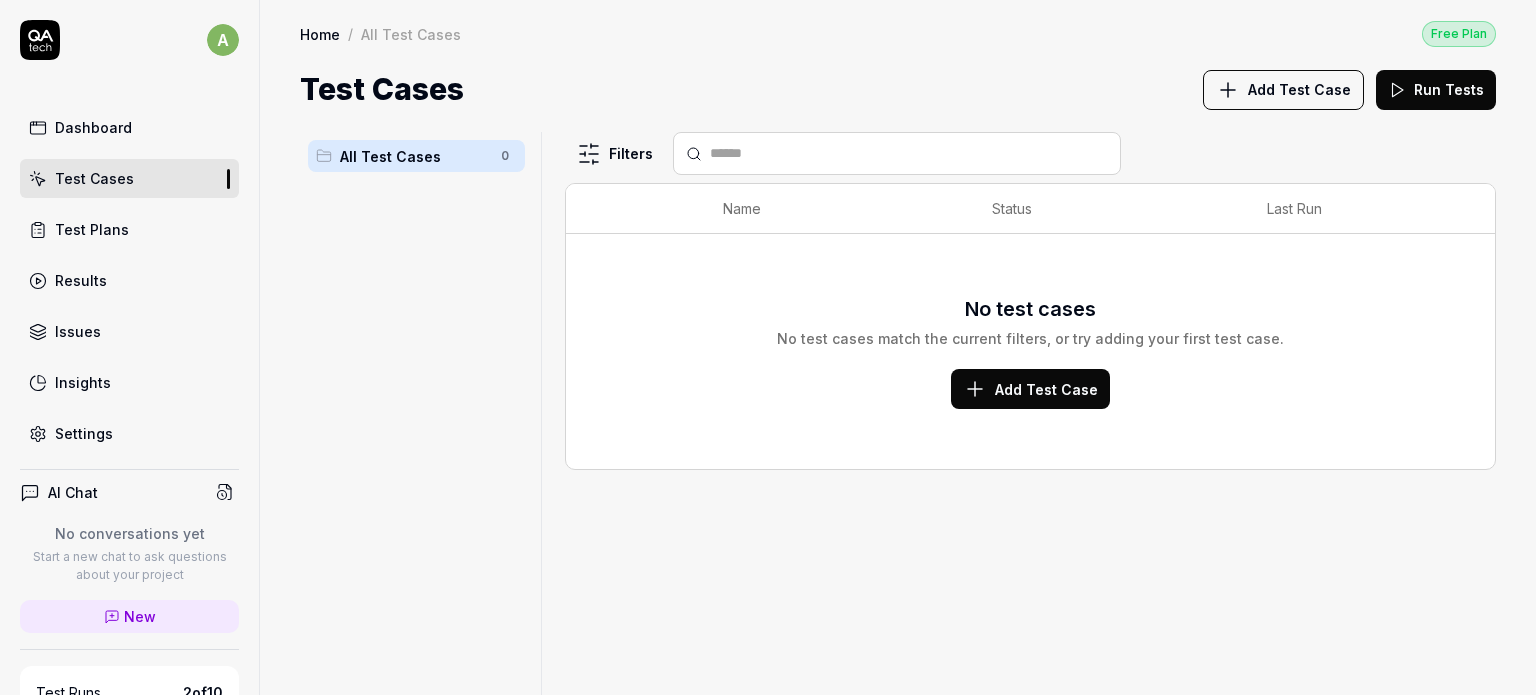 click on "Test Plans" at bounding box center (92, 229) 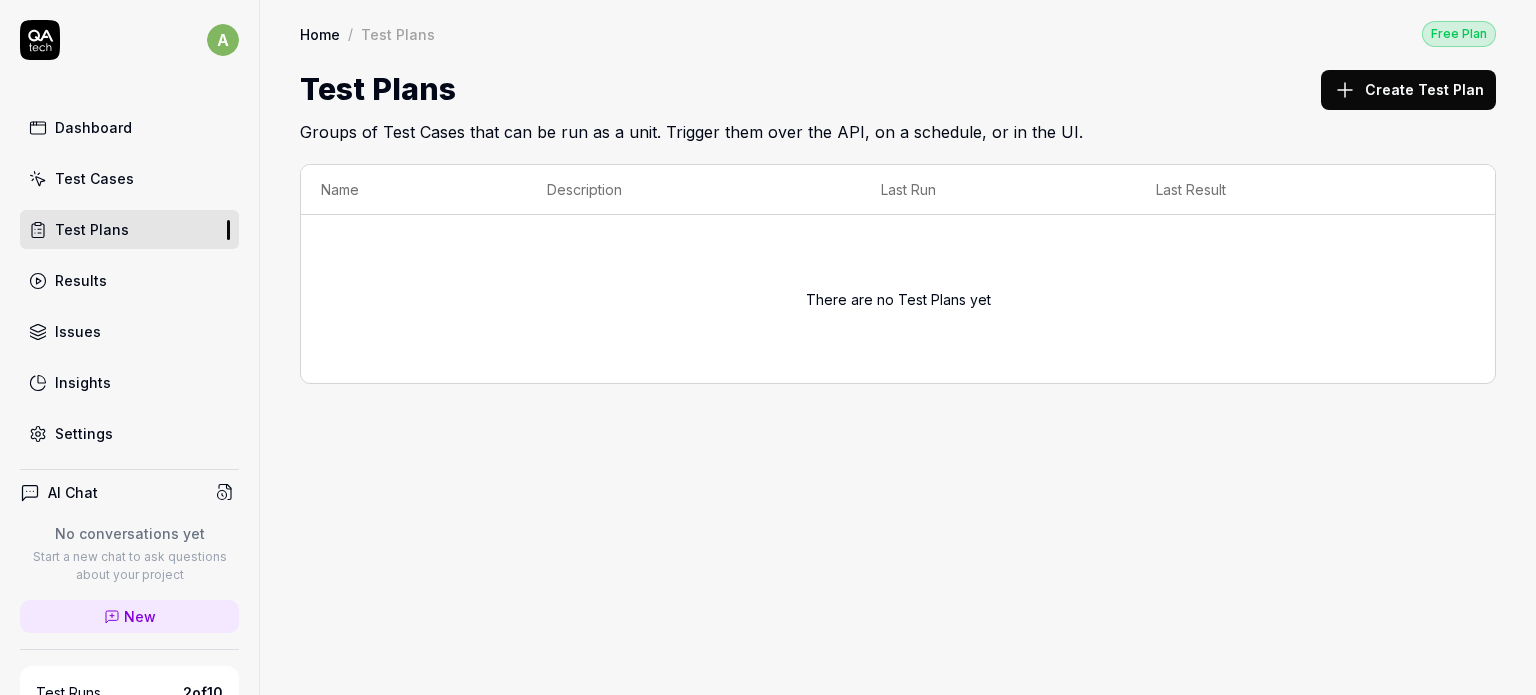 click on "Create Test Plan" at bounding box center [1408, 90] 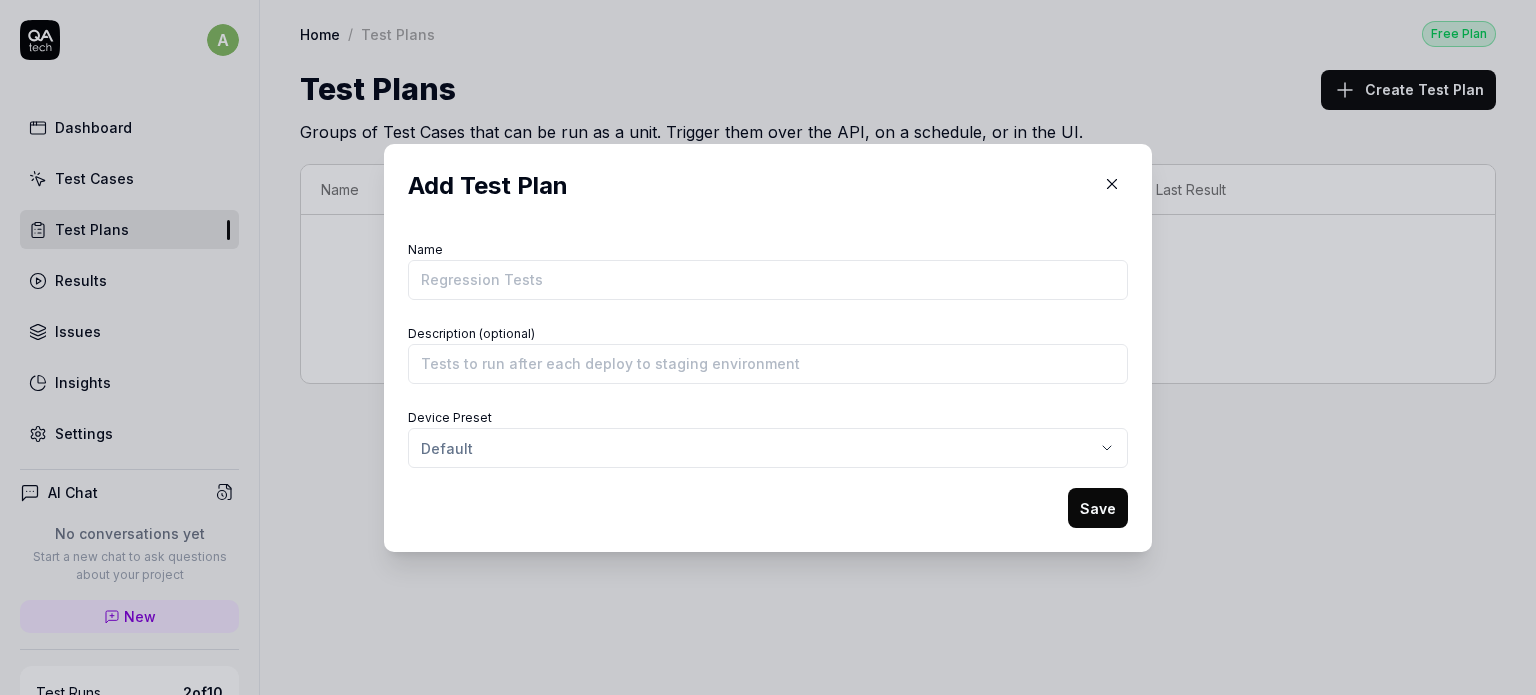 click on "Name" at bounding box center (768, 280) 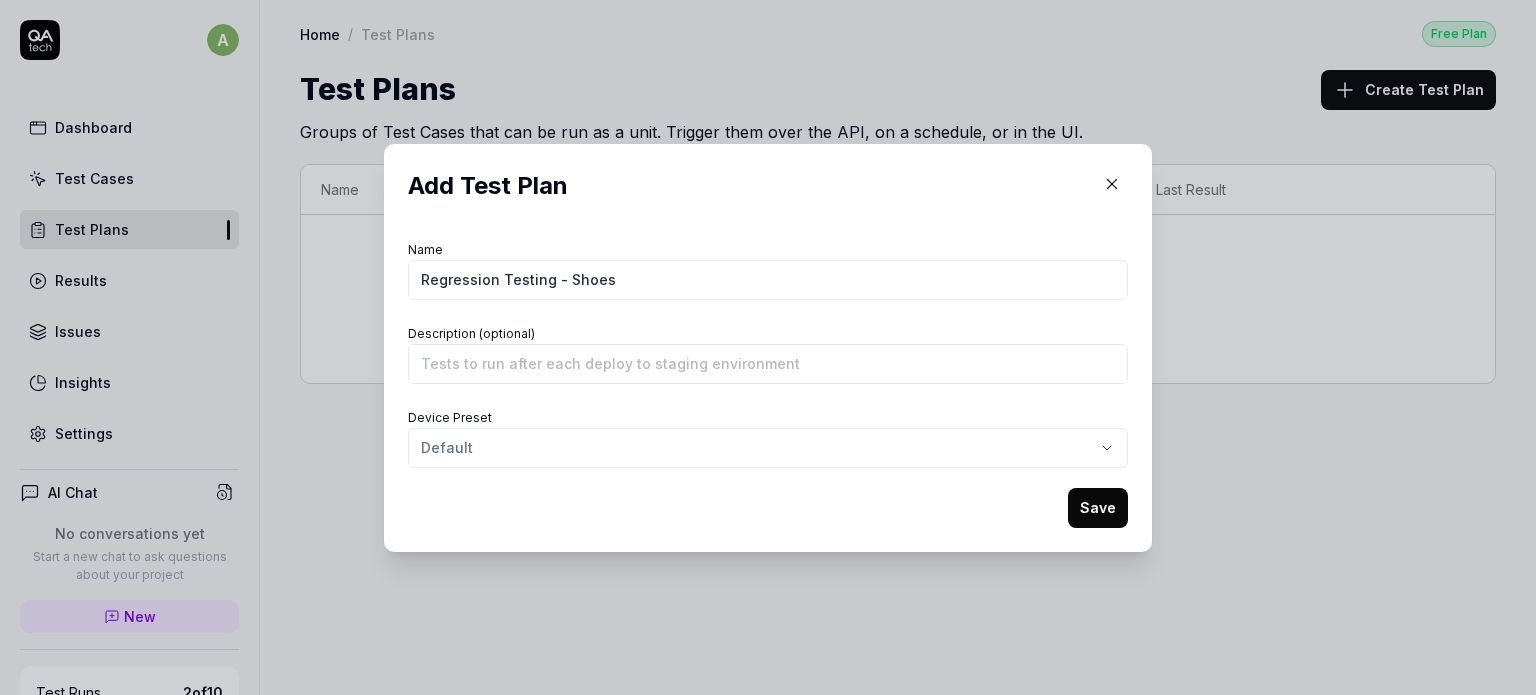 type on "Regression Testing - Shoes" 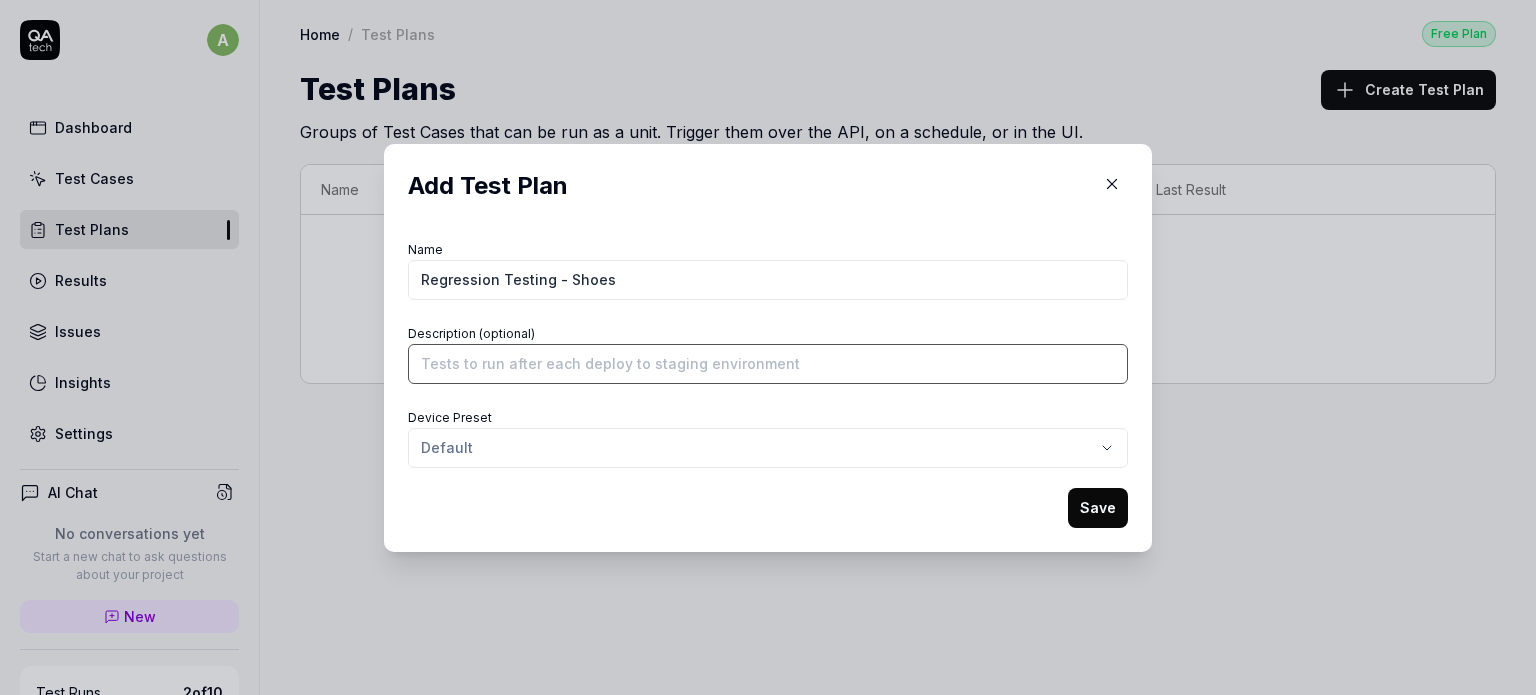click on "Description (optional)" at bounding box center (768, 364) 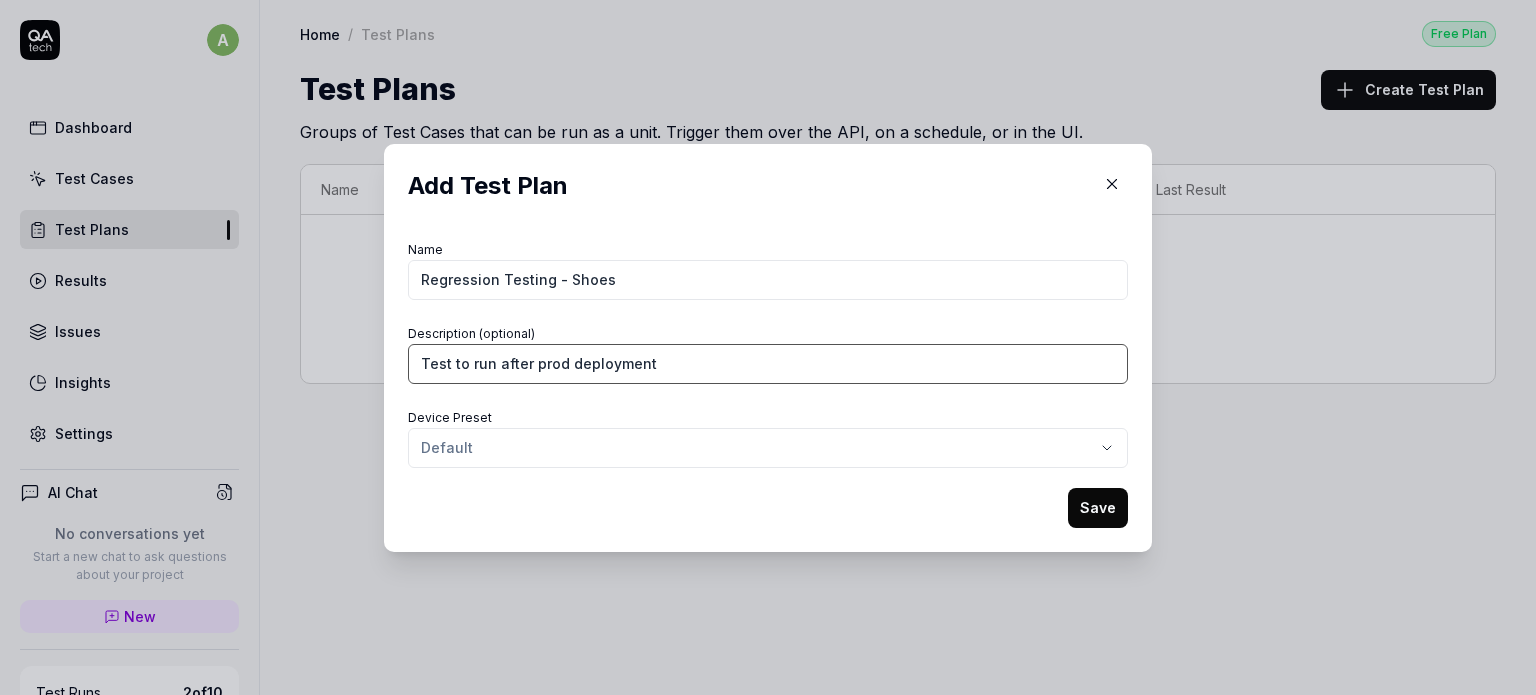 type on "Test to run after prod deployment" 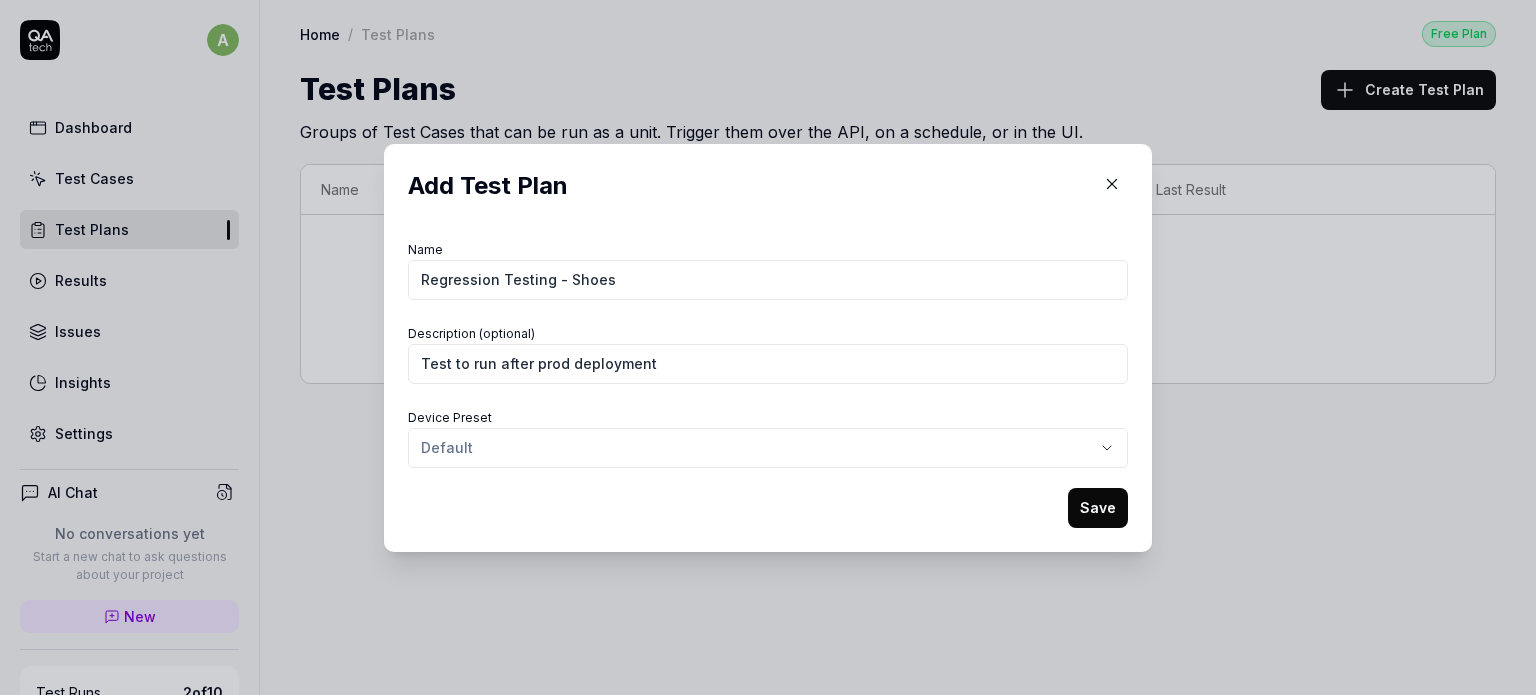 click on "Device Preset Default" at bounding box center (768, 436) 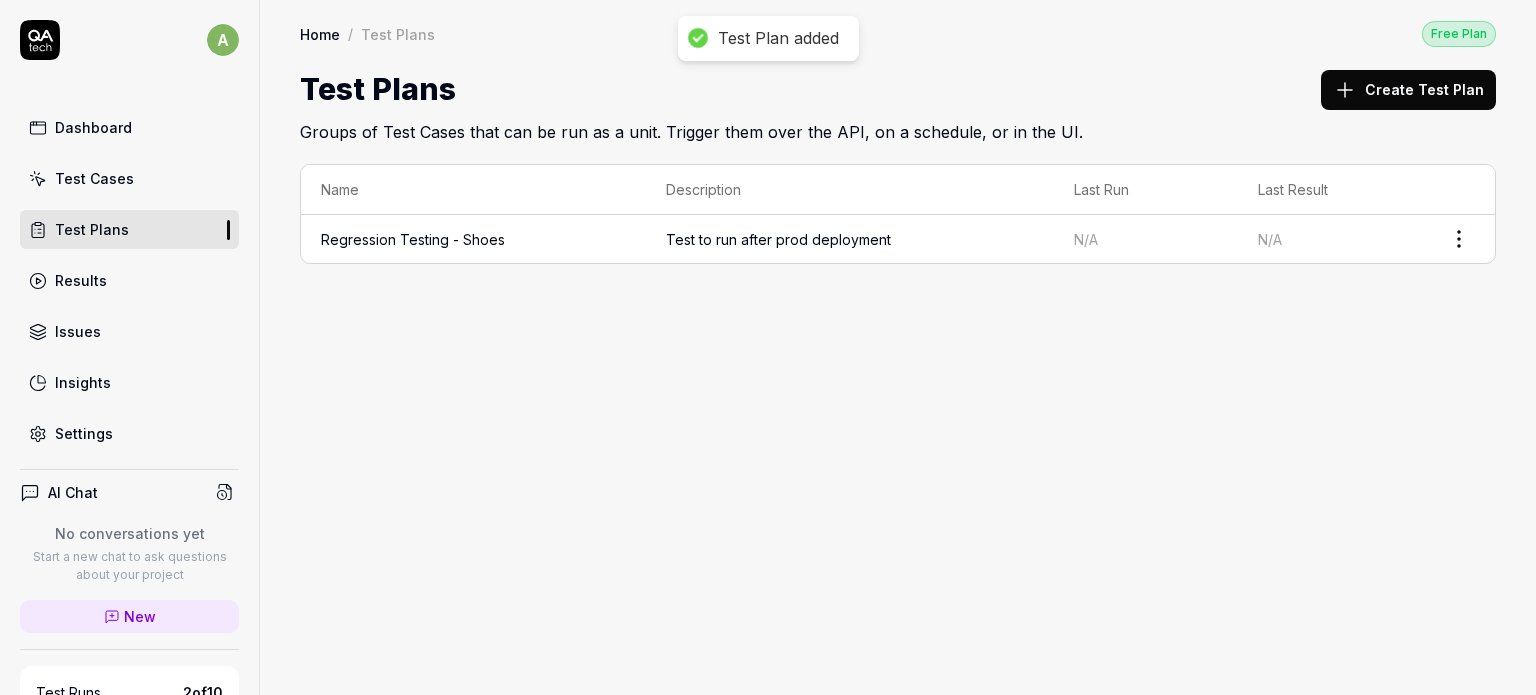 click on "Test to run after prod deployment" at bounding box center [850, 239] 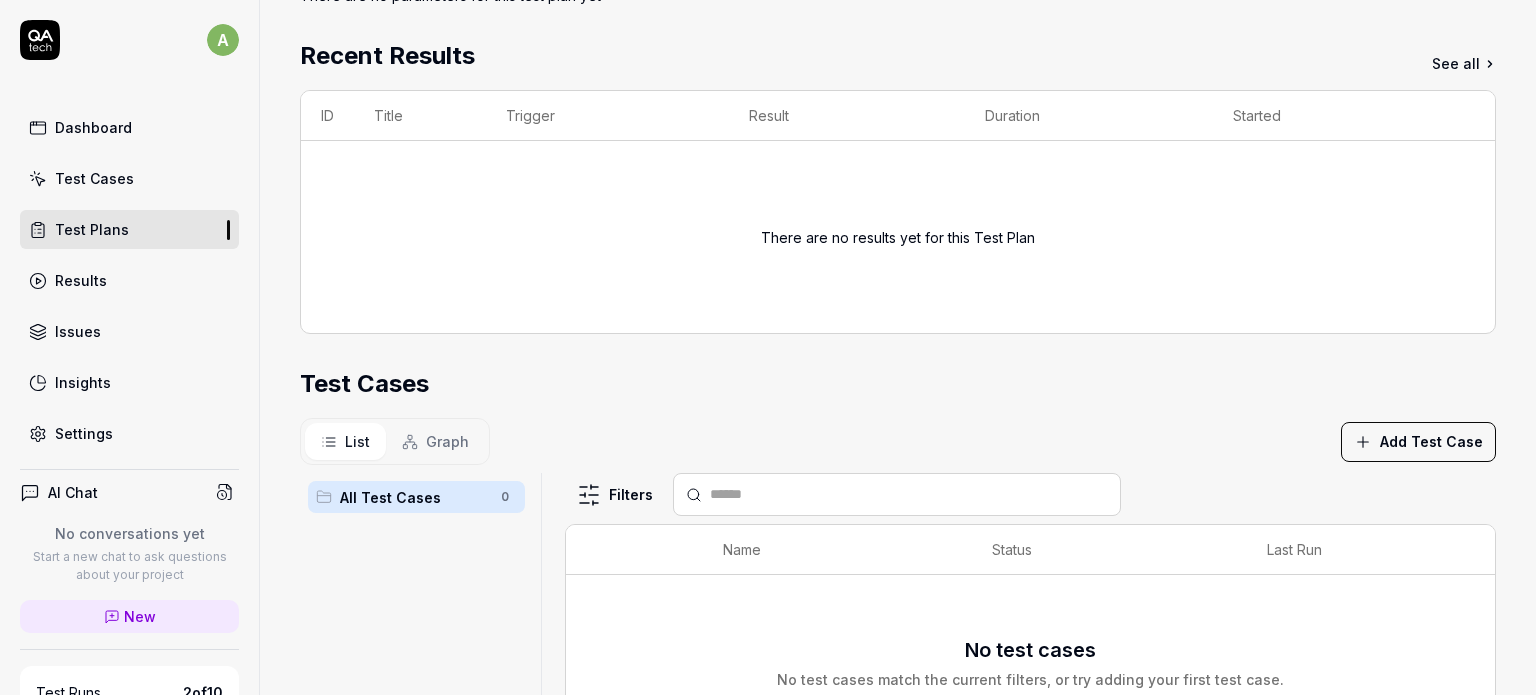 scroll, scrollTop: 571, scrollLeft: 0, axis: vertical 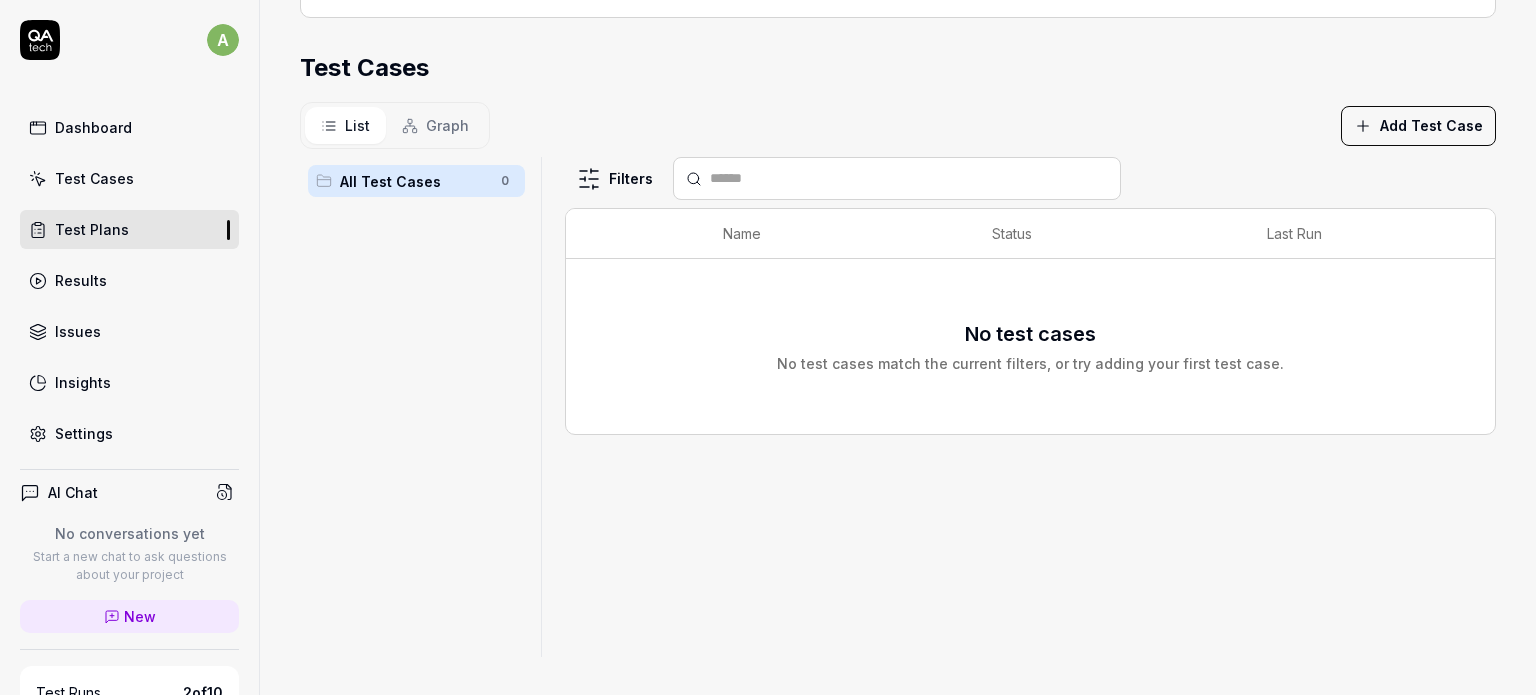 click on "Add Test Case" at bounding box center [1418, 126] 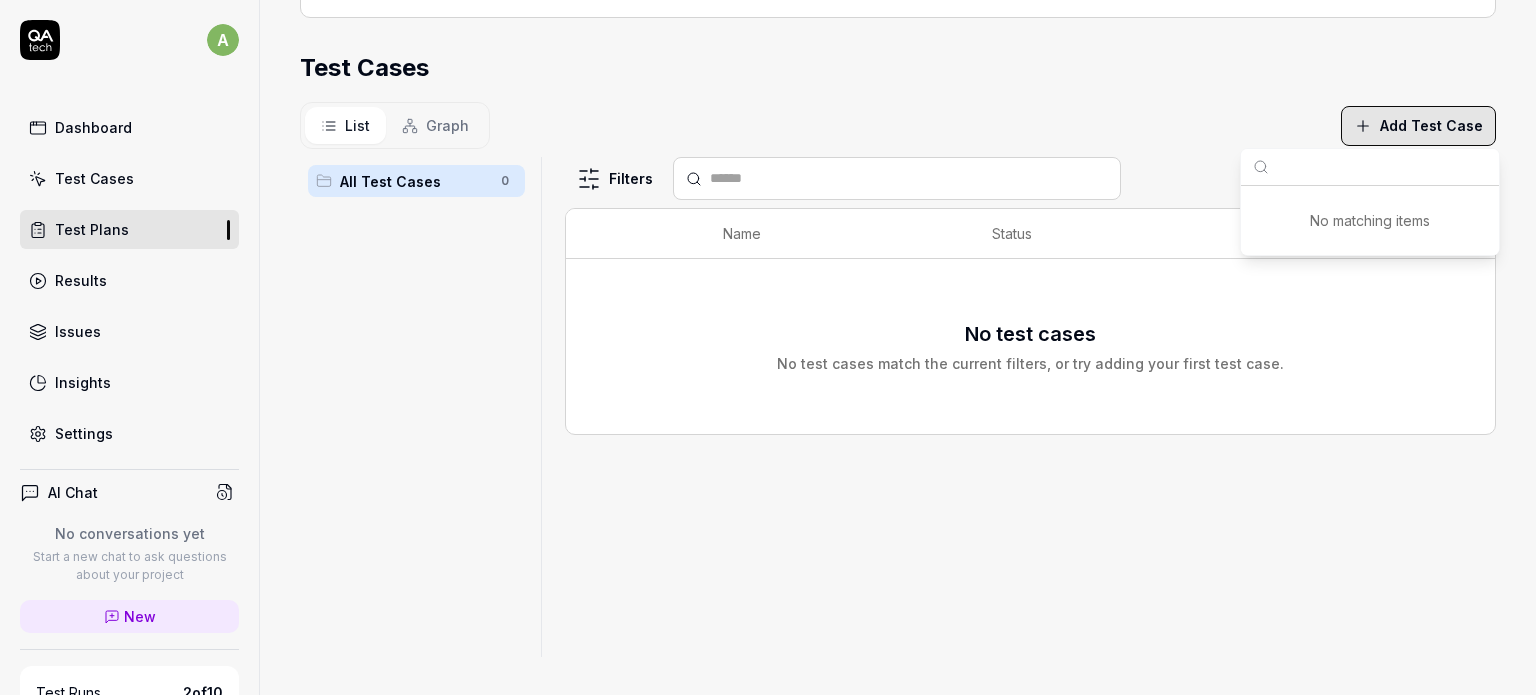 click on "Add Test Case" at bounding box center [1418, 126] 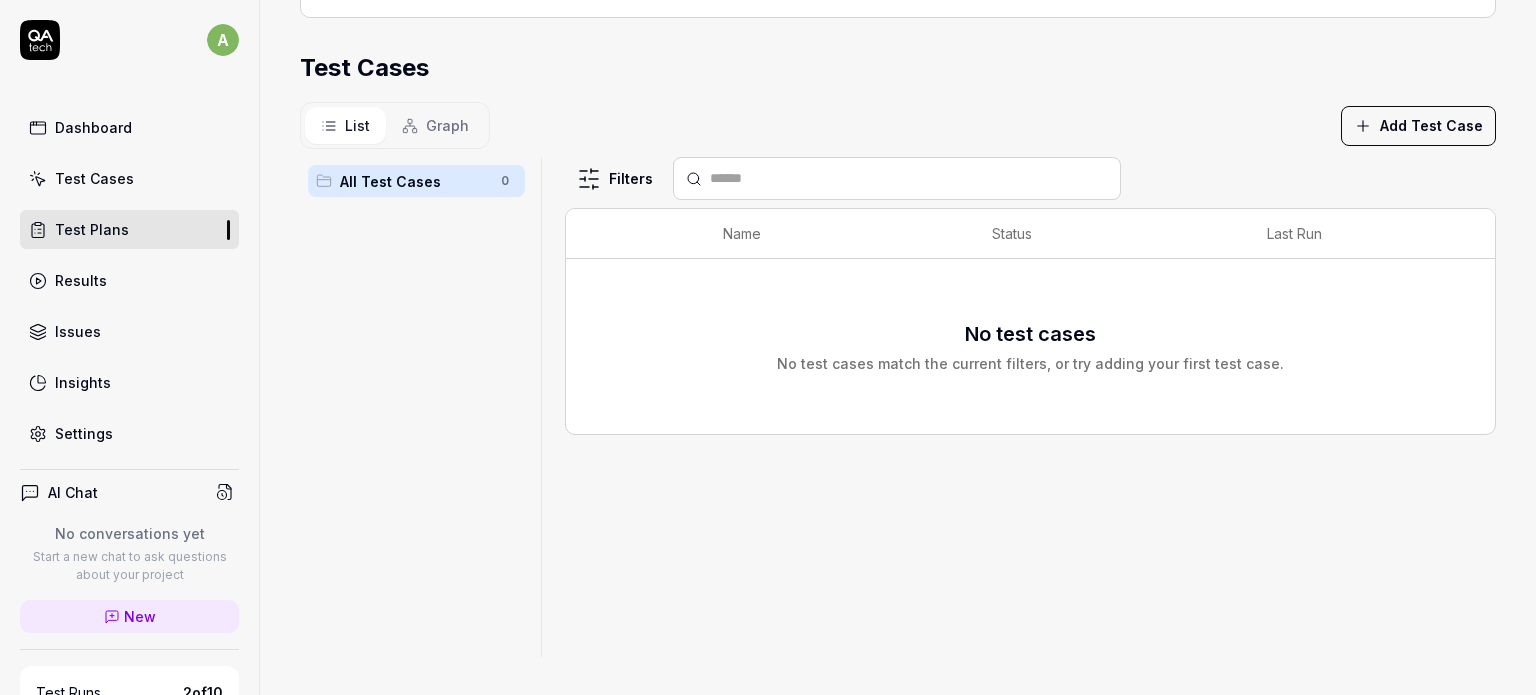 click on "No test cases No test cases match the current filters, or try adding your first test case." at bounding box center [1030, 346] 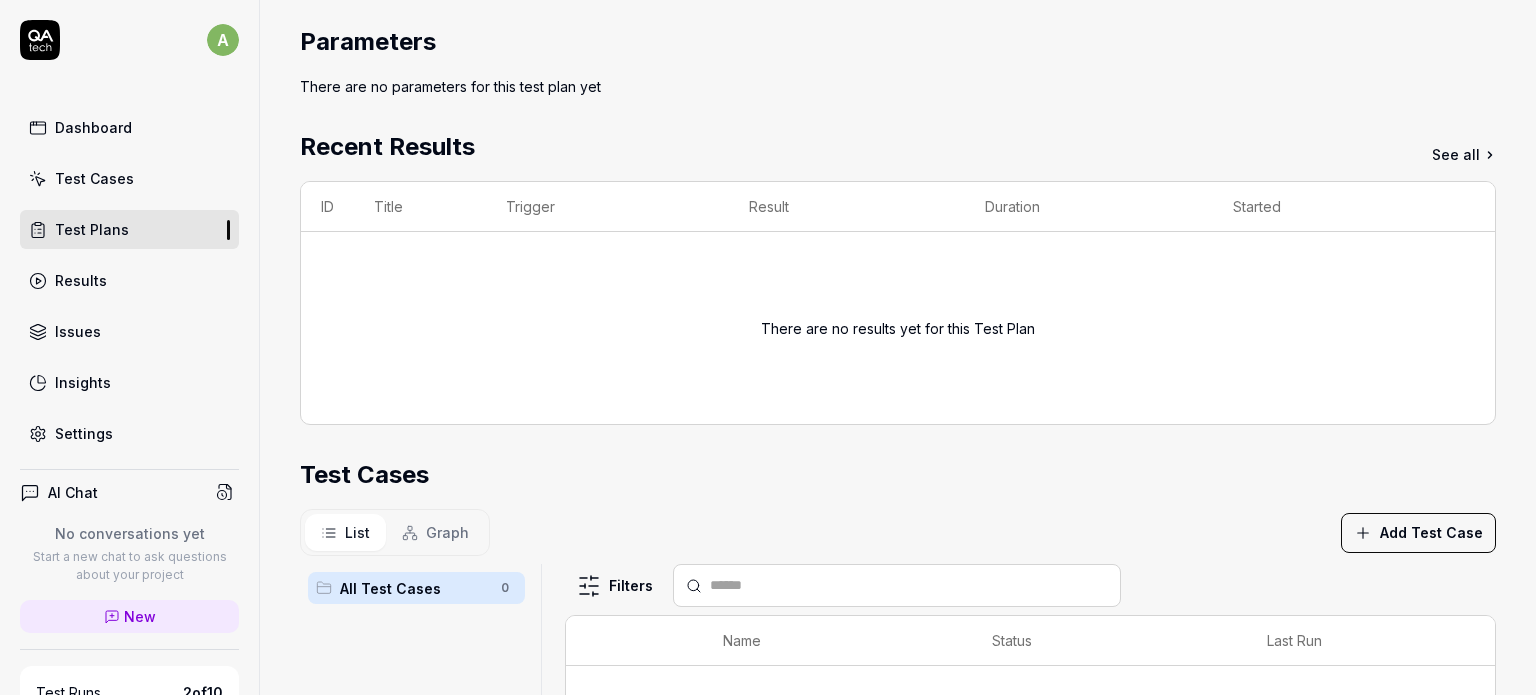 scroll, scrollTop: 400, scrollLeft: 0, axis: vertical 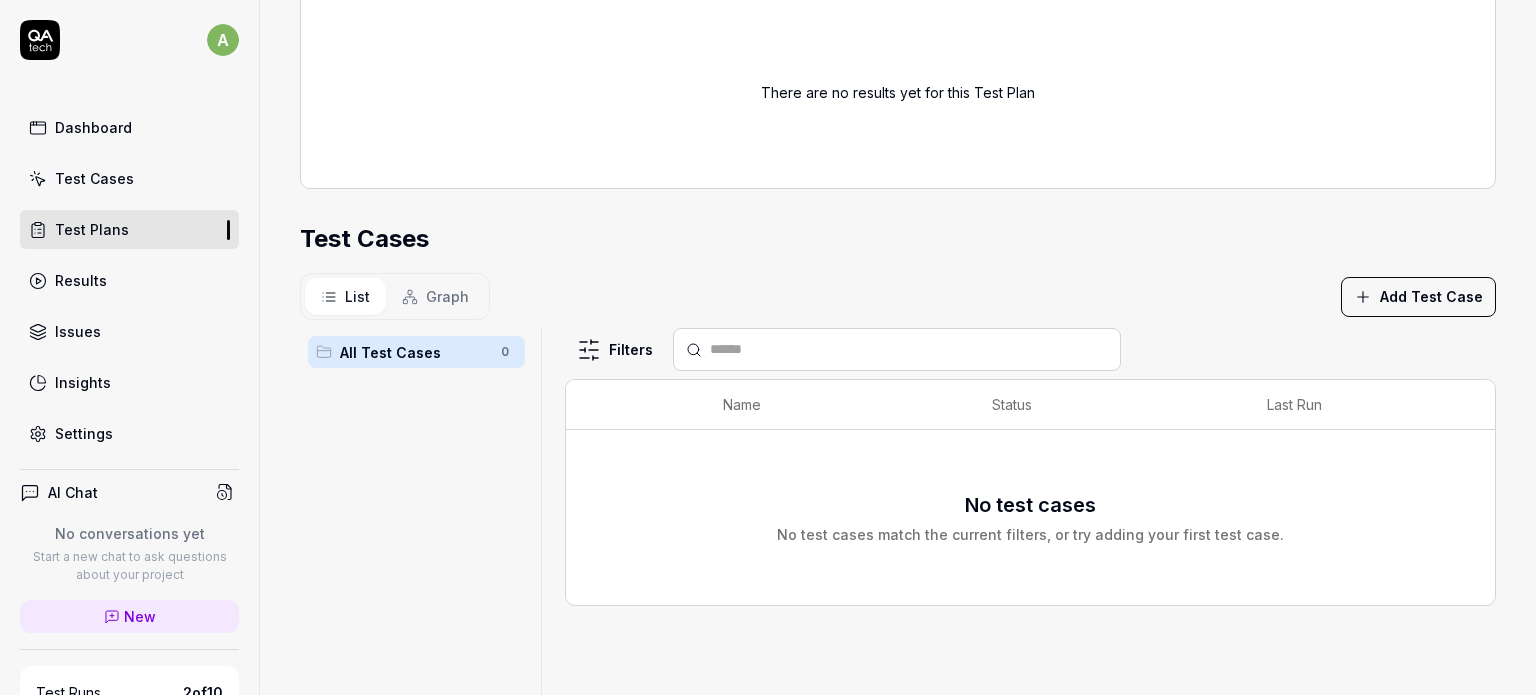 click on "Test Cases" at bounding box center (94, 178) 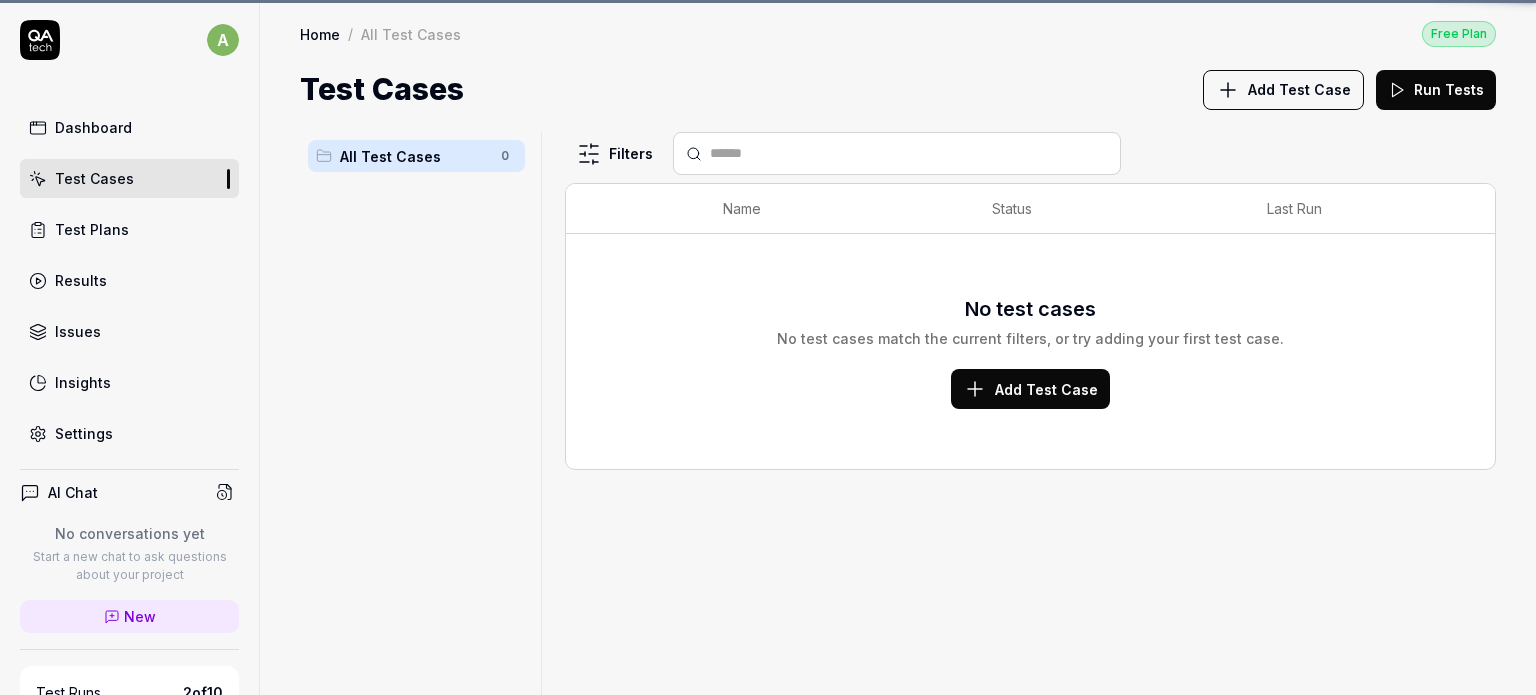 scroll, scrollTop: 0, scrollLeft: 0, axis: both 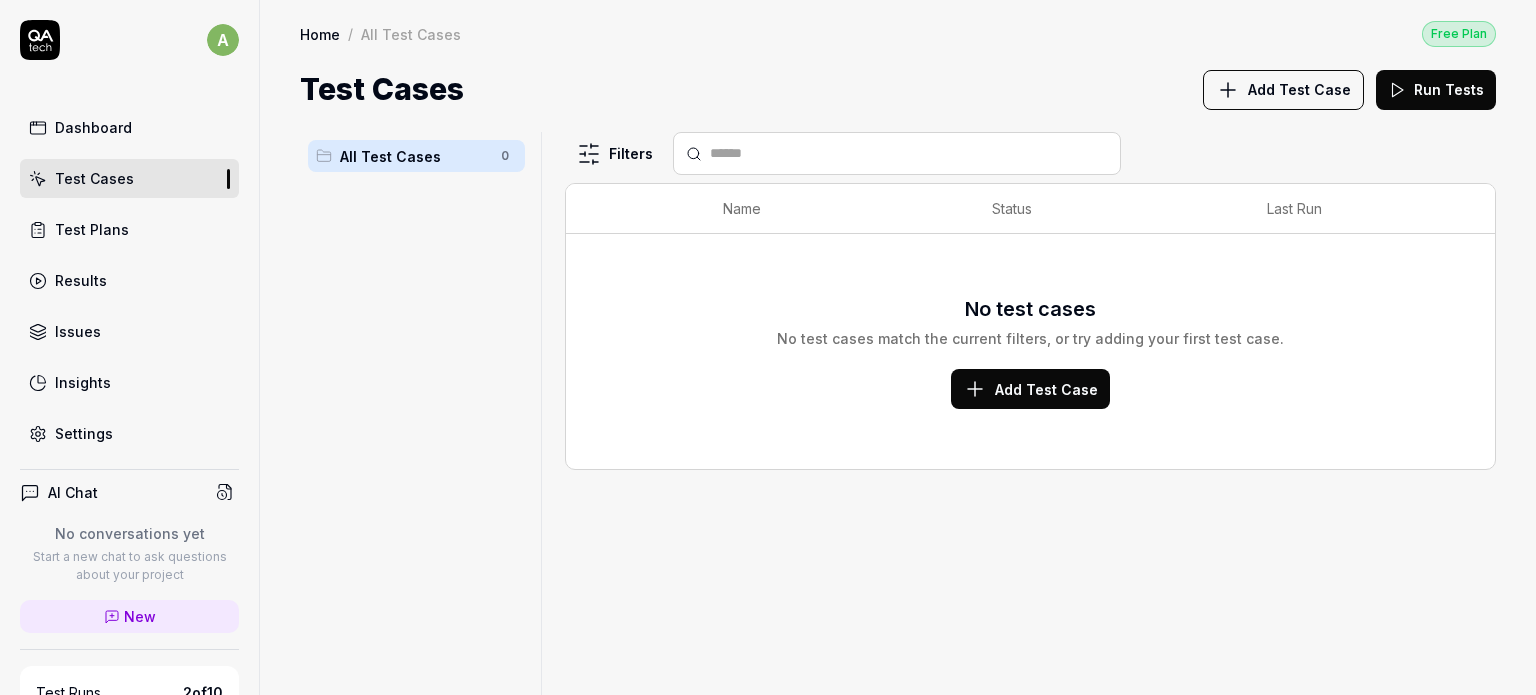 click on "Add Test Case" at bounding box center [1046, 389] 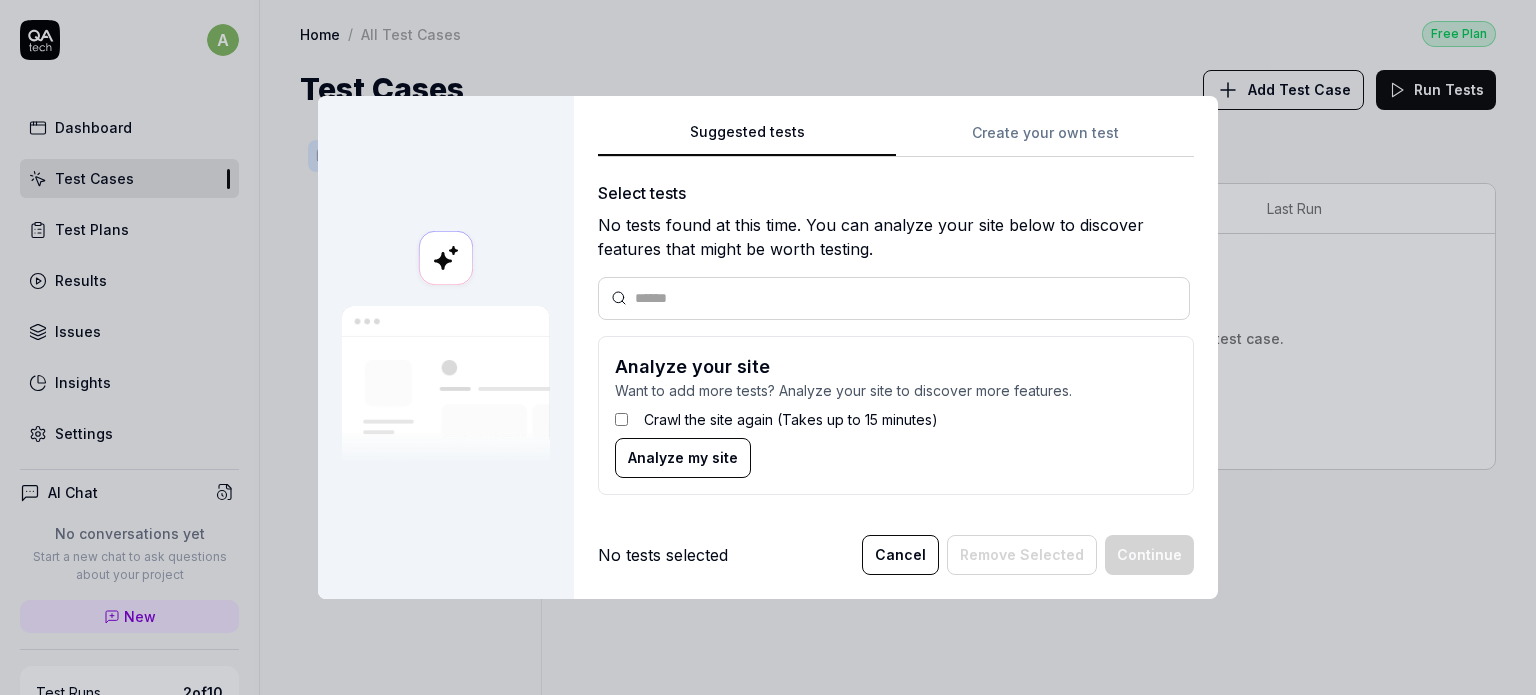 click at bounding box center [906, 298] 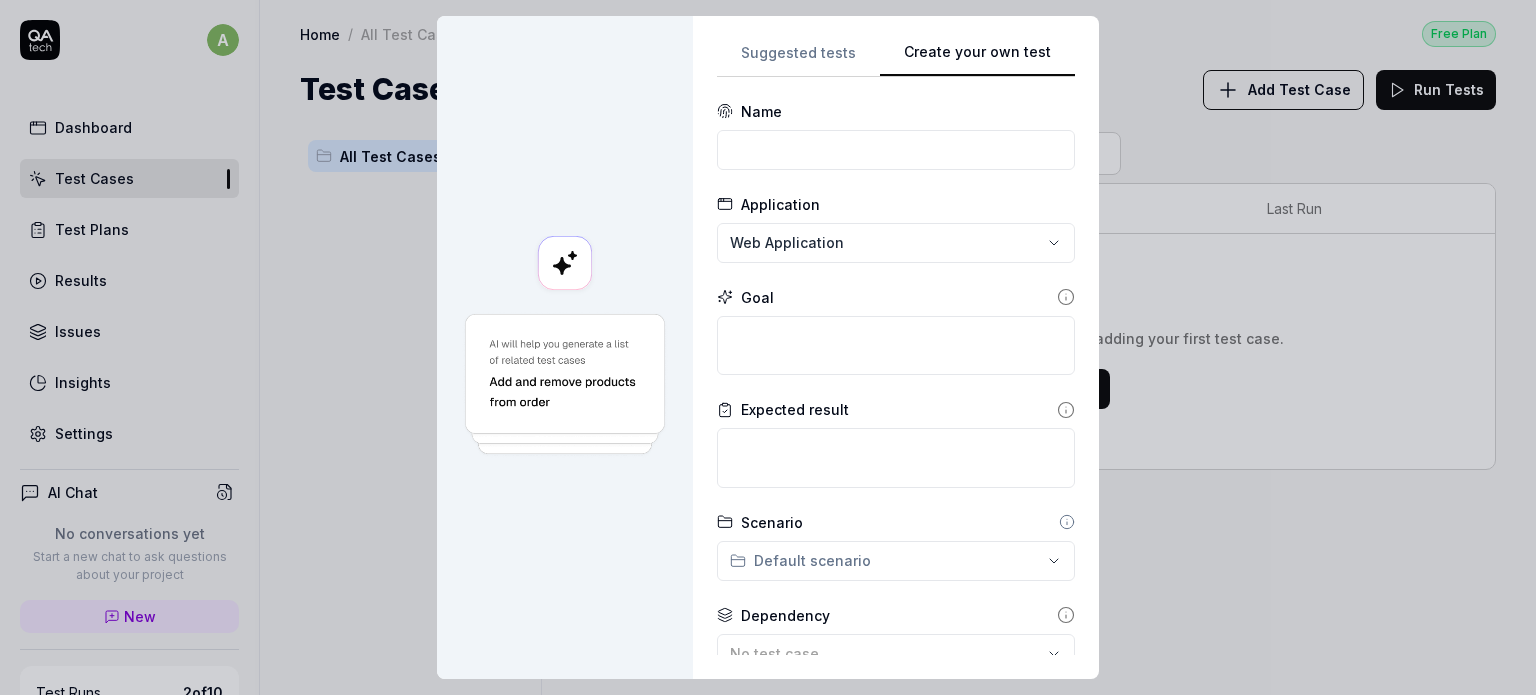 click on "**********" at bounding box center (768, 347) 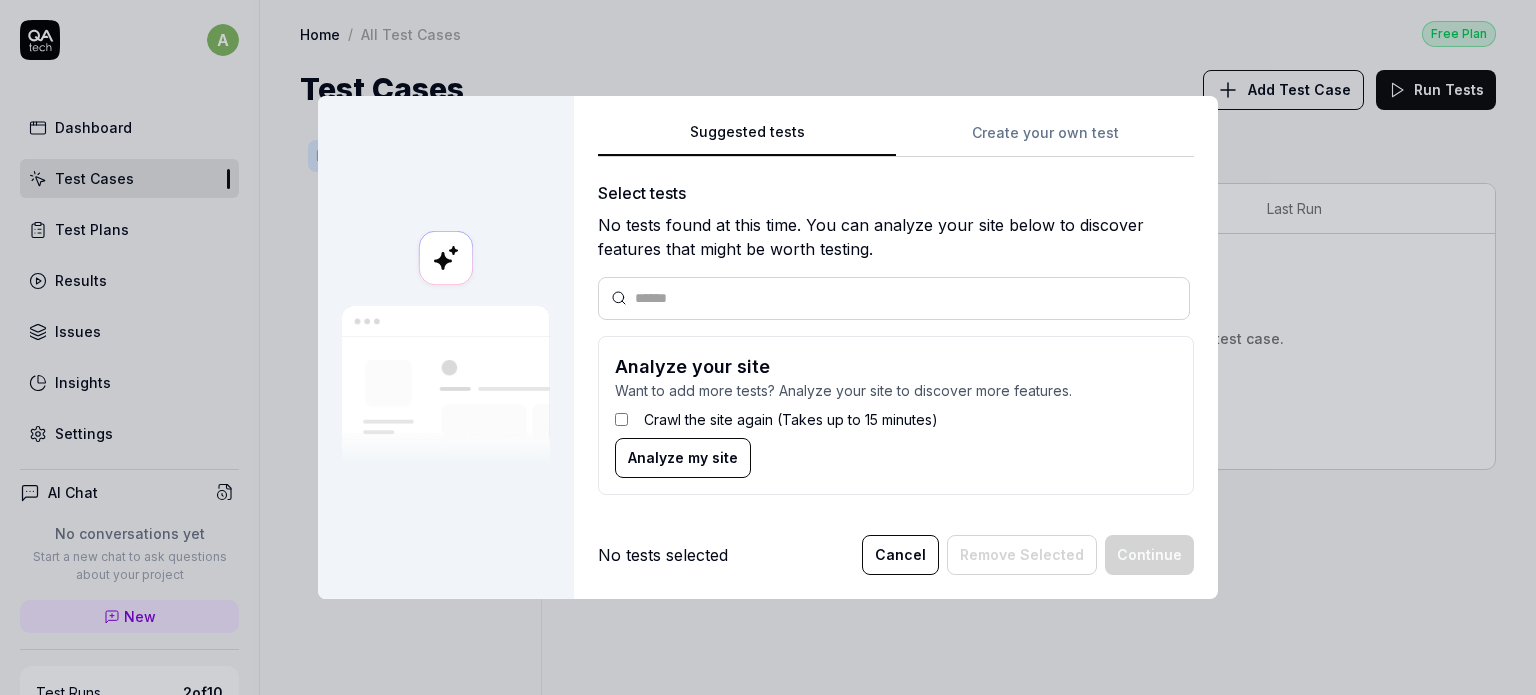click on "Suggested tests Suggested tests Create your own test Select tests No tests found at this time. You can analyze your site below to discover features that might be worth testing. Analyze your site Want to add more tests? Analyze your site to discover more features. Crawl the site again (Takes up to 15 minutes) Analyze my site No tests selected Cancel Remove Selected Continue" at bounding box center [768, 347] 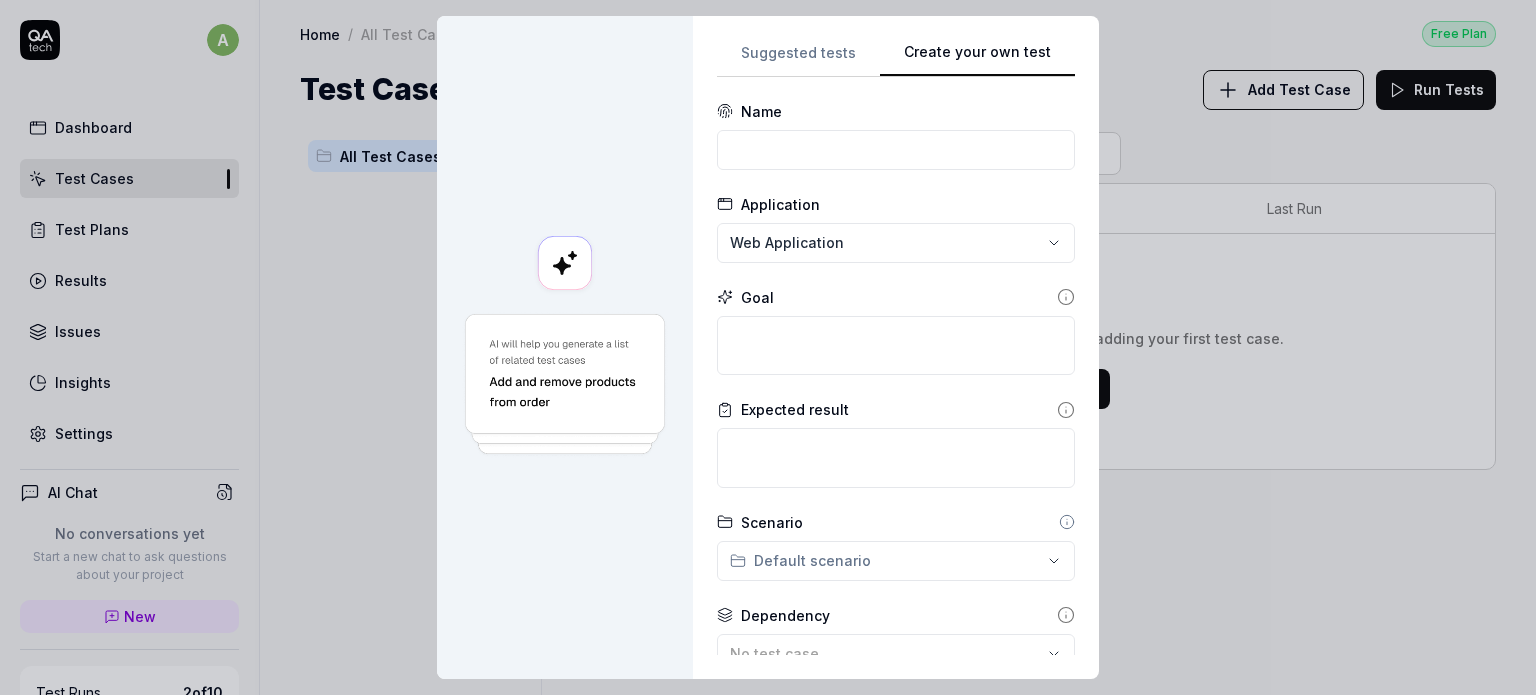 click on "**********" at bounding box center [896, 347] 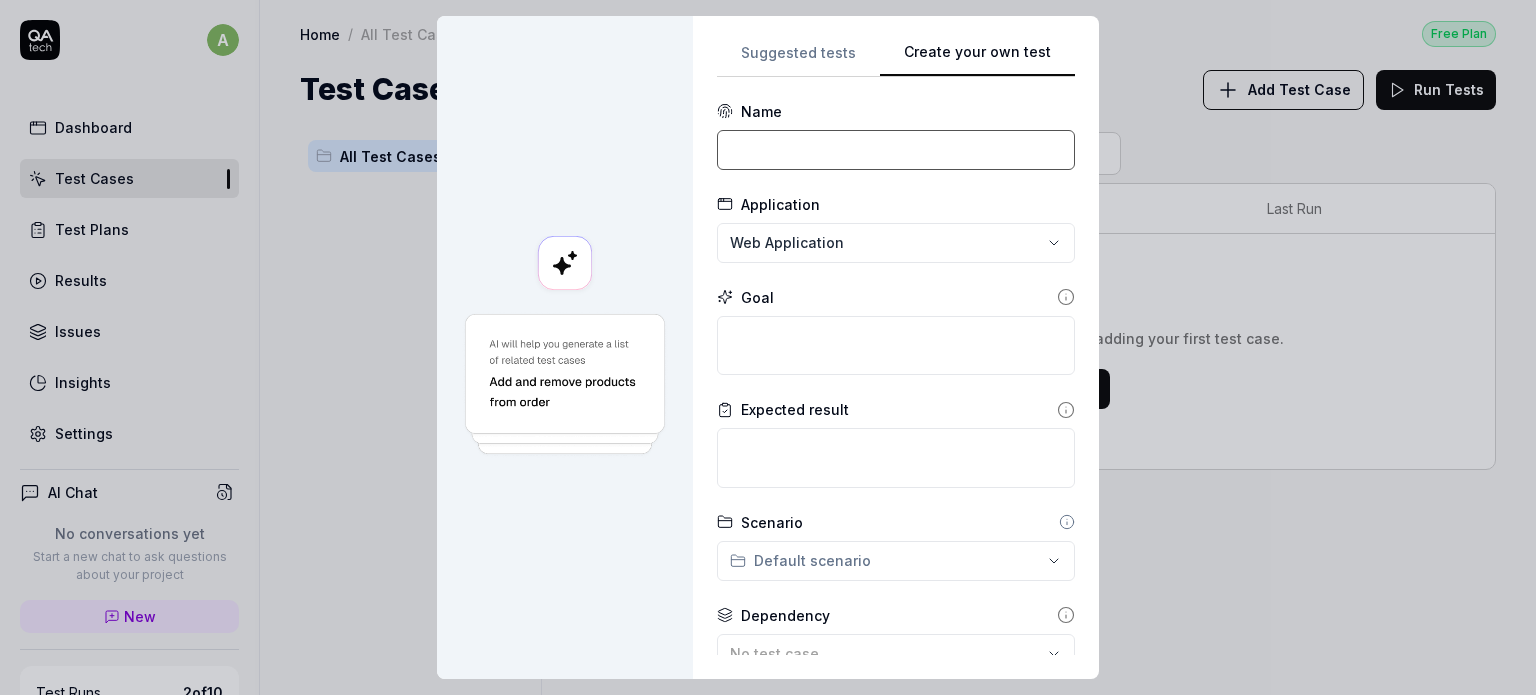 click at bounding box center [896, 150] 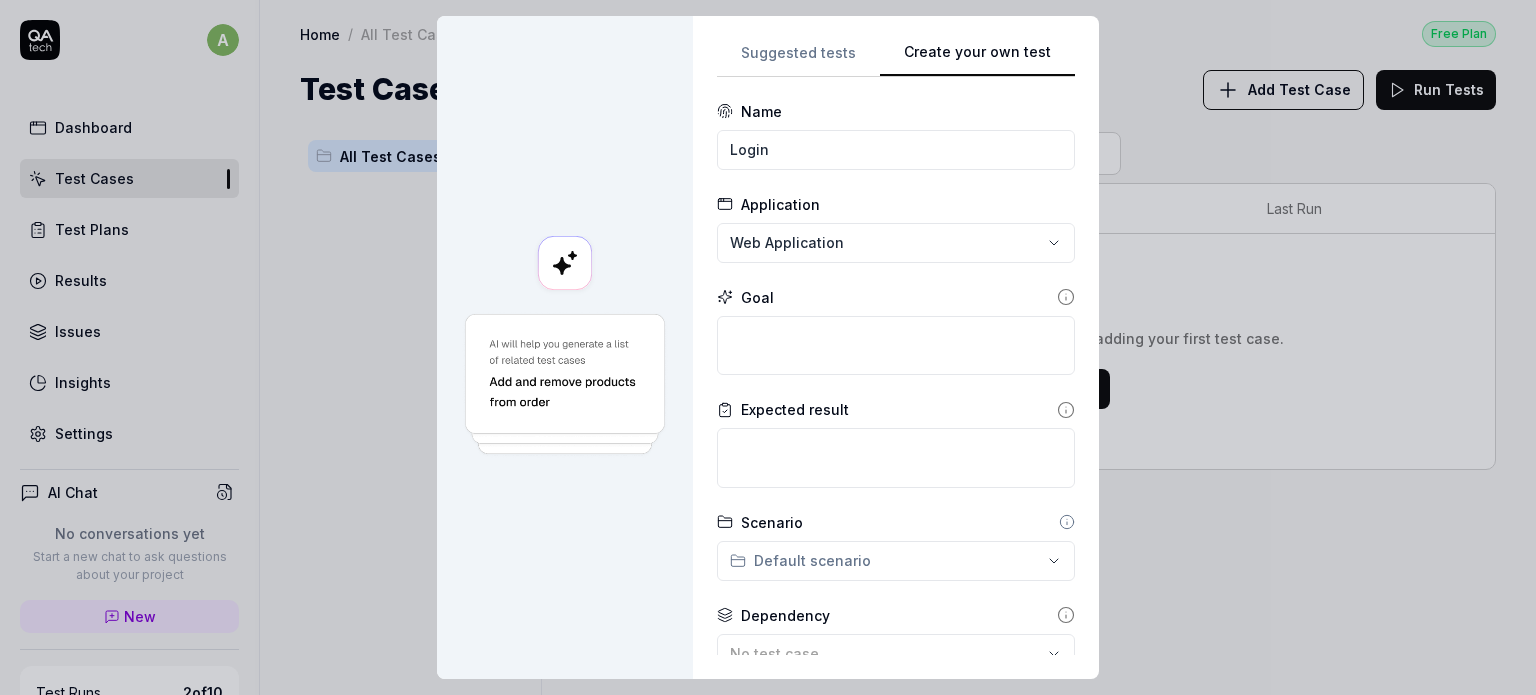click on "**********" at bounding box center (896, 490) 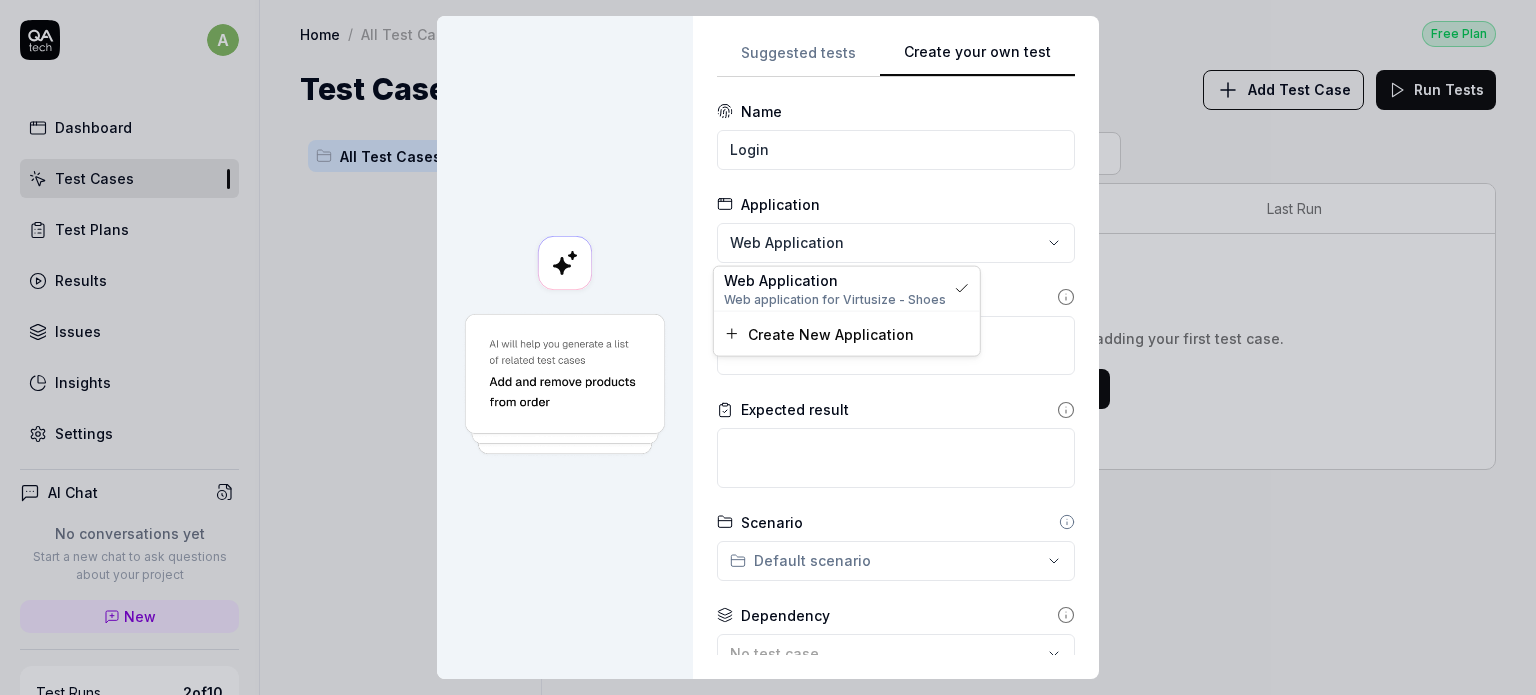 click on "**********" at bounding box center (768, 347) 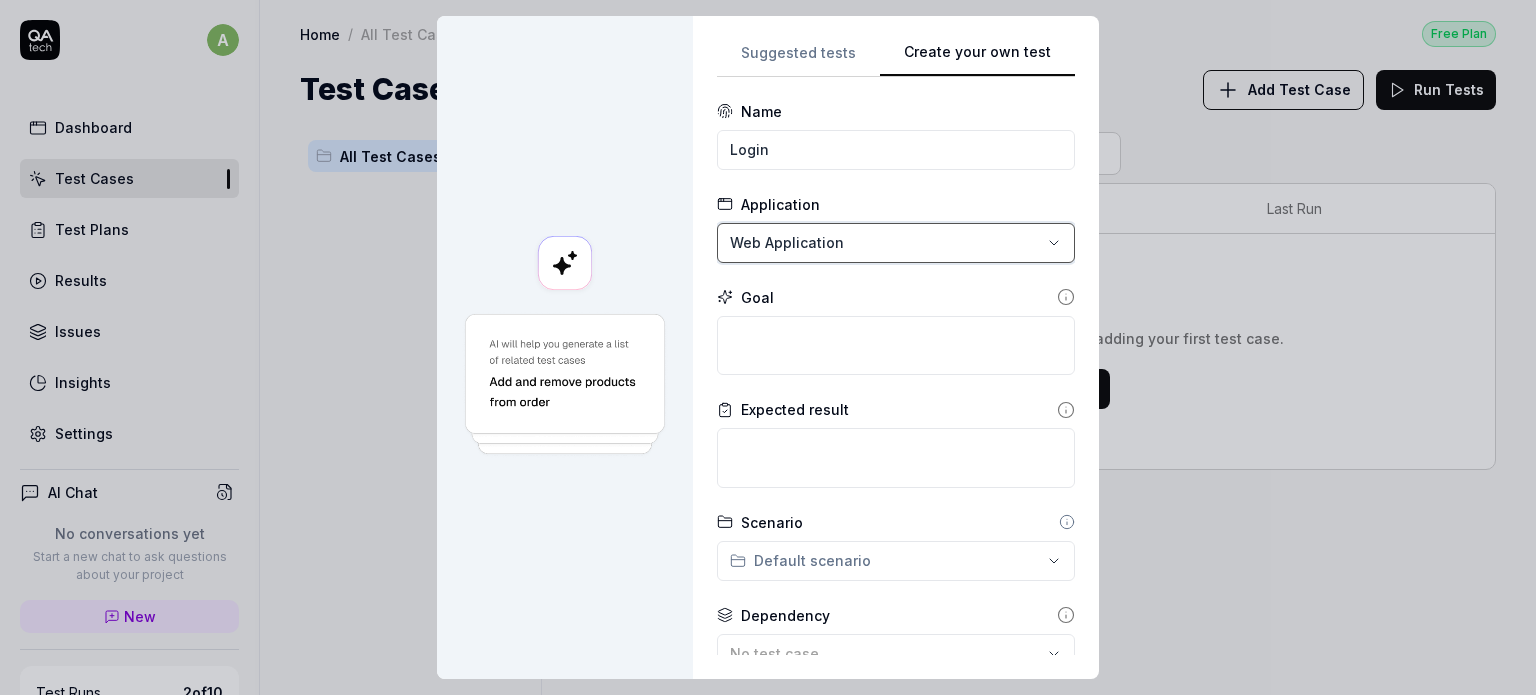 click on "**********" at bounding box center [768, 347] 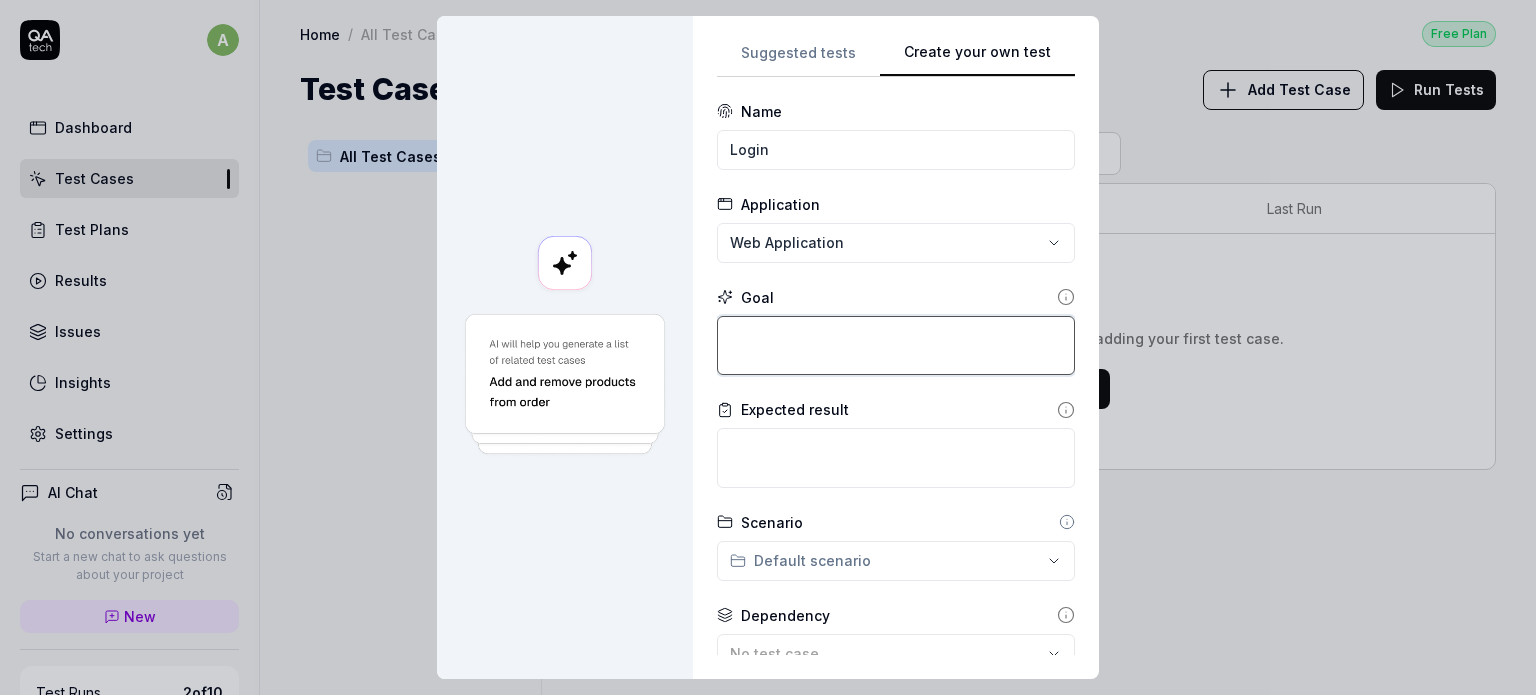 click at bounding box center [896, 346] 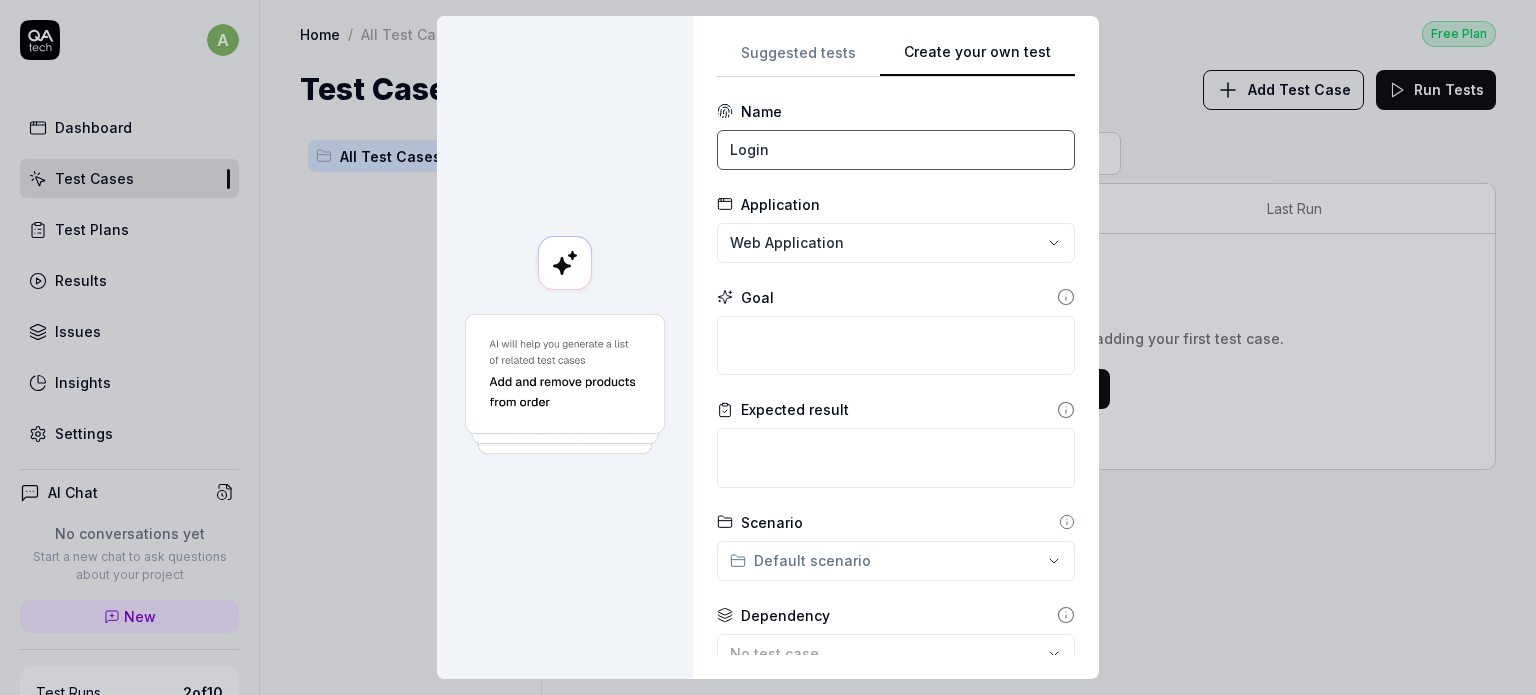 drag, startPoint x: 844, startPoint y: 152, endPoint x: 721, endPoint y: 155, distance: 123.03658 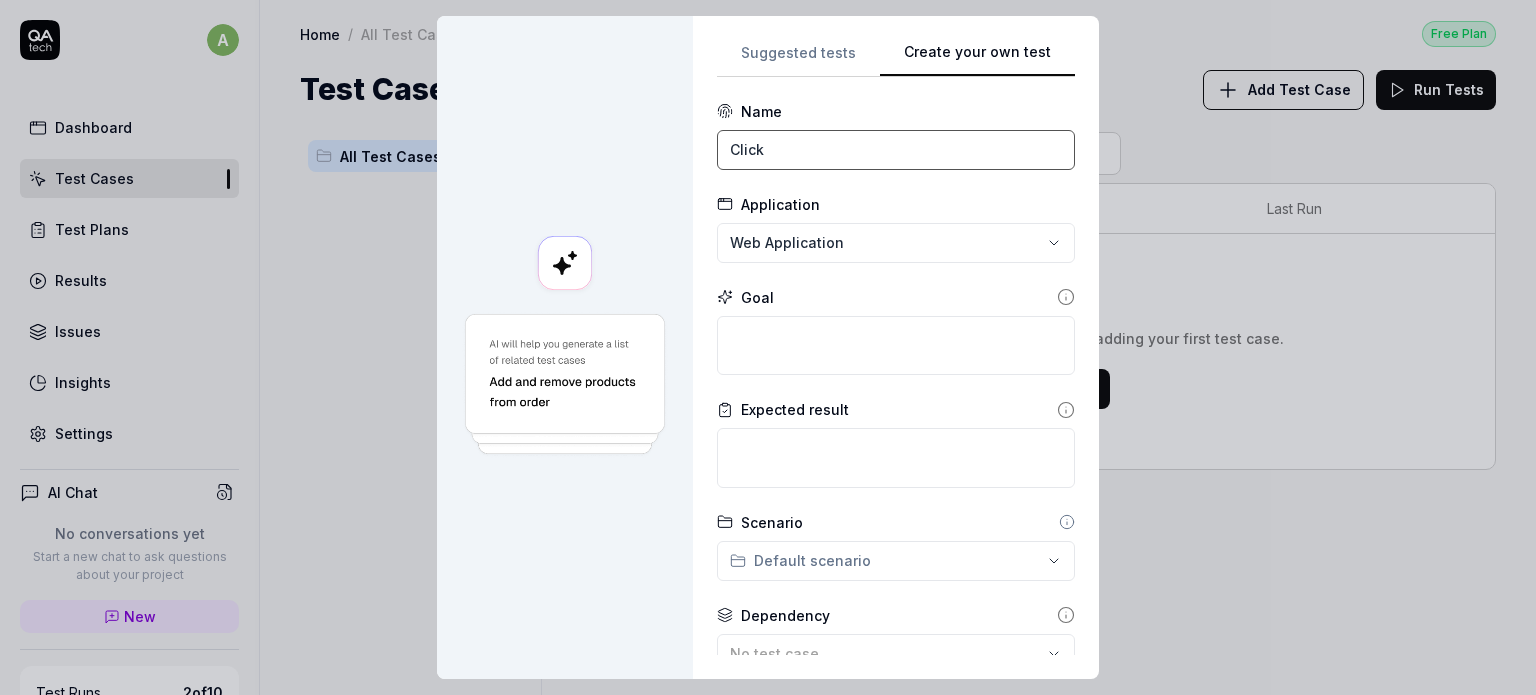 type on "Click" 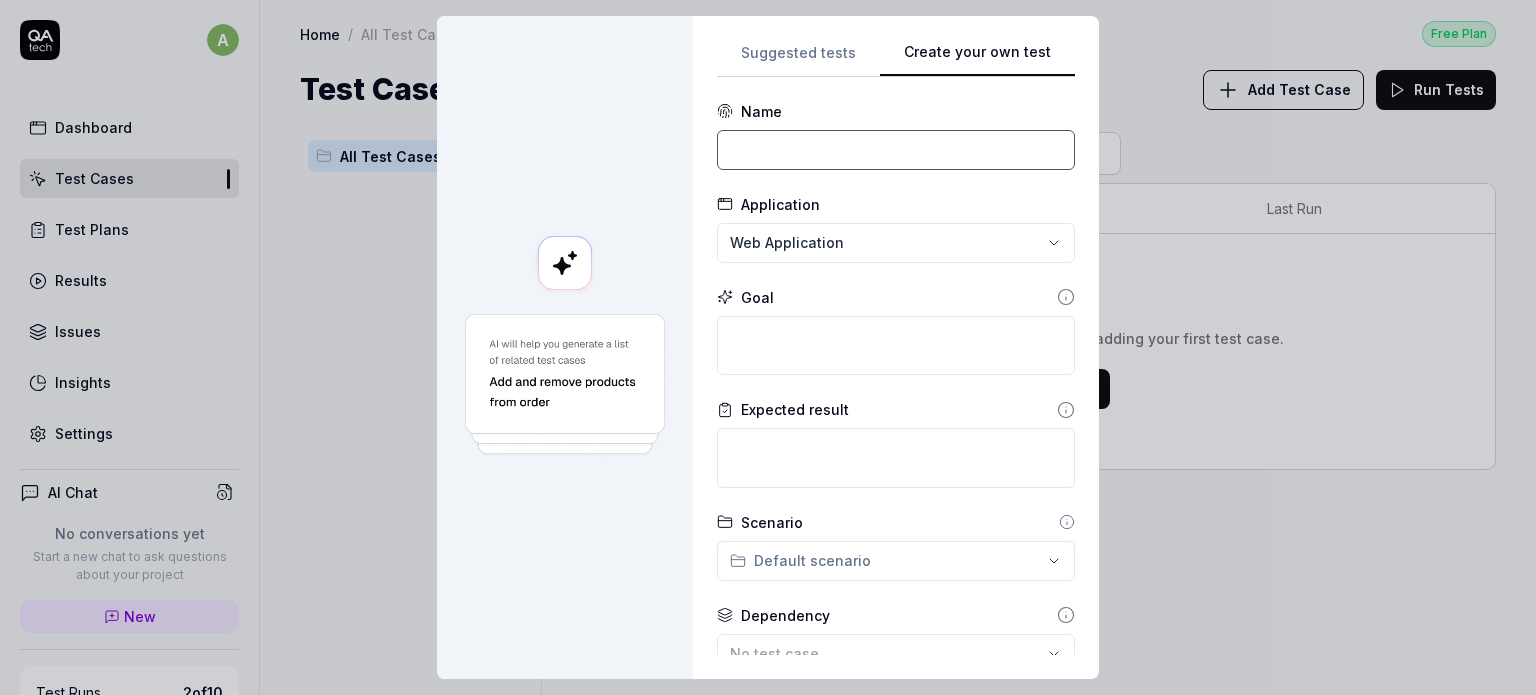 click at bounding box center (896, 150) 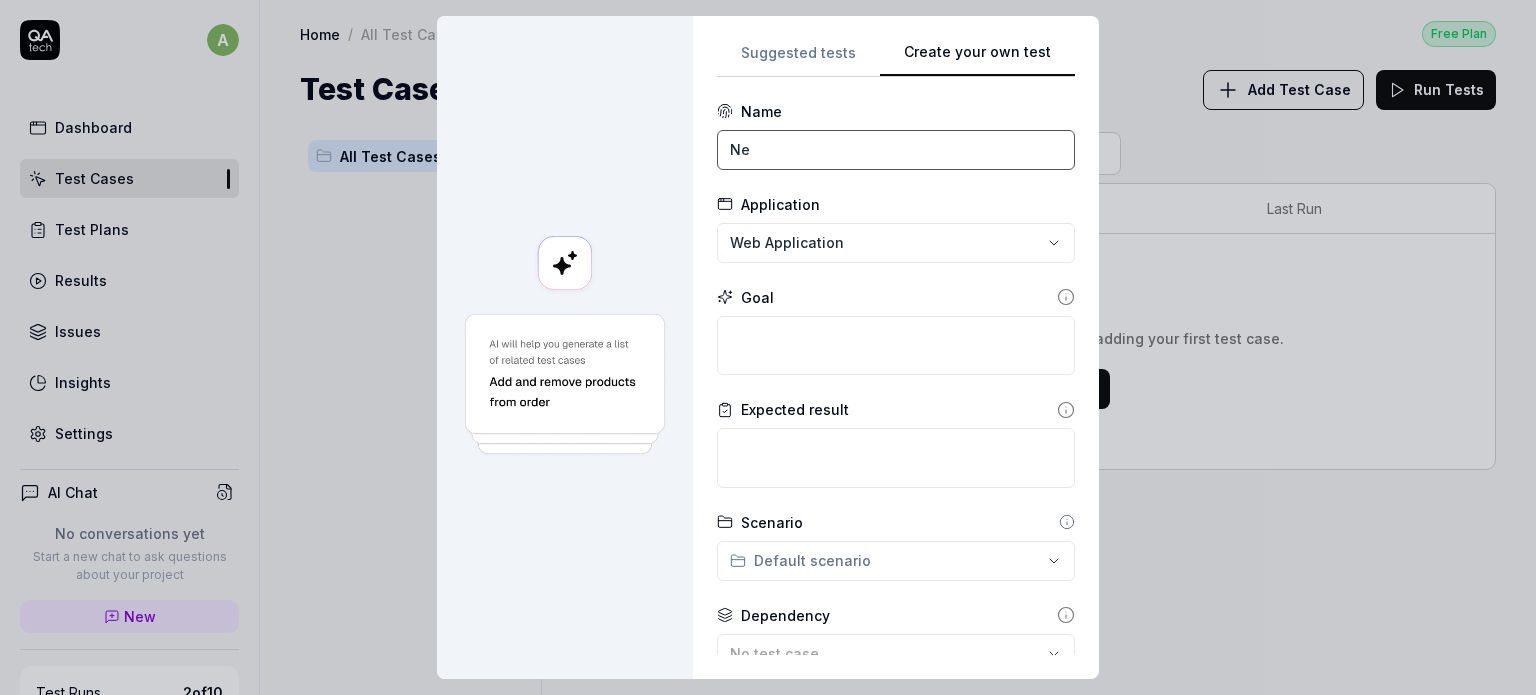 type on "N" 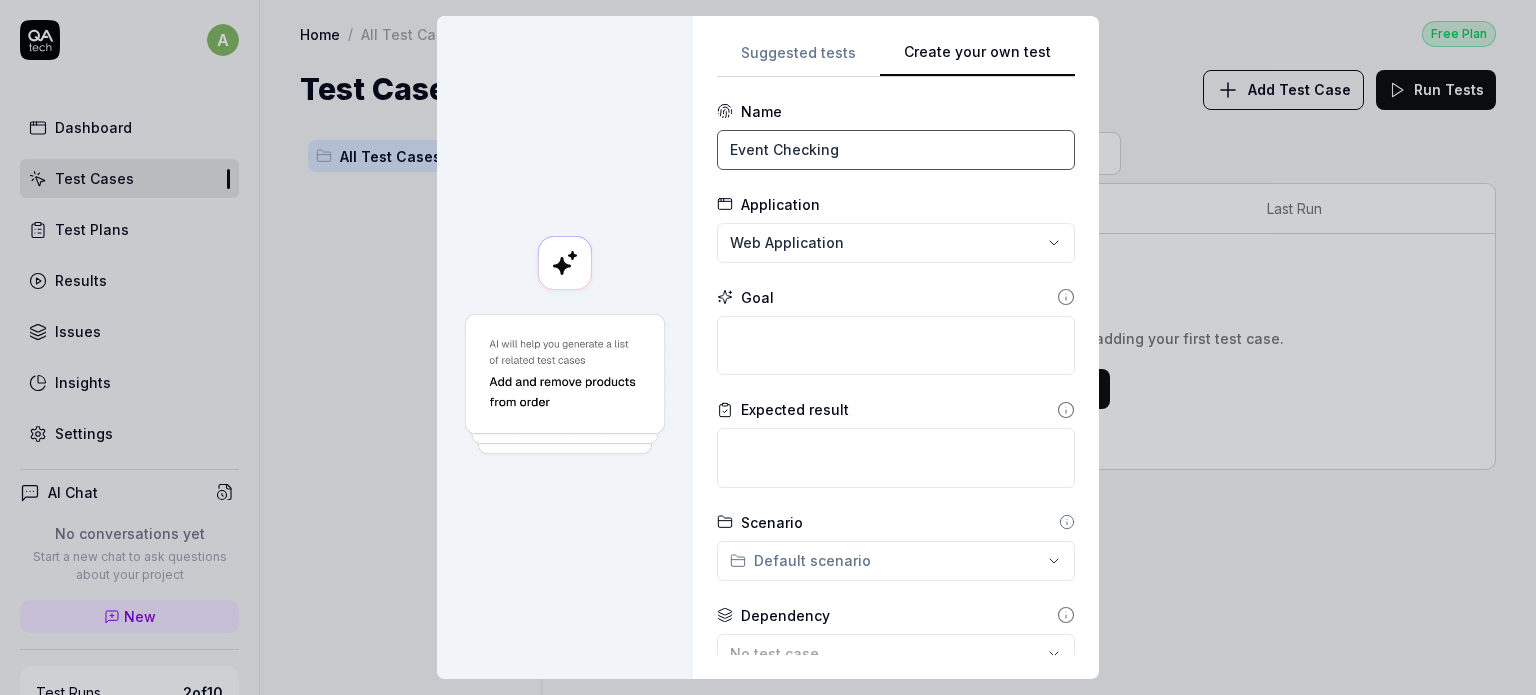 type on "Event Checking" 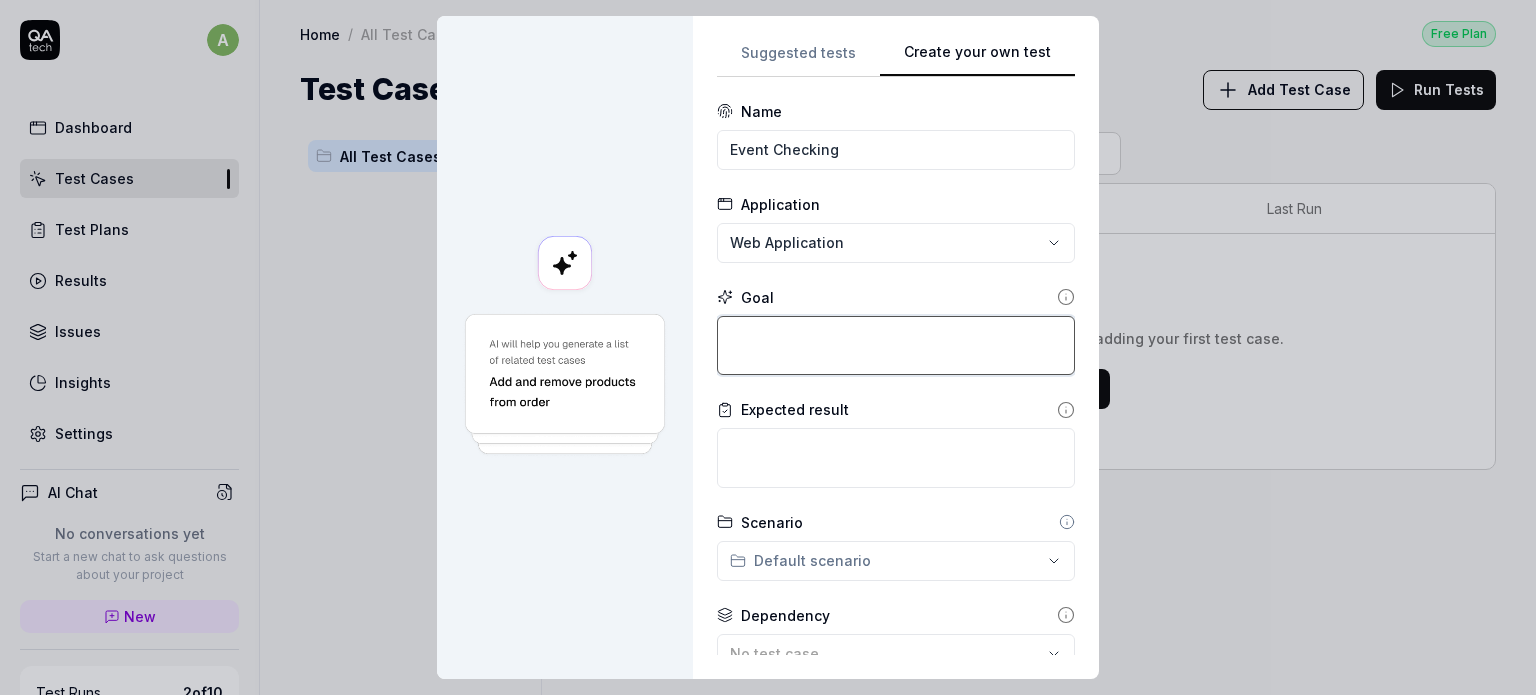 click at bounding box center (896, 346) 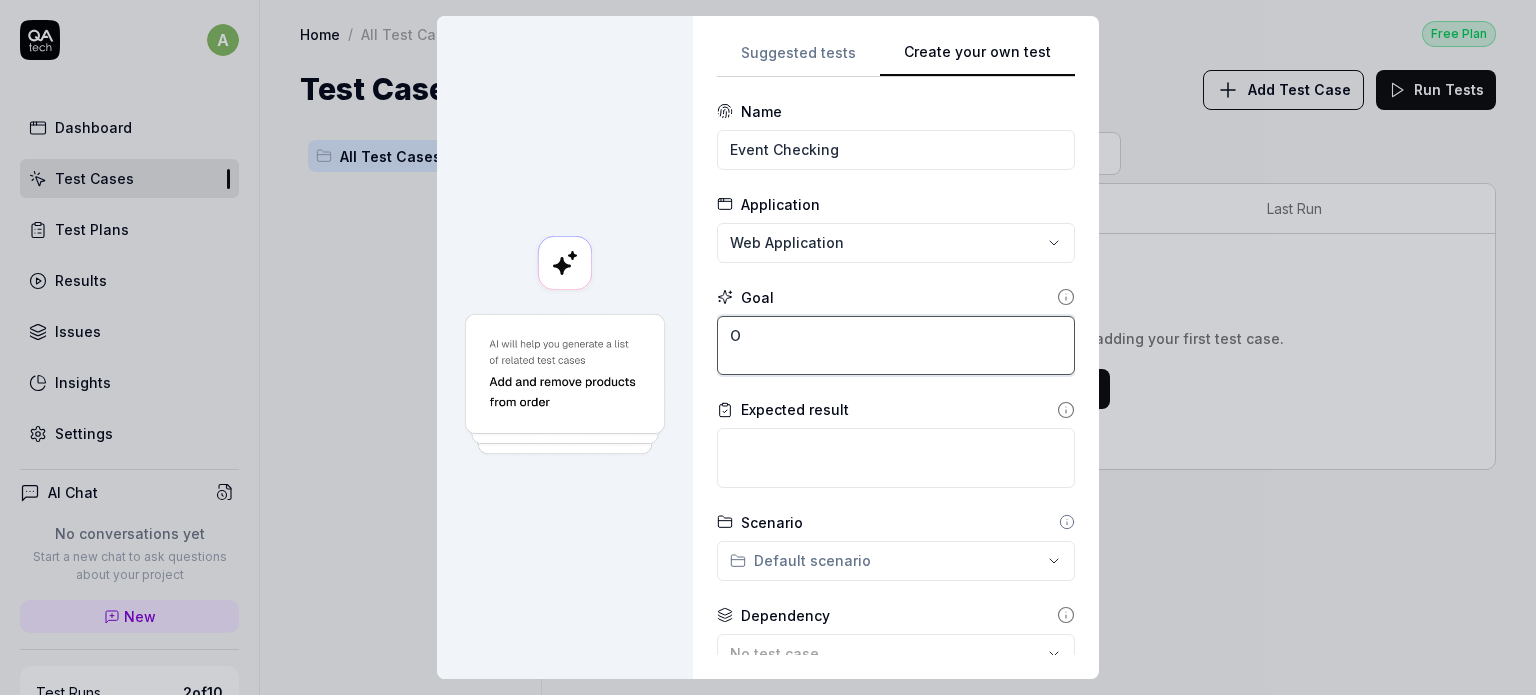 type on "*" 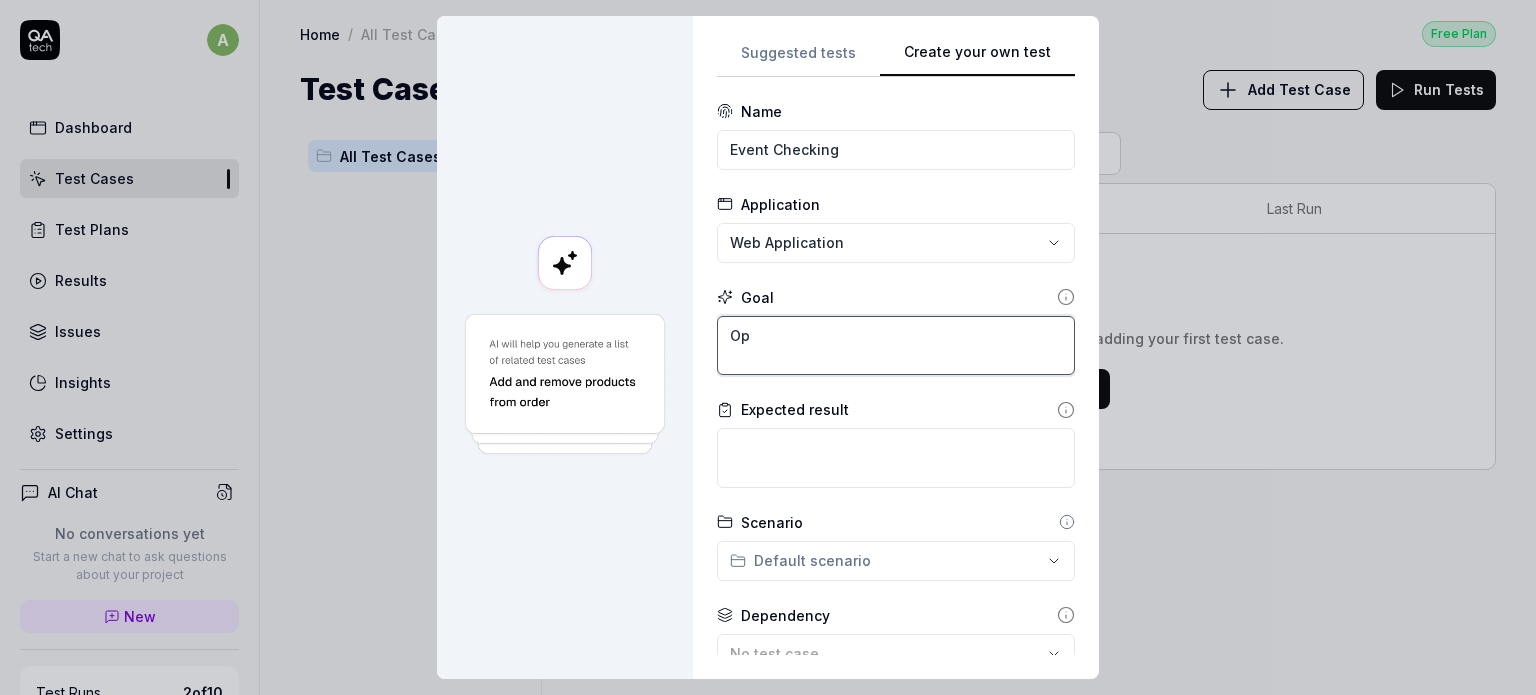 type on "*" 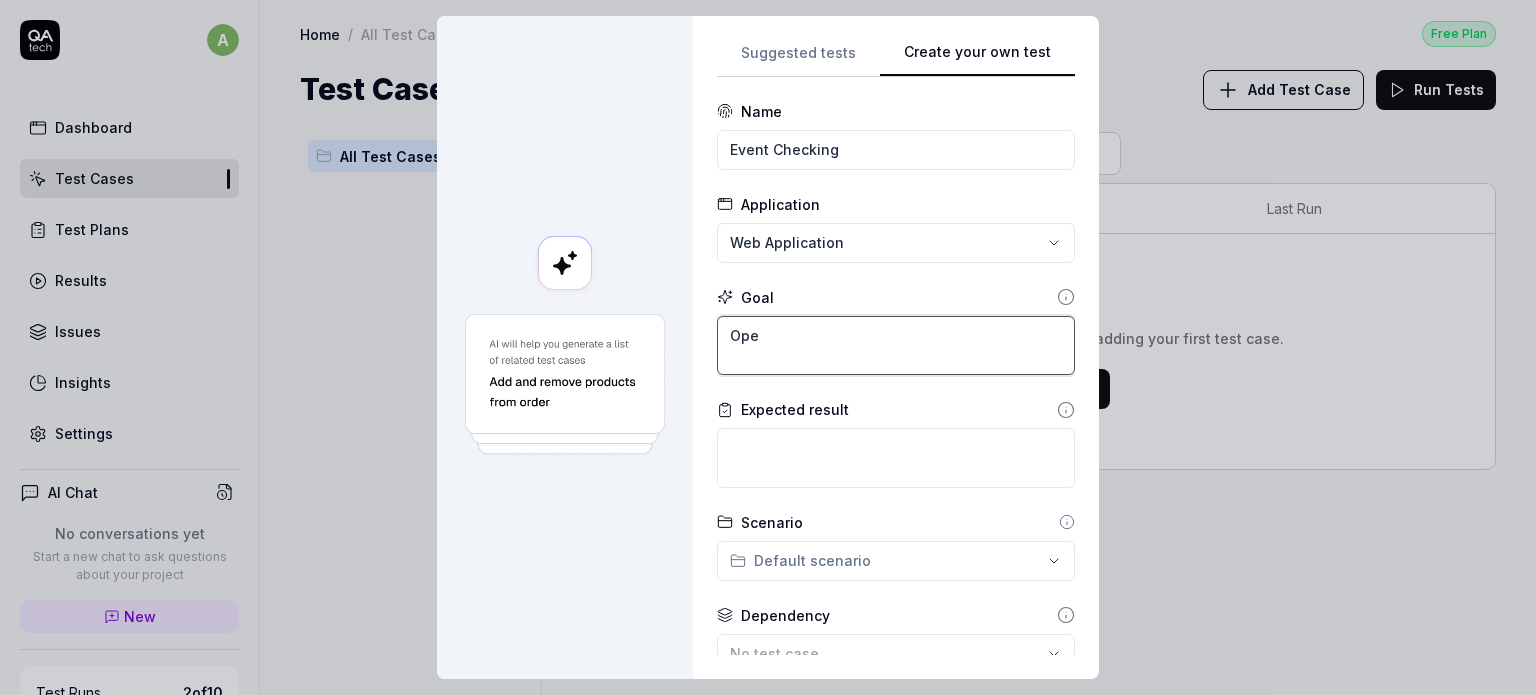 type on "*" 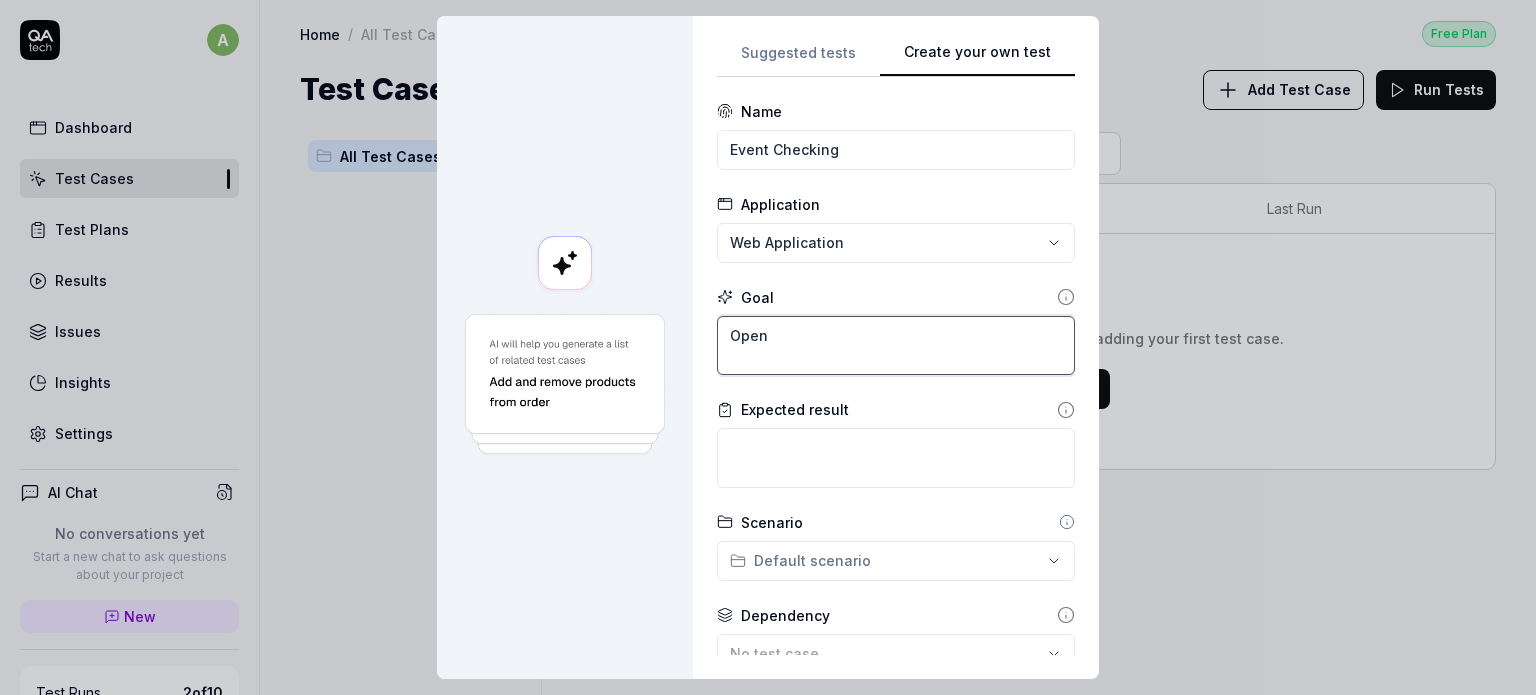 type on "*" 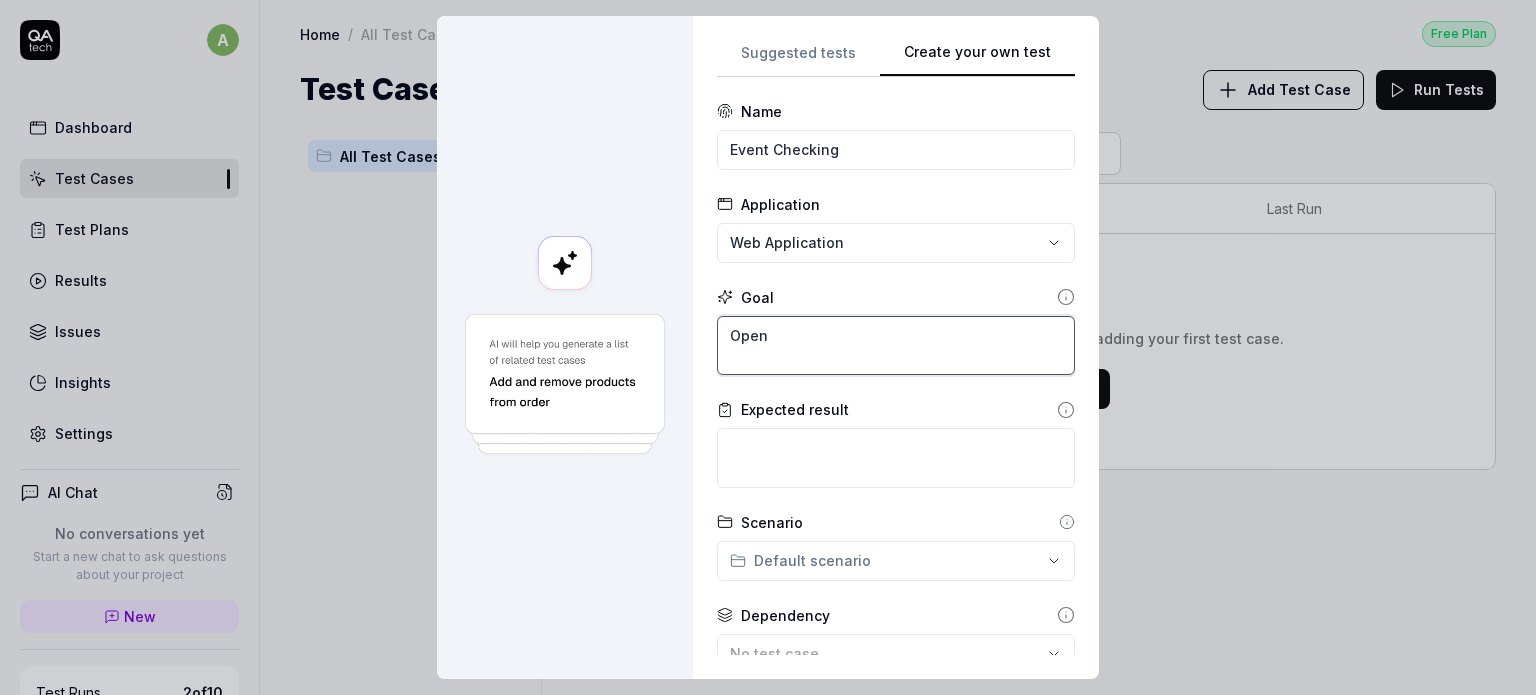 type on "*" 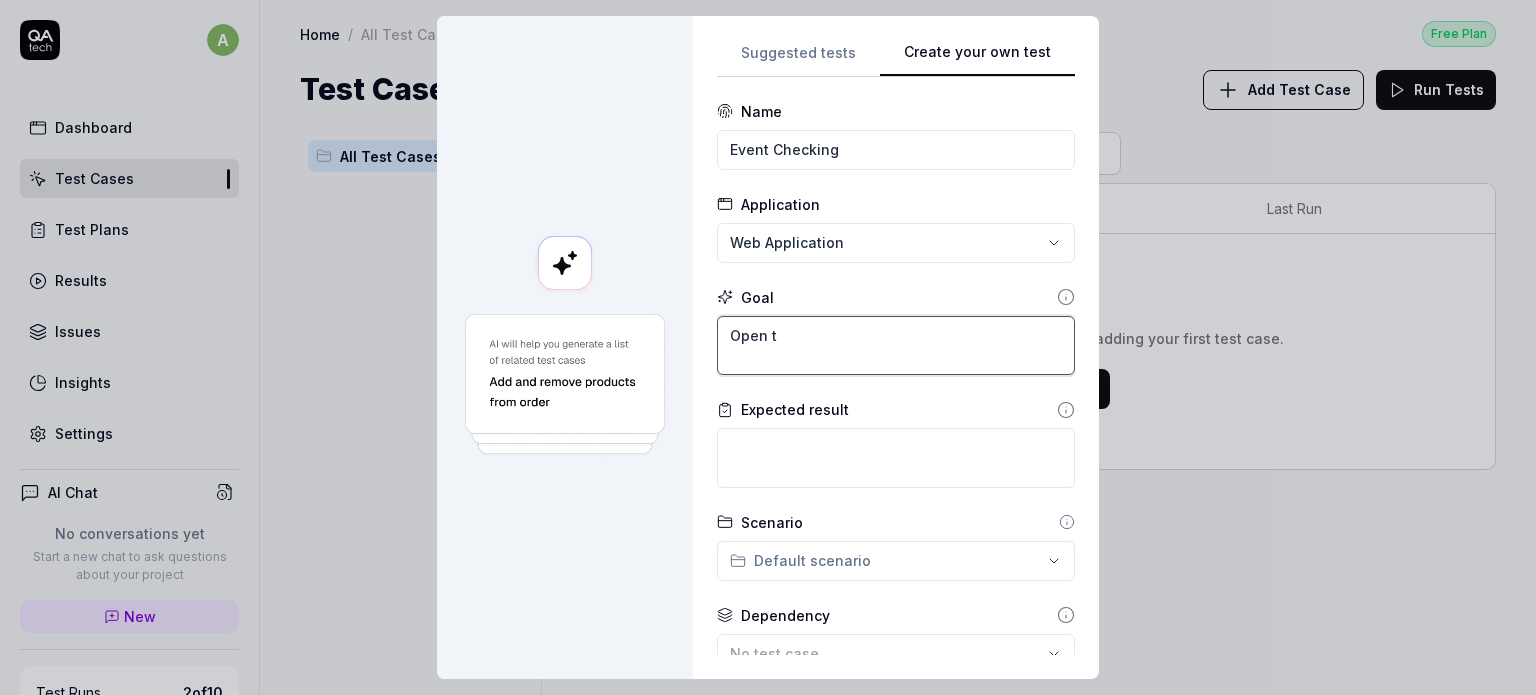 type on "*" 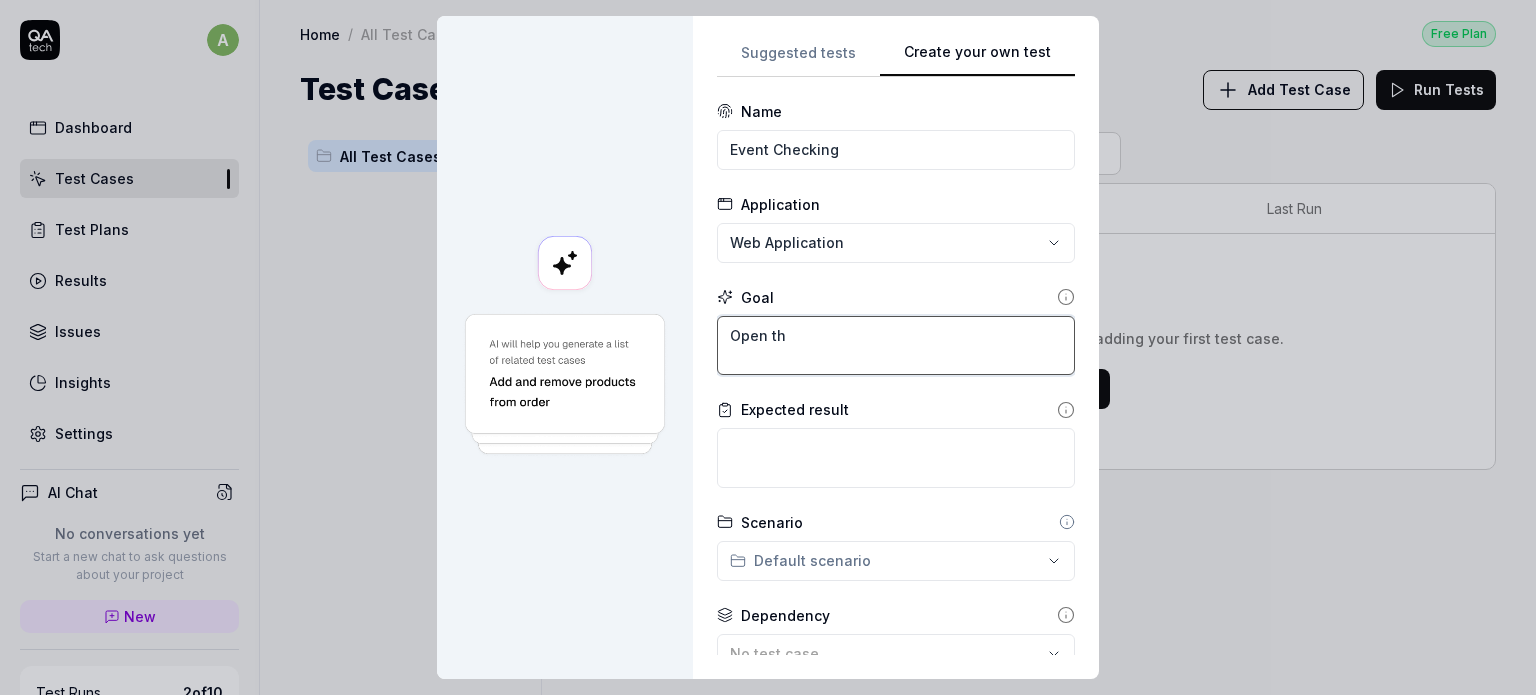 type on "*" 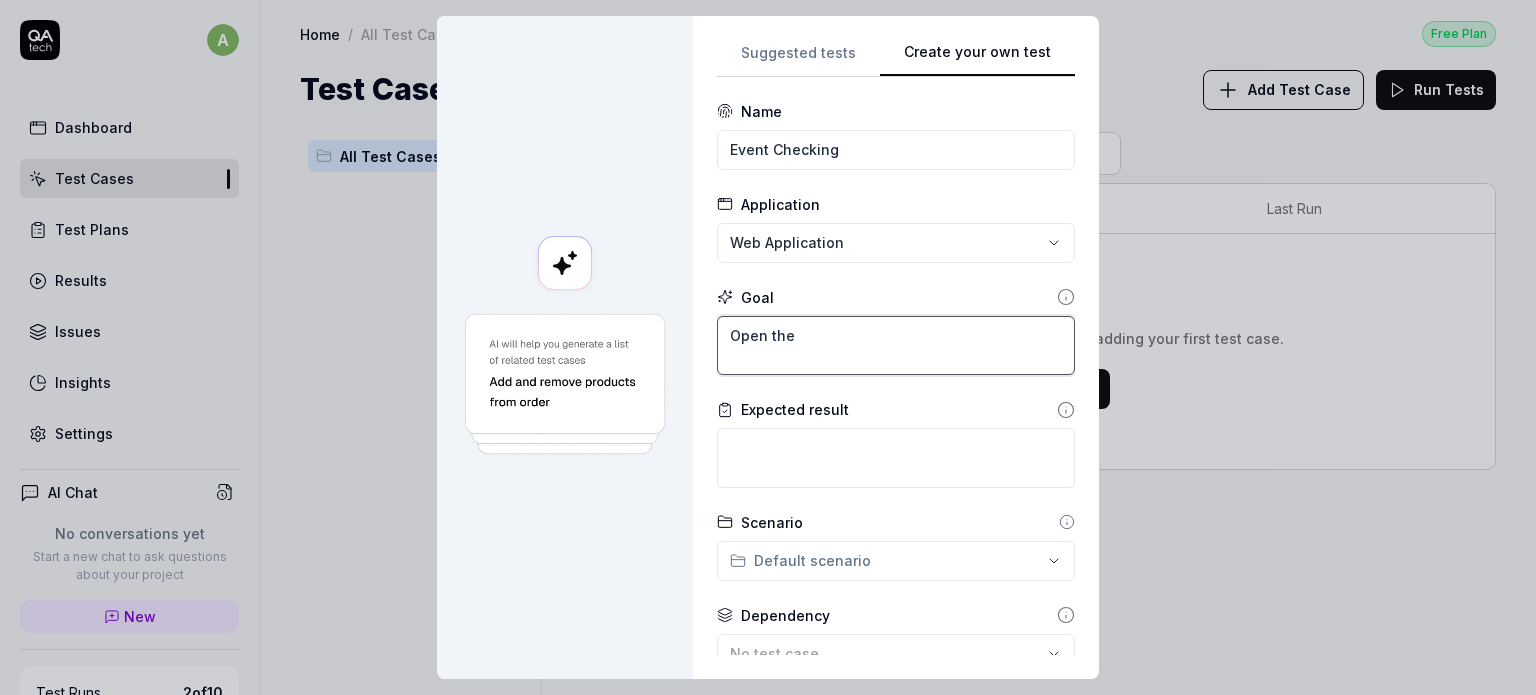 type on "*" 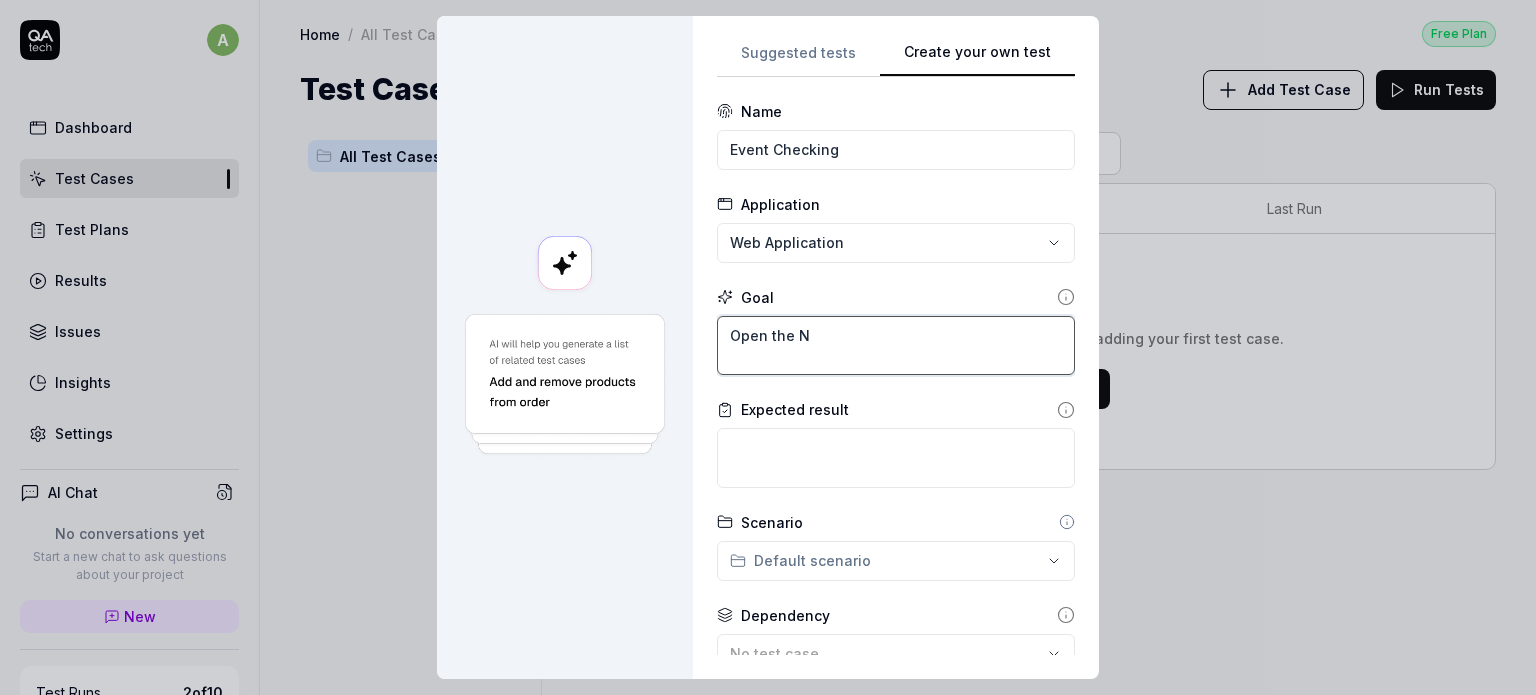 type on "*" 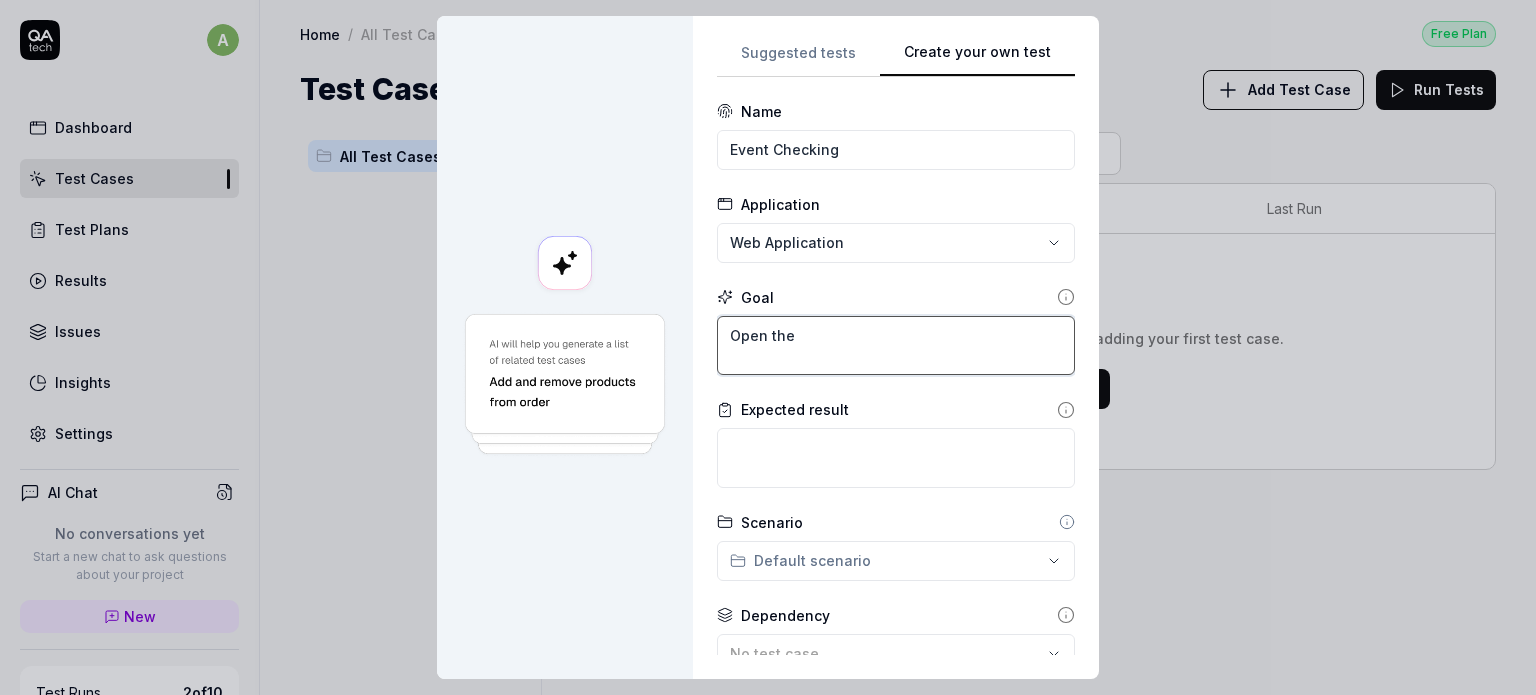type on "Open the" 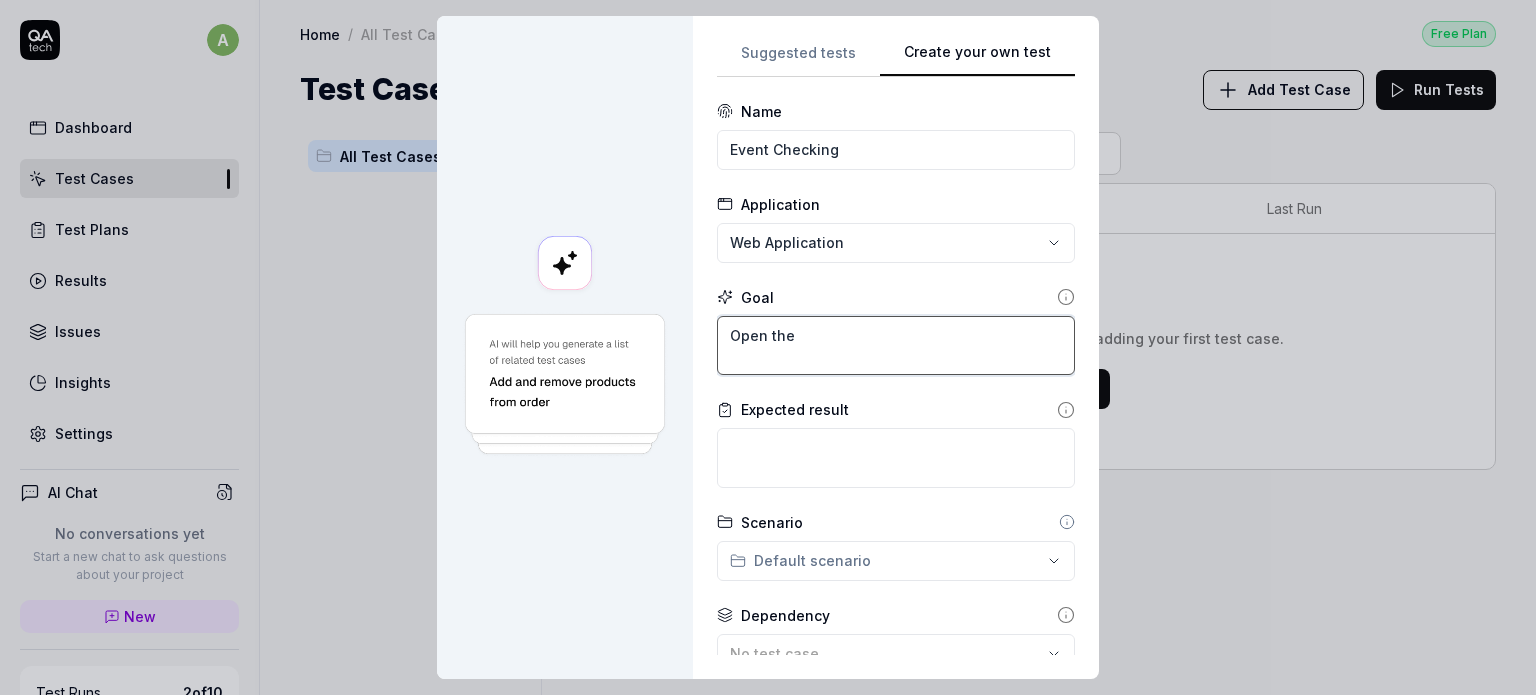 type on "*" 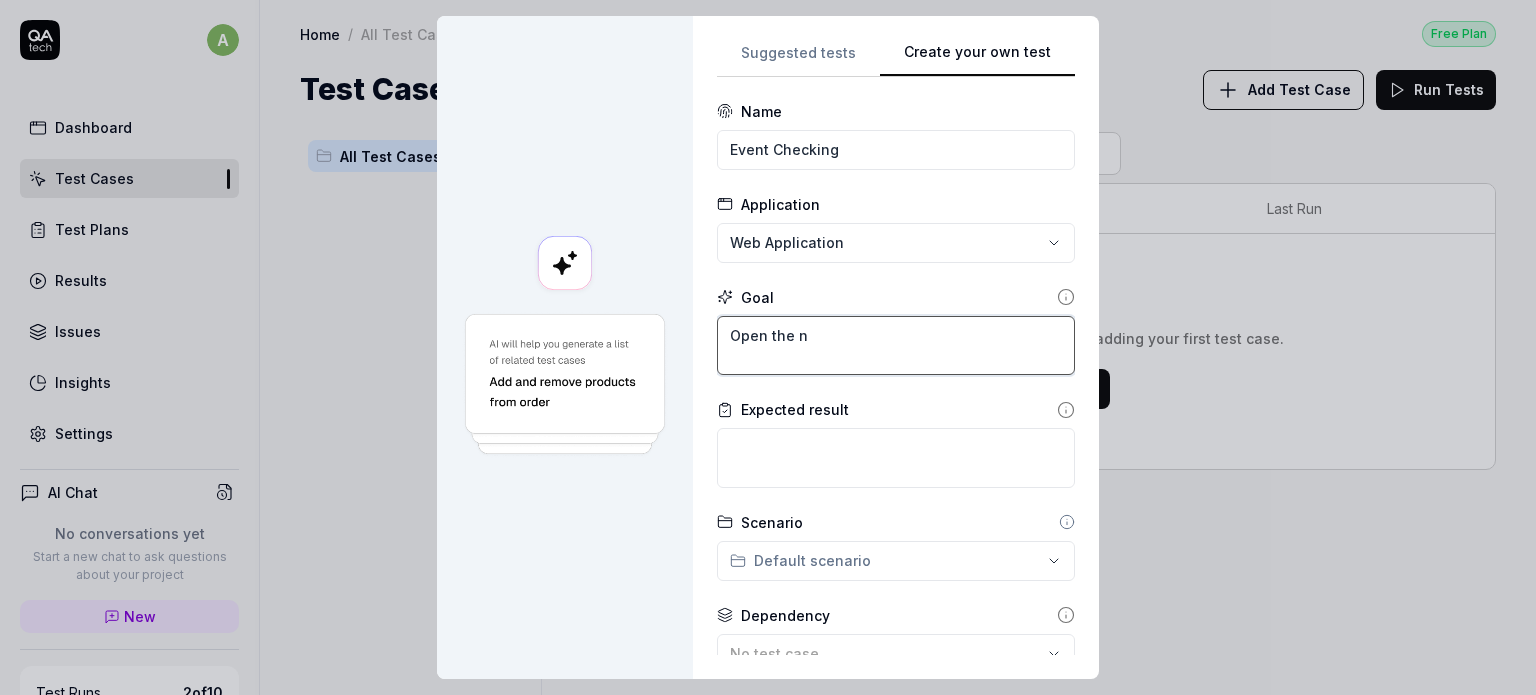 type on "*" 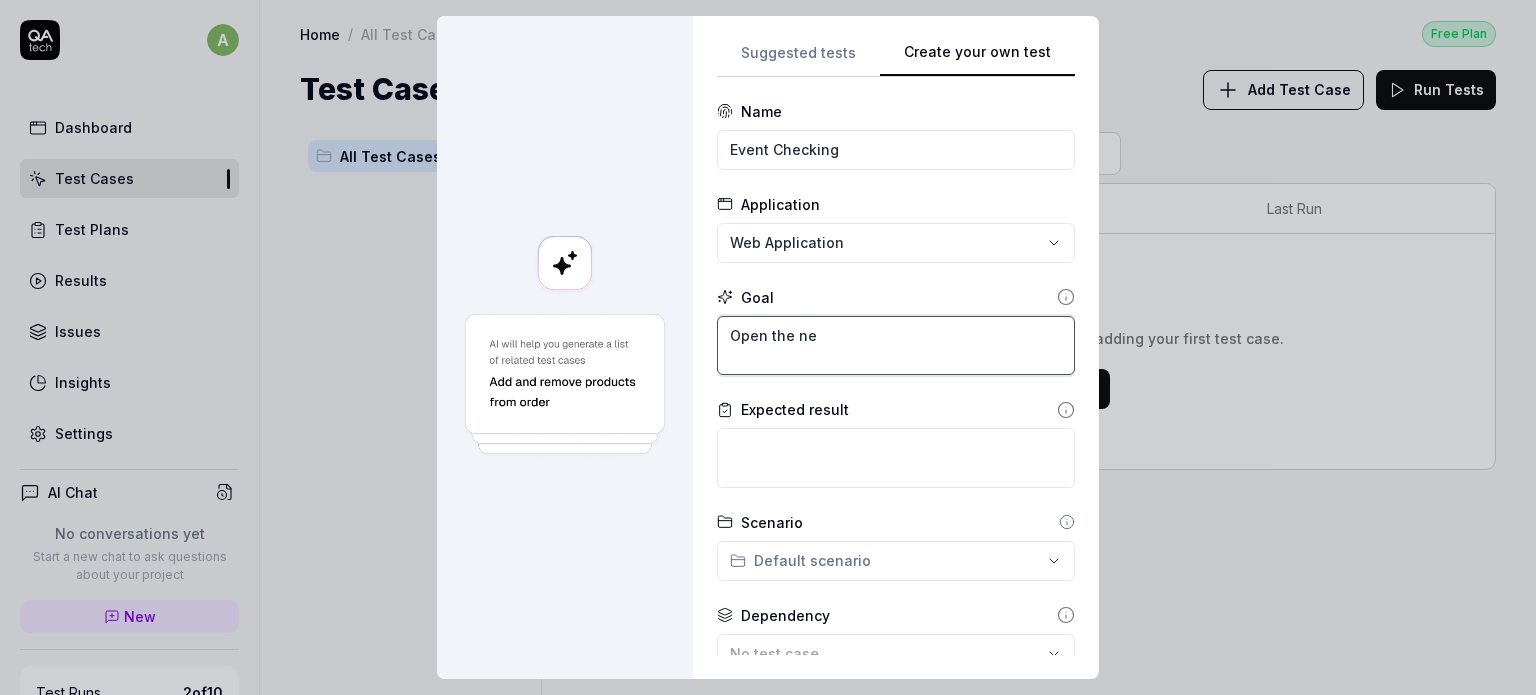type on "*" 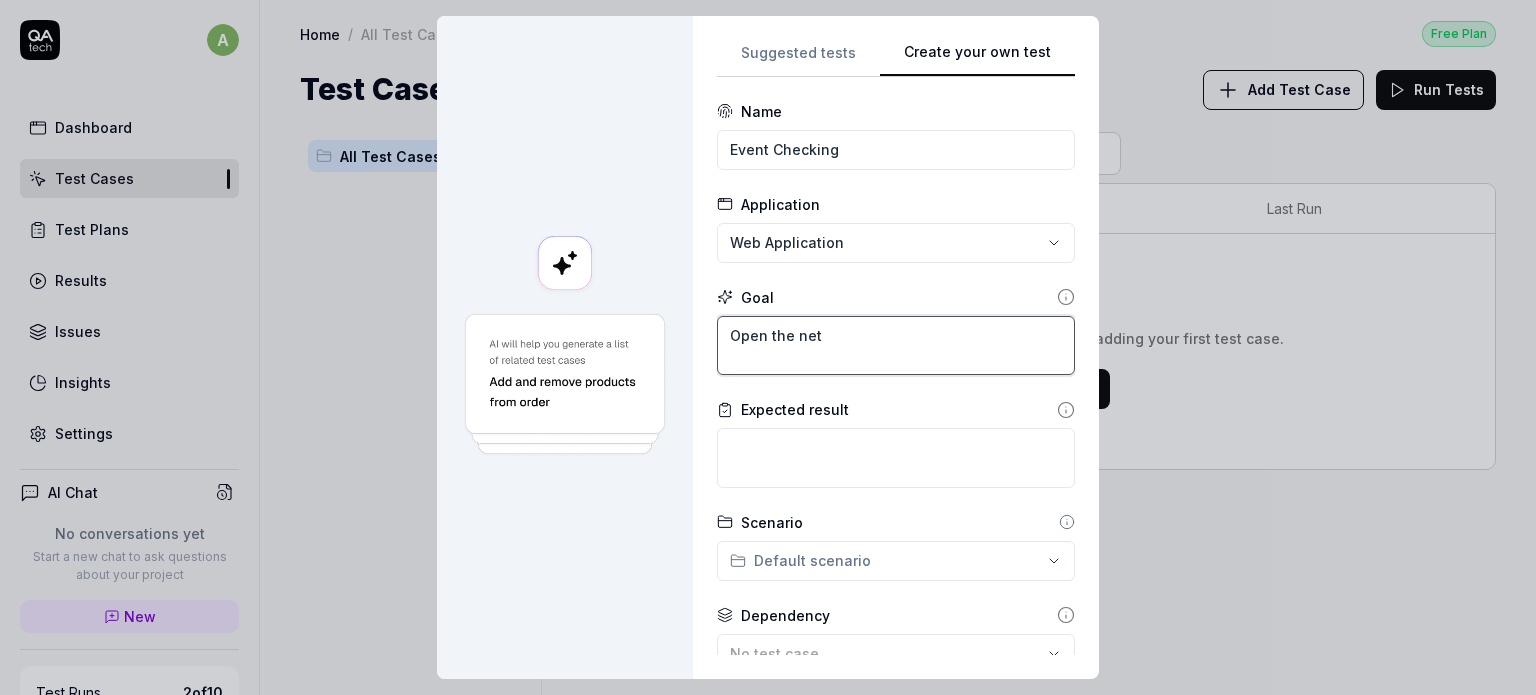 type on "*" 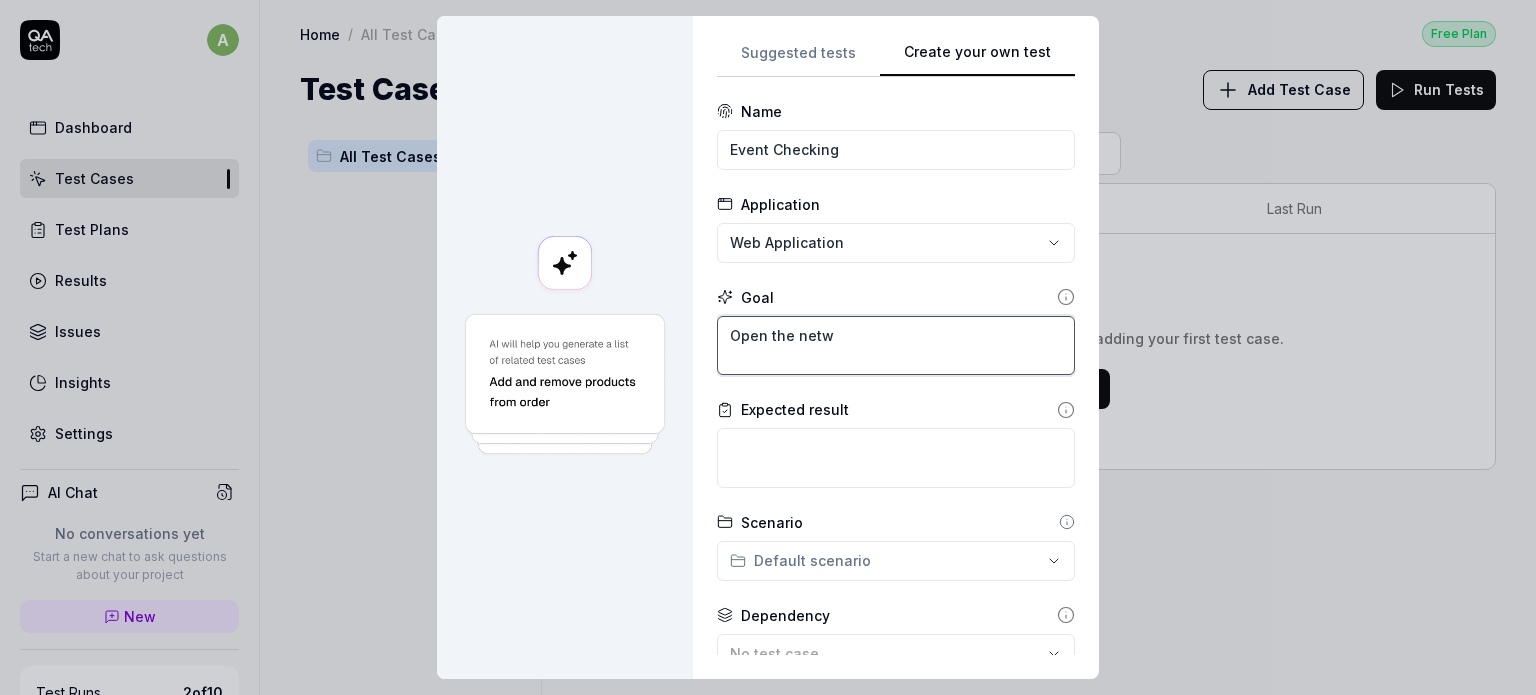type on "*" 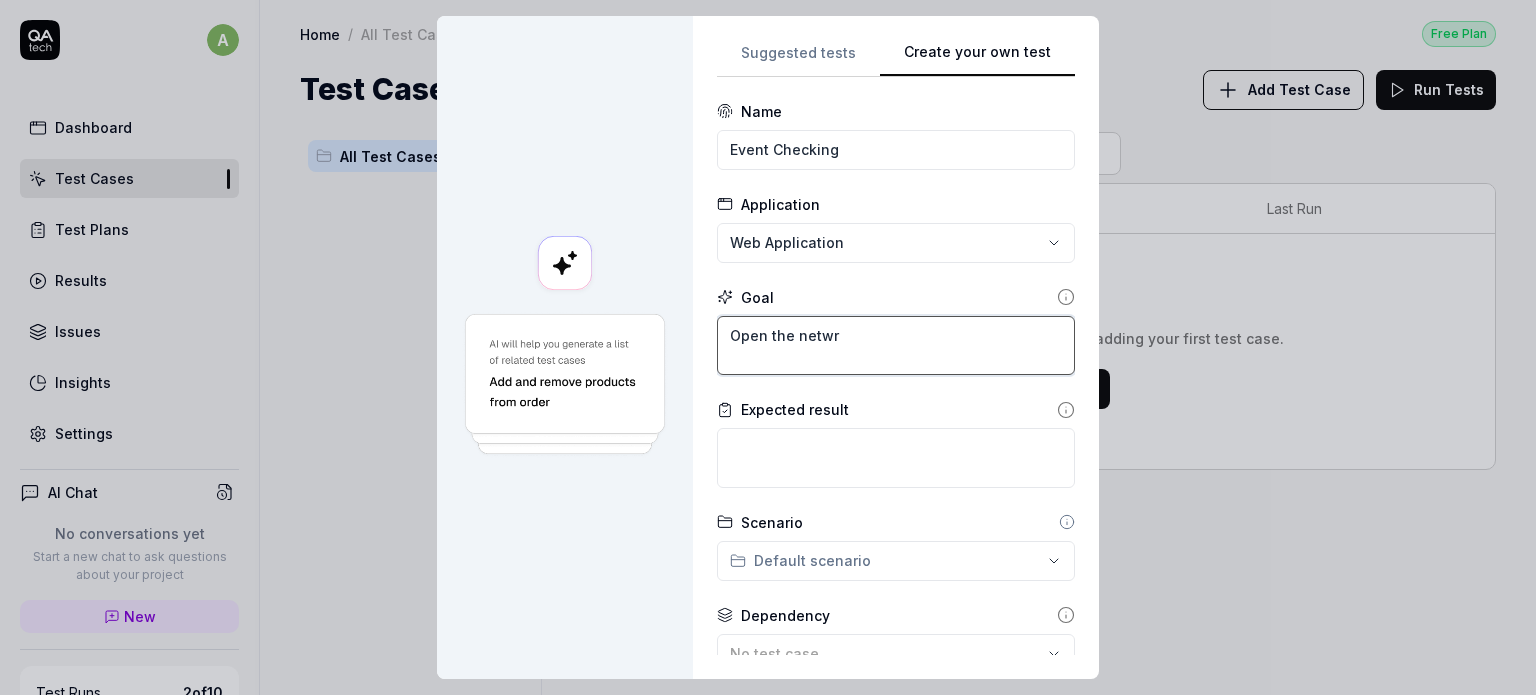 type on "*" 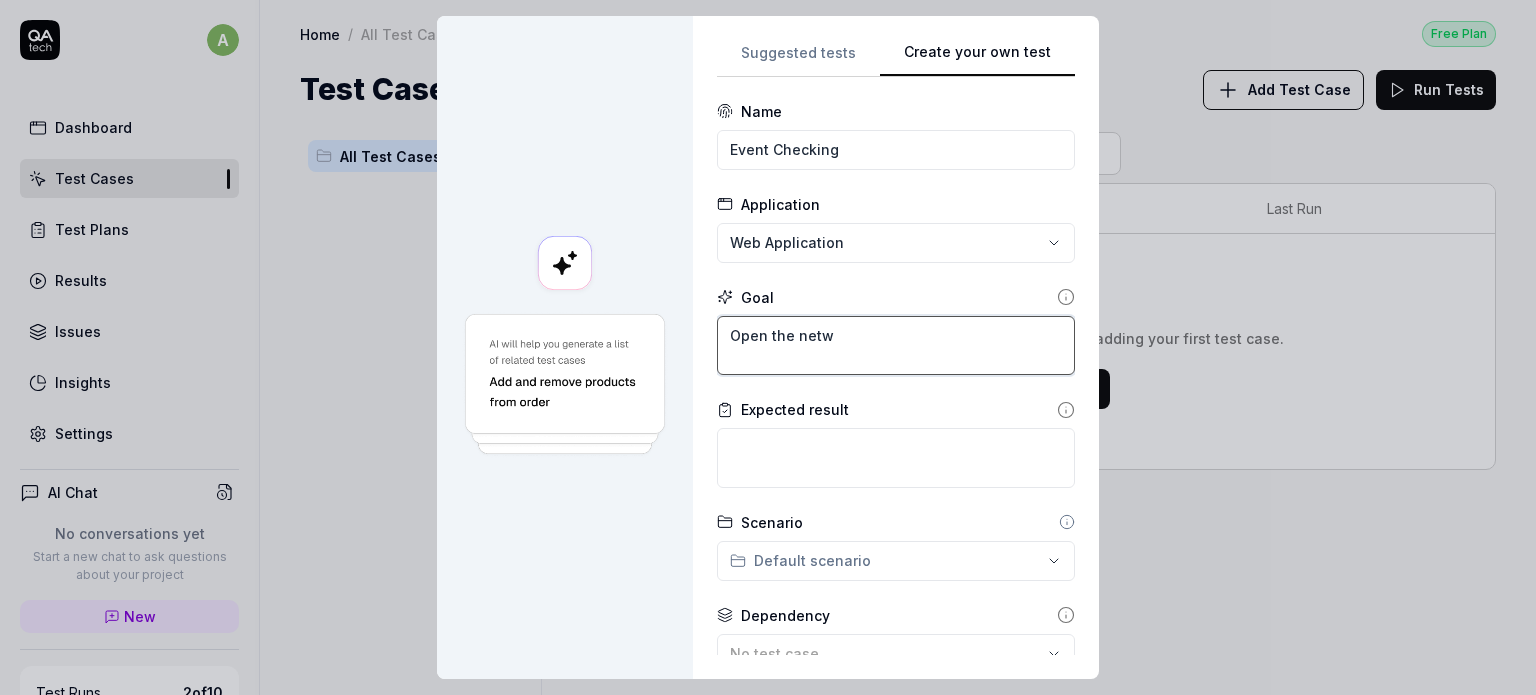 type on "*" 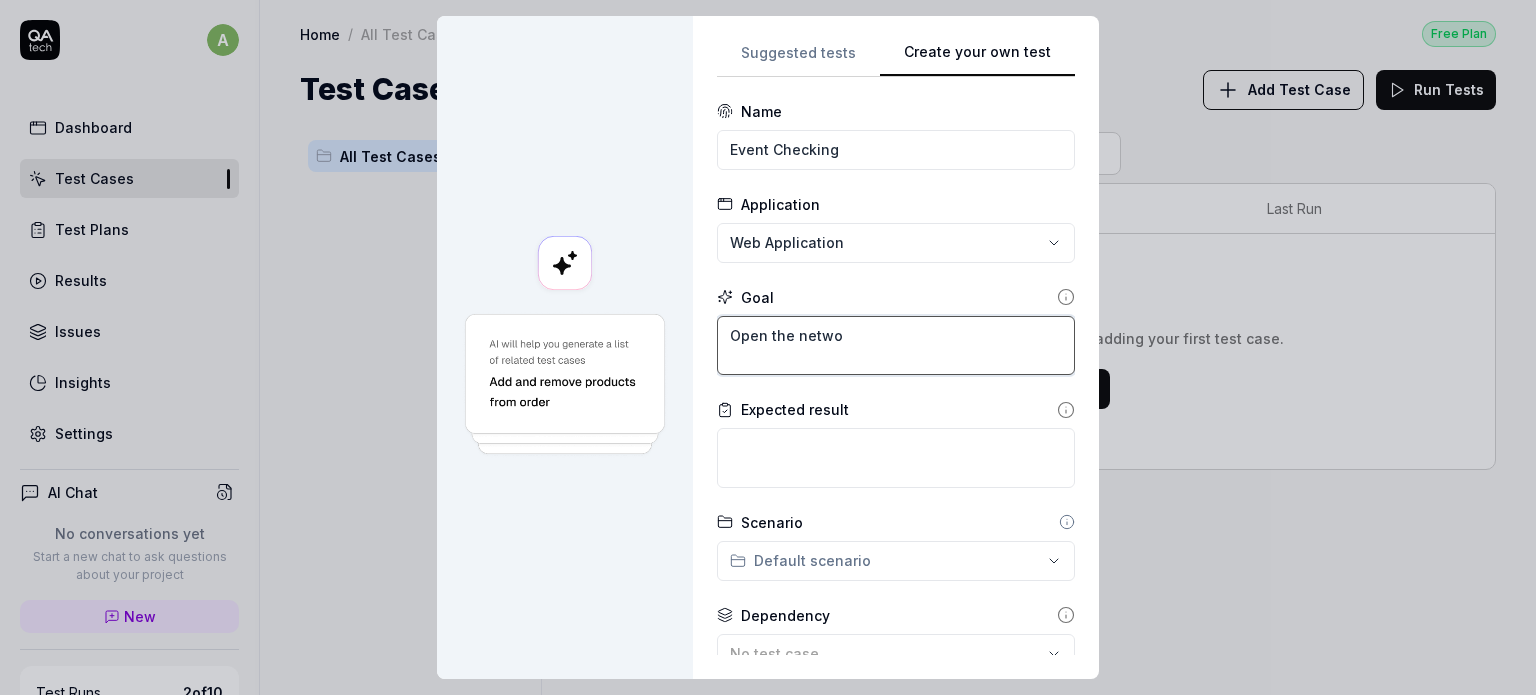 type on "Open the networ" 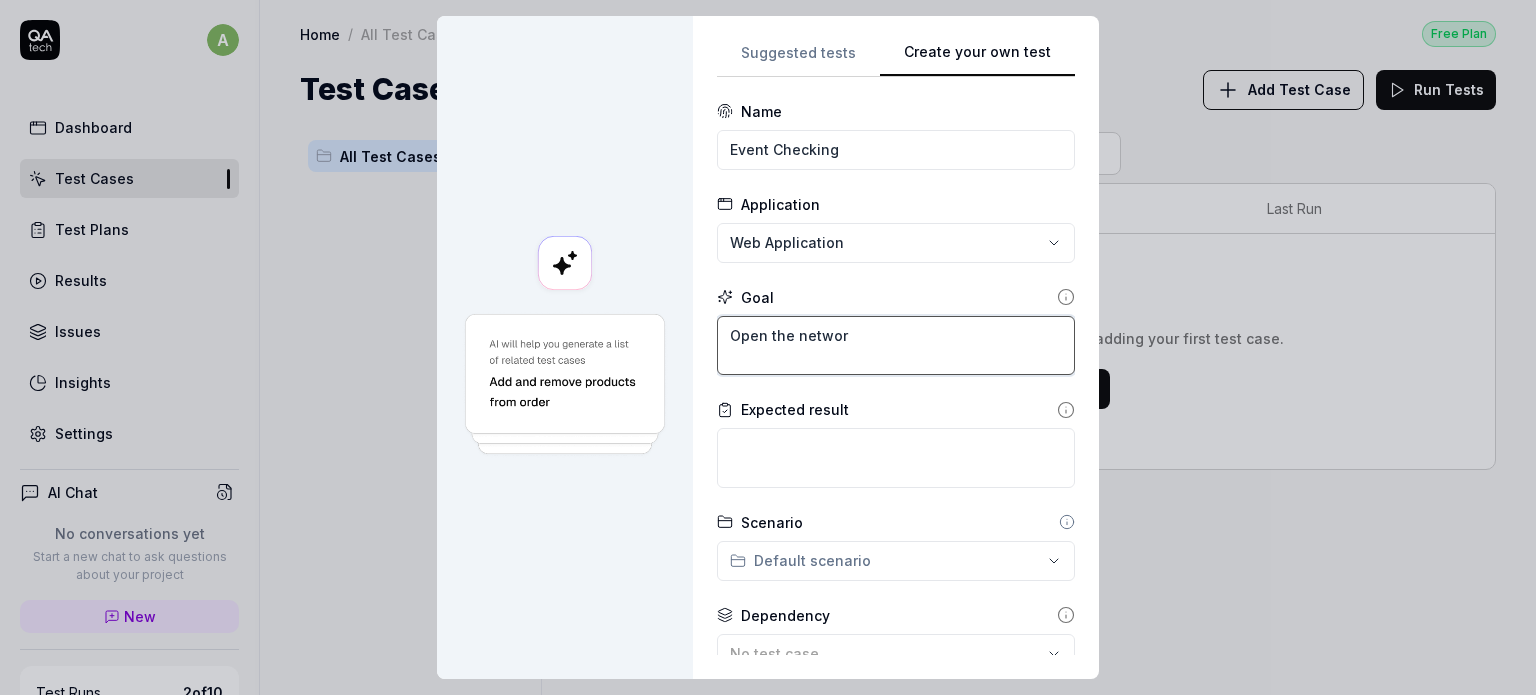 type on "*" 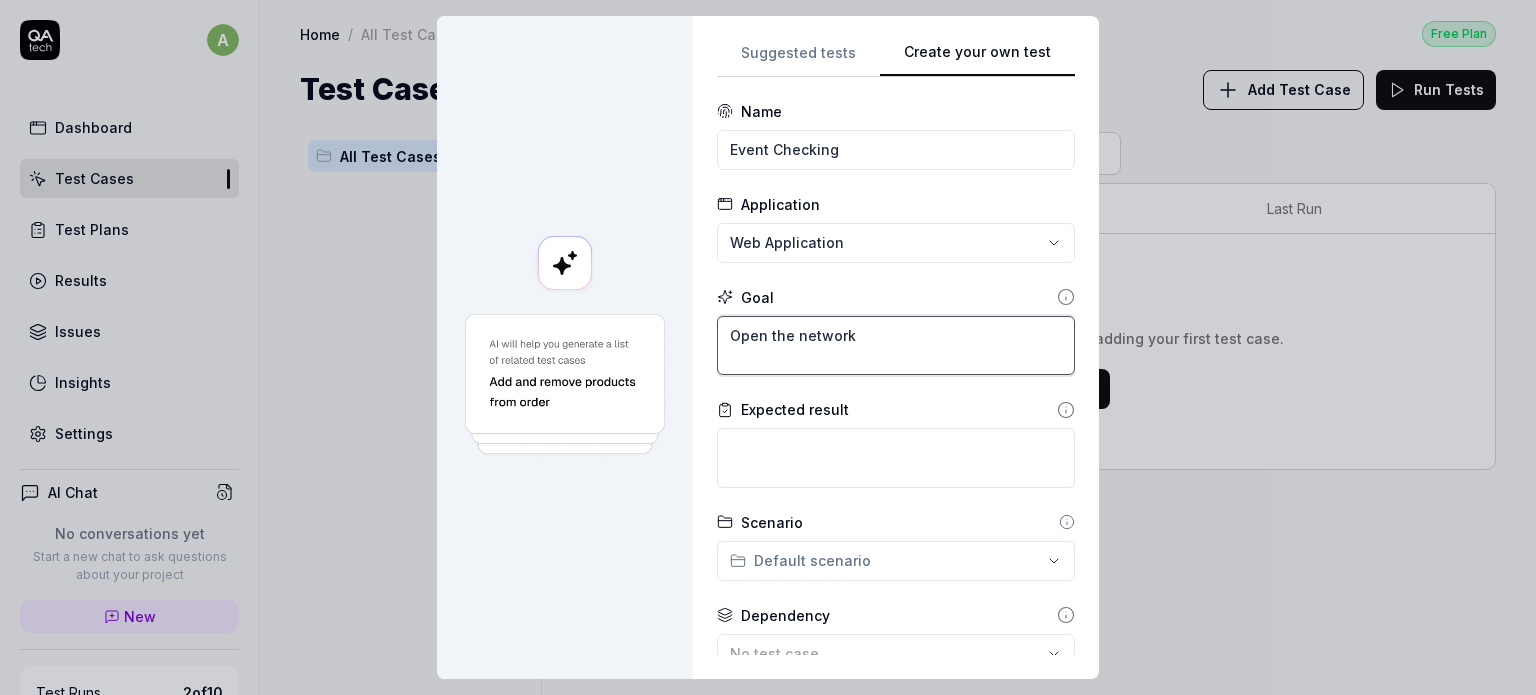 type on "Open the network" 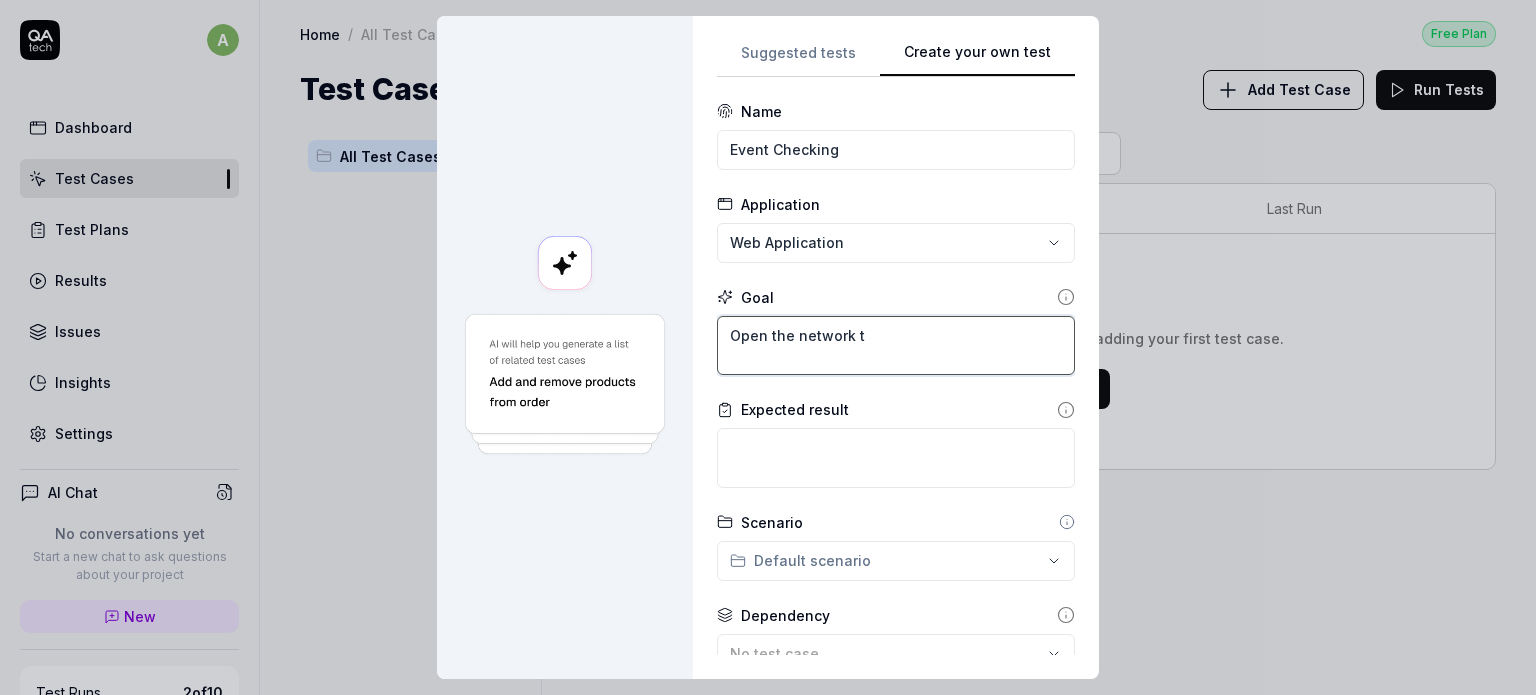 type on "*" 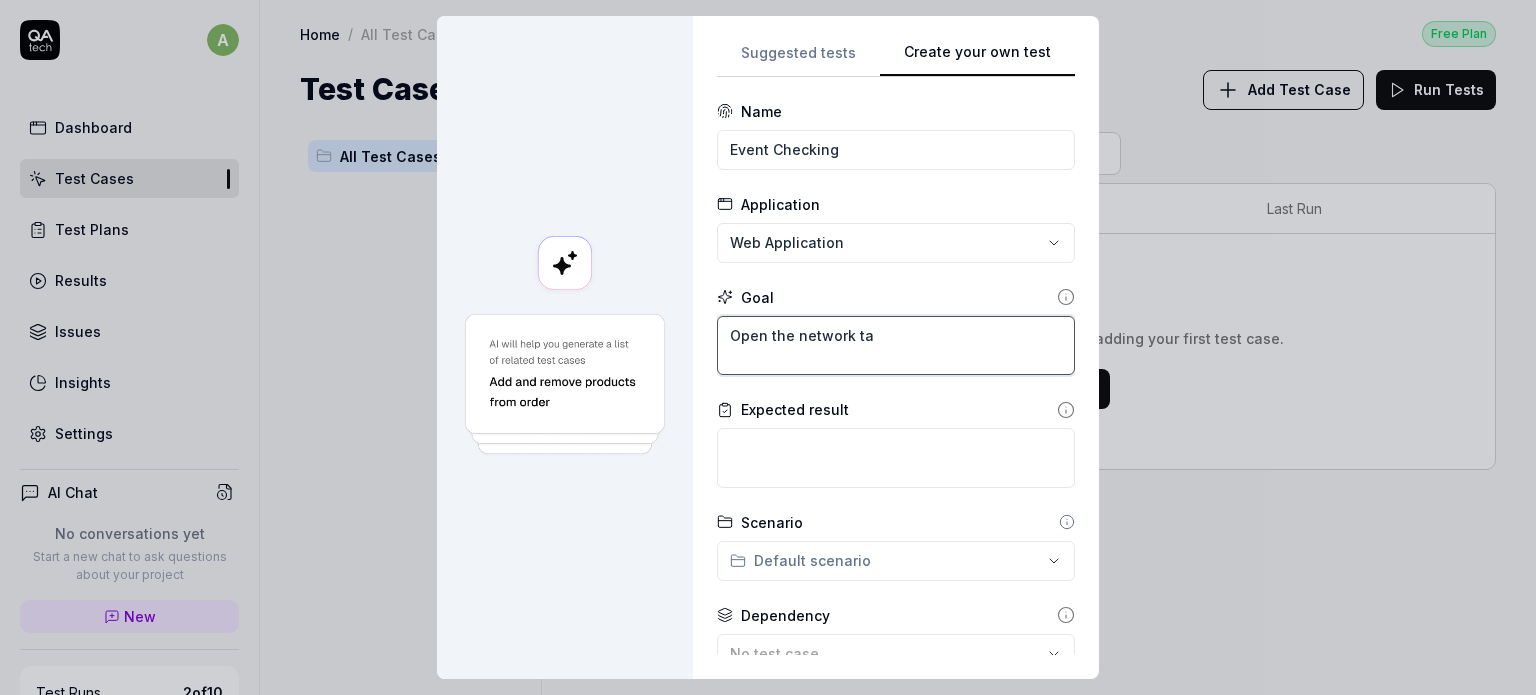 type on "*" 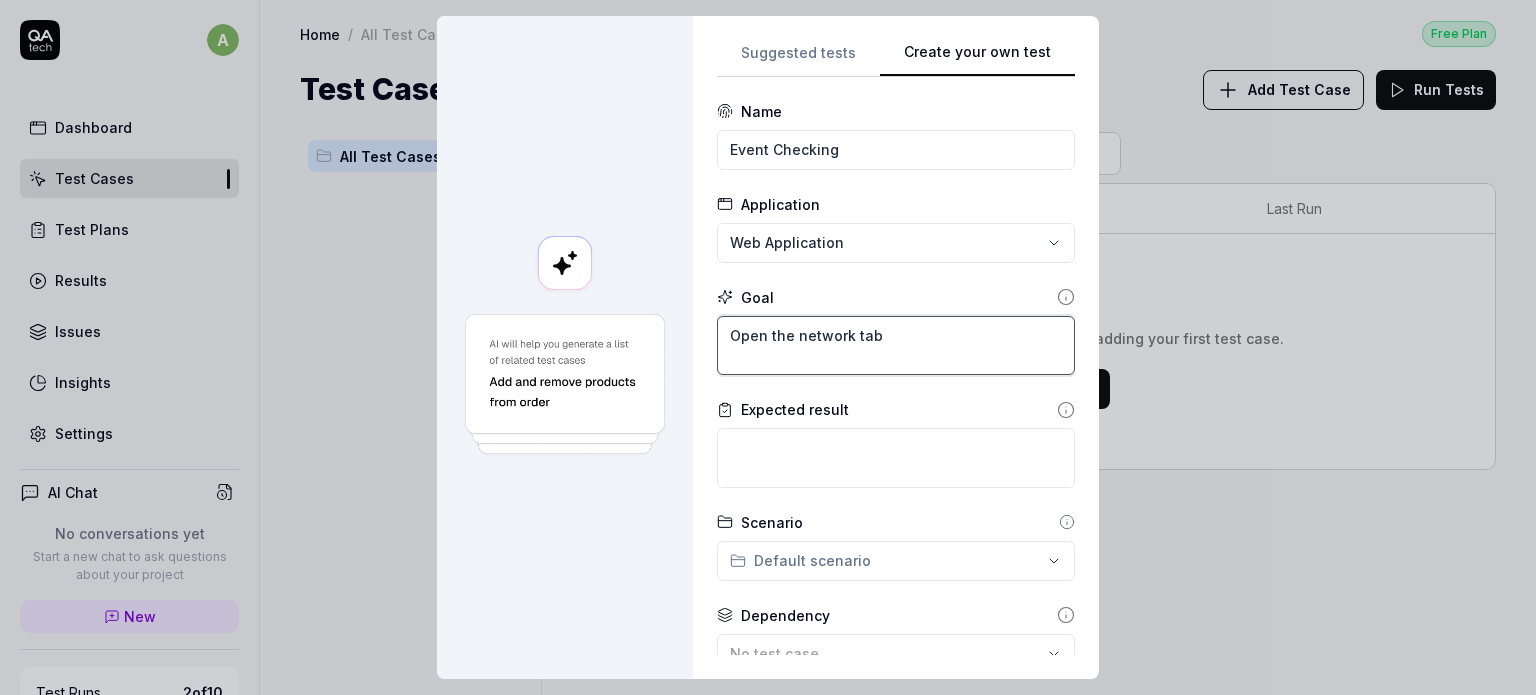 type on "*" 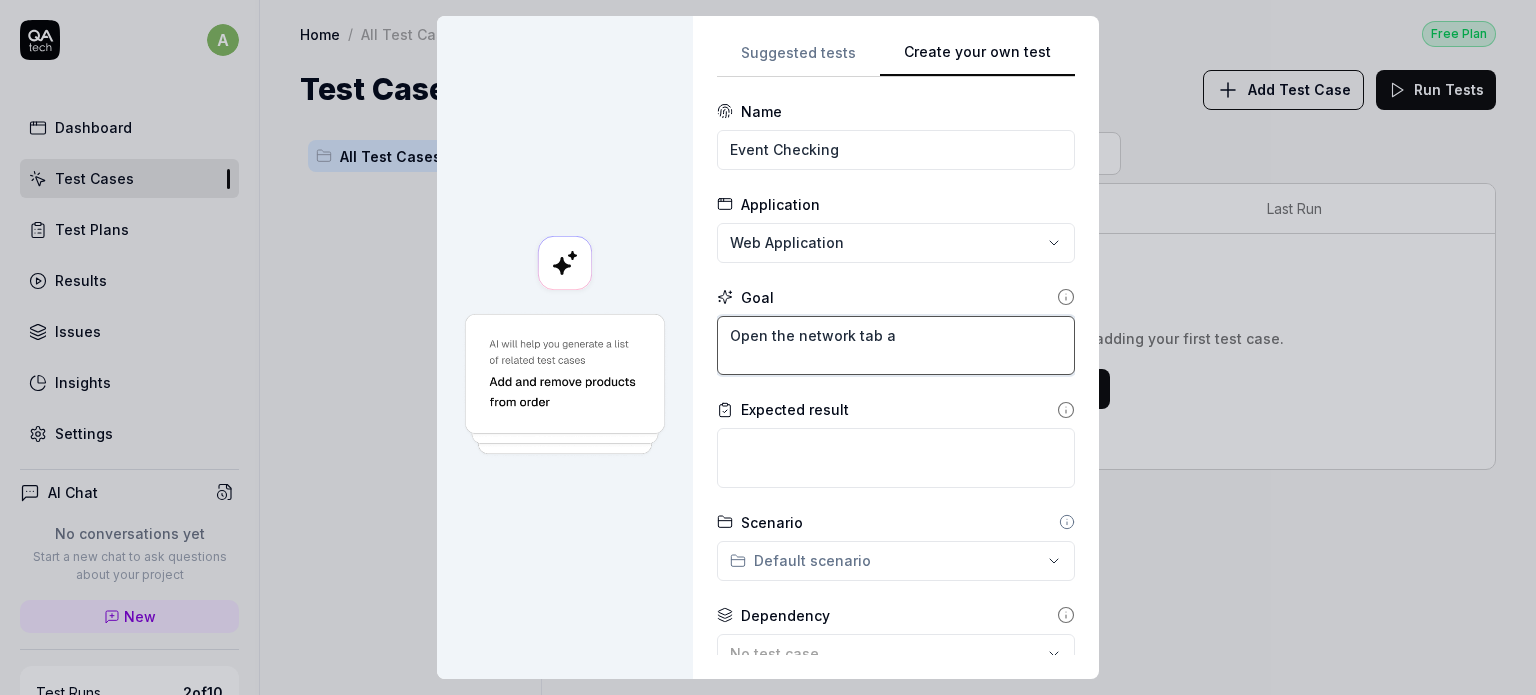 type on "*" 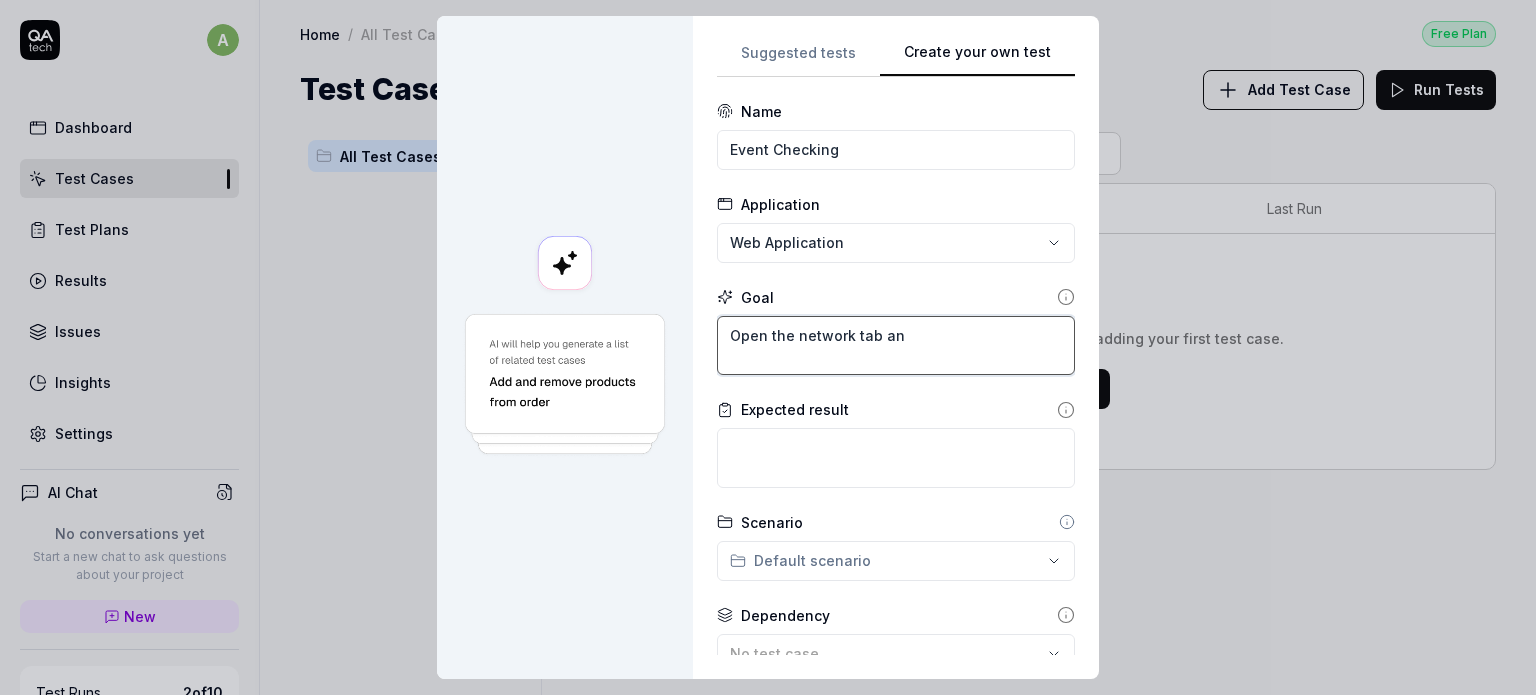 type on "*" 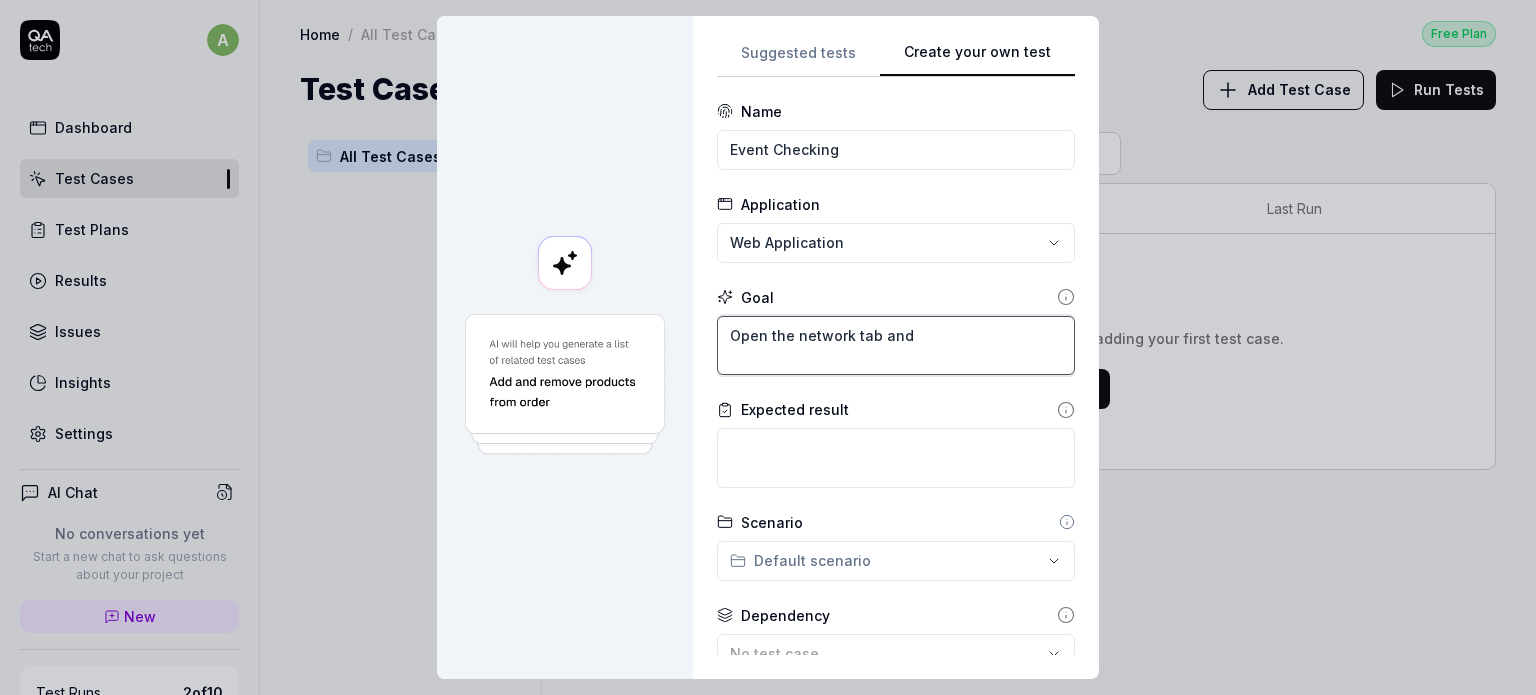 type on "*" 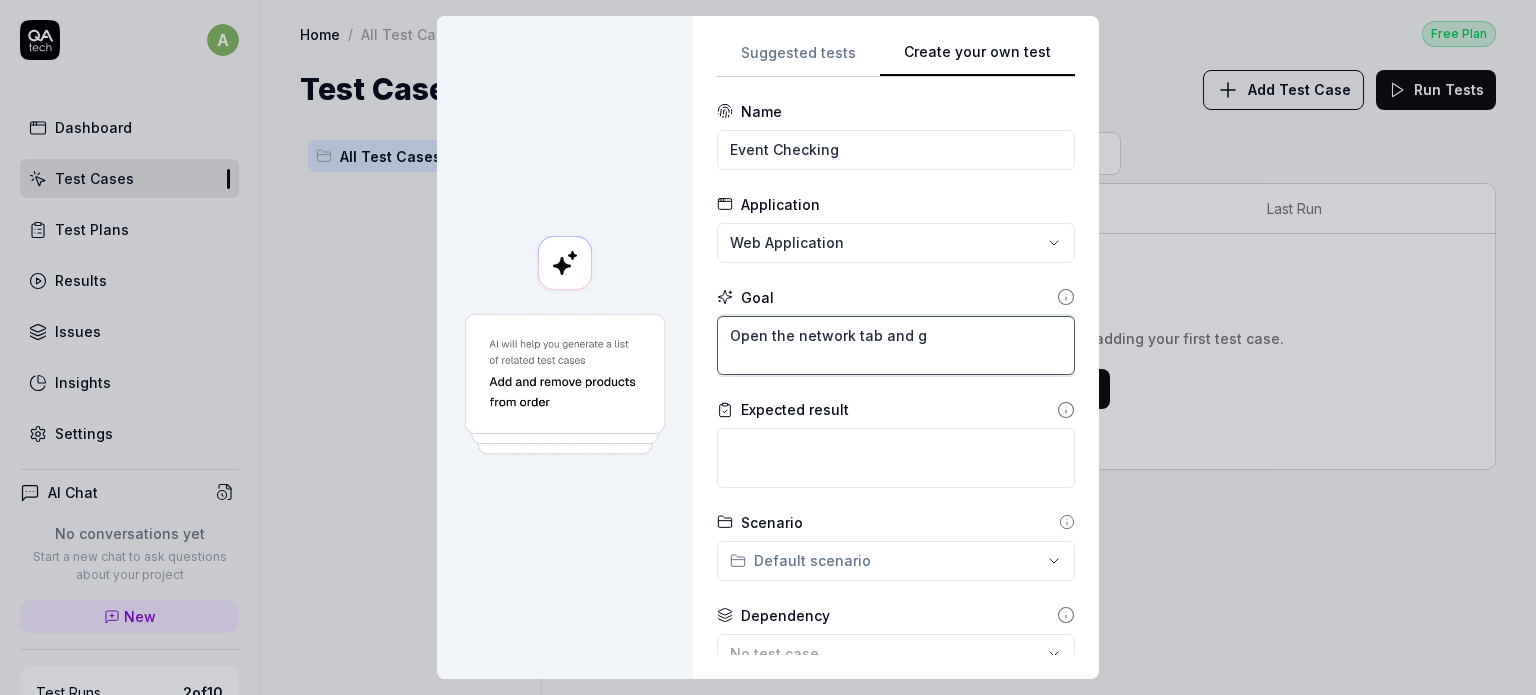 type on "*" 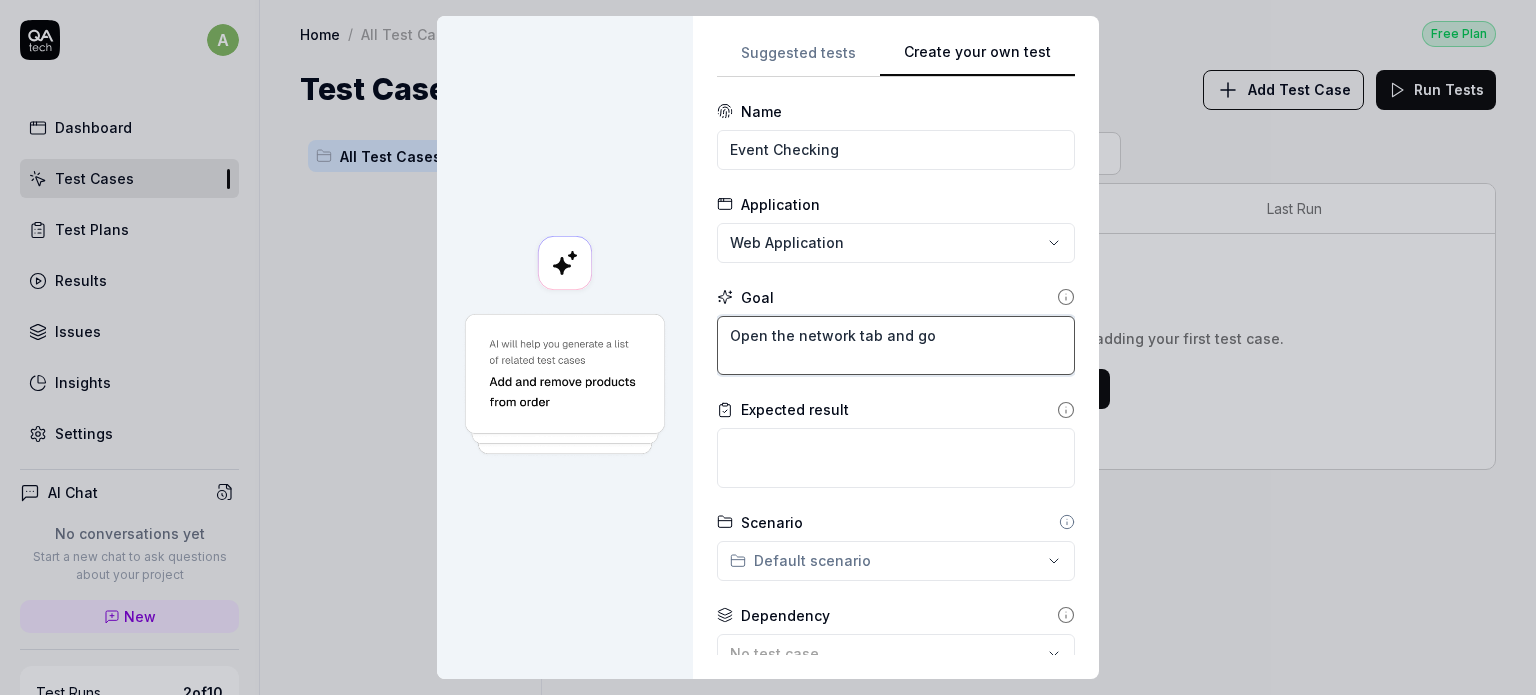 type on "*" 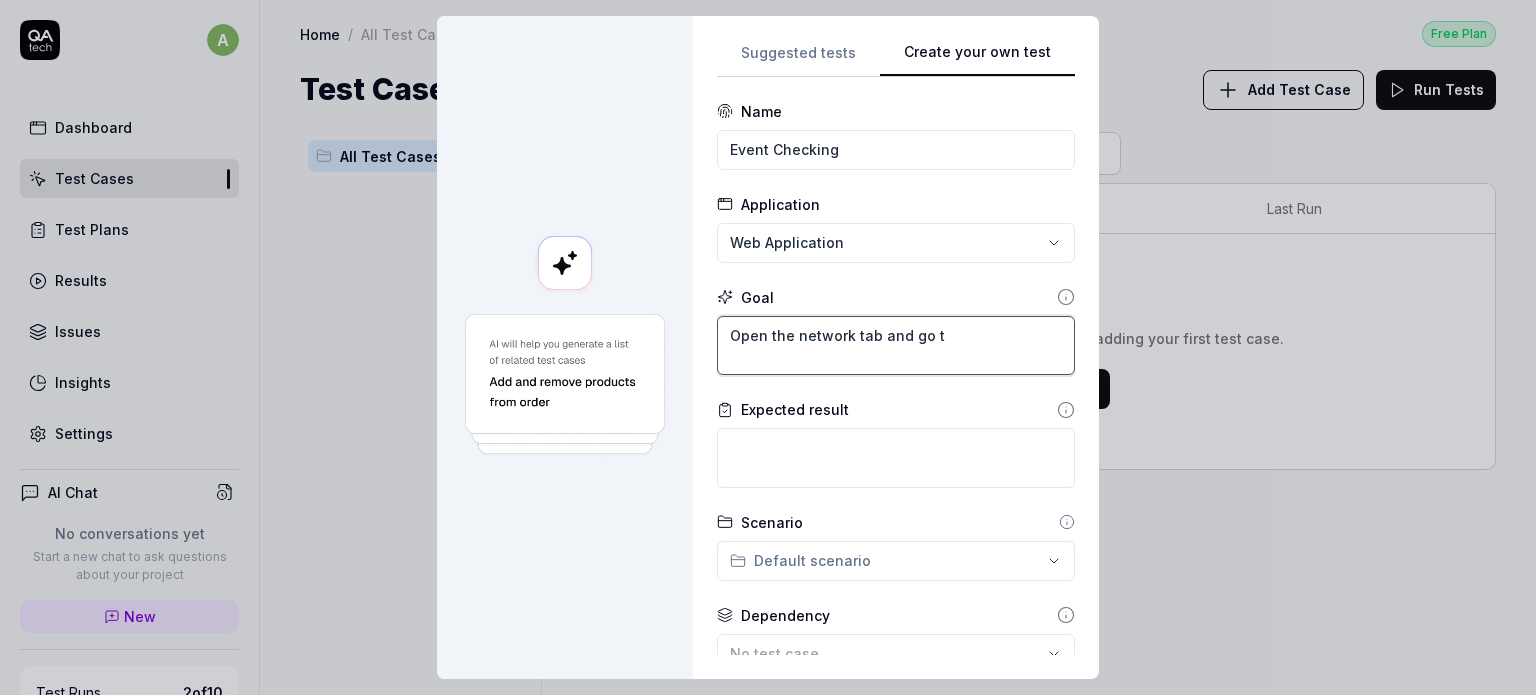 type on "Open the network tab and go to" 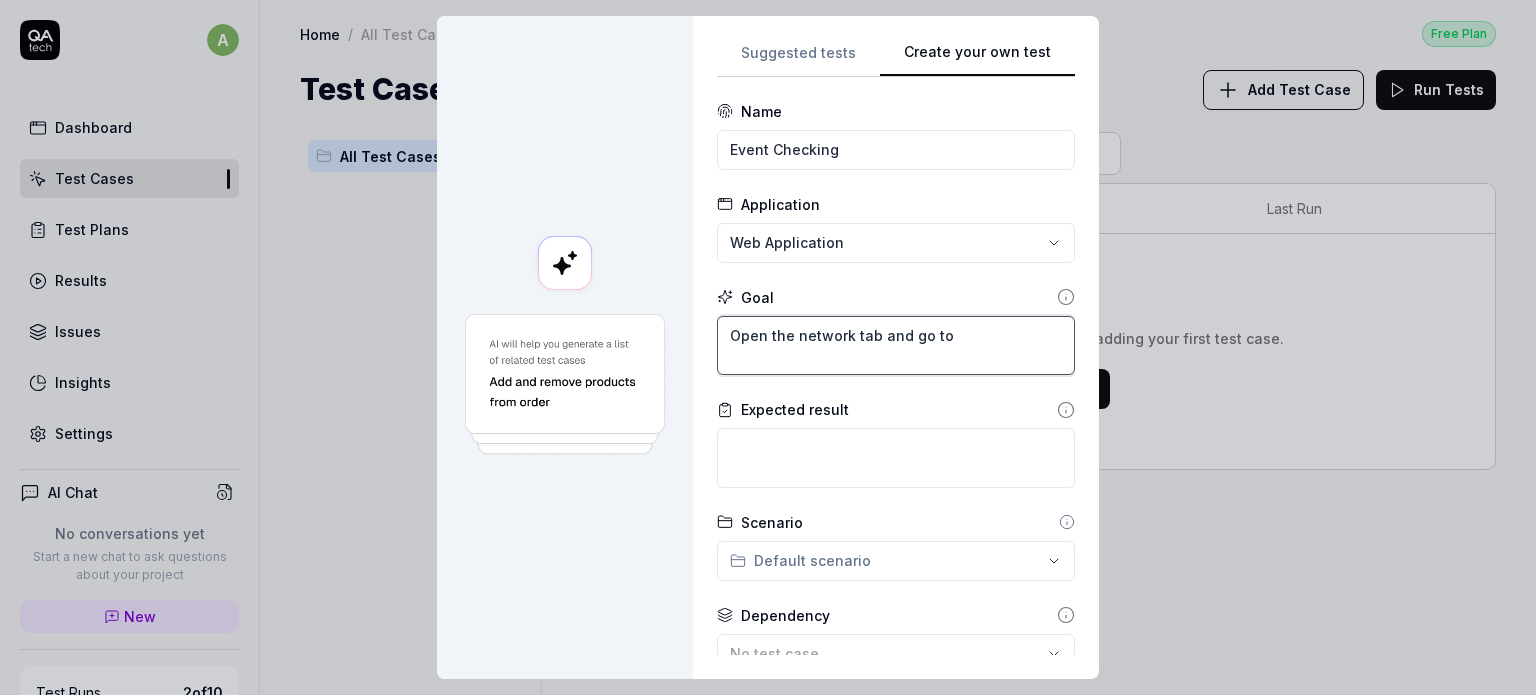 type on "*" 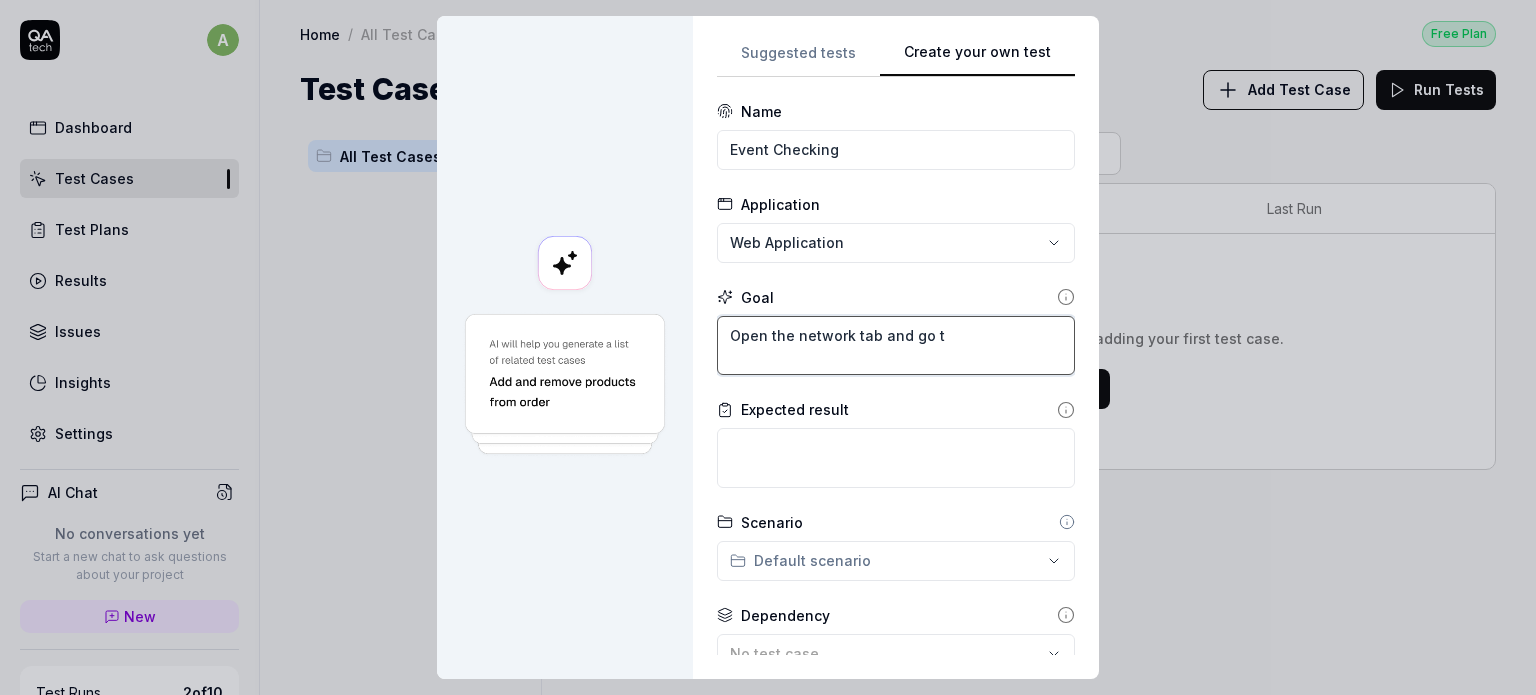 type on "*" 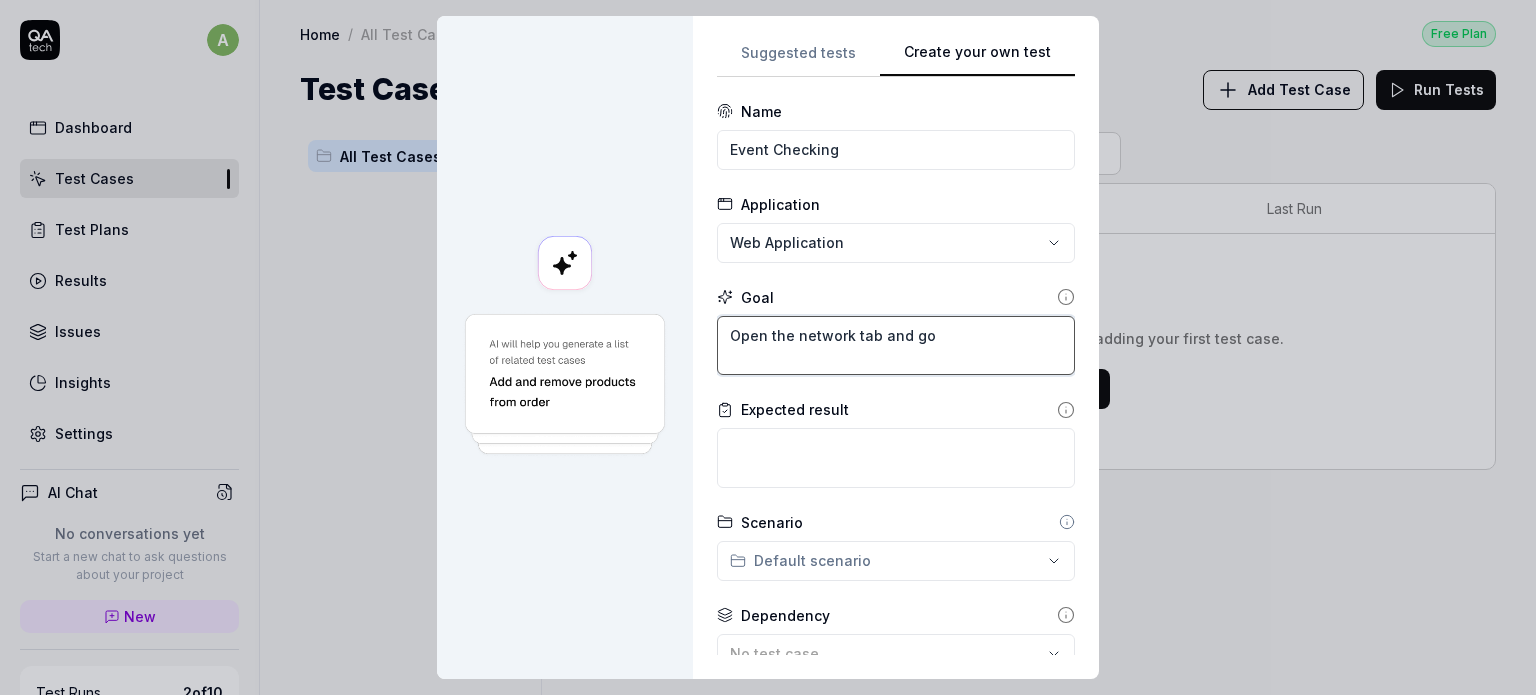 type on "*" 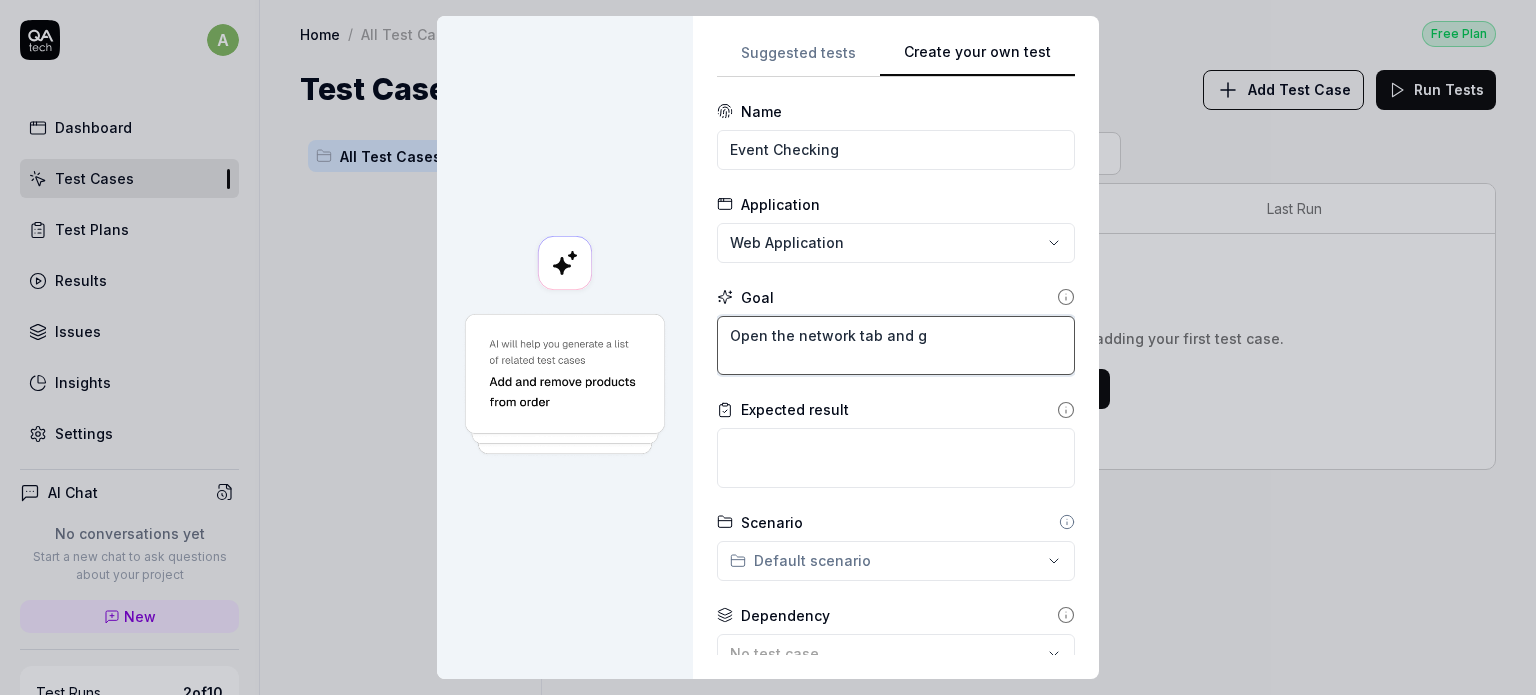 type on "*" 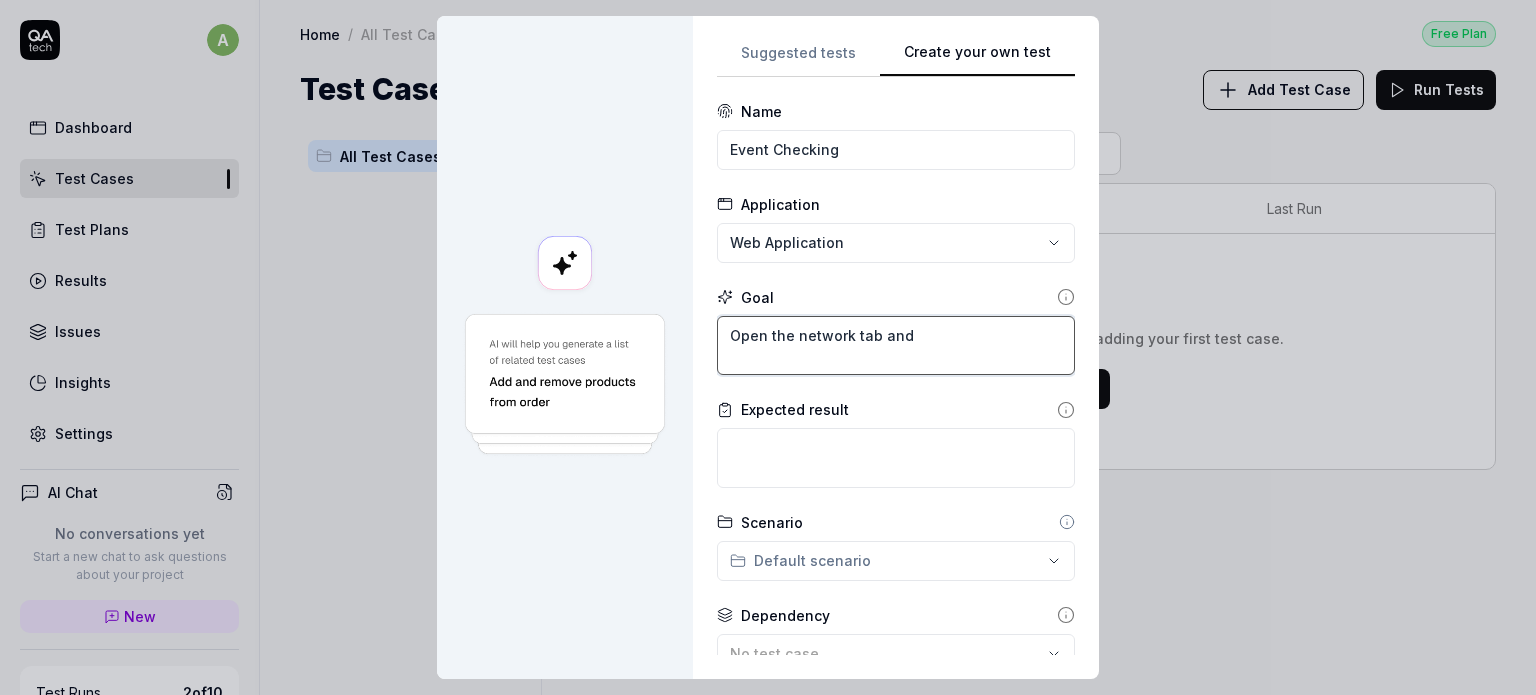 type on "*" 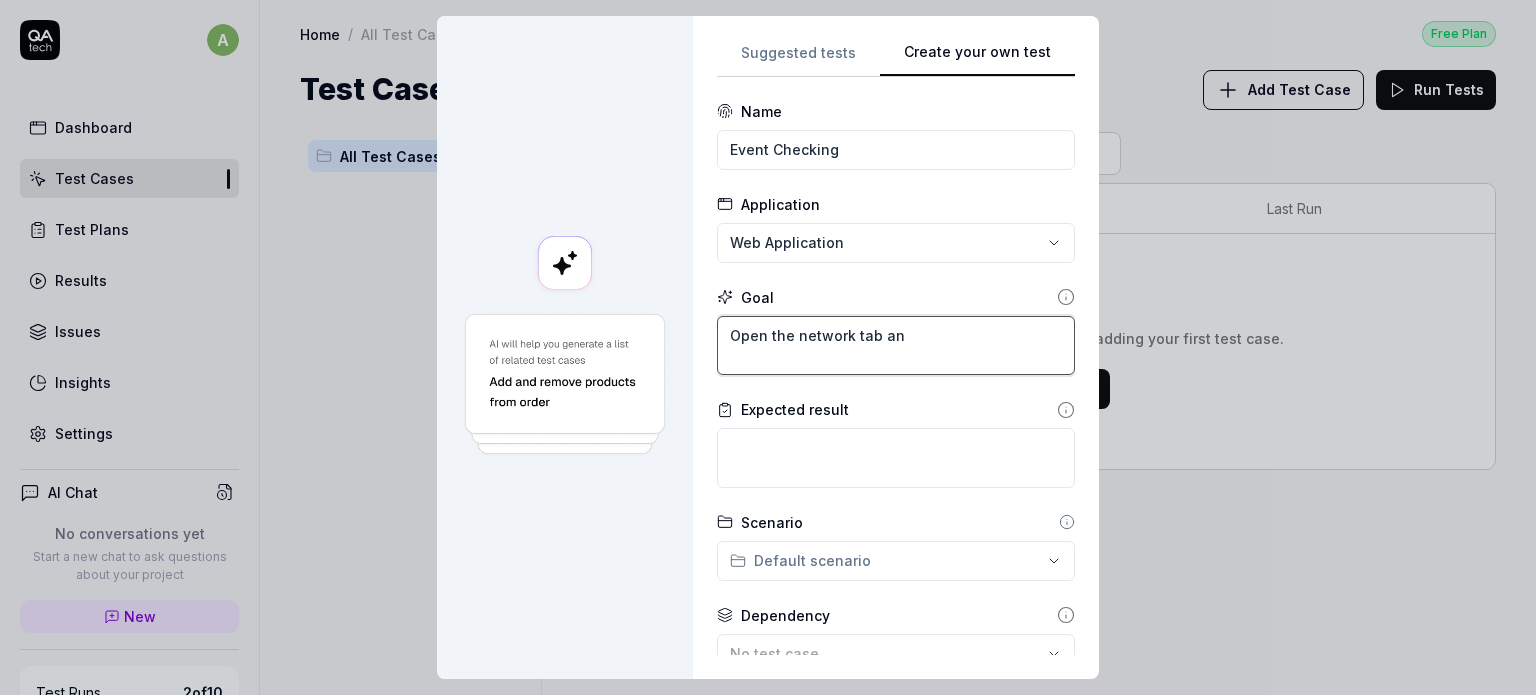type on "*" 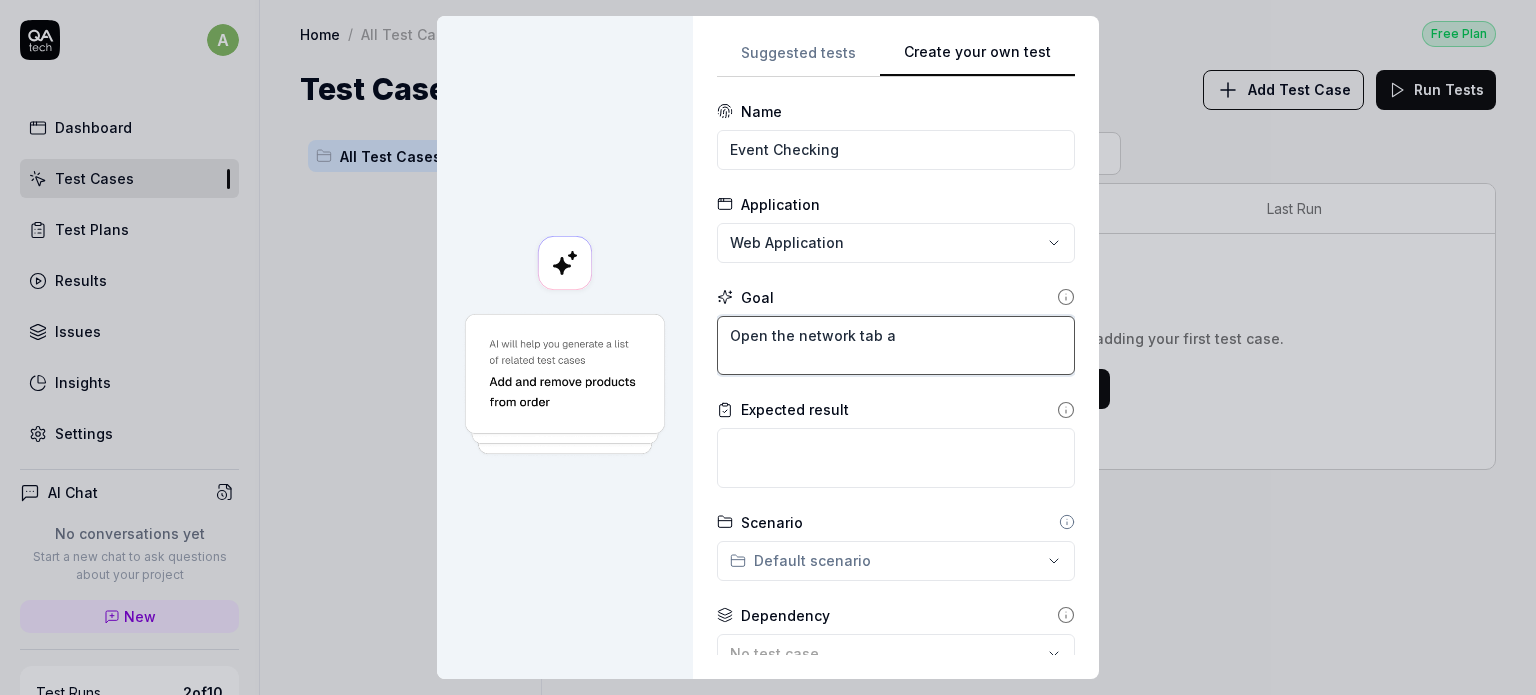 type on "*" 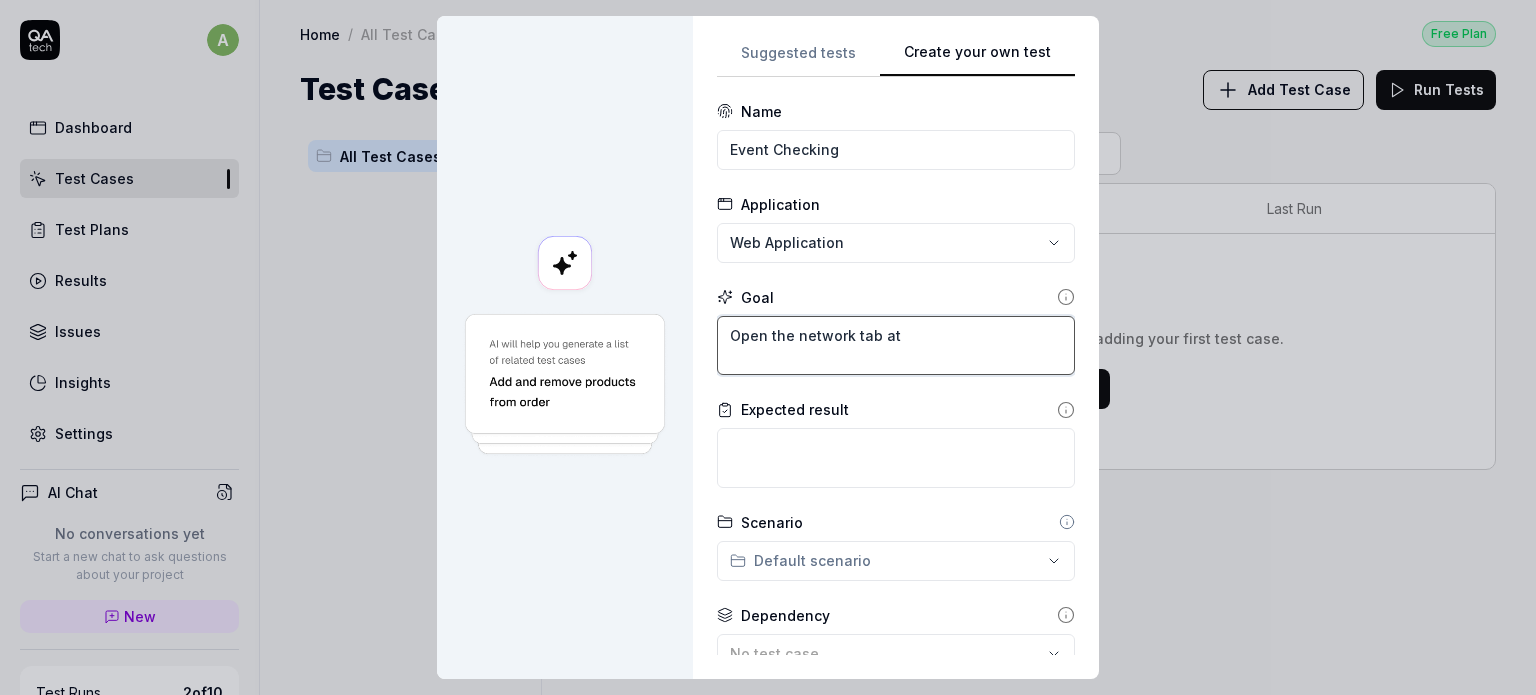 type on "*" 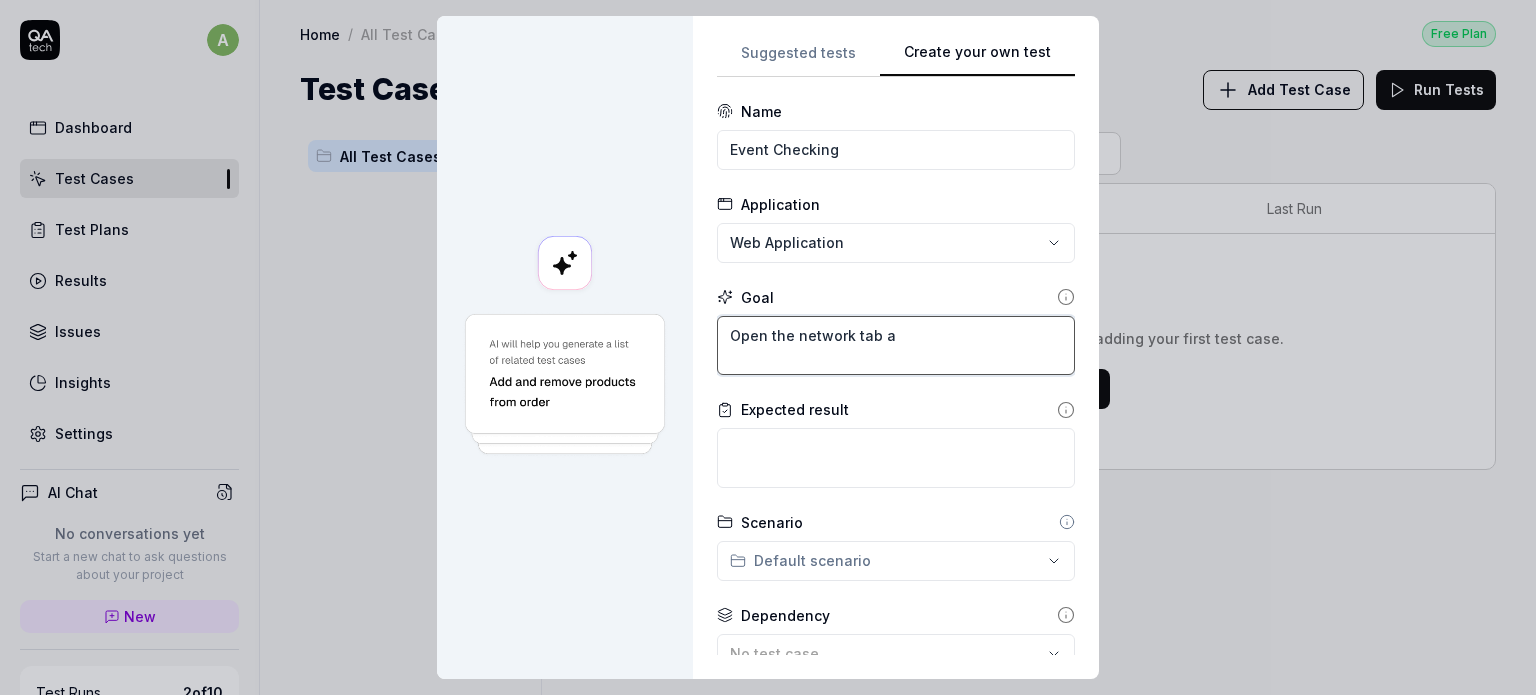 type on "*" 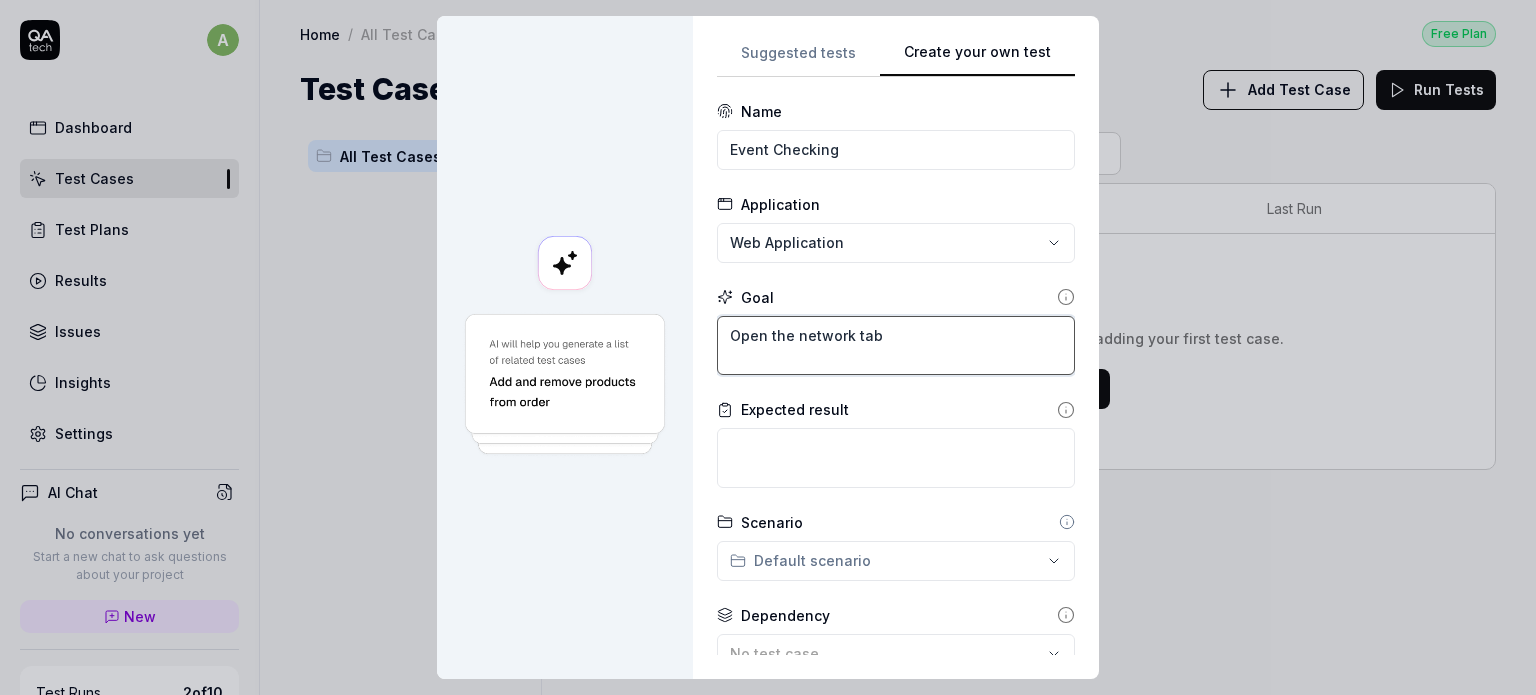 type on "*" 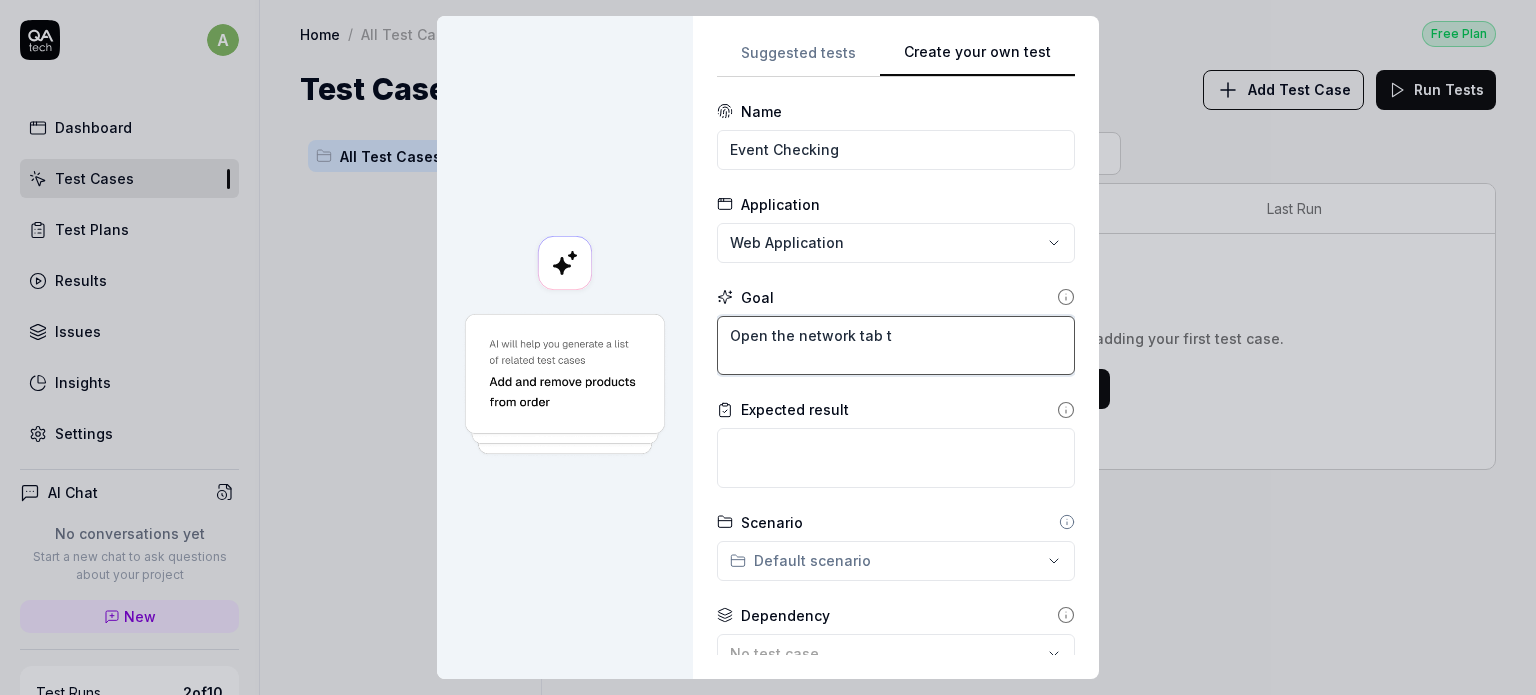 type on "*" 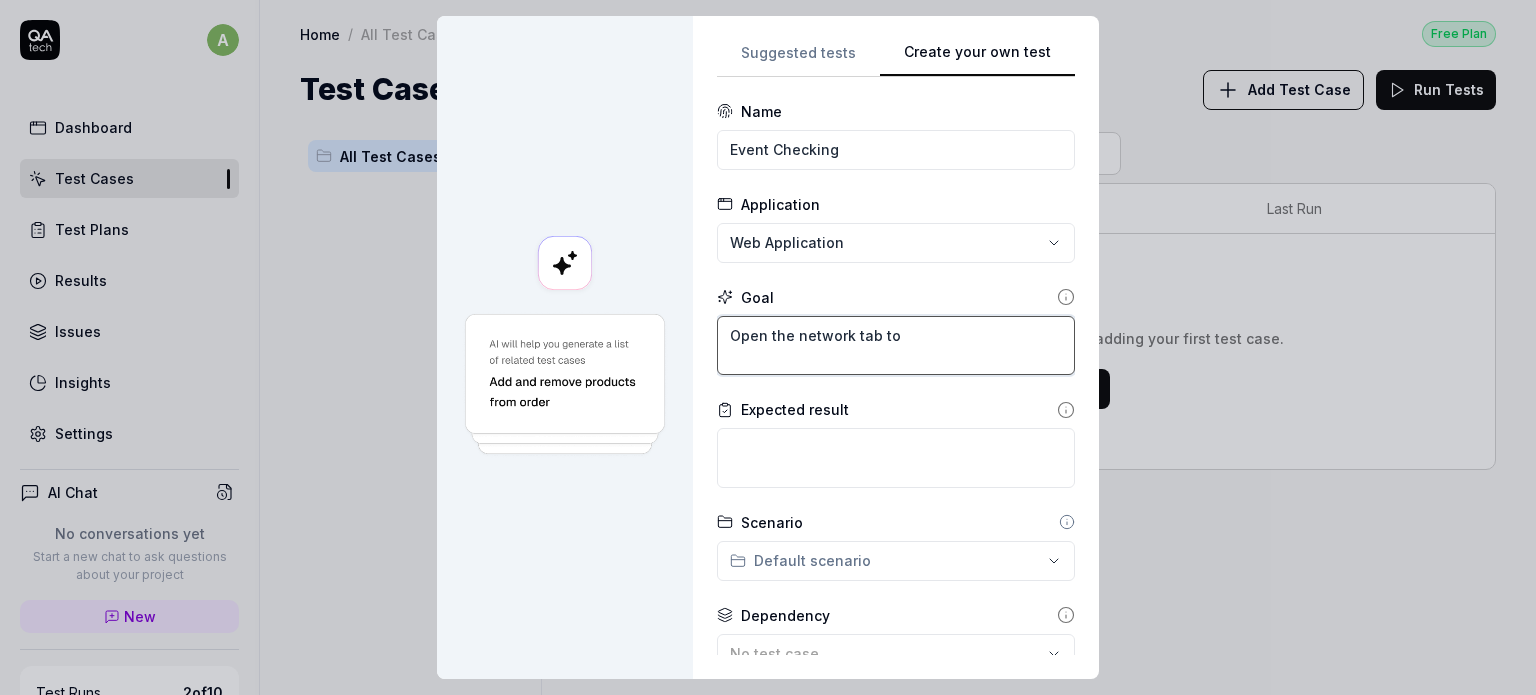 type on "*" 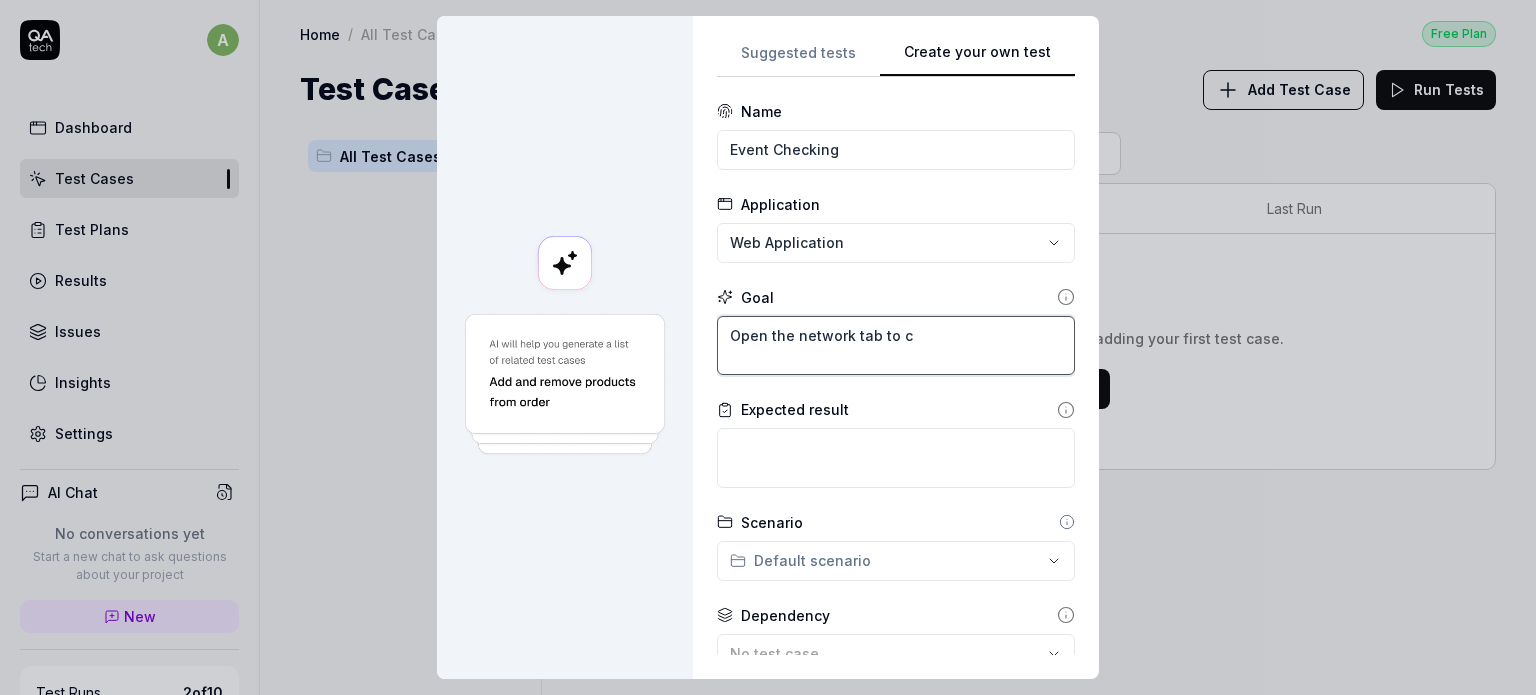 type on "*" 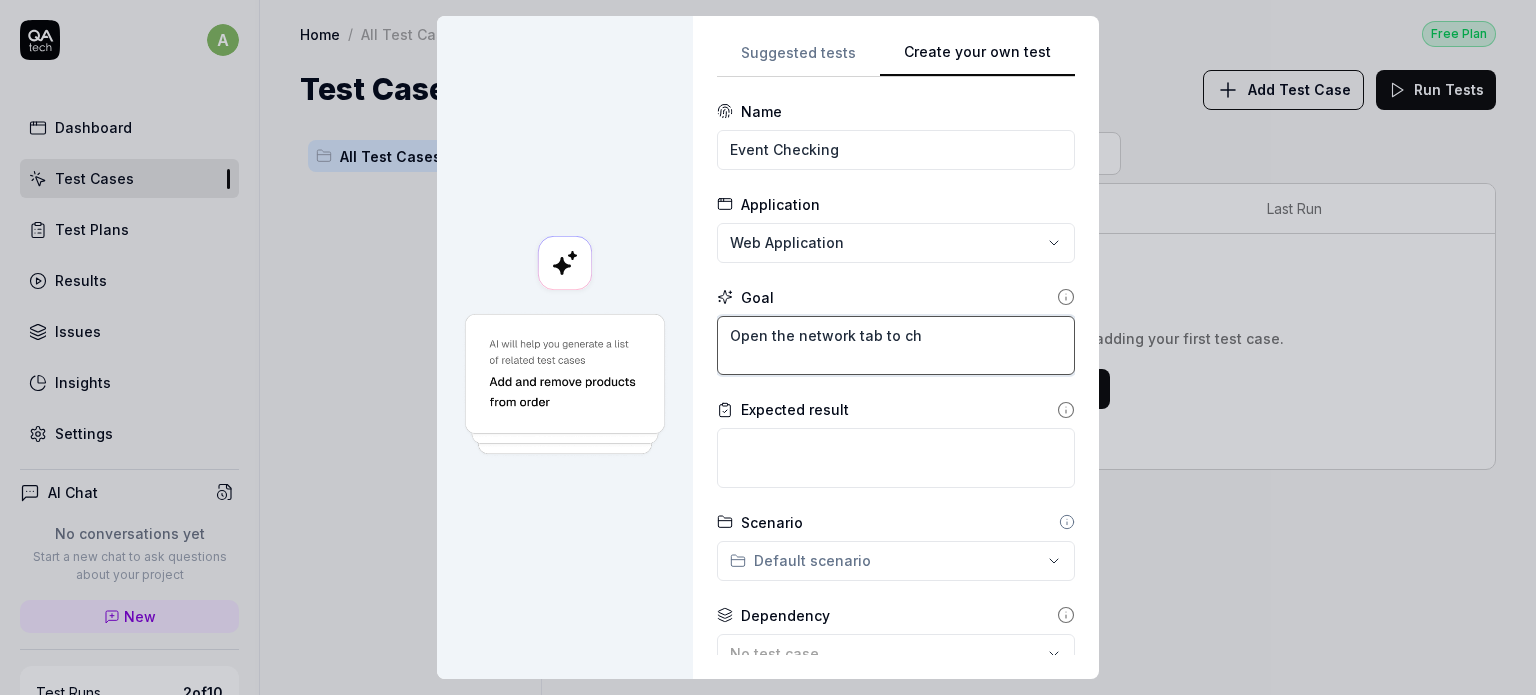 type on "Open the network tab to che" 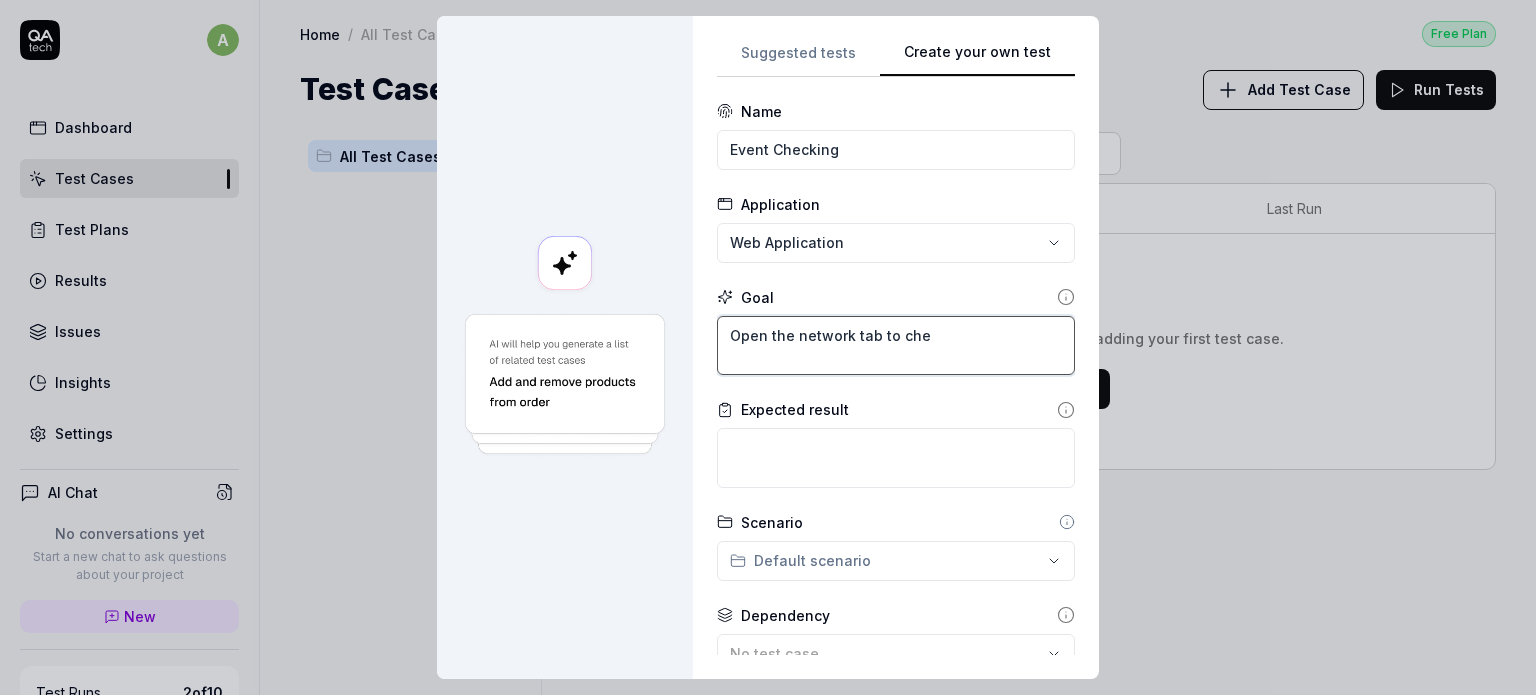 type on "*" 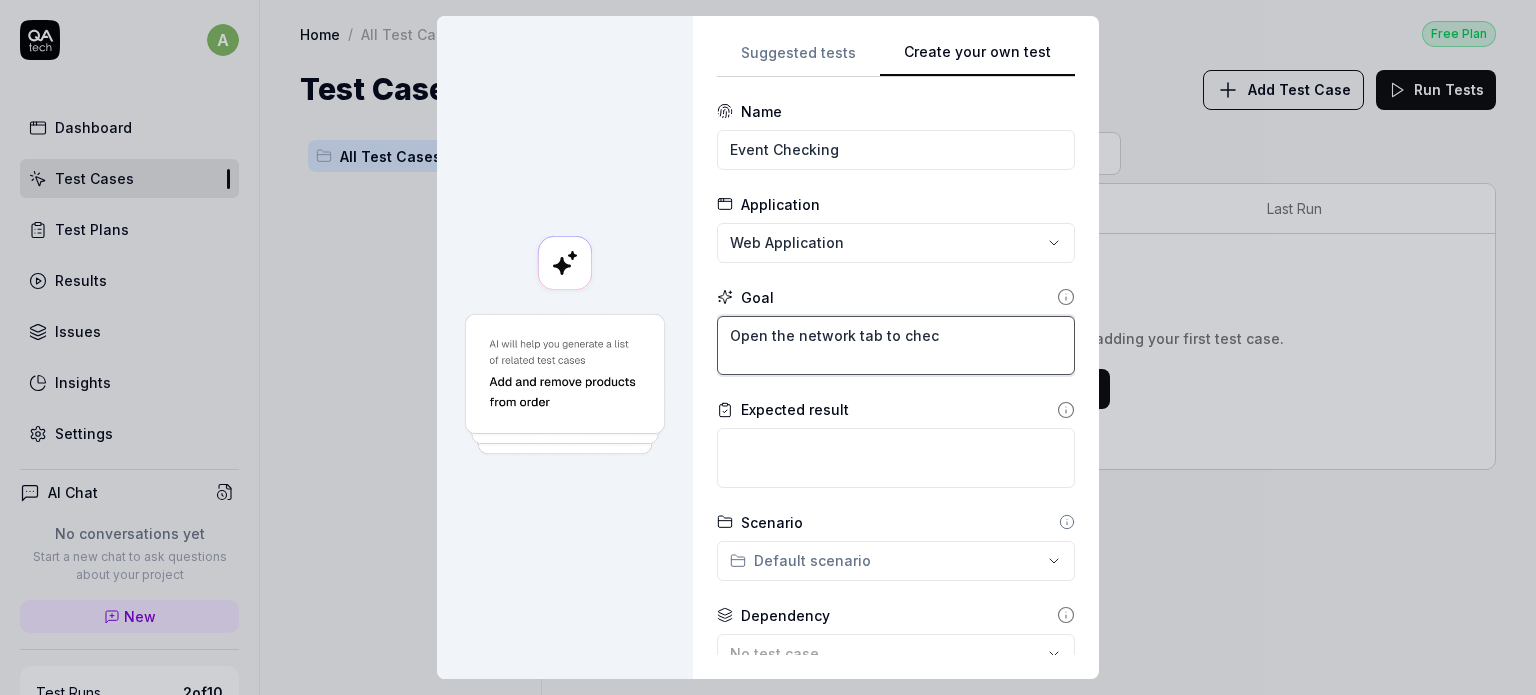 type on "*" 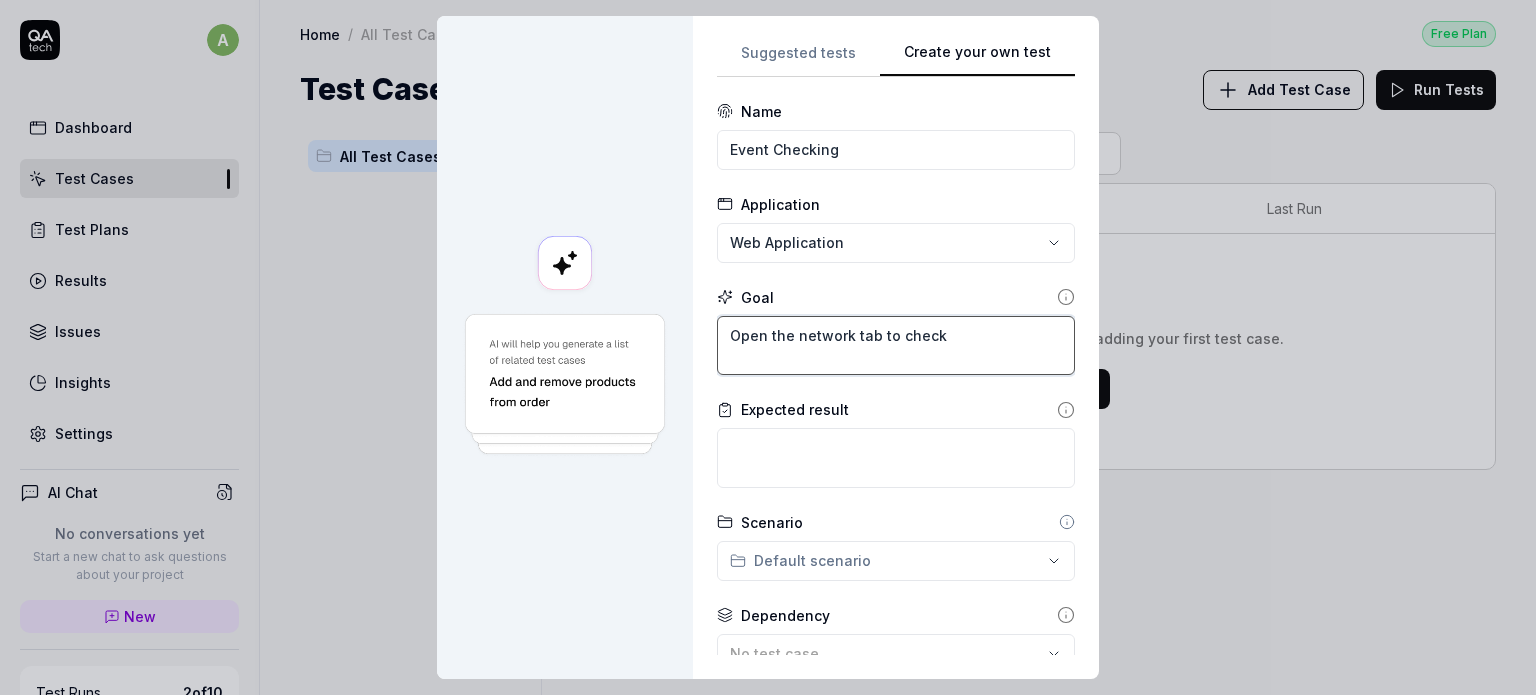 type on "*" 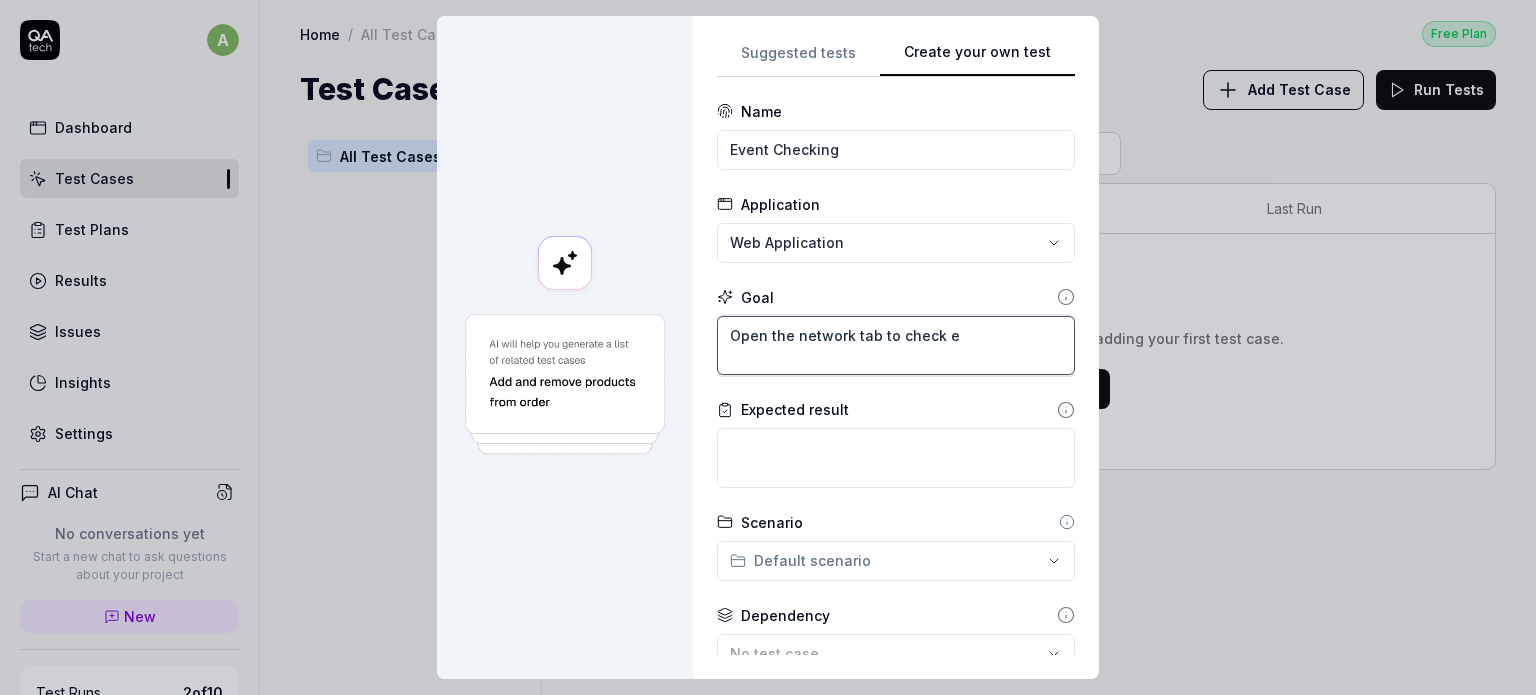 type on "*" 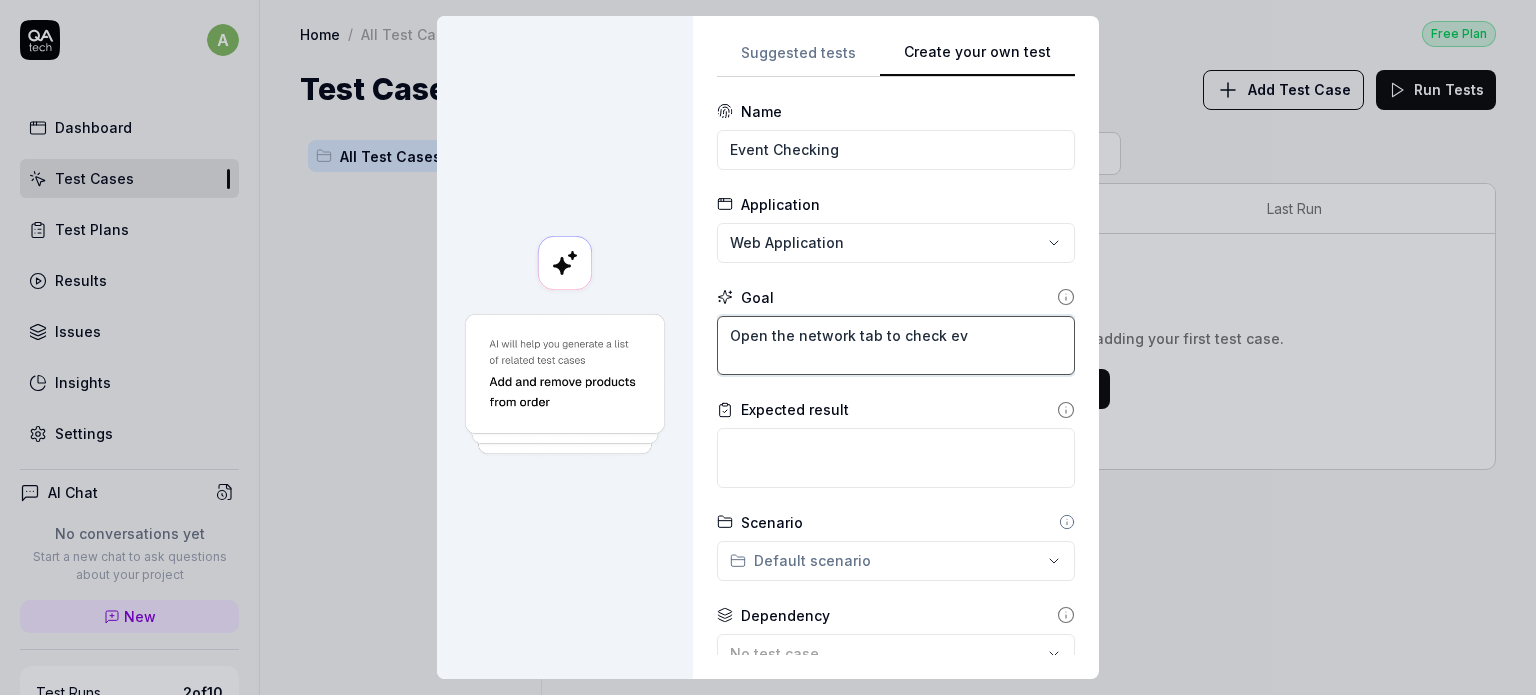 type on "*" 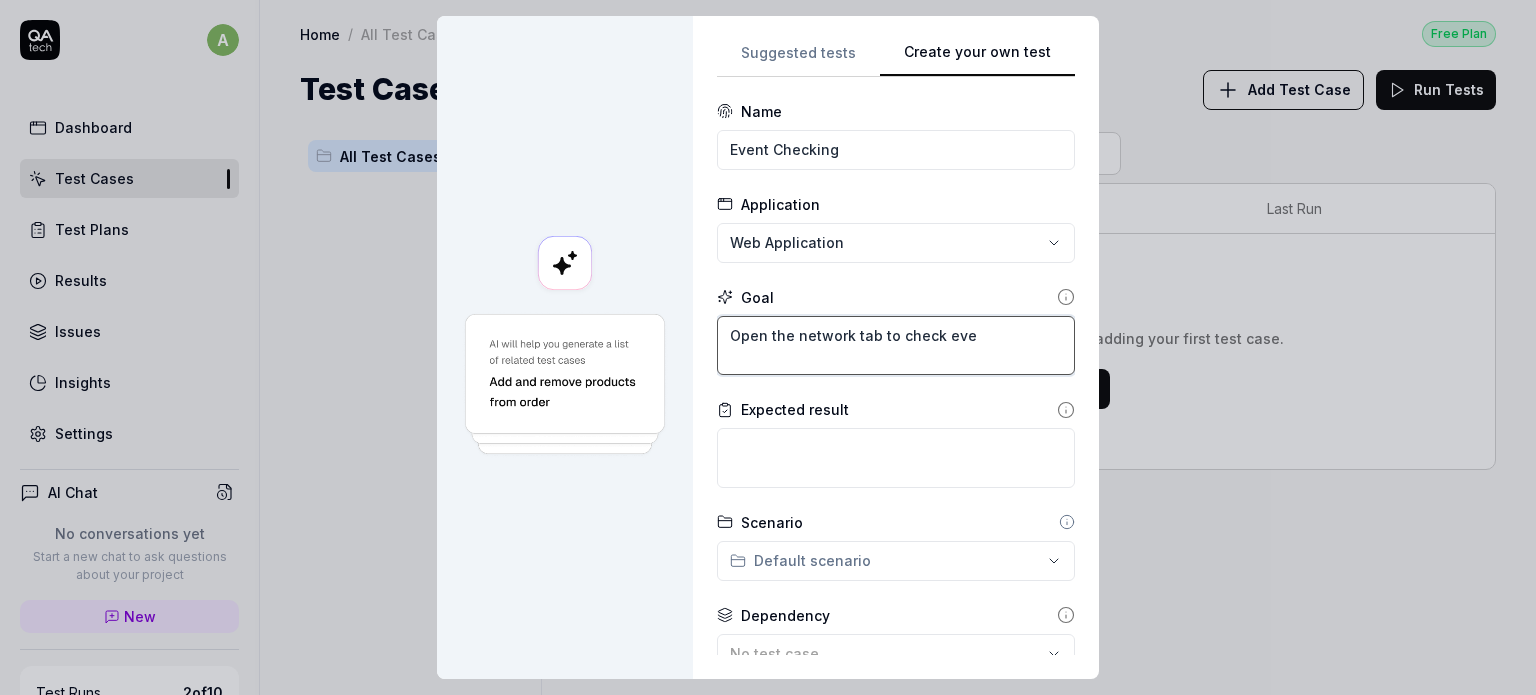 type on "Open the network tab to check even" 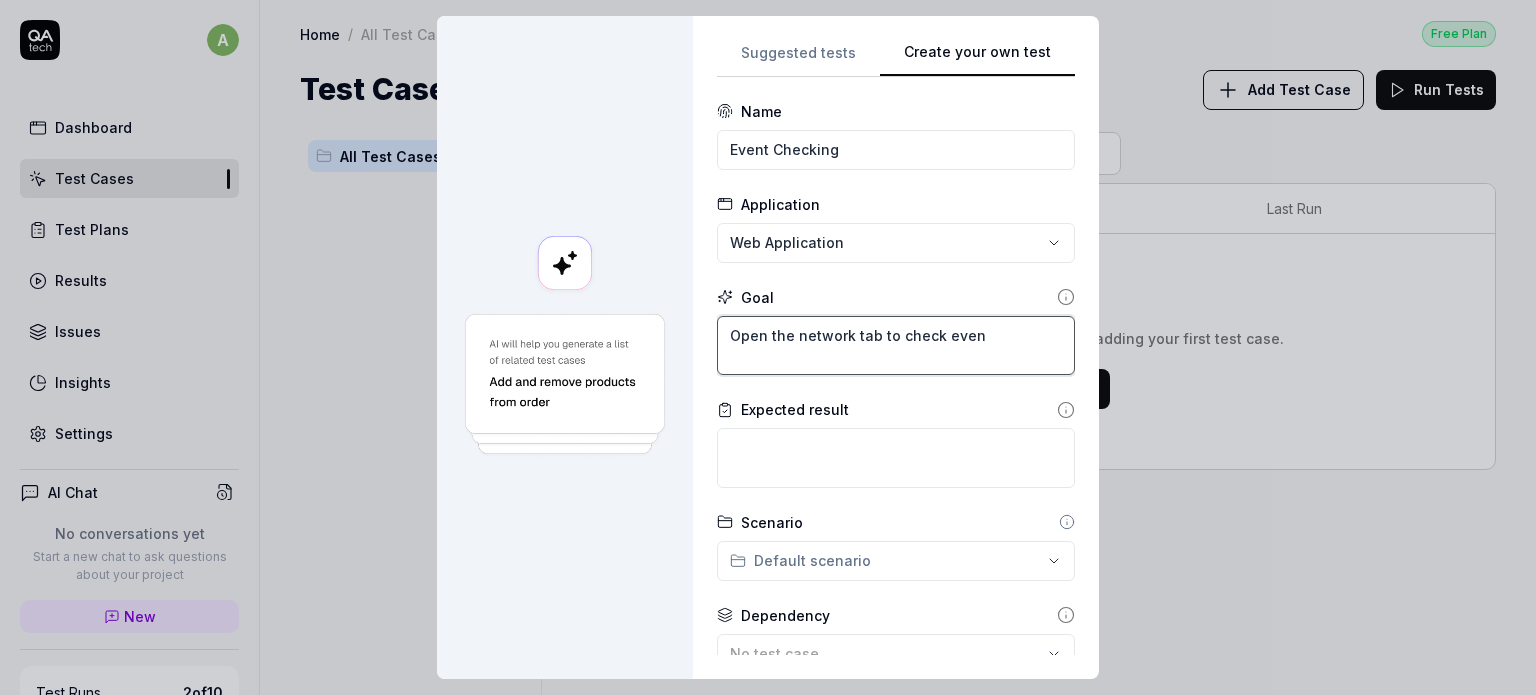 type on "*" 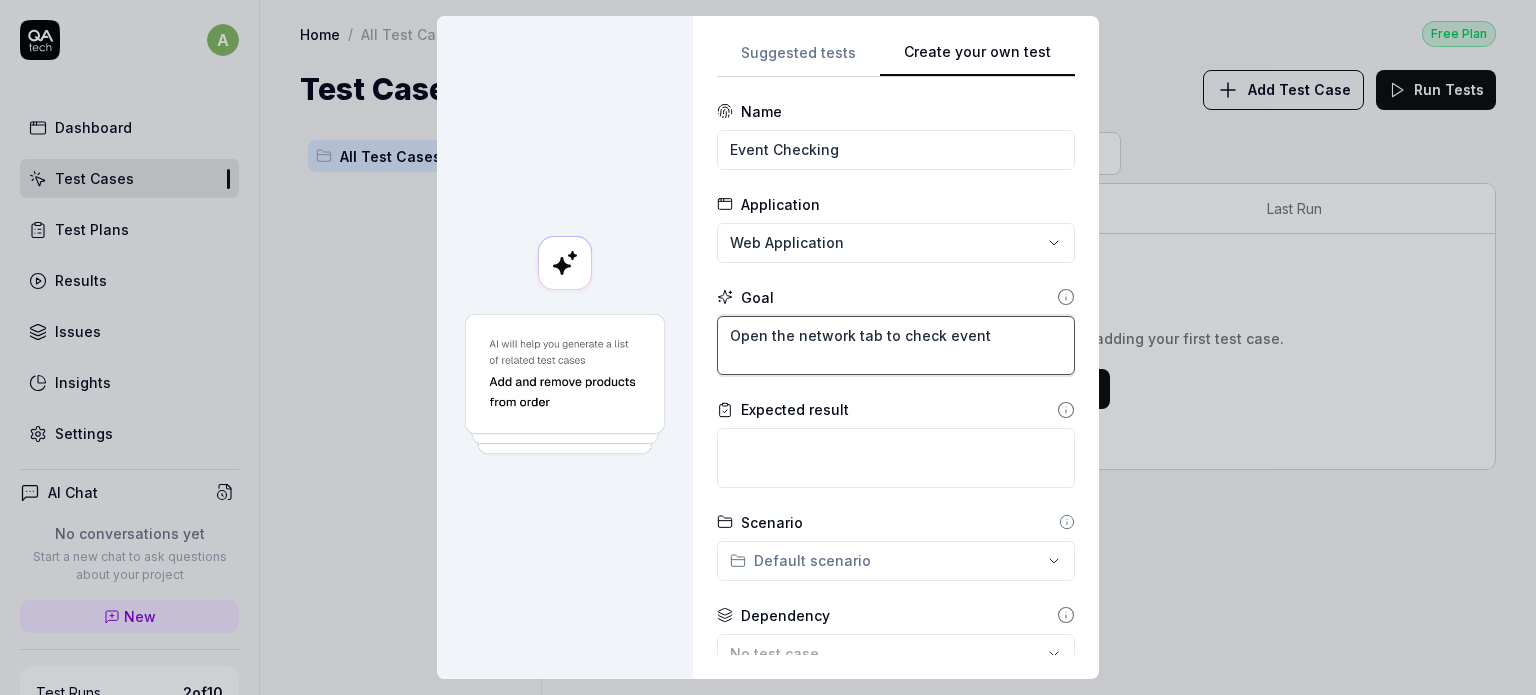type on "*" 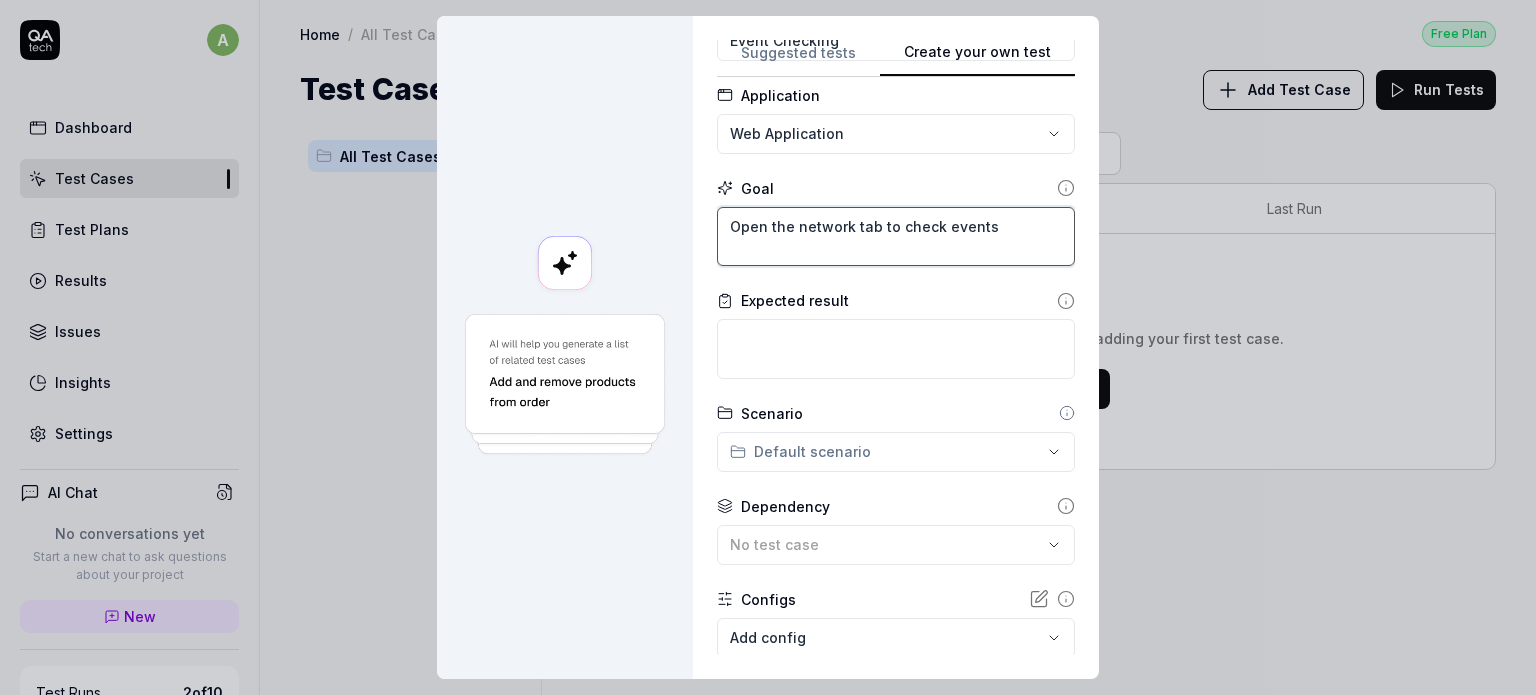 scroll, scrollTop: 200, scrollLeft: 0, axis: vertical 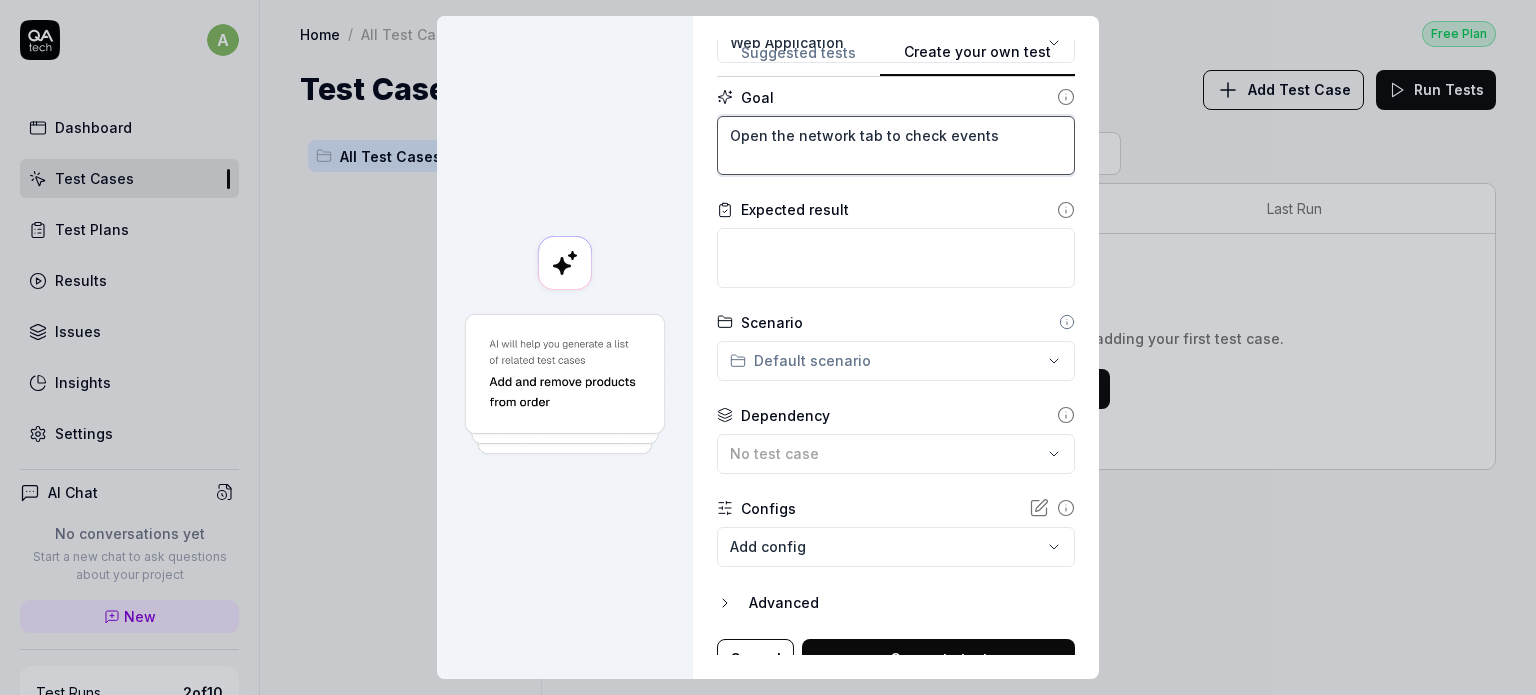 type on "Open the network tab to check events" 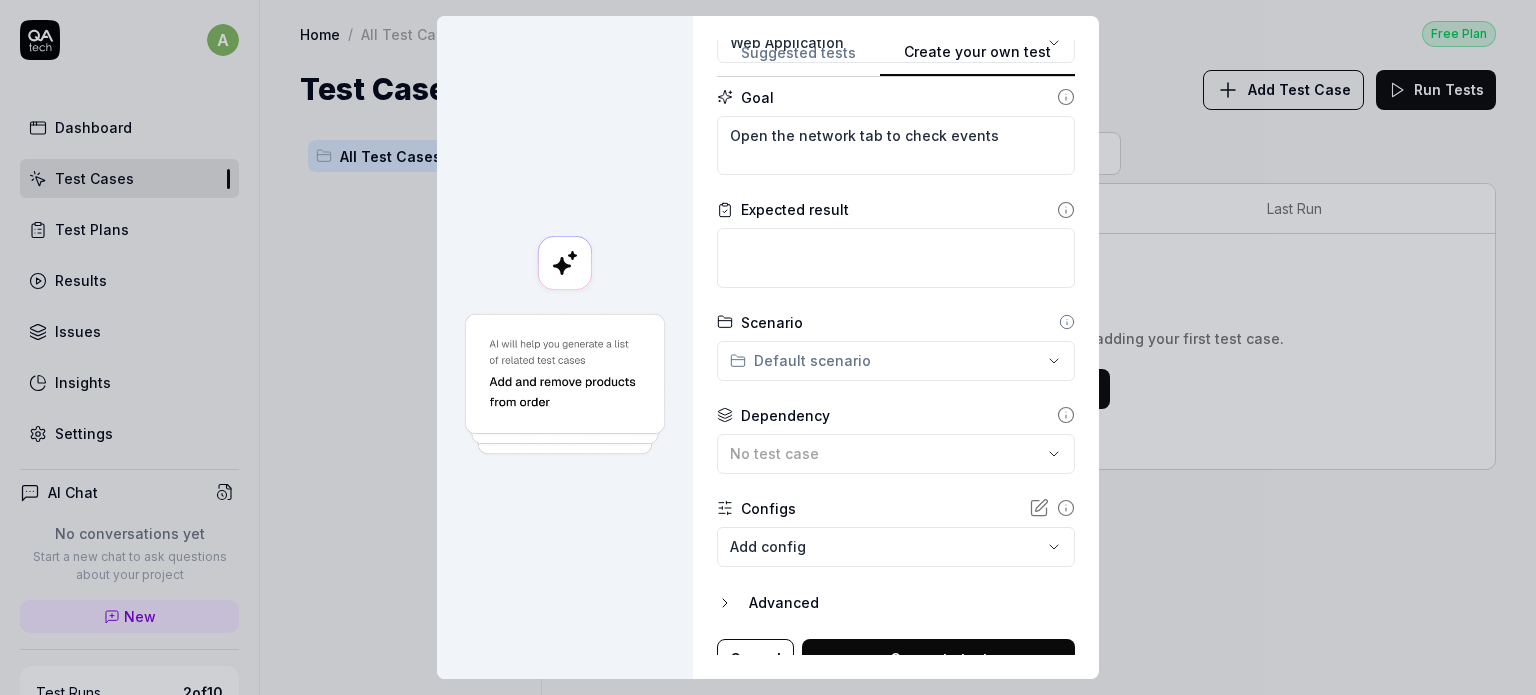 click on "Expected result" at bounding box center (896, 243) 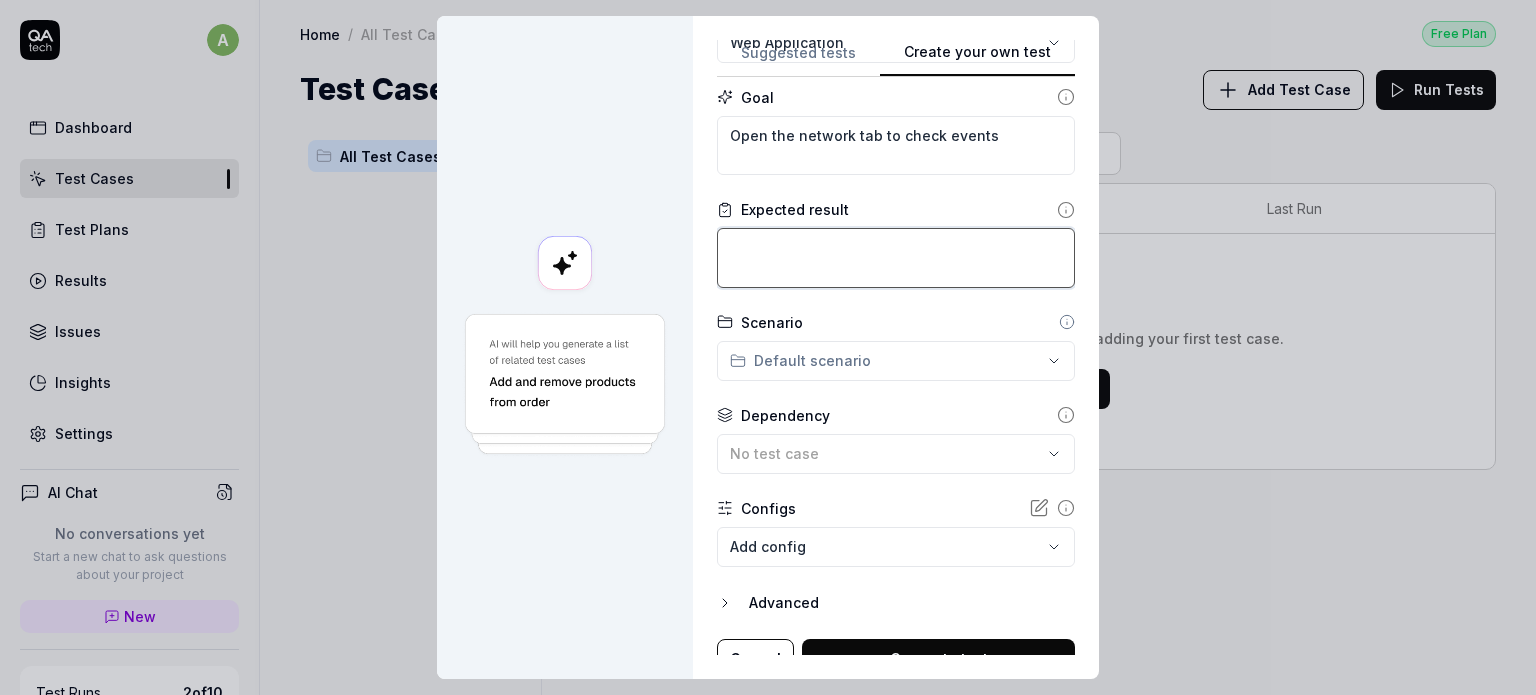 click at bounding box center [896, 258] 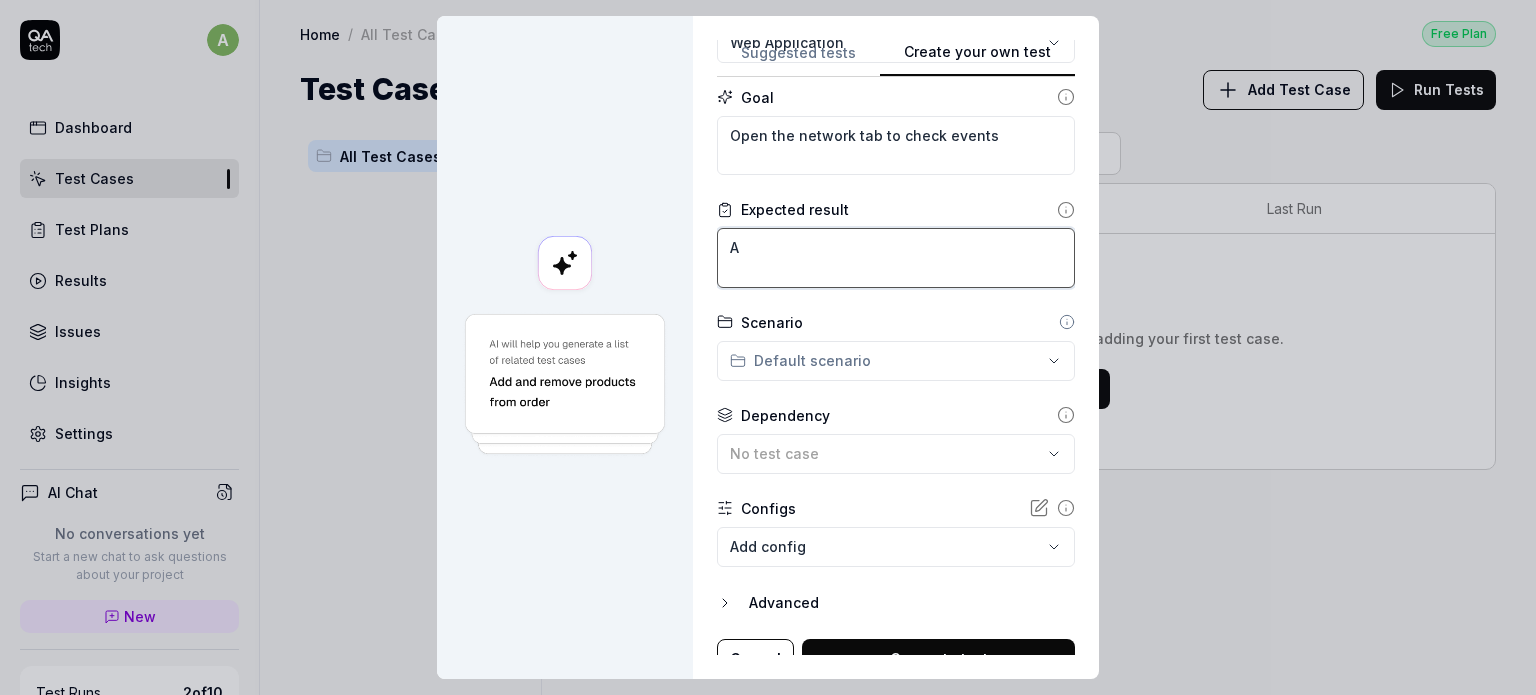 type on "*" 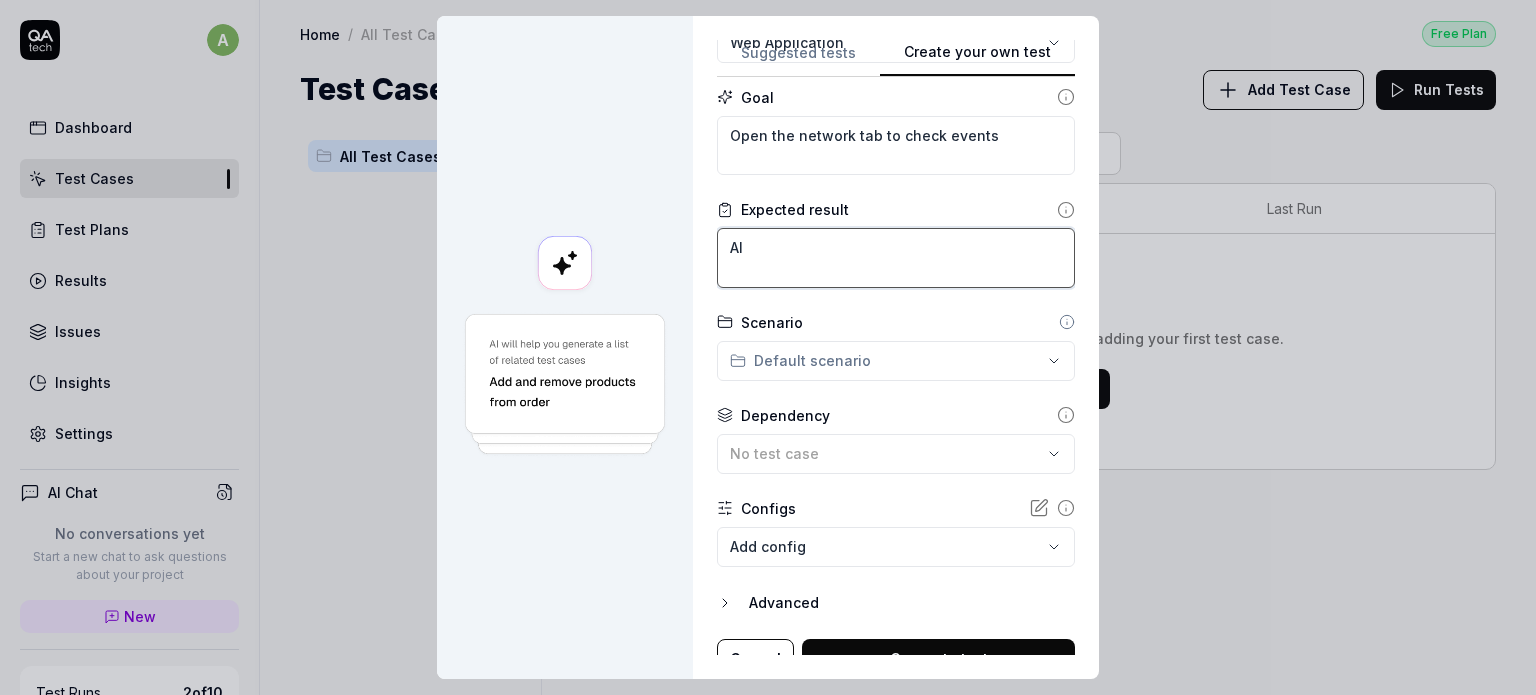 type on "*" 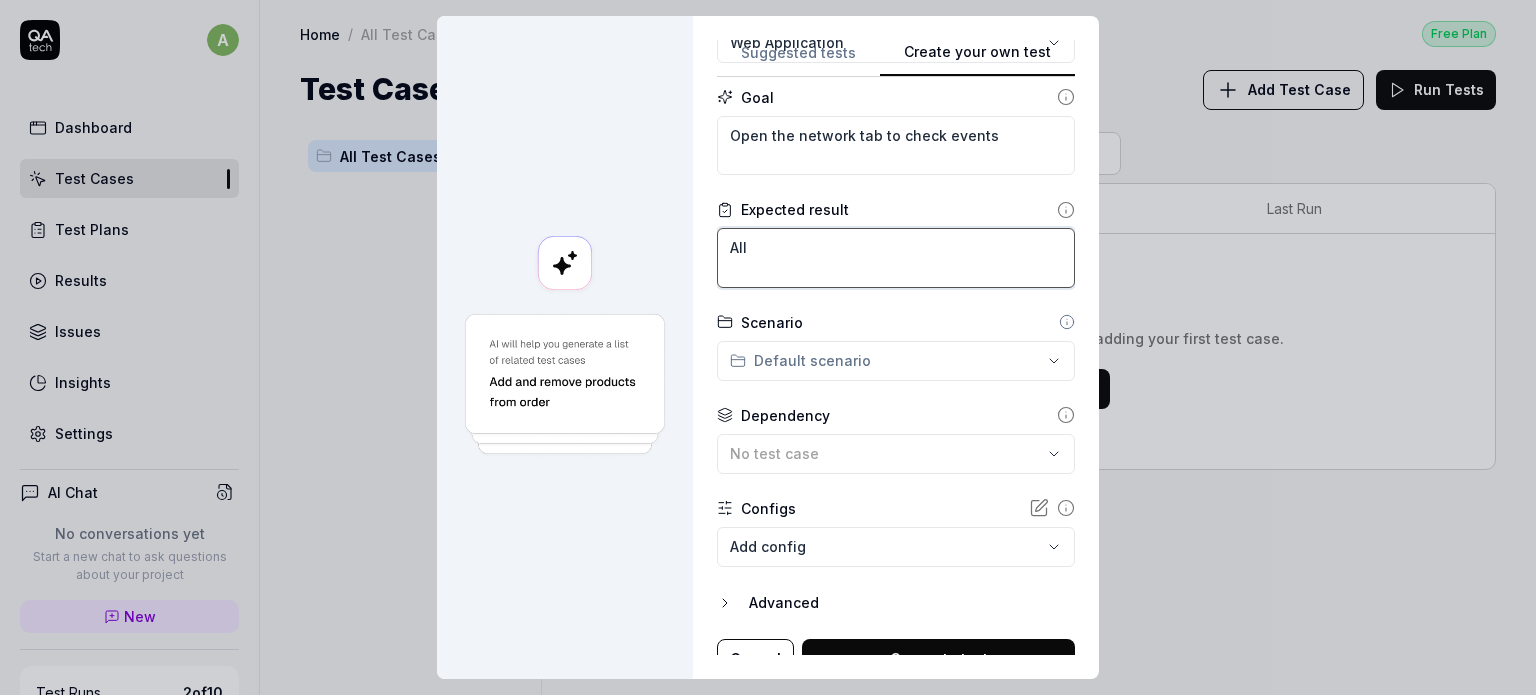 type on "*" 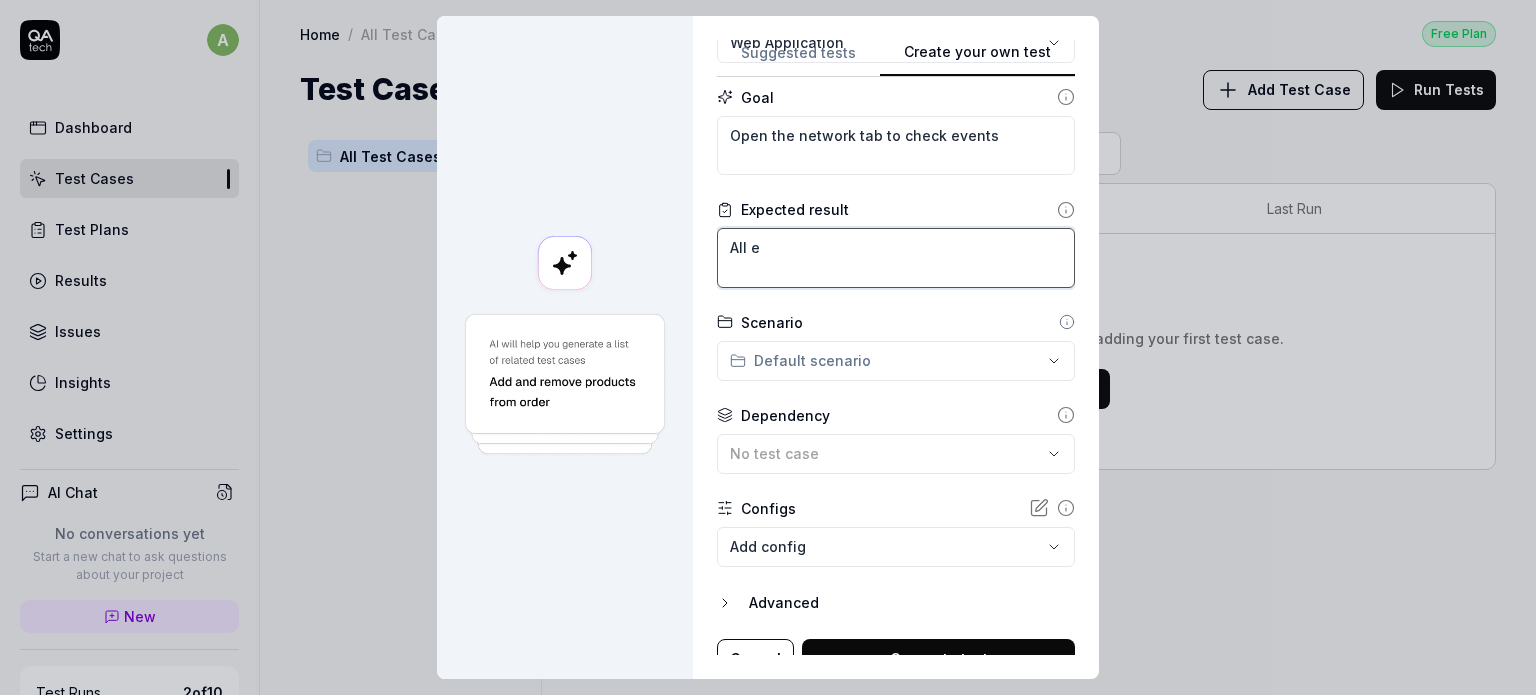 type on "*" 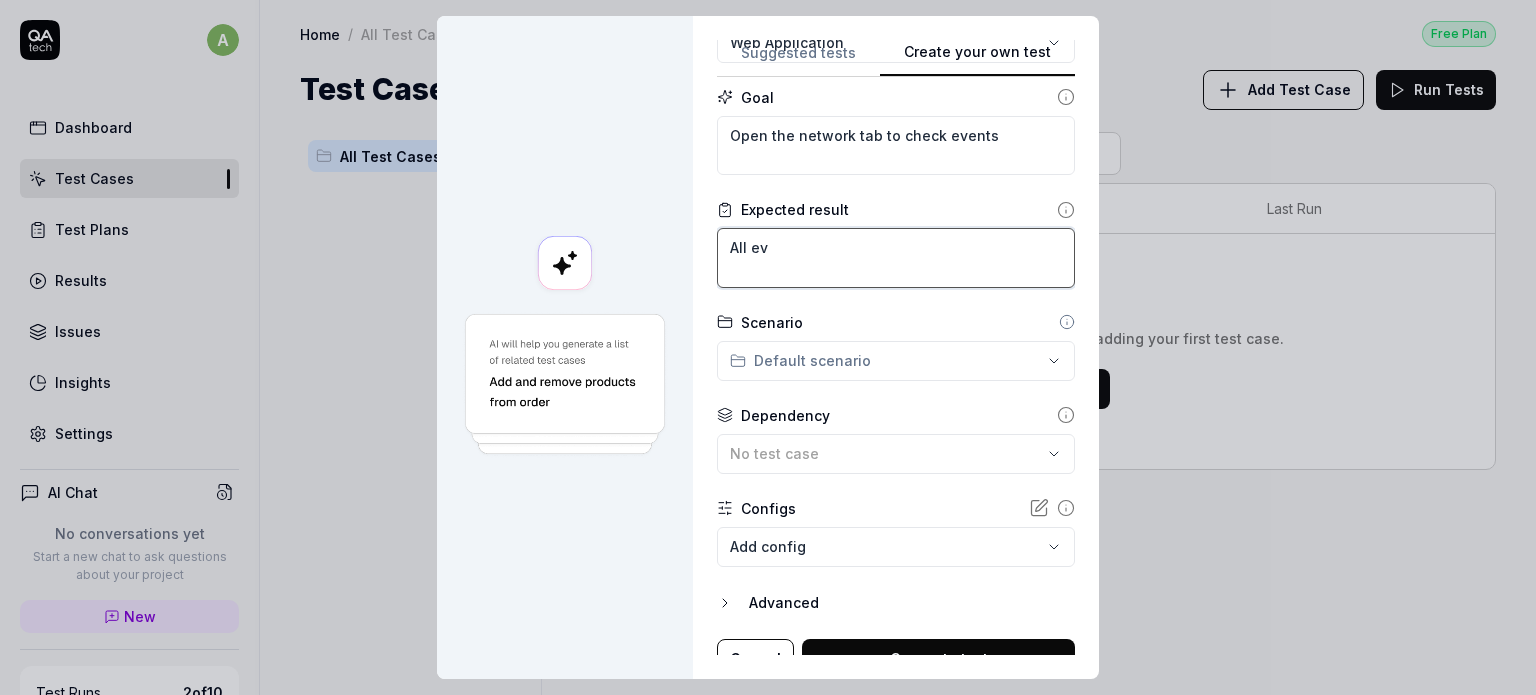 type on "*" 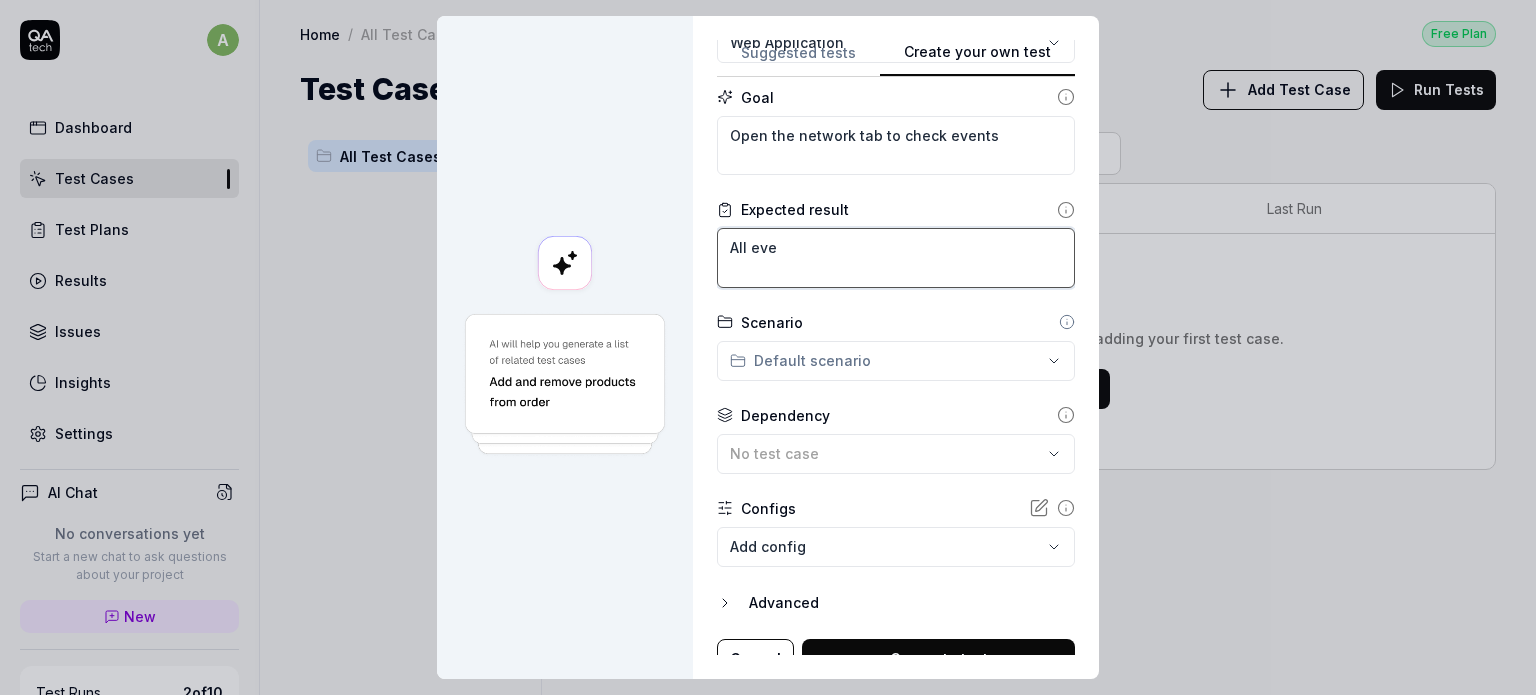 type on "*" 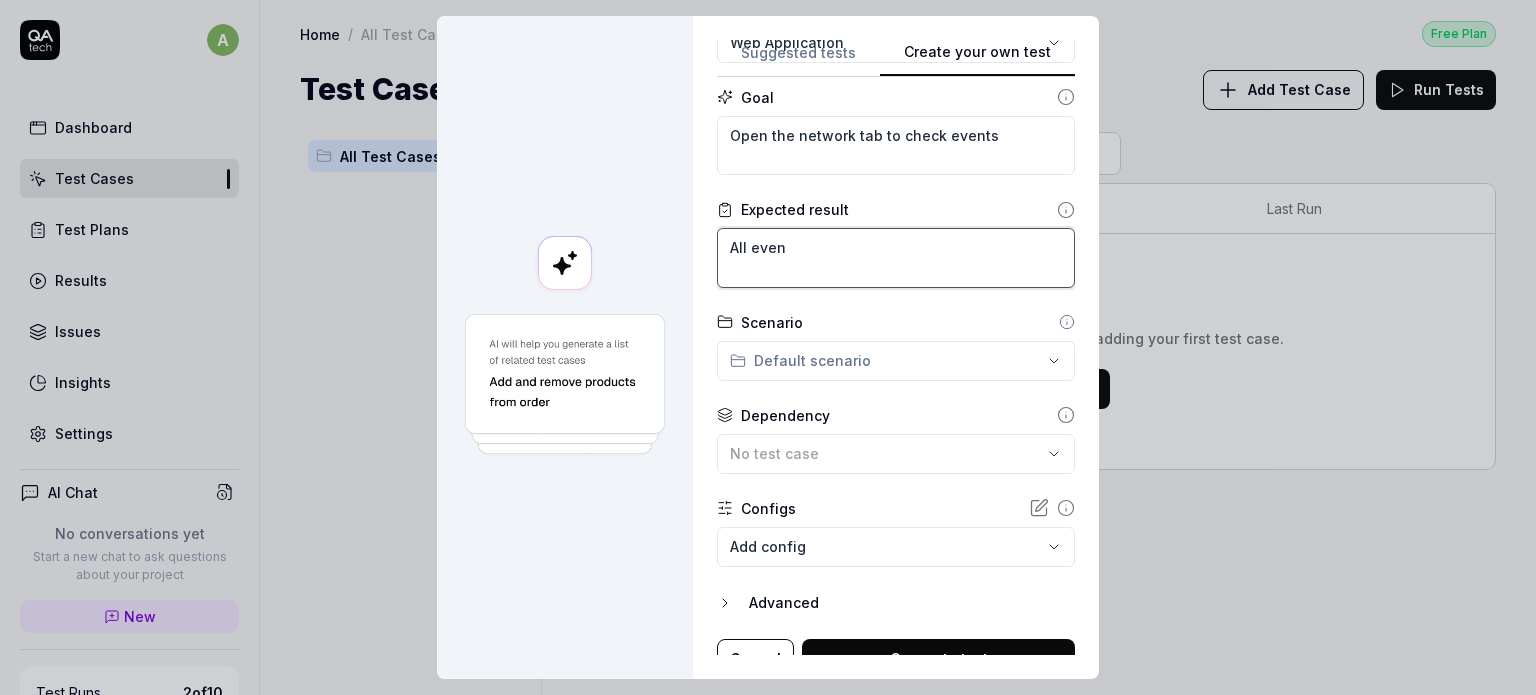 type on "*" 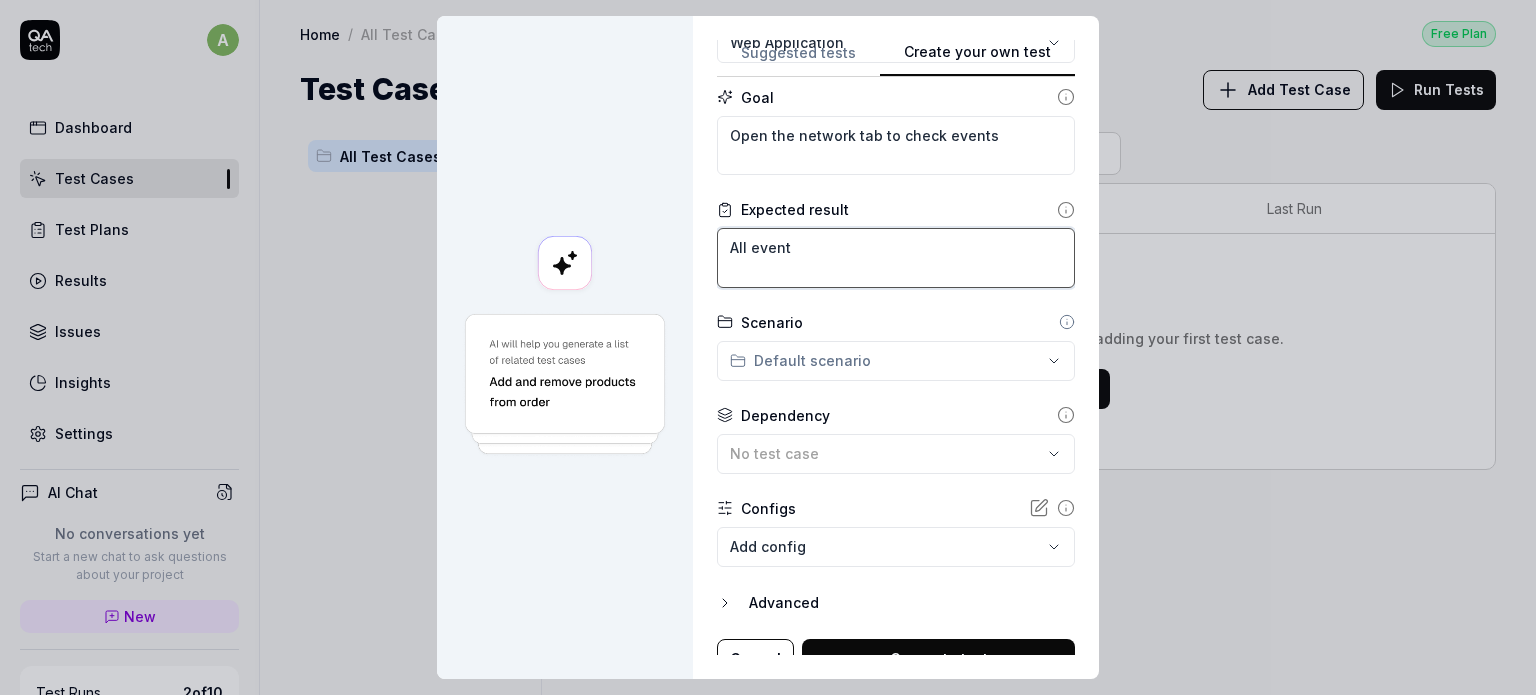 type on "*" 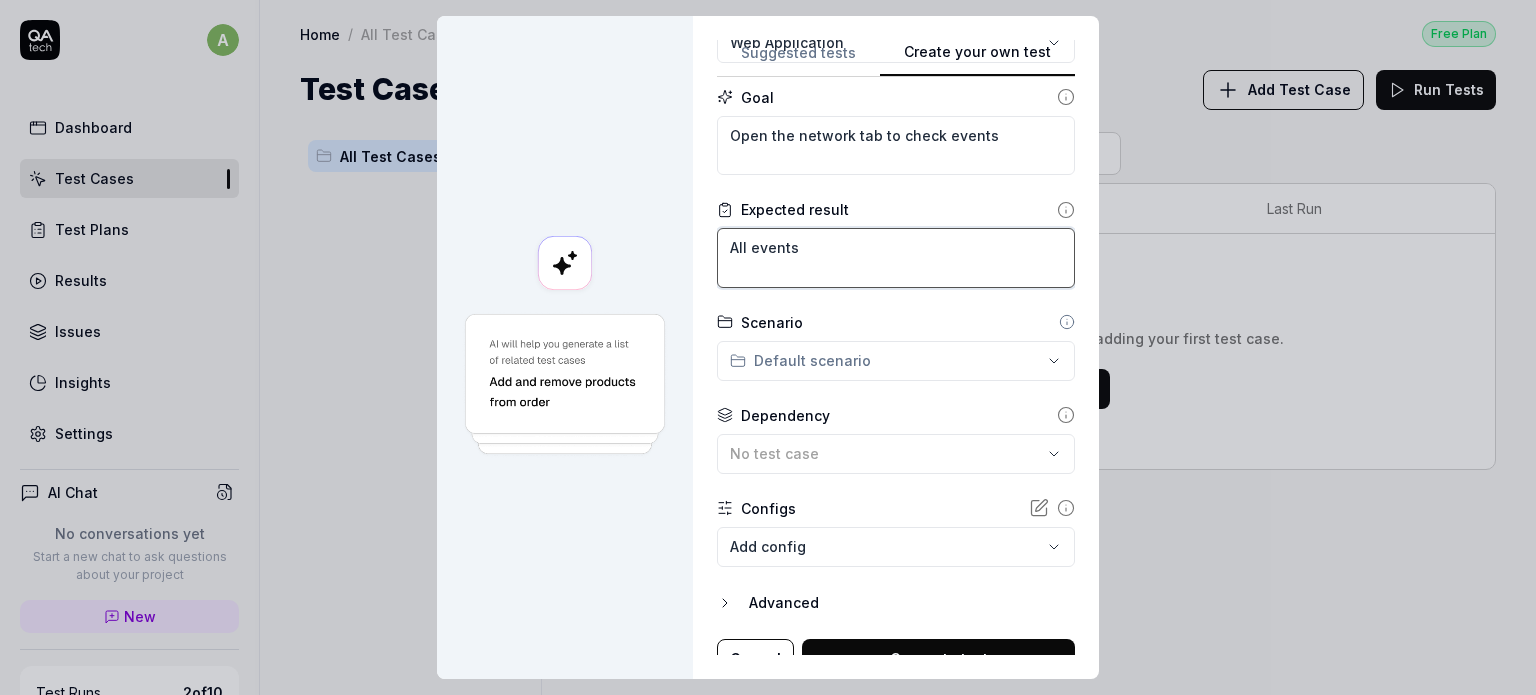 type on "*" 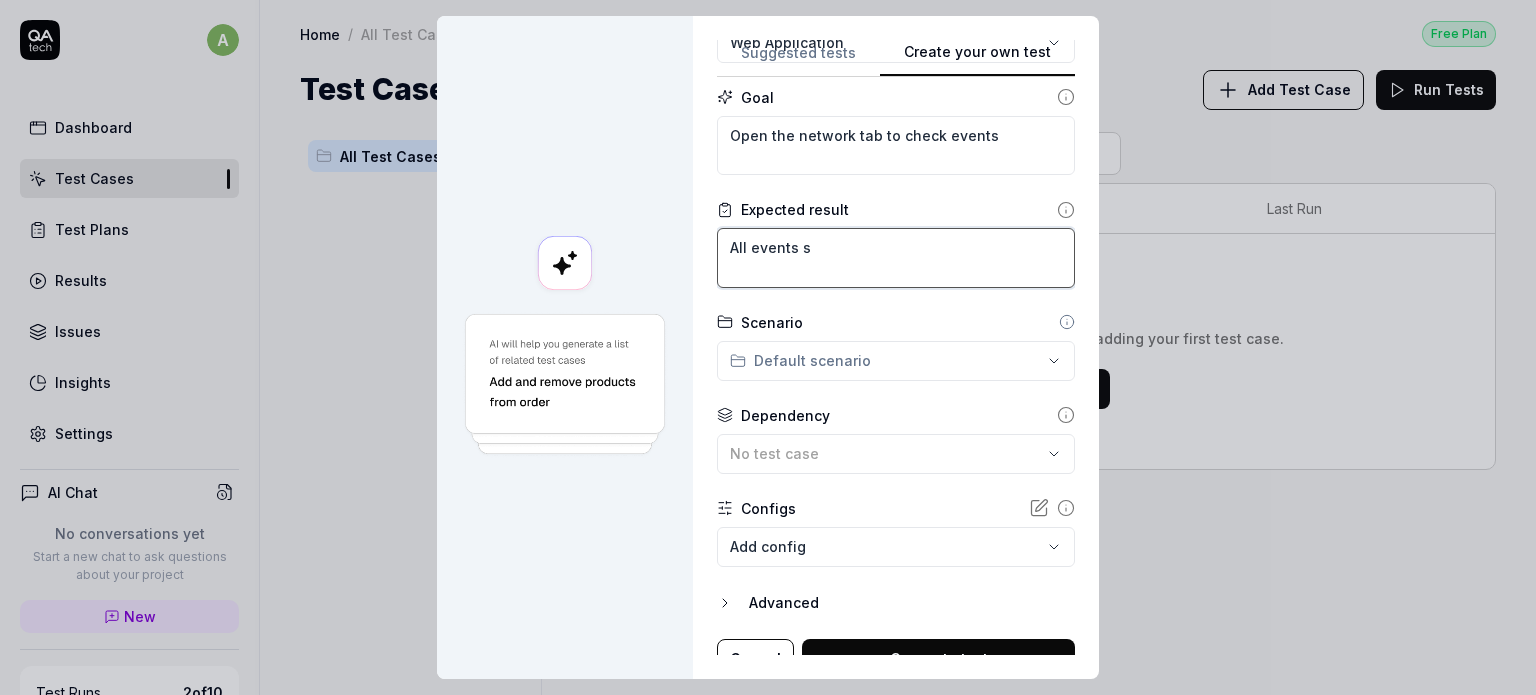 type on "*" 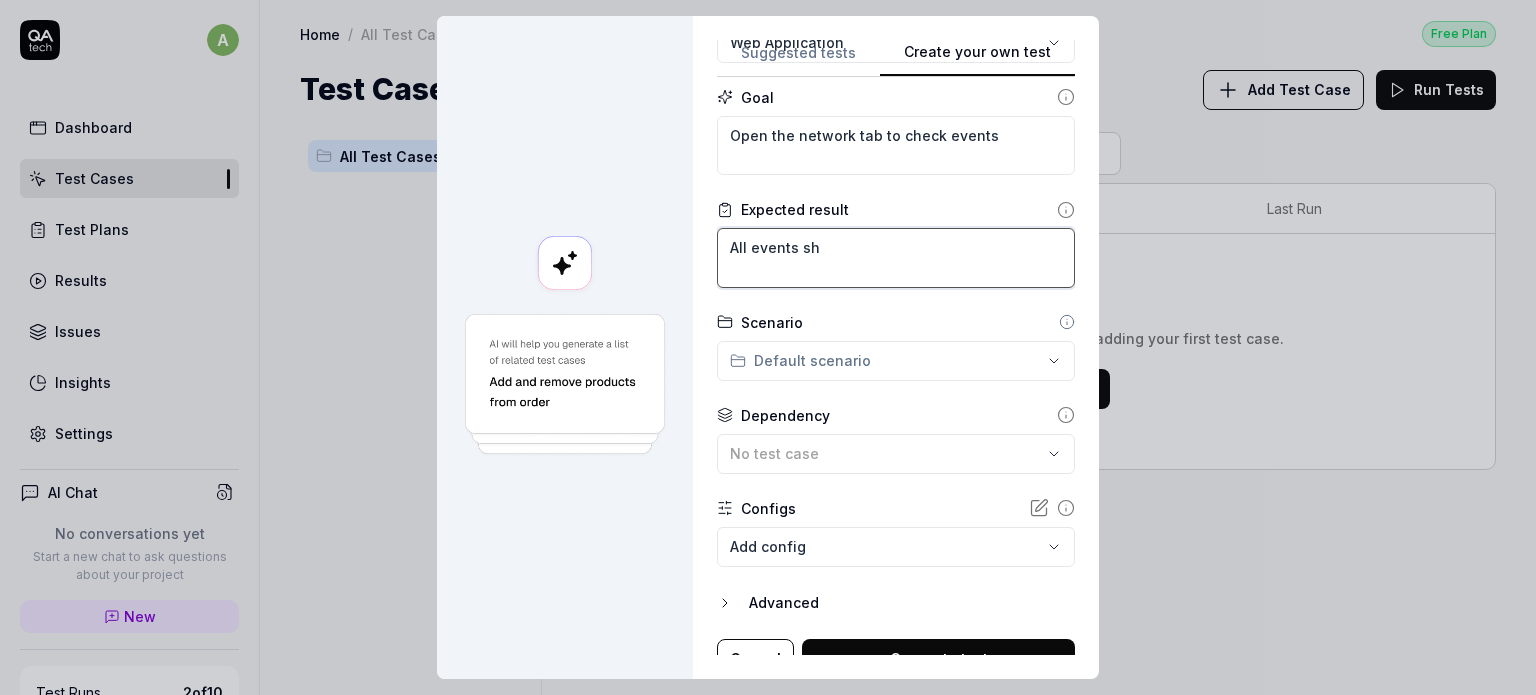 type on "*" 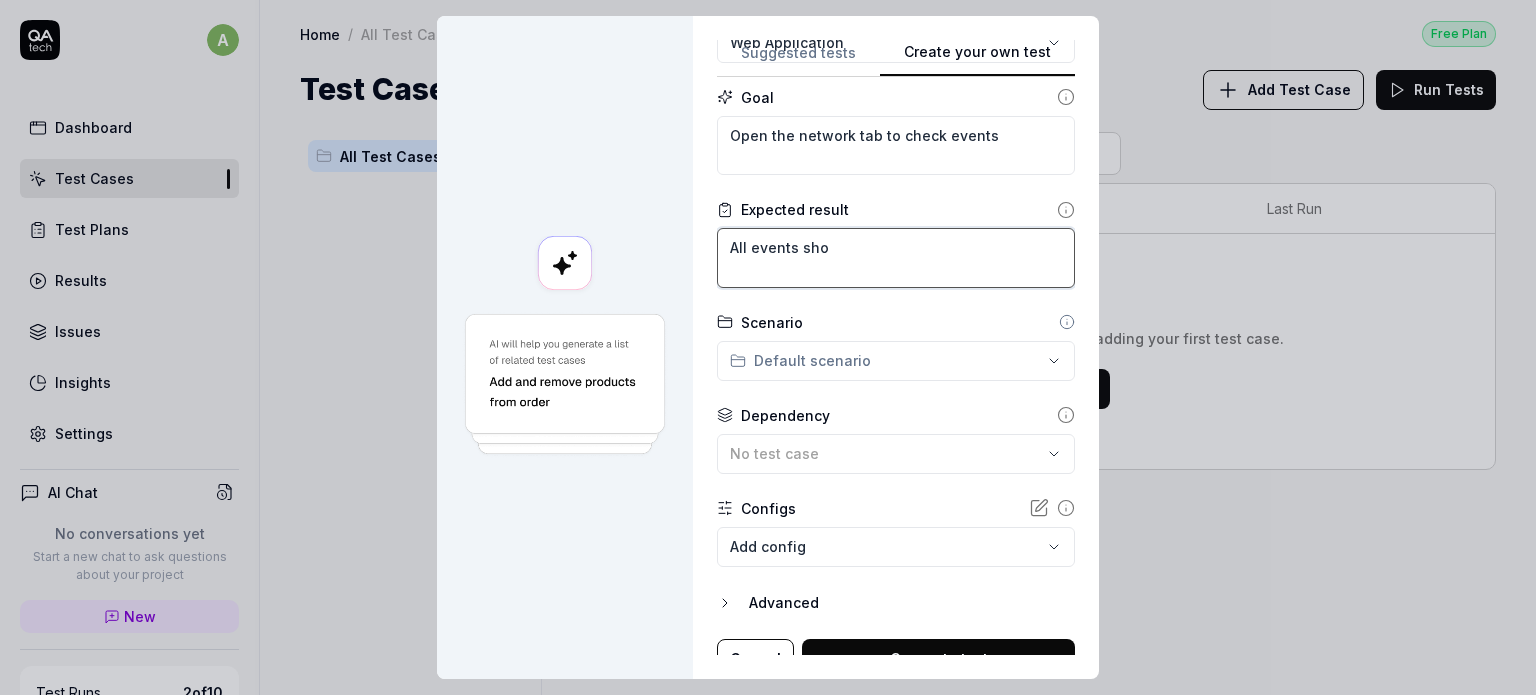 type on "*" 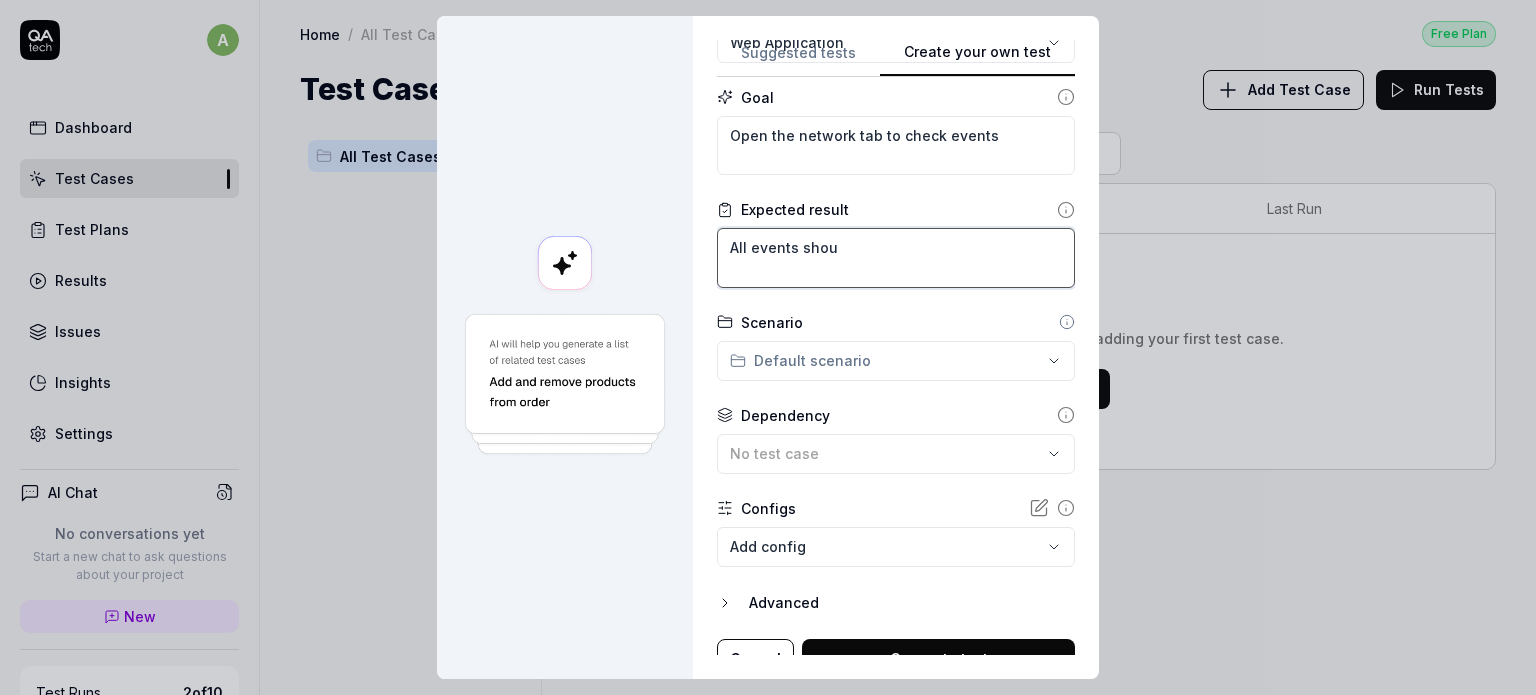 type on "*" 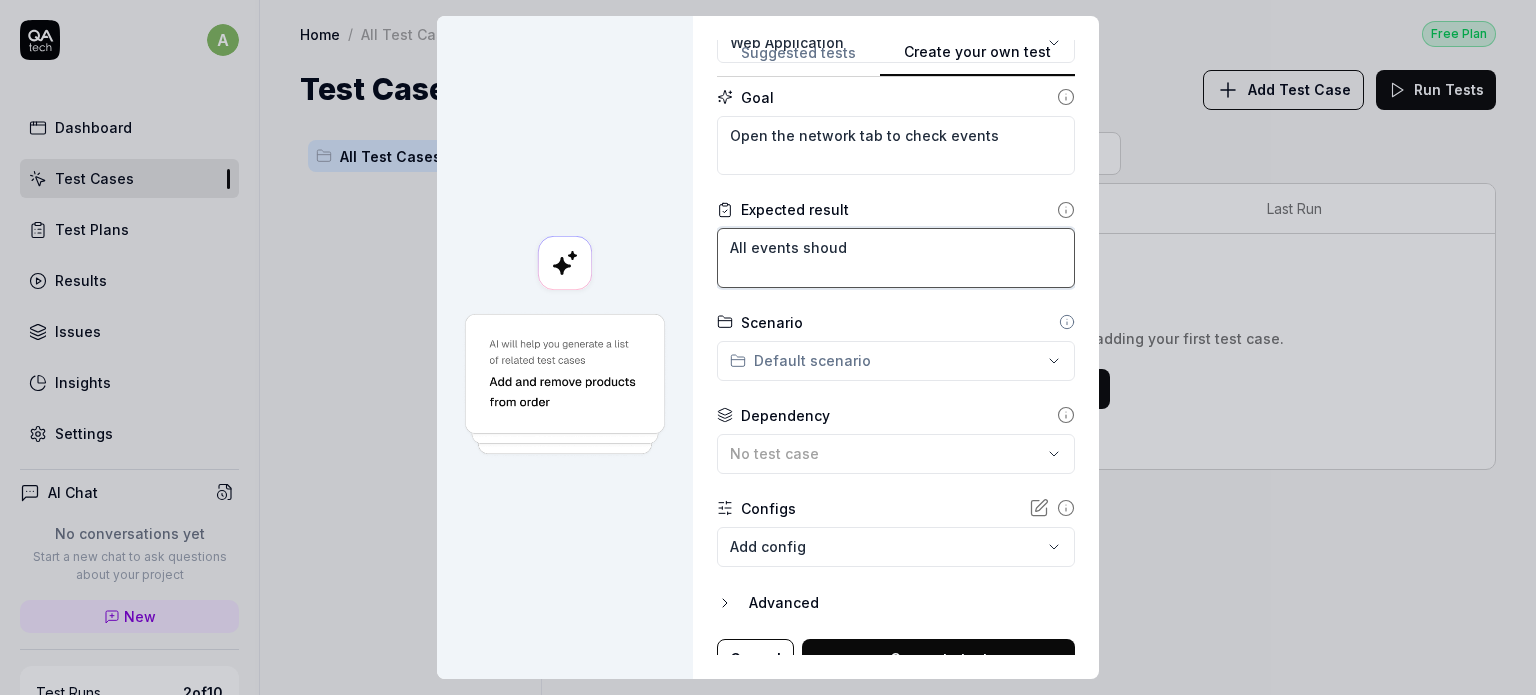 type on "*" 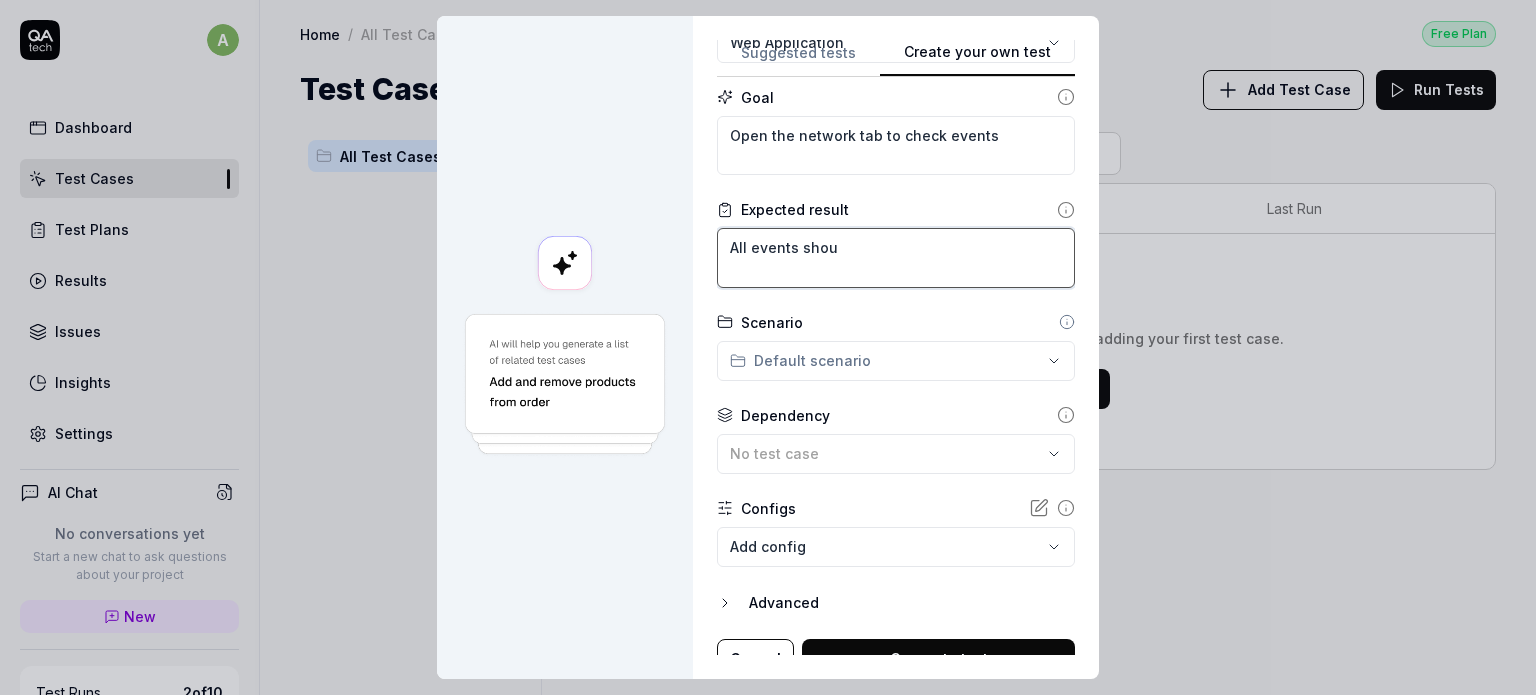 type on "*" 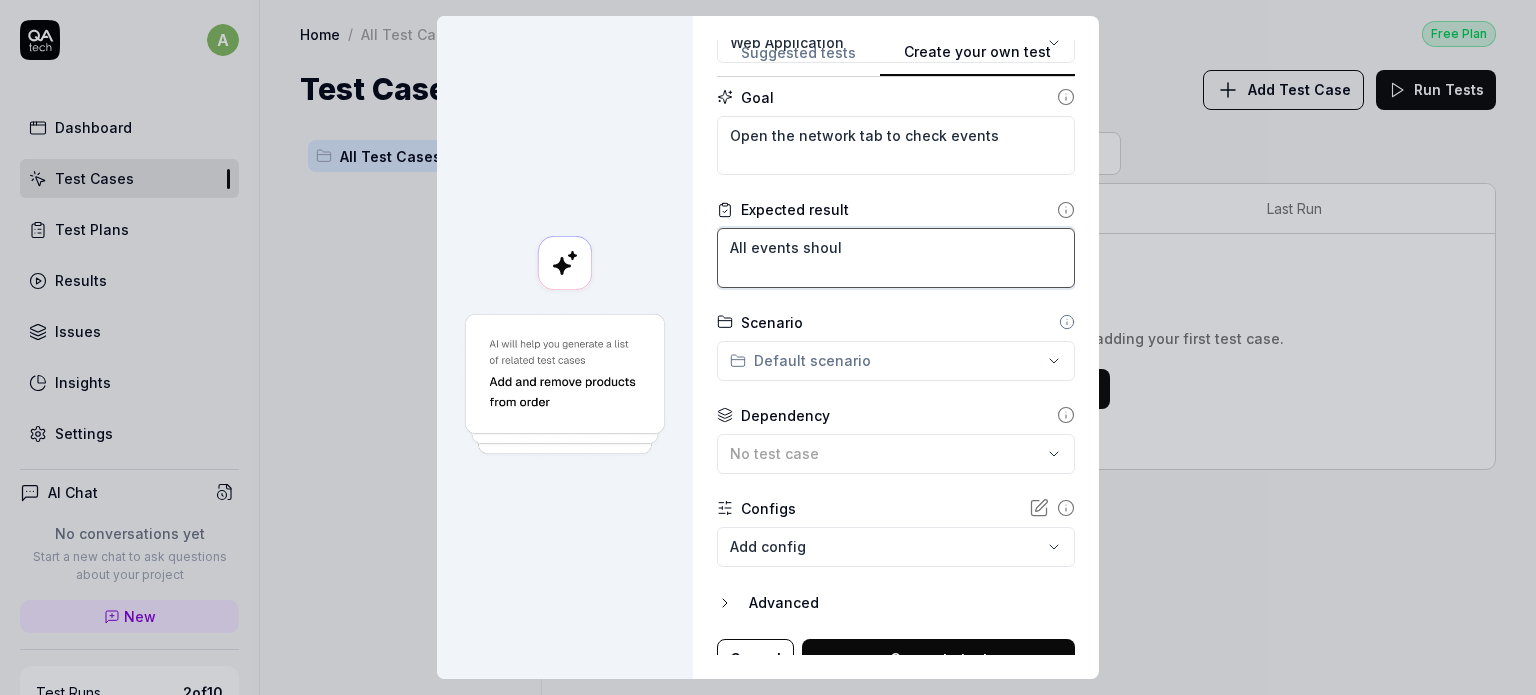 type on "*" 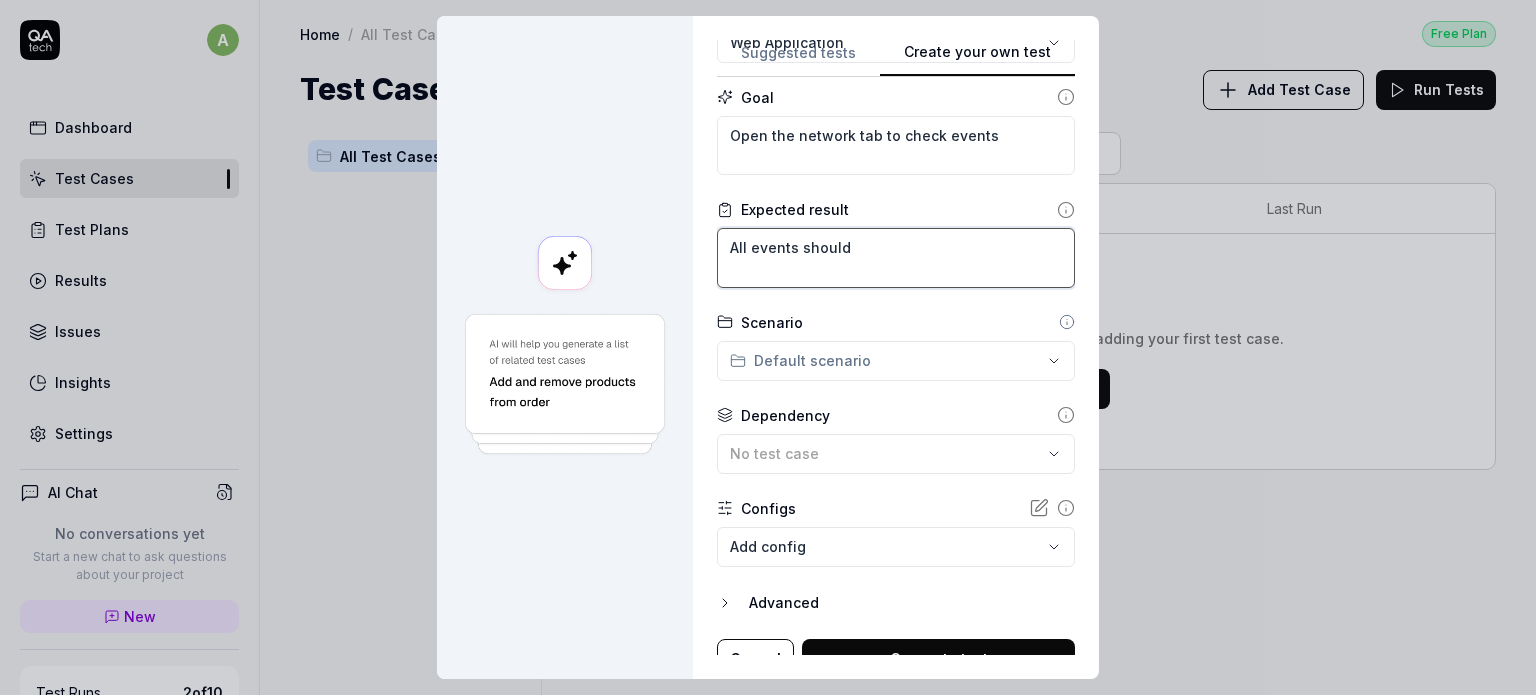 type on "*" 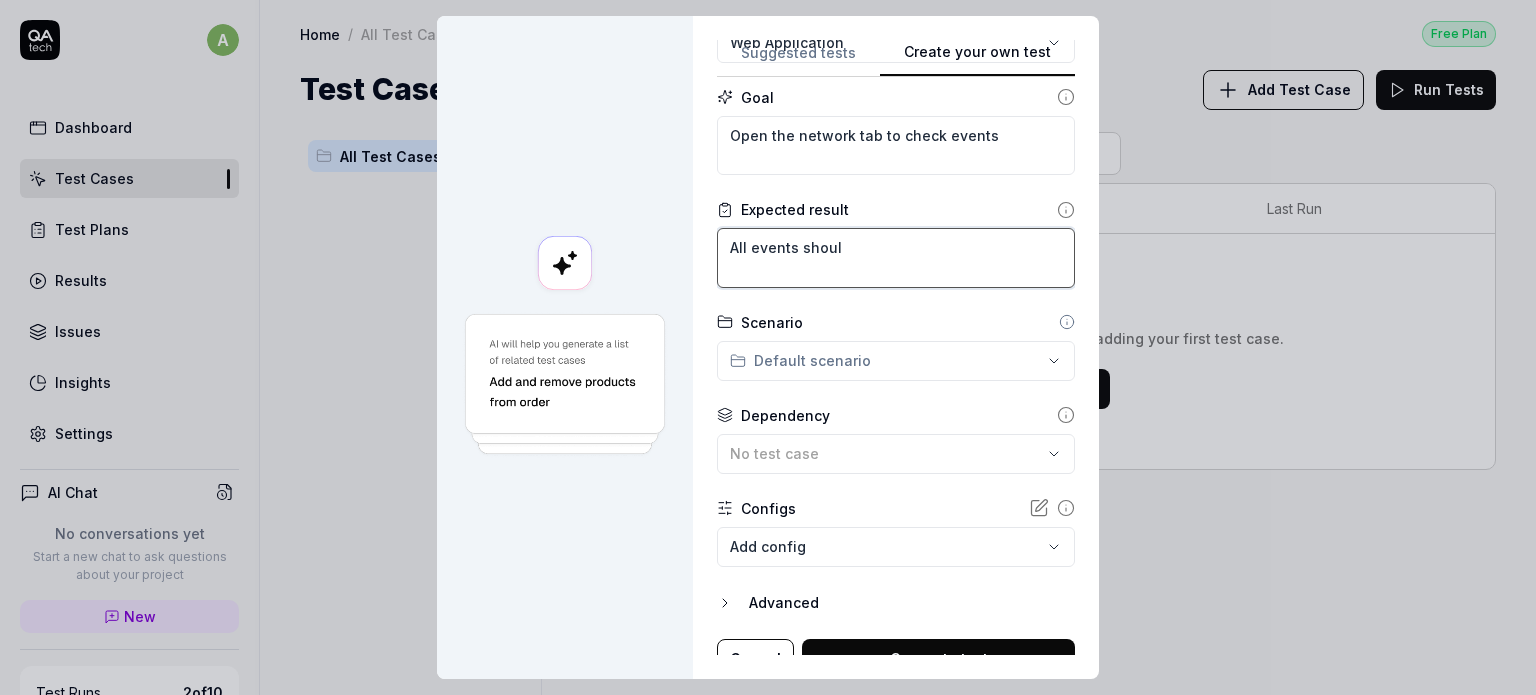 type on "*" 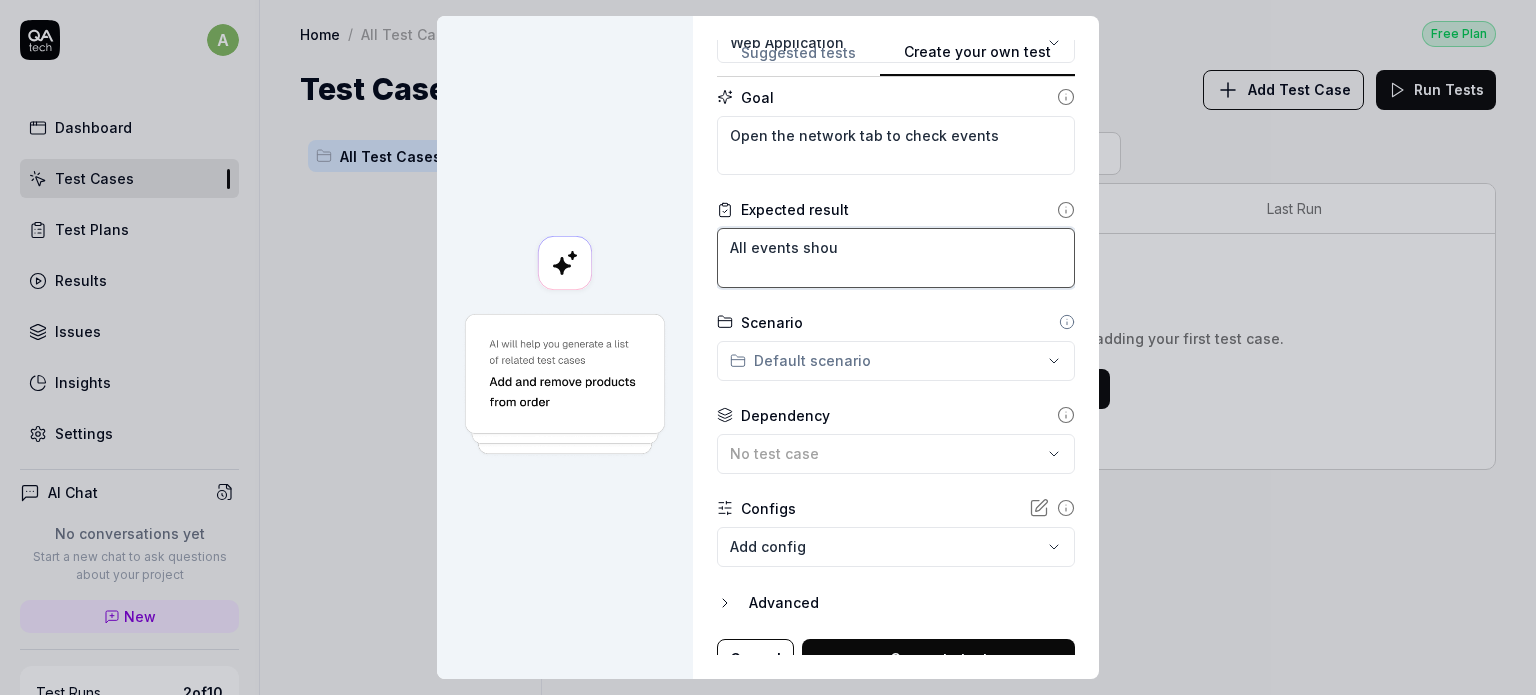 type on "*" 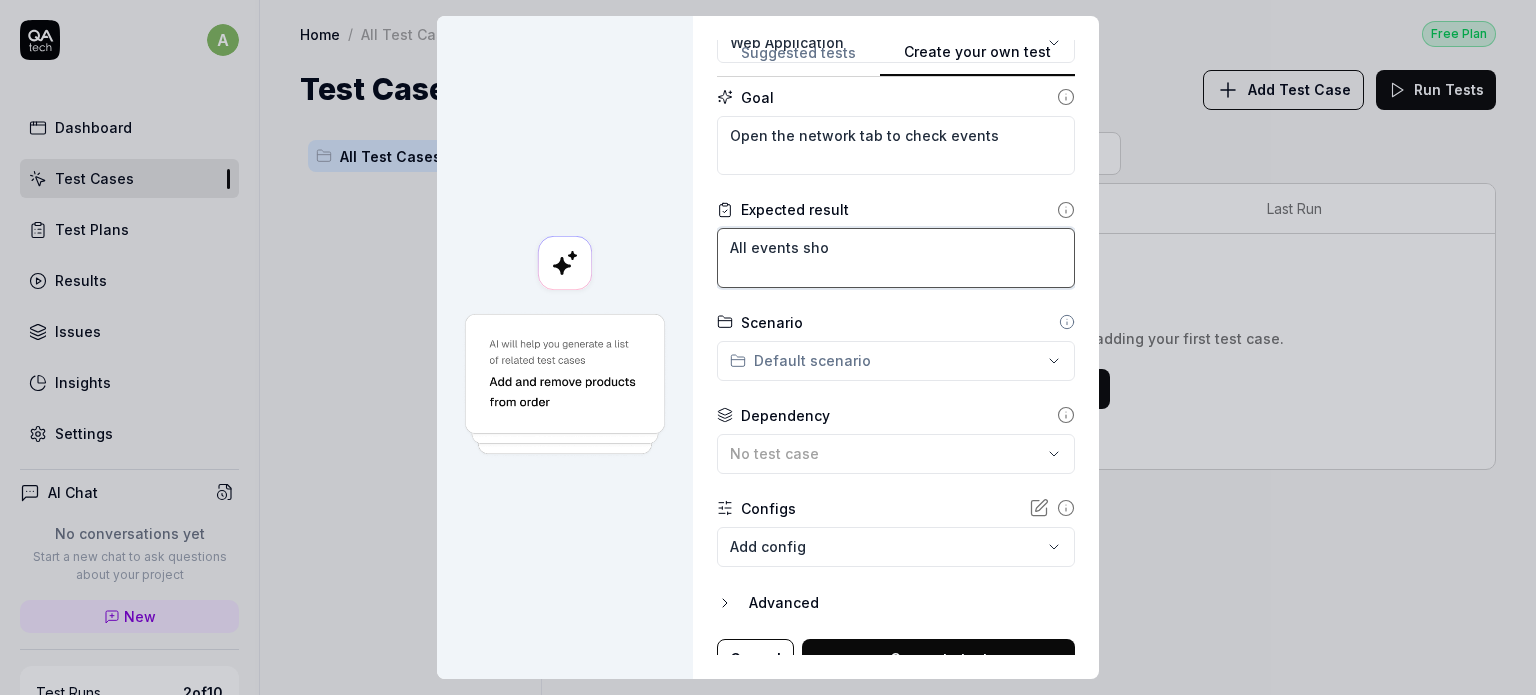 type on "*" 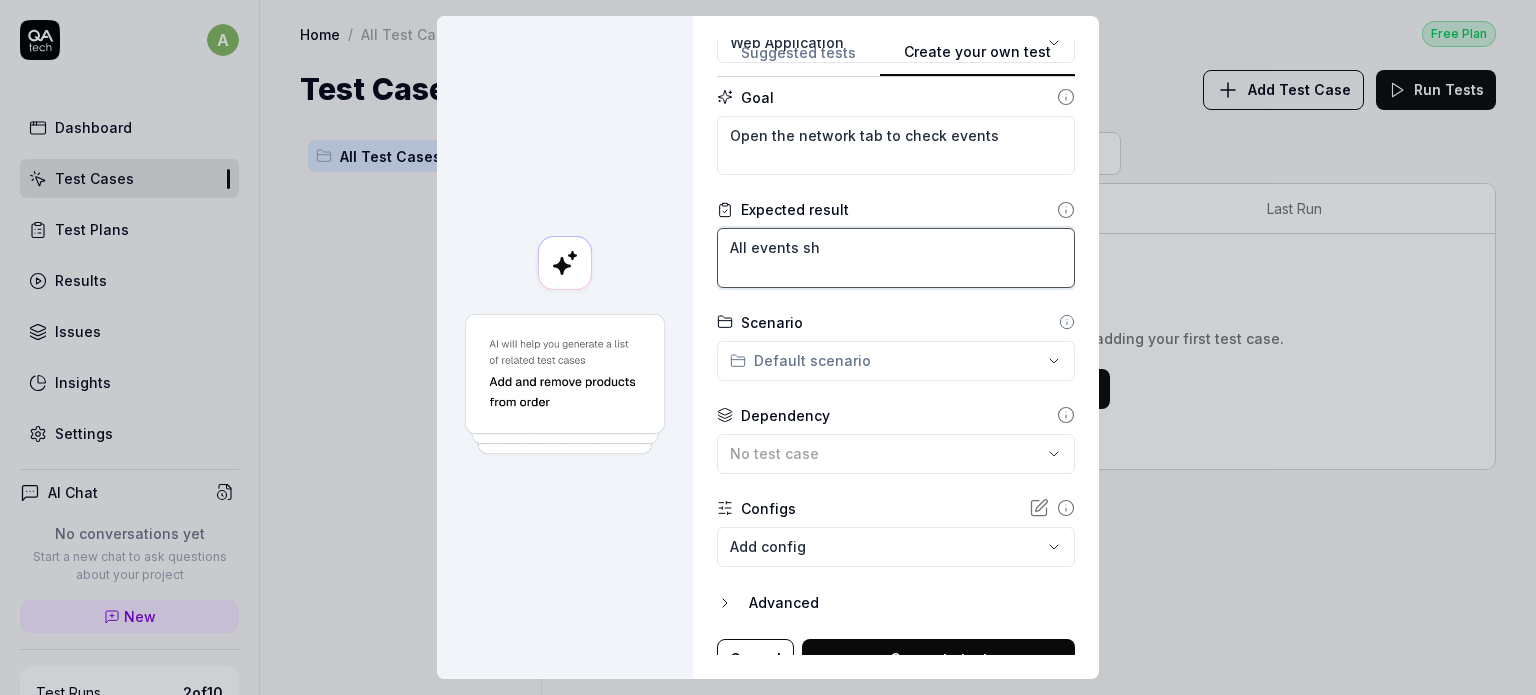 type on "*" 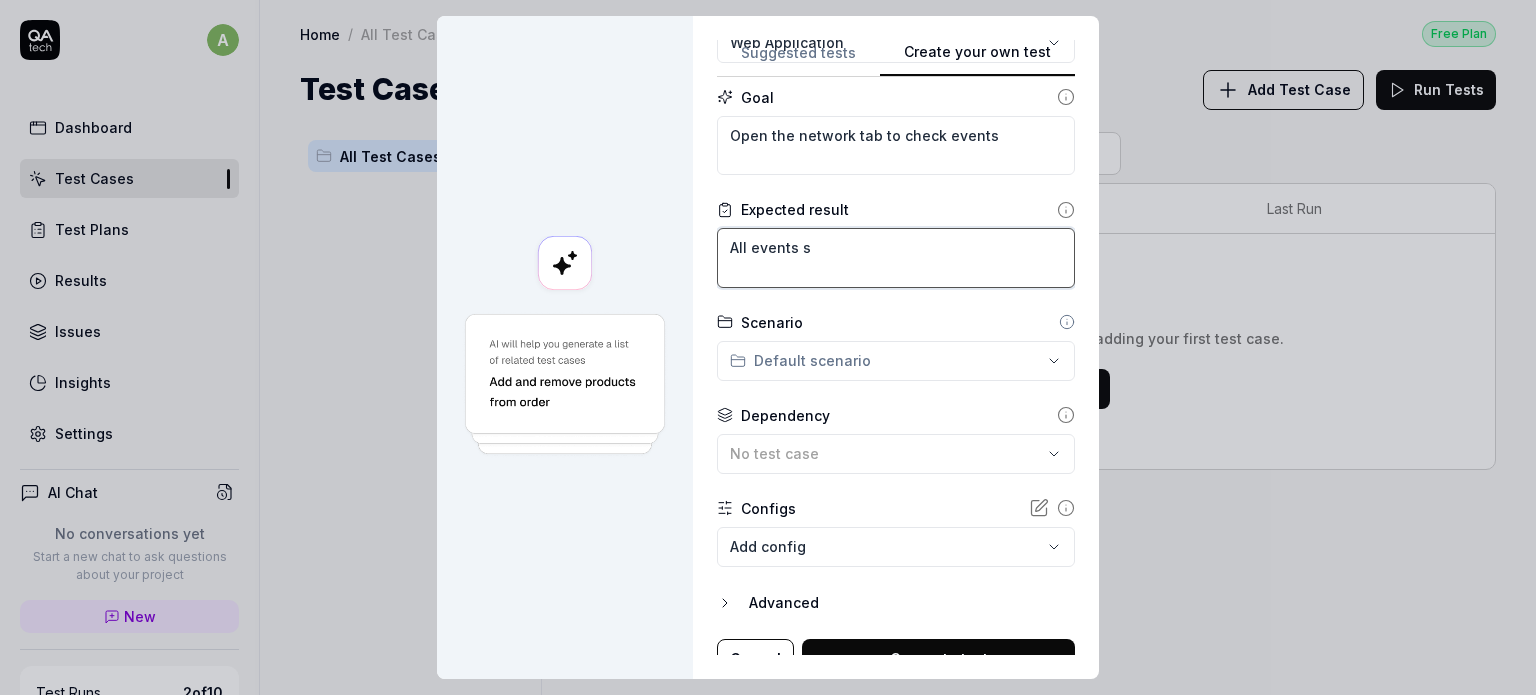 type on "*" 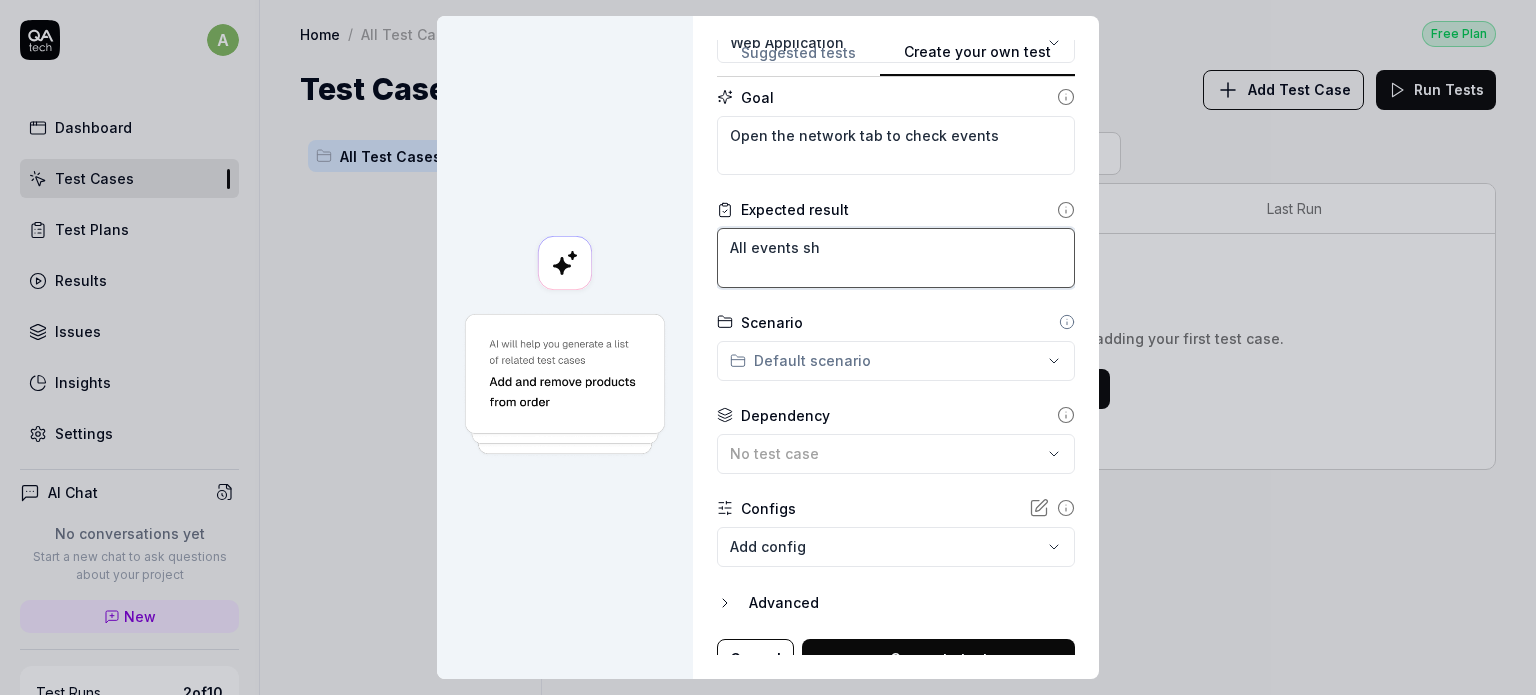 type on "*" 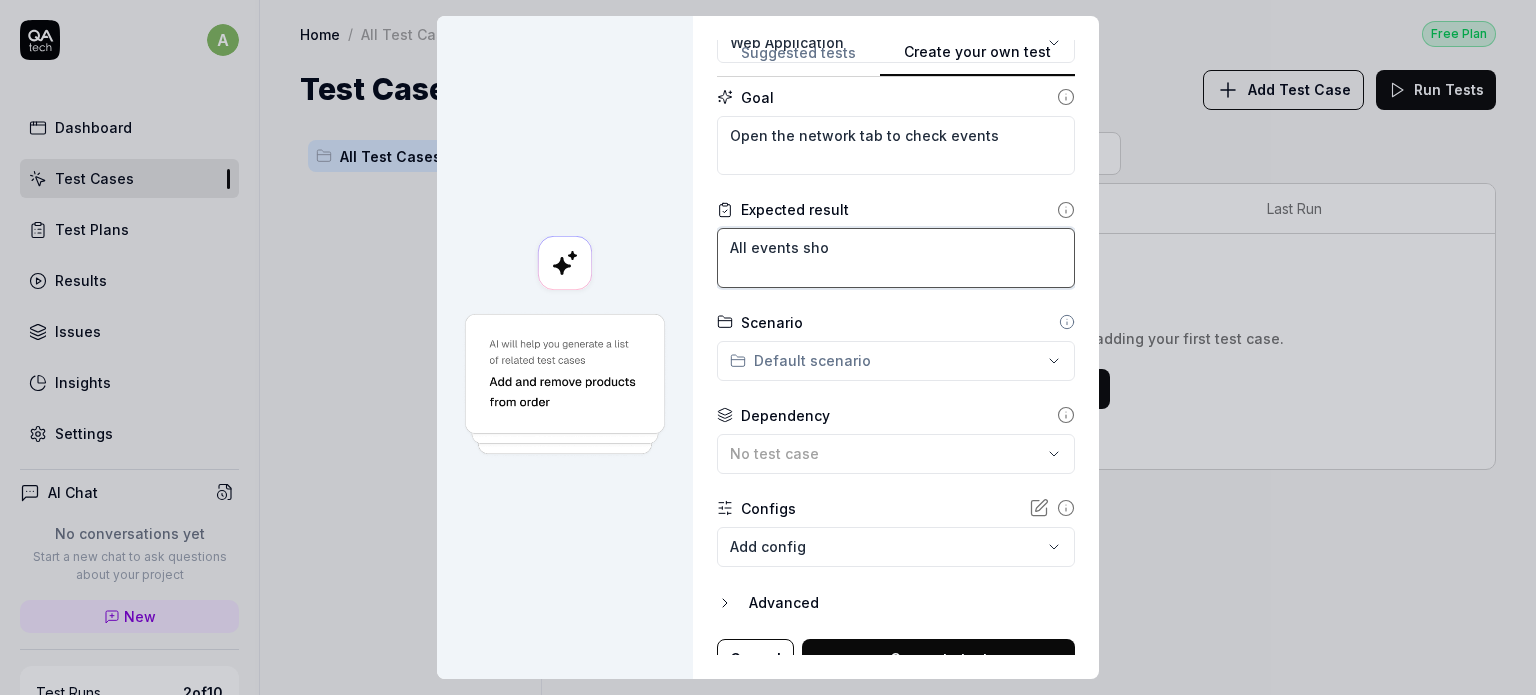 type on "*" 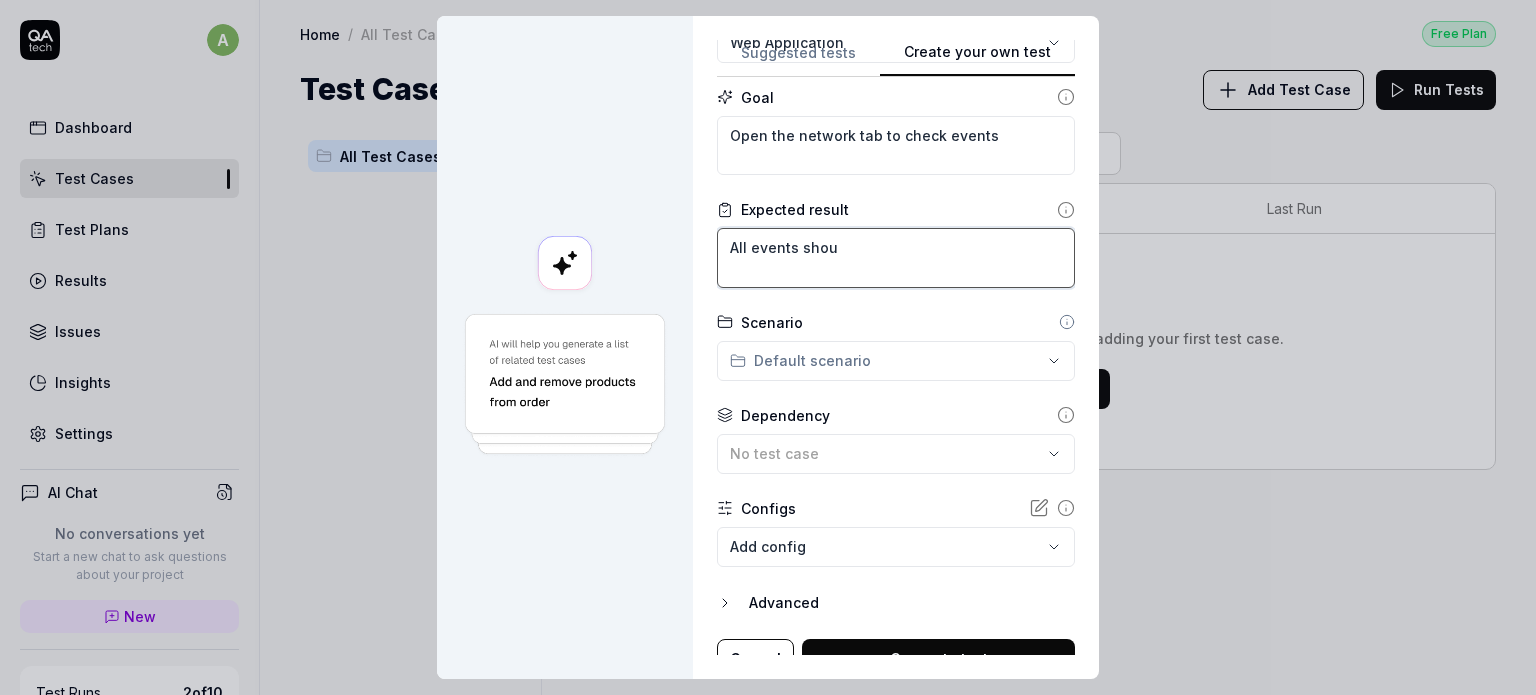type on "*" 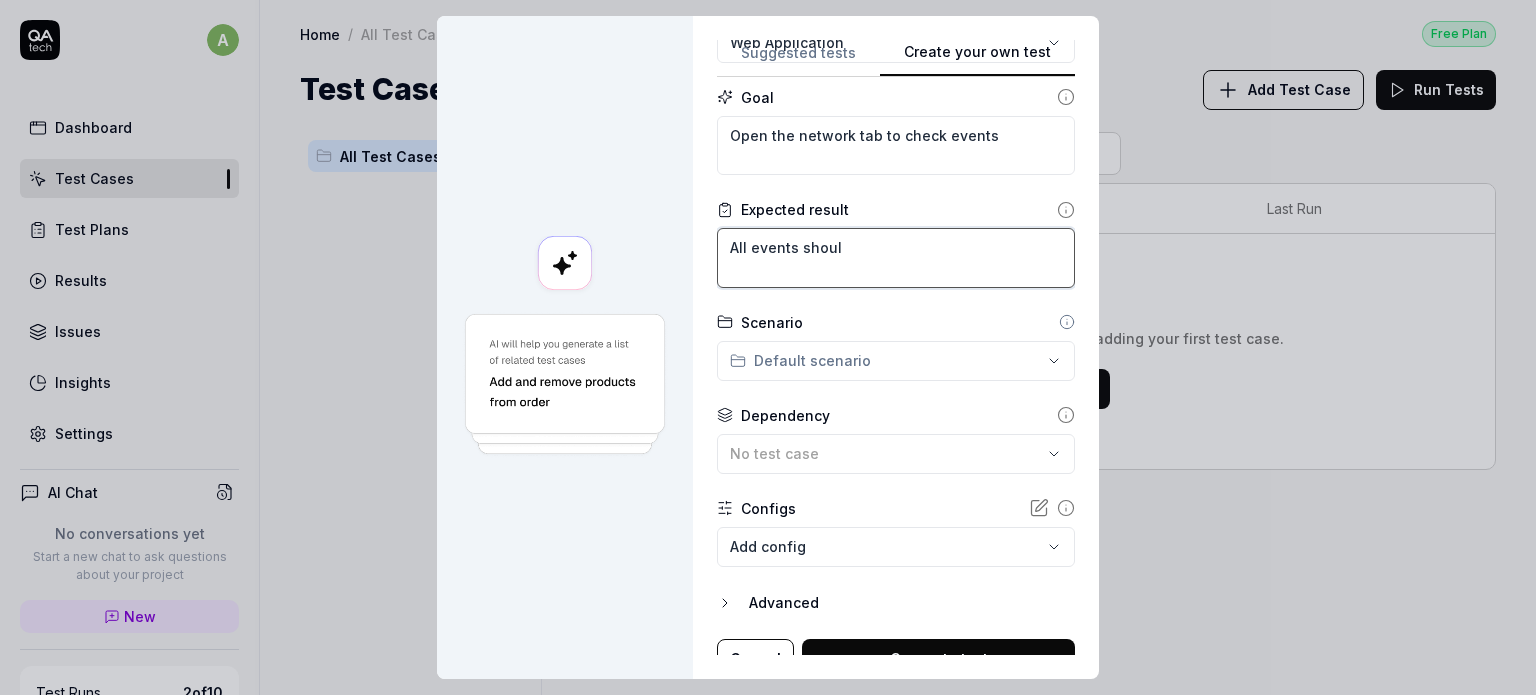 type on "*" 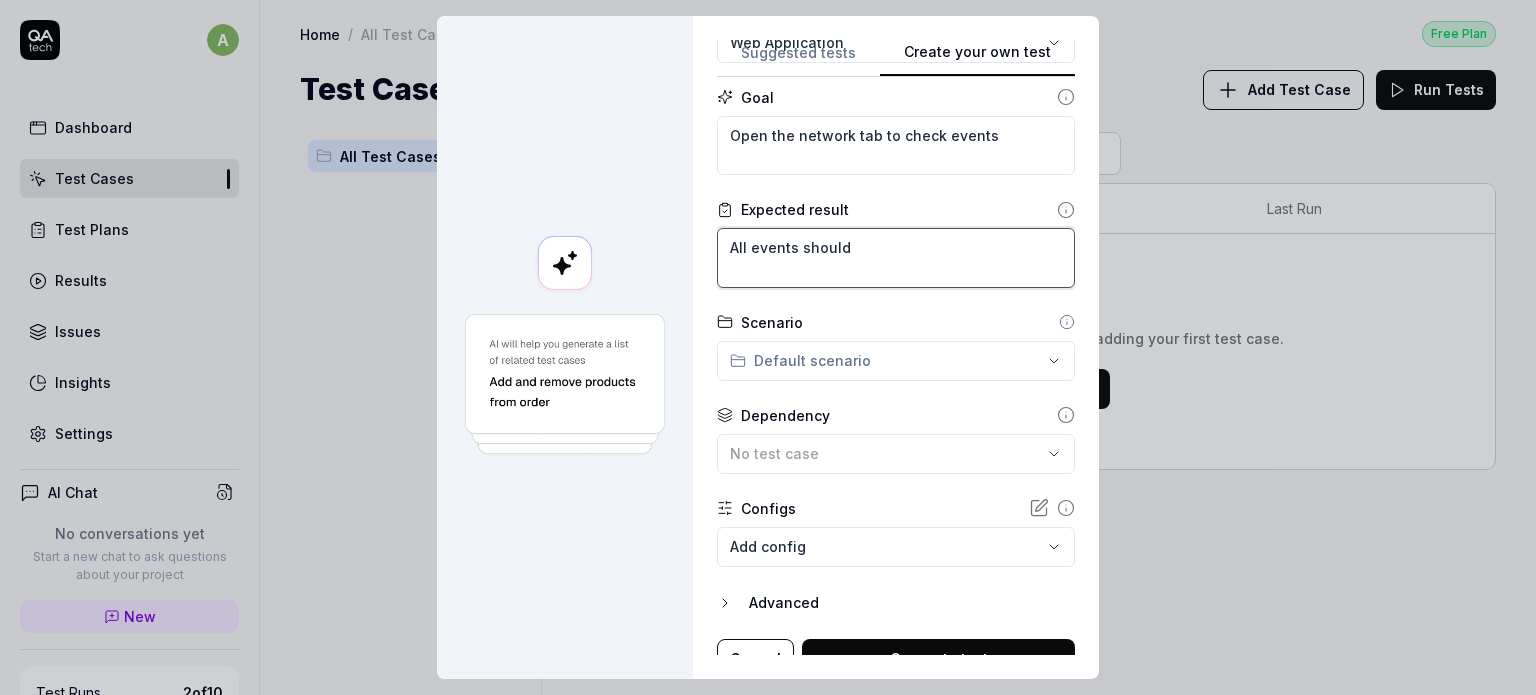 type on "*" 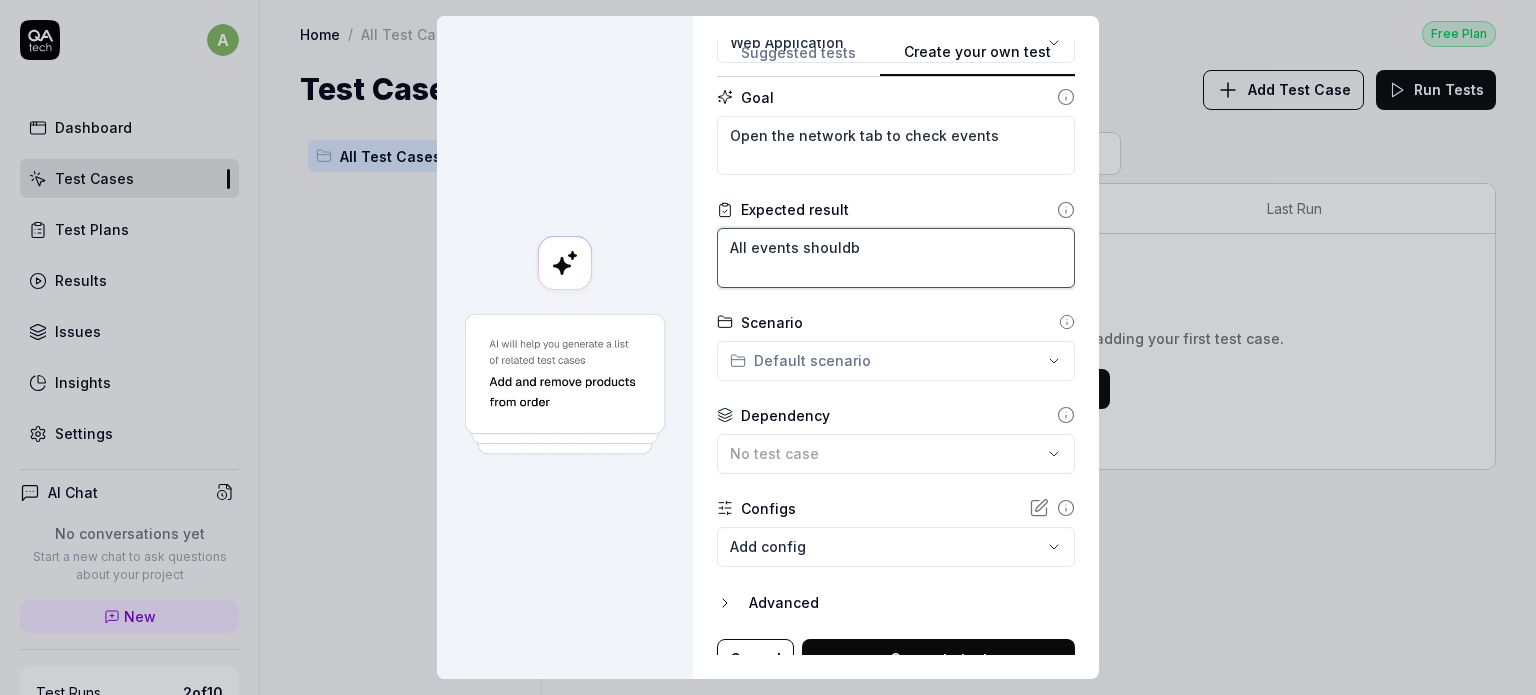 type on "*" 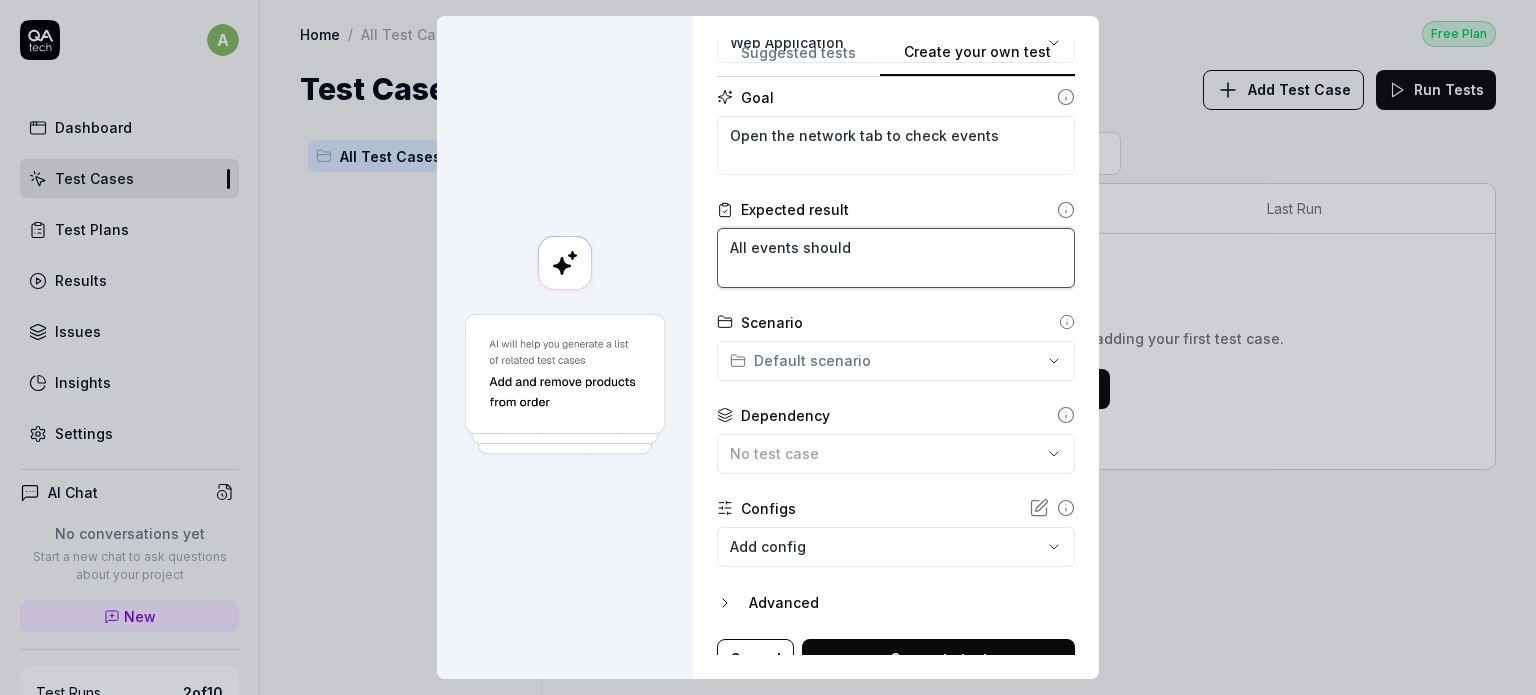 type on "*" 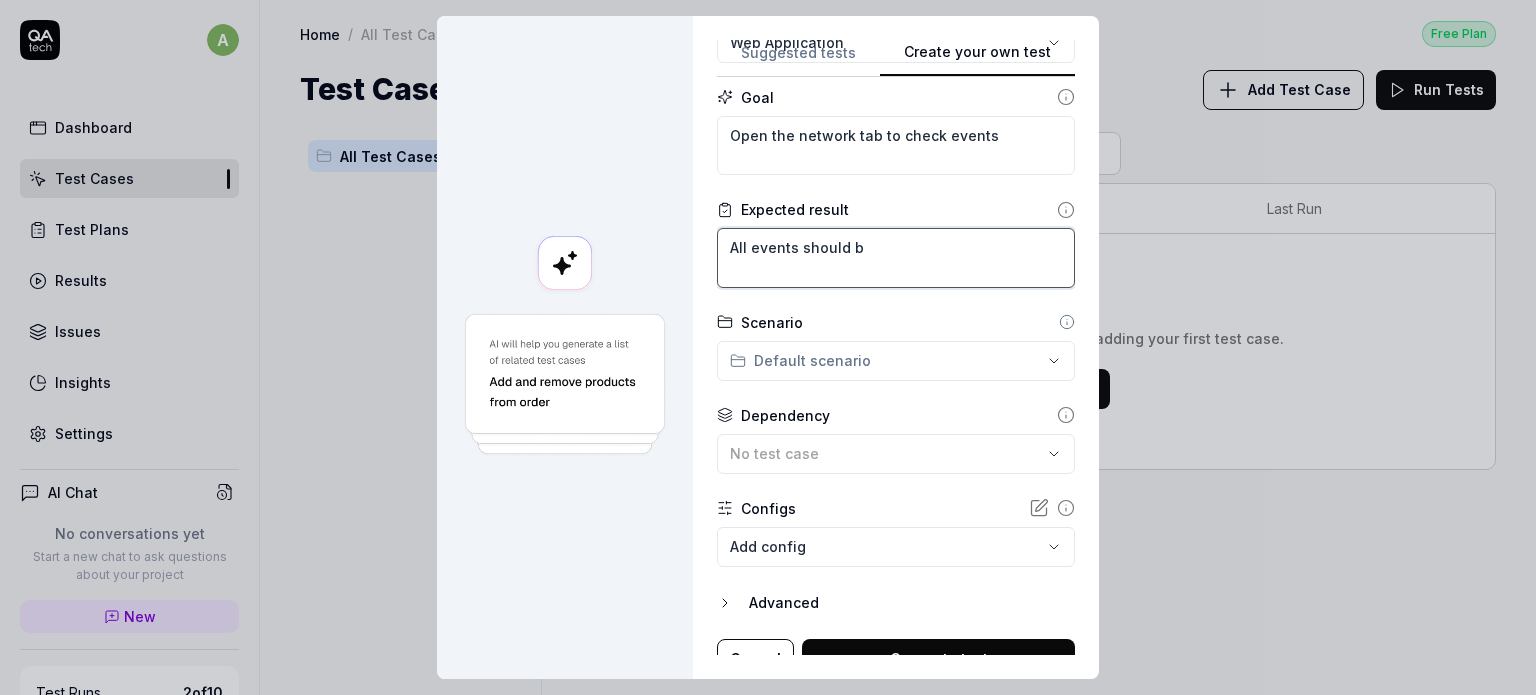 type on "*" 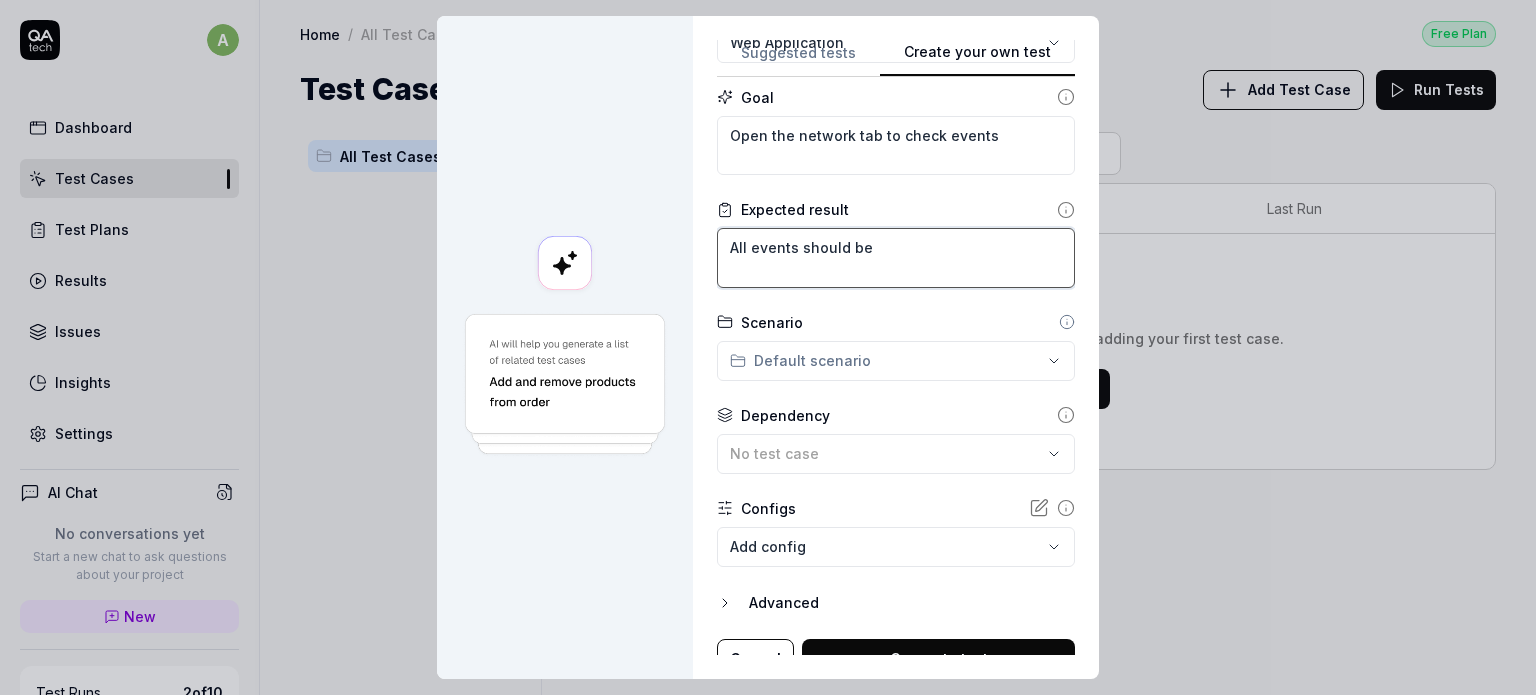 type on "*" 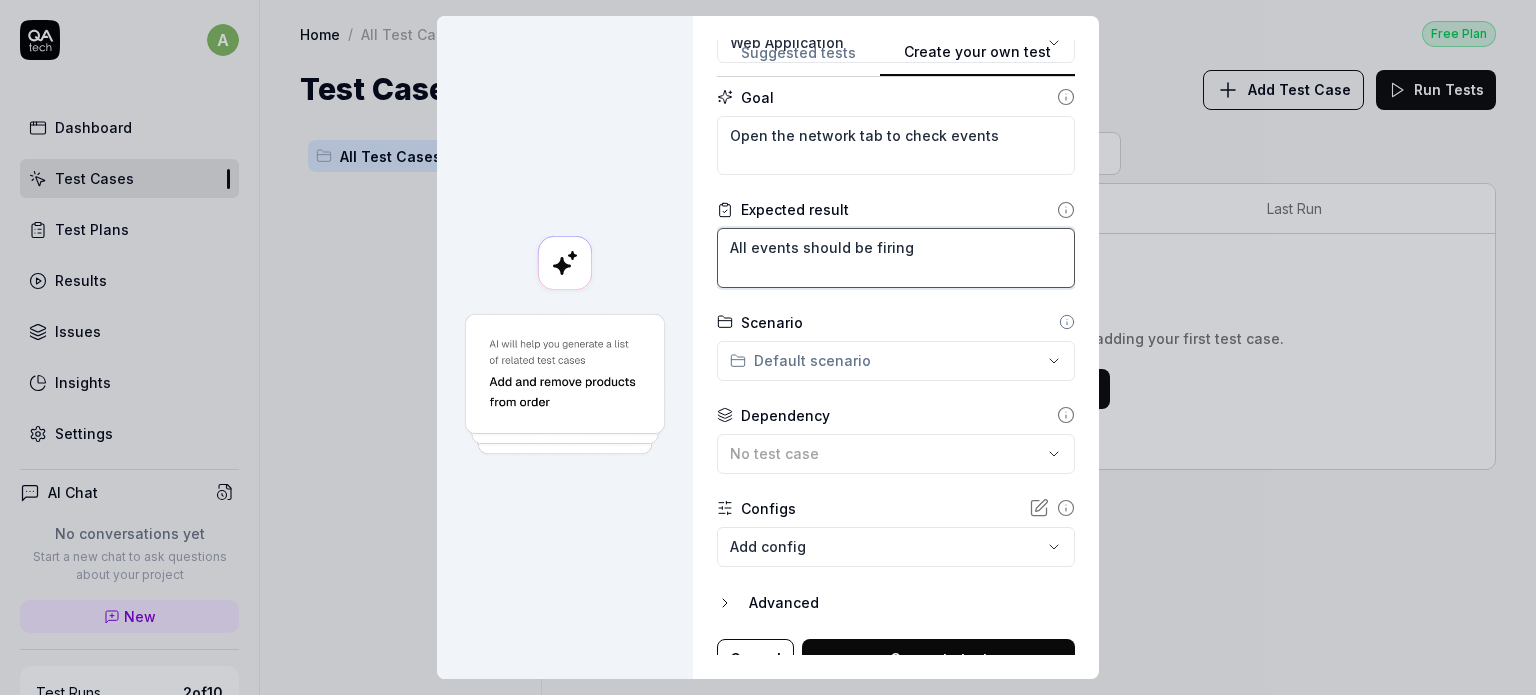 click on "All events should be firing" at bounding box center (896, 258) 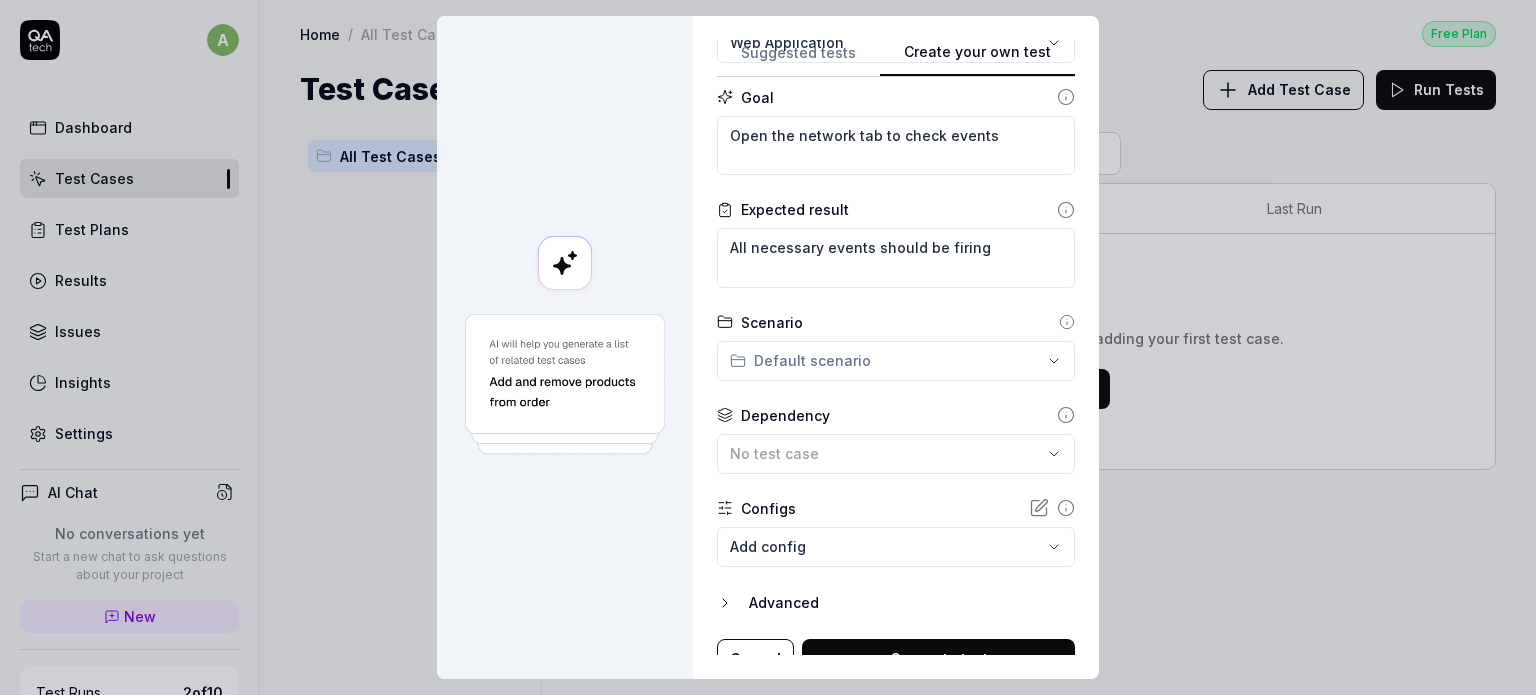 click on "**********" at bounding box center (768, 347) 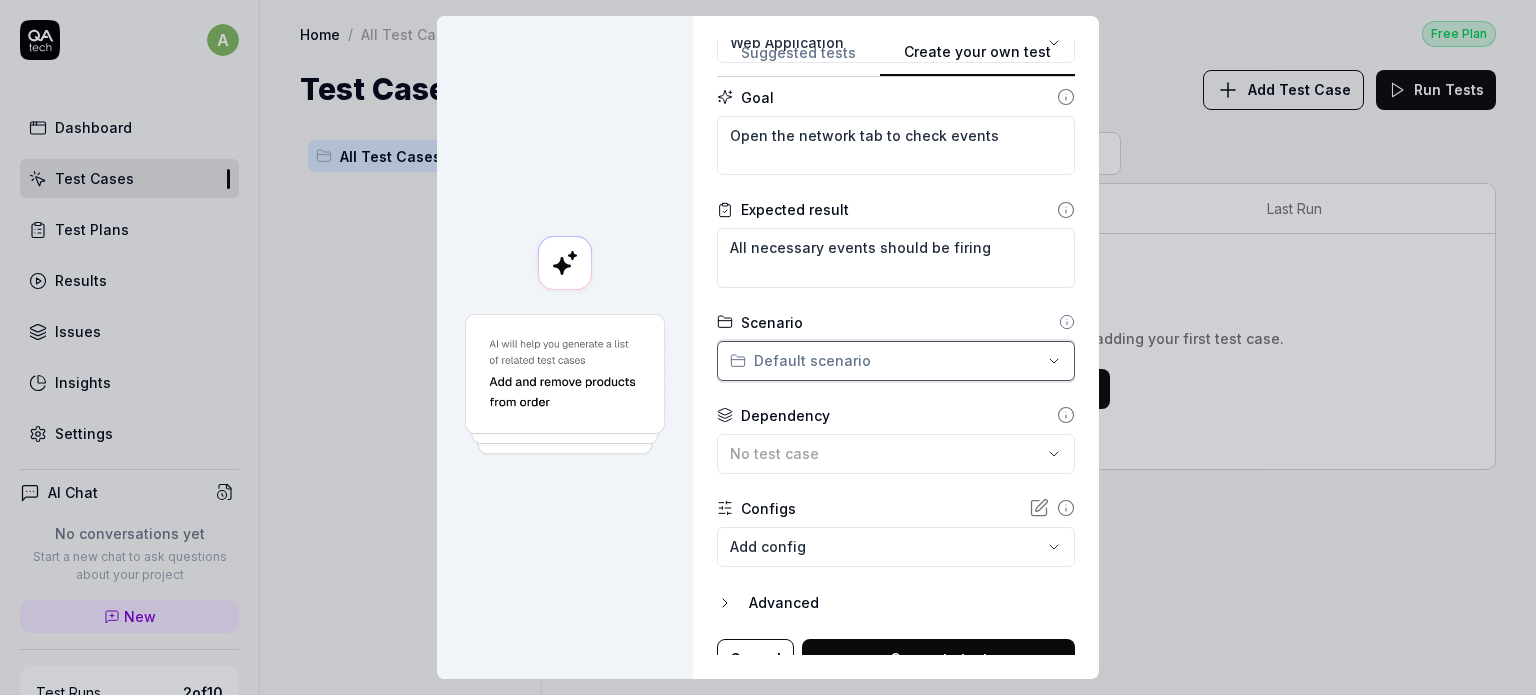 click on "**********" at bounding box center [768, 347] 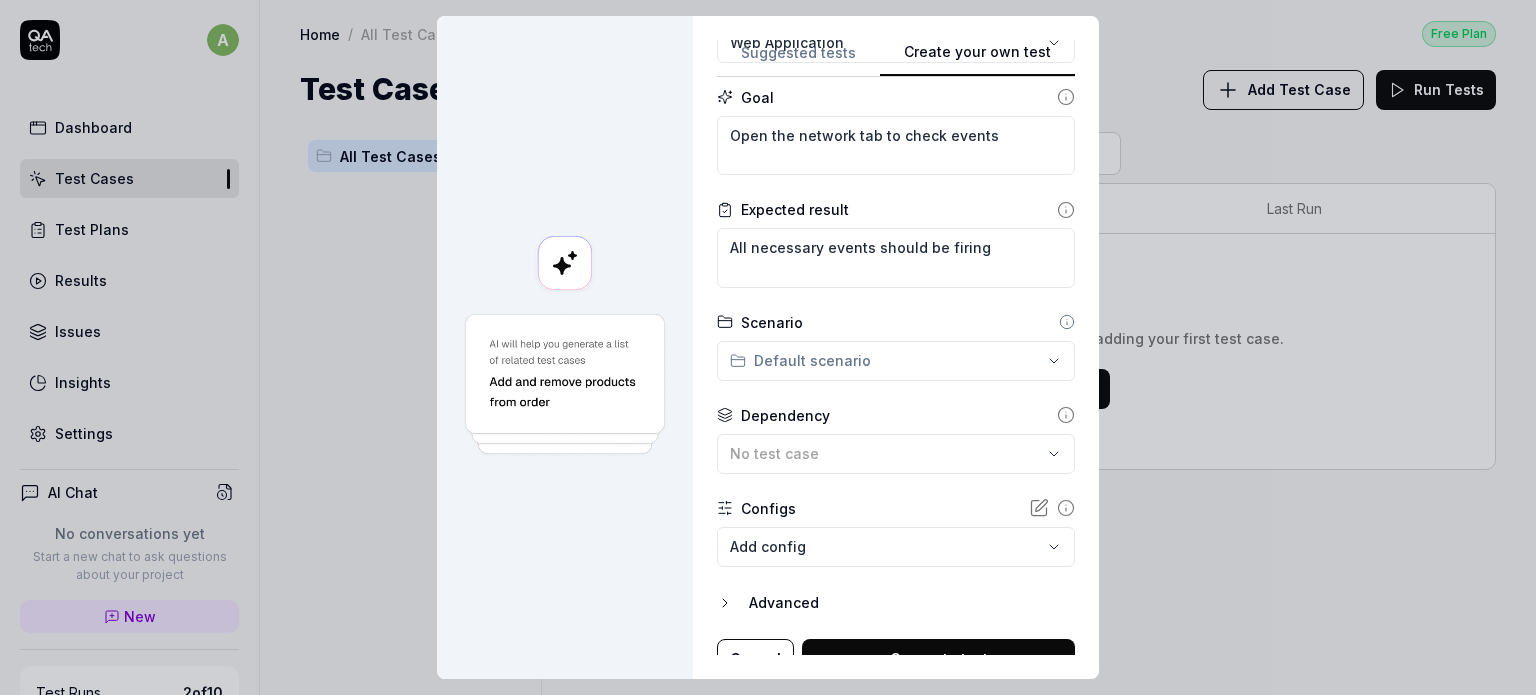 click on "**********" at bounding box center [896, 290] 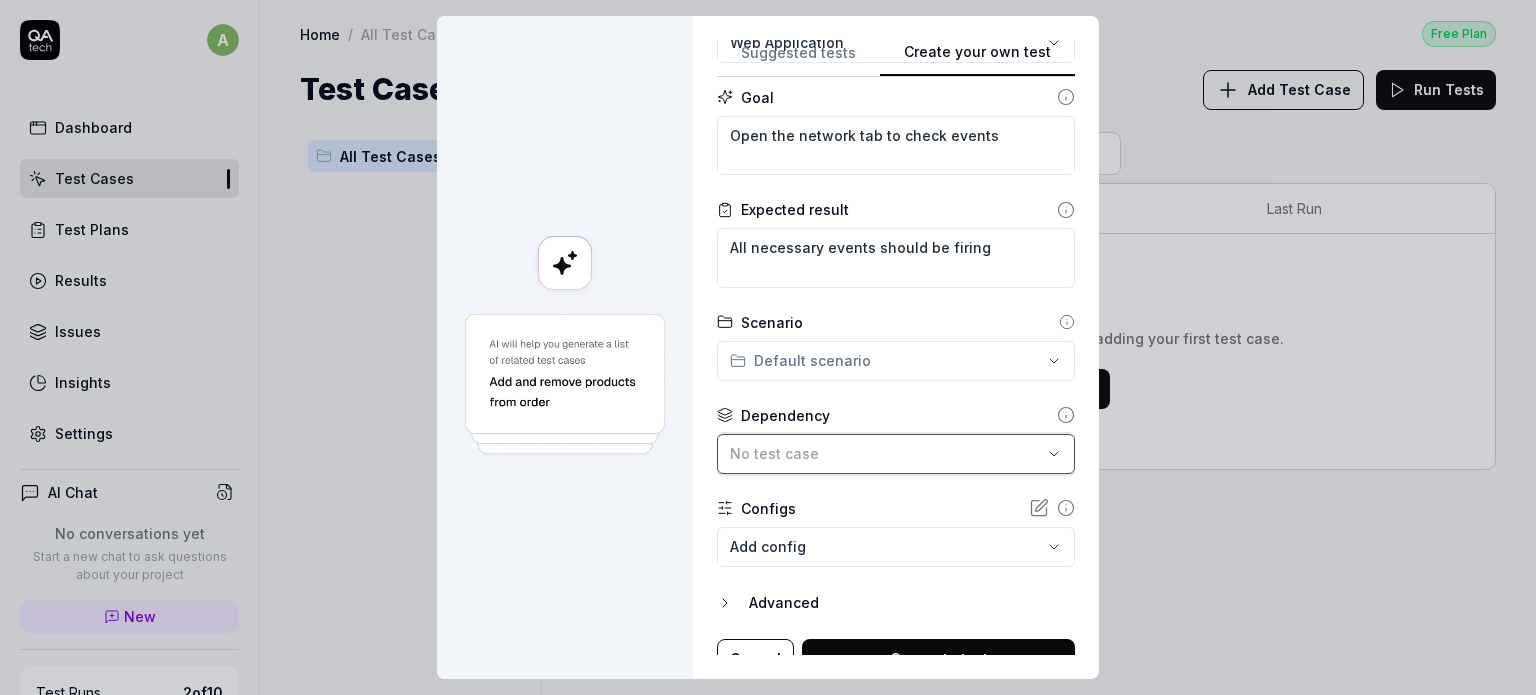 click on "No test case" at bounding box center (896, 454) 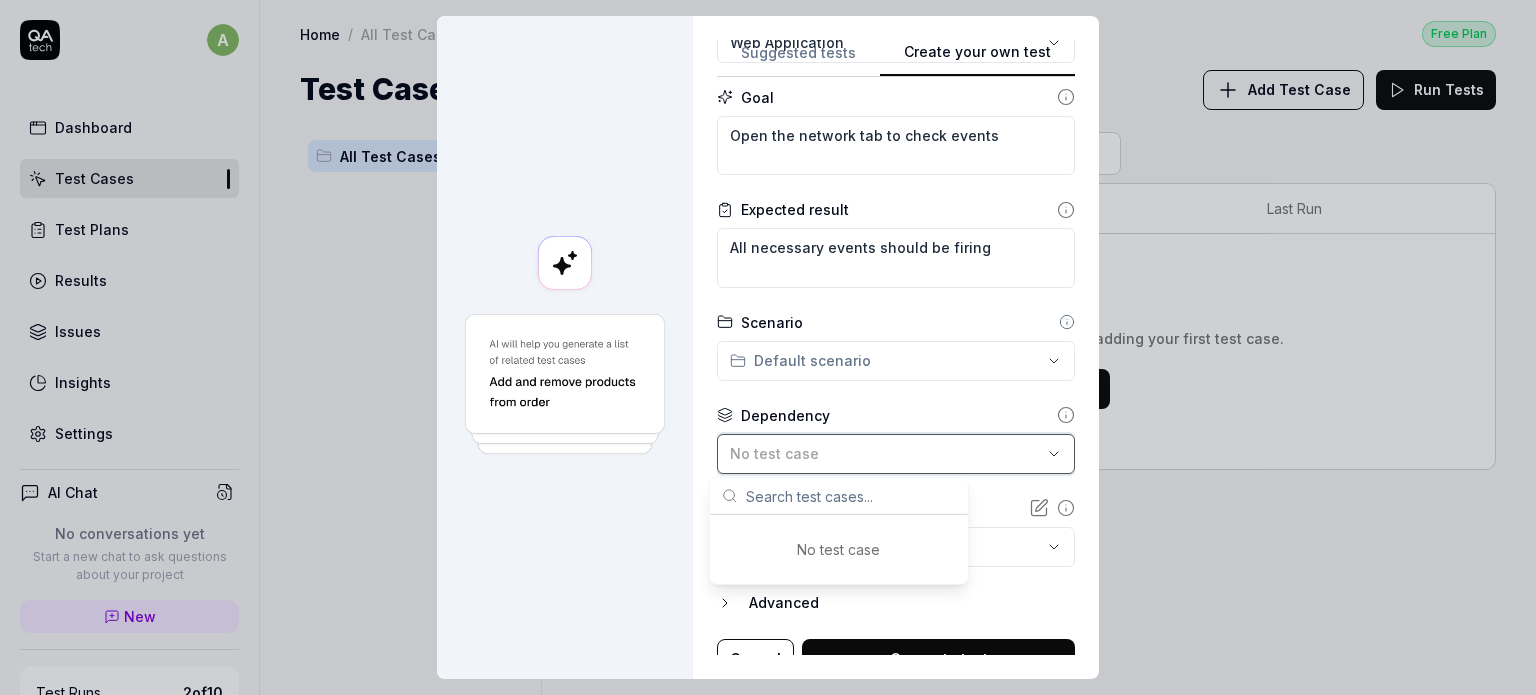 click on "No test case" at bounding box center [886, 453] 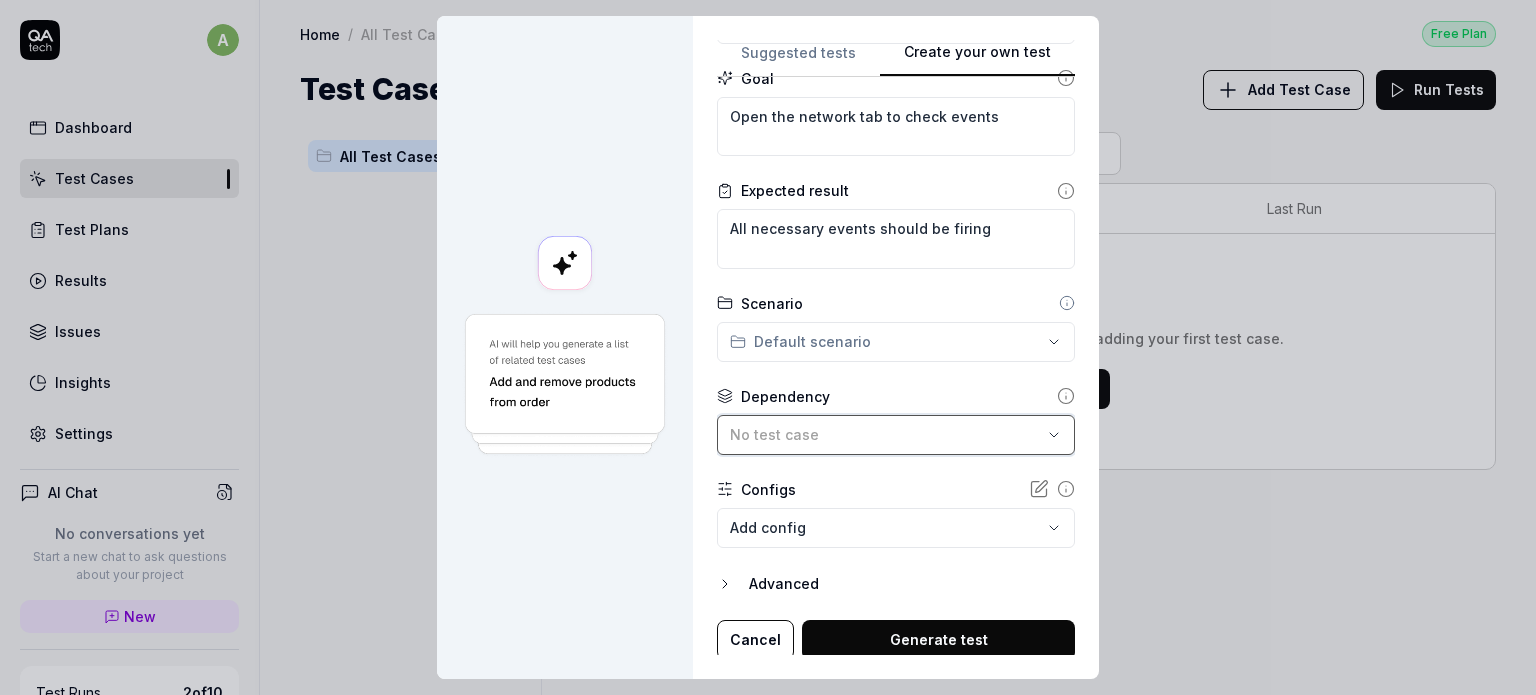 scroll, scrollTop: 223, scrollLeft: 0, axis: vertical 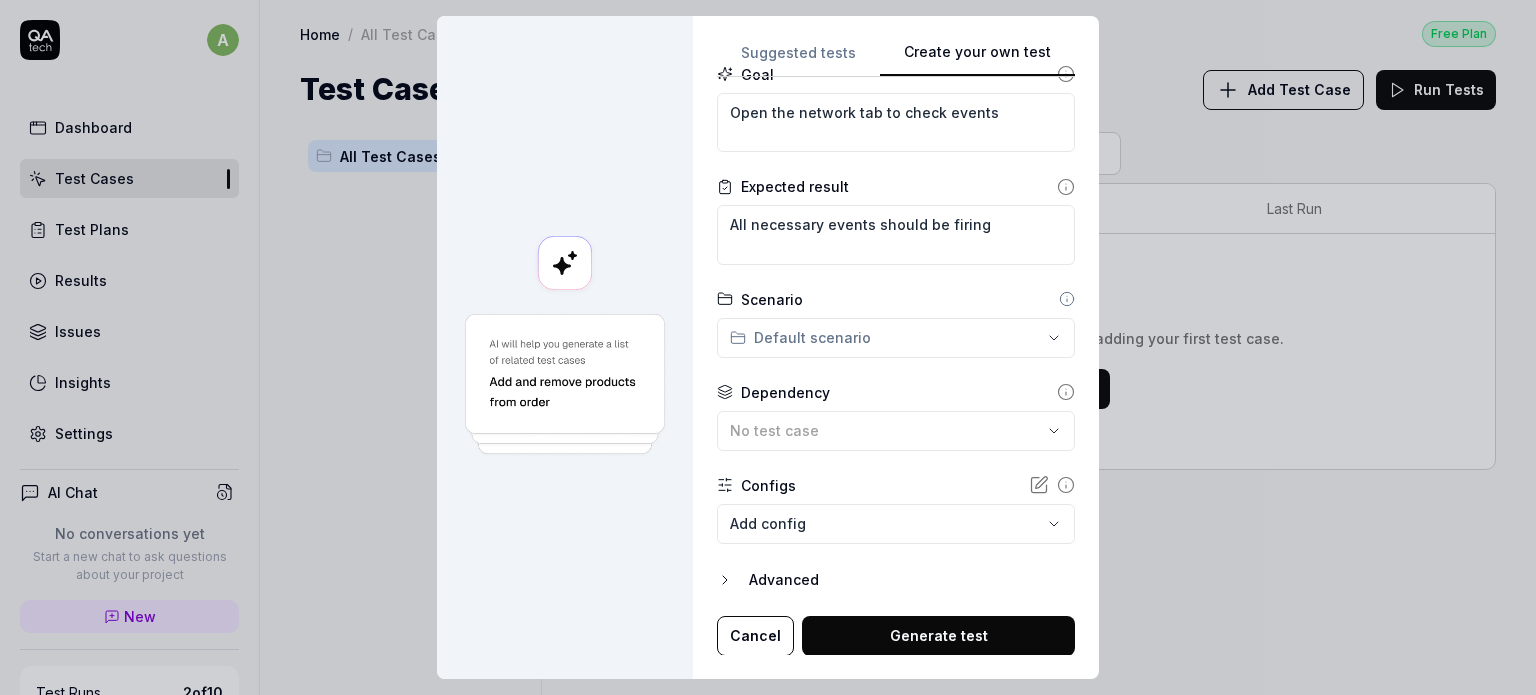 click 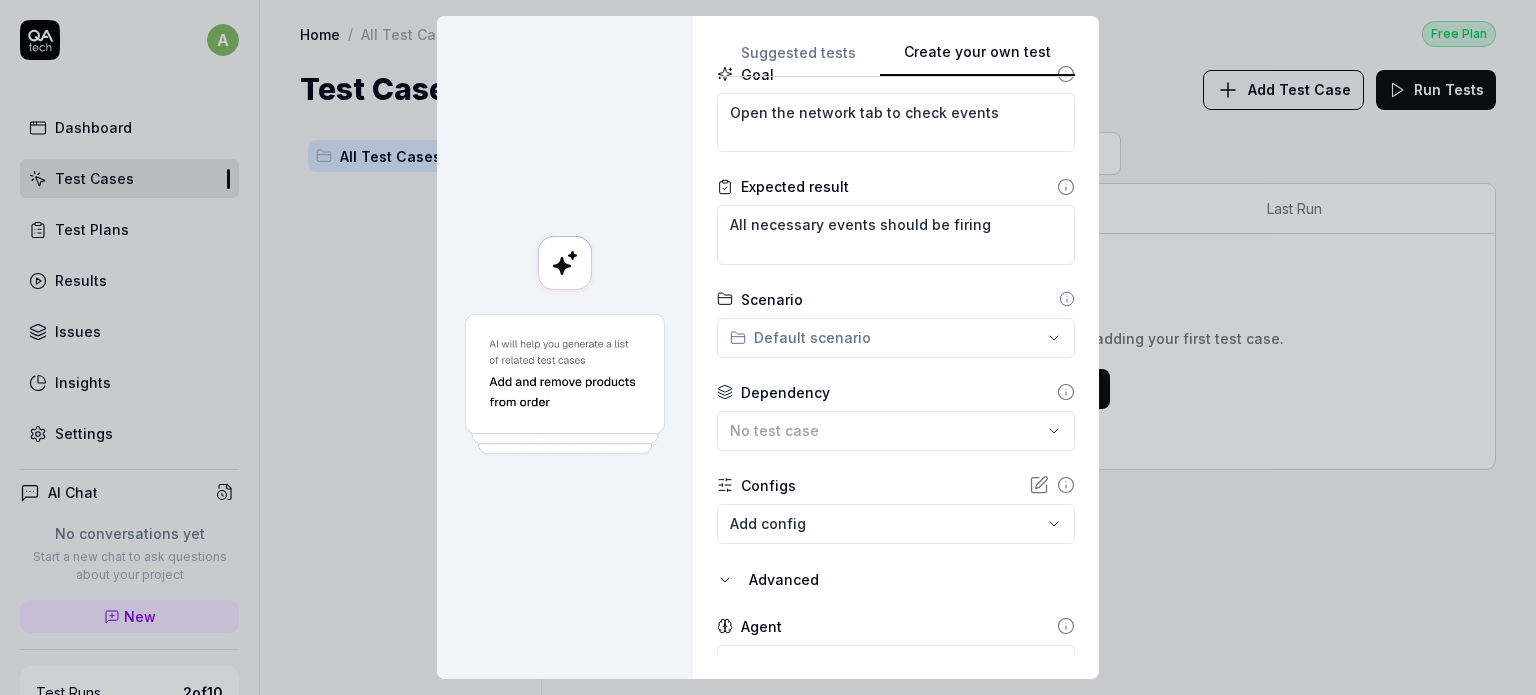 scroll, scrollTop: 316, scrollLeft: 0, axis: vertical 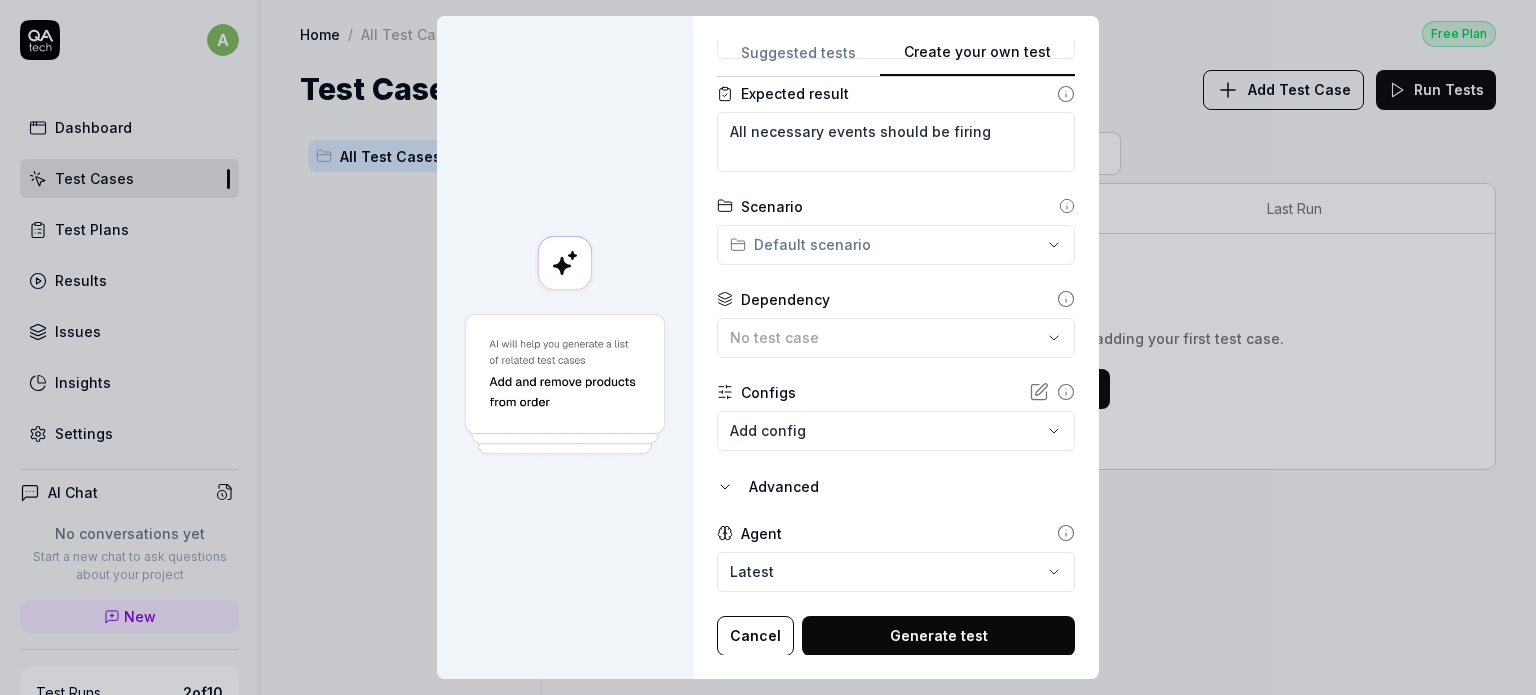 click on "Generate test" at bounding box center [938, 636] 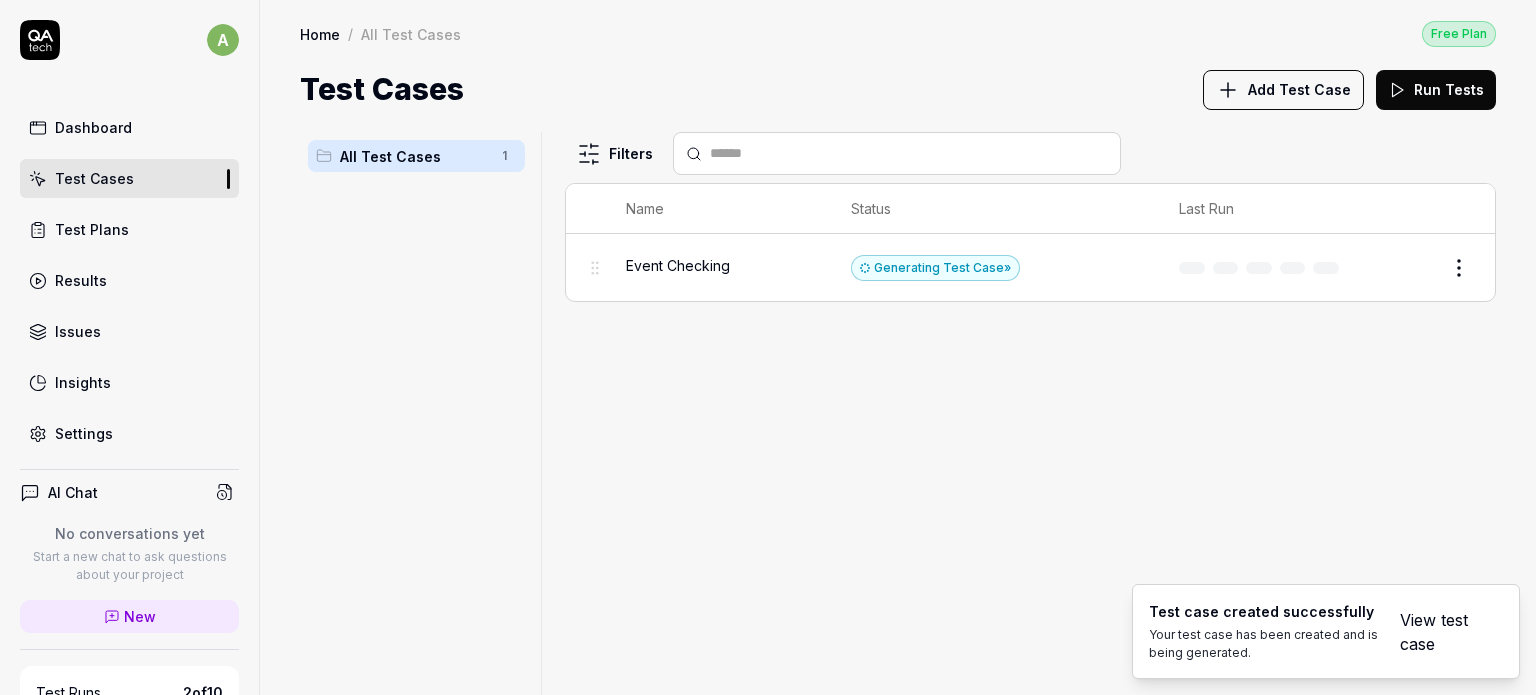 click on "Filters Name Status Last Run Event Checking Generating Test Case  » Edit" at bounding box center [1030, 413] 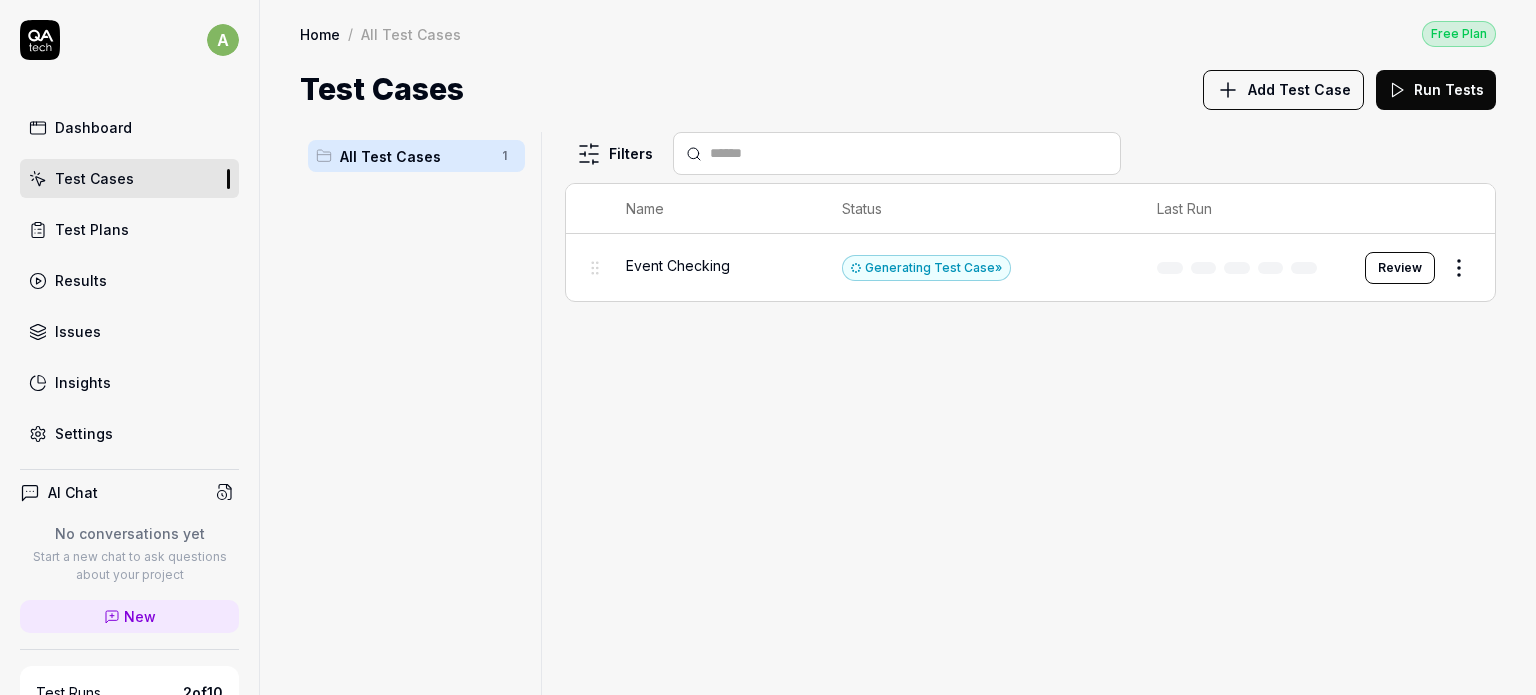 click 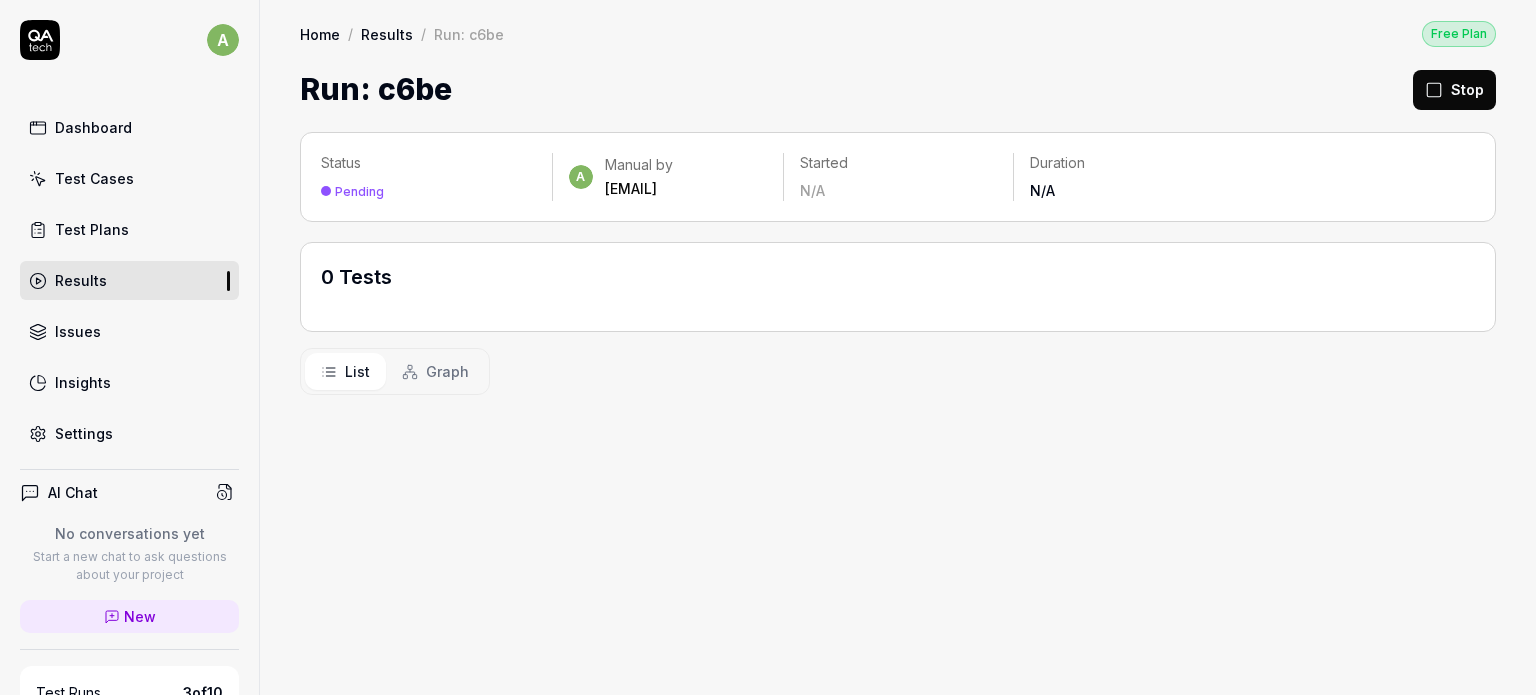 click on "Results" at bounding box center (129, 280) 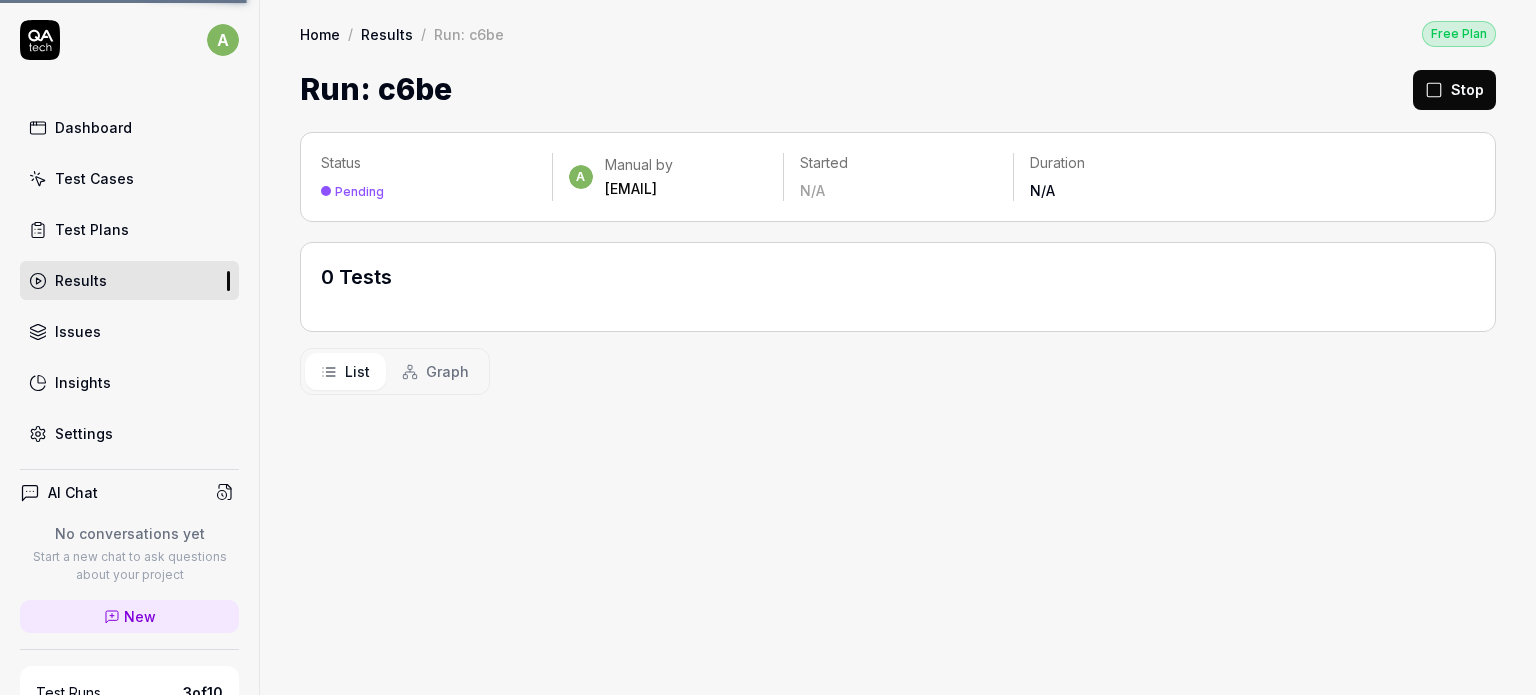 click on "Test Plans" at bounding box center [129, 229] 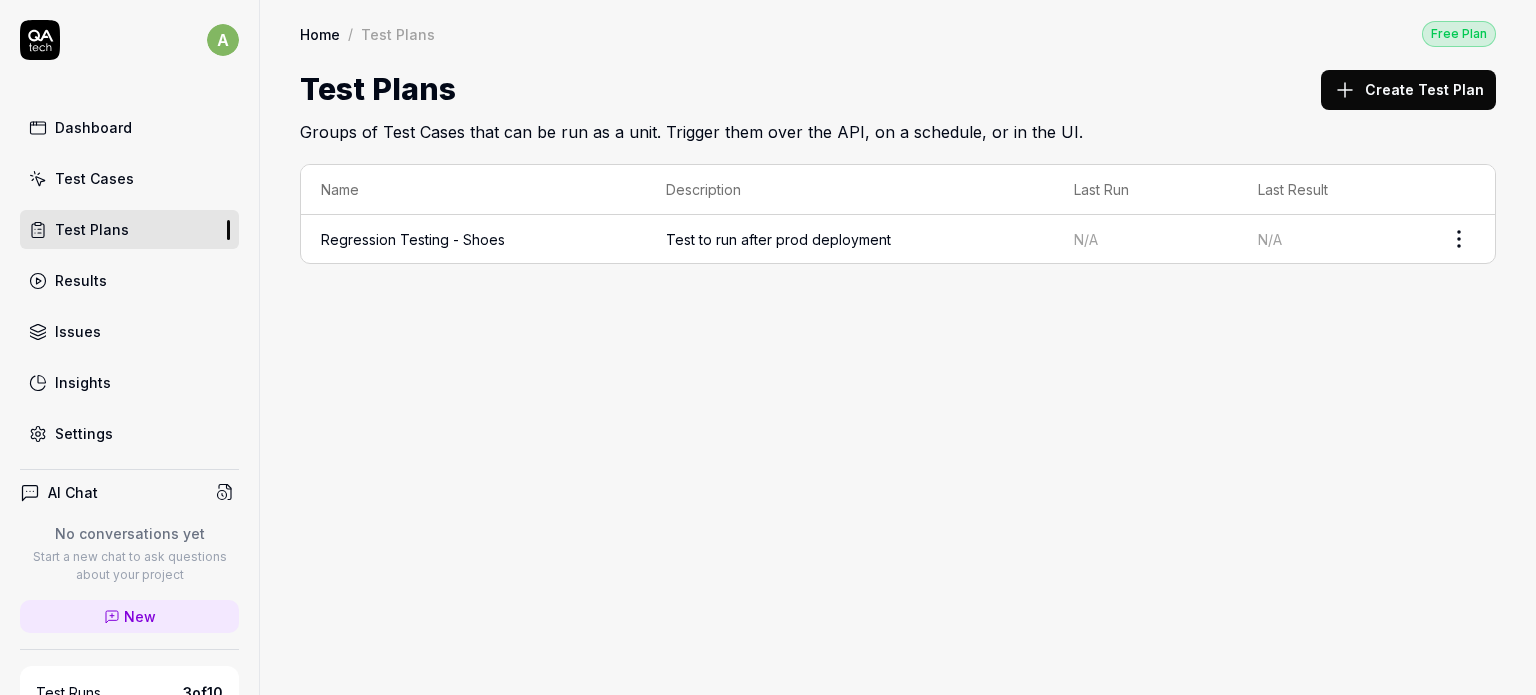 click on "Test Cases" at bounding box center (94, 178) 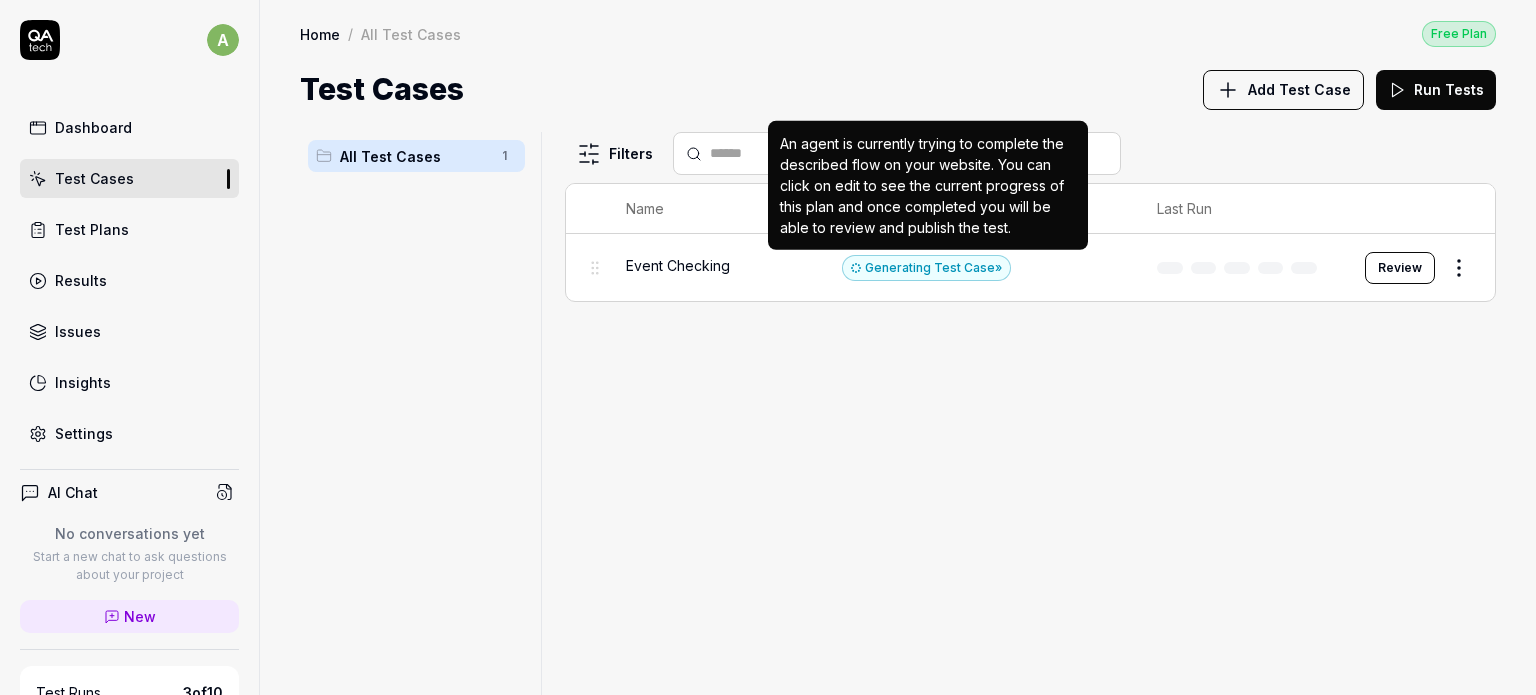 click on "Generating Test Case  »" at bounding box center [926, 268] 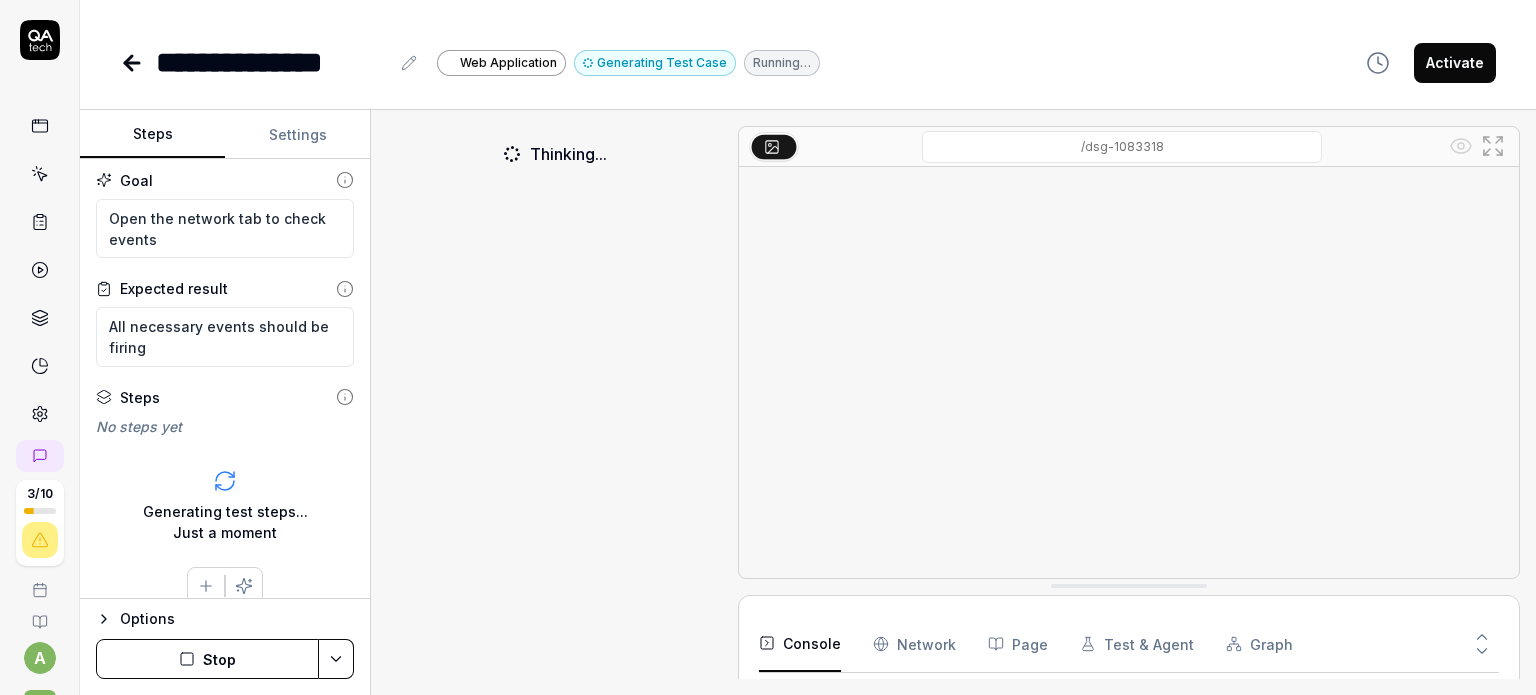 scroll, scrollTop: 0, scrollLeft: 0, axis: both 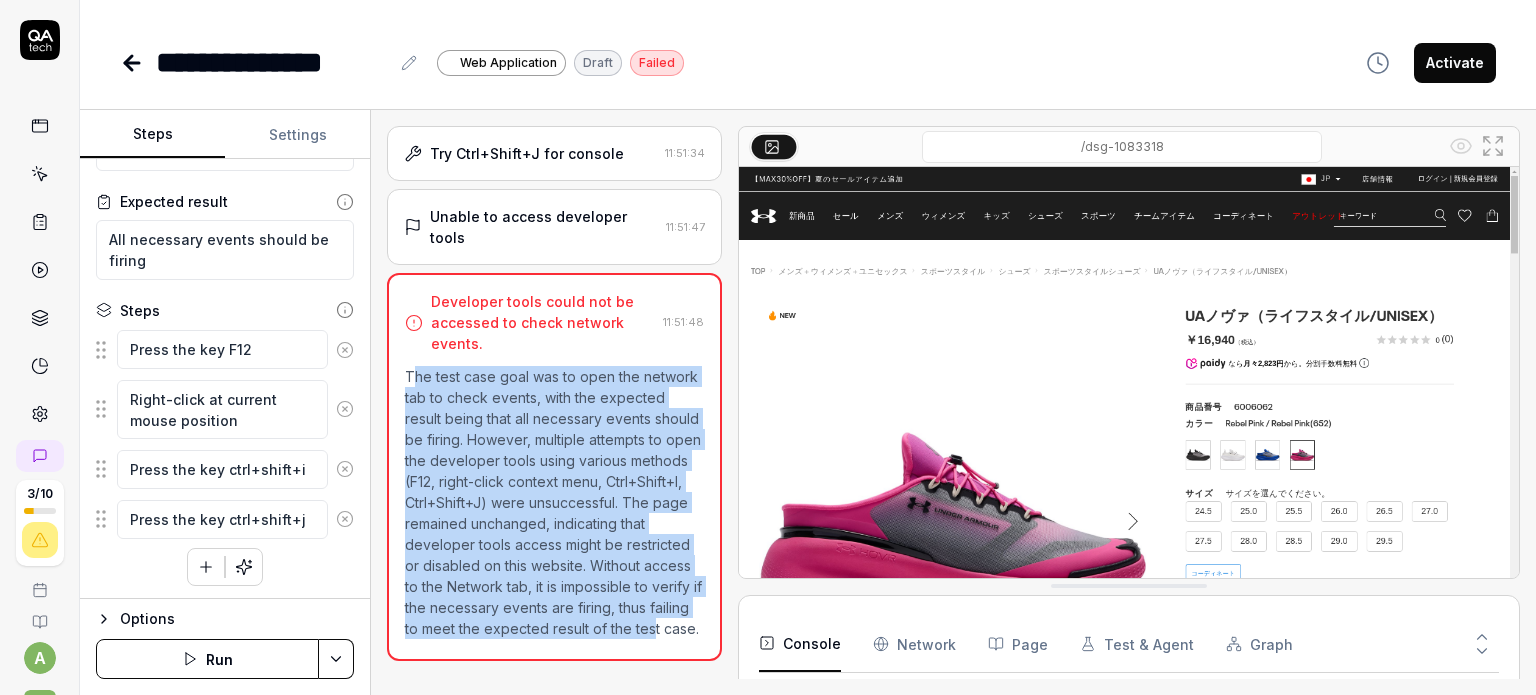 drag, startPoint x: 410, startPoint y: 368, endPoint x: 634, endPoint y: 642, distance: 353.9096 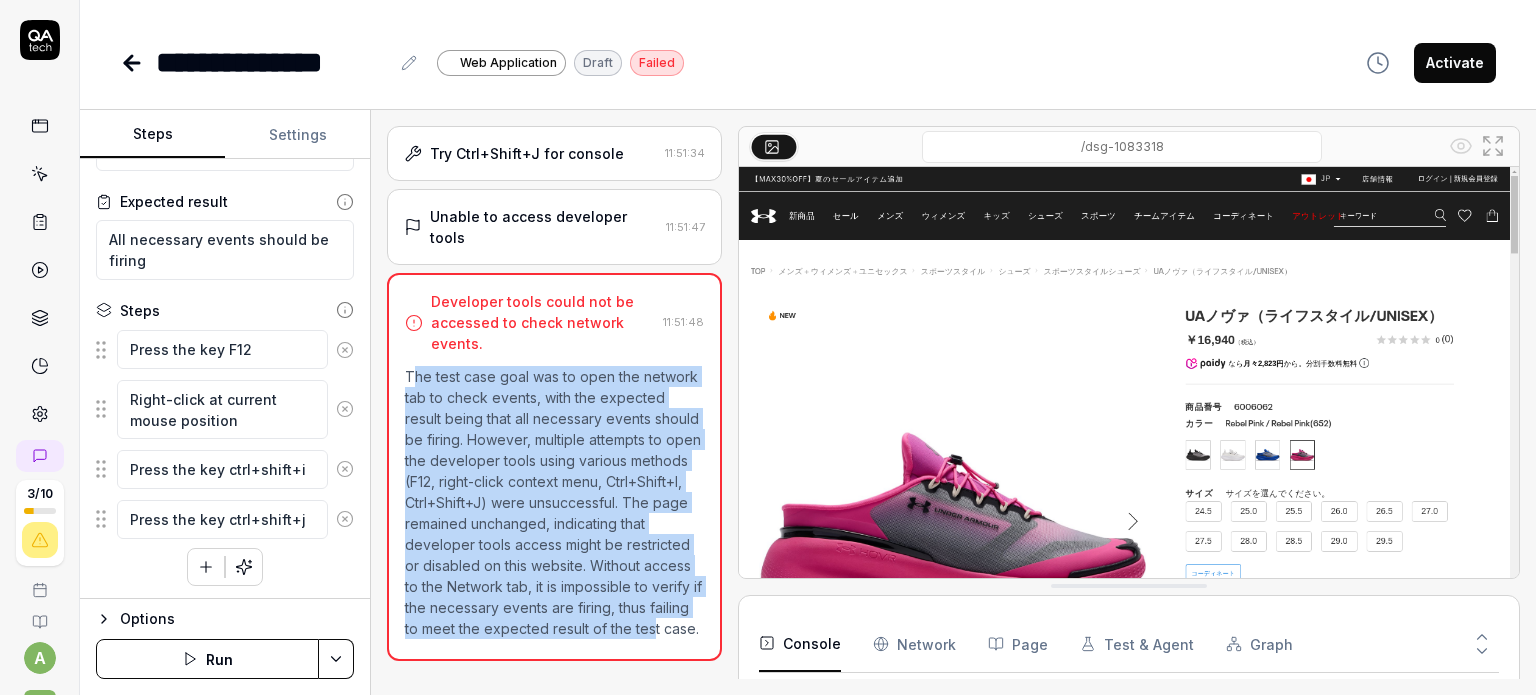 click on "The test case goal was to open the network tab to check events, with the expected result being that all necessary events should be firing. However, multiple attempts to open the developer tools using various methods (F12, right-click context menu, Ctrl+Shift+I, Ctrl+Shift+J) were unsuccessful. The page remained unchanged, indicating that developer tools access might be restricted or disabled on this website. Without access to the Network tab, it is impossible to verify if the necessary events are firing, thus failing to meet the expected result of the test case." at bounding box center (554, 502) 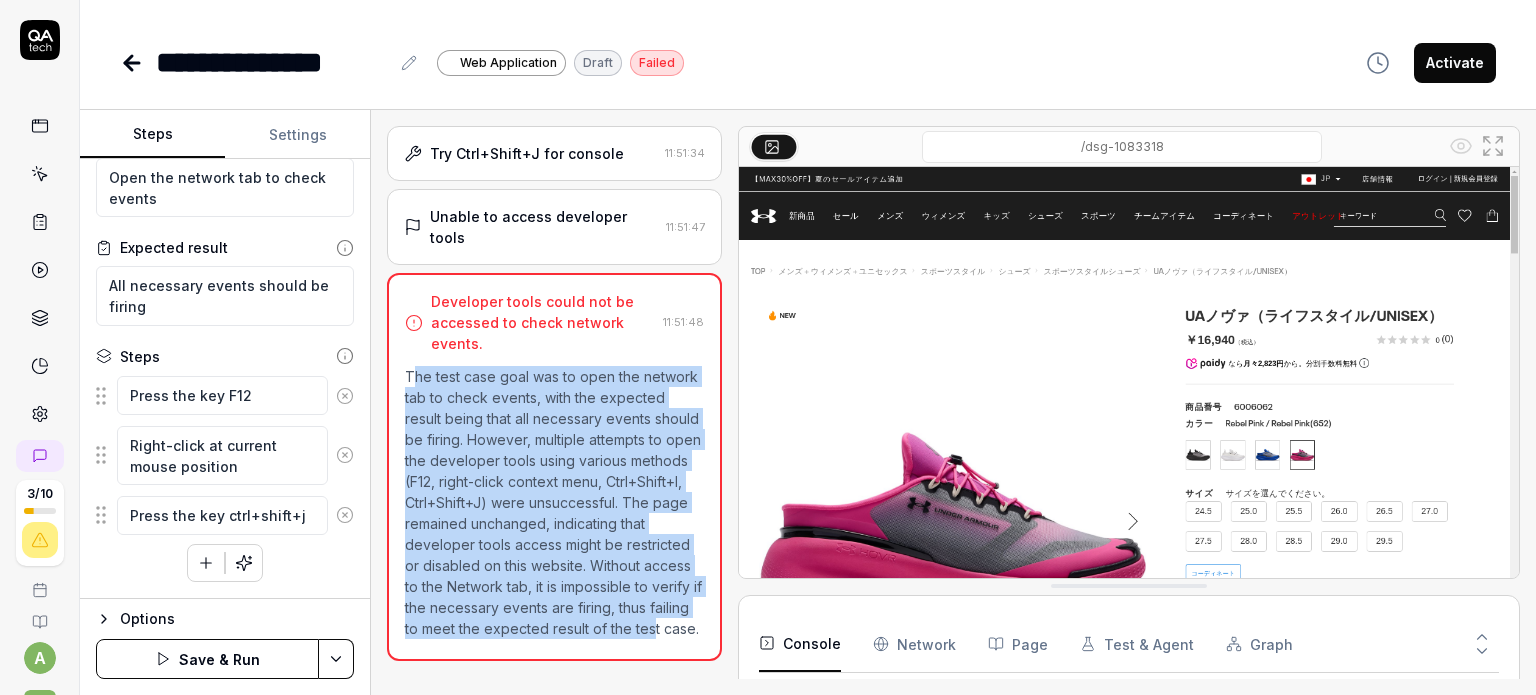scroll, scrollTop: 43, scrollLeft: 0, axis: vertical 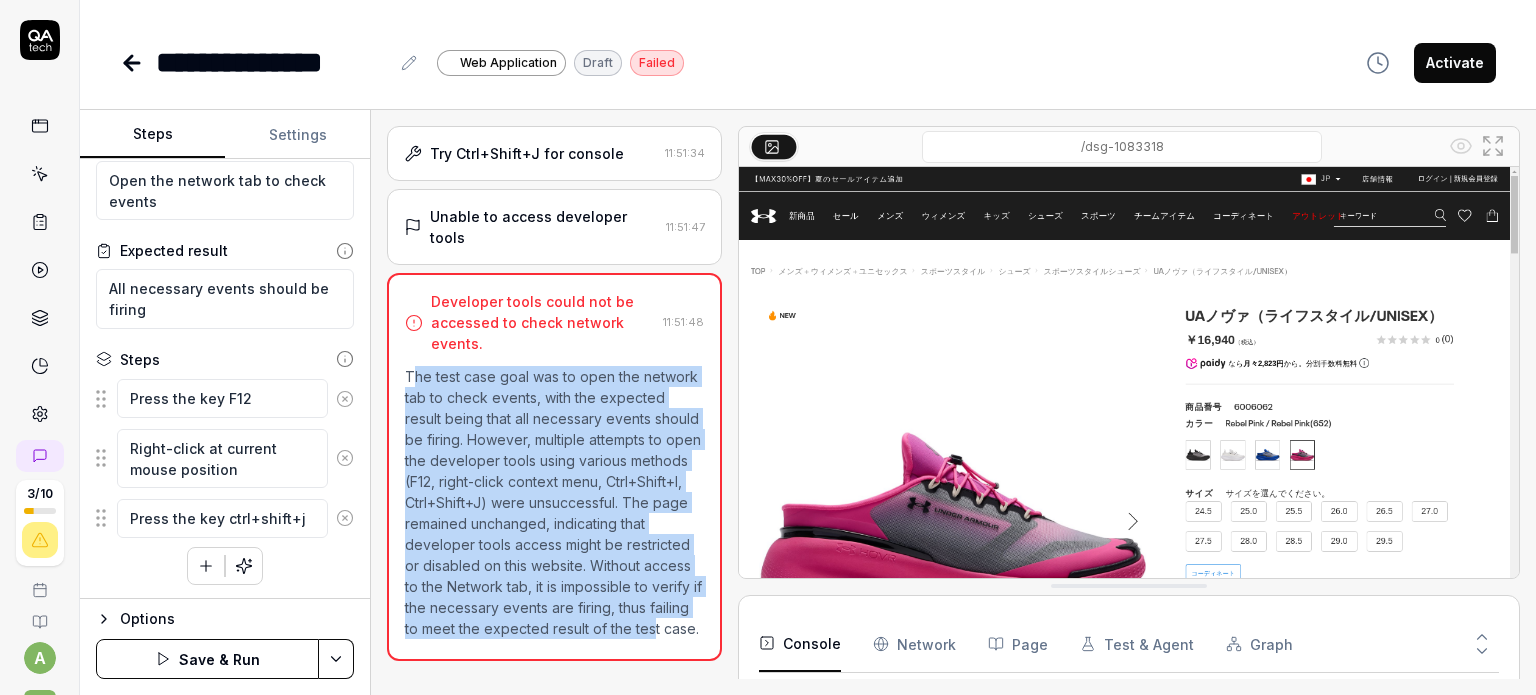 click 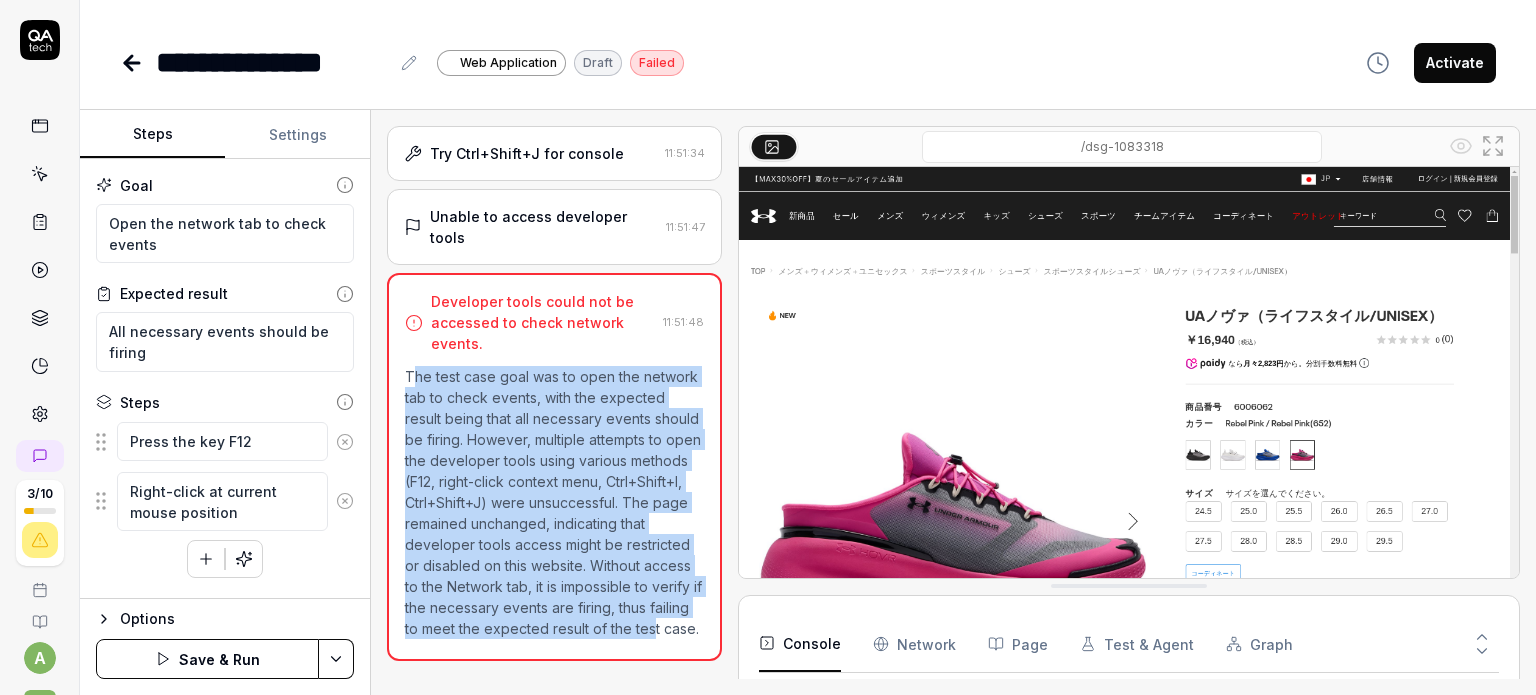 click on "Save & Run" at bounding box center (207, 659) 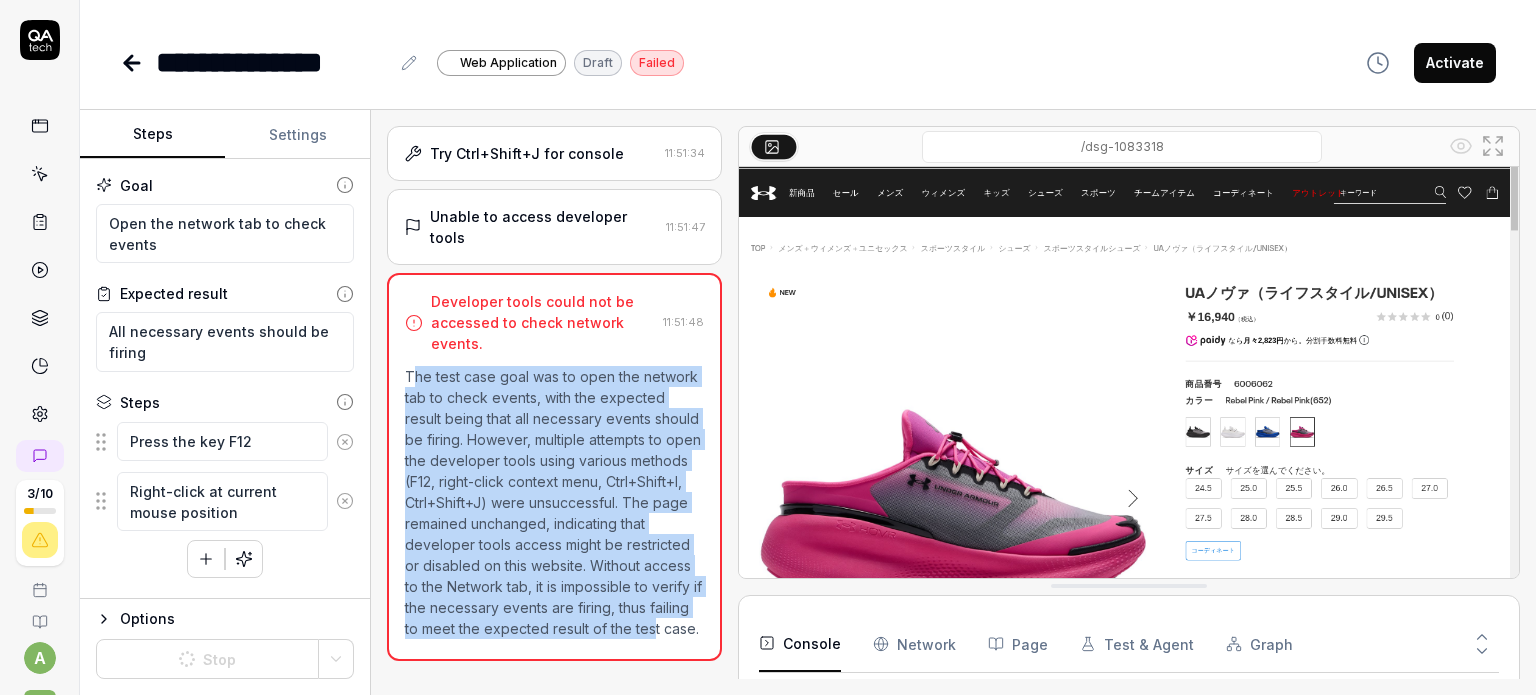 scroll, scrollTop: 0, scrollLeft: 0, axis: both 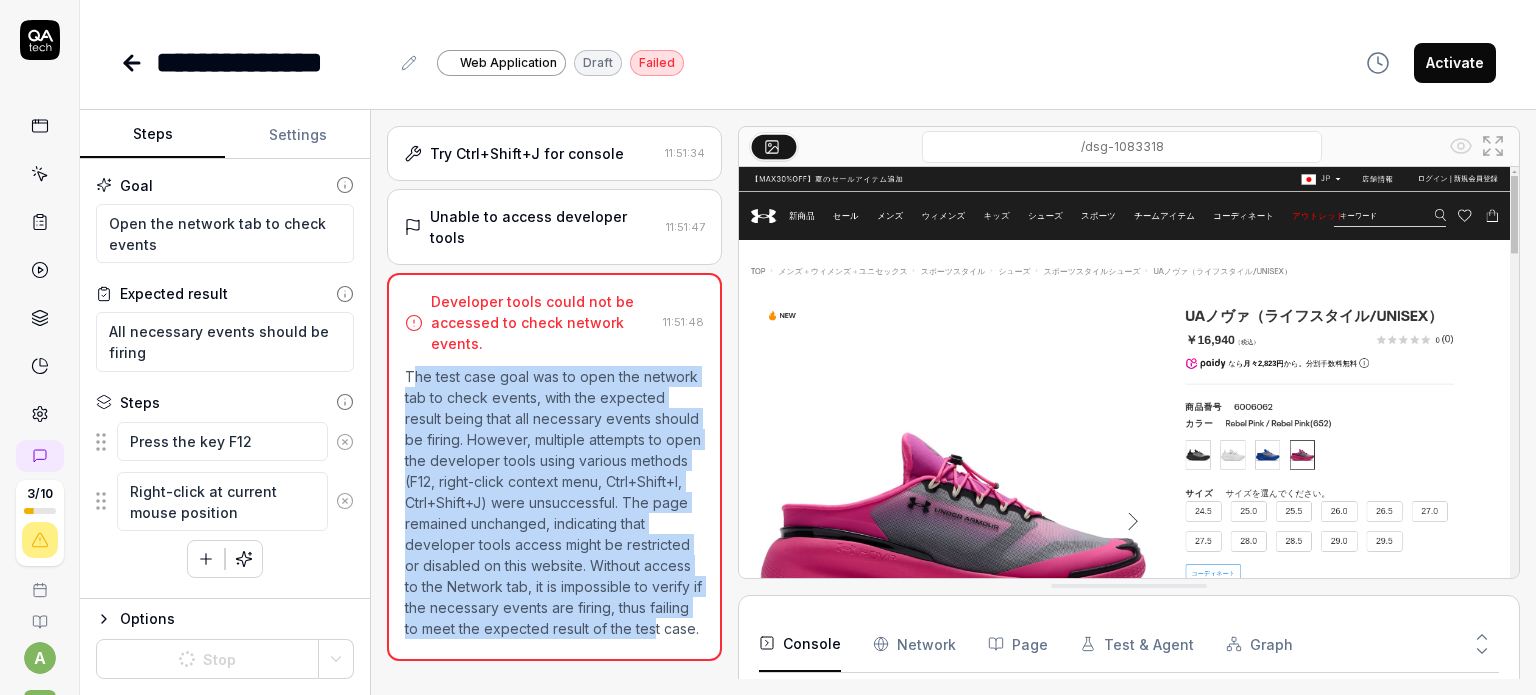 click on "Network" at bounding box center (914, 644) 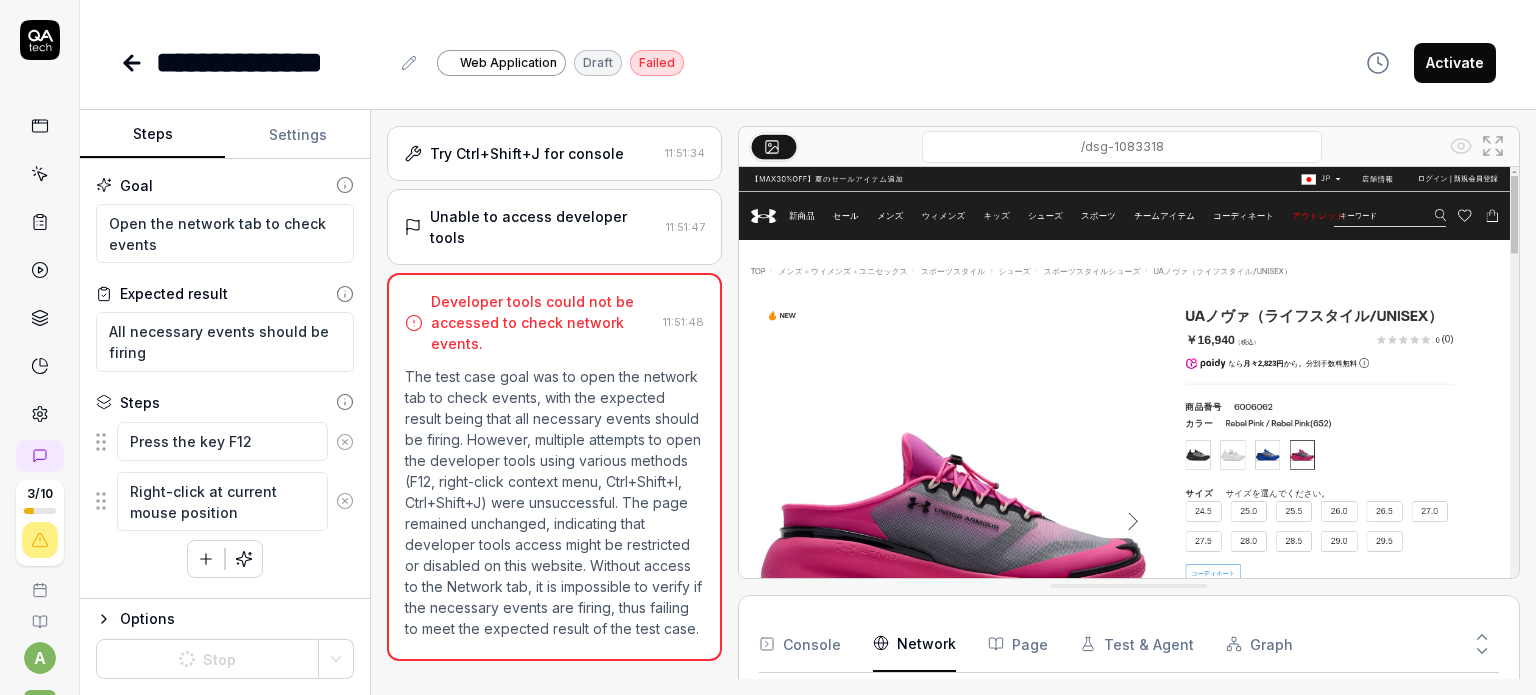 scroll, scrollTop: 216, scrollLeft: 0, axis: vertical 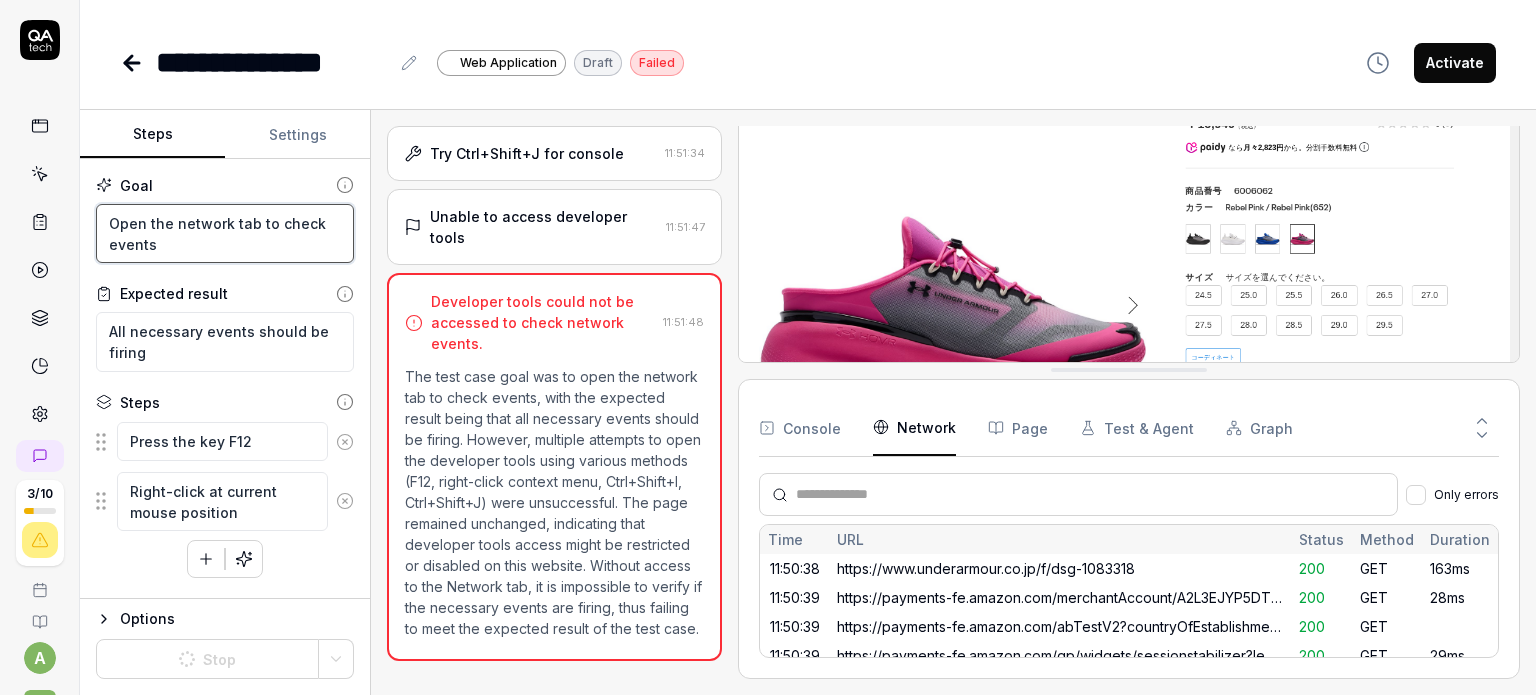 click on "Open the network tab to check events" at bounding box center (225, 234) 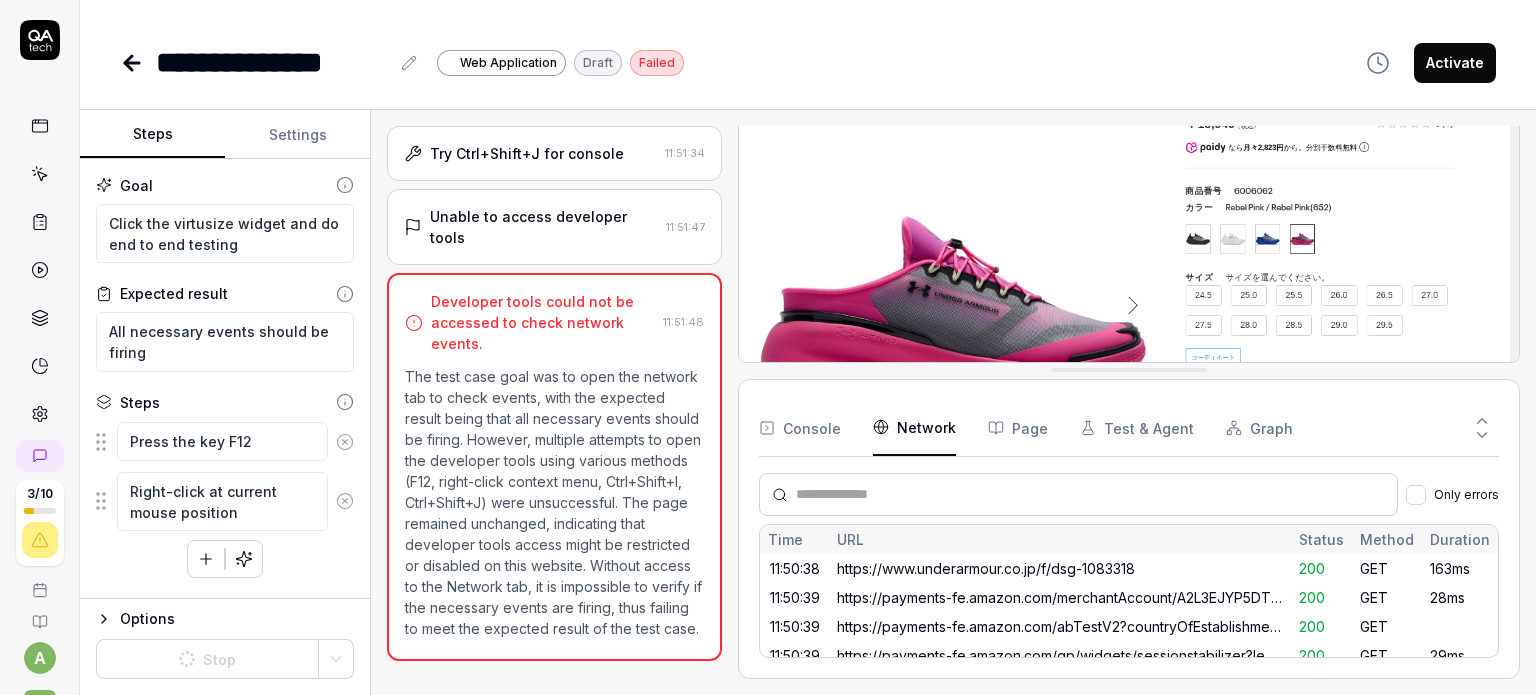 click on "Try Ctrl+Shift+J for console 11:51:34 Unable to access developer tools 11:51:47 Developer tools could not be accessed to check network events. 11:51:48 The test case goal was to open the network tab to check events, with the expected result being that all necessary events should be firing. However, multiple attempts to open the developer tools using various methods (F12, right-click context menu, Ctrl+Shift+I, Ctrl+Shift+J) were unsuccessful. The page remained unchanged, indicating that developer tools access might be restricted or disabled on this website. Without access to the Network tab, it is impossible to verify if the necessary events are firing, thus failing to meet the expected result of the test case." at bounding box center [554, 402] 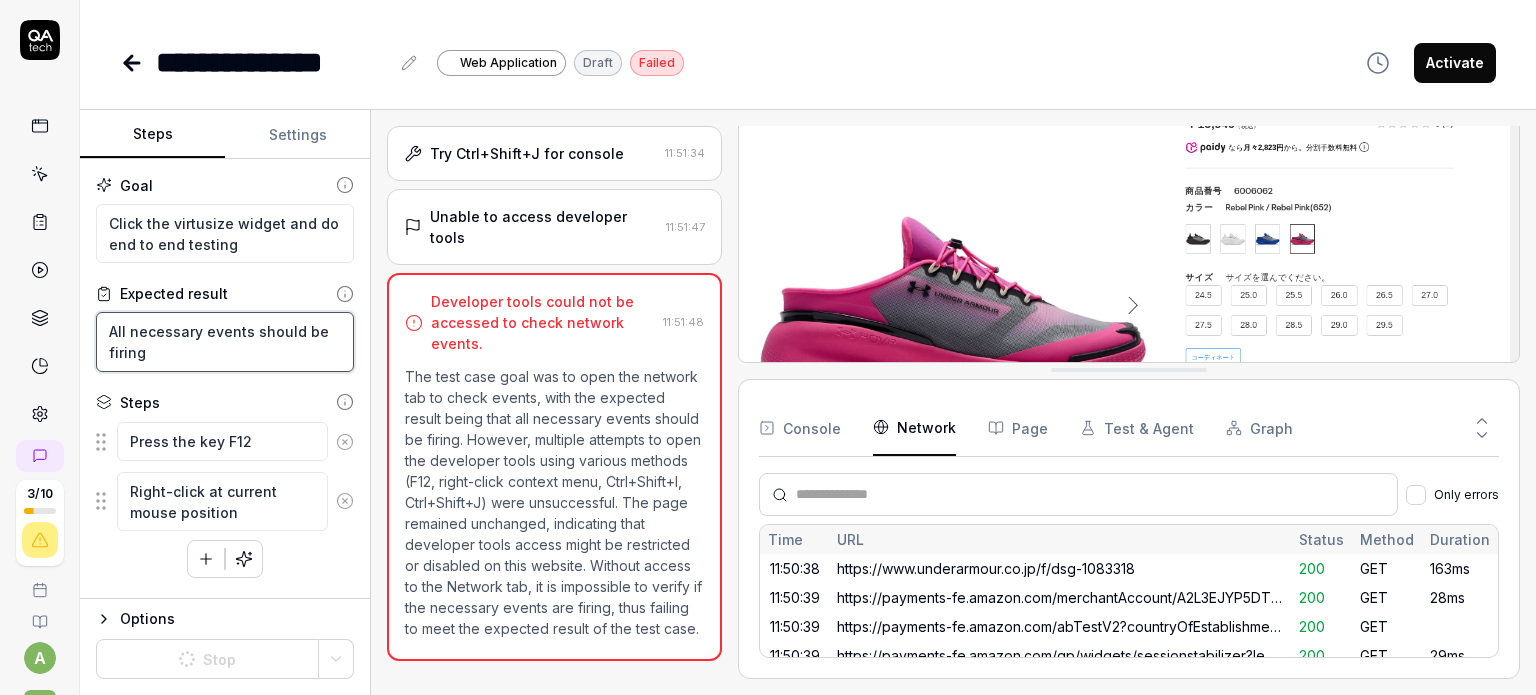 click on "All necessary events should be firing" at bounding box center [225, 342] 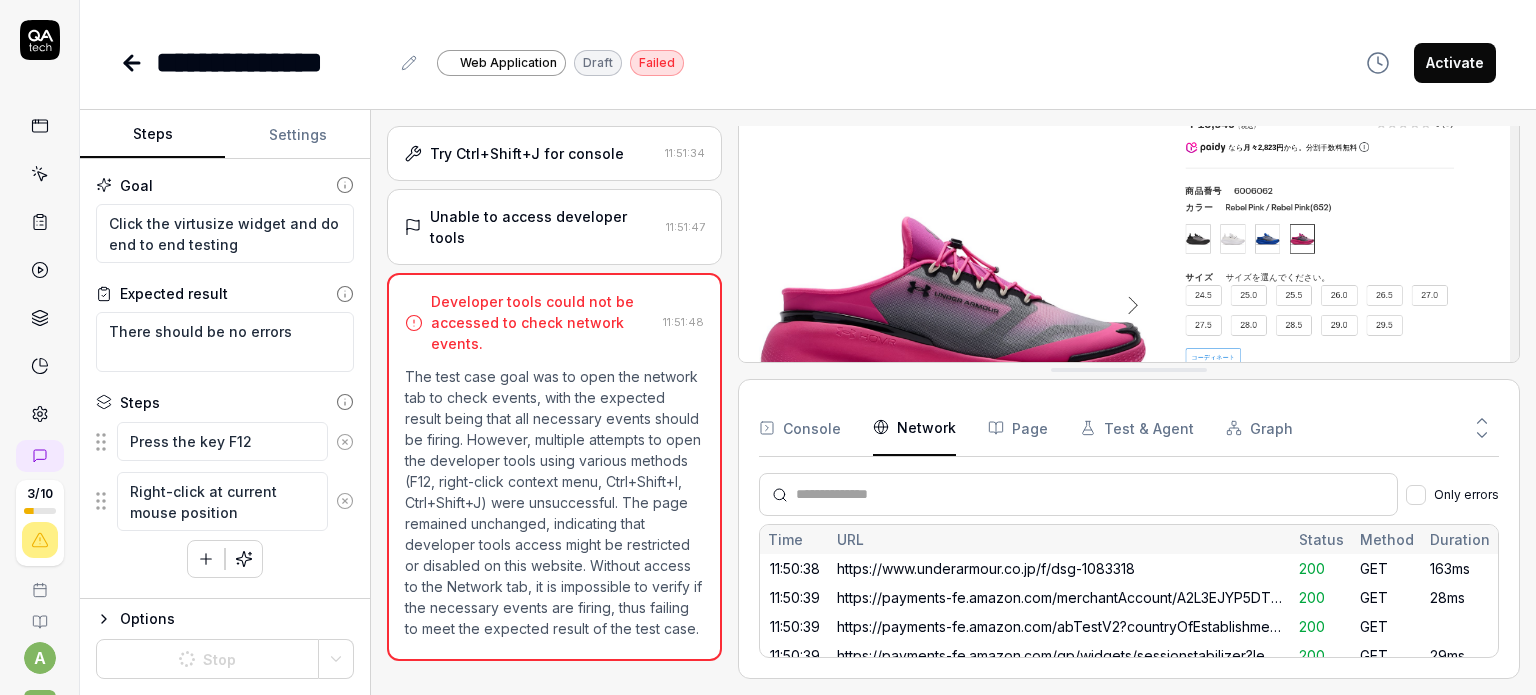 click on "Options" at bounding box center [237, 619] 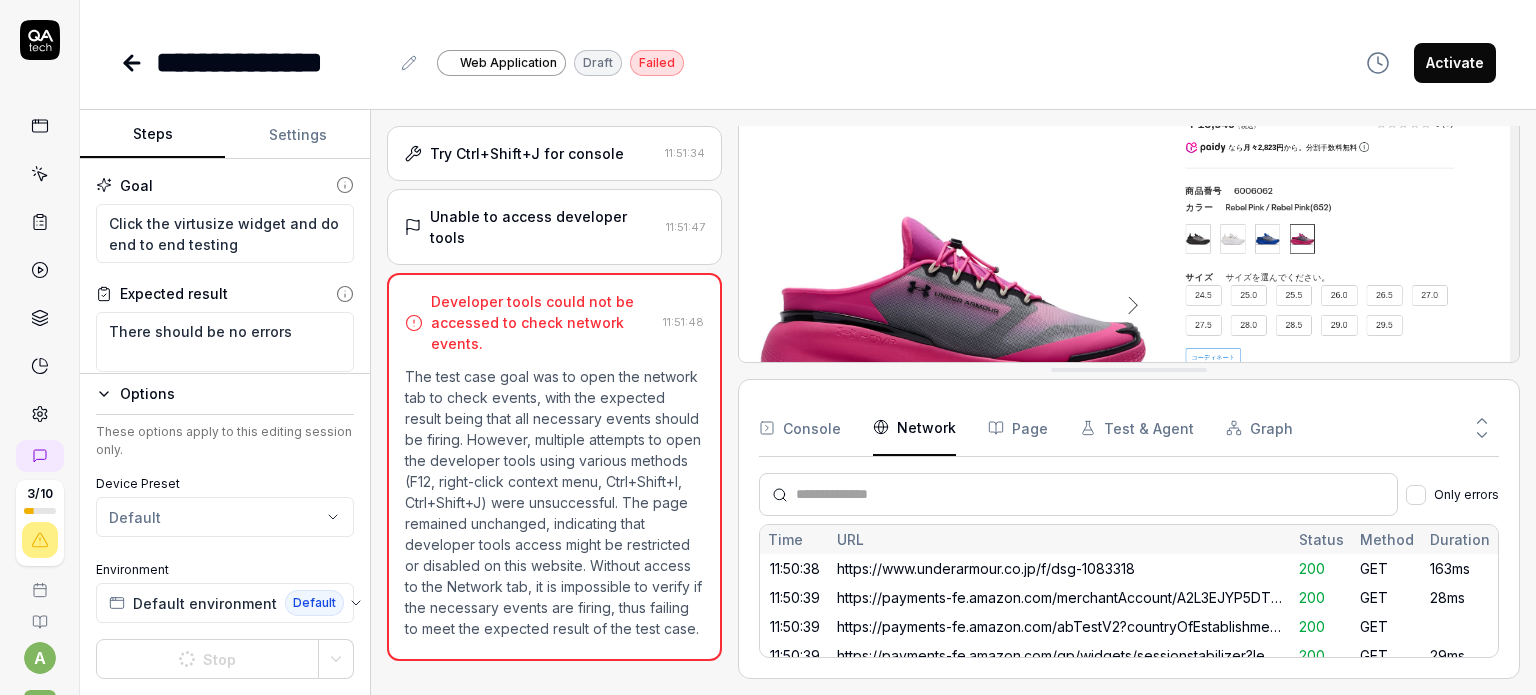 click on "Try Ctrl+Shift+J for console 11:51:34 Unable to access developer tools 11:51:47 Developer tools could not be accessed to check network events. 11:51:48 The test case goal was to open the network tab to check events, with the expected result being that all necessary events should be firing. However, multiple attempts to open the developer tools using various methods (F12, right-click context menu, Ctrl+Shift+I, Ctrl+Shift+J) were unsuccessful. The page remained unchanged, indicating that developer tools access might be restricted or disabled on this website. Without access to the Network tab, it is impossible to verify if the necessary events are firing, thus failing to meet the expected result of the test case." at bounding box center (554, 402) 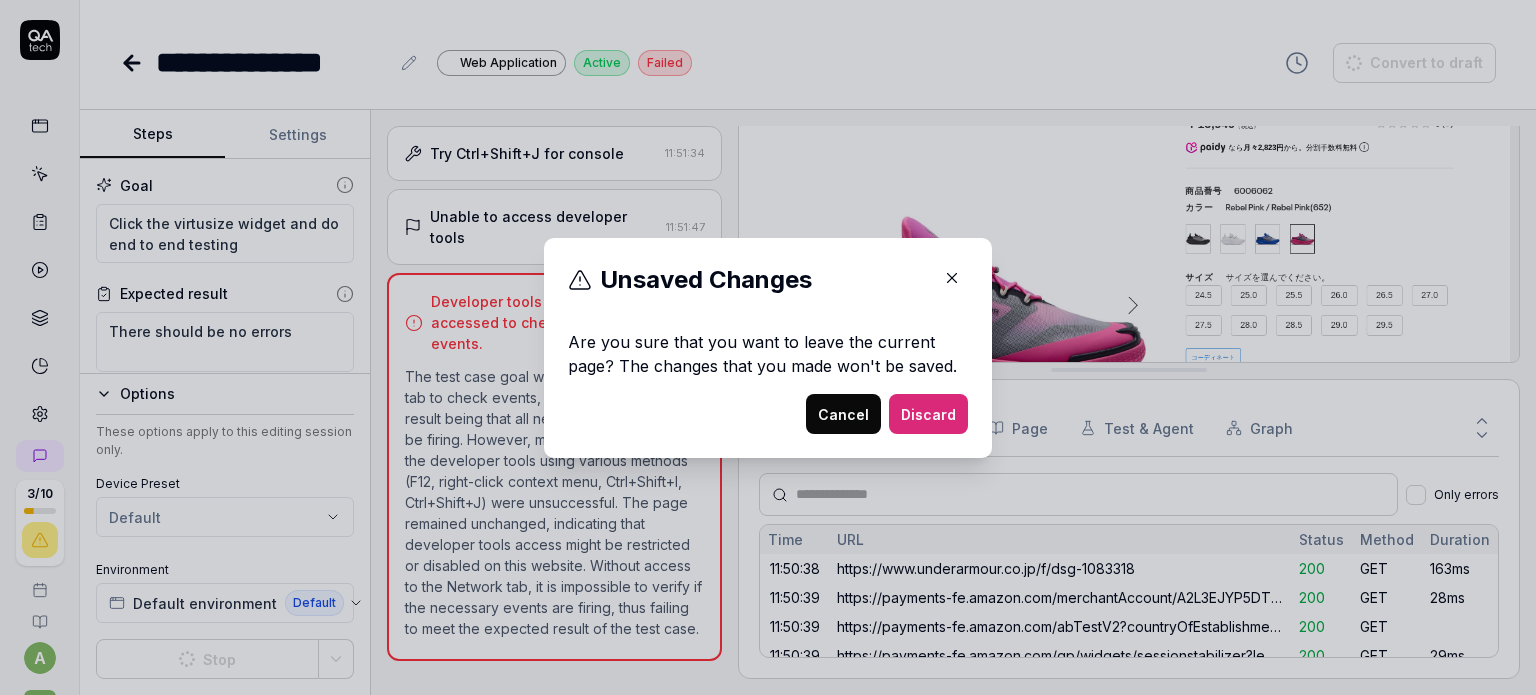 click on "Cancel" at bounding box center [843, 414] 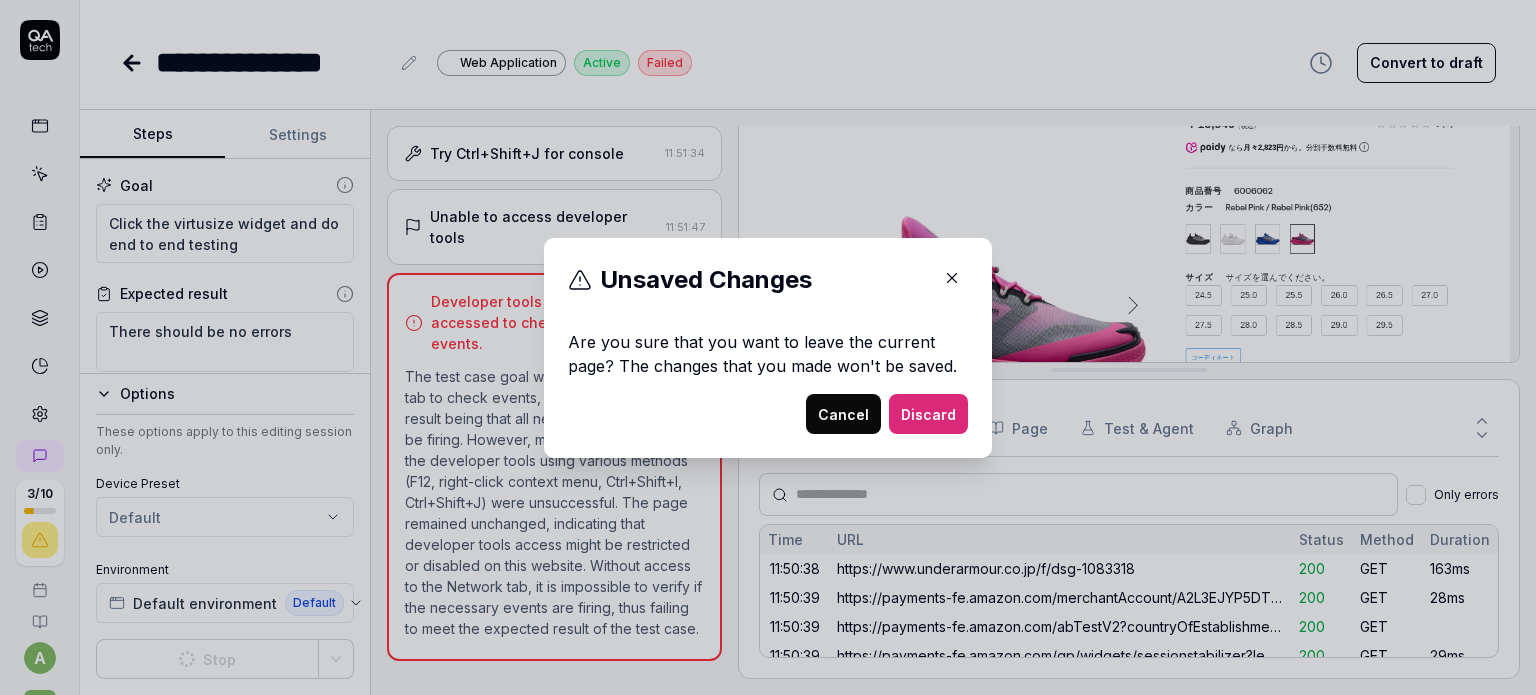 click on "Discard" at bounding box center (928, 414) 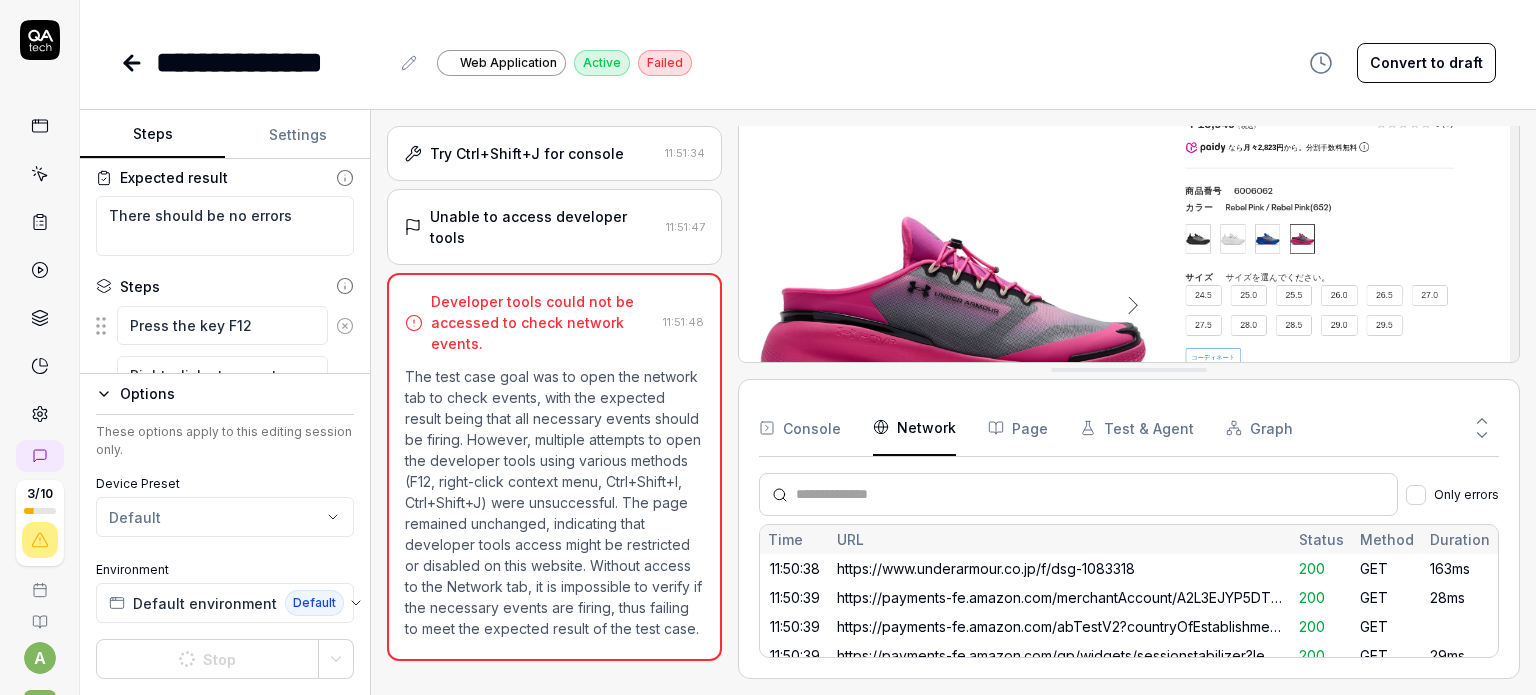 scroll, scrollTop: 0, scrollLeft: 0, axis: both 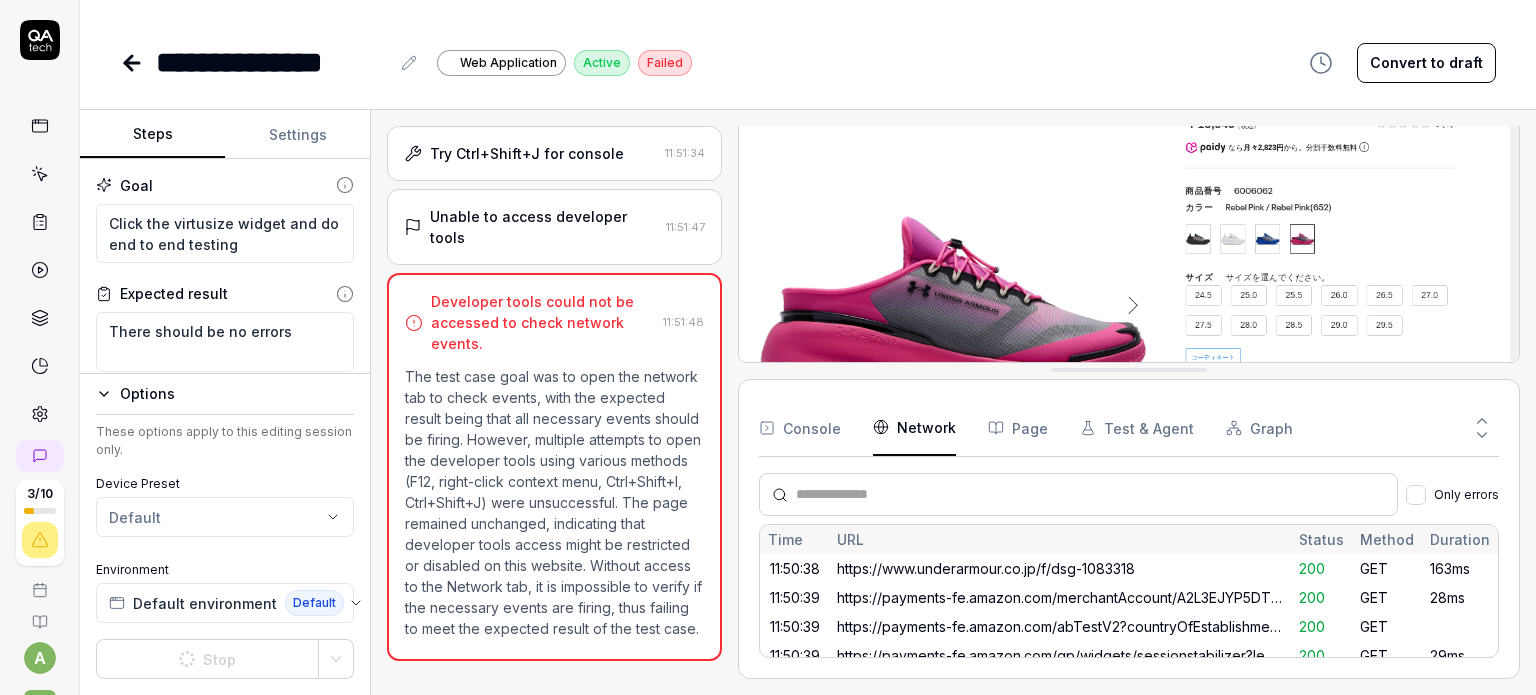 click on "Active" at bounding box center [602, 63] 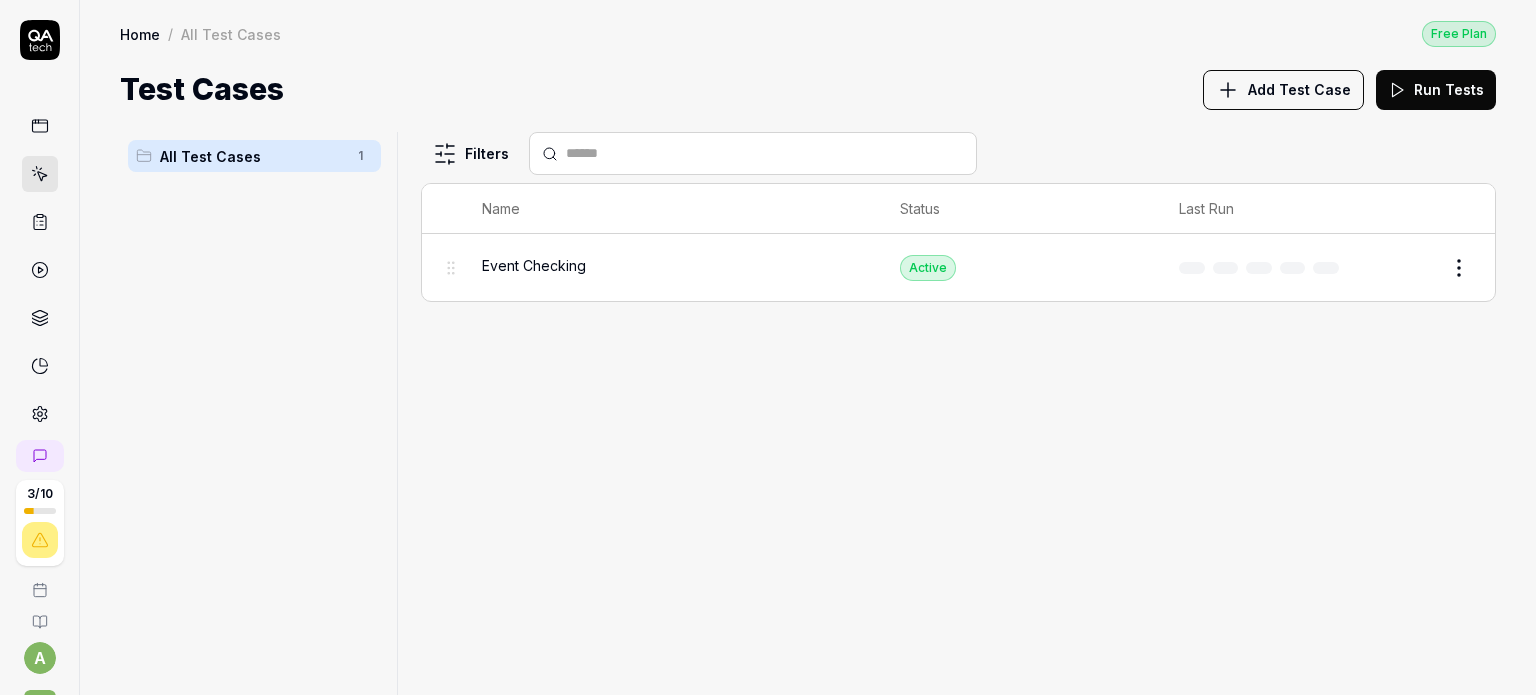 click on "Active" at bounding box center (1019, 267) 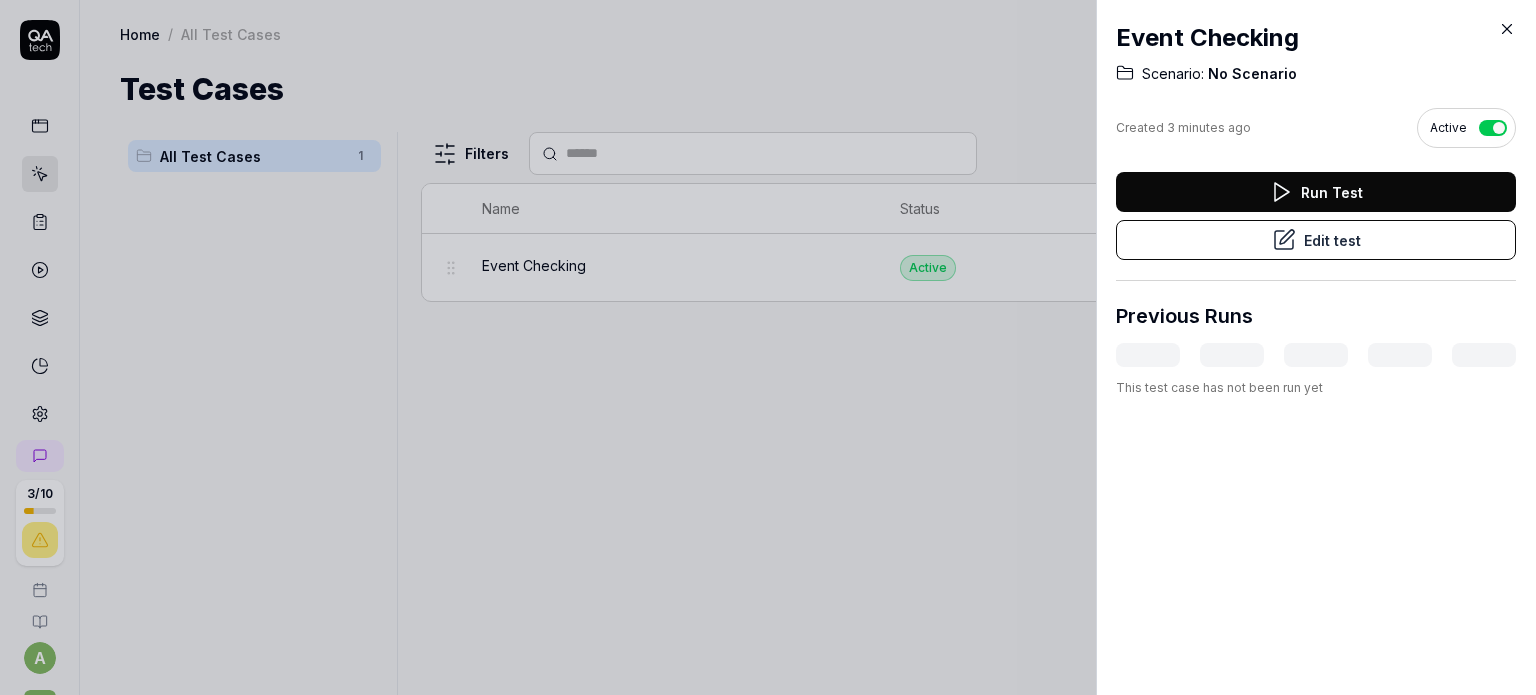 click on "Run Test Edit test" at bounding box center [1316, 226] 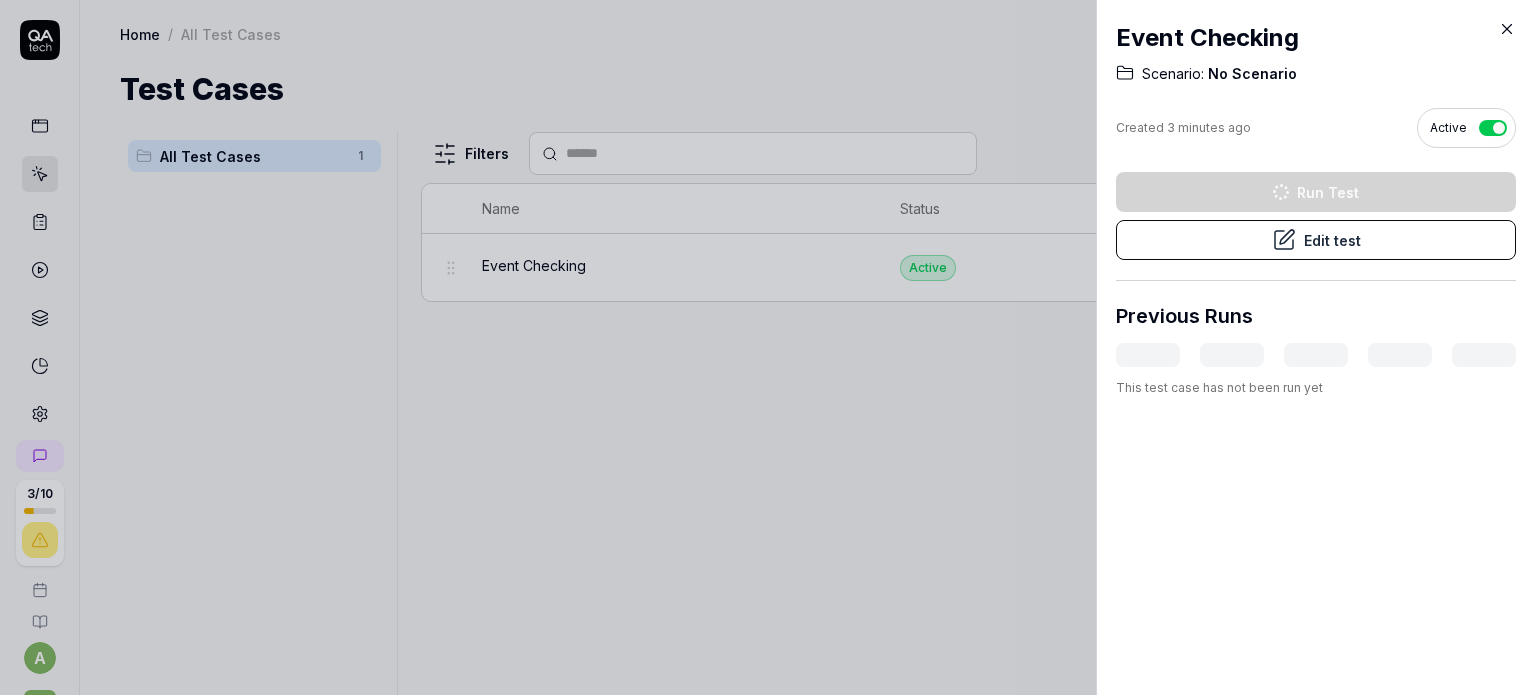 click at bounding box center (768, 347) 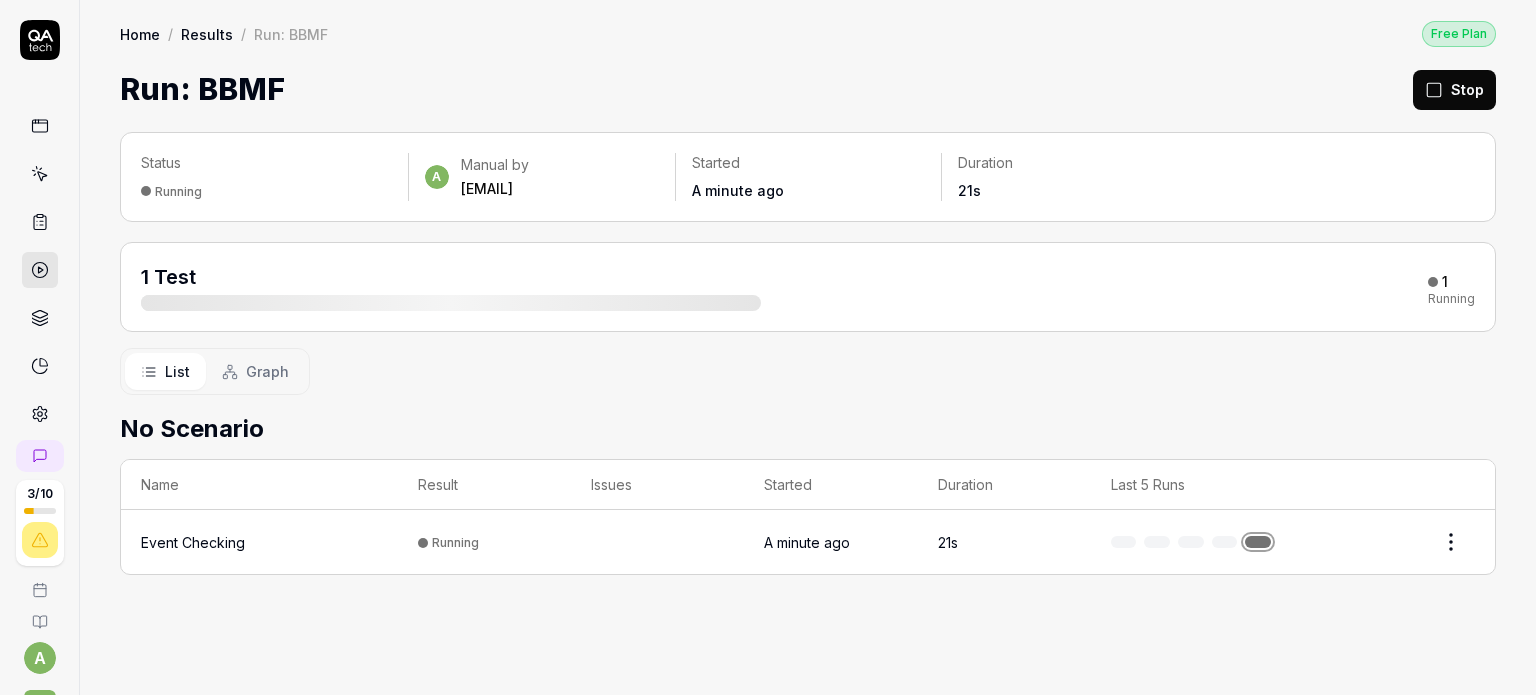 click on "A minute ago" at bounding box center [830, 542] 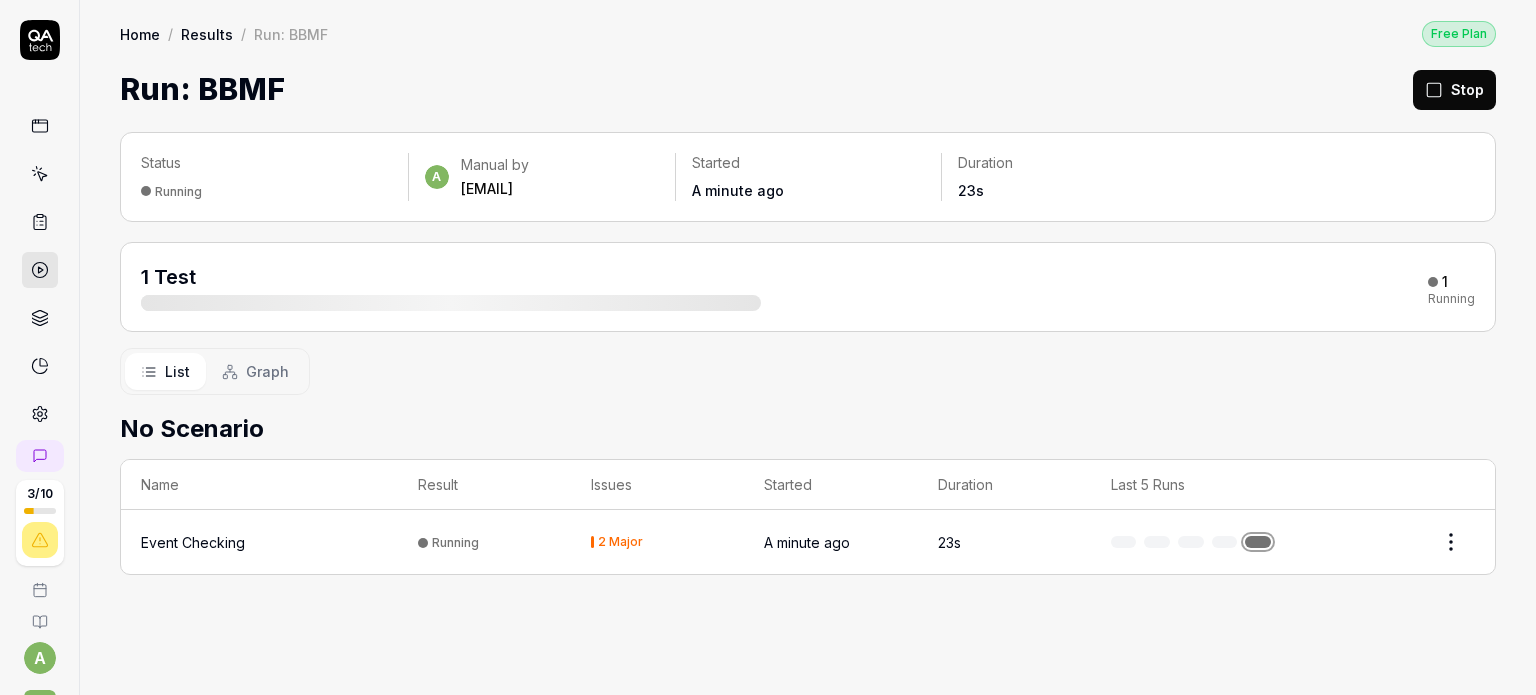 click on "2   Major" at bounding box center (620, 542) 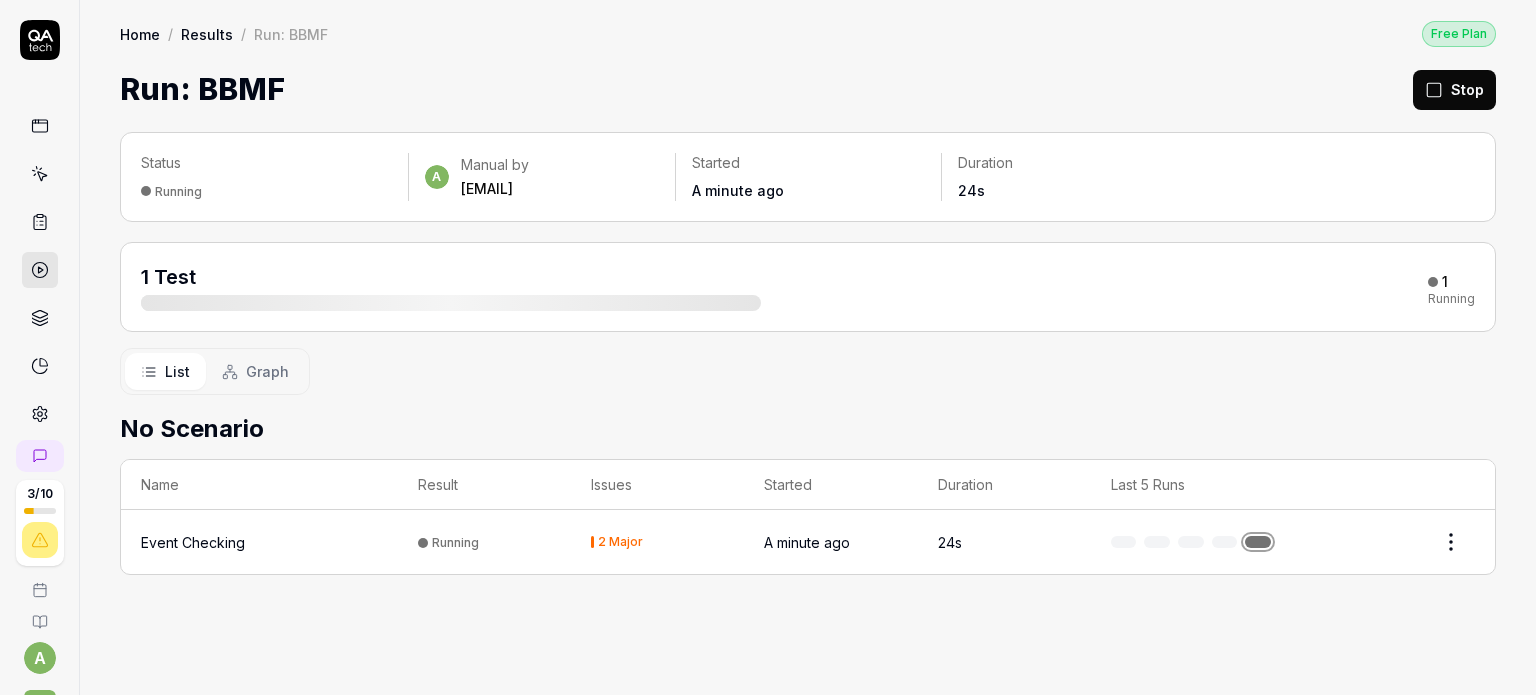 click on "2   Major" at bounding box center [657, 542] 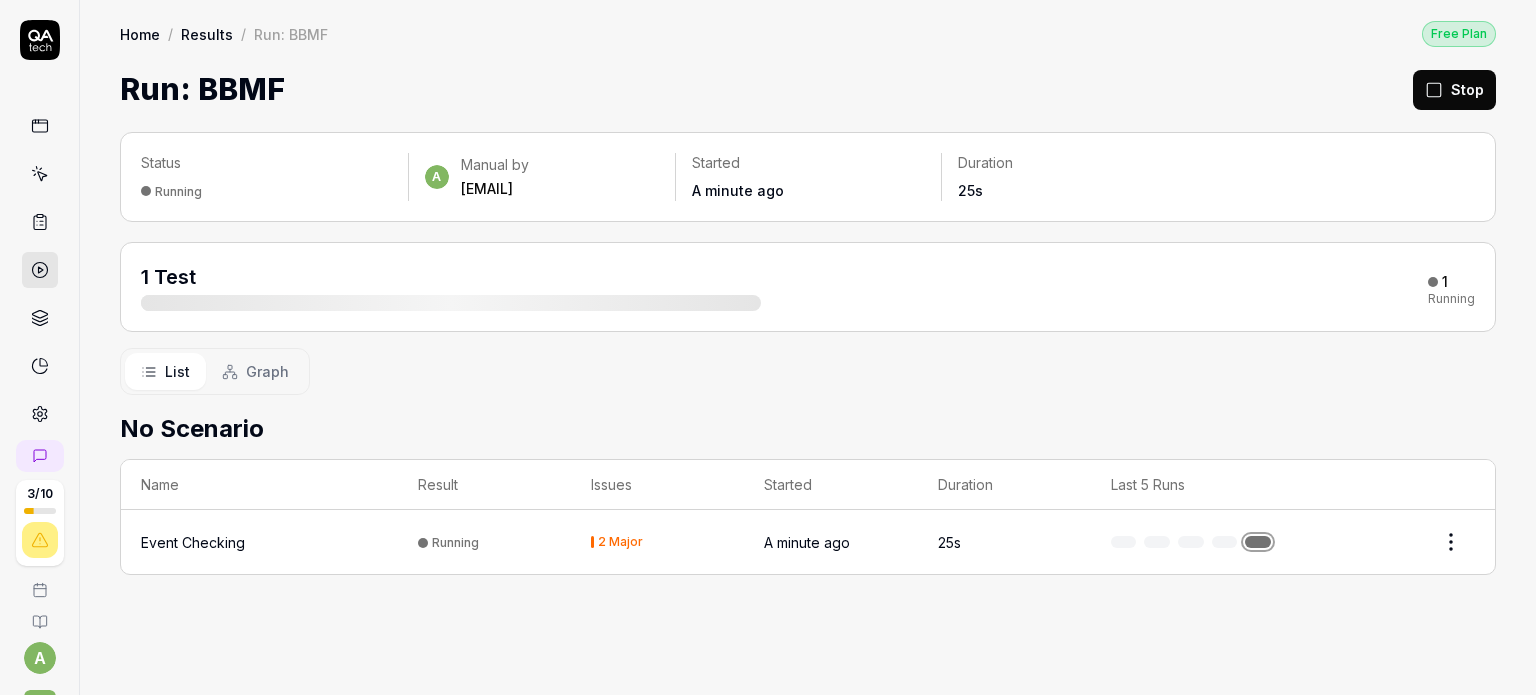 click on "3 / 10 a V Home / Results / Run: BBMF Free Plan Home / Results / Run: BBMF Free Plan Run: BBMF Stop Status Running a Manual by [EMAIL] Started A minute ago Duration 25s 1 Test 1 Running List Graph No Scenario Name Result Issues Started Duration Last 5 Runs Event Checking Running 2 Major A minute ago 25s
*" at bounding box center [768, 347] 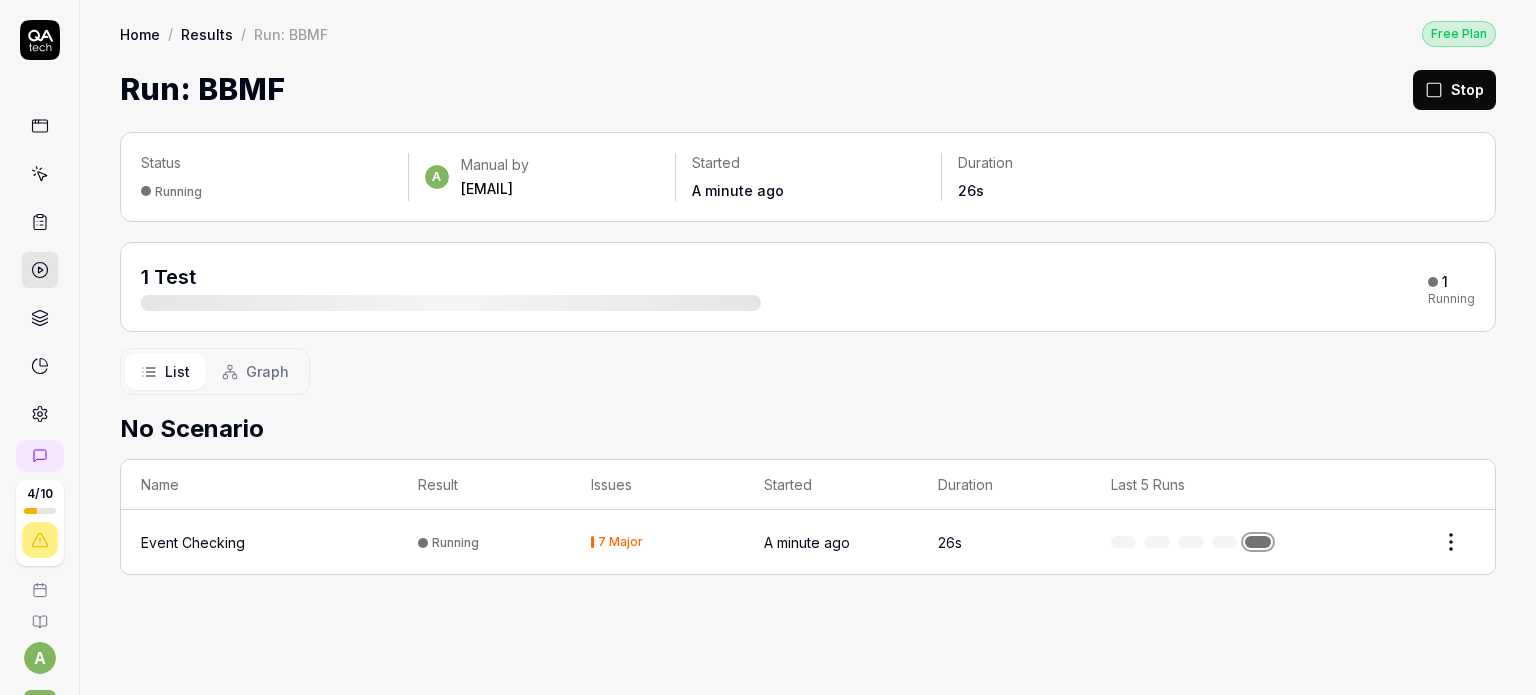 click on "4  /  10 a V Home / Results / Run: BBMF Free Plan Home / Results / Run: BBMF Stop Status Running a Manual by [EMAIL] Started A minute ago Duration 26s 1 Test   1 Running List Graph No Scenario Name Result Issues Started Duration Last 5 Runs Event Checking Running 7   Major A minute ago 26s
*" at bounding box center [768, 347] 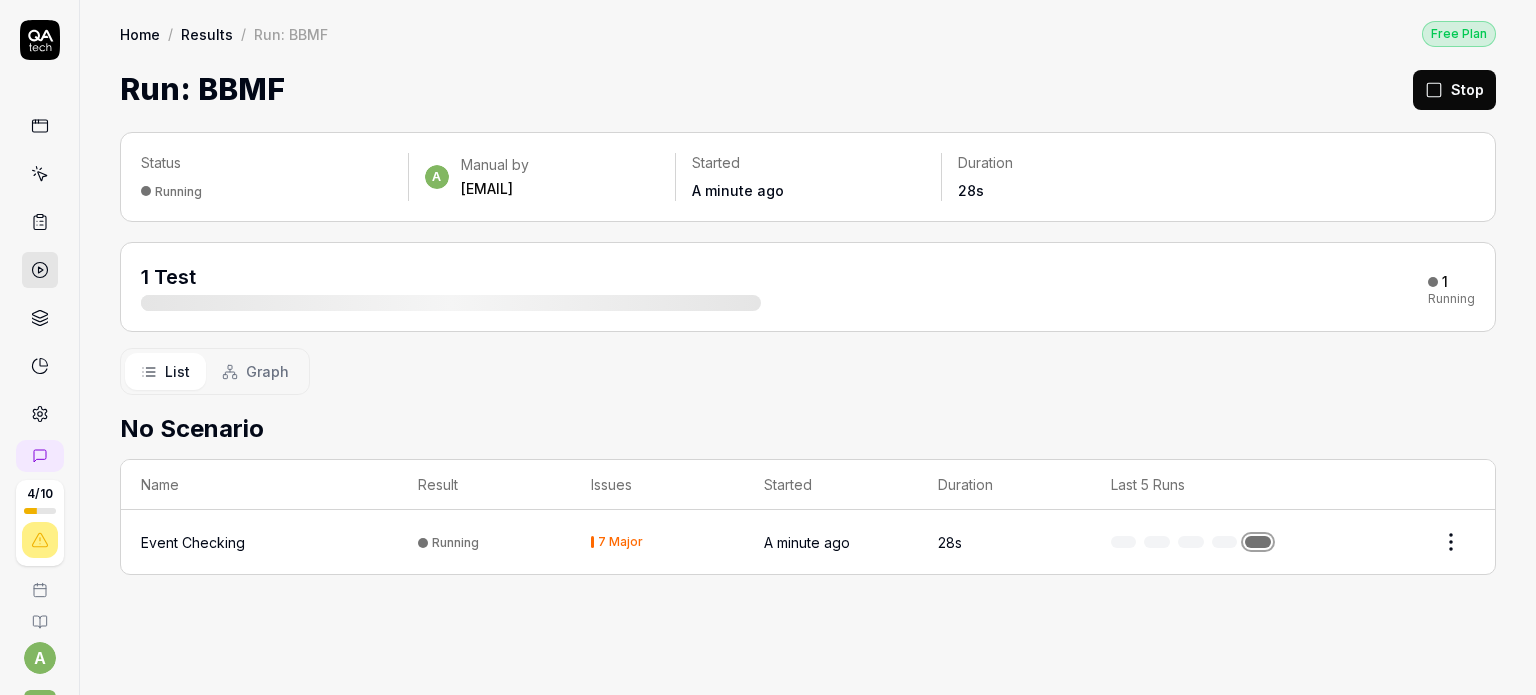click at bounding box center (40, 270) 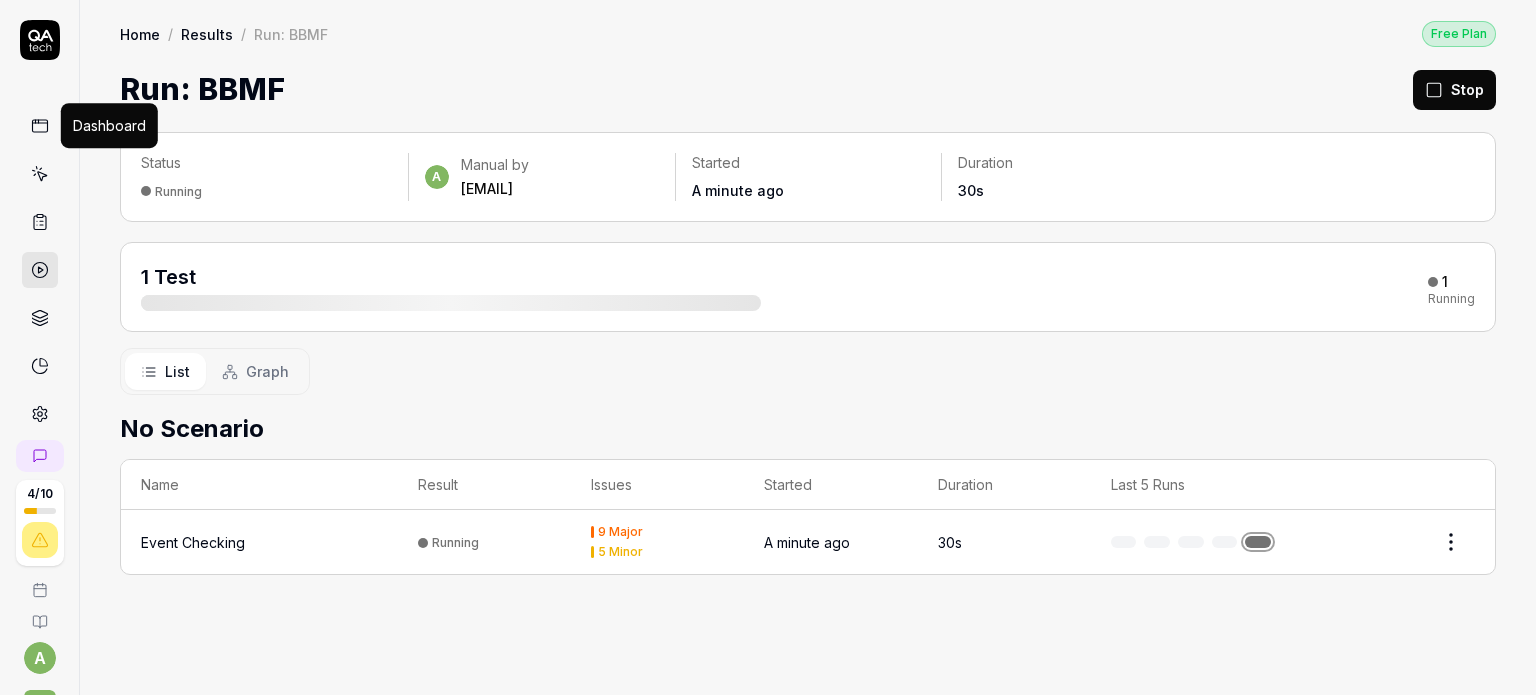 click 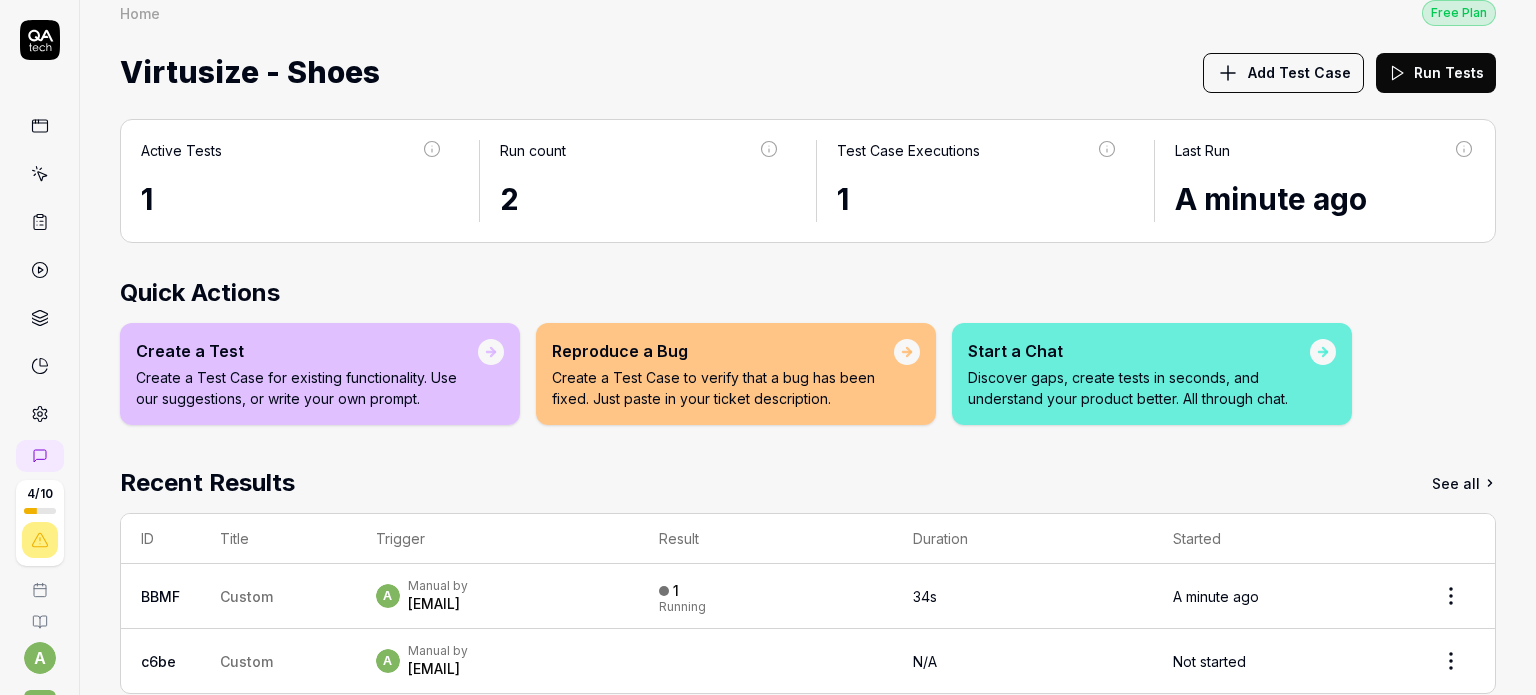 scroll, scrollTop: 58, scrollLeft: 0, axis: vertical 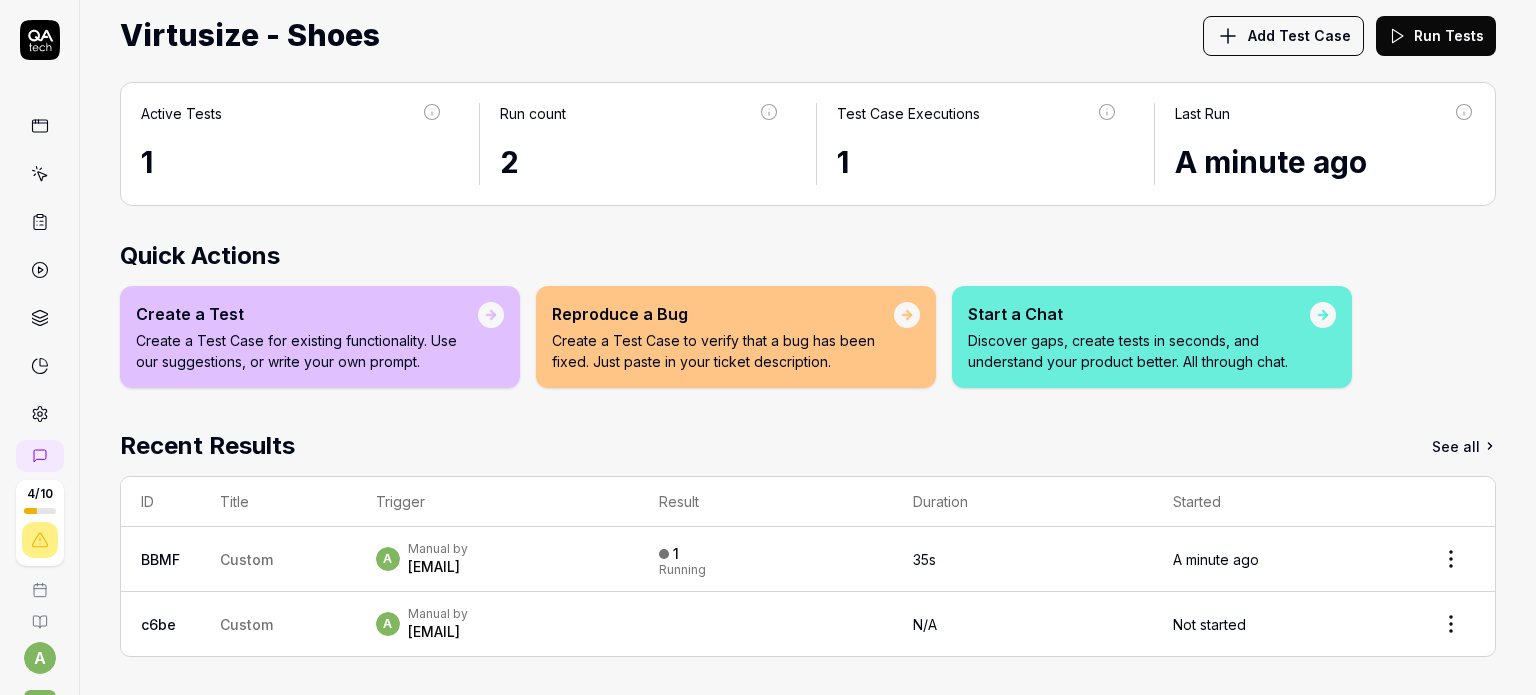 click on "Custom" at bounding box center [278, 559] 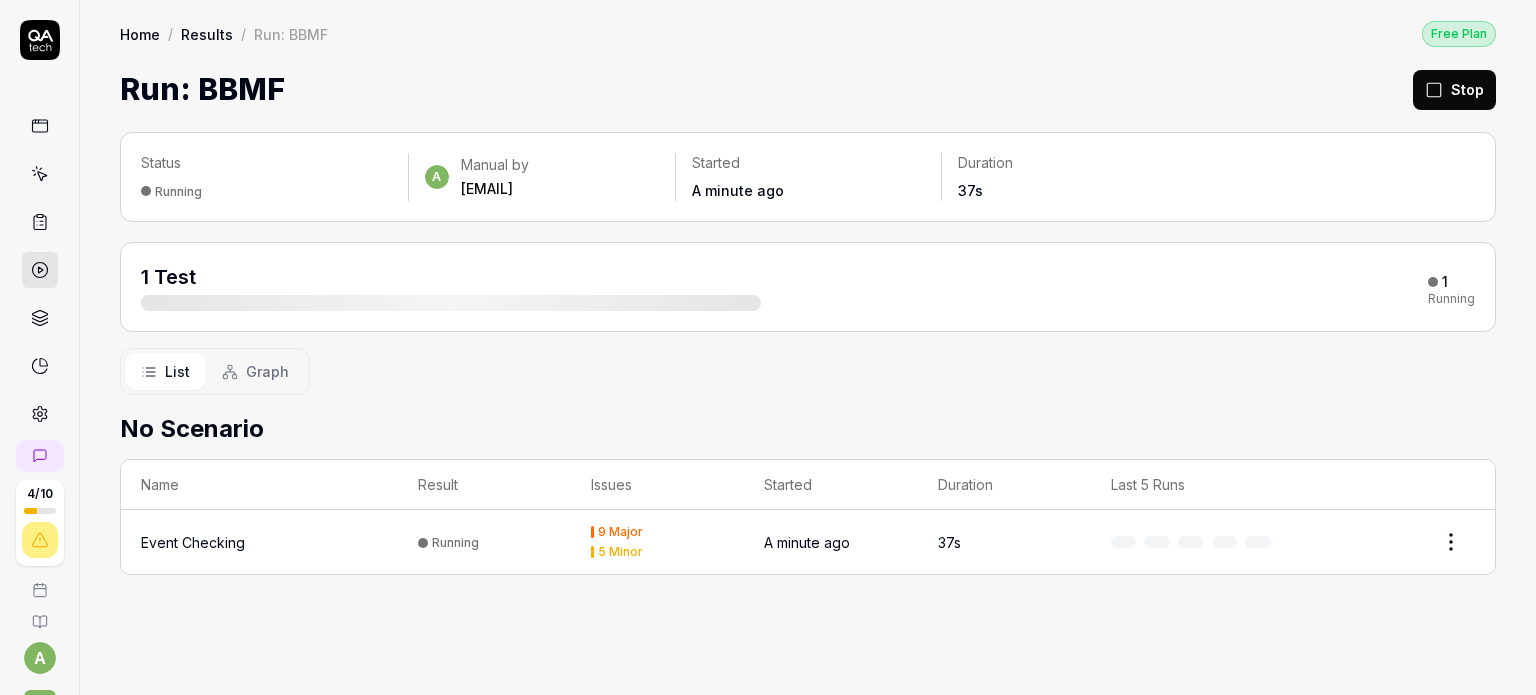 scroll, scrollTop: 0, scrollLeft: 0, axis: both 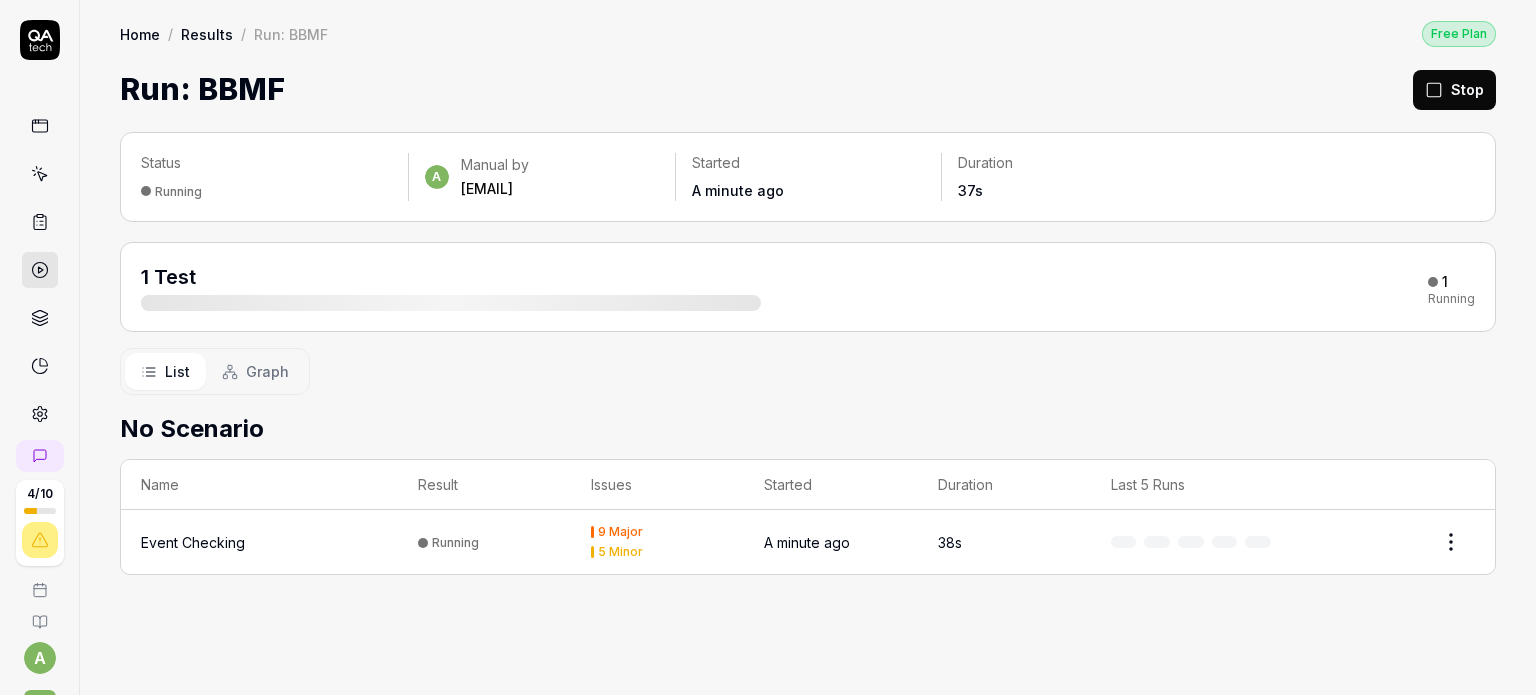click on "9   Major" at bounding box center [620, 532] 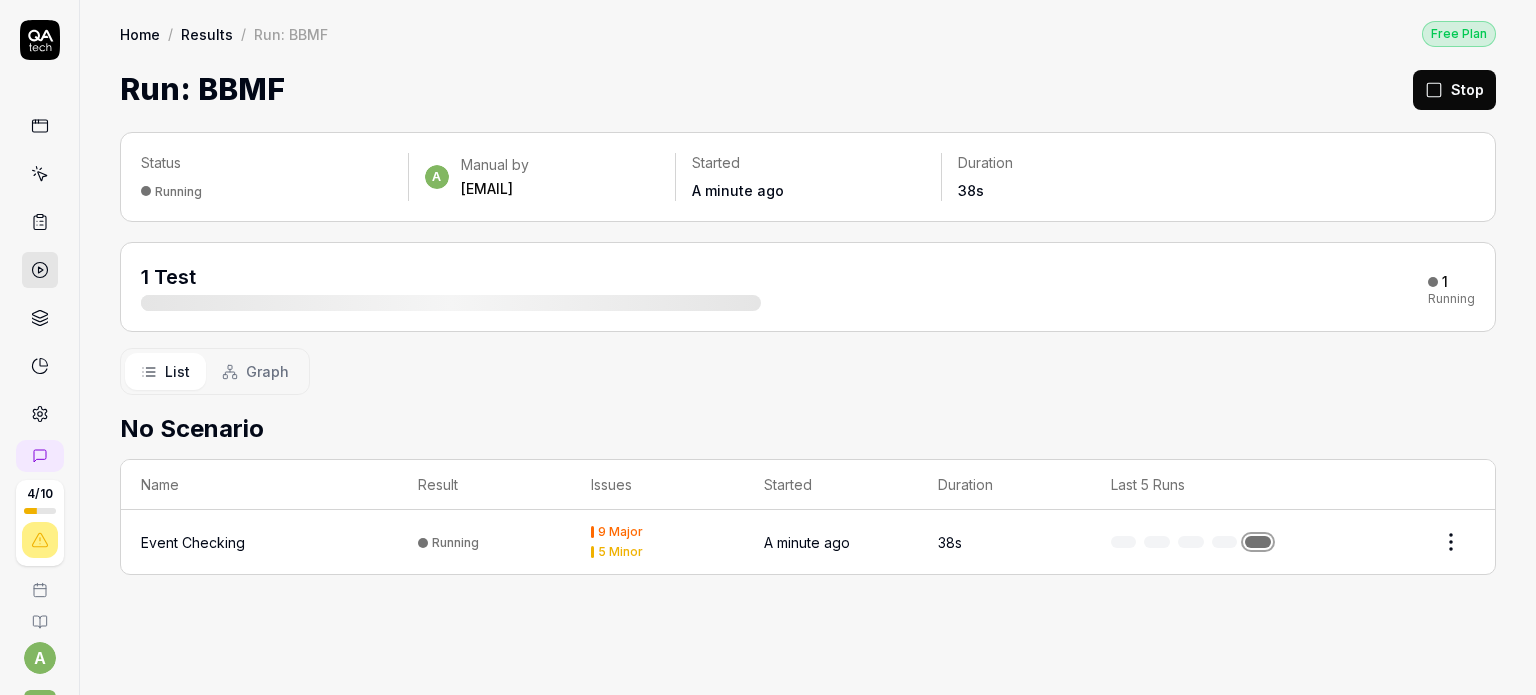click on "Running" at bounding box center (484, 542) 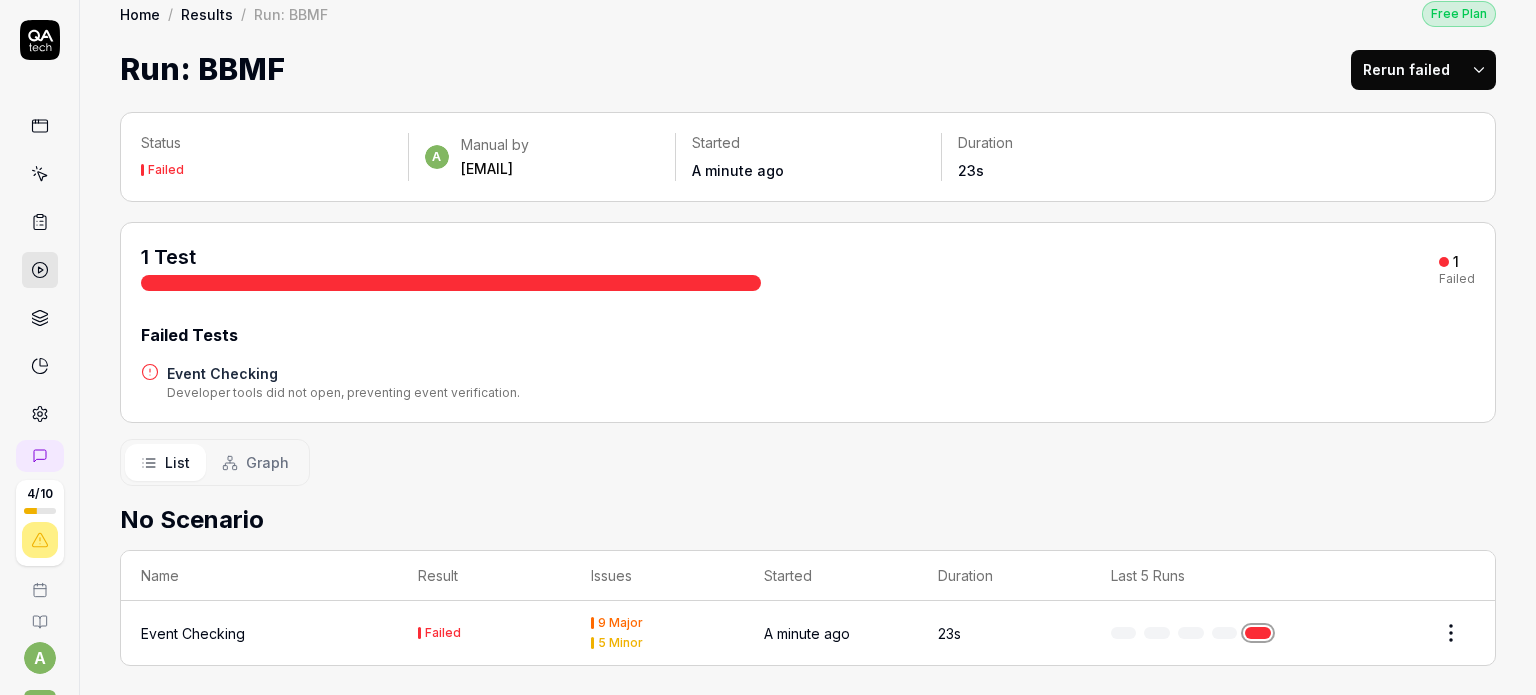 scroll, scrollTop: 28, scrollLeft: 0, axis: vertical 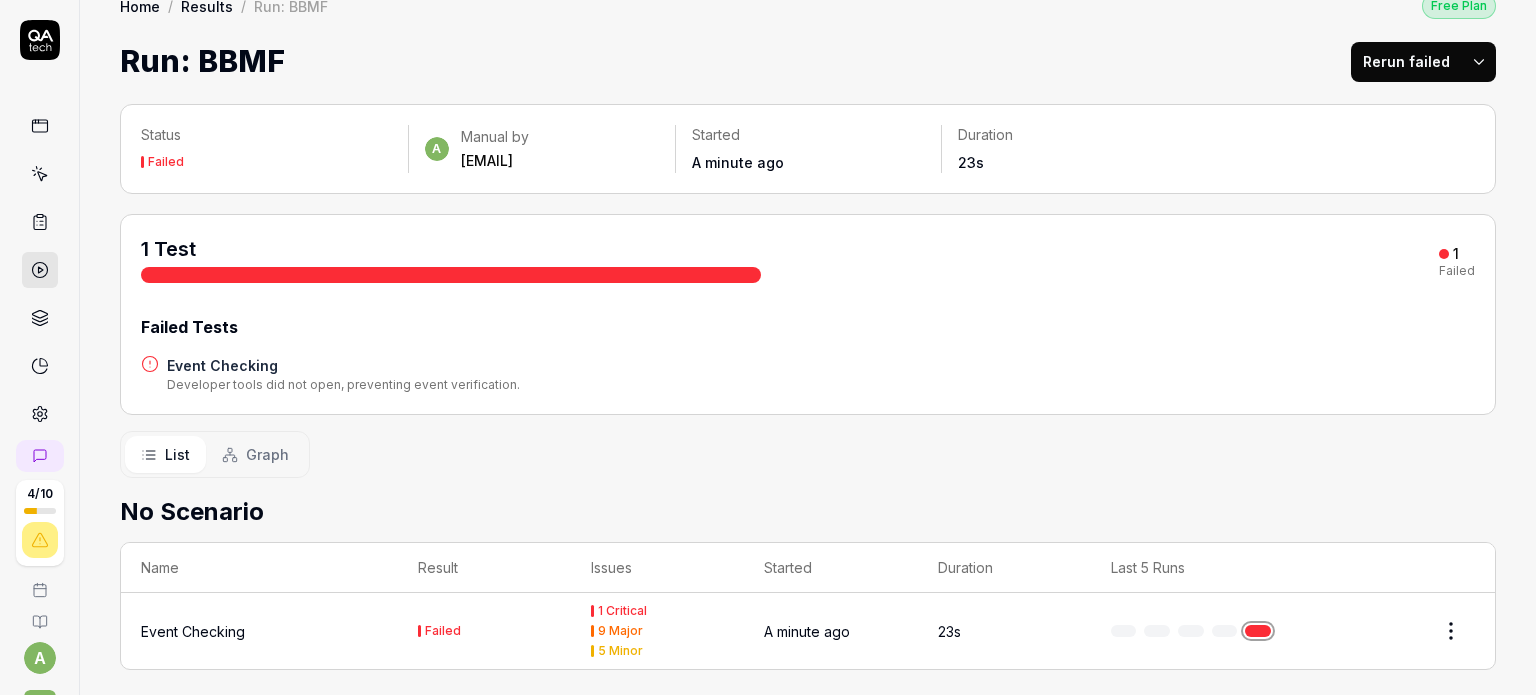 click on "Event Checking" at bounding box center [343, 365] 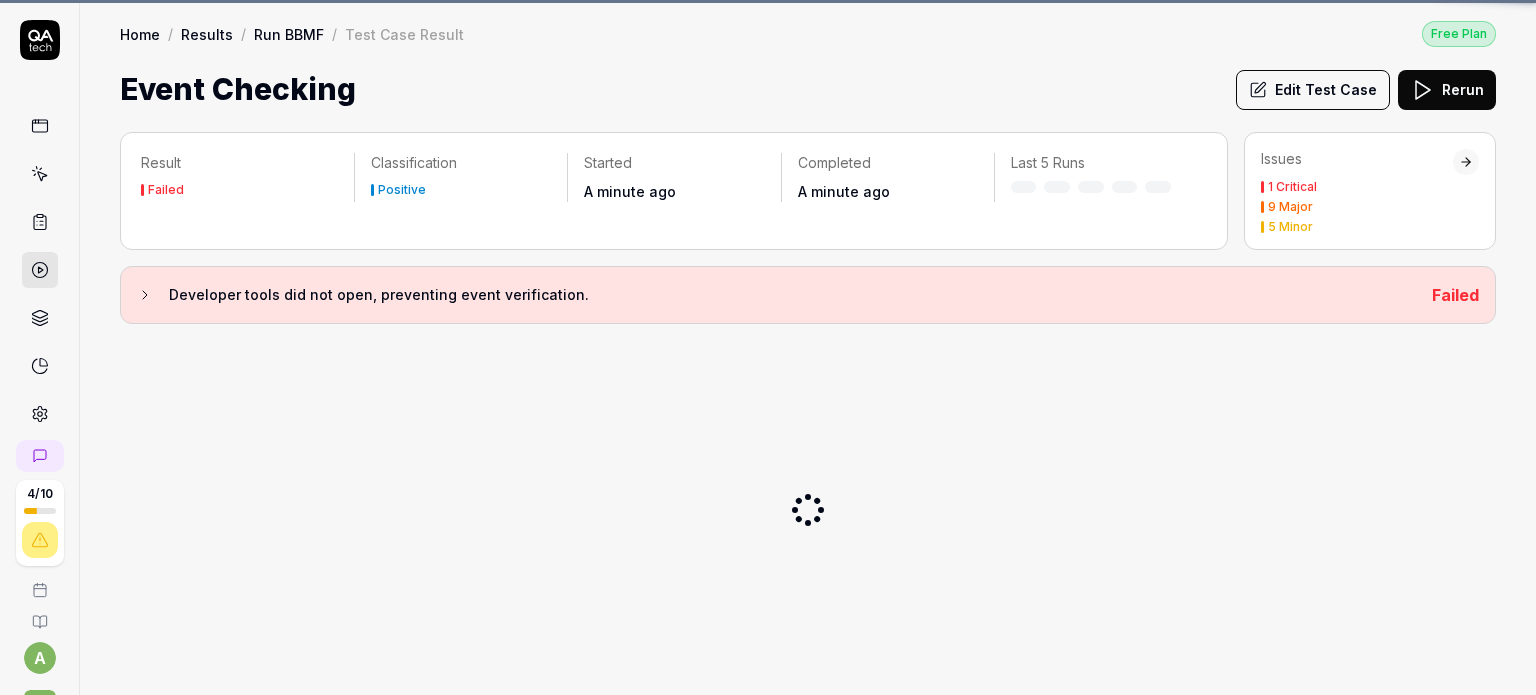 scroll, scrollTop: 0, scrollLeft: 0, axis: both 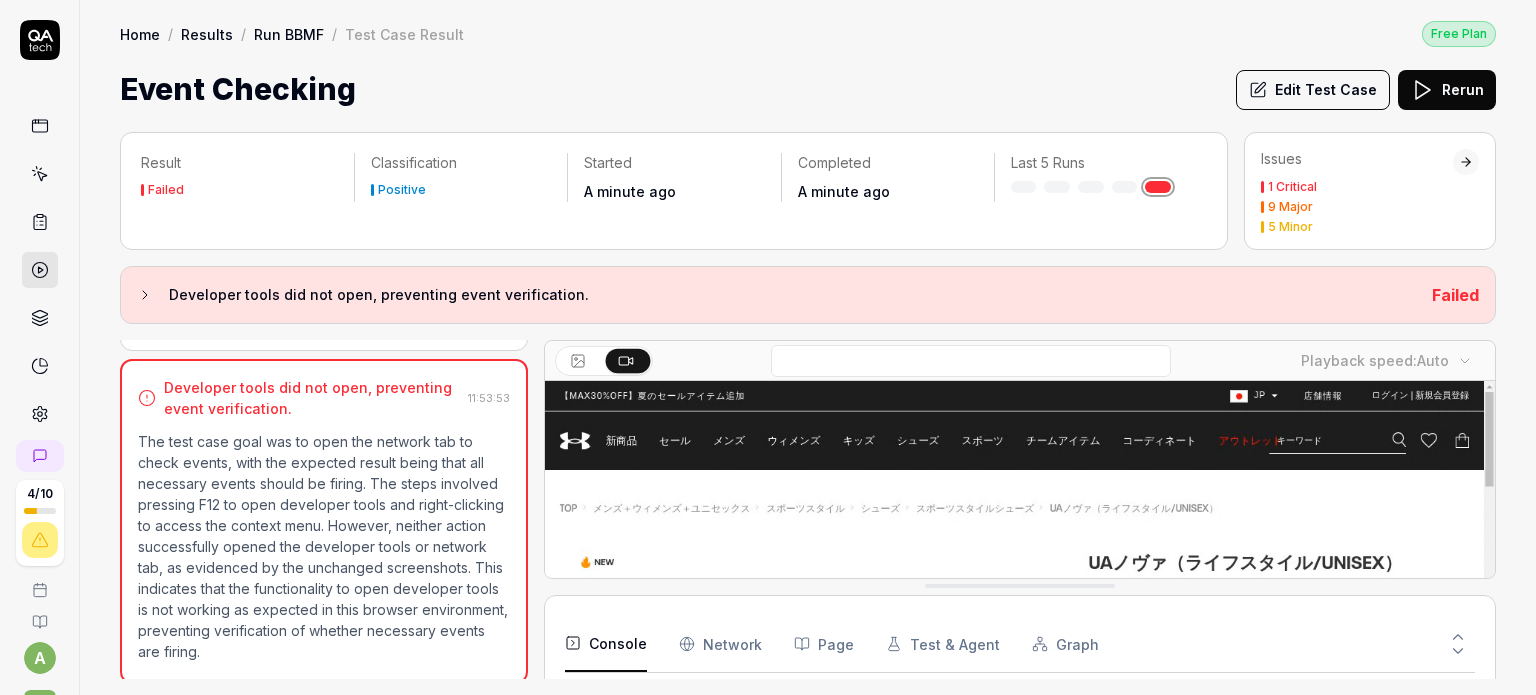 click on "Result" at bounding box center [239, 163] 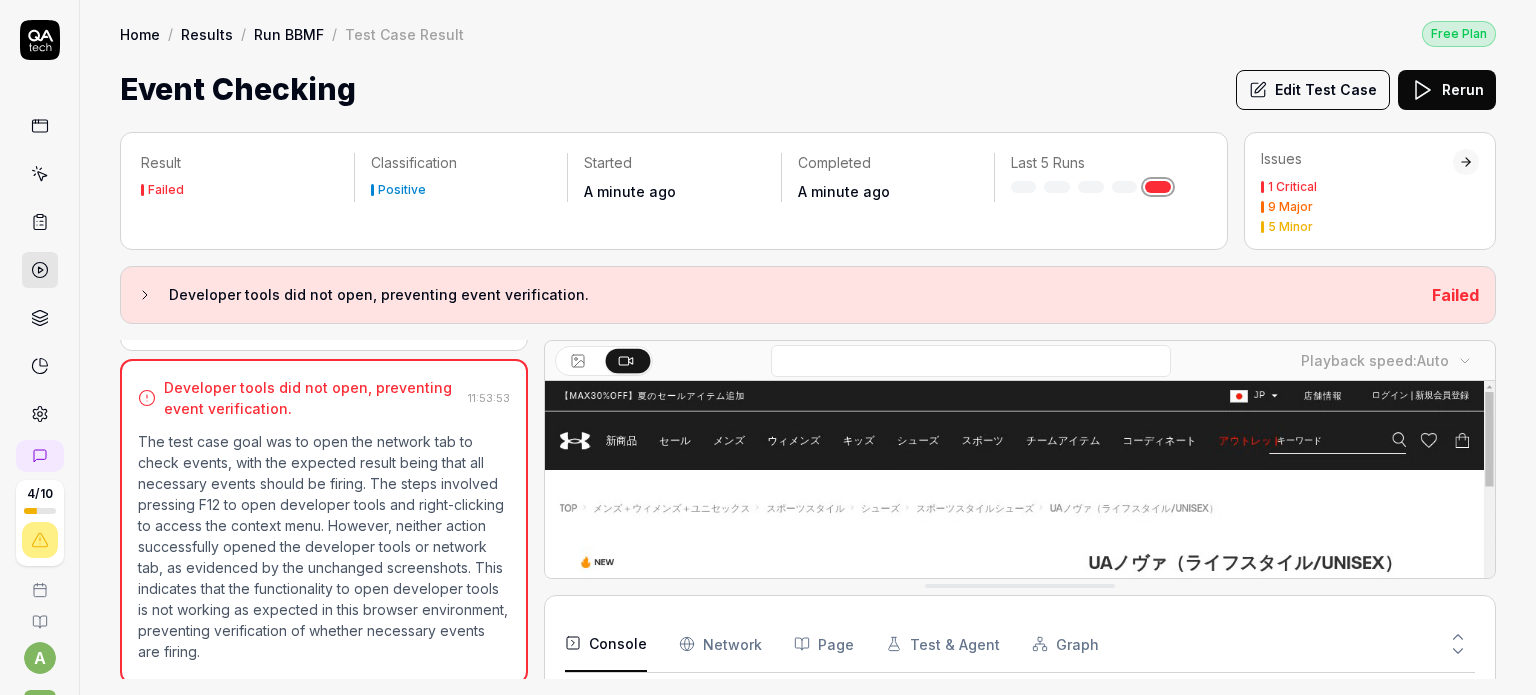 click on "Edit Test Case" at bounding box center [1313, 90] 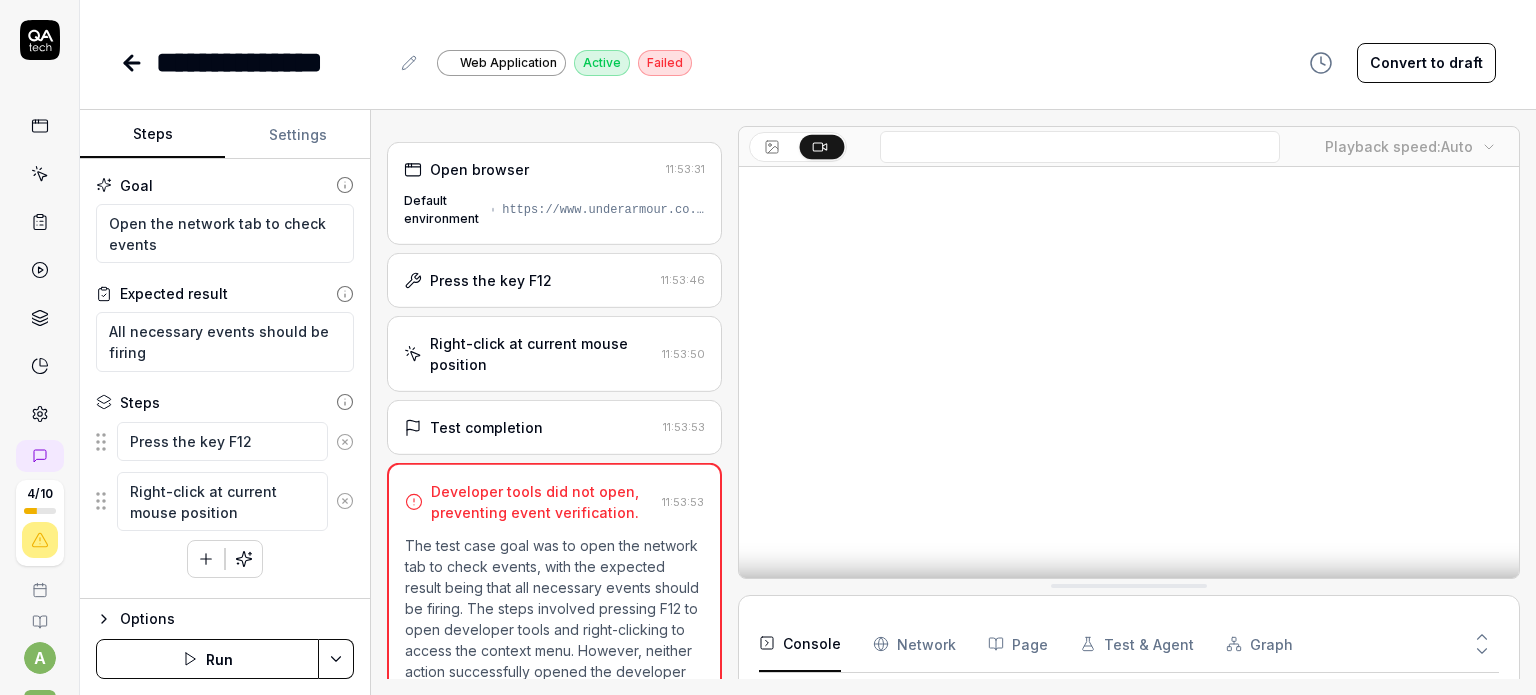 scroll, scrollTop: 2237, scrollLeft: 0, axis: vertical 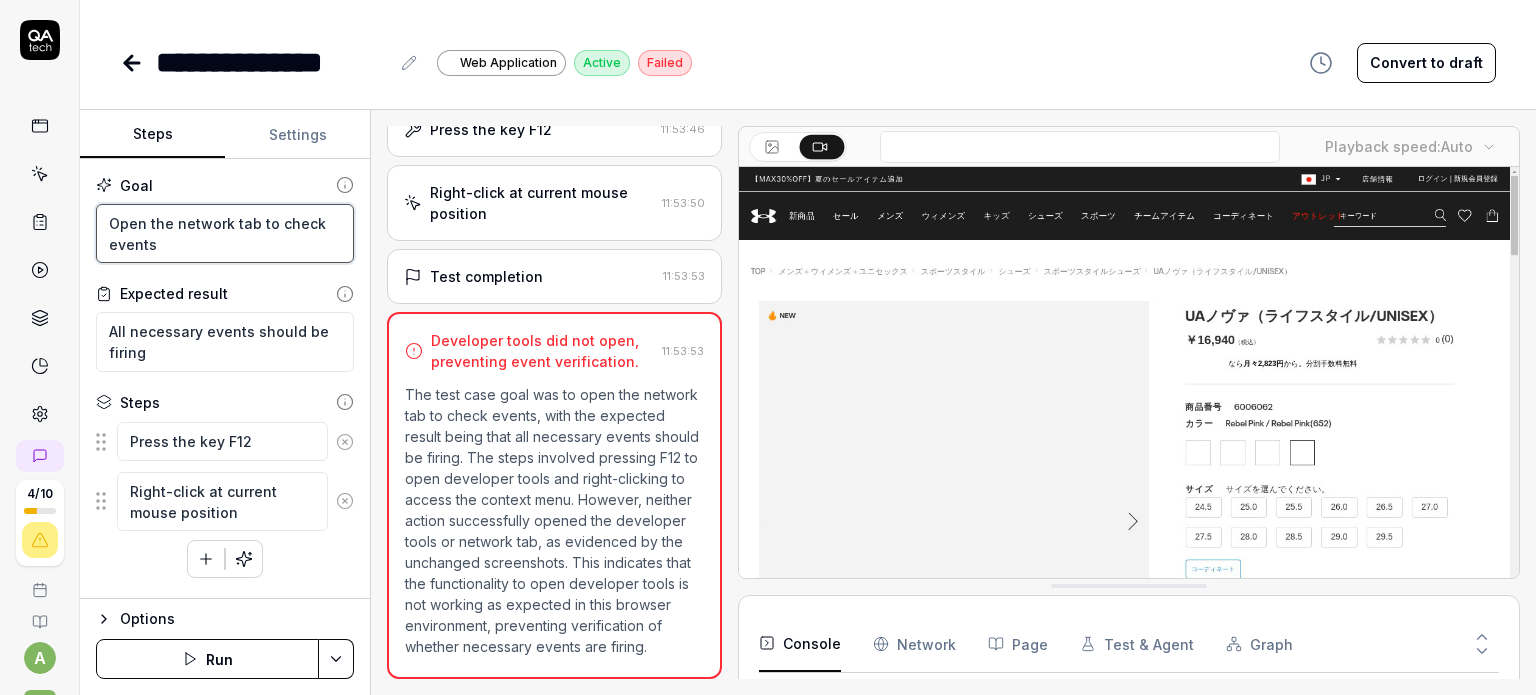 drag, startPoint x: 184, startPoint y: 244, endPoint x: 57, endPoint y: 211, distance: 131.21738 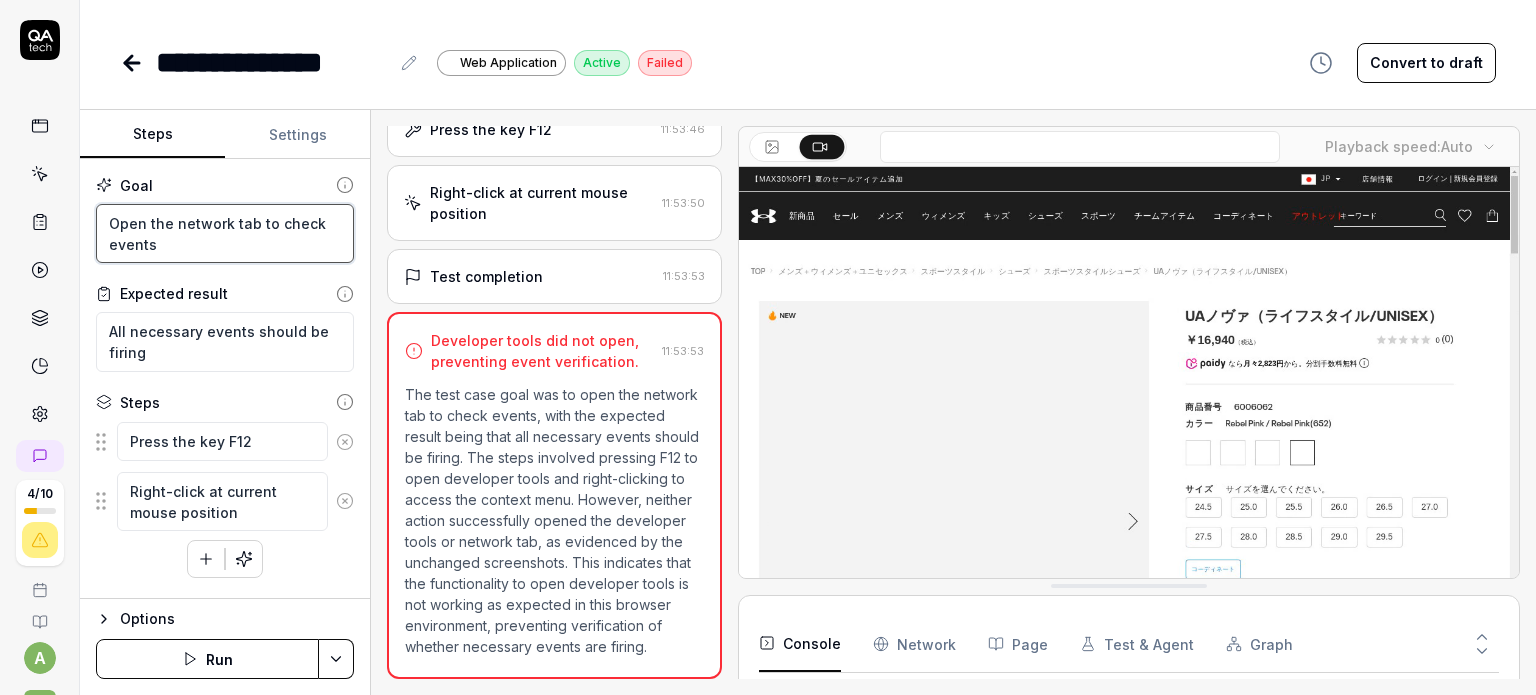 click on "**********" at bounding box center [768, 347] 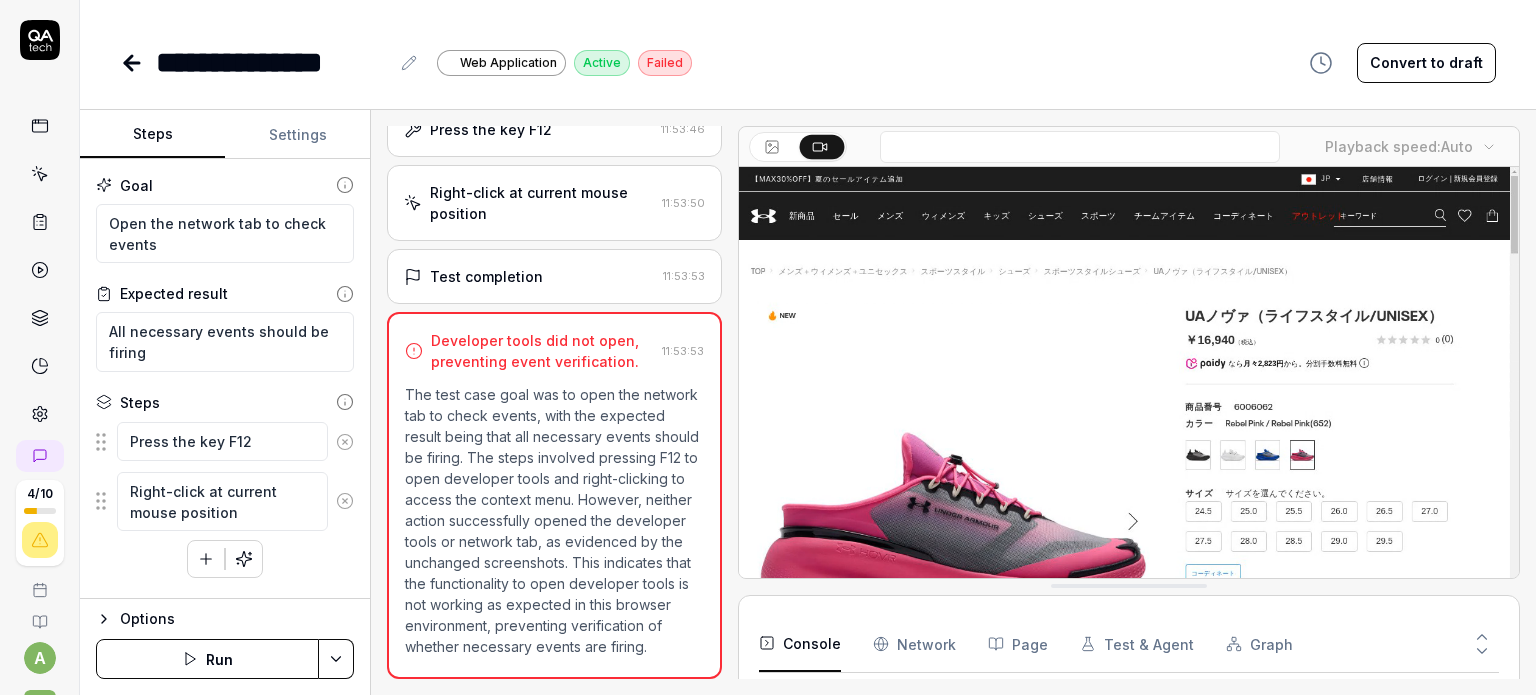 click on "Open browser 11:53:31 Default environment https://www.underarmour.co.jp/f/dsg-1083318 Press the key F12 11:53:46 Right-click at current mouse position 11:53:50 Test completion 11:53:53 Developer tools did not open, preventing event verification. 11:53:53 The test case goal was to open the network tab to check events, with the expected result being that all necessary events should be firing. The steps involved pressing F12 to open developer tools and right-clicking to access the context menu. However, neither action successfully opened the developer tools or network tab, as evidenced by the unchanged screenshots. This indicates that the functionality to open developer tools is not working as expected in this browser environment, preventing verification of whether necessary events are firing.   Playback speed:  Auto Console Network Page Test & Agent Graph 45   Total Deprecated API for given entry type. https://www.underarmour.co.jp/f/dsg-1083318 btm.js : 6 : 22306 https://www.underarmour.co.jp/f/dsg-1083318 : 7" at bounding box center [953, 402] 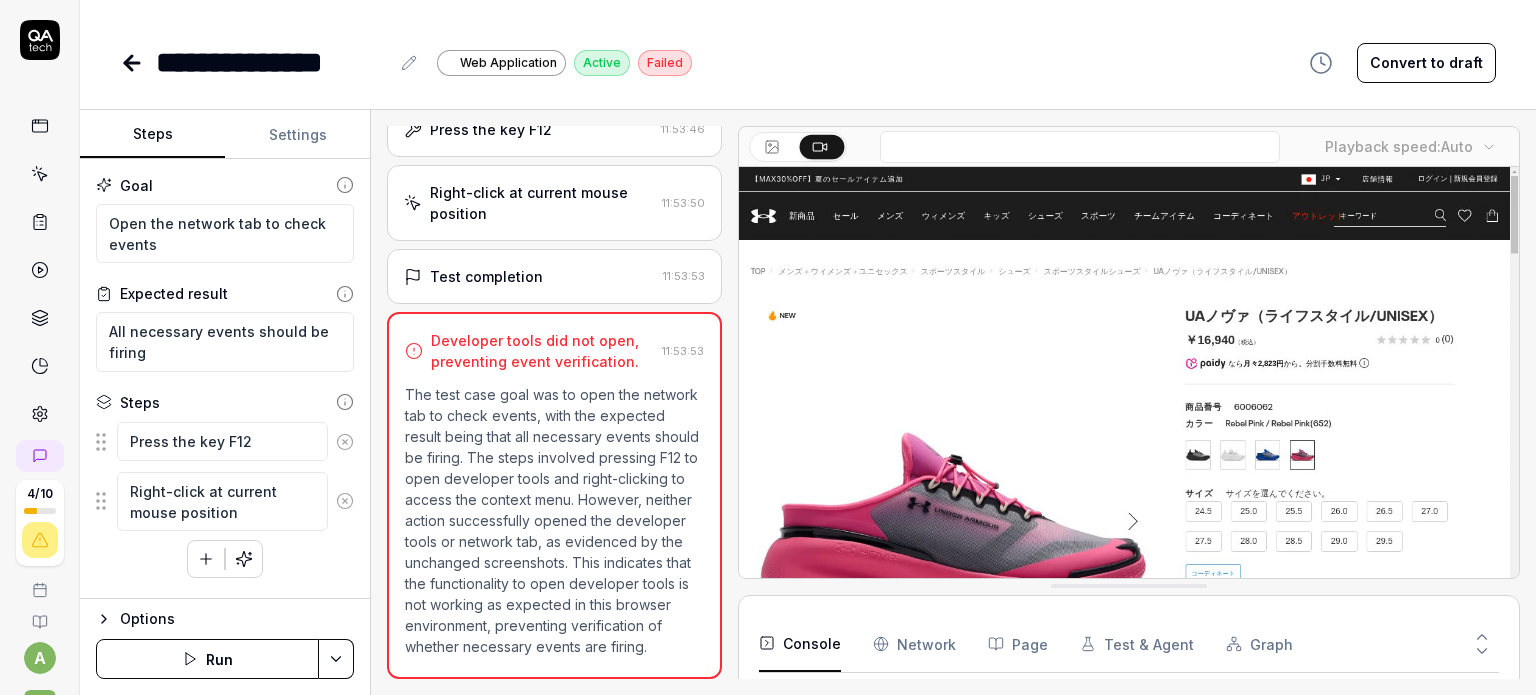 click 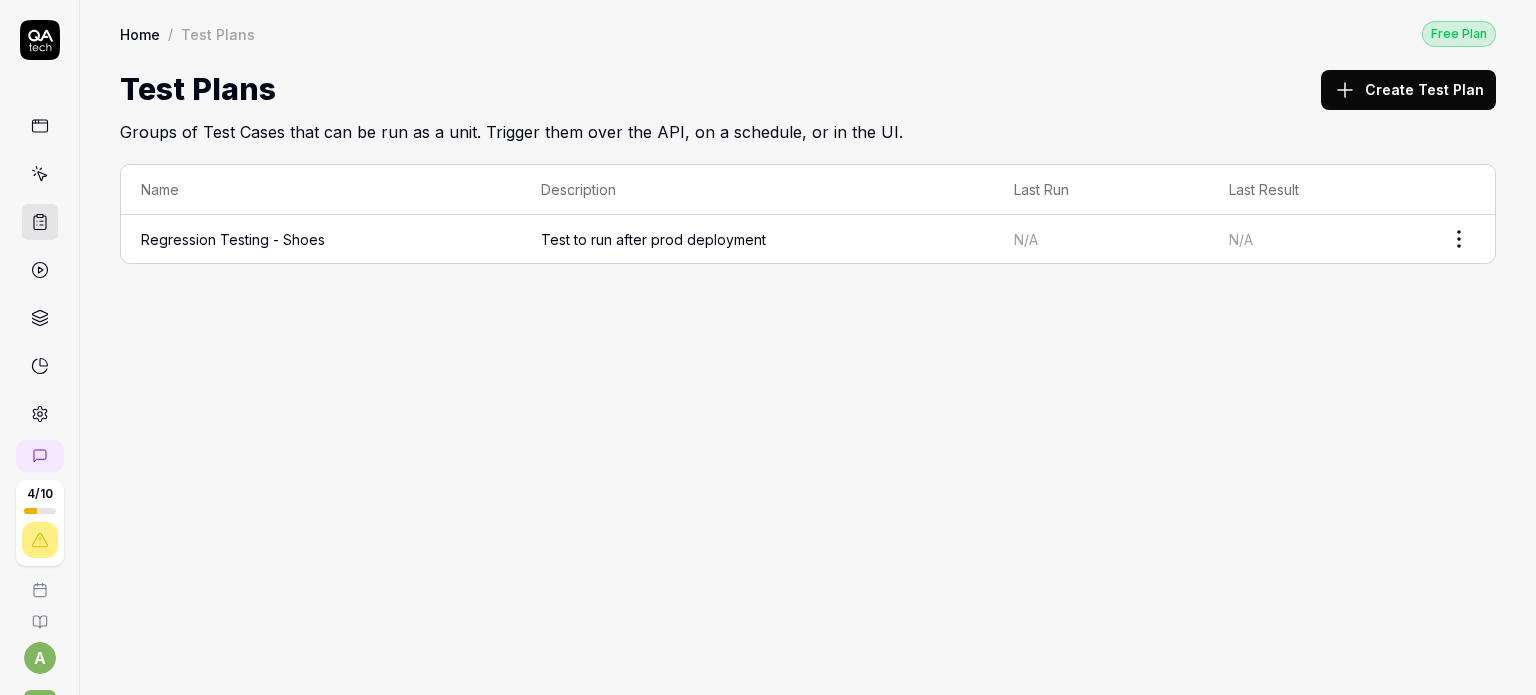 click 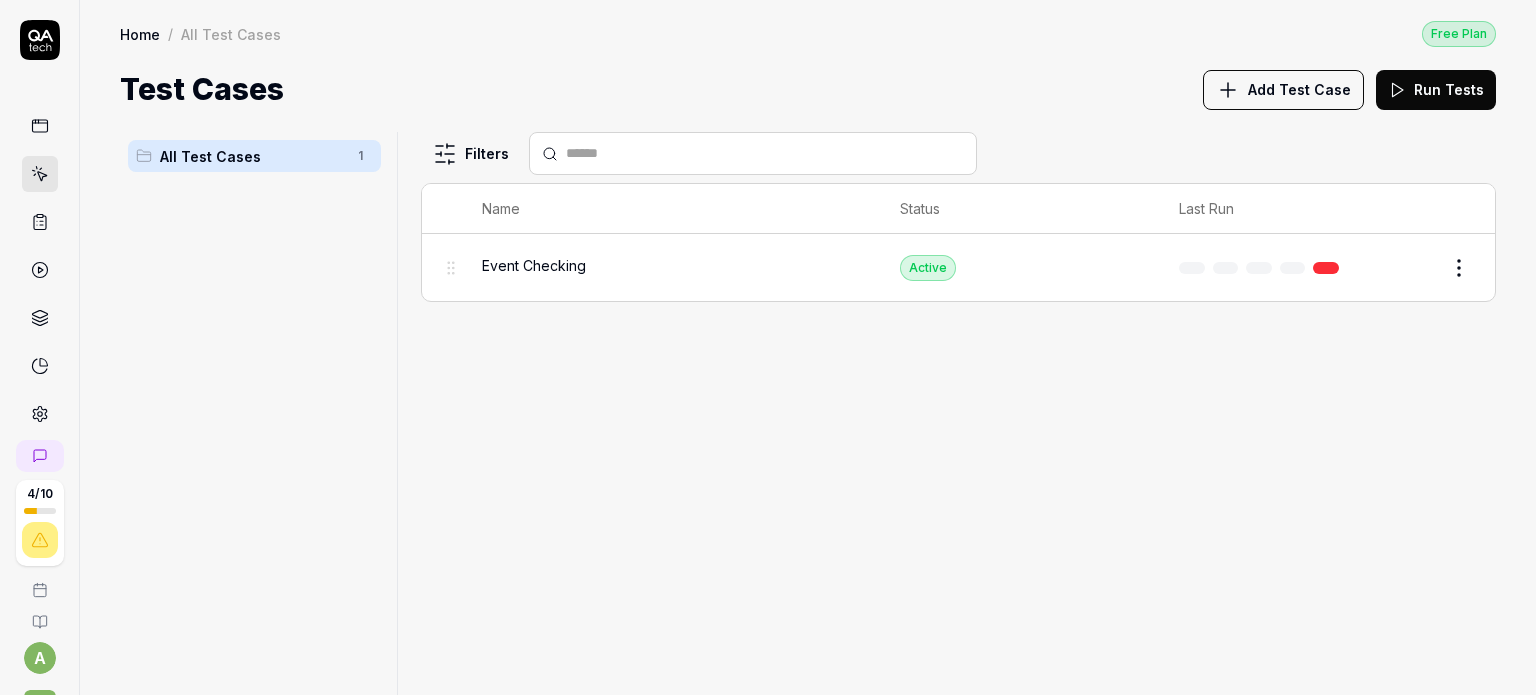 click on "Edit" at bounding box center (1411, 268) 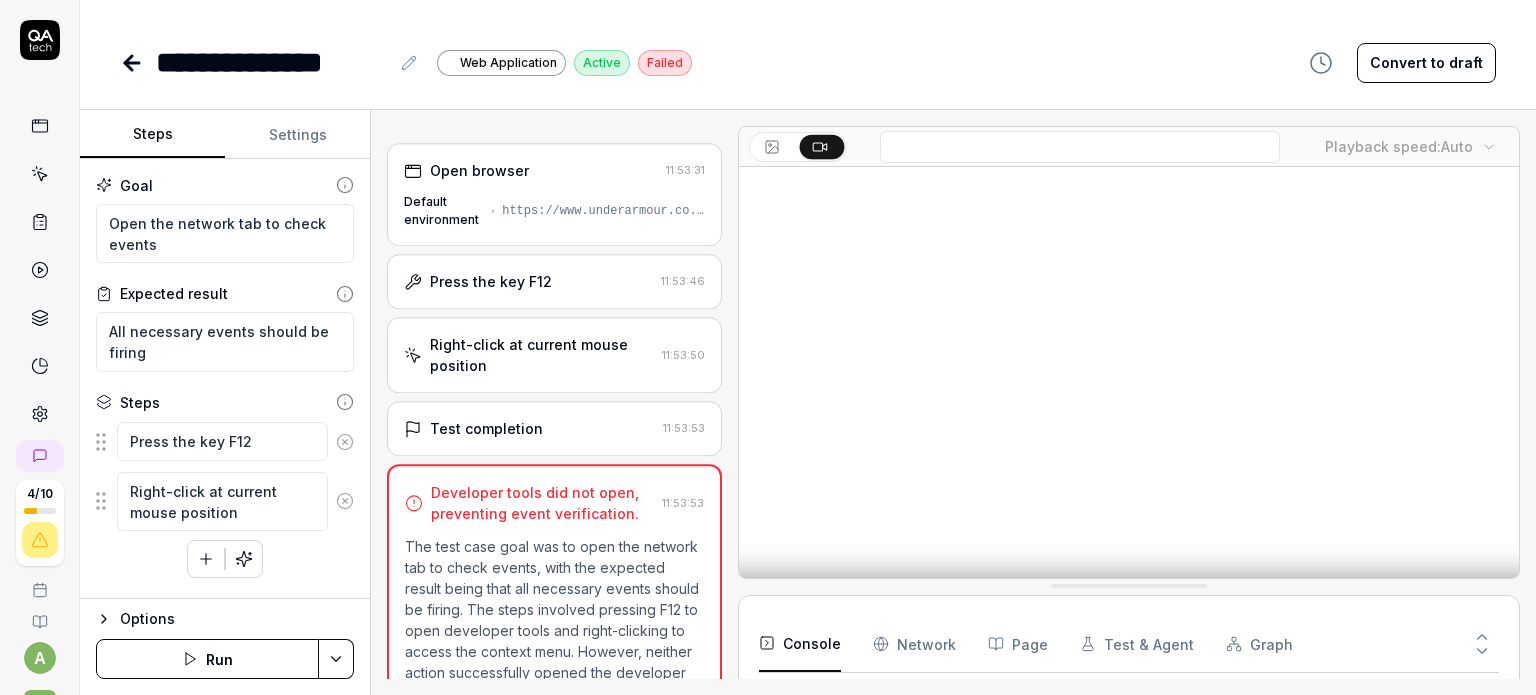 scroll, scrollTop: 2237, scrollLeft: 0, axis: vertical 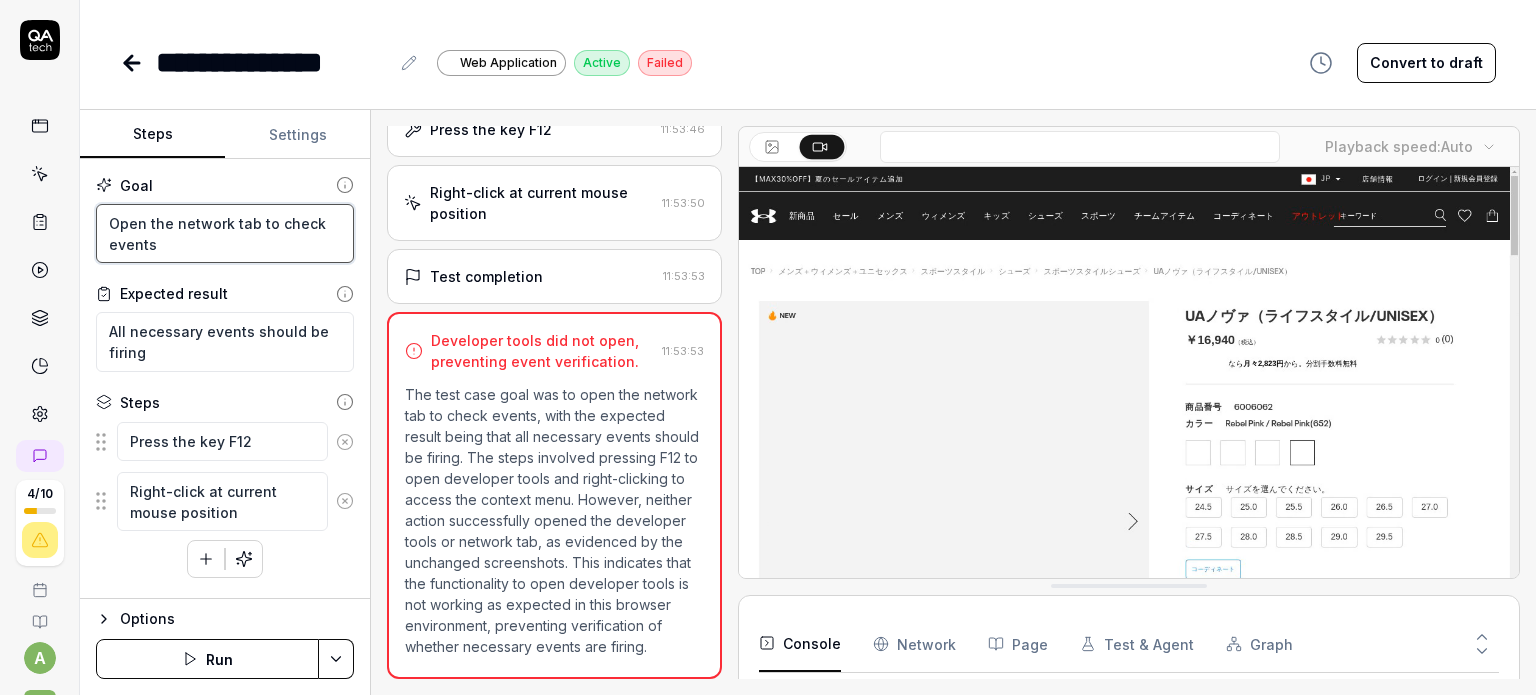 drag, startPoint x: 240, startPoint y: 232, endPoint x: 96, endPoint y: 192, distance: 149.45233 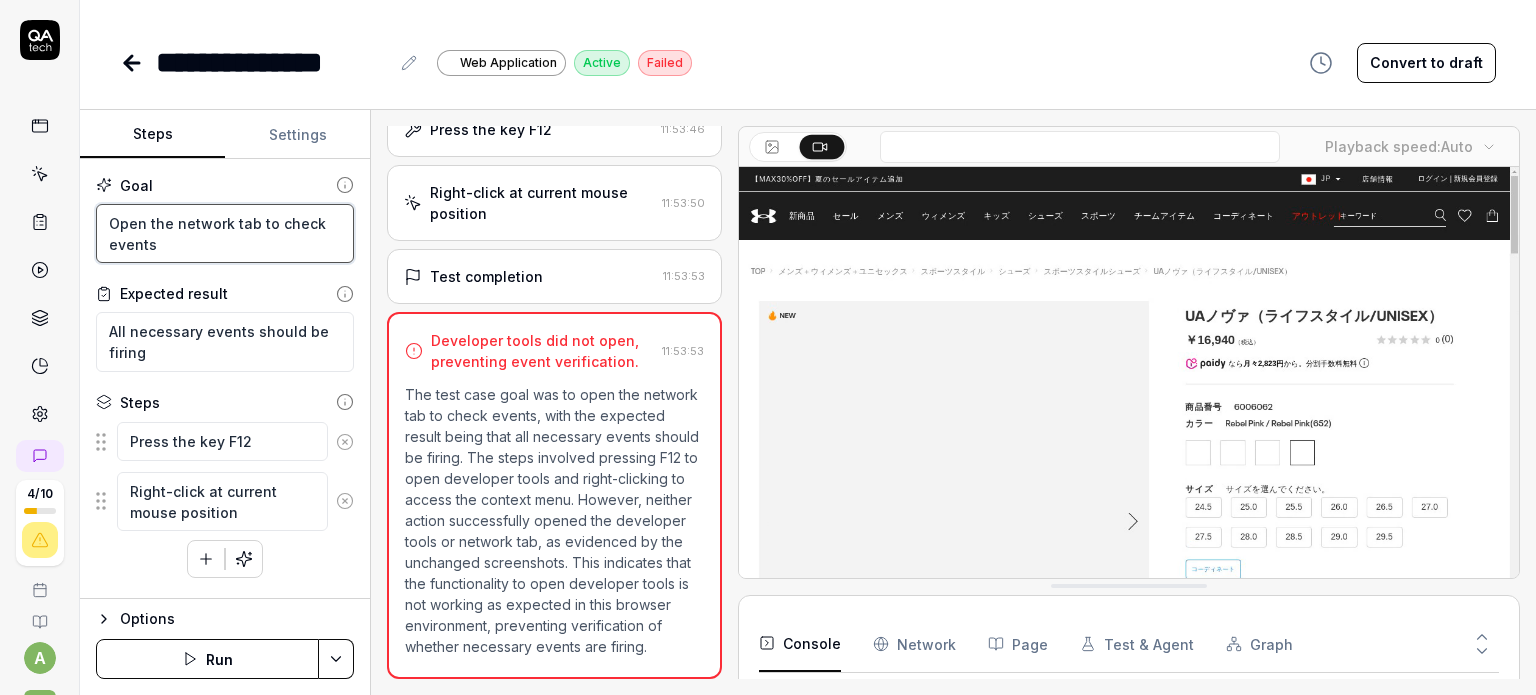 click on "Goal Open the network tab to check events" at bounding box center [225, 219] 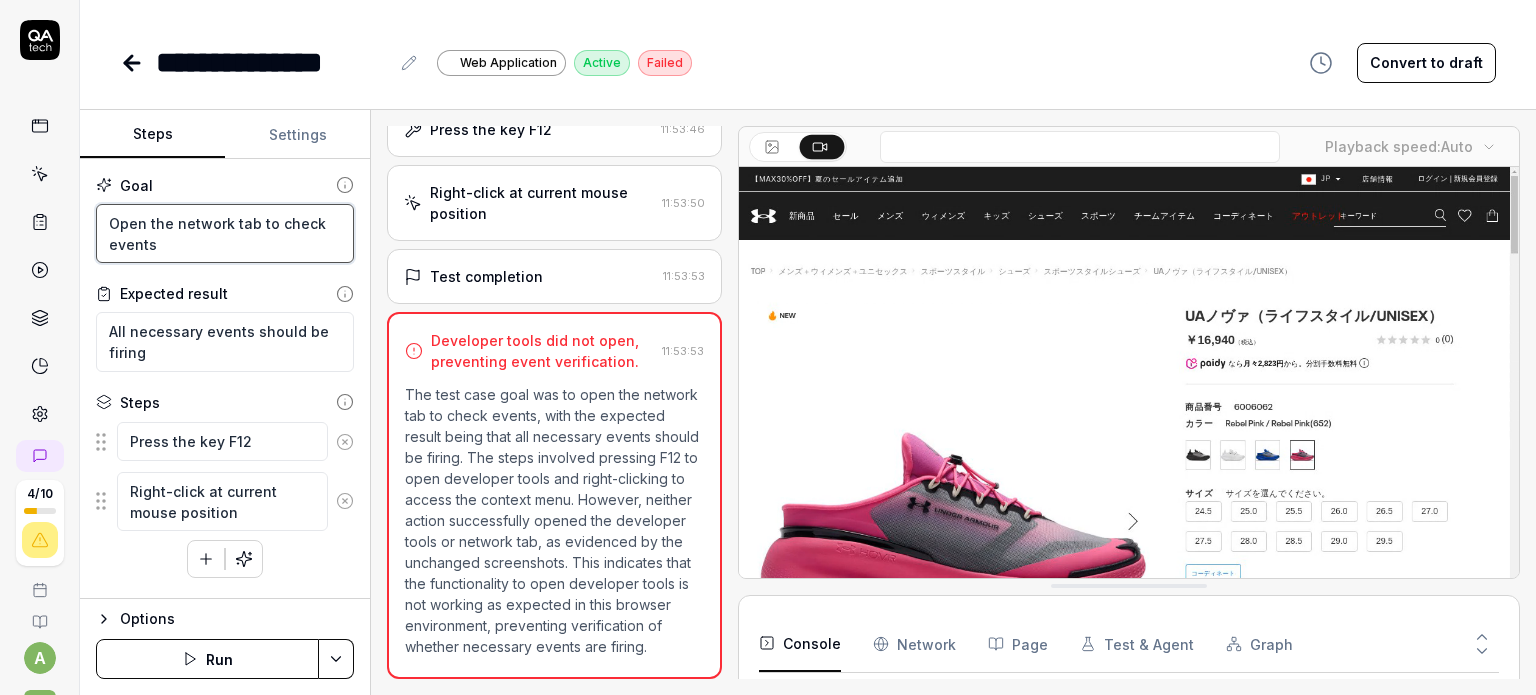 drag, startPoint x: 120, startPoint y: 216, endPoint x: 77, endPoint y: 195, distance: 47.853943 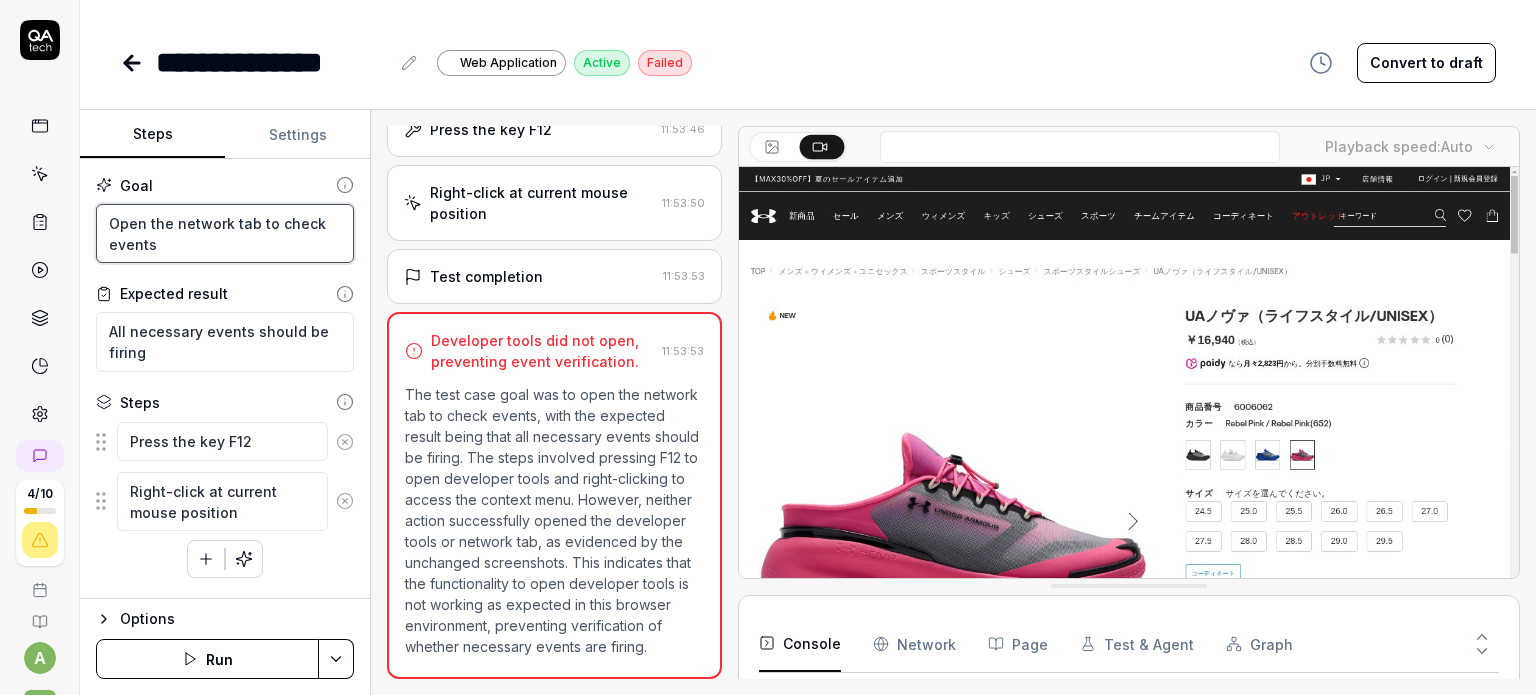 click on "**********" at bounding box center (768, 347) 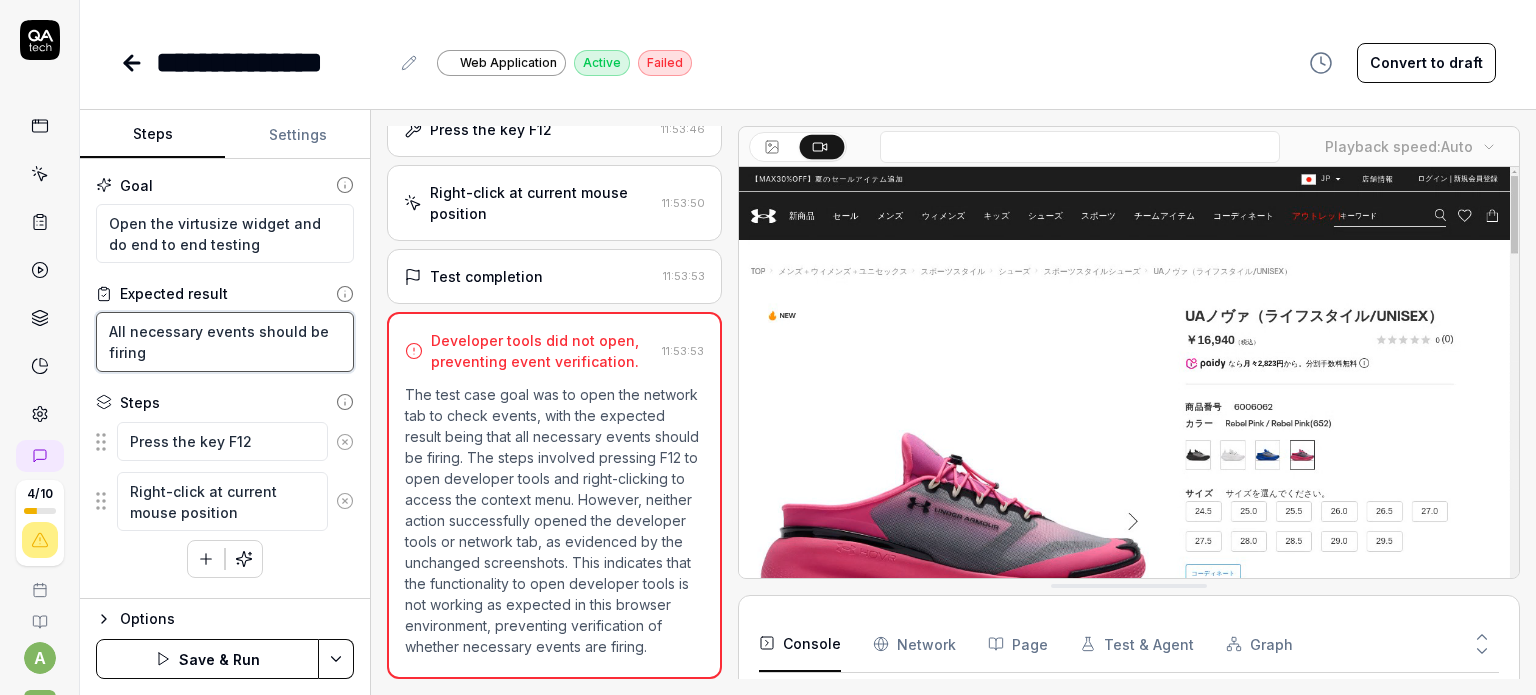 drag, startPoint x: 156, startPoint y: 338, endPoint x: 96, endPoint y: 318, distance: 63.245552 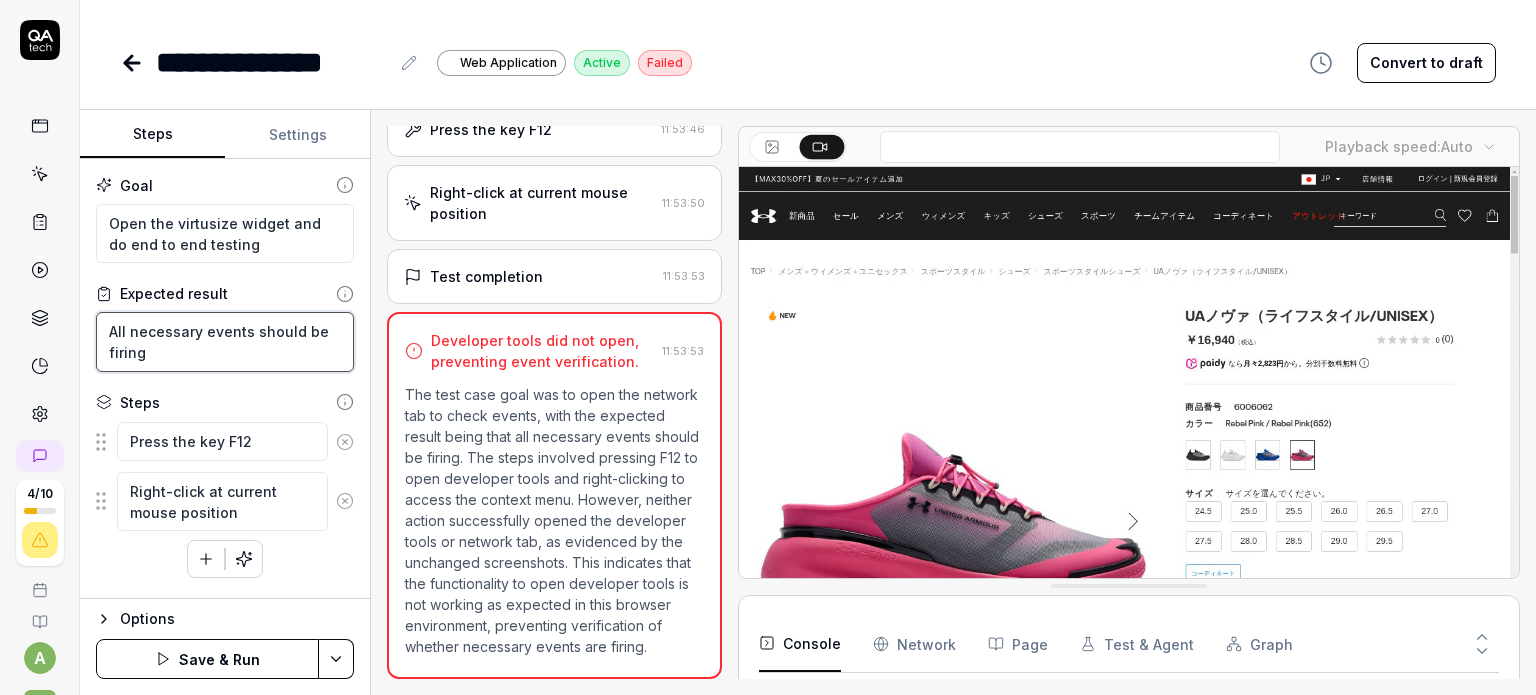 click on "All necessary events should be firing" at bounding box center (225, 342) 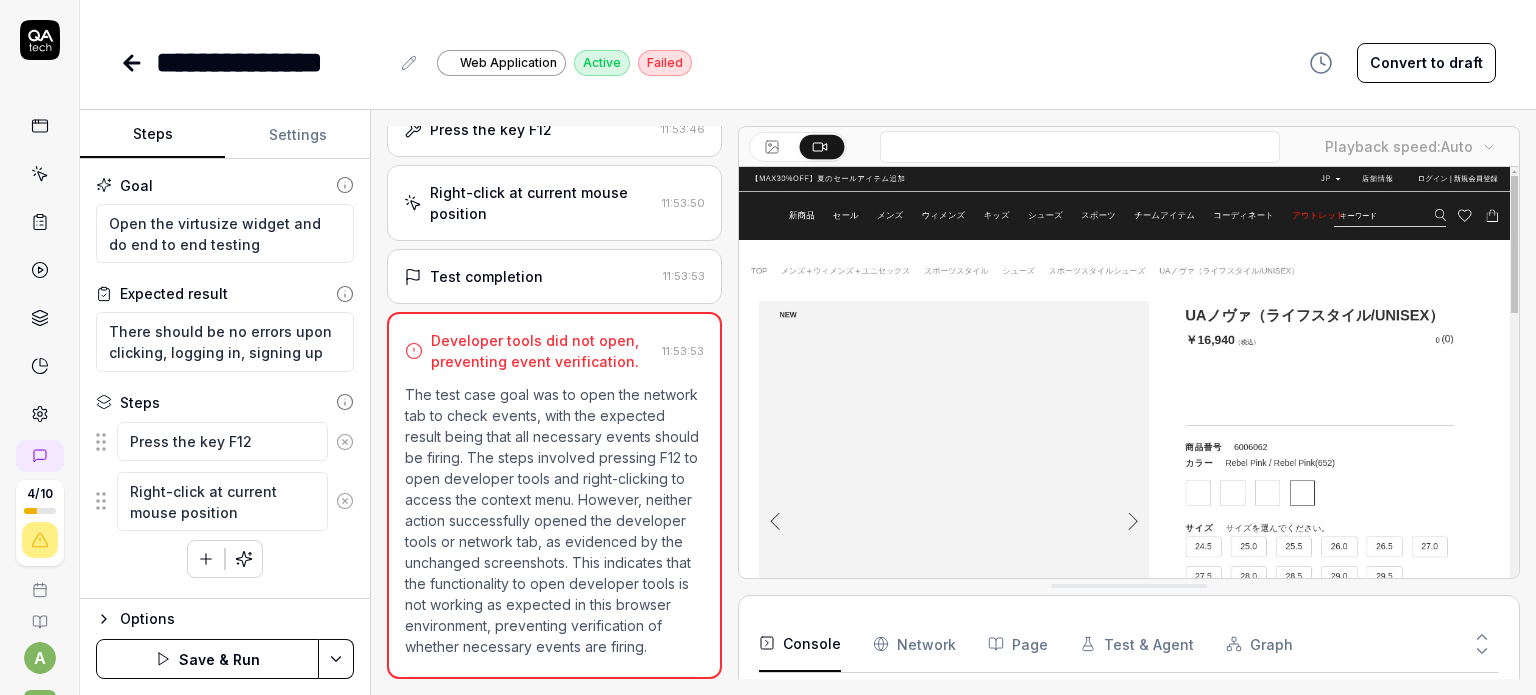 click on "Save & Run" at bounding box center [207, 659] 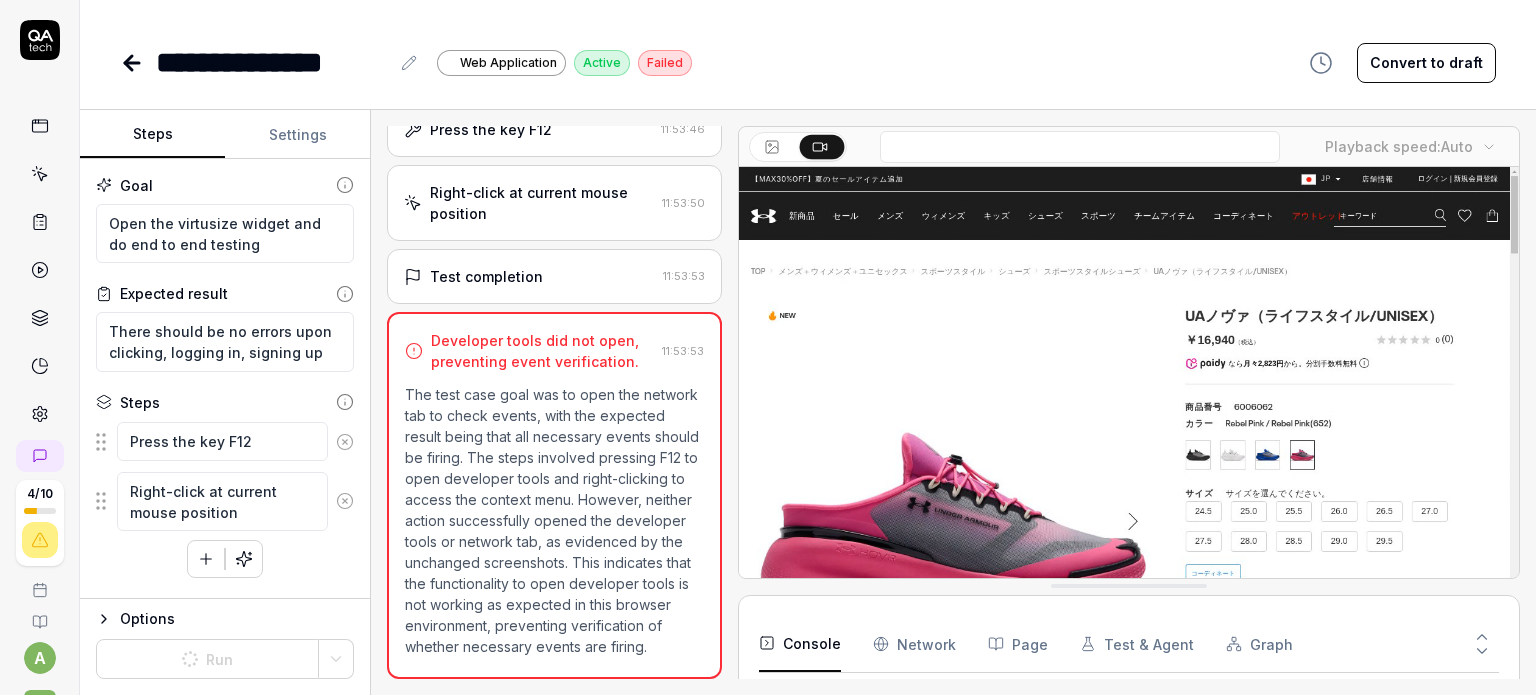 click on "Options" at bounding box center [237, 619] 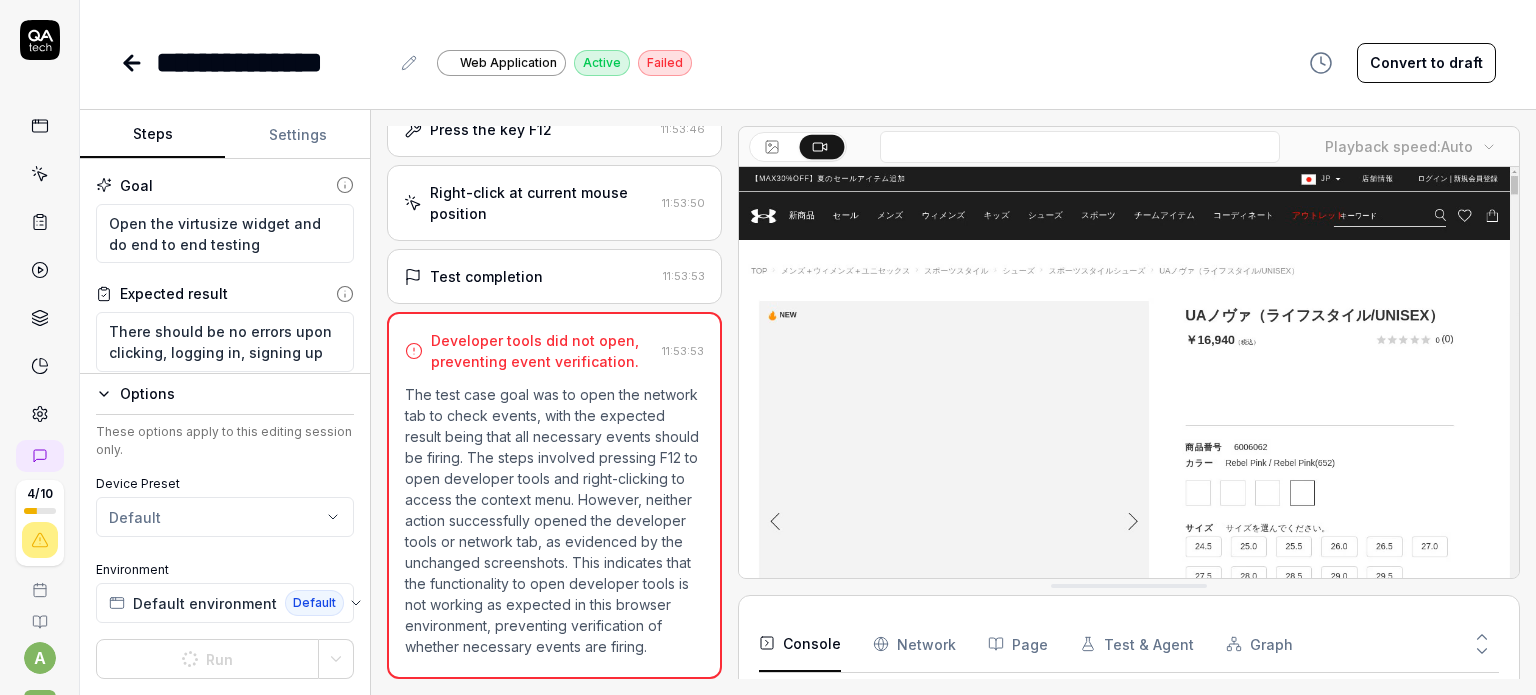 click 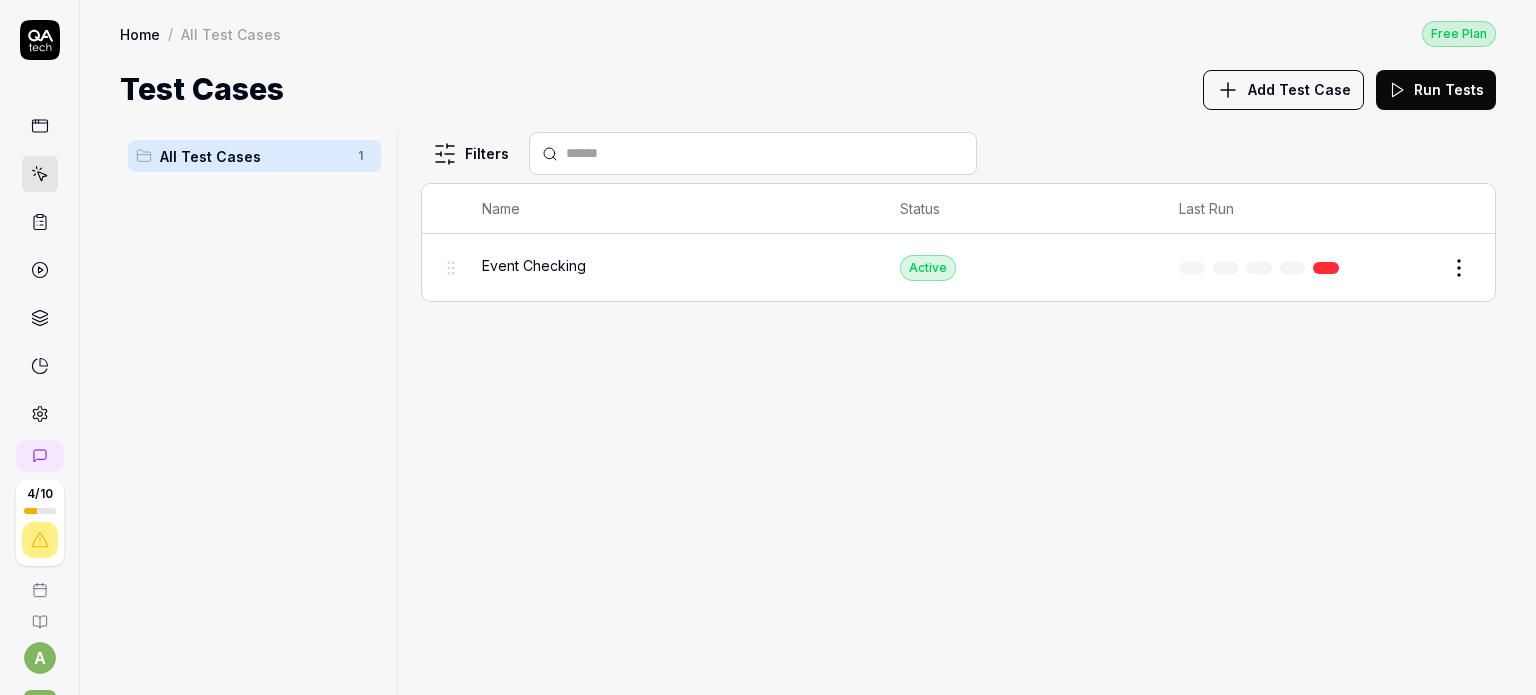 click on "Active" at bounding box center (1019, 267) 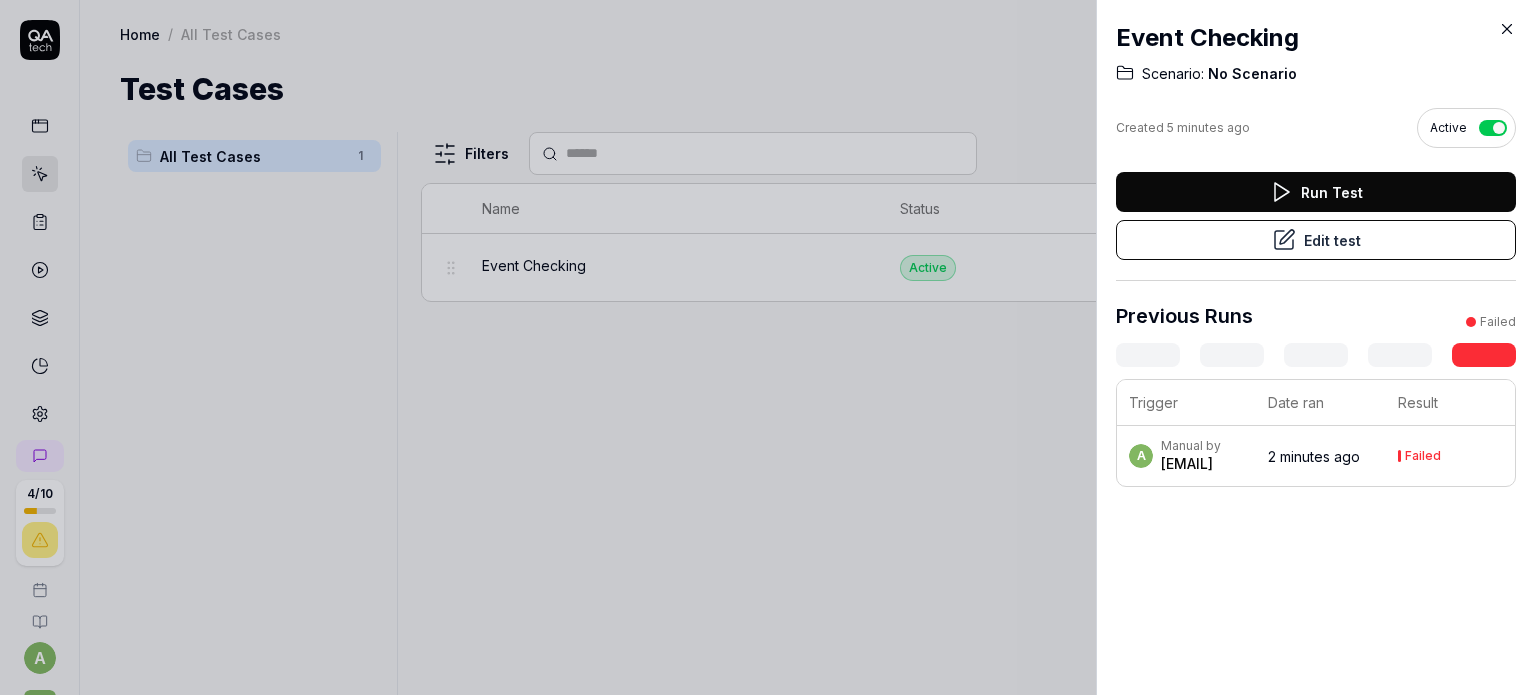 click on "Run Test" at bounding box center (1316, 192) 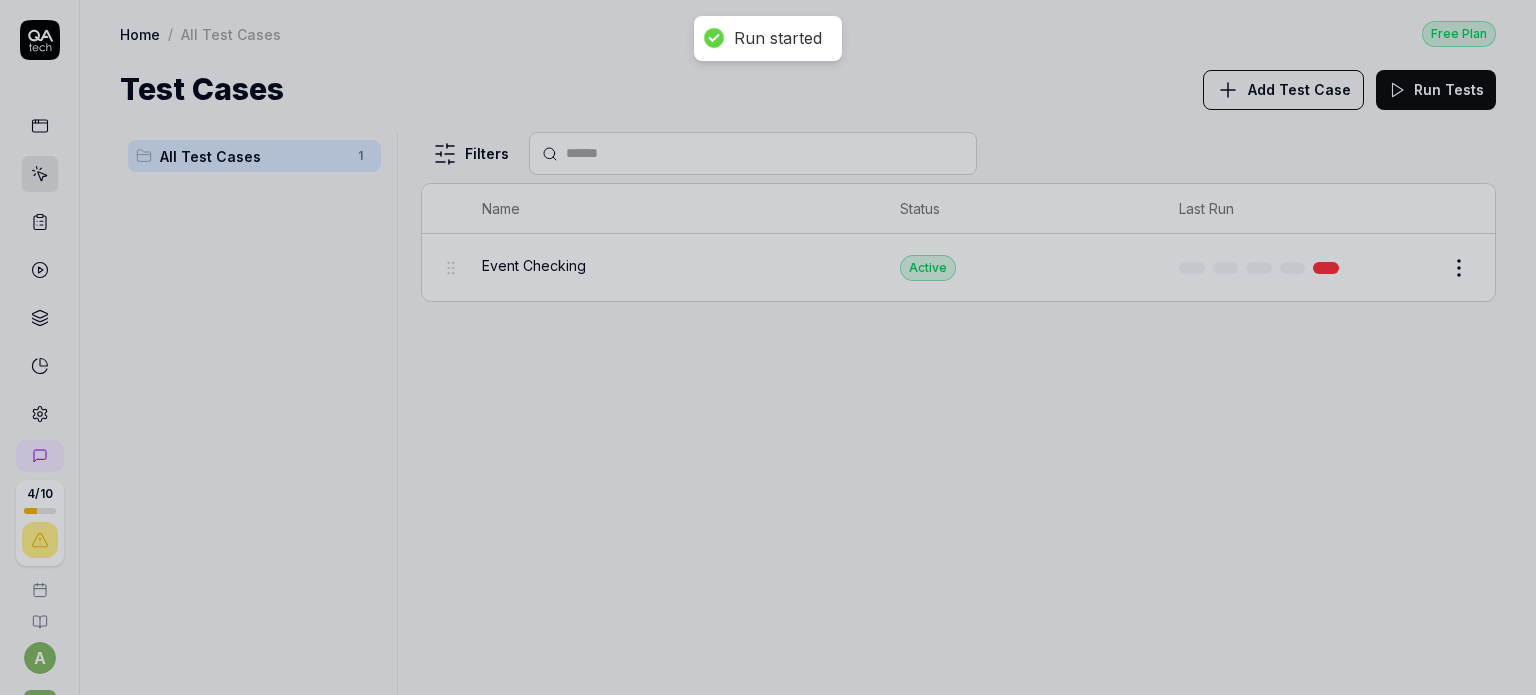 click at bounding box center (768, 347) 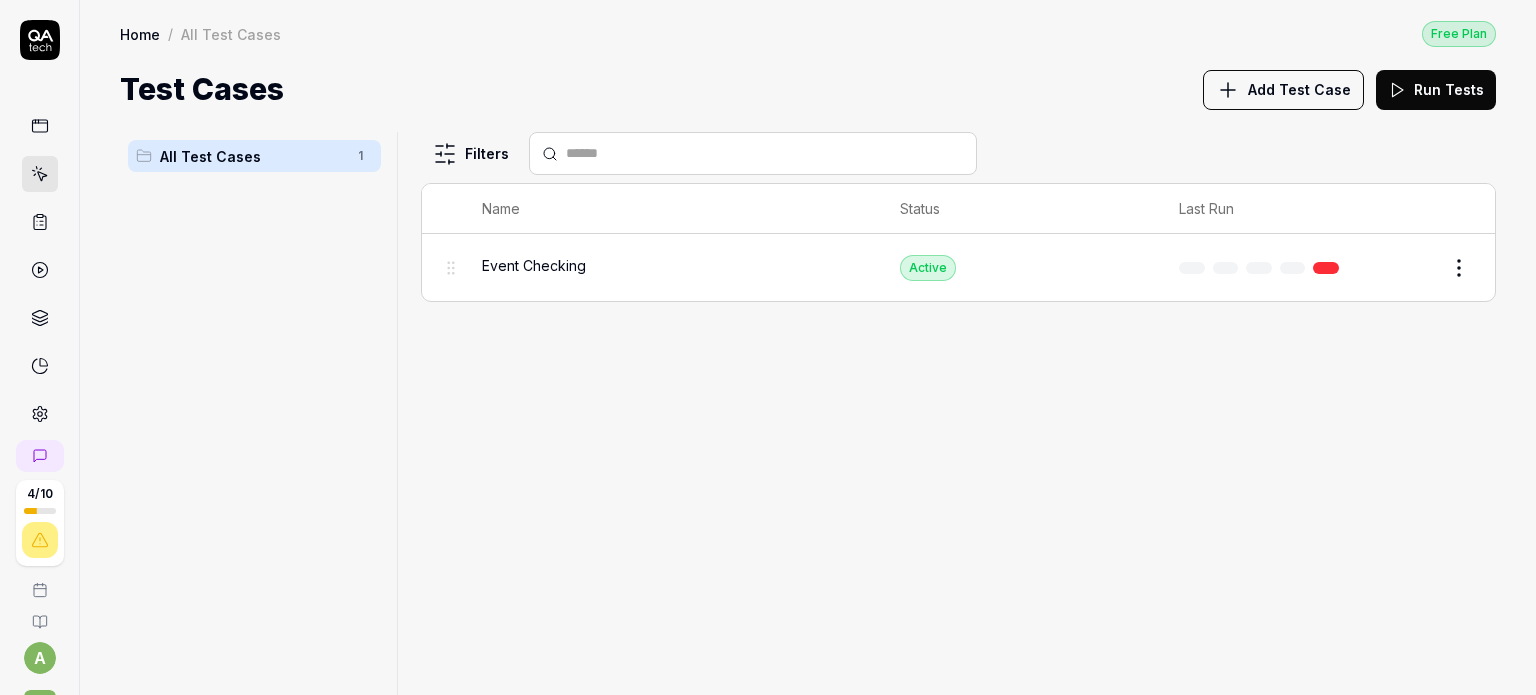 click on "Event Checking" at bounding box center (671, 267) 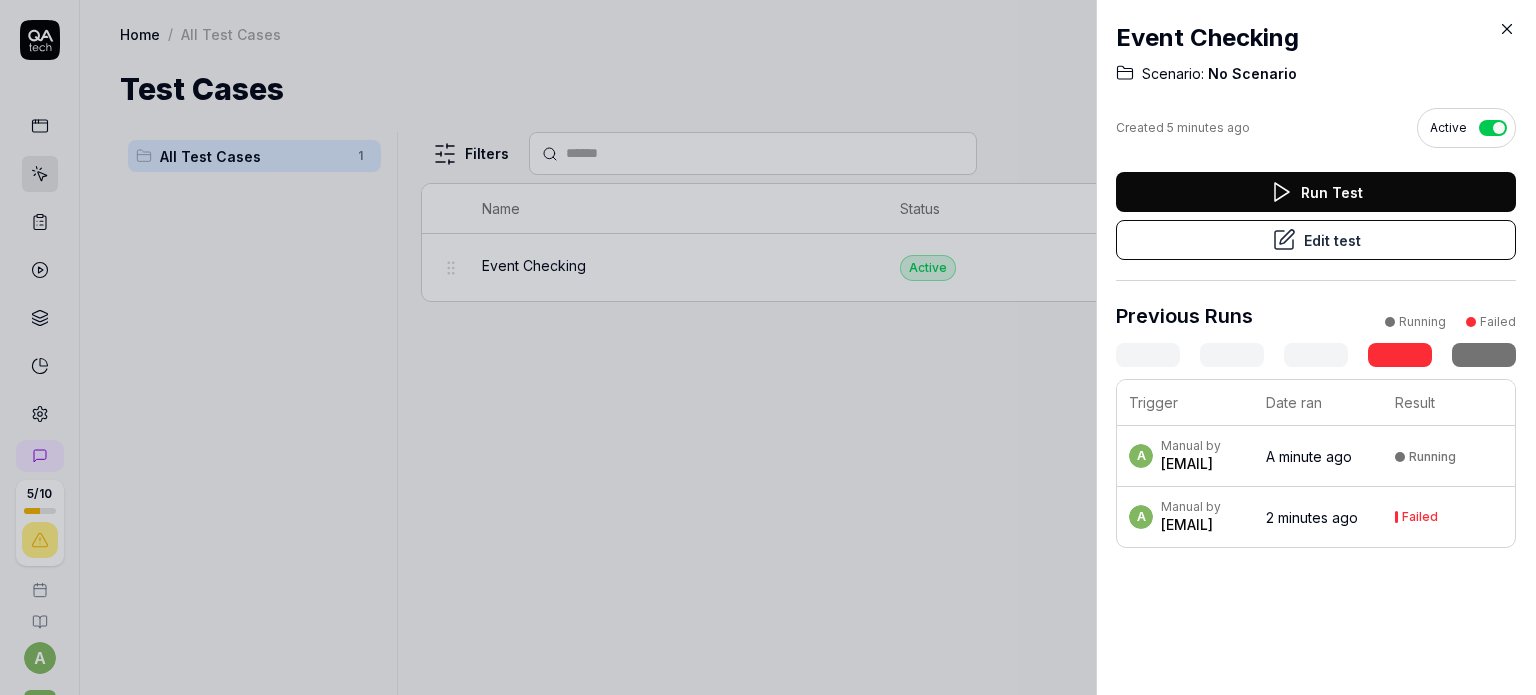 click at bounding box center [768, 347] 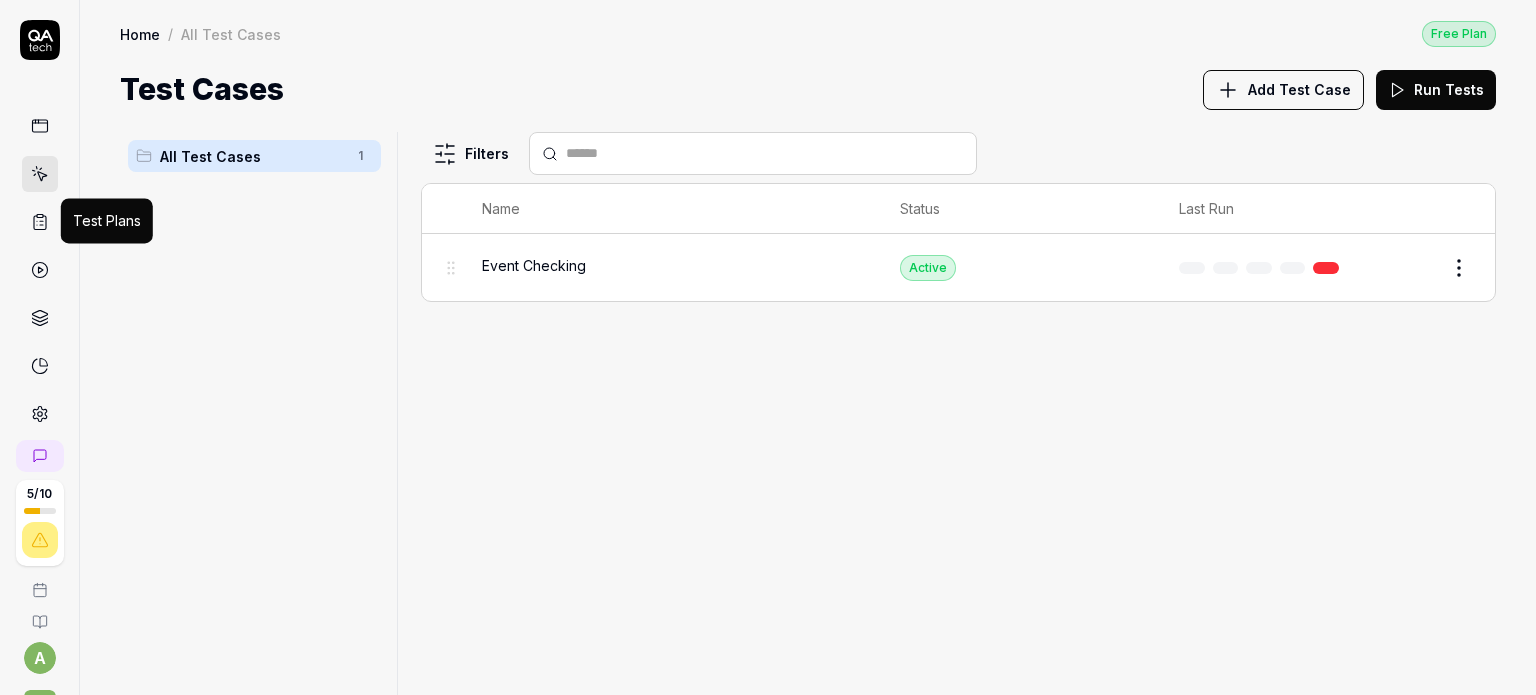 click 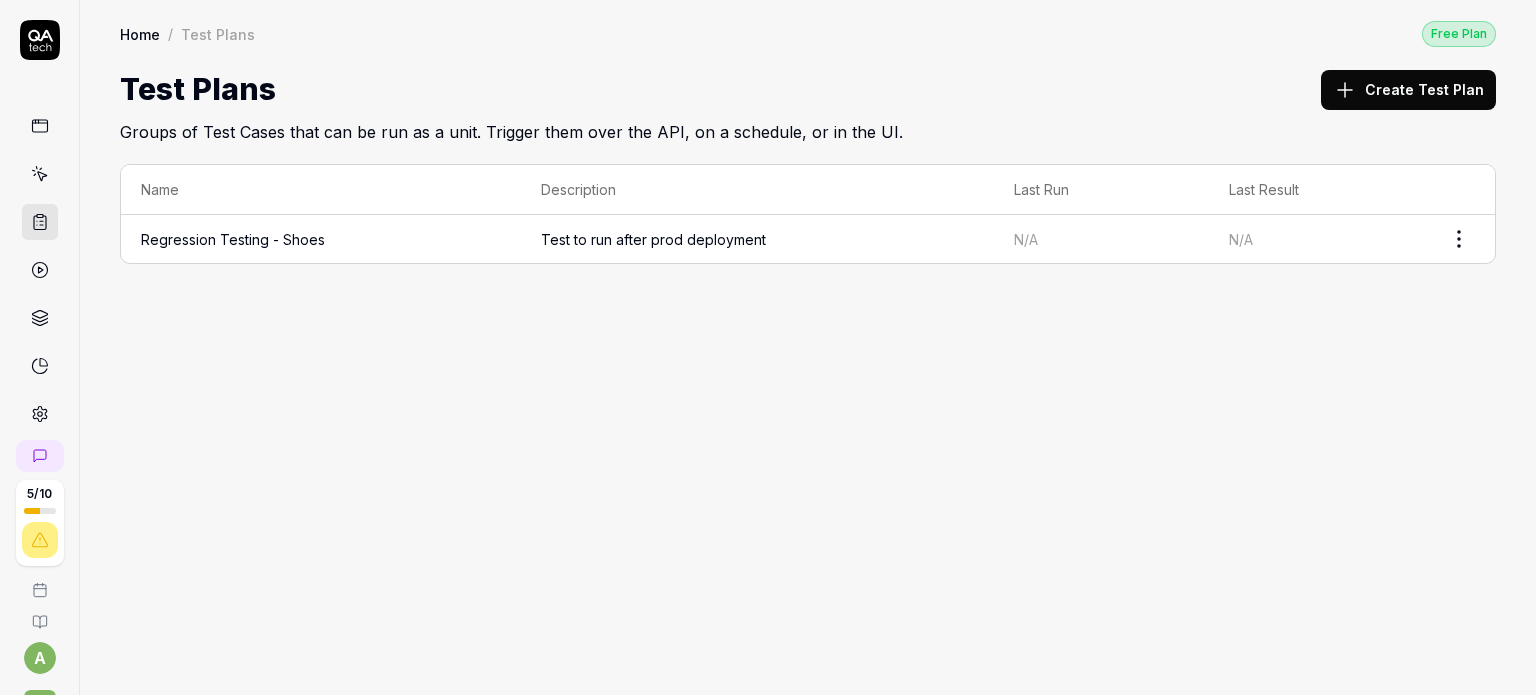 click 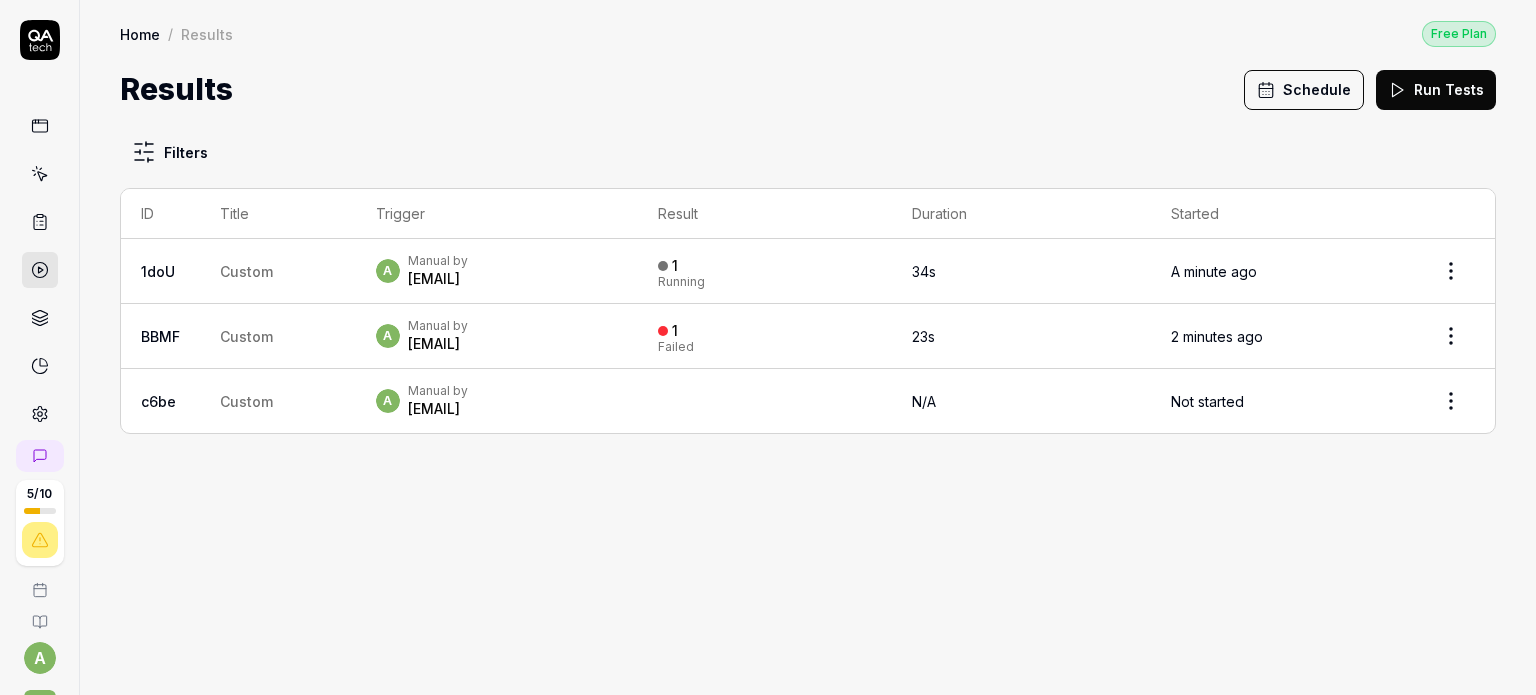 click on "1 Running" at bounding box center (764, 271) 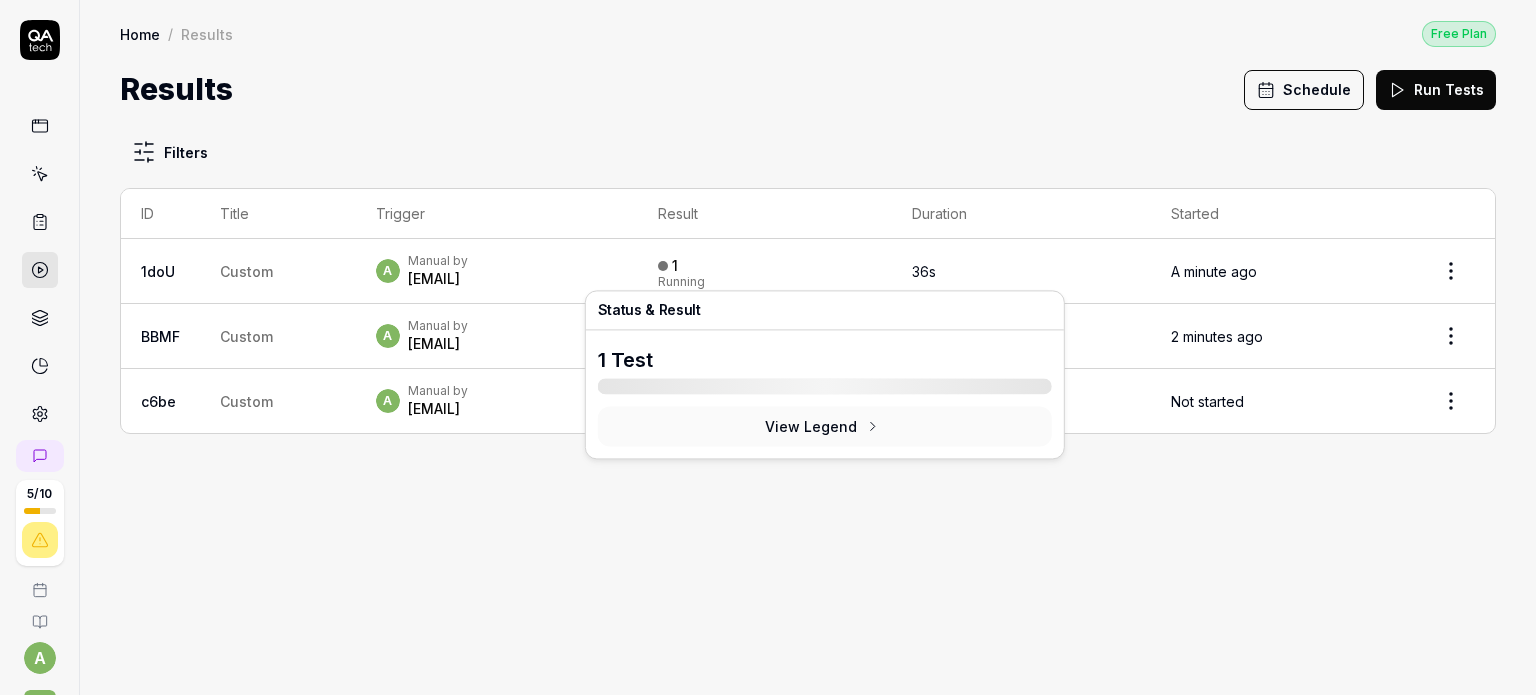 click on "View Legend" at bounding box center (825, 426) 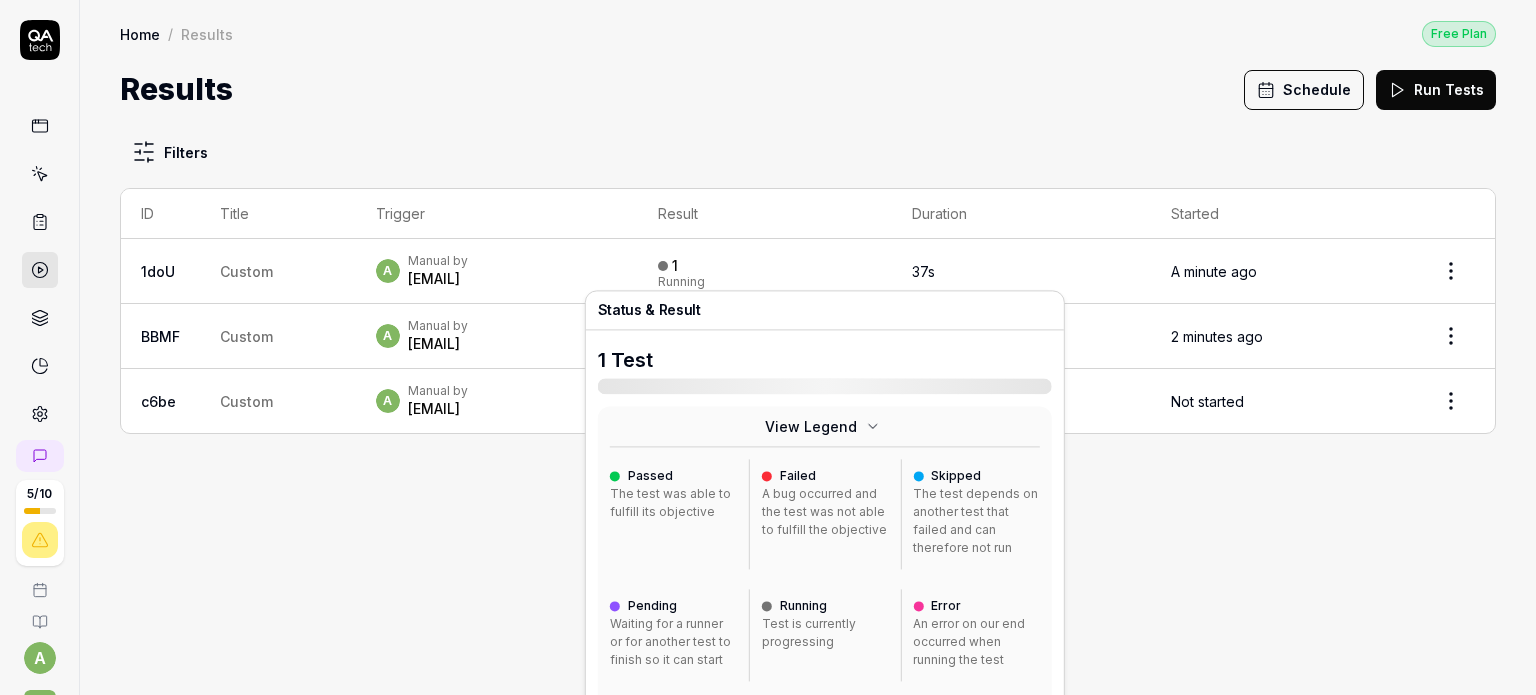 click on "View Legend" at bounding box center (825, 426) 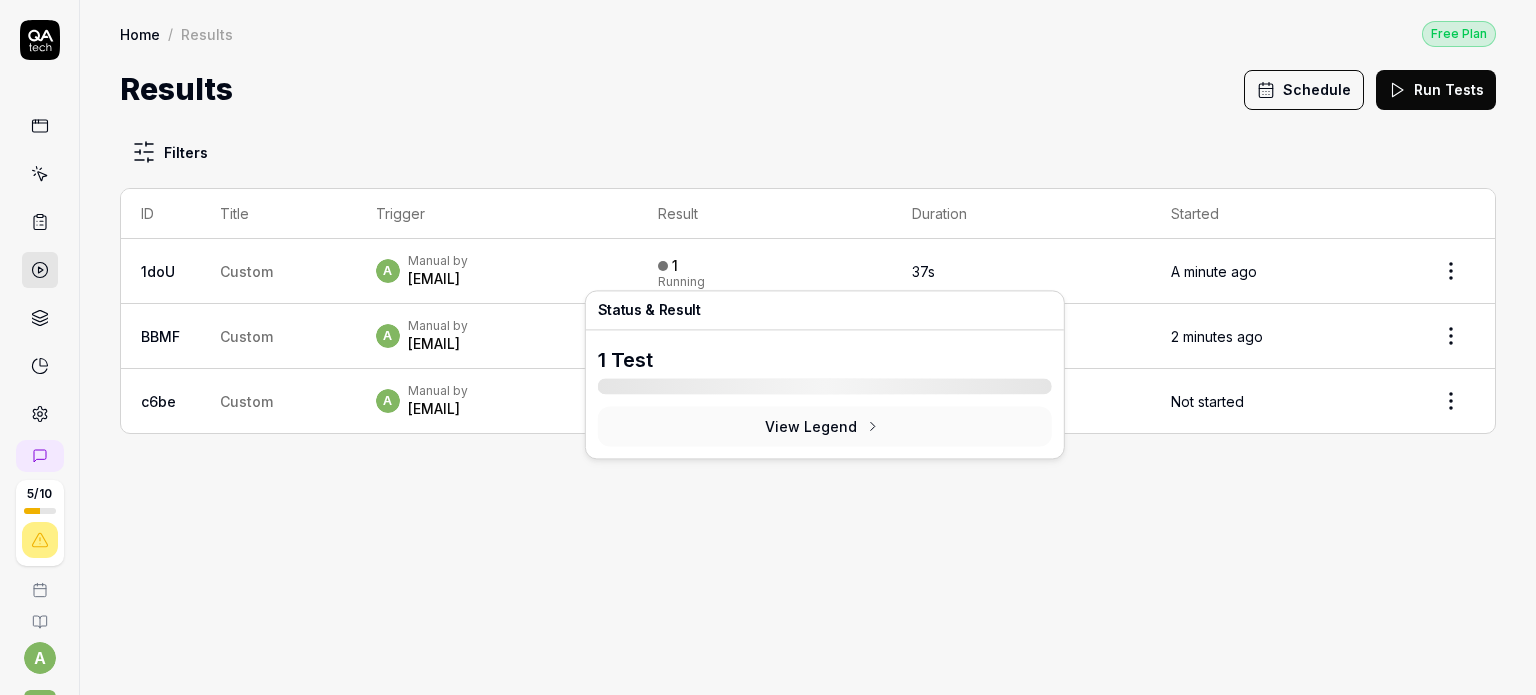 click on "1 Running" at bounding box center (764, 271) 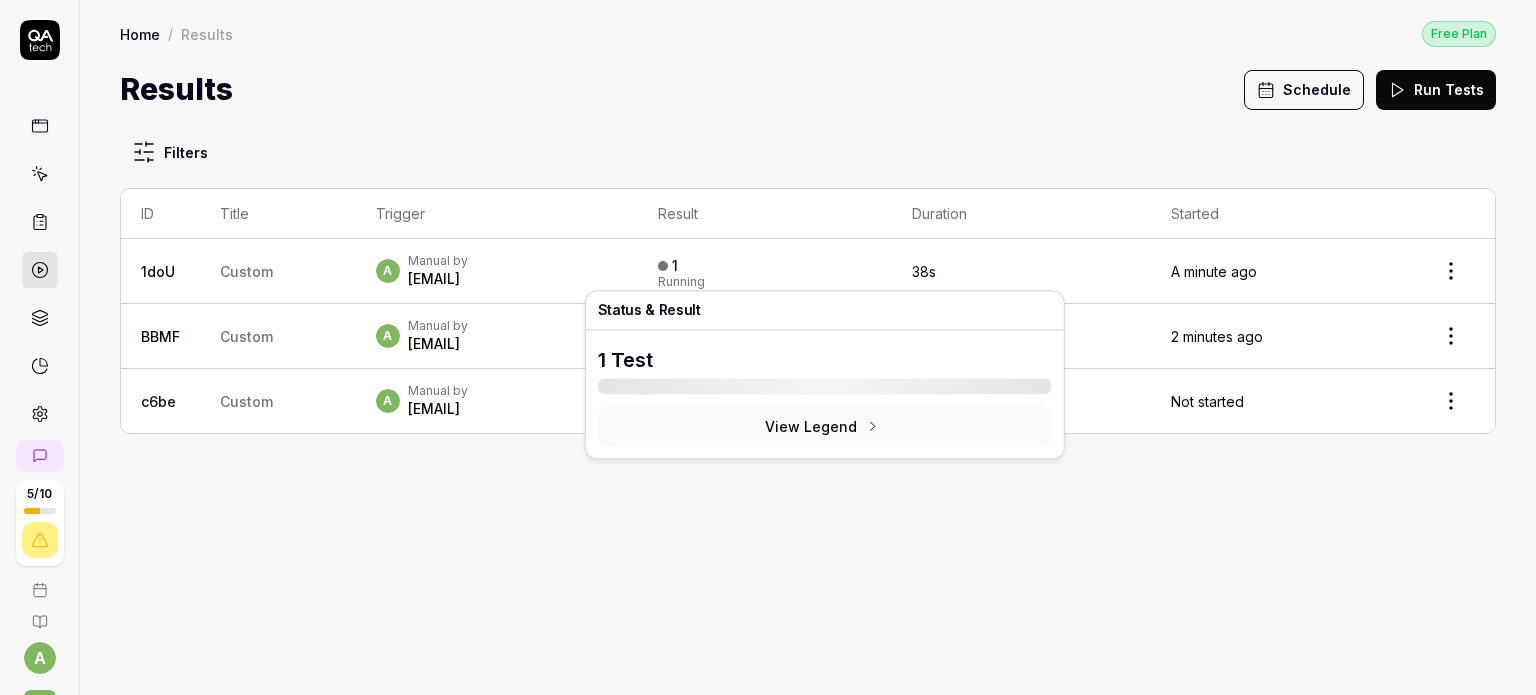 click on "5  /  10 a V Home / Results Free Plan Home / Results Free Plan Results Schedule Run Tests Filters ID Title Trigger Result Duration Started 1doU Custom a Manual by [EMAIL] 1 Running 38s A minute ago BBMF Custom a Manual by [EMAIL] 1 Failed 23s 2 minutes ago c6be Custom a Manual by [EMAIL] N/A Not started
* Status & Result 1 Test   View Legend" at bounding box center (768, 347) 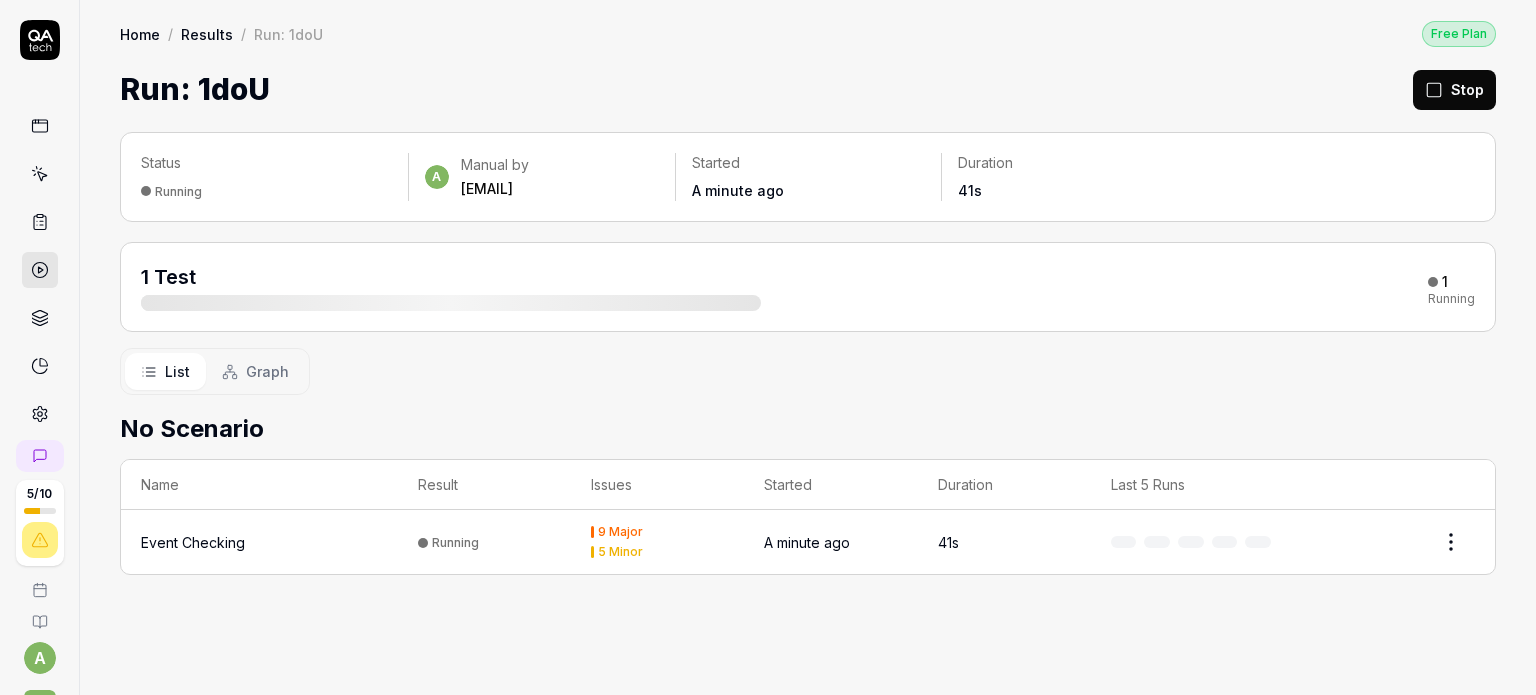 click on "Running" at bounding box center [484, 542] 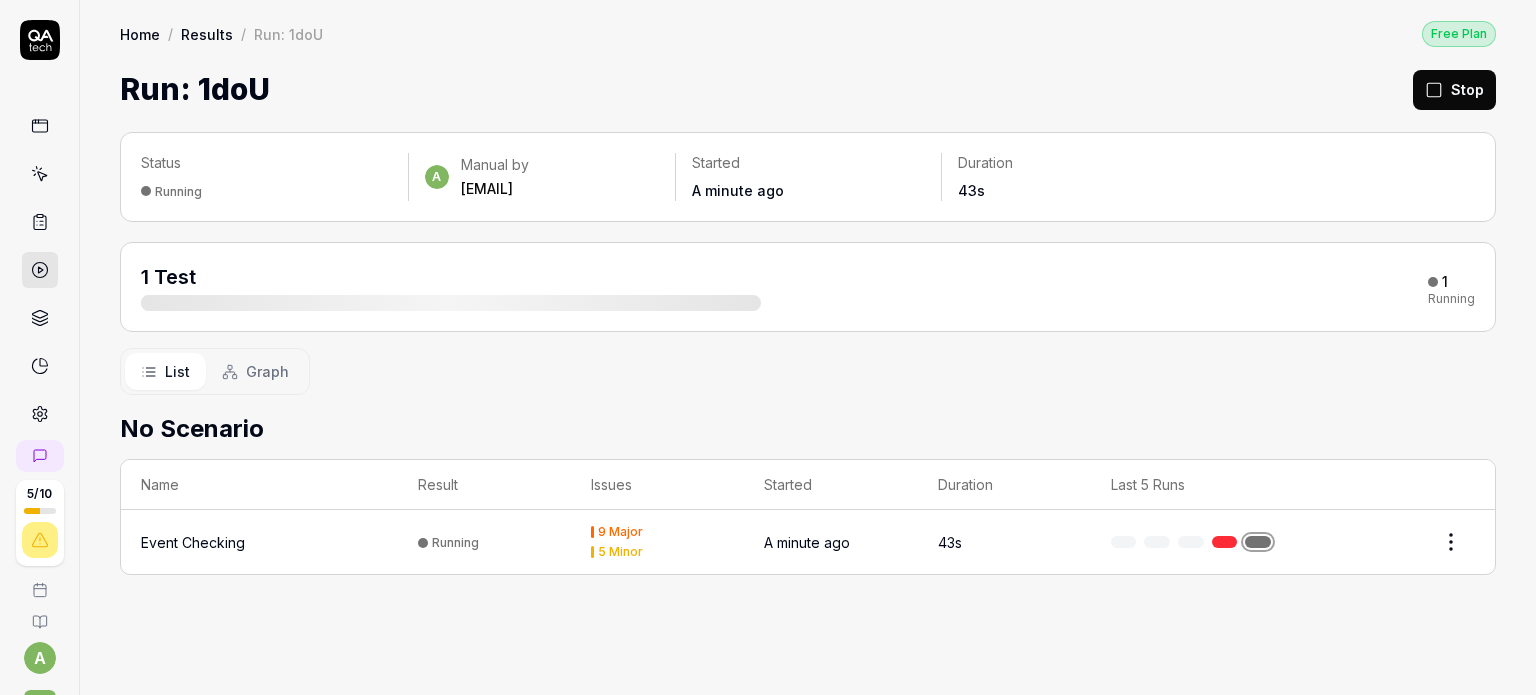 click on "5  /  10 a V Home / Results / Run: 1doU Free Plan Home / Results / Run: 1doU Free Plan Run: 1doU Stop Status Running a Manual by [EMAIL] Started A minute ago Duration 43s 1 Test   1 Running List Graph No Scenario Name Result Issues Started Duration Last 5 Runs Event Checking Running 9   Major 5   Minor A minute ago 43s
*" at bounding box center (768, 347) 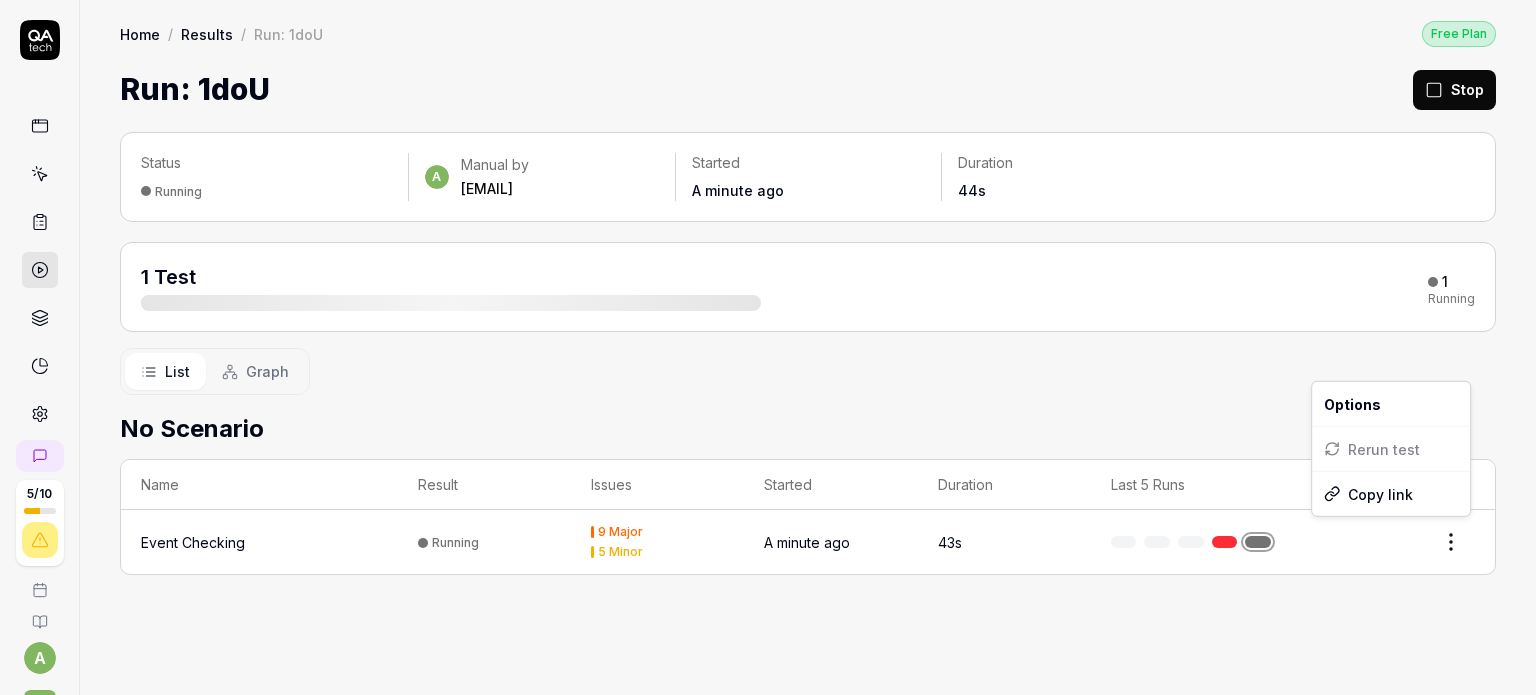 click on "5 / 10 a V Home / Results / Run: 1doU Free Plan Home / Results / Run: 1doU Free Plan Run: 1doU Stop Status Running a Manual by [EMAIL] Started A minute ago Duration 44s 1 Test 1 Running List Graph No Scenario Name Result Issues Started Duration Last 5 Runs Event Checking Running 9 Major 5 Minor A minute ago 43s
* Options Rerun test Copy link" at bounding box center [768, 347] 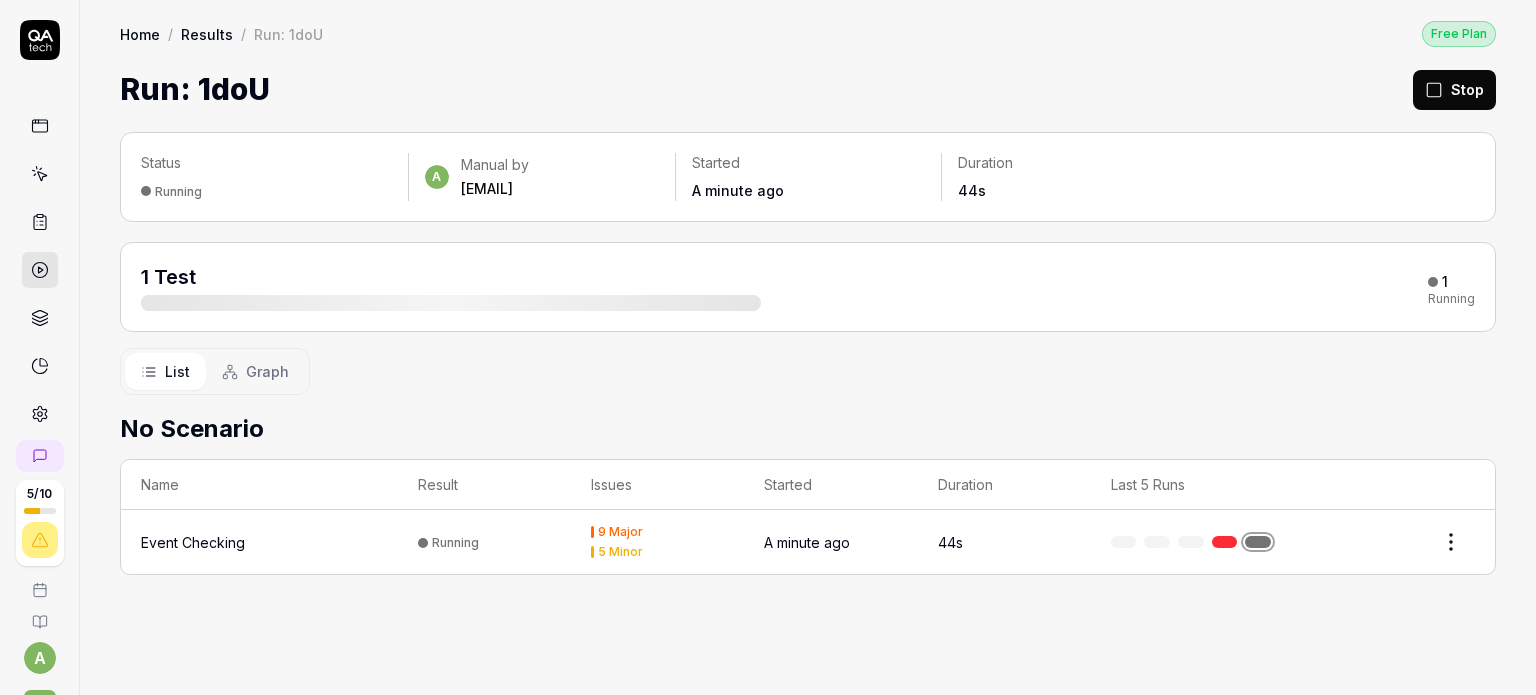click on "List Graph" at bounding box center (808, 371) 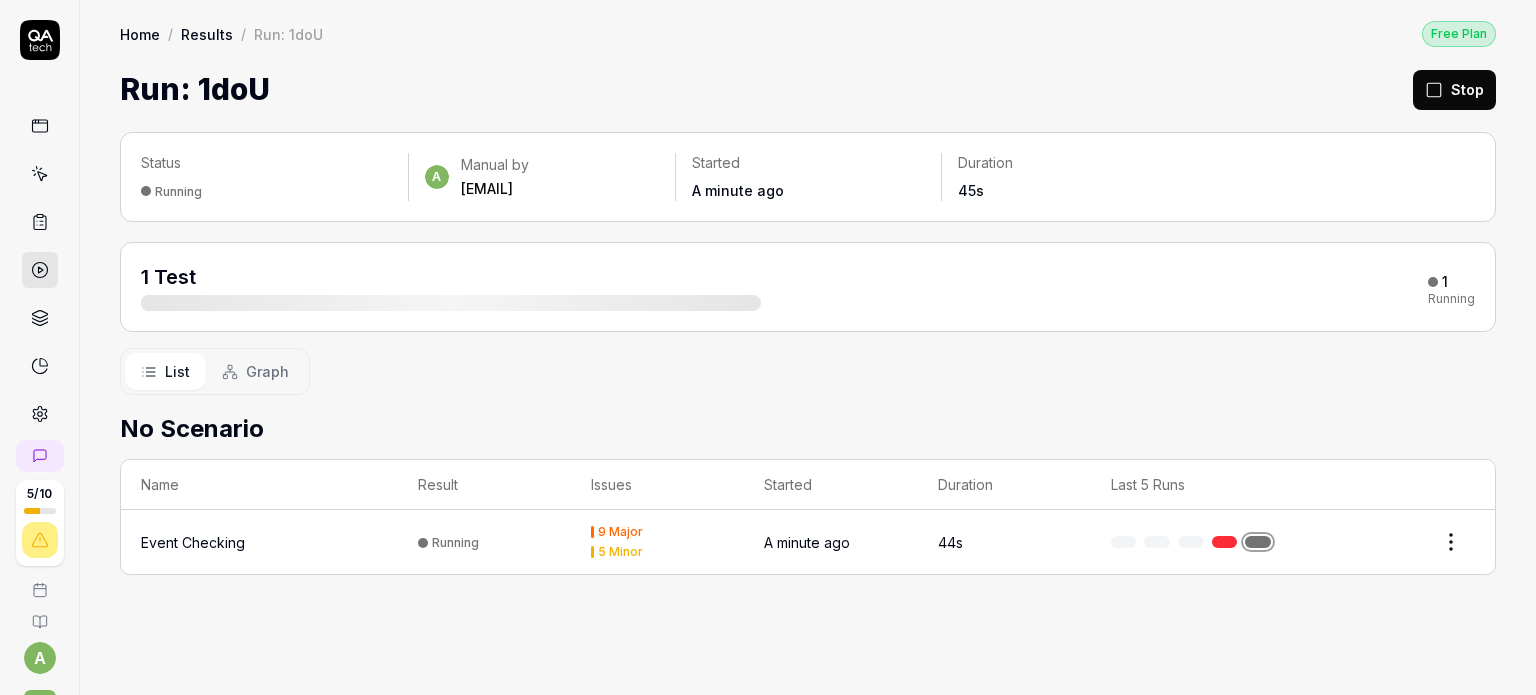 click on "1 Test" at bounding box center [451, 287] 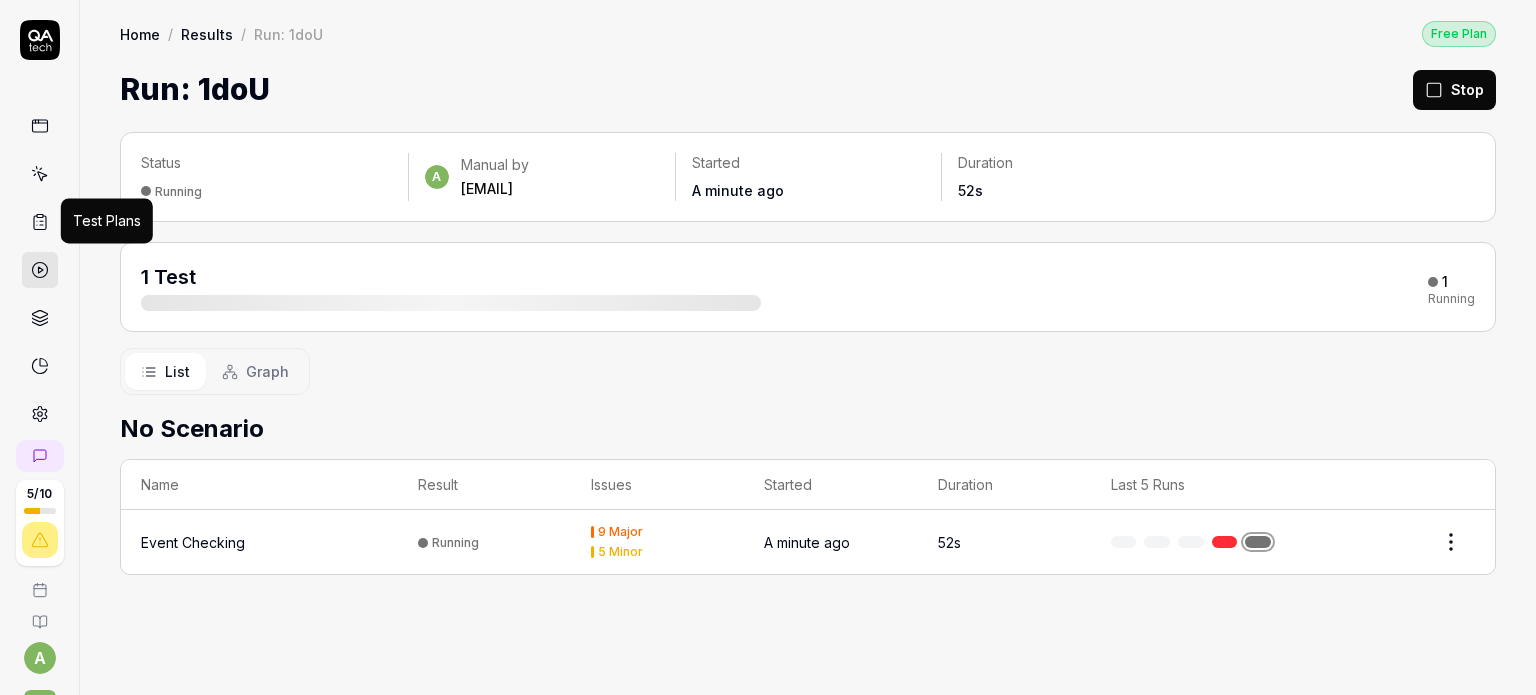 click 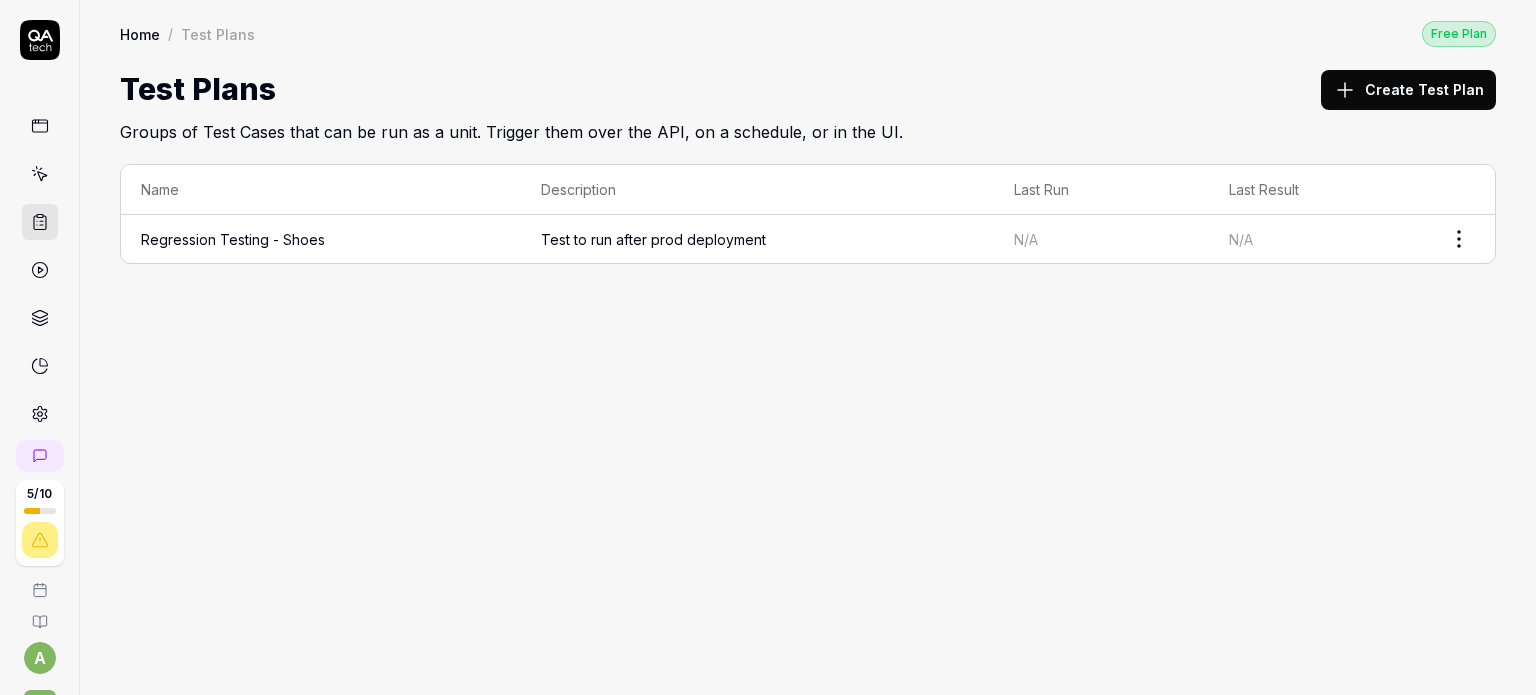 click on "Regression Testing - Shoes" at bounding box center [321, 239] 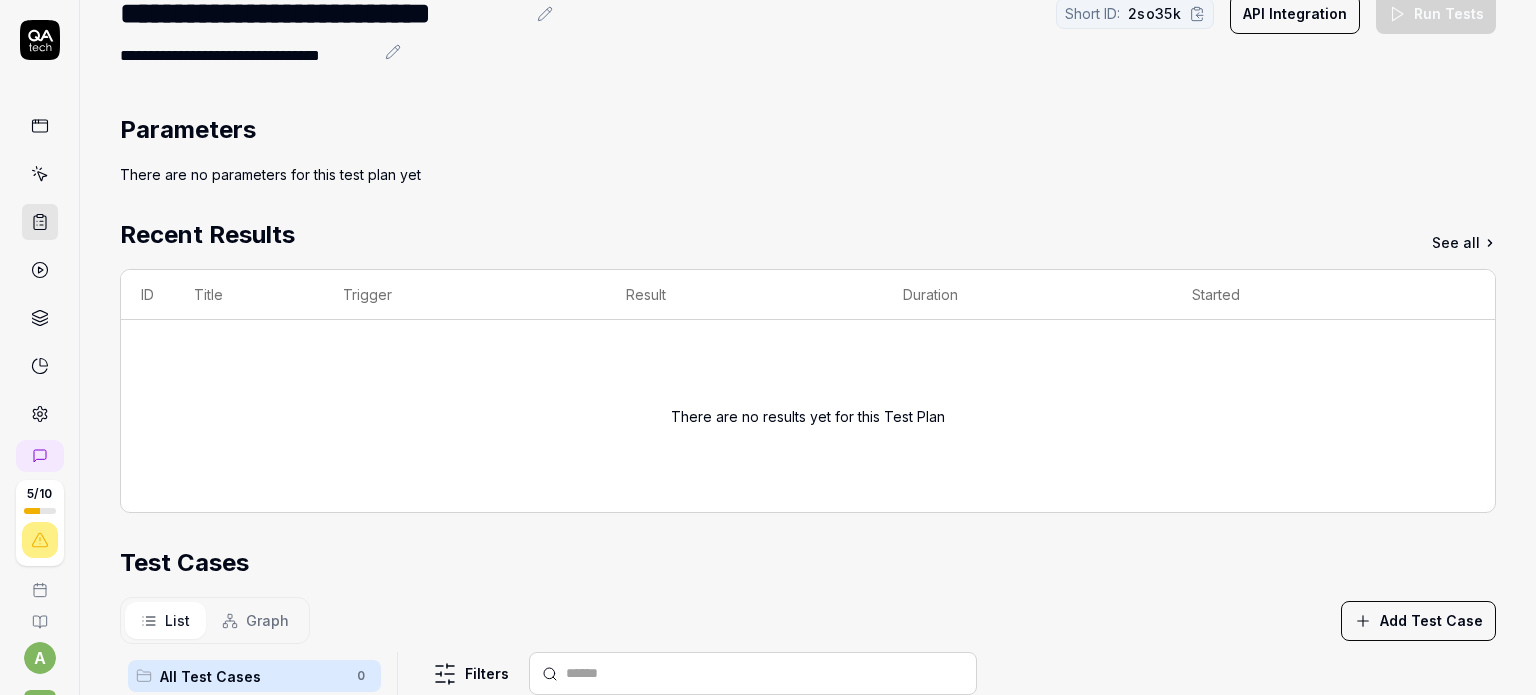 scroll, scrollTop: 0, scrollLeft: 0, axis: both 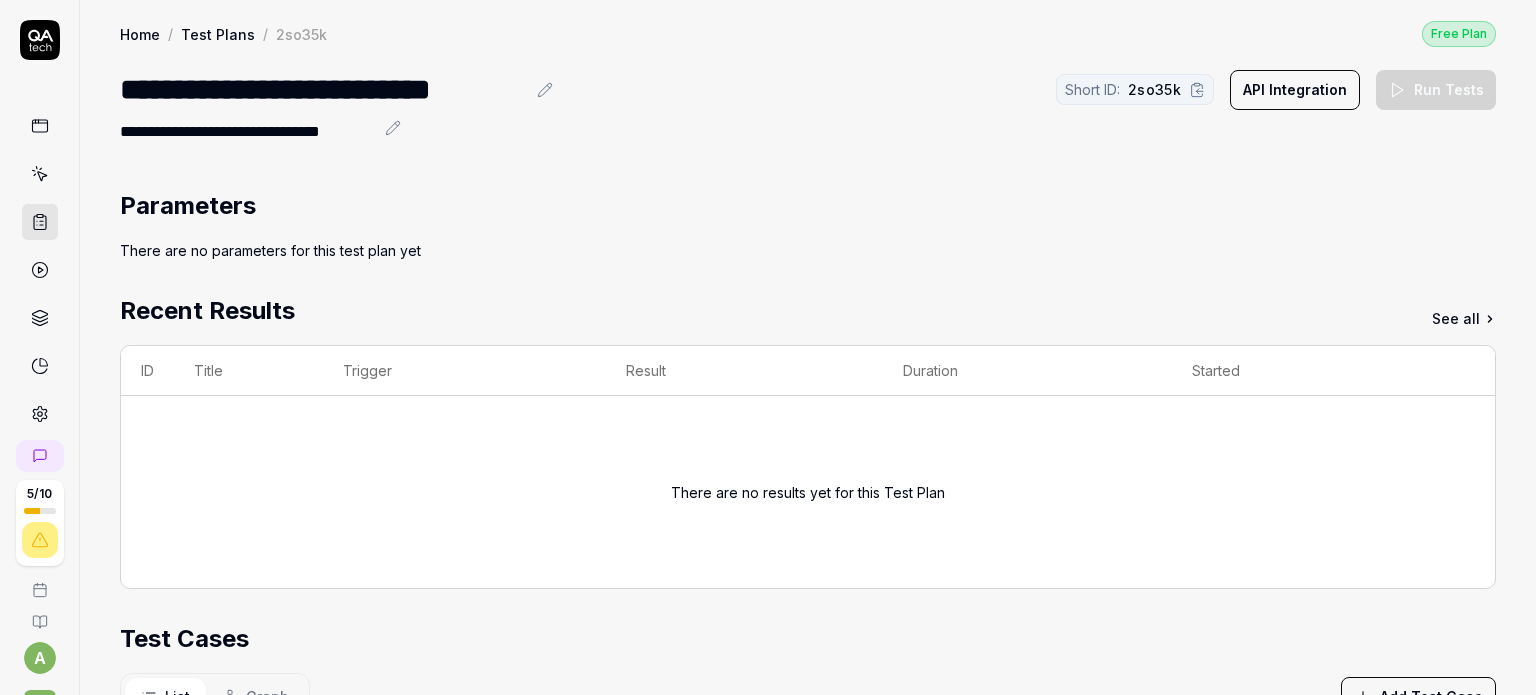 click at bounding box center (40, 270) 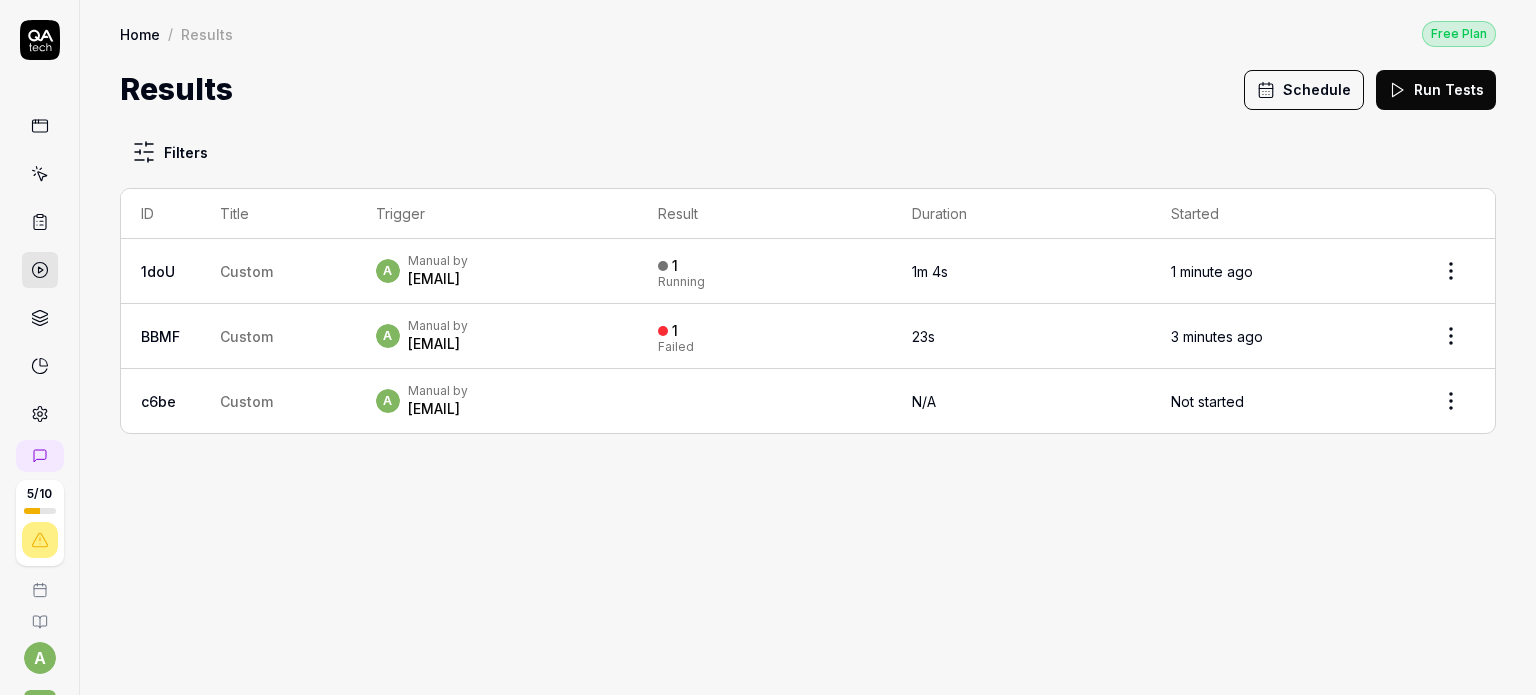 click on "[EMAIL]" at bounding box center (438, 279) 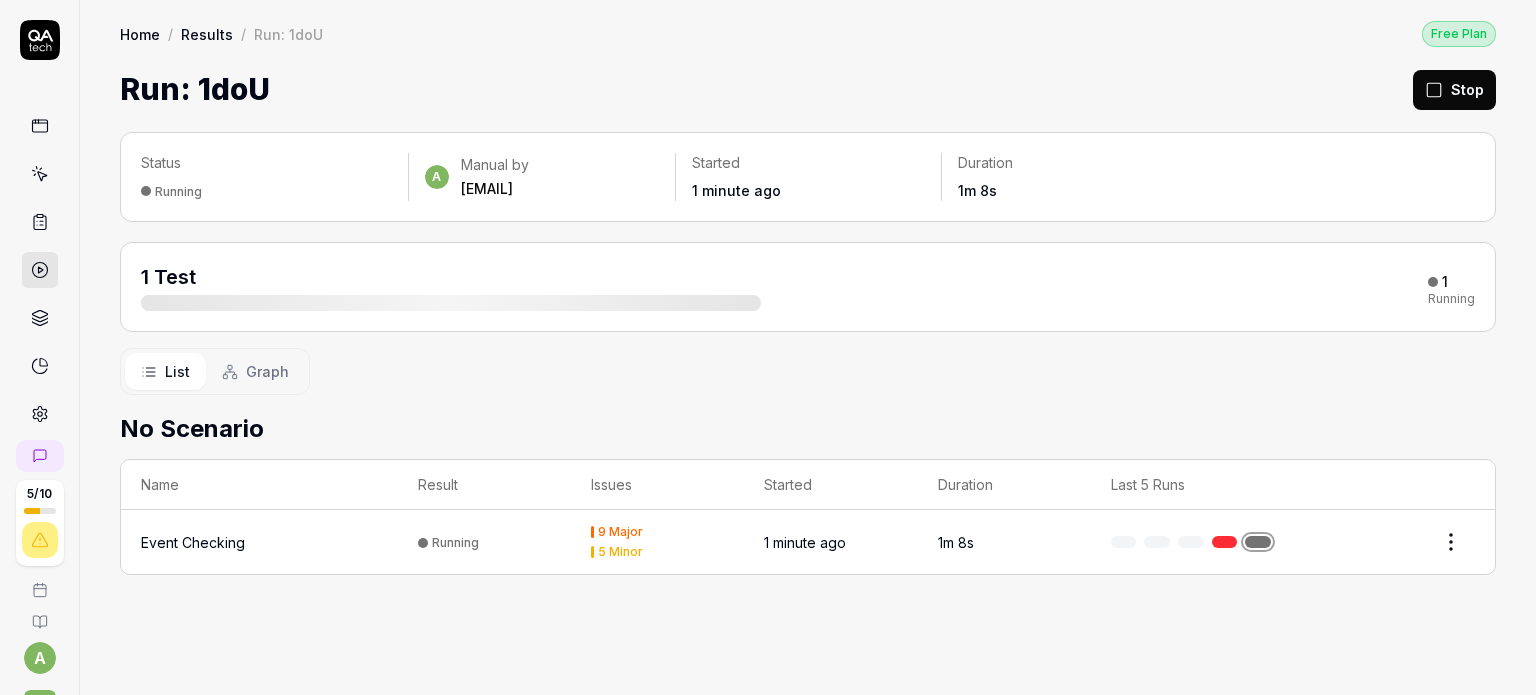 click on "5  /  10 a V Home / Results / Run: 1doU Free Plan Home / Results / Run: 1doU Free Plan Run: 1doU Stop Status Running a Manual by [EMAIL] Started 1 minute ago Duration 1m 8s 1 Test   1 Running List Graph No Scenario Name Result Issues Started Duration Last 5 Runs Event Checking Running 9   Major 5   Minor 1 minute ago 1m 8s
*" at bounding box center (768, 347) 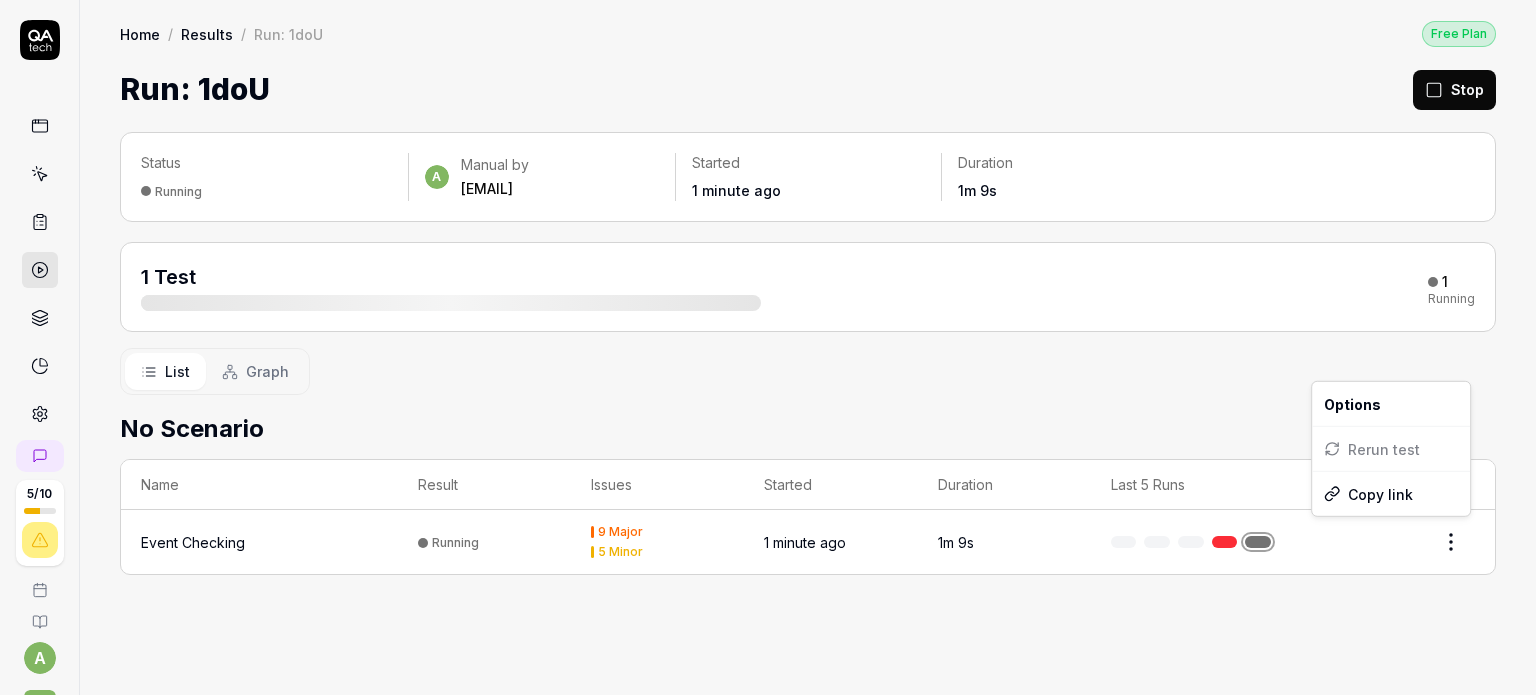 click on "Run: 1doU Stop Status Running a Manual by [EMAIL] Started 1 minute ago Duration 1m 9s 1 Test   1 Running List Graph No Scenario Name Result Issues Started Duration Last 5 Runs Event Checking Running 9   Major 5   Minor 1 minute ago 1m 9s
* Options   Rerun test  Copy link" at bounding box center [768, 347] 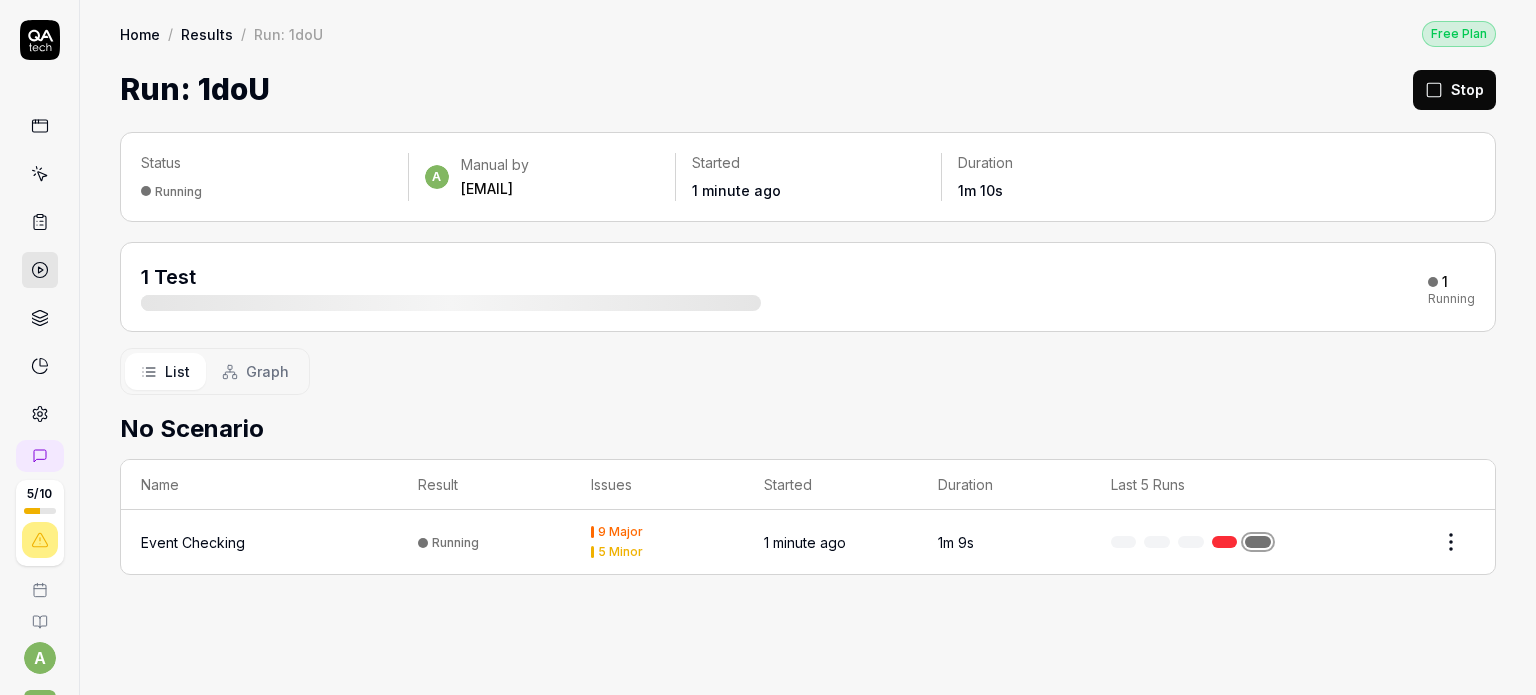 drag, startPoint x: 790, startPoint y: 544, endPoint x: 745, endPoint y: 536, distance: 45.705578 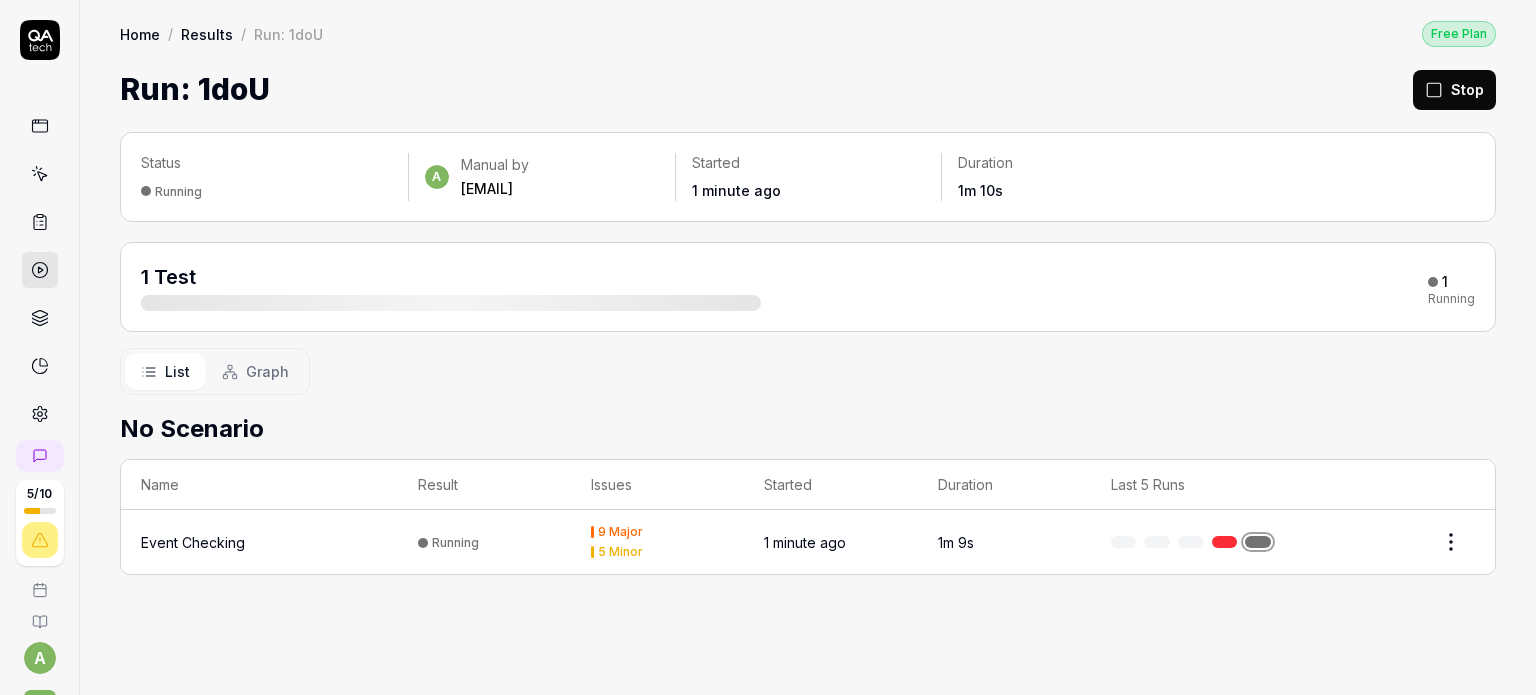 click on "1 minute ago" at bounding box center [805, 542] 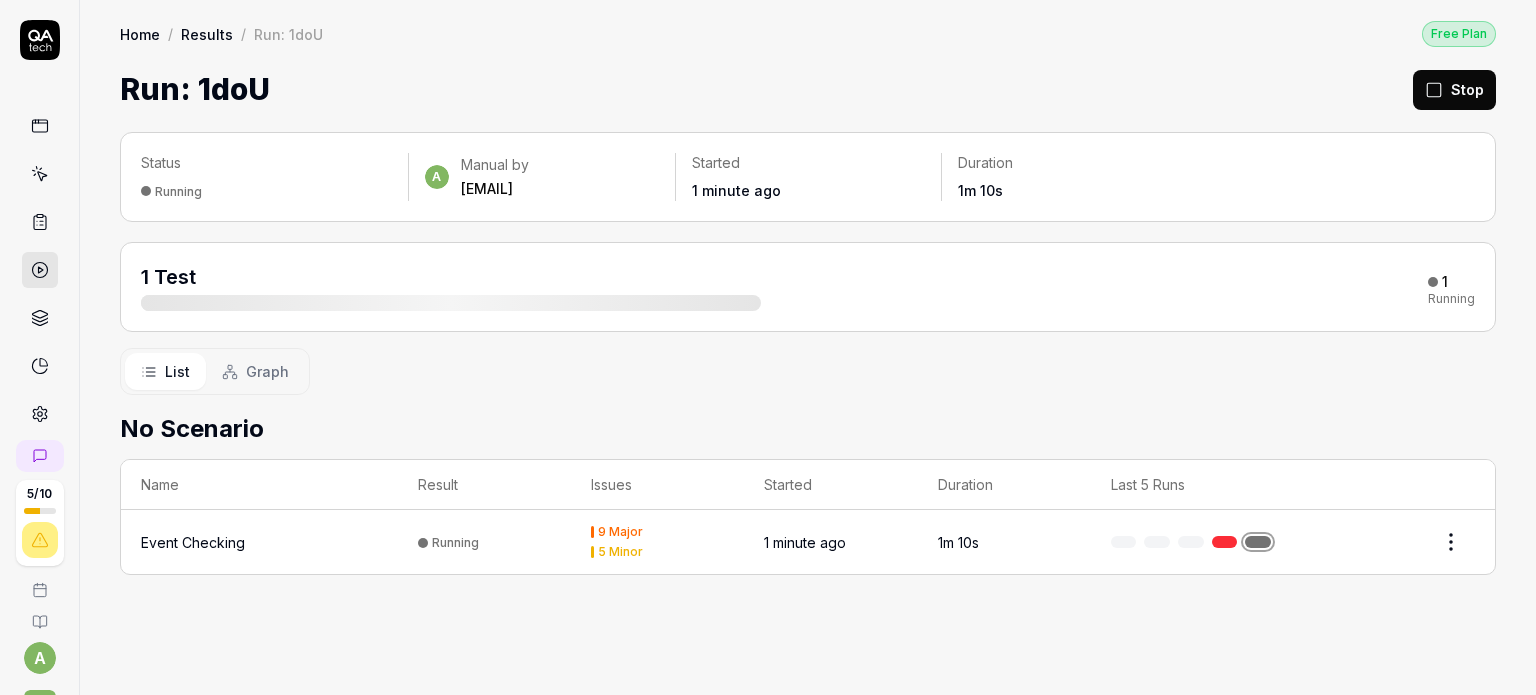 click on "Running" at bounding box center [484, 542] 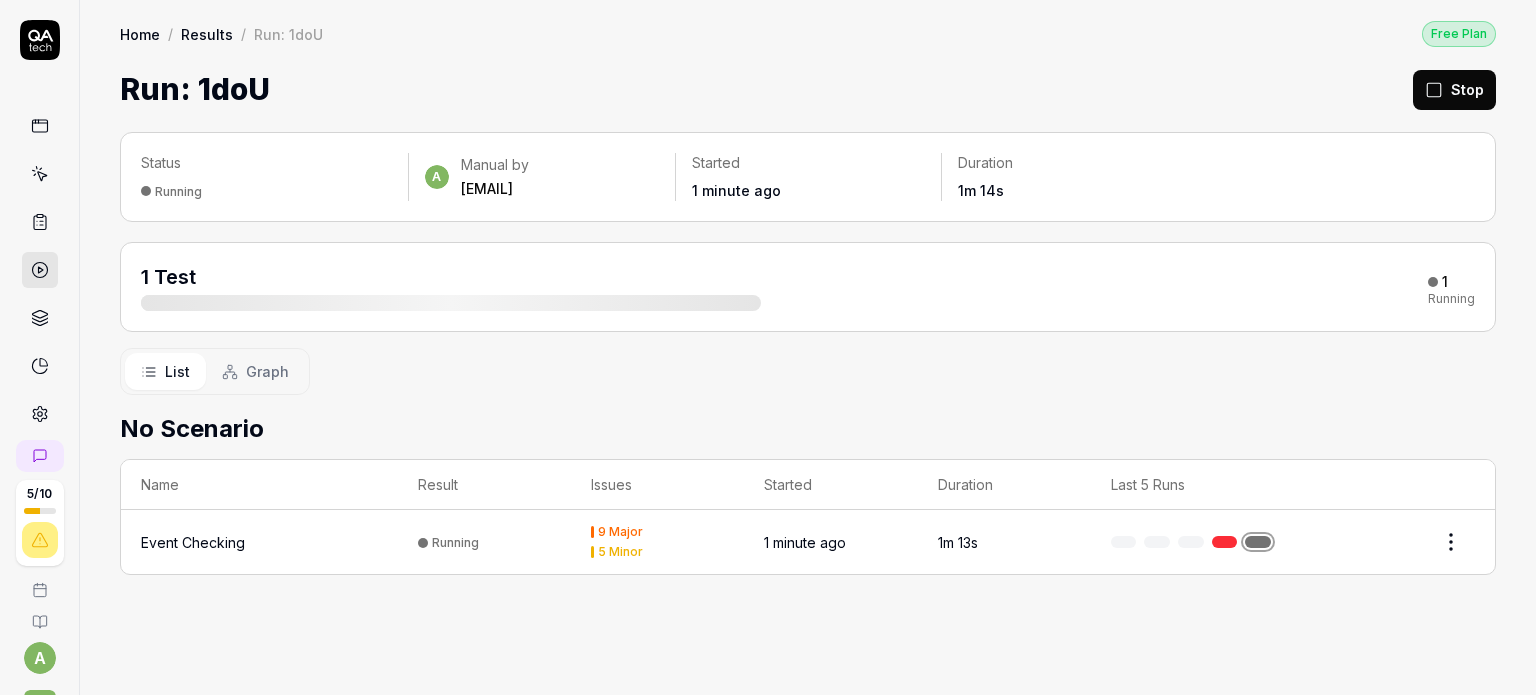 click on "Event Checking" at bounding box center [193, 542] 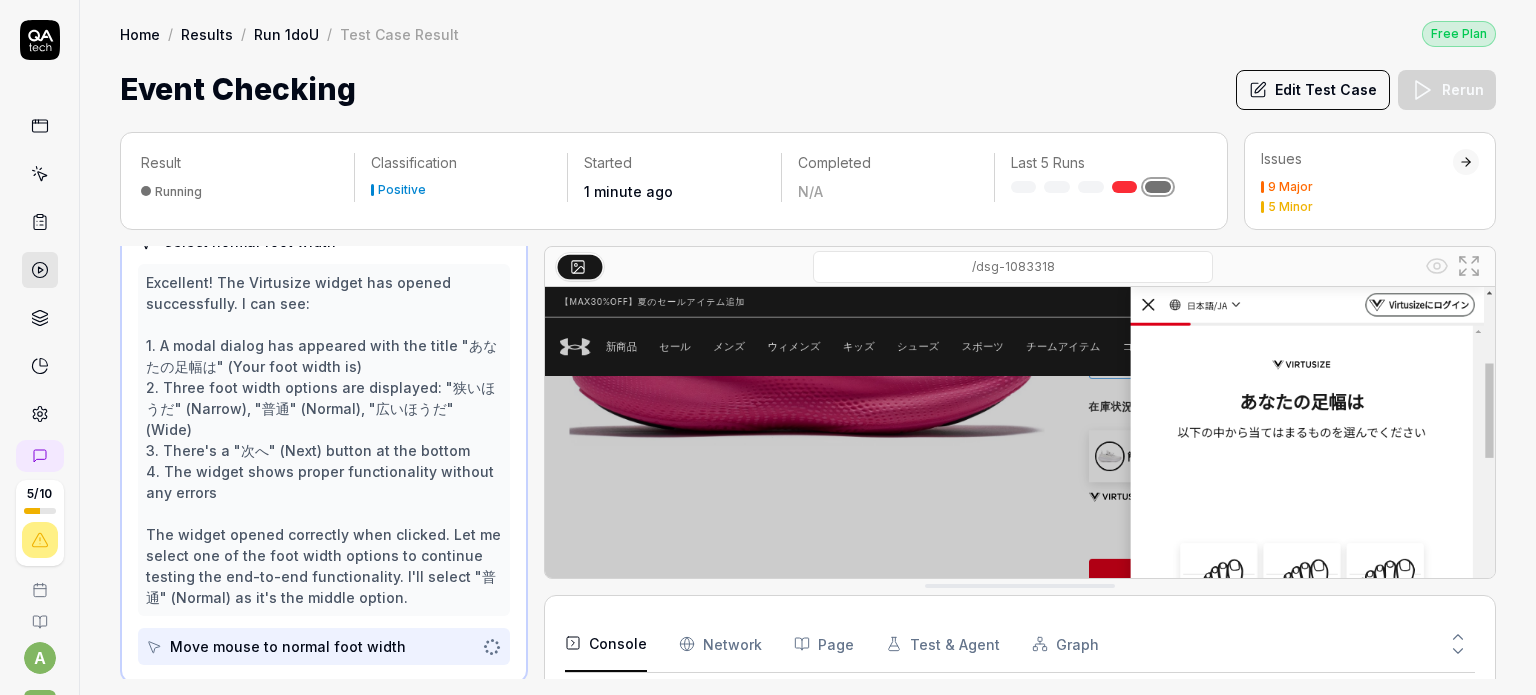 scroll, scrollTop: 396, scrollLeft: 0, axis: vertical 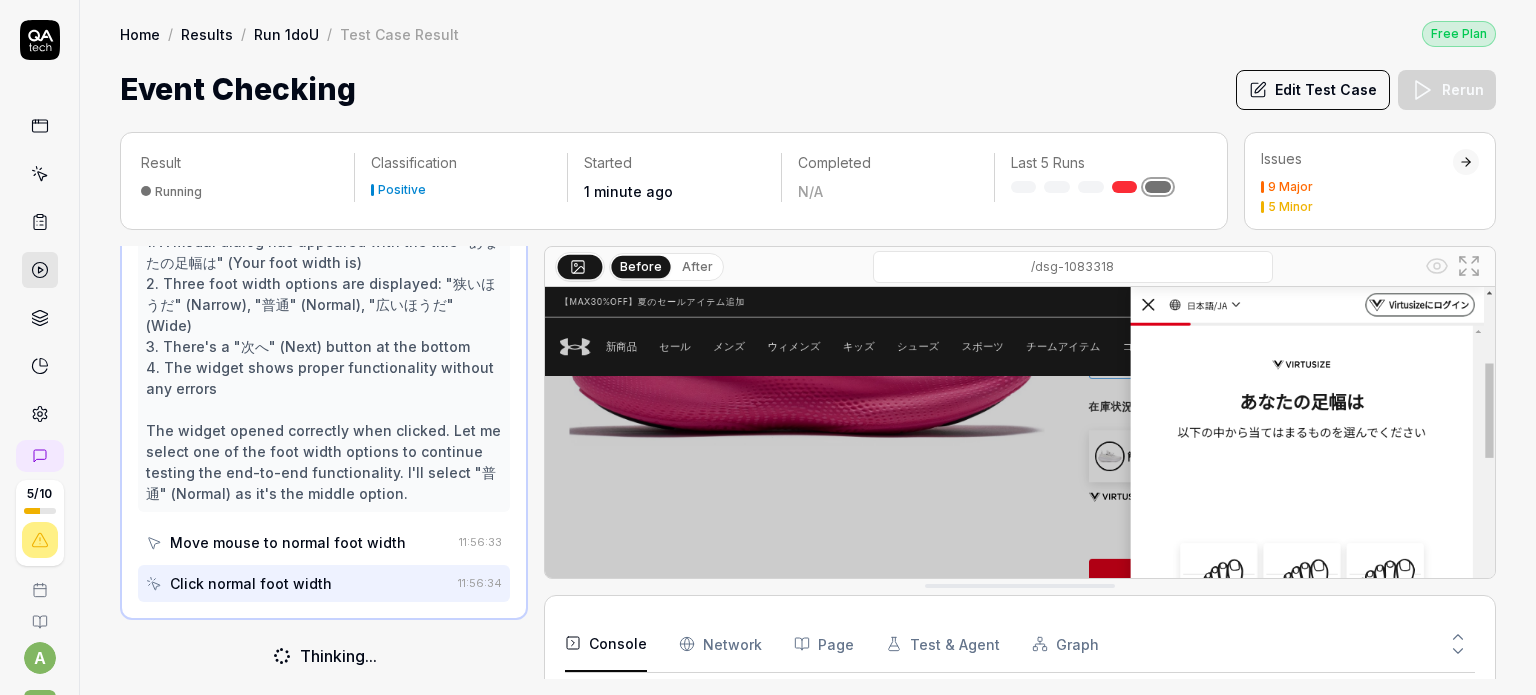 drag, startPoint x: 680, startPoint y: 55, endPoint x: 688, endPoint y: 46, distance: 12.0415945 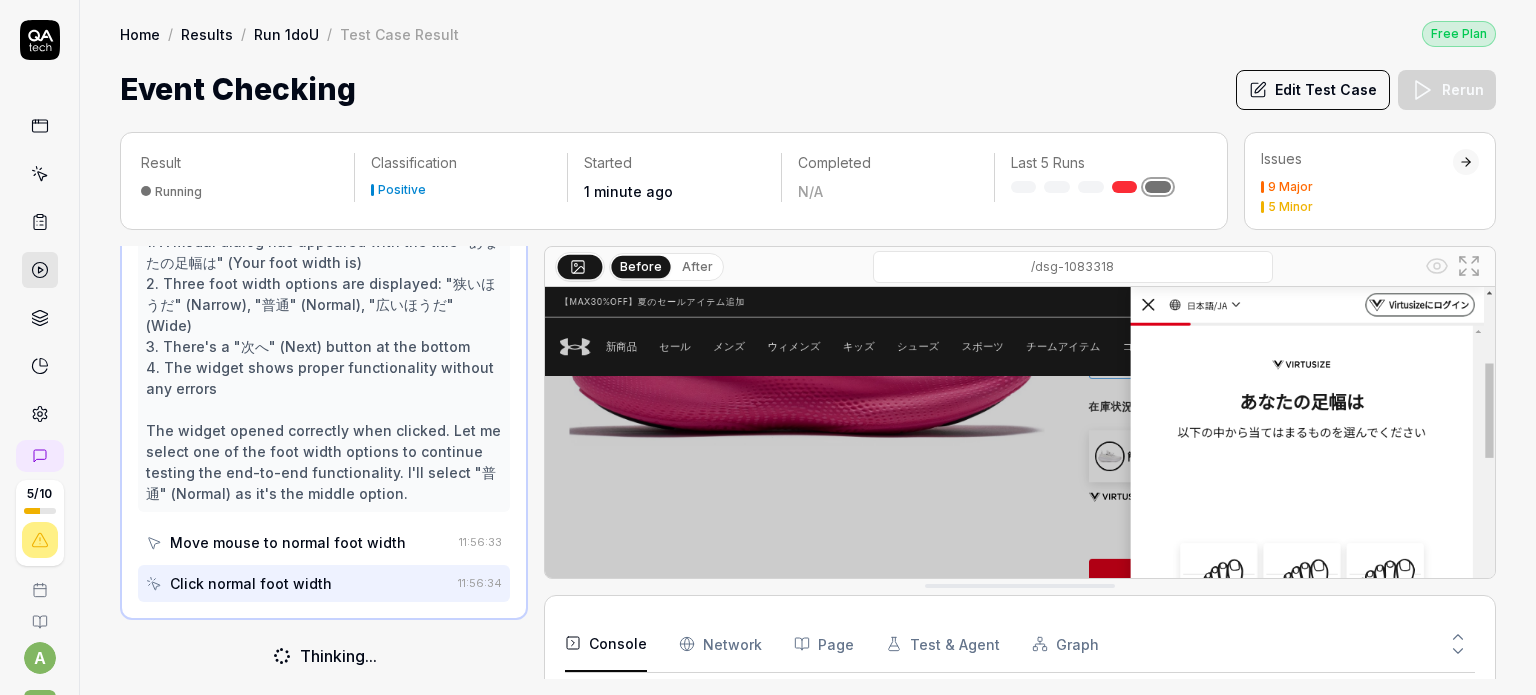 drag, startPoint x: 938, startPoint y: 590, endPoint x: 954, endPoint y: 715, distance: 126.01984 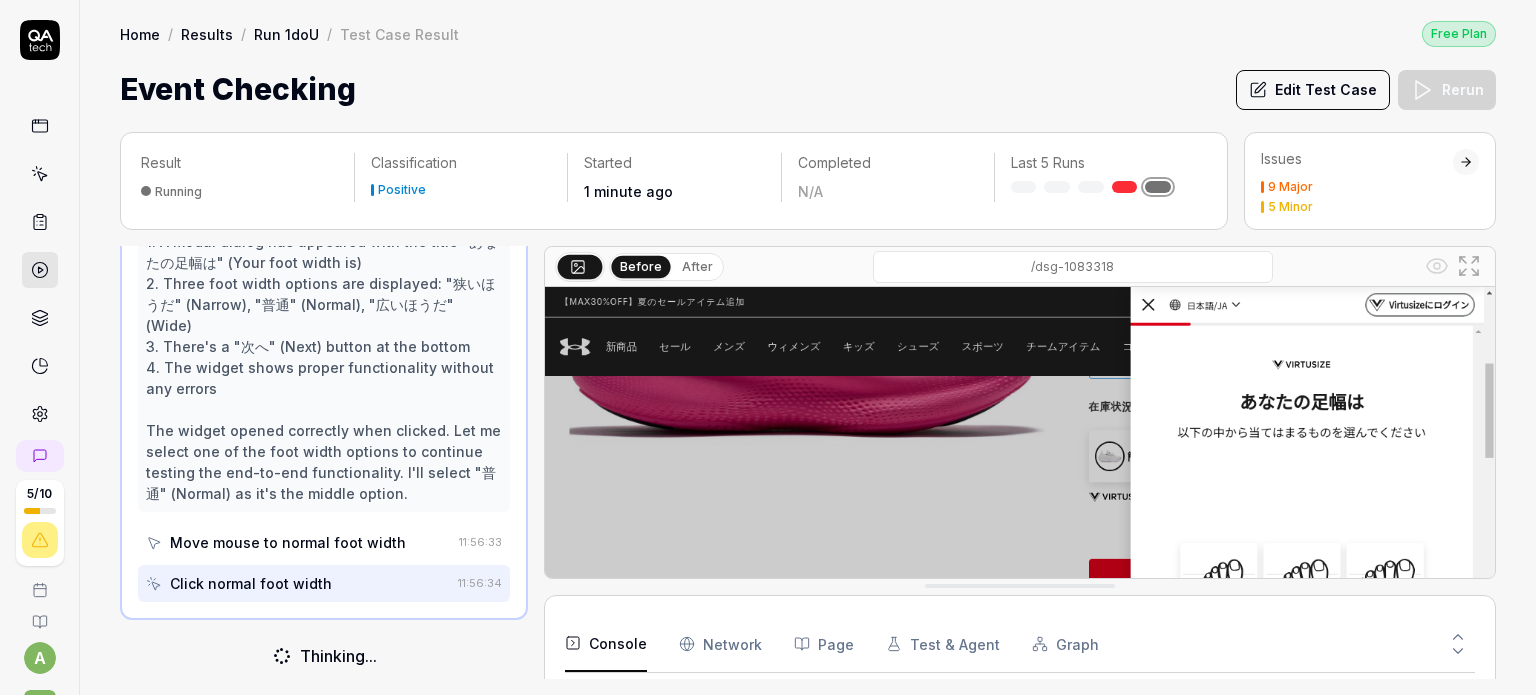 click on "5  /  10 a V Home / Results / Run 1doU / Test Case Result Free Plan Home / Results / Run 1doU / Test Case Result Free Plan Event Checking Edit Test Case Rerun Result Running Classification Positive Started 1 minute ago Completed N/A Last 5 Runs Issues 9   Major 5   Minor Open browser 11:55:30 Default environment https://www.underarmour.co.jp/f/dsg-1083318 Press the key F12 11:55:51 Right-click at current mouse position 11:56:00 Scroll to find Virtusize widget 11:56:12 Click Virtusize try on button 11:56:22 Select normal foot width 11:56:33 Move mouse to normal foot width 11:56:33 Click normal foot width 11:56:34 Thinking...   Before After /dsg-1083318 Console Network Page Test & Agent Graph 45   Total Deprecated API for given entry type. btm.js : 6 : 22306 https://www.underarmour.co.jp/f/dsg-1083318 Refused to execute script from 'https://www.underarmour.co.jp/top/CSfTop.jsp?date=20250606120000' because its MIME type ('text/html') is not executable, and strict MIME type checking is enabled. btm.js : 7 : 16881" at bounding box center [768, 347] 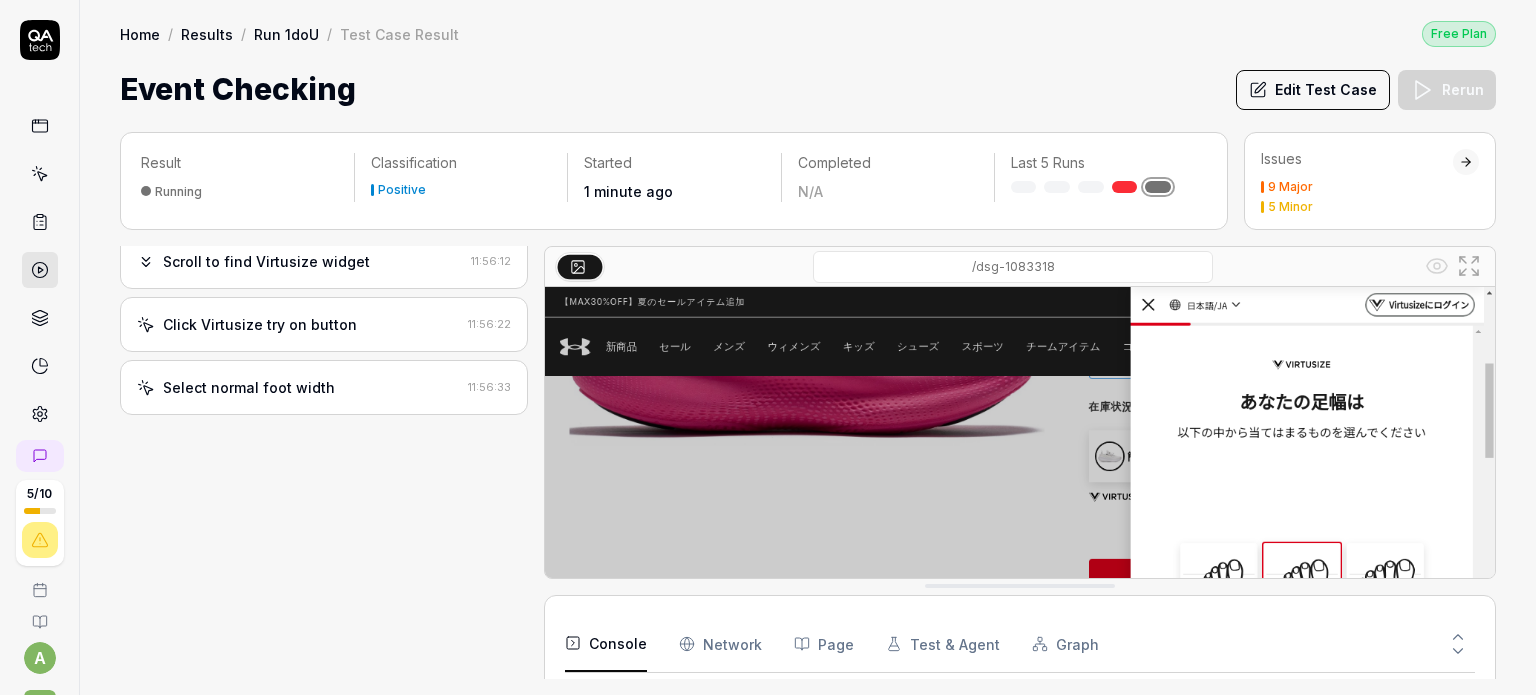 drag, startPoint x: 966, startPoint y: 578, endPoint x: 968, endPoint y: 601, distance: 23.086792 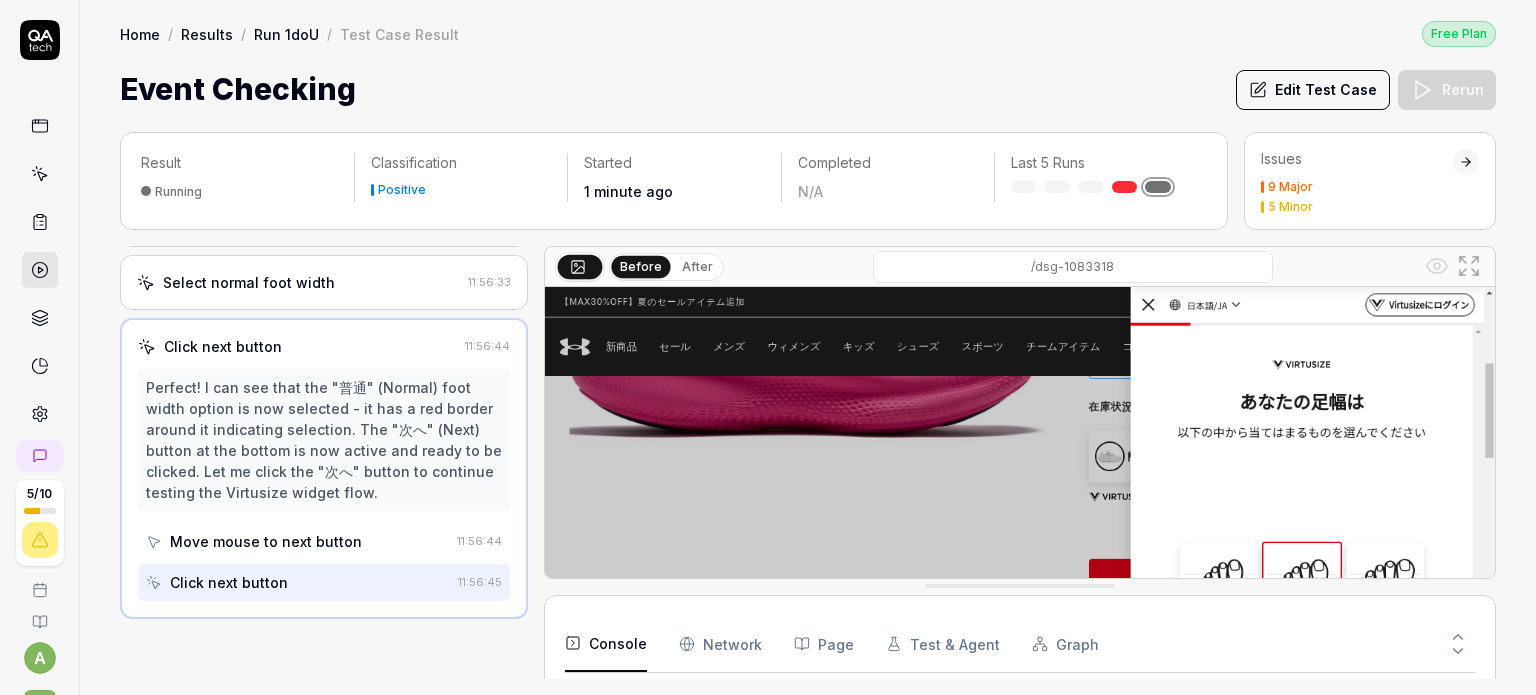scroll, scrollTop: 353, scrollLeft: 0, axis: vertical 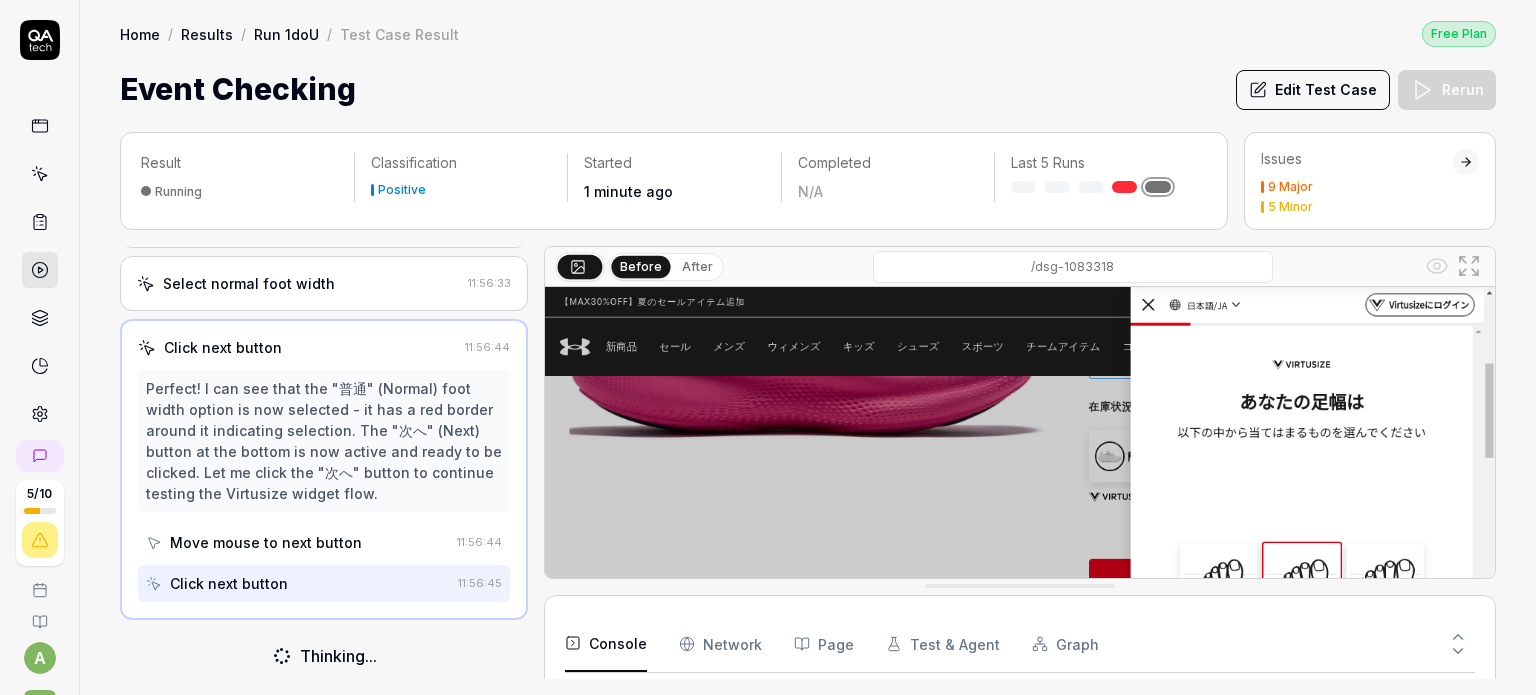 click at bounding box center (1469, 266) 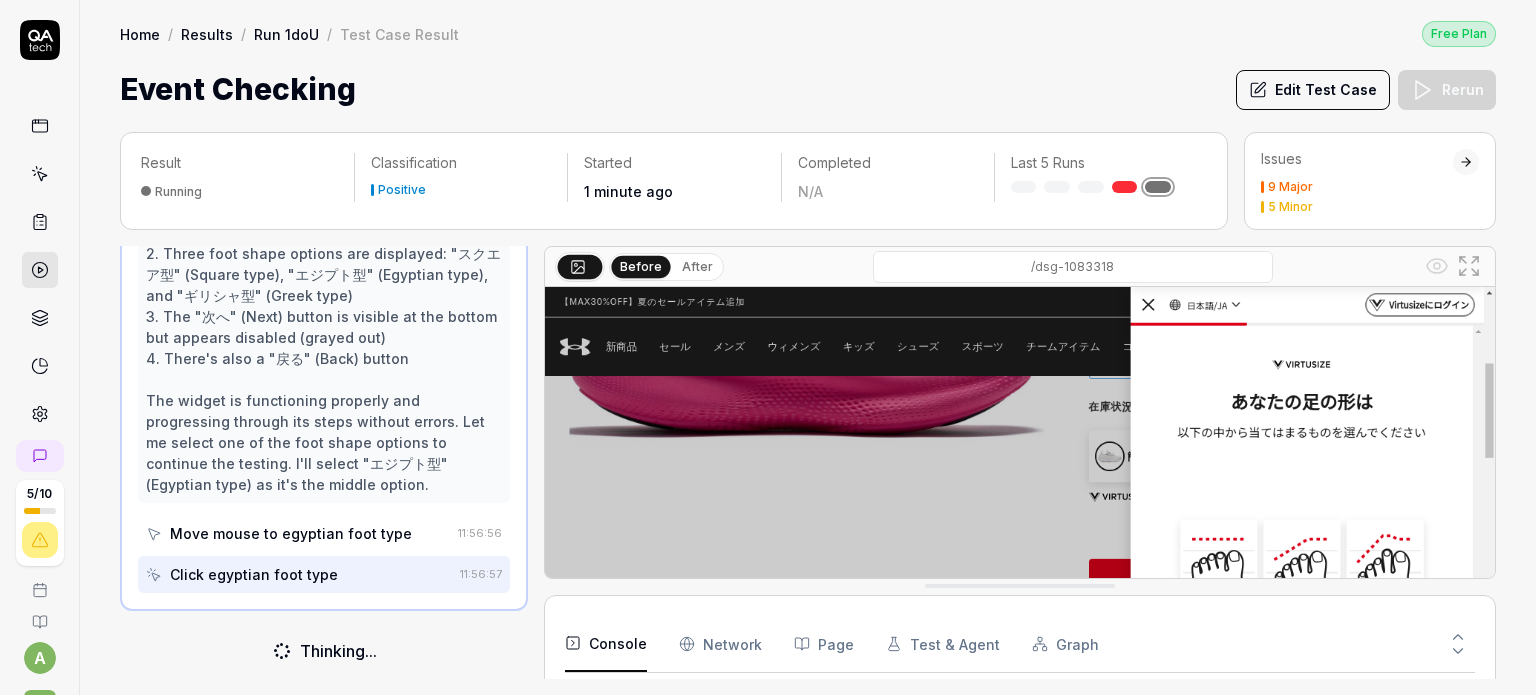 scroll, scrollTop: 647, scrollLeft: 0, axis: vertical 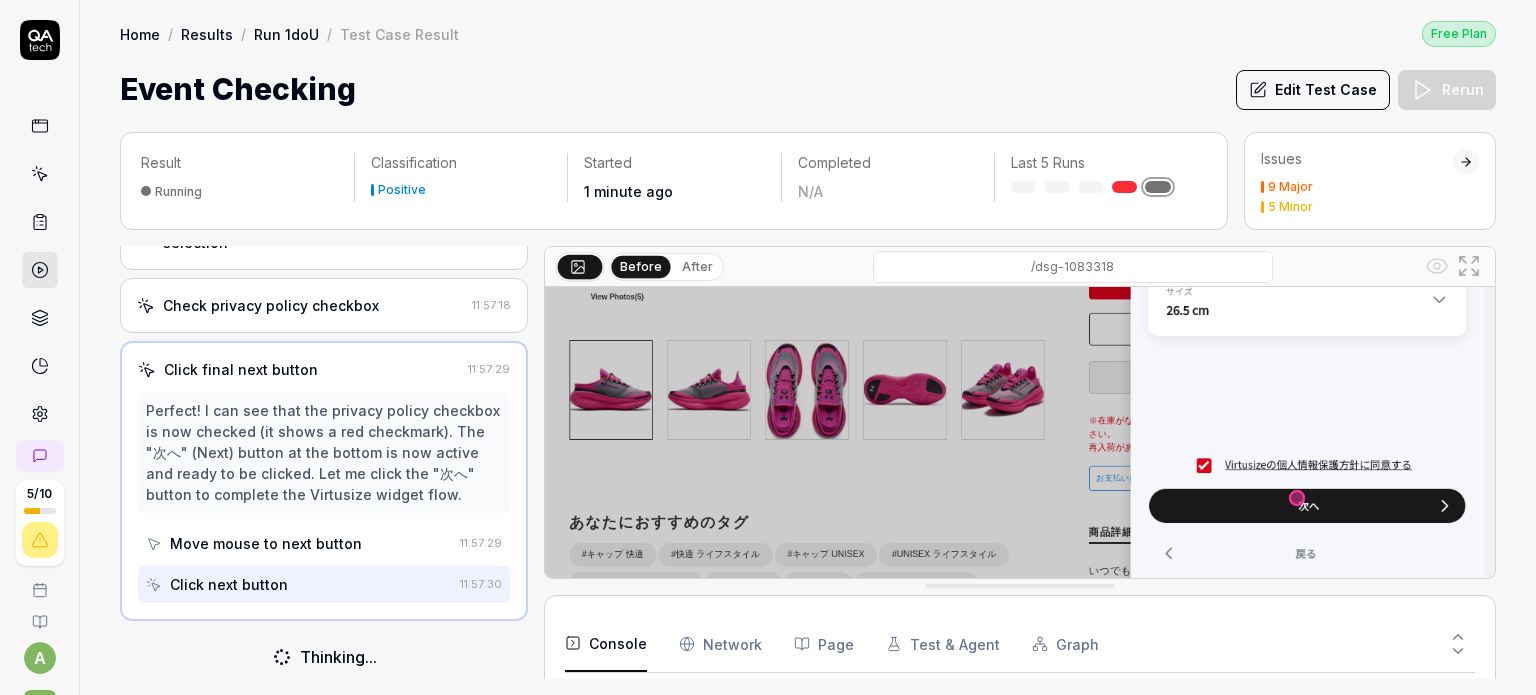 click 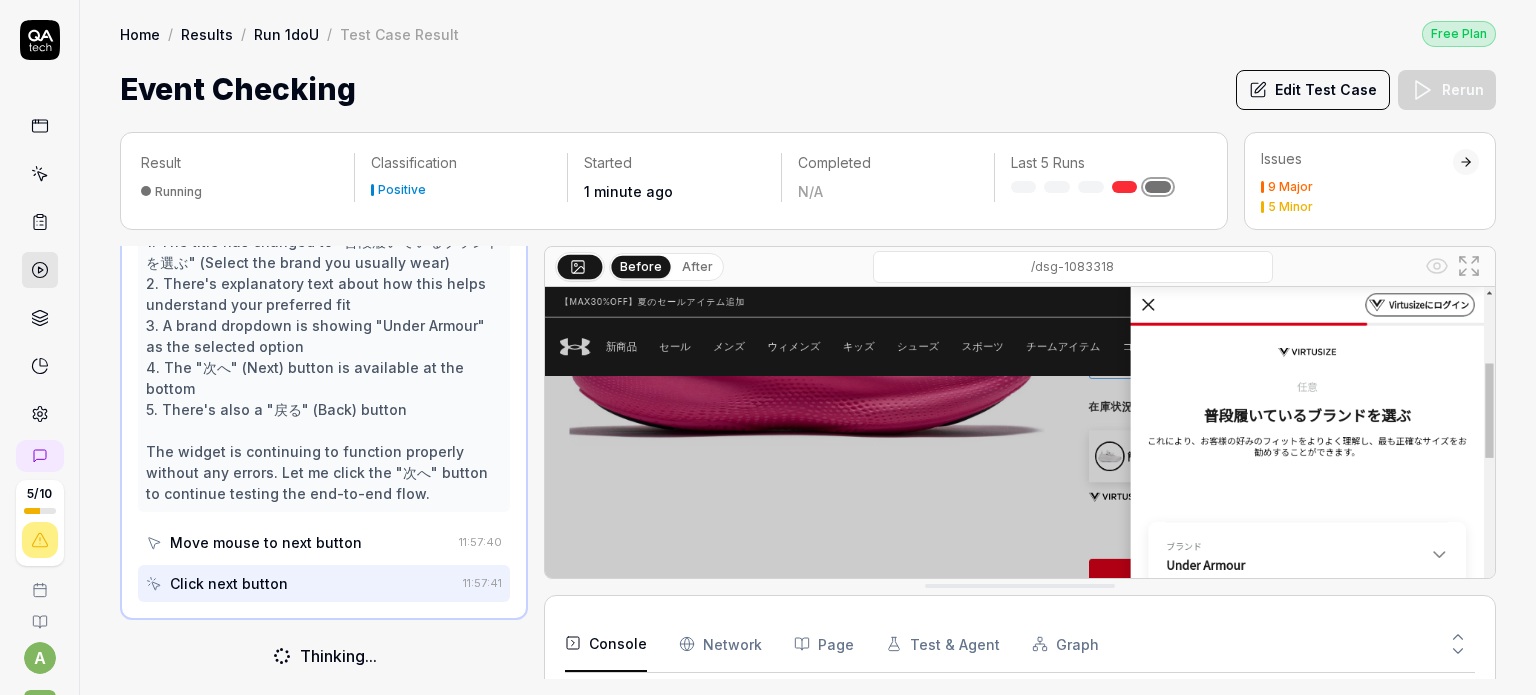 scroll, scrollTop: 897, scrollLeft: 0, axis: vertical 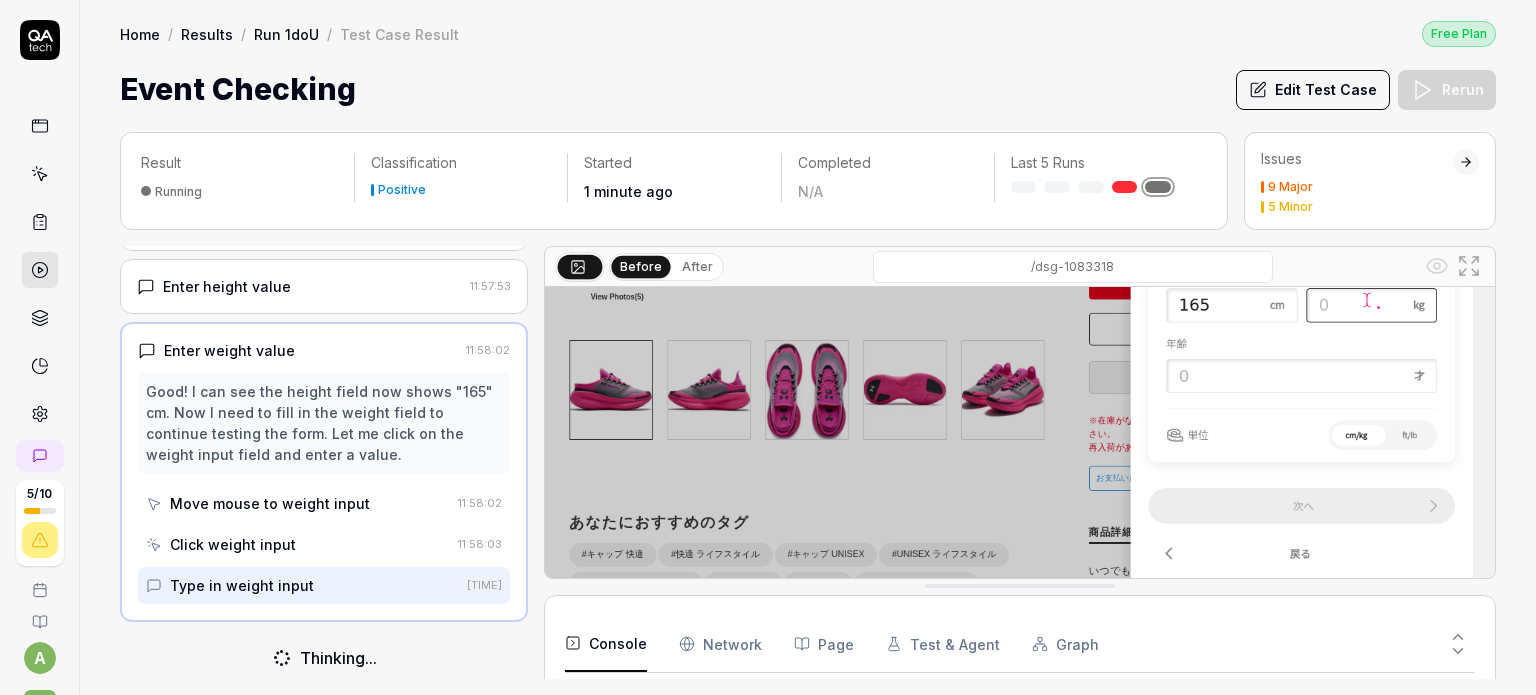 drag, startPoint x: 967, startPoint y: 586, endPoint x: 969, endPoint y: 603, distance: 17.117243 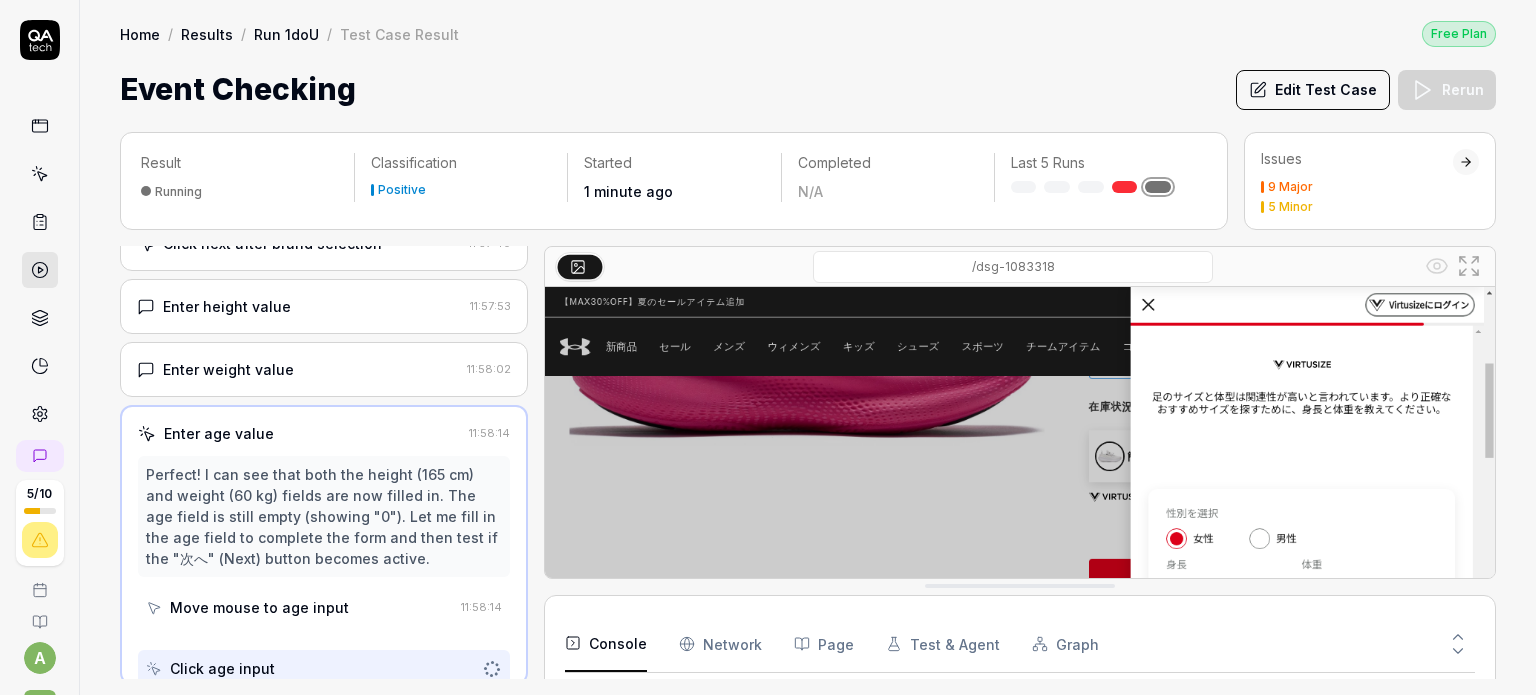 scroll, scrollTop: 790, scrollLeft: 0, axis: vertical 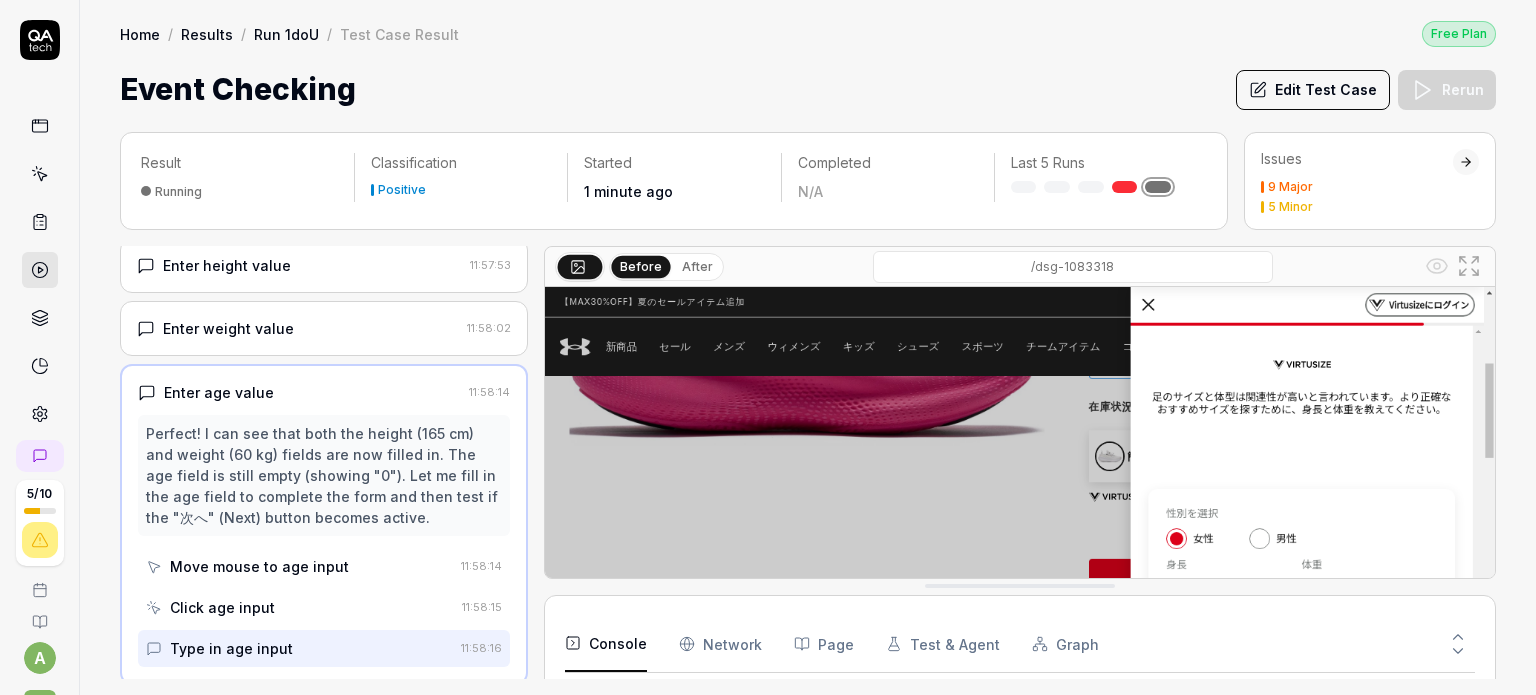 drag, startPoint x: 980, startPoint y: 587, endPoint x: 990, endPoint y: 697, distance: 110.45361 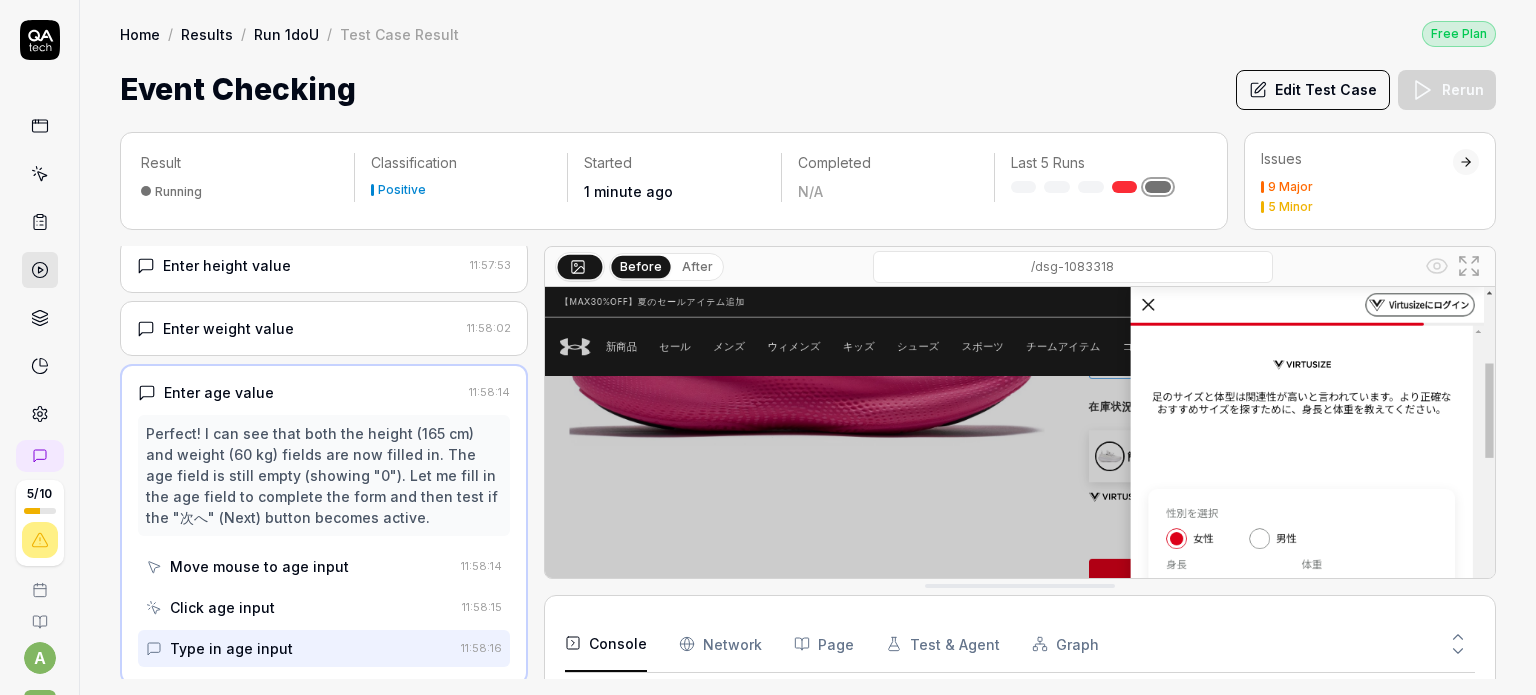 click on "5  /  10 a V Home / Results / Run 1doU / Test Case Result Free Plan Home / Results / Run 1doU / Test Case Result Free Plan Event Checking Edit Test Case Rerun Result Running Classification Positive Started 1 minute ago Completed N/A Last 5 Runs Issues 9   Major 5   Minor Open browser 11:55:30 Default environment https://www.underarmour.co.jp/f/dsg-1083318 Press the key F12 11:55:51 Right-click at current mouse position 11:56:00 Scroll to find Virtusize widget 11:56:12 Click Virtusize try on button 11:56:22 Select normal foot width 11:56:33 Click next button 11:56:44 Select Egyptian foot type 11:56:56 Click next button after foot shape selection 11:57:06 Check privacy policy checkbox 11:57:18 Click final next button 11:57:29 Click next after brand selection 11:57:40 Enter height value 11:57:53 Enter weight value 11:58:02 Enter age value 11:58:14 Move mouse to age input 11:58:14 Click age input 11:58:15 Type in age input 11:58:16 Thinking...   Before After /dsg-1083318 Console Network Page Test & Agent Graph 45" at bounding box center (768, 347) 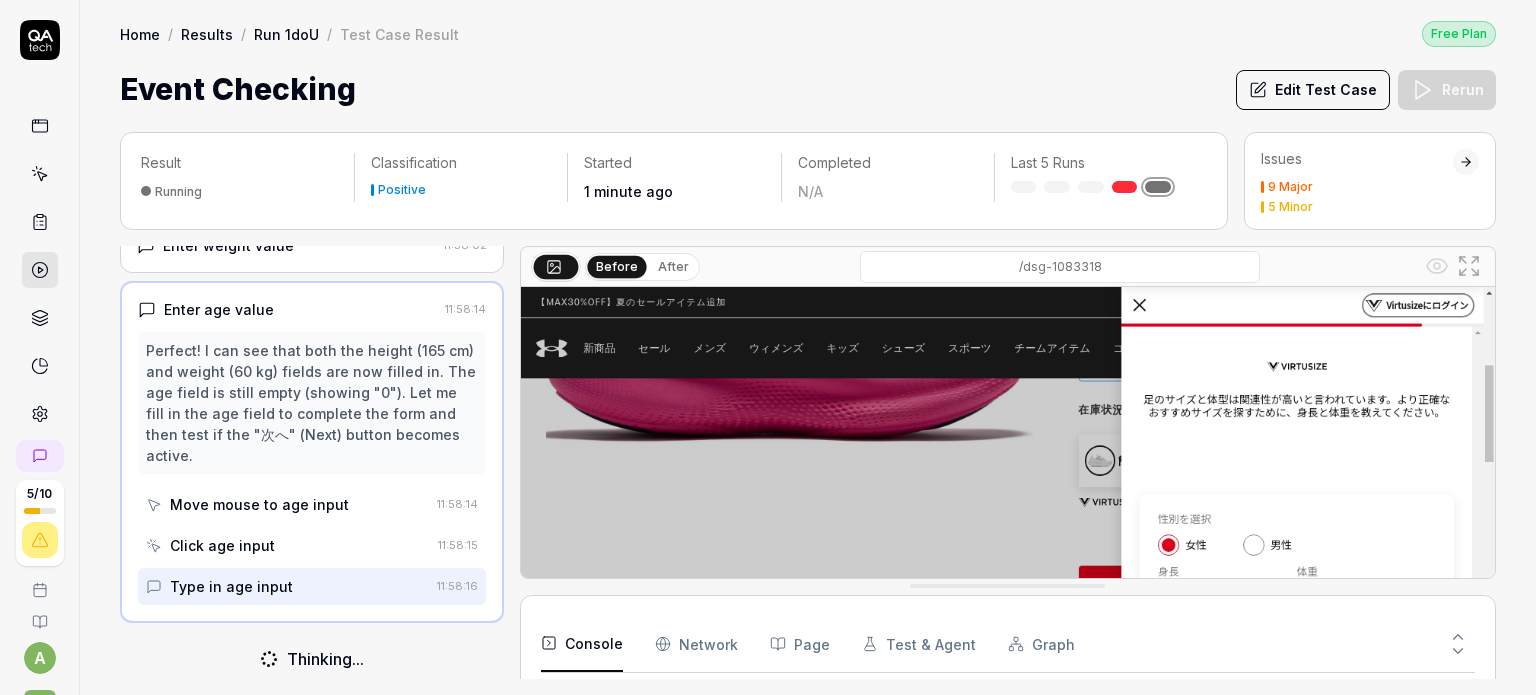 scroll, scrollTop: 814, scrollLeft: 0, axis: vertical 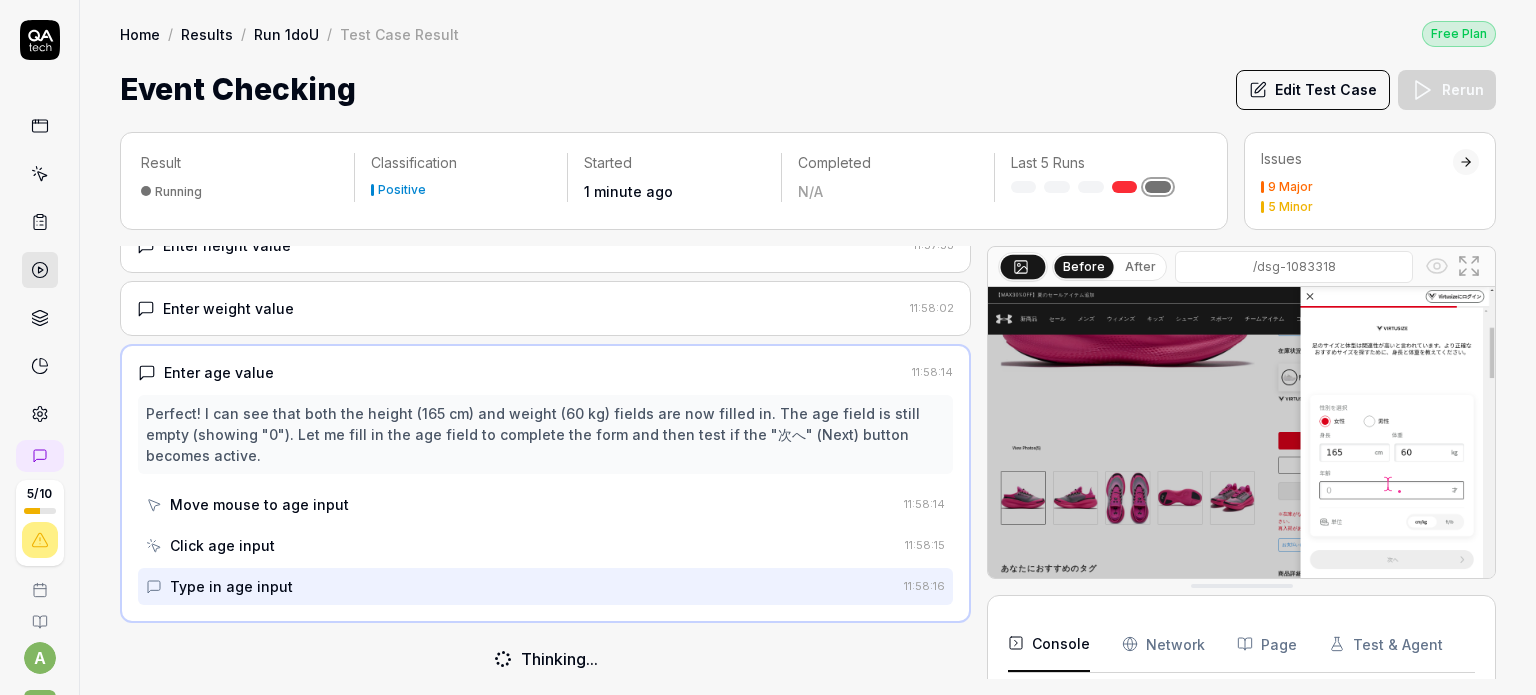 click on "Open browser 11:55:30 Default environment https://www.underarmour.co.jp/f/dsg-1083318 Press the key F12 11:55:51 Right-click at current mouse position 11:56:00 Scroll to find Virtusize widget 11:56:12 Click Virtusize try on button 11:56:22 Select normal foot width 11:56:33 Click next button 11:56:44 Select Egyptian foot type 11:56:56 Click next button after foot shape selection 11:57:06 Check privacy policy checkbox 11:57:18 Click final next button 11:57:29 Click next after brand selection 11:57:40 Enter height value 11:57:53 Enter weight value 11:58:02 Enter age value 11:58:14 Perfect! I can see that both the height (165 cm) and weight (60 kg) fields are now filled in. The age field is still empty (showing "0"). Let me fill in the age field to complete the form and then test if the "次へ" (Next) button becomes active. Move mouse to age input 11:58:14 Click age input 11:58:15 Type in age input 11:58:16 Thinking...   Before After /dsg-1083318 . Console Network Page Test & Agent Graph 45   Total btm.js : 6 :" at bounding box center [808, 462] 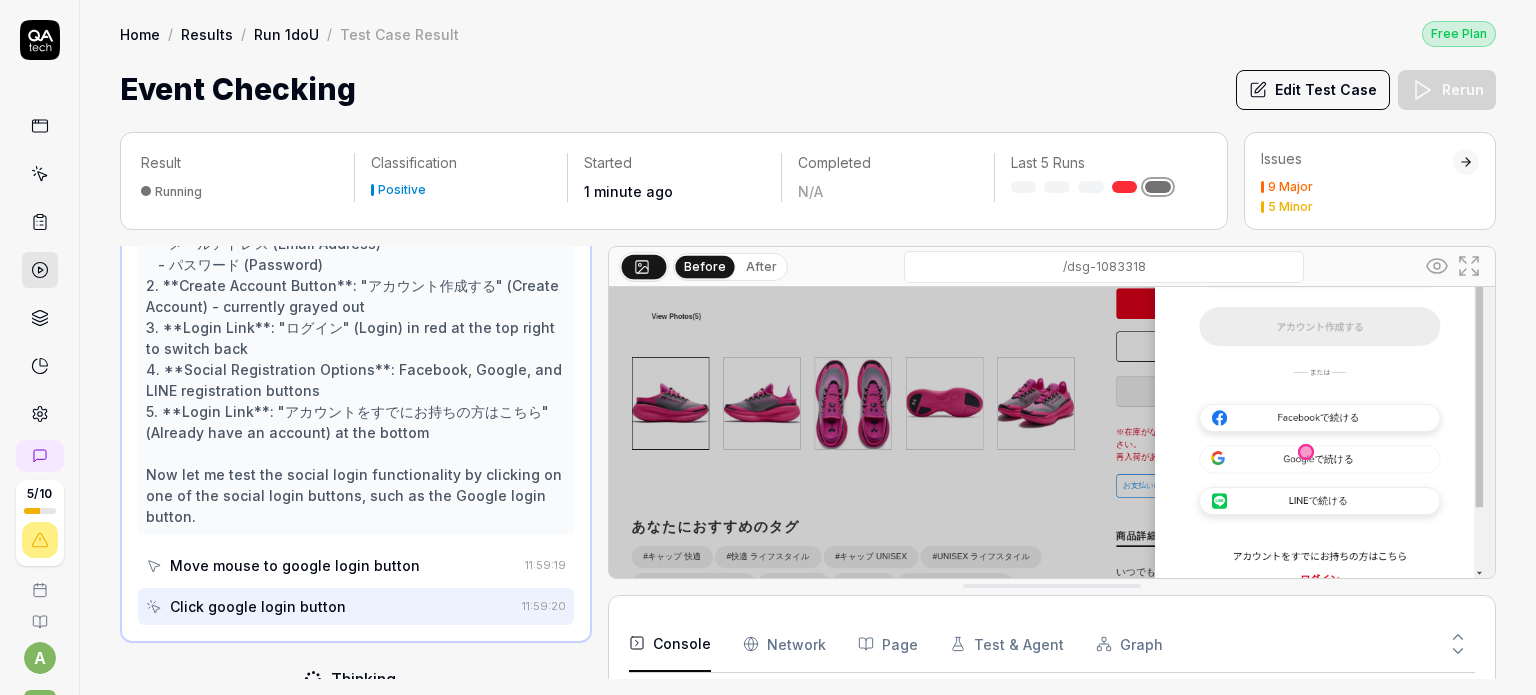scroll, scrollTop: 82, scrollLeft: 0, axis: vertical 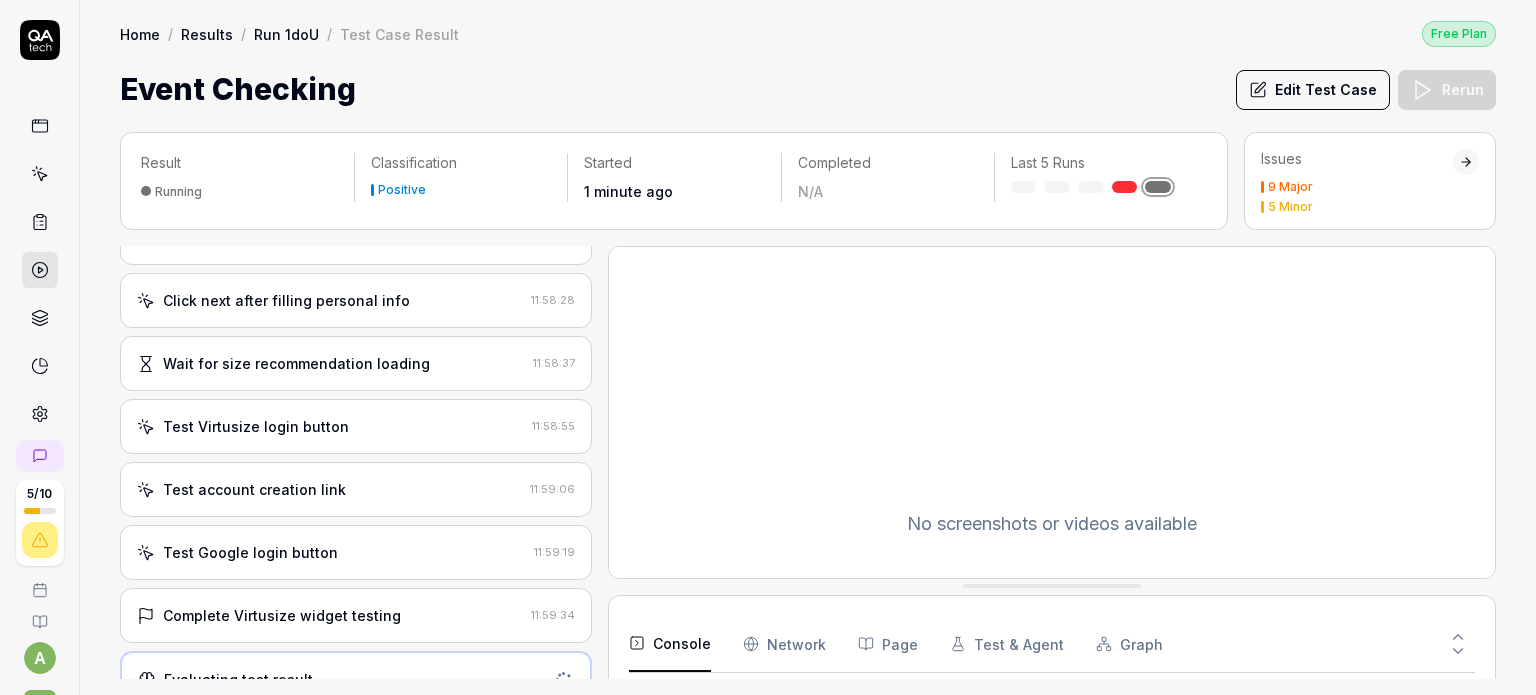 click on "Network" at bounding box center [784, 644] 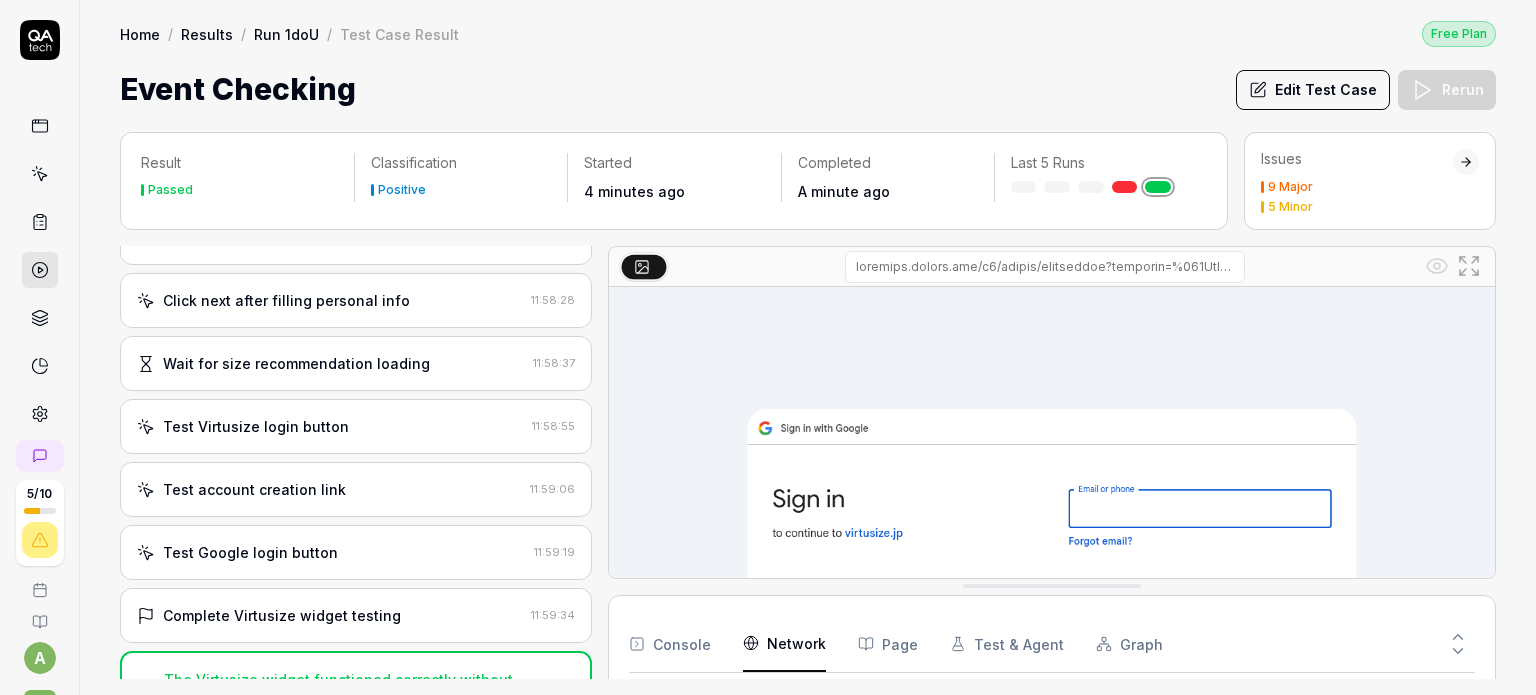 scroll, scrollTop: 216, scrollLeft: 0, axis: vertical 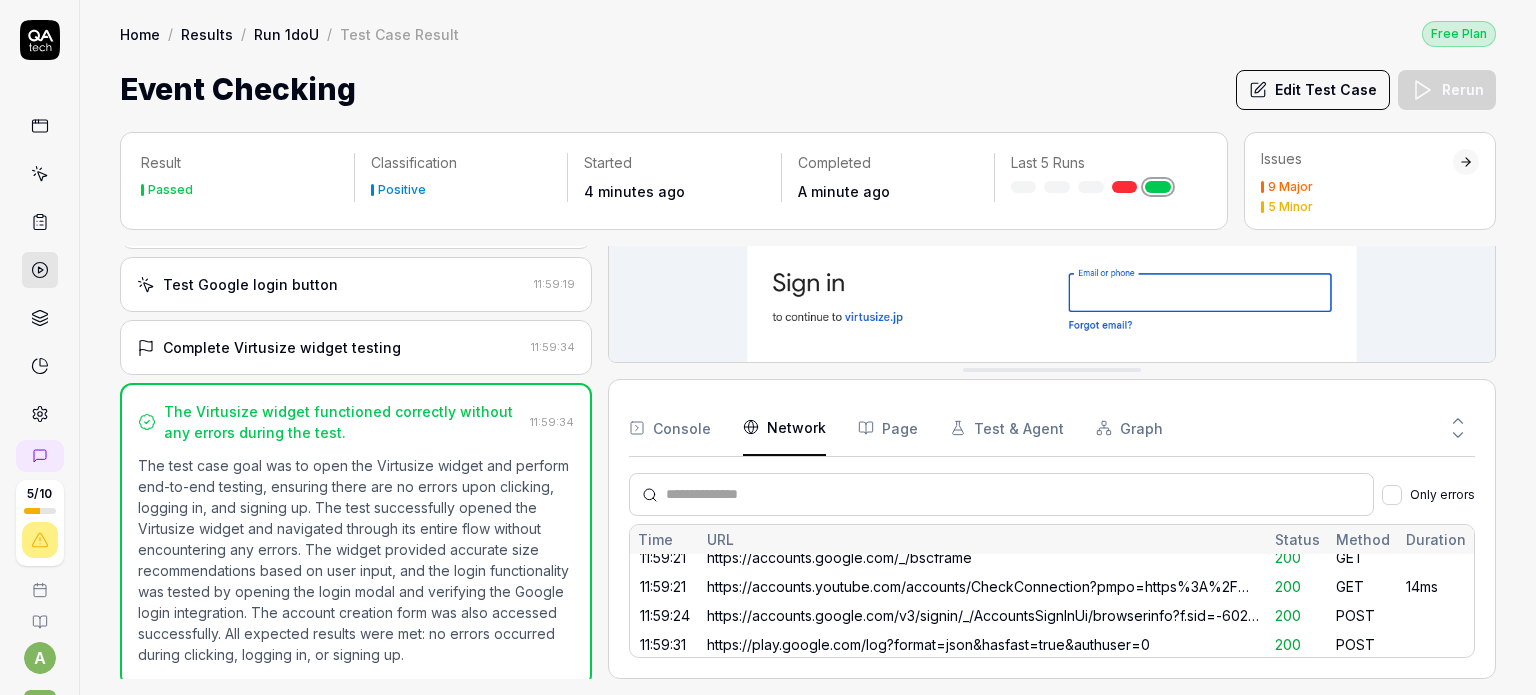 click on "Console" at bounding box center (670, 428) 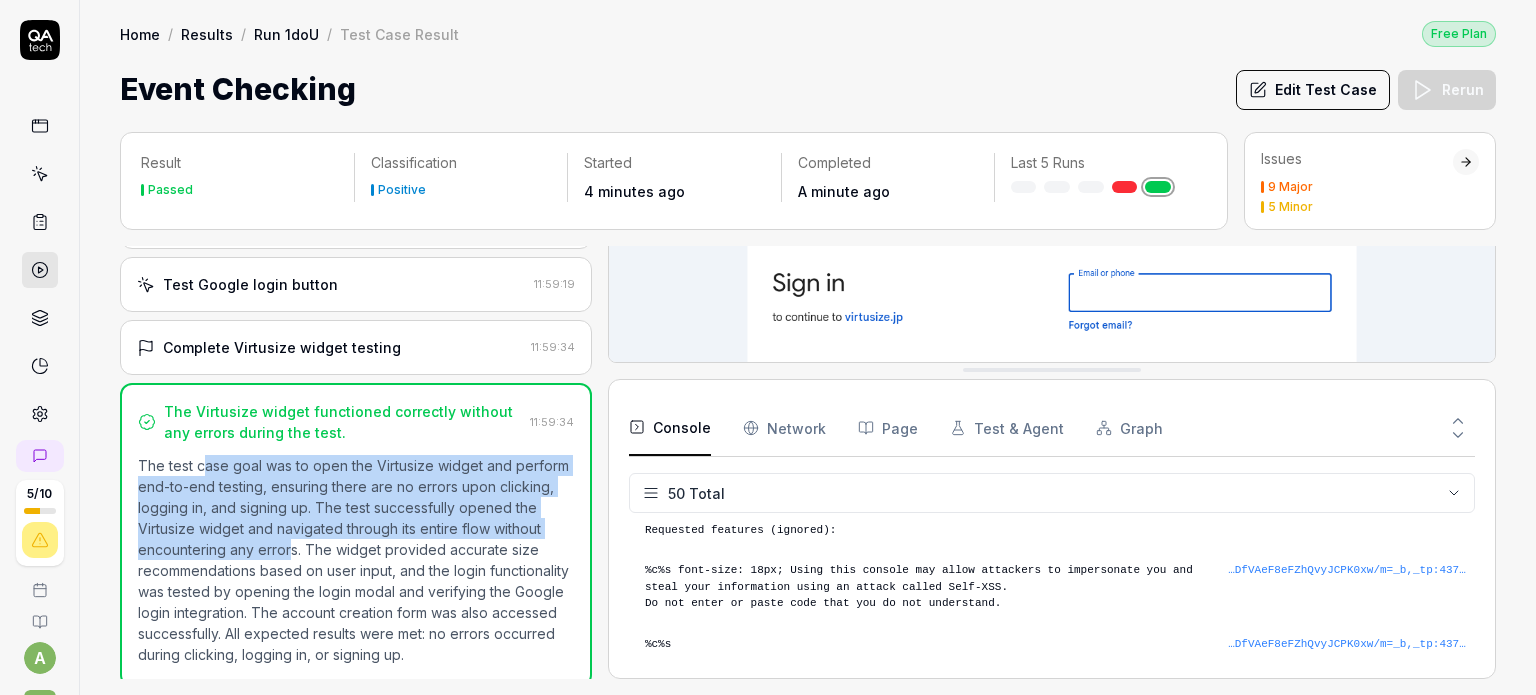 drag, startPoint x: 203, startPoint y: 427, endPoint x: 376, endPoint y: 524, distance: 198.33809 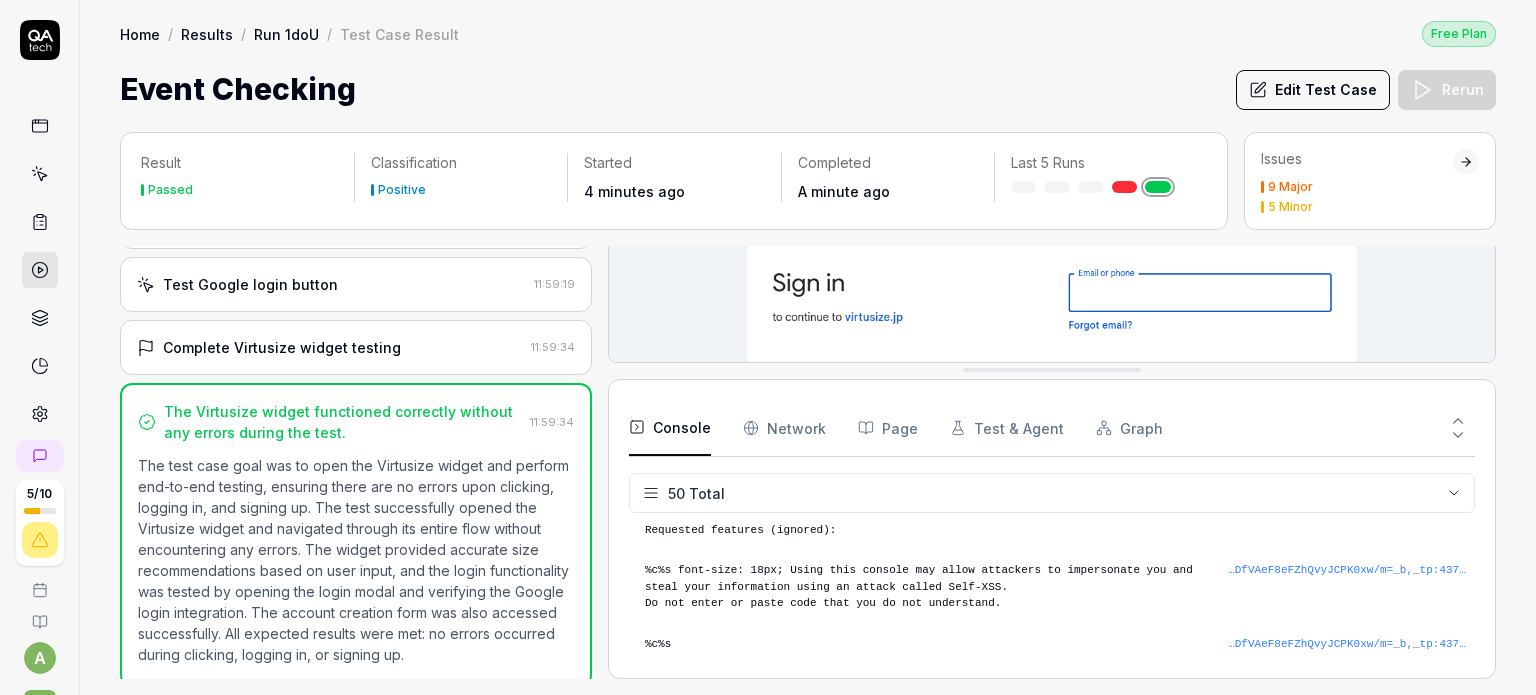 click on "The test case goal was to open the Virtusize widget and perform end-to-end testing, ensuring there are no errors upon clicking, logging in, and signing up. The test successfully opened the Virtusize widget and navigated through its entire flow without encountering any errors. The widget provided accurate size recommendations based on user input, and the login functionality was tested by opening the login modal and verifying the Google login integration. The account creation form was also accessed successfully. All expected results were met: no errors occurred during clicking, logging in, or signing up." at bounding box center (356, 560) 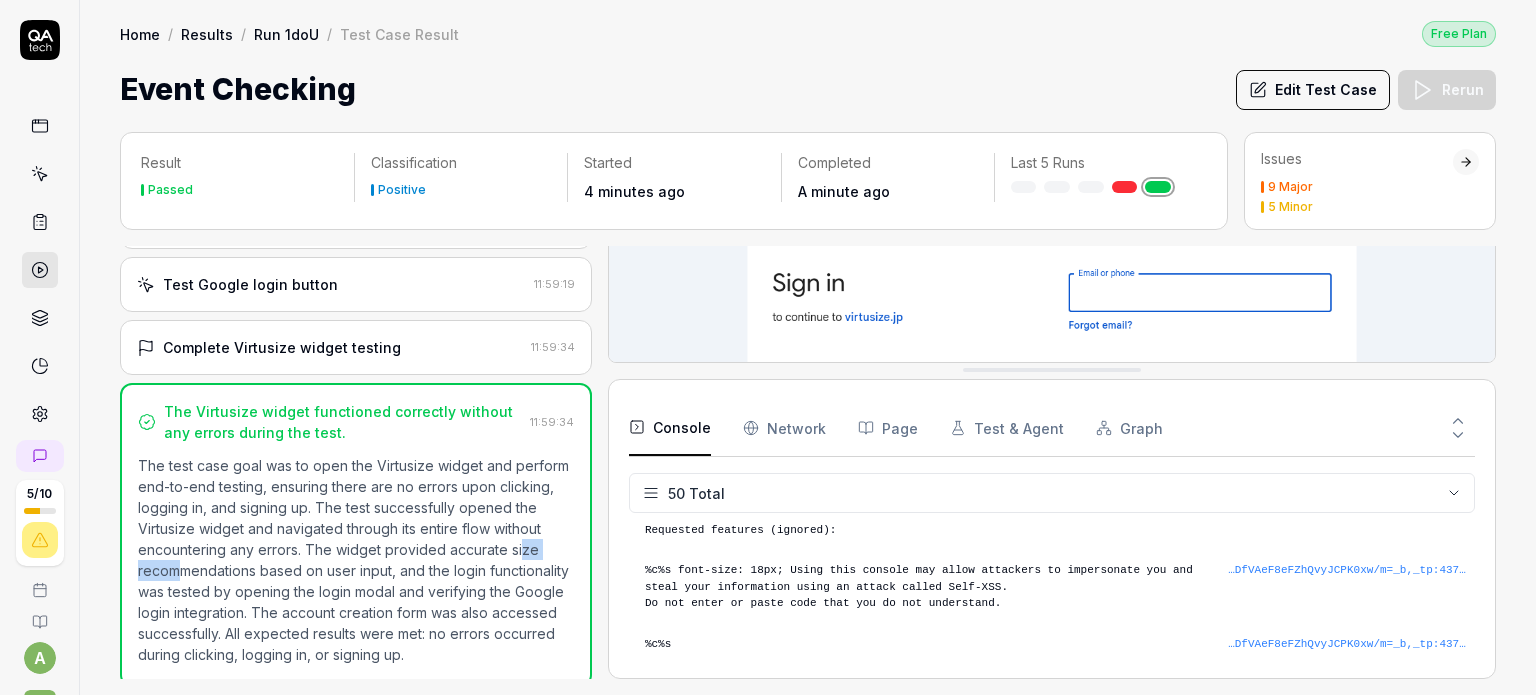 drag, startPoint x: 209, startPoint y: 539, endPoint x: 270, endPoint y: 541, distance: 61.03278 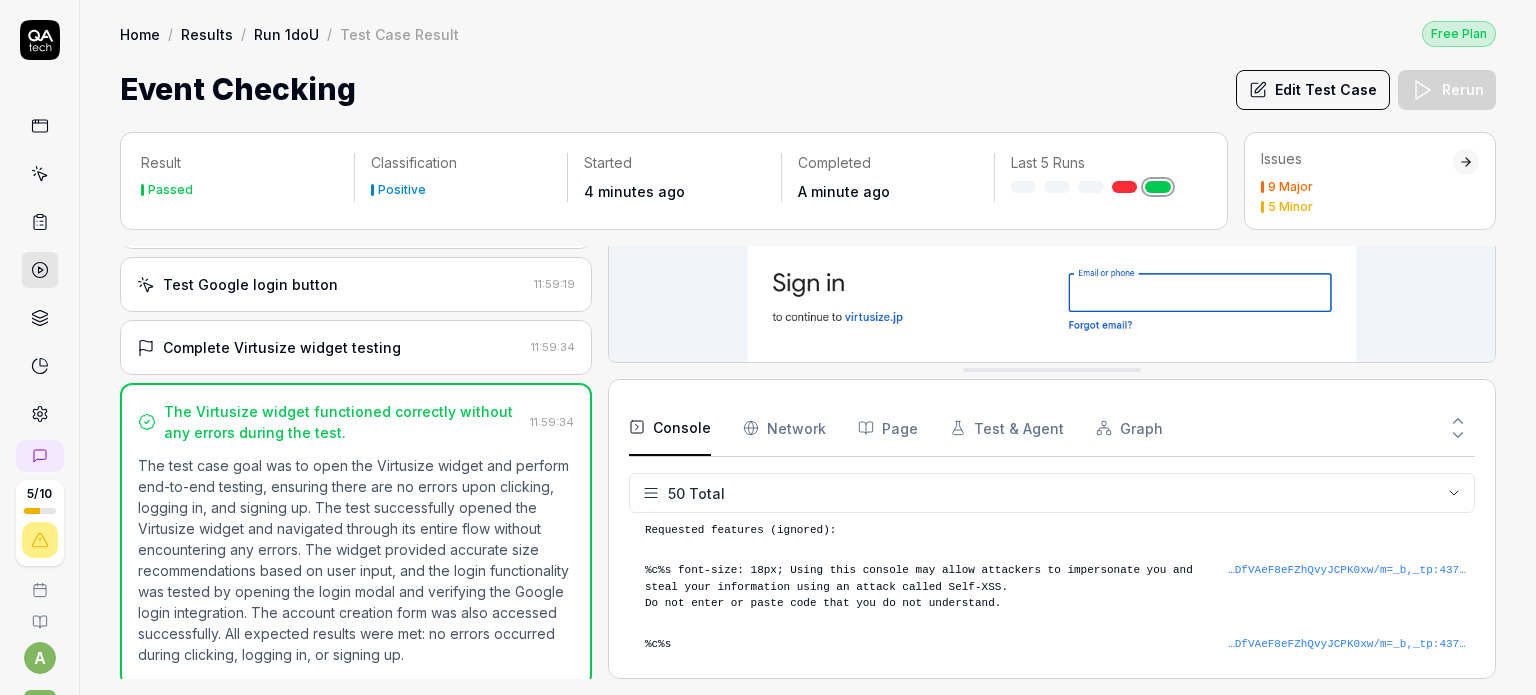 click on "The test case goal was to open the Virtusize widget and perform end-to-end testing, ensuring there are no errors upon clicking, logging in, and signing up. The test successfully opened the Virtusize widget and navigated through its entire flow without encountering any errors. The widget provided accurate size recommendations based on user input, and the login functionality was tested by opening the login modal and verifying the Google login integration. The account creation form was also accessed successfully. All expected results were met: no errors occurred during clicking, logging in, or signing up." at bounding box center (356, 560) 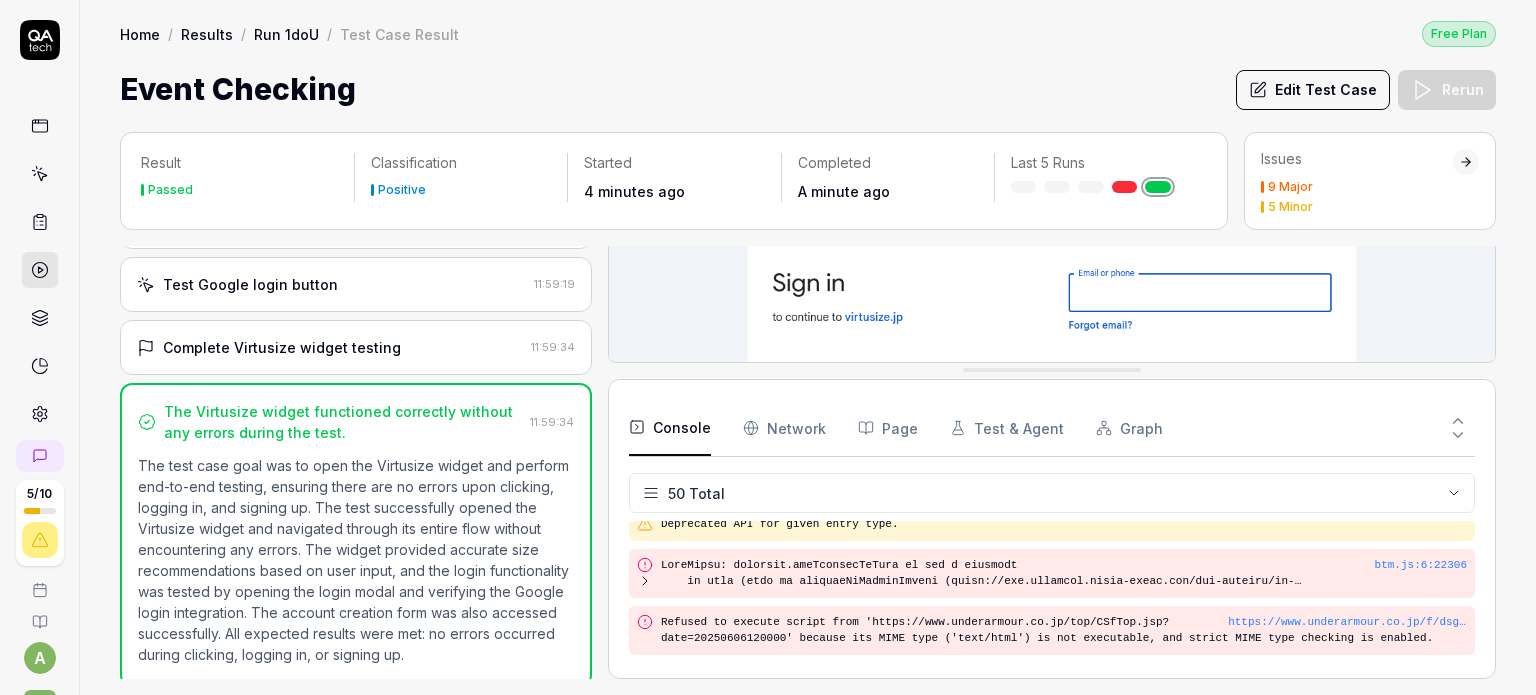 scroll, scrollTop: 0, scrollLeft: 0, axis: both 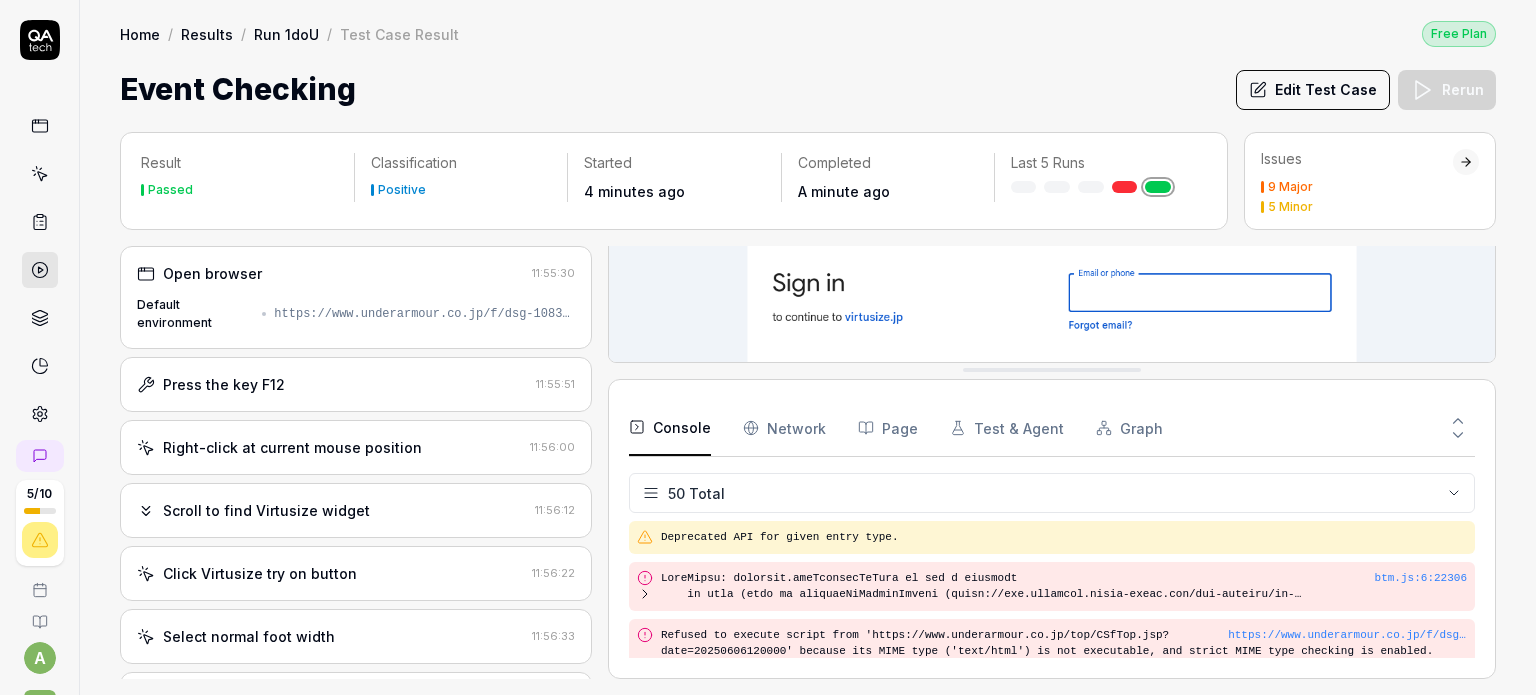 click on "Passed" at bounding box center [239, 191] 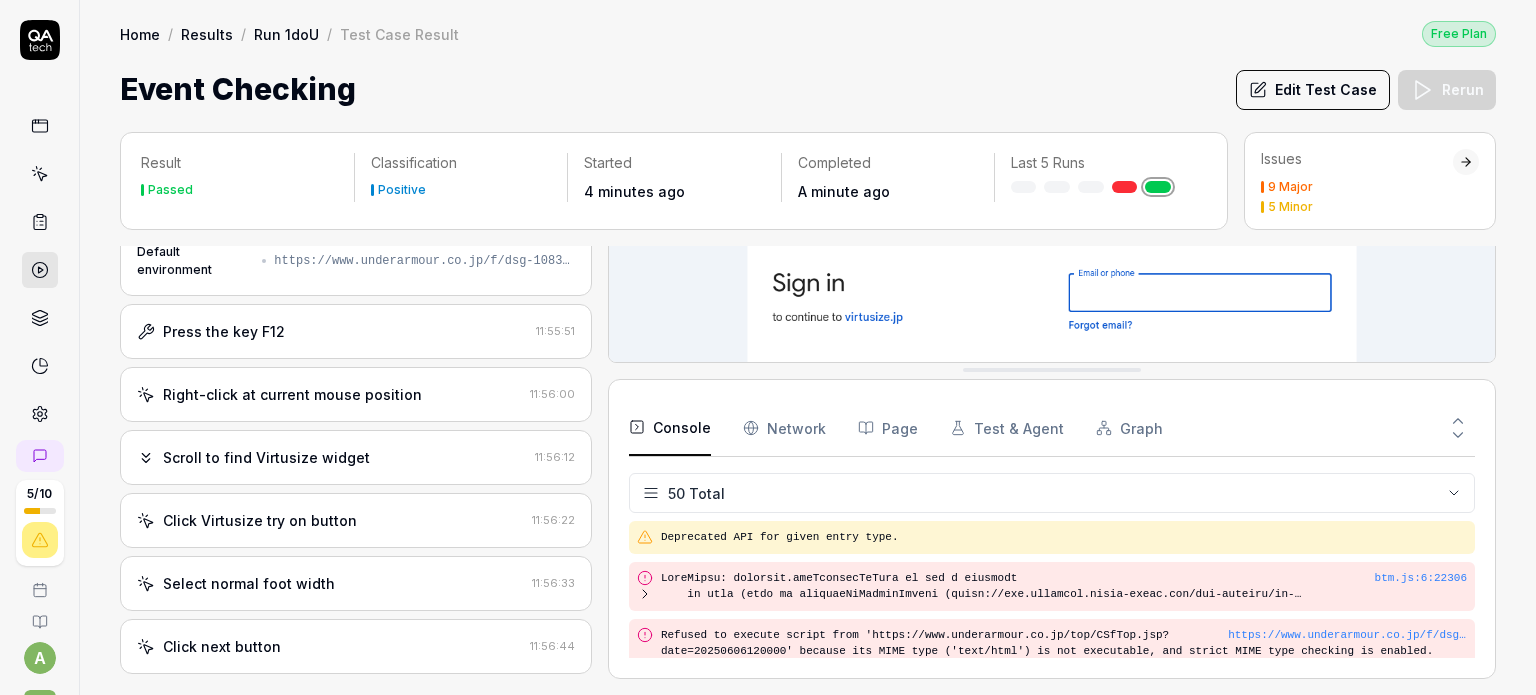 scroll, scrollTop: 0, scrollLeft: 0, axis: both 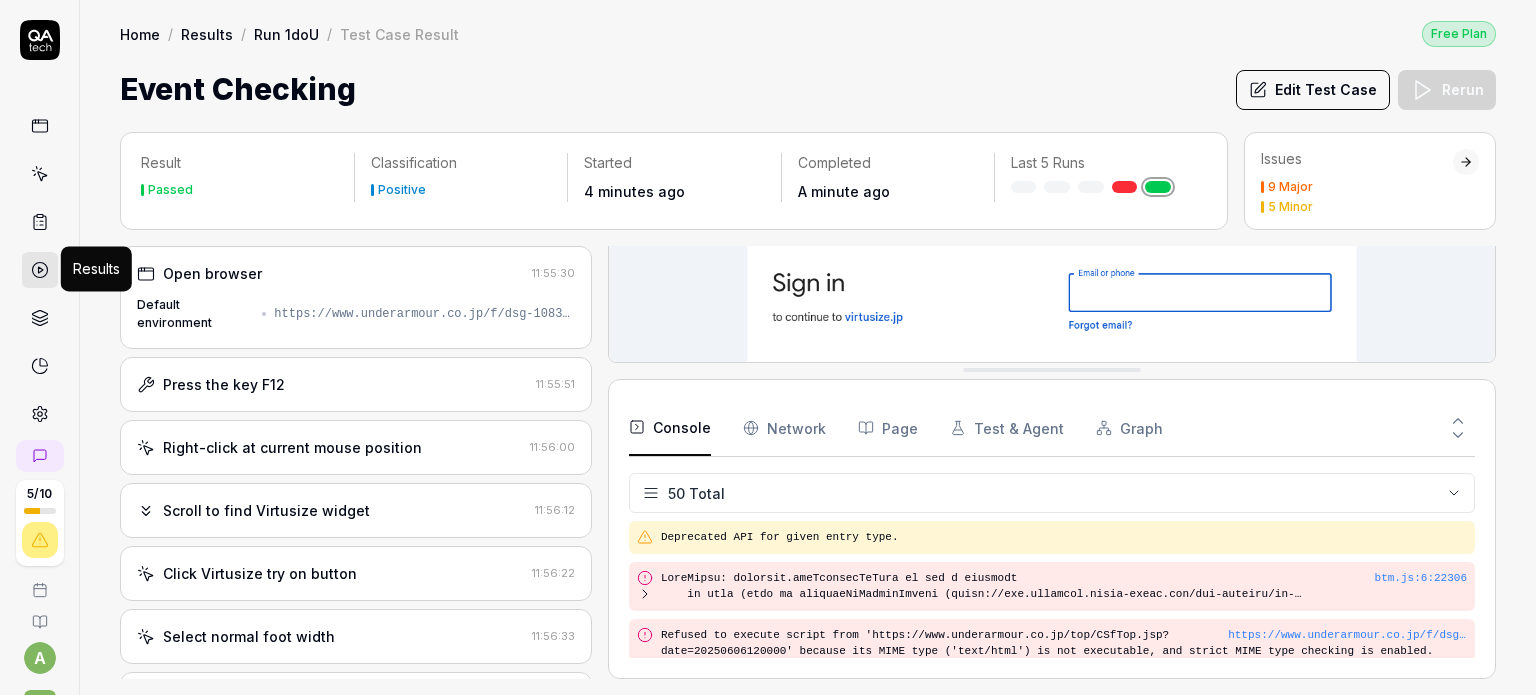 click 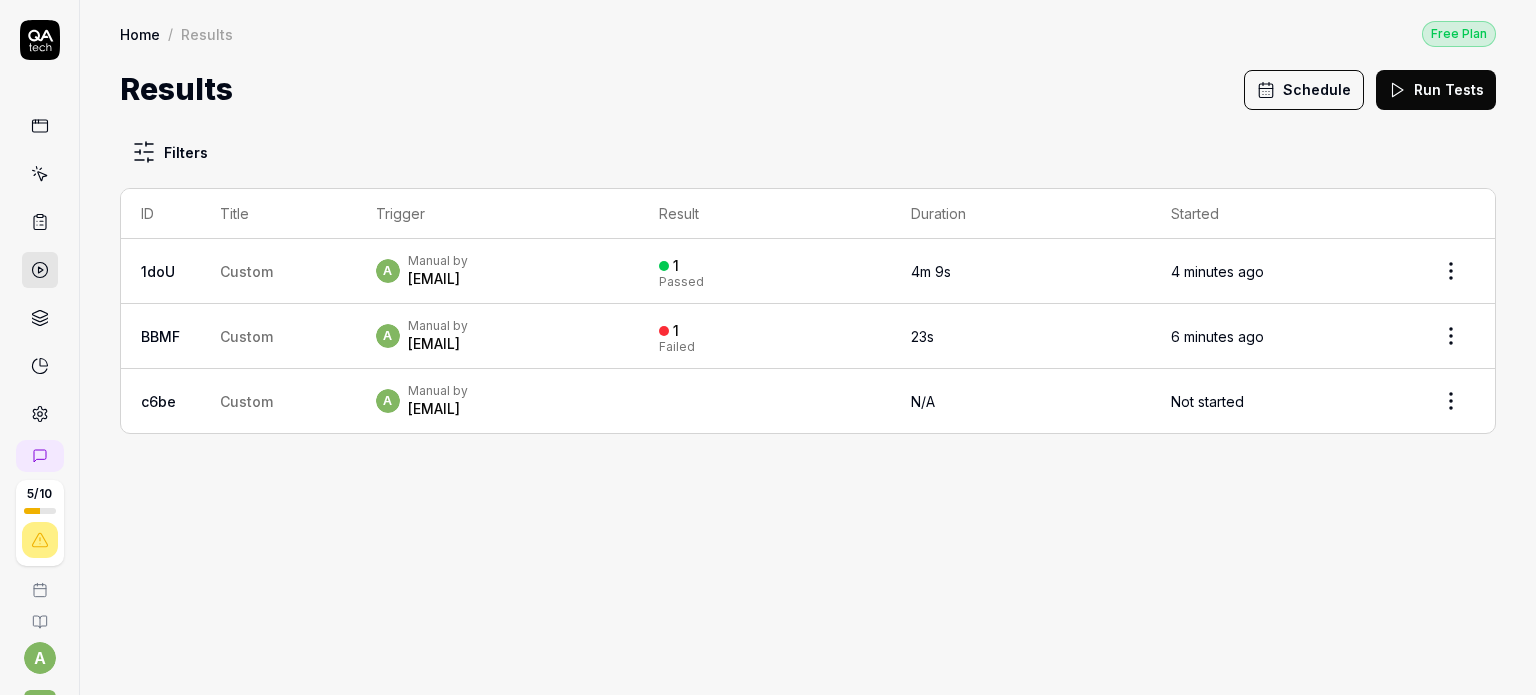 click at bounding box center (40, 222) 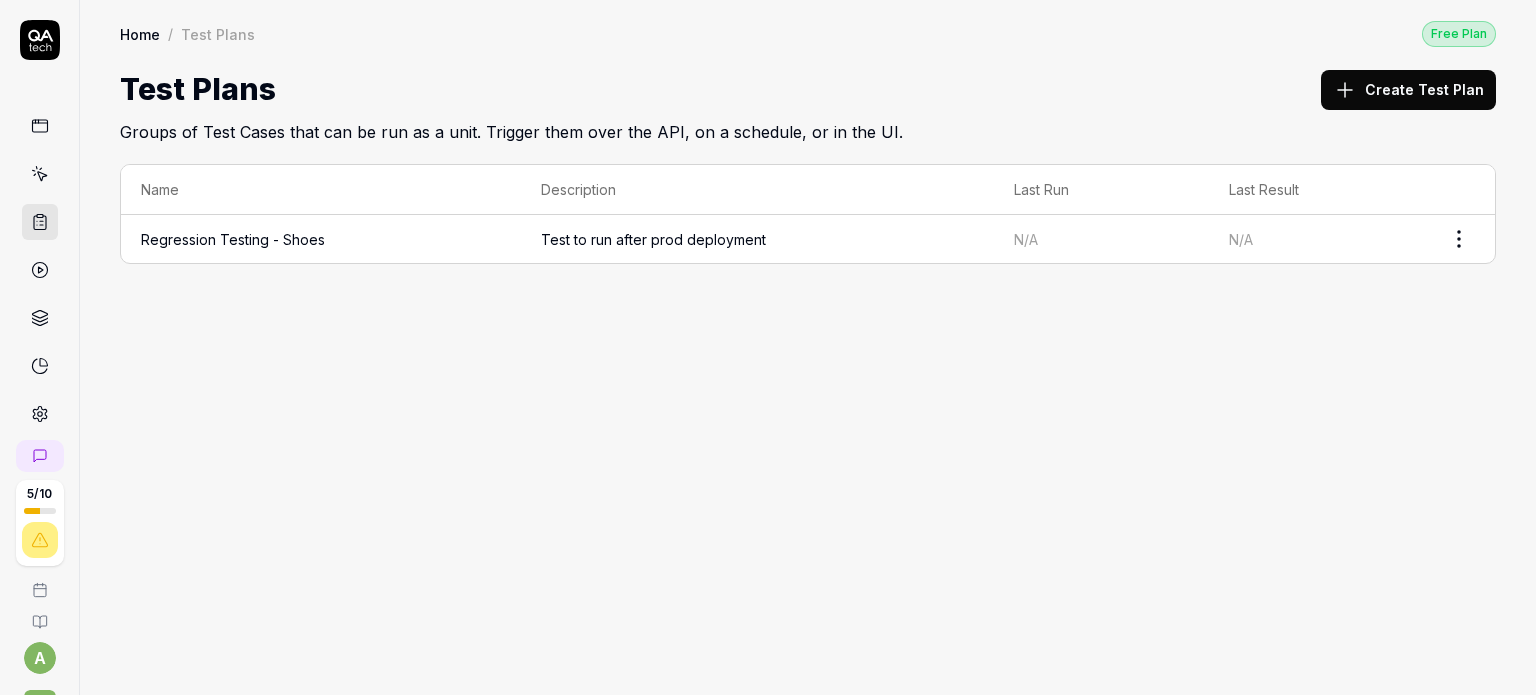 click at bounding box center (40, 174) 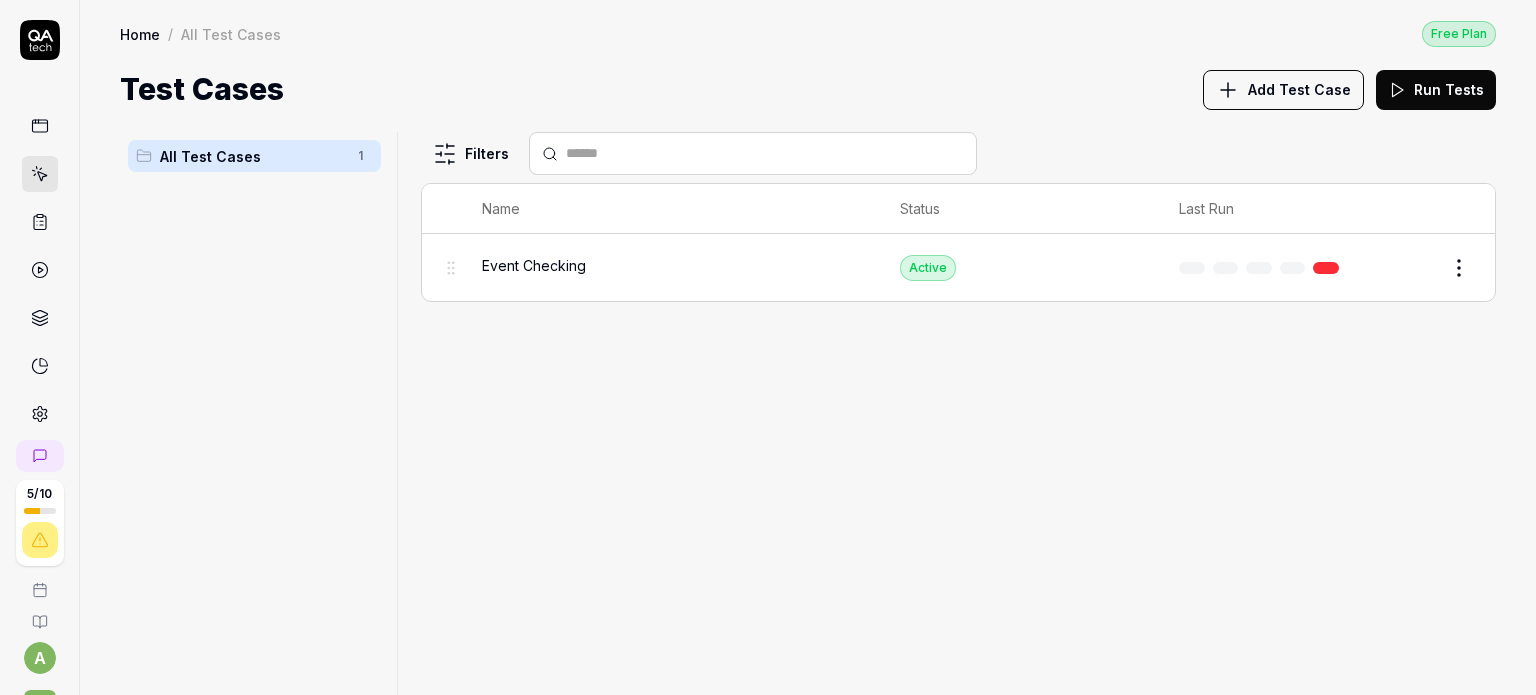 click on "Filters Name Status Last Run Event Checking Active Edit" at bounding box center (958, 413) 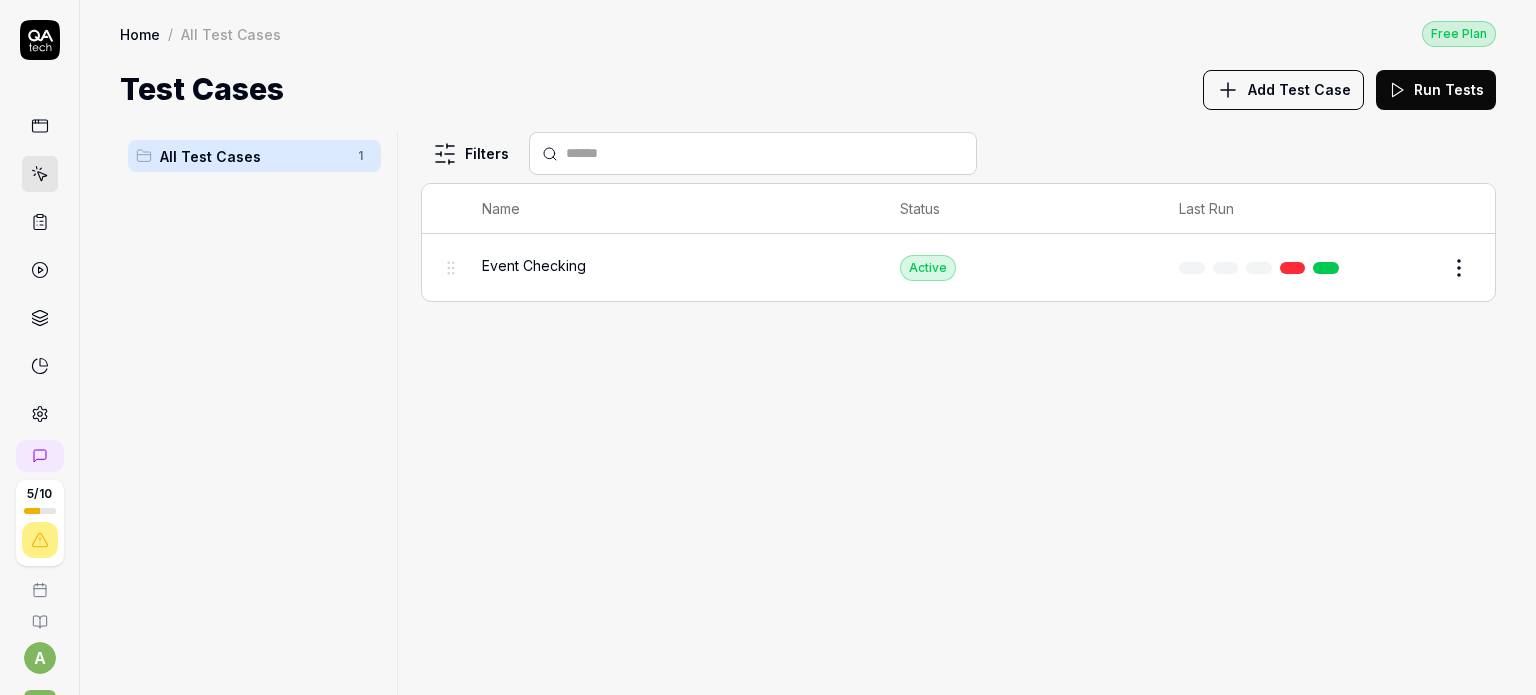 click on "Event Checking" at bounding box center [534, 265] 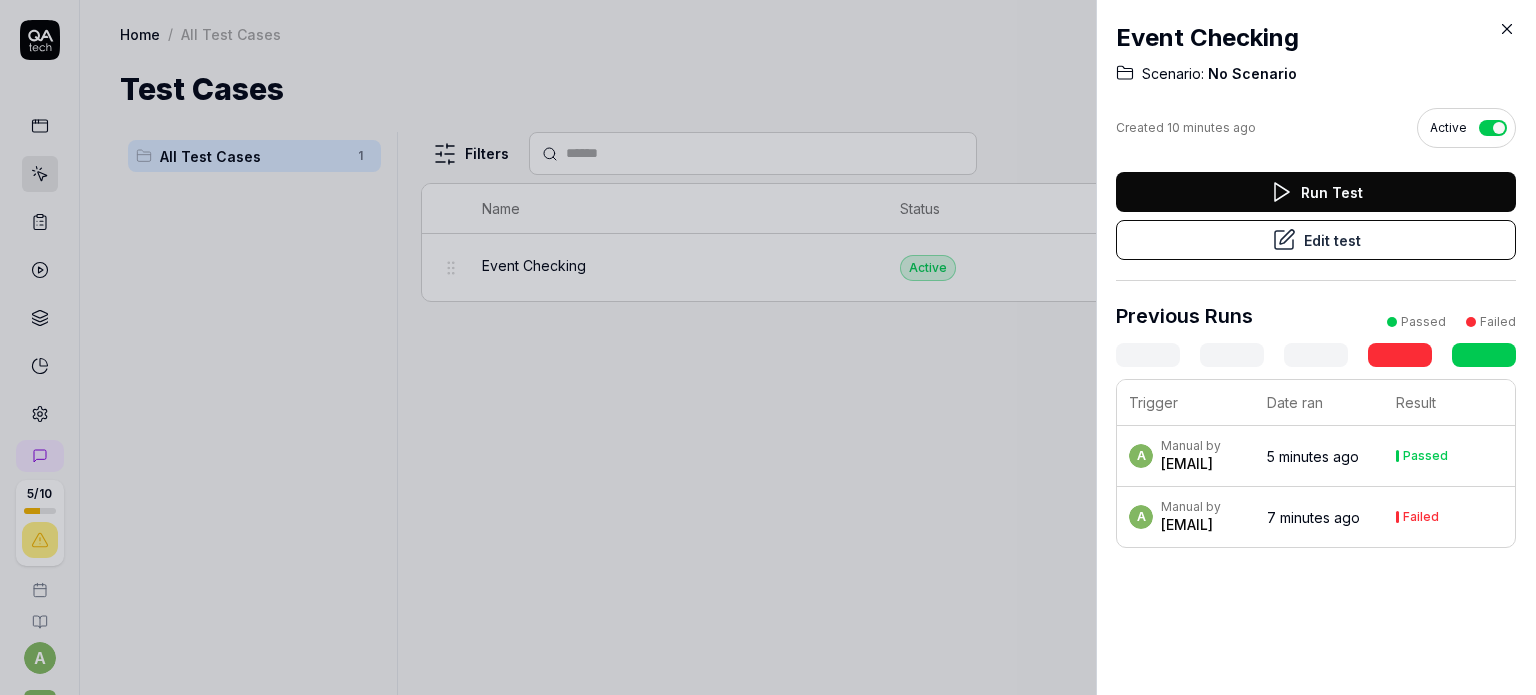 click 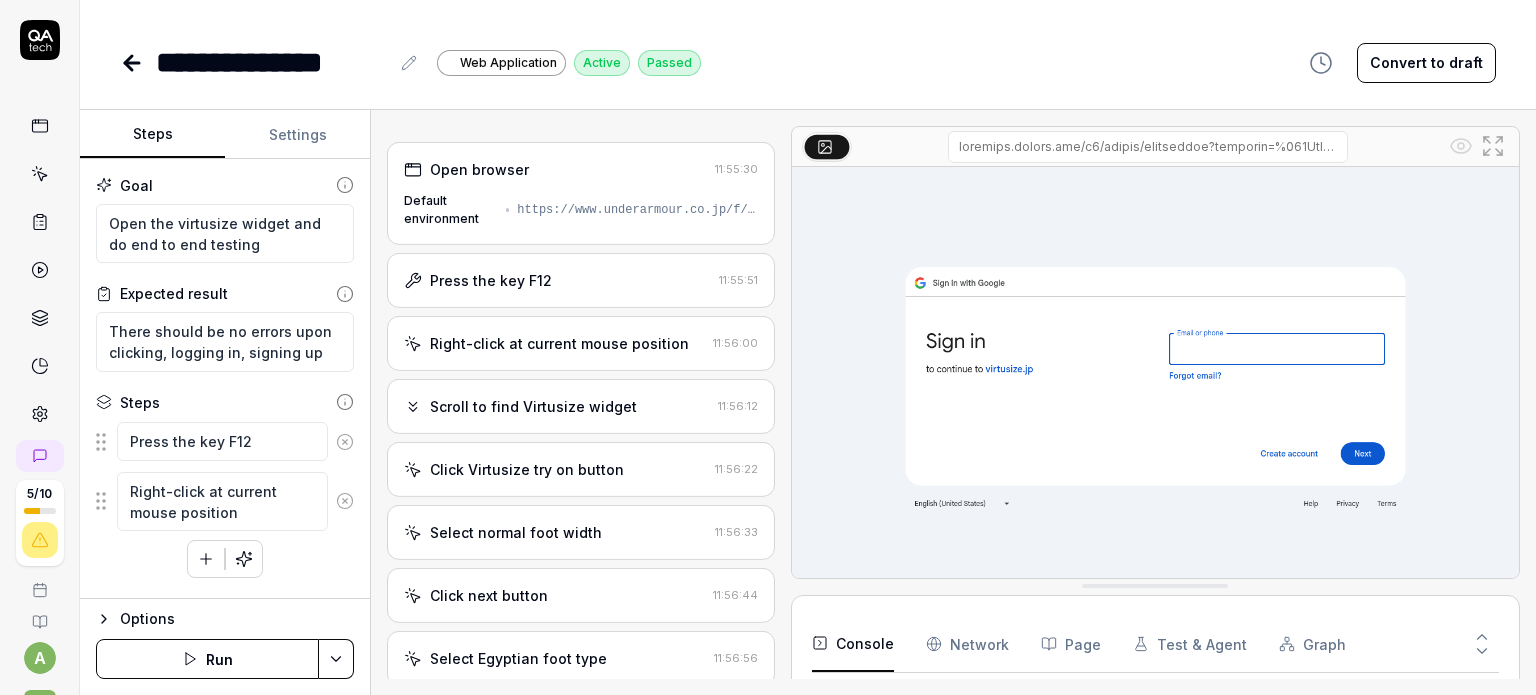 scroll, scrollTop: 2836, scrollLeft: 0, axis: vertical 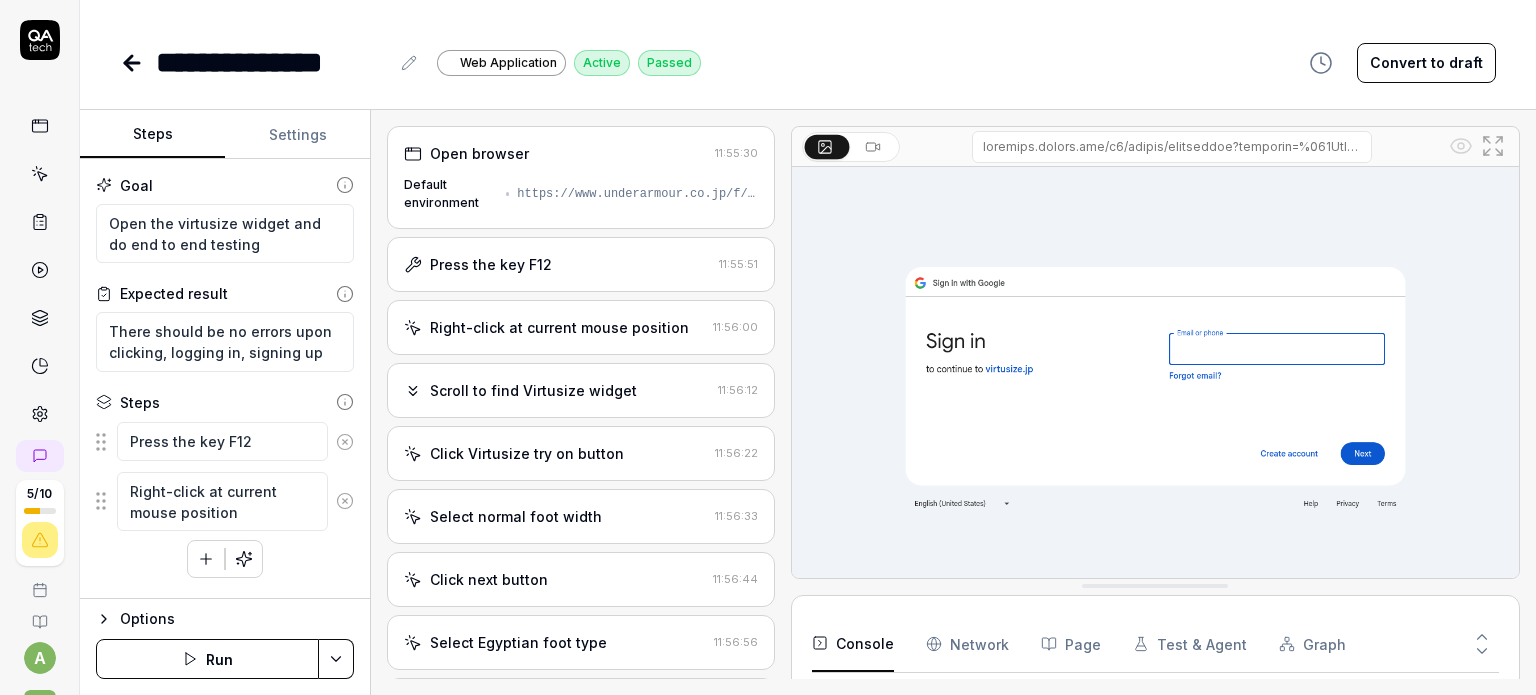 click at bounding box center [409, 63] 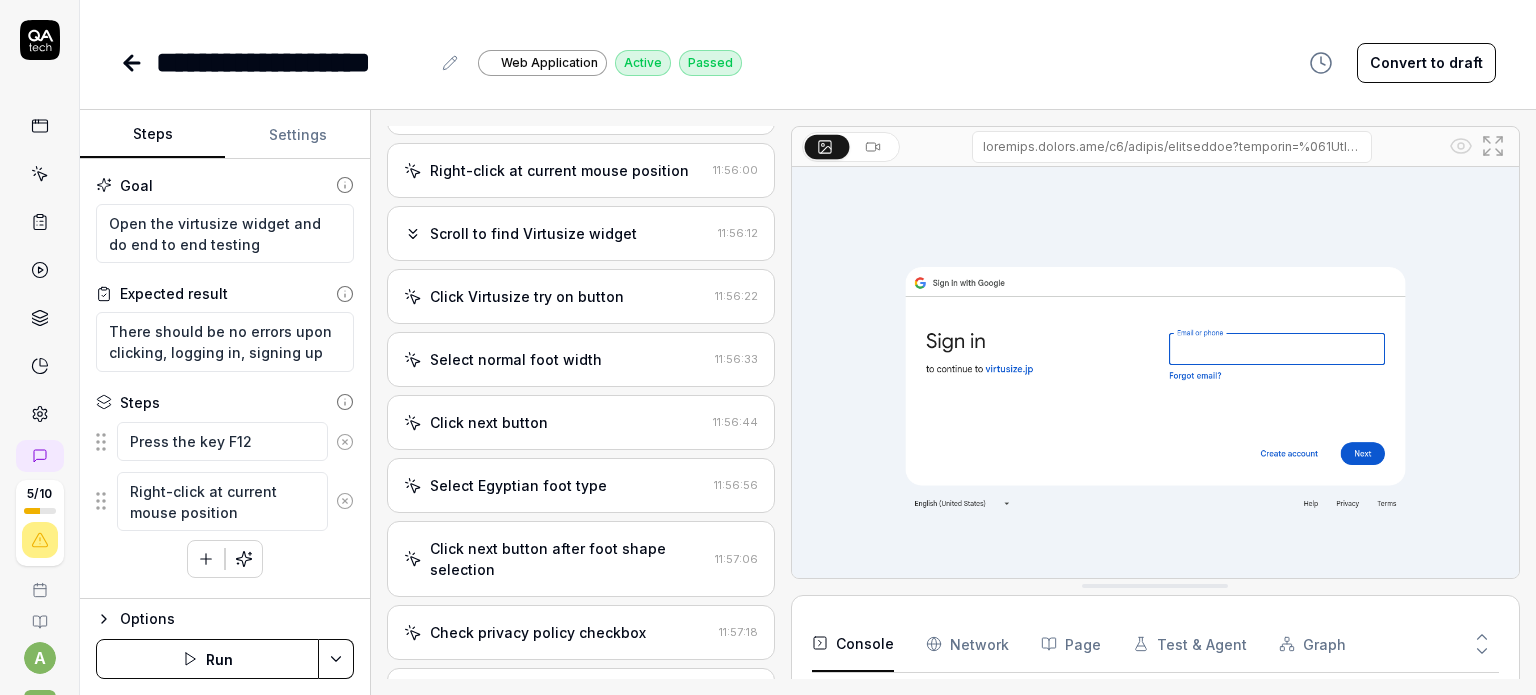 scroll, scrollTop: 0, scrollLeft: 0, axis: both 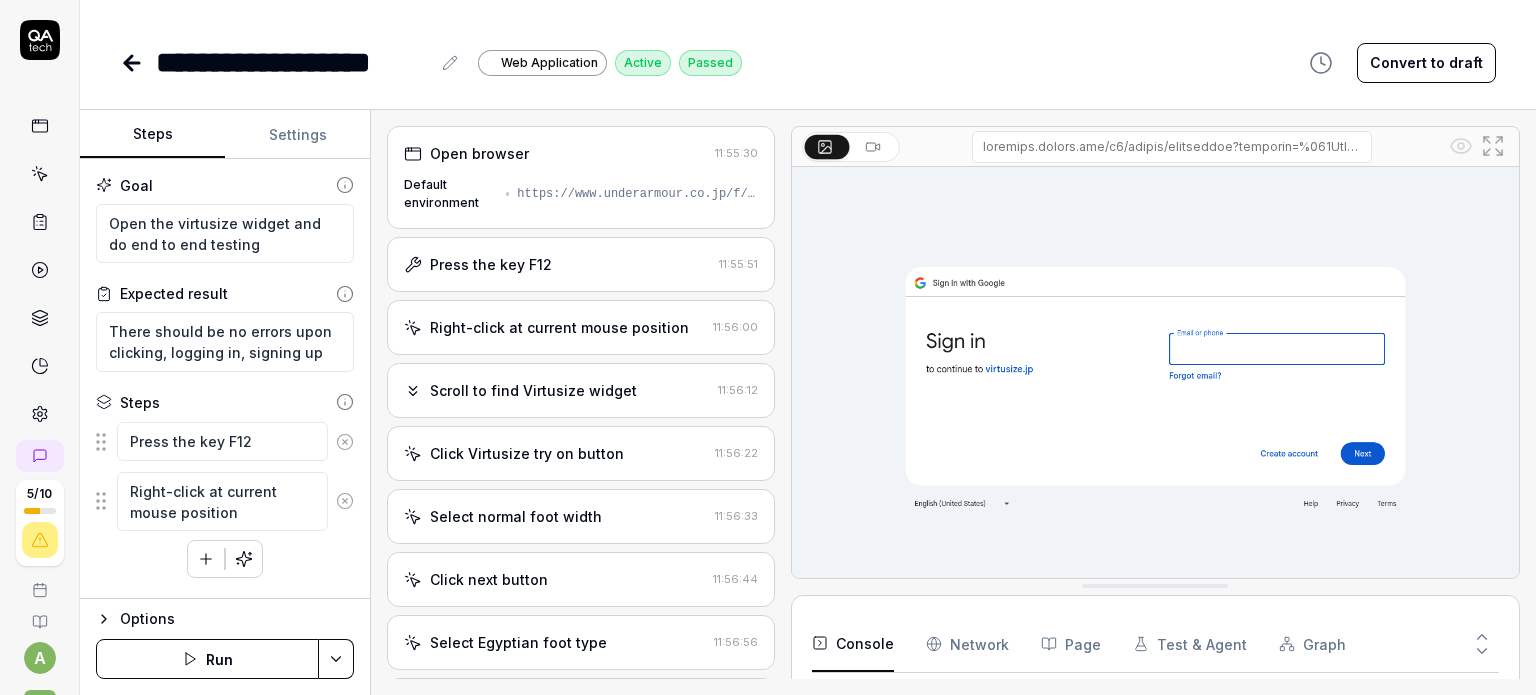 click 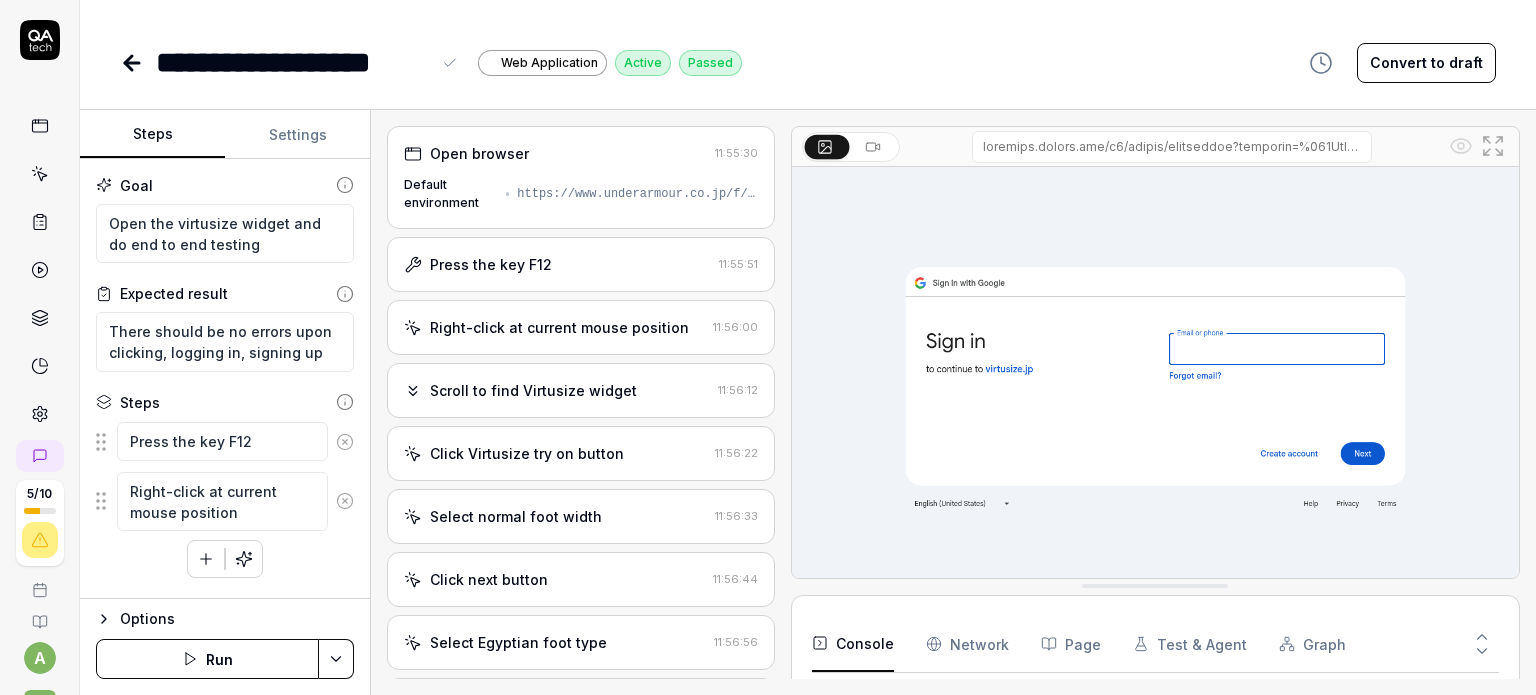 click on "**********" at bounding box center (309, 62) 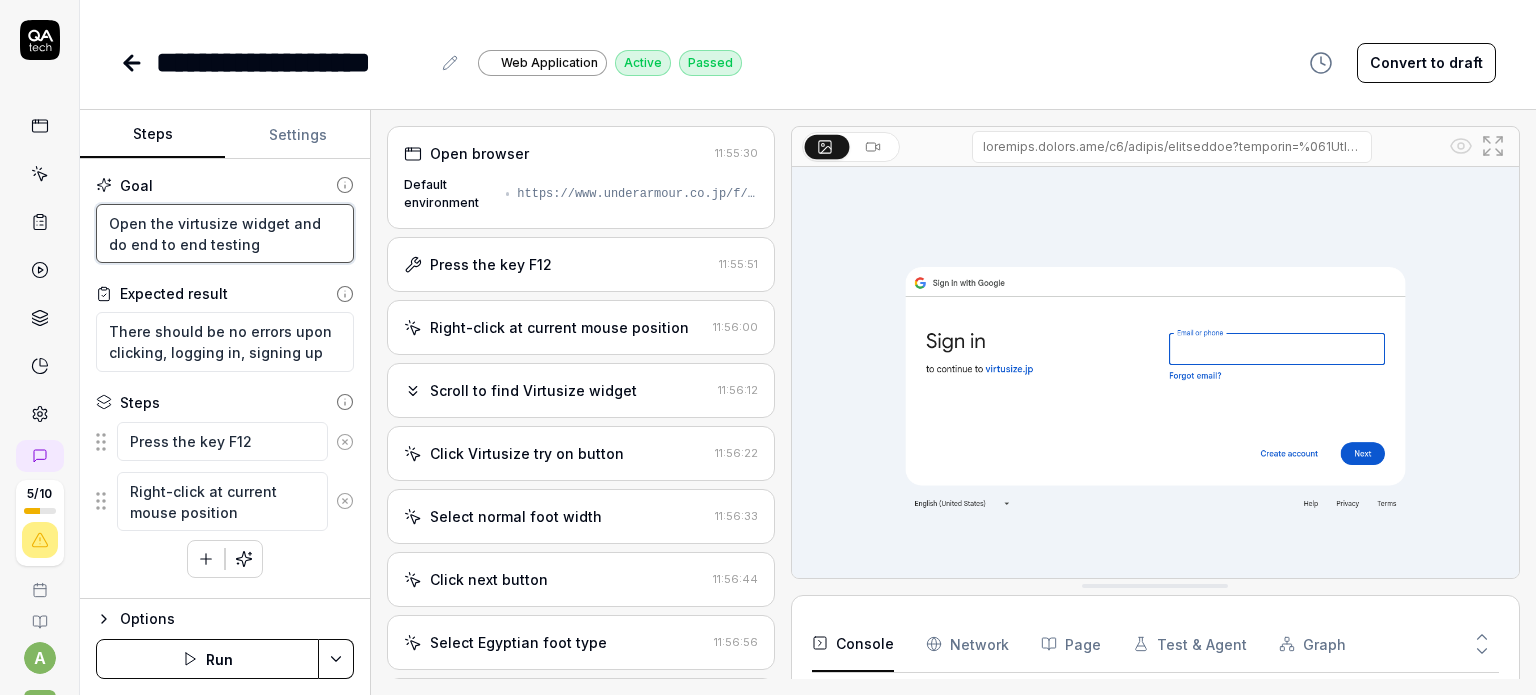 drag, startPoint x: 264, startPoint y: 231, endPoint x: 182, endPoint y: 216, distance: 83.360664 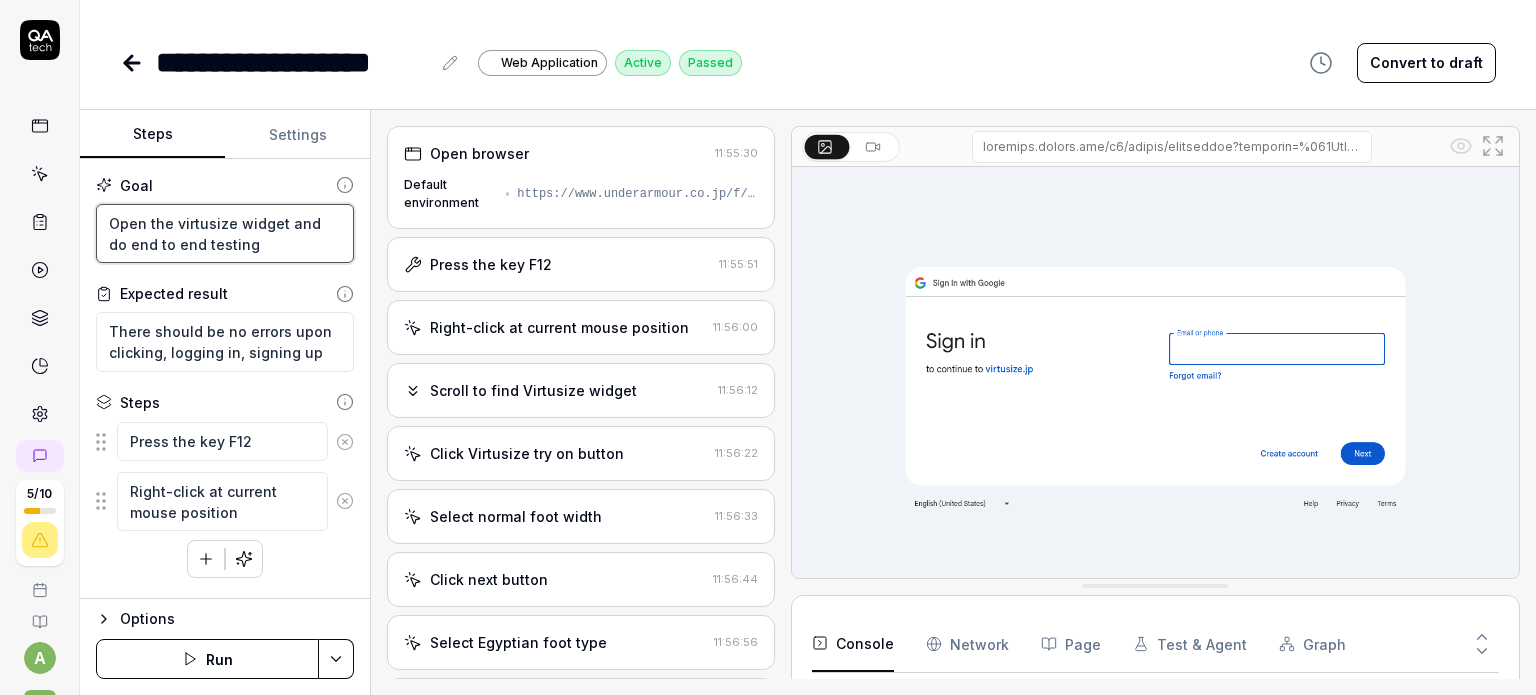 click on "Open the virtusize widget and do end to end testing" at bounding box center [225, 234] 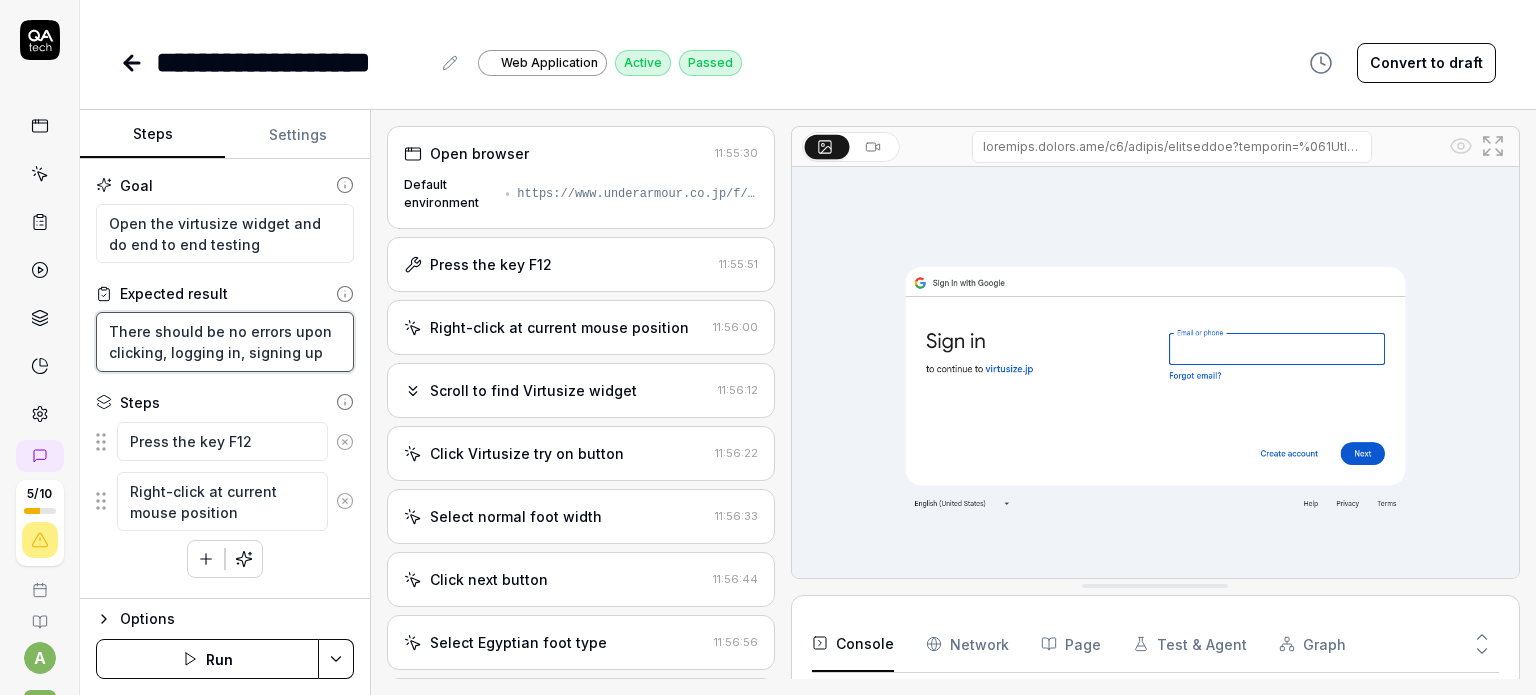 click on "There should be no errors upon clicking, logging in, signing up" at bounding box center [225, 342] 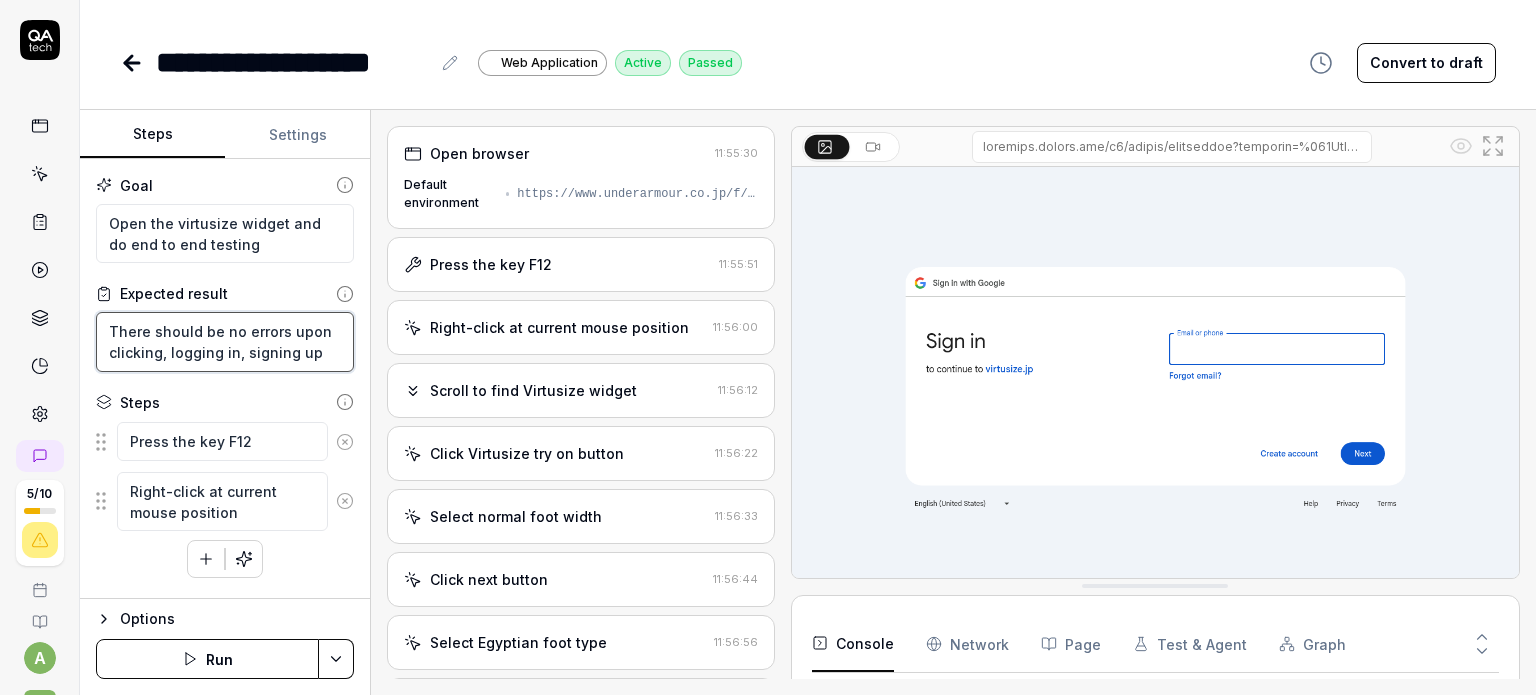 drag, startPoint x: 143, startPoint y: 353, endPoint x: 244, endPoint y: 360, distance: 101.24229 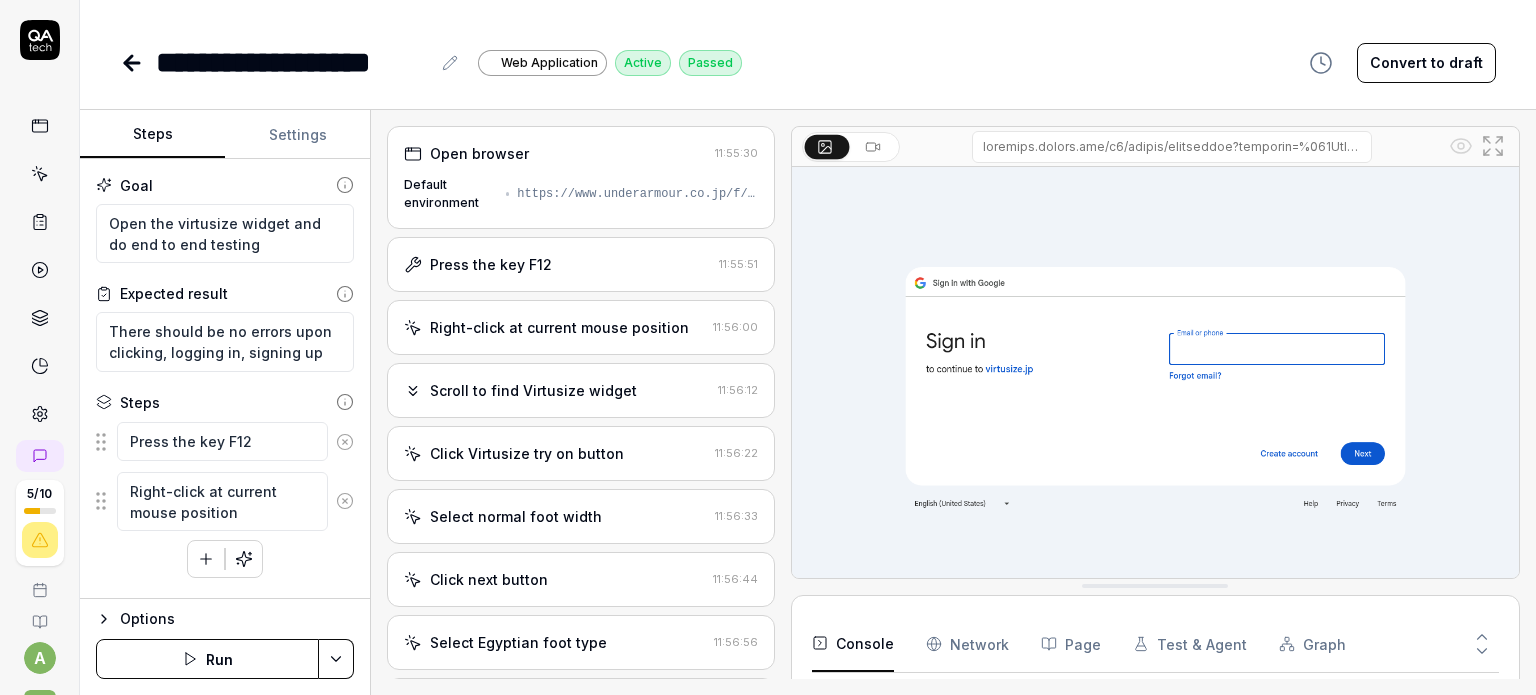 click 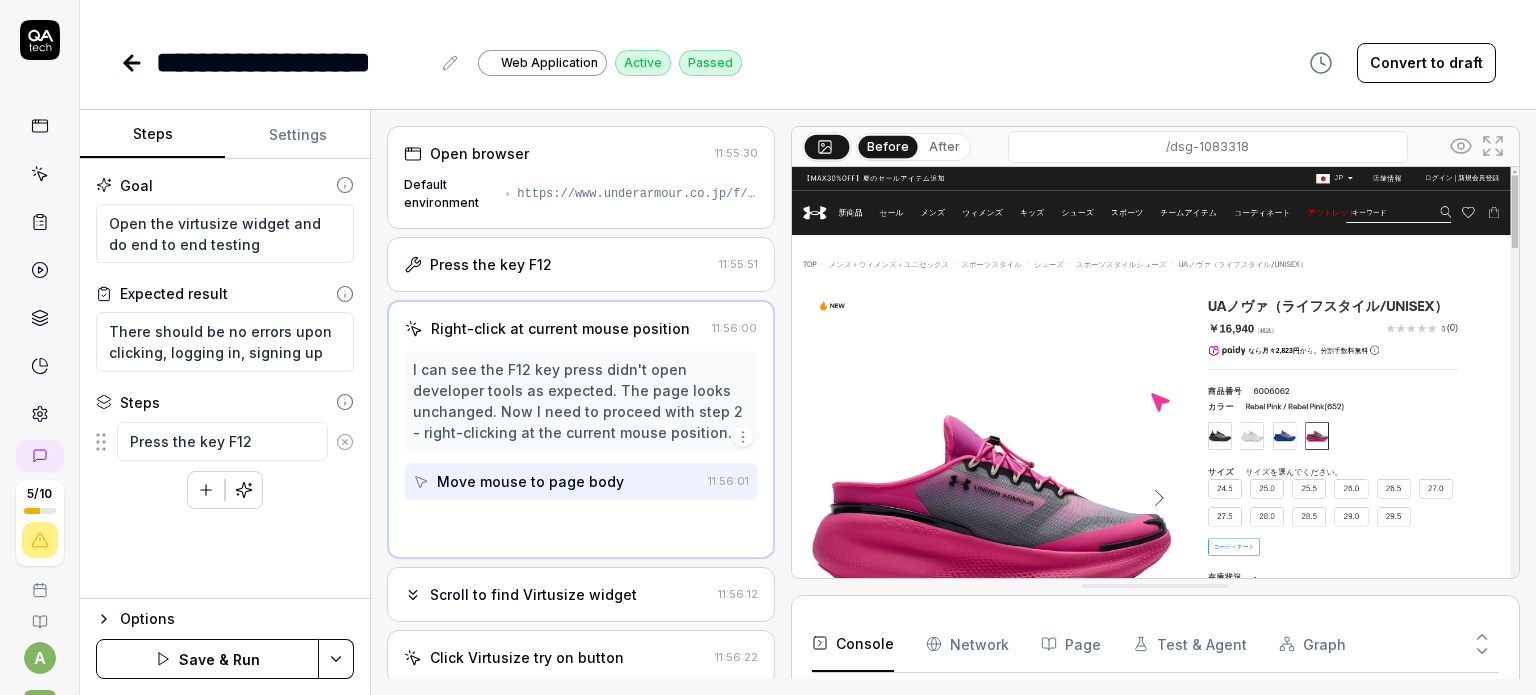 click 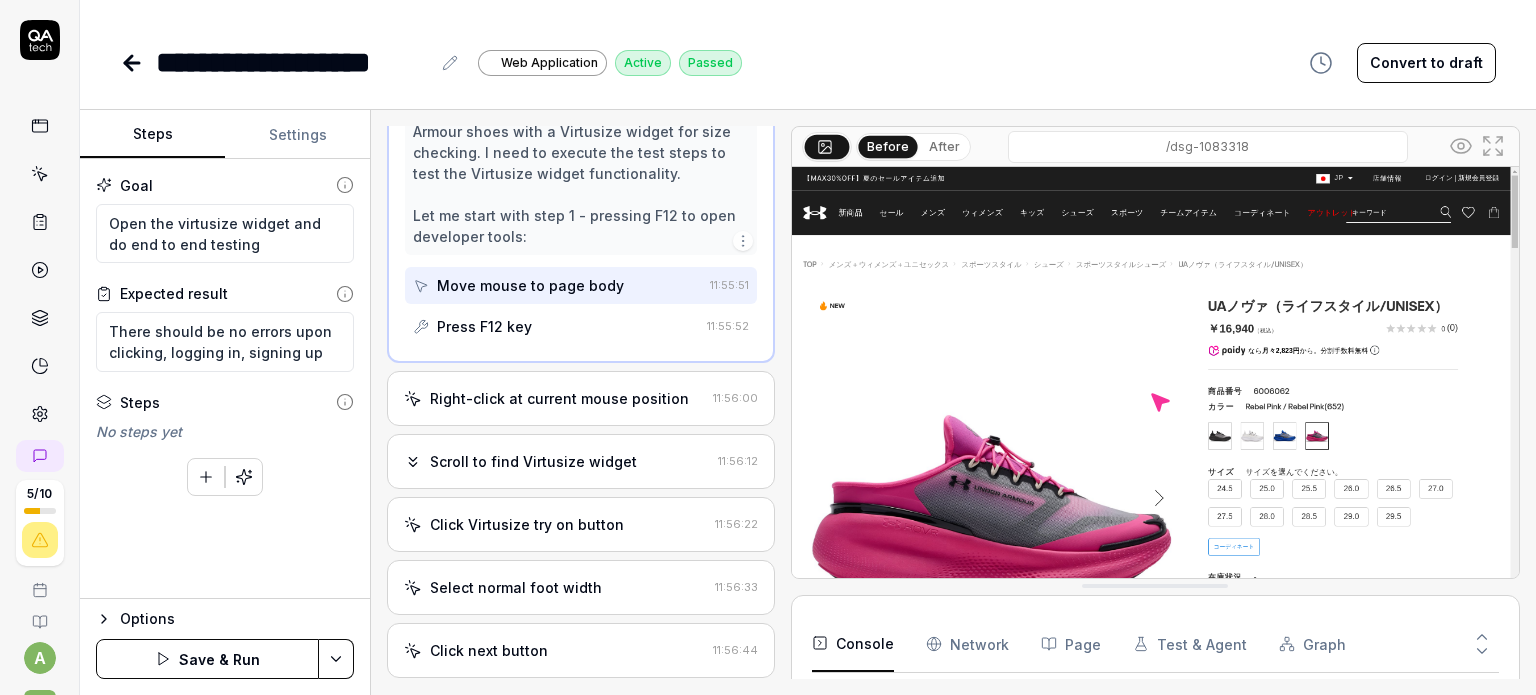 scroll, scrollTop: 200, scrollLeft: 0, axis: vertical 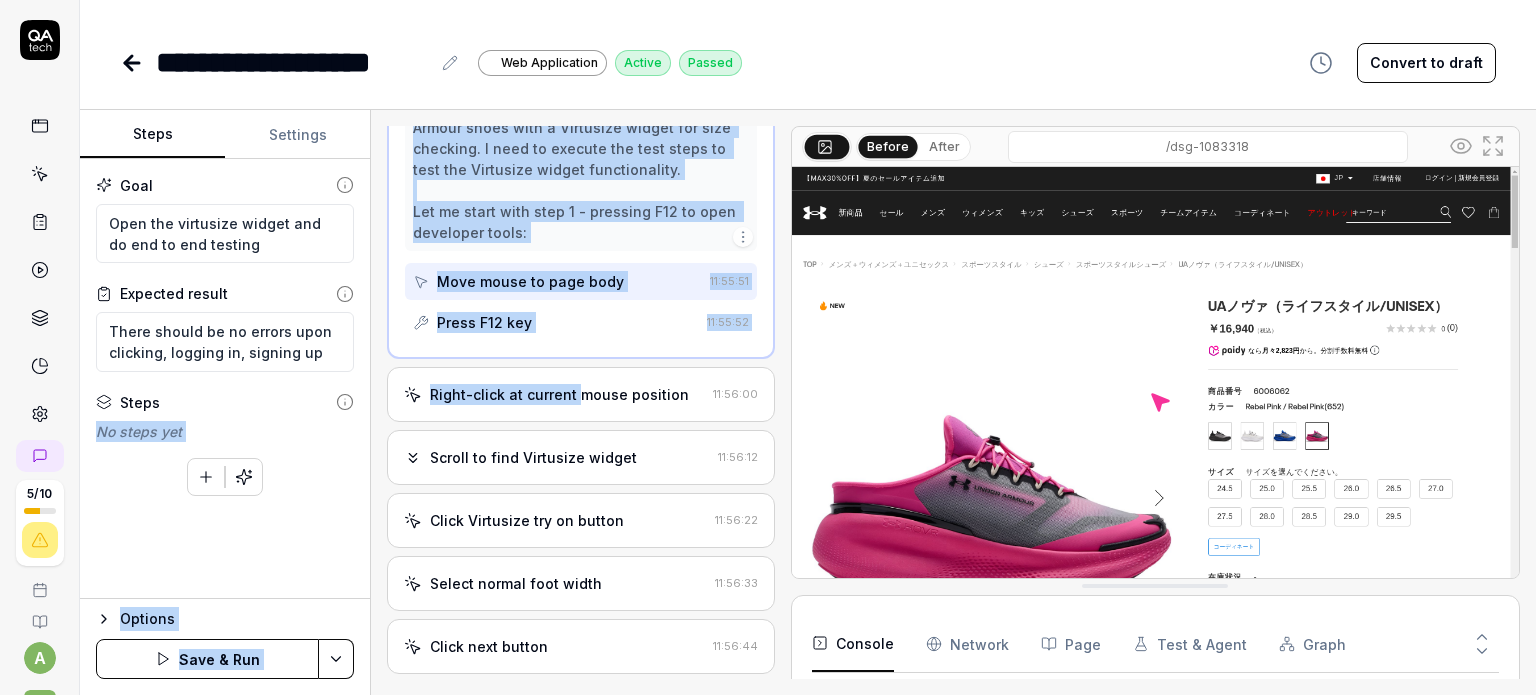drag, startPoint x: 578, startPoint y: 400, endPoint x: 271, endPoint y: 415, distance: 307.36624 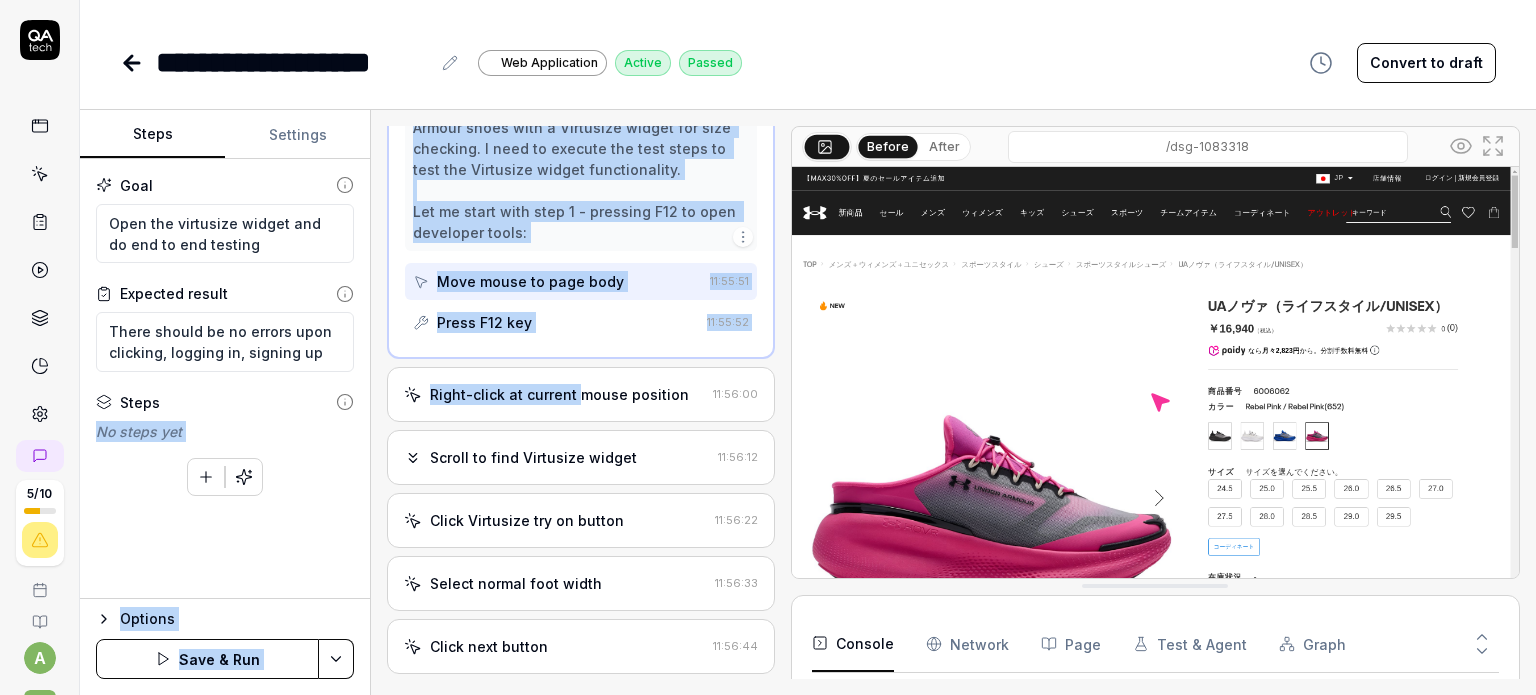 click on "Steps Settings Goal Open the virtusize widget and do end to end testing Expected result There should be no errors upon clicking, logging in, signing up Steps No steps yet
To pick up a draggable item, press the space bar.
While dragging, use the arrow keys to move the item.
Press space again to drop the item in its new position, or press escape to cancel.
Options Save & Run Open browser 11:55:30 Default environment https://www.underarmour.co.jp/f/dsg-1083318 Press the key F12 11:55:51 I can see this is a product page for Under Armour shoes with a Virtusize widget for size checking. I need to execute the test steps to test the Virtusize widget functionality.
Let me start with step 1 - pressing F12 to open developer tools: Move mouse to page body 11:55:51 Press F12 key 11:55:52 Right-click at current mouse position 11:56:00 Scroll to find Virtusize widget 11:56:12 Click Virtusize try on button 11:56:22 Select normal foot width 11:56:33 Click next button 11:56:44 Select Egyptian foot type   After" at bounding box center [808, 402] 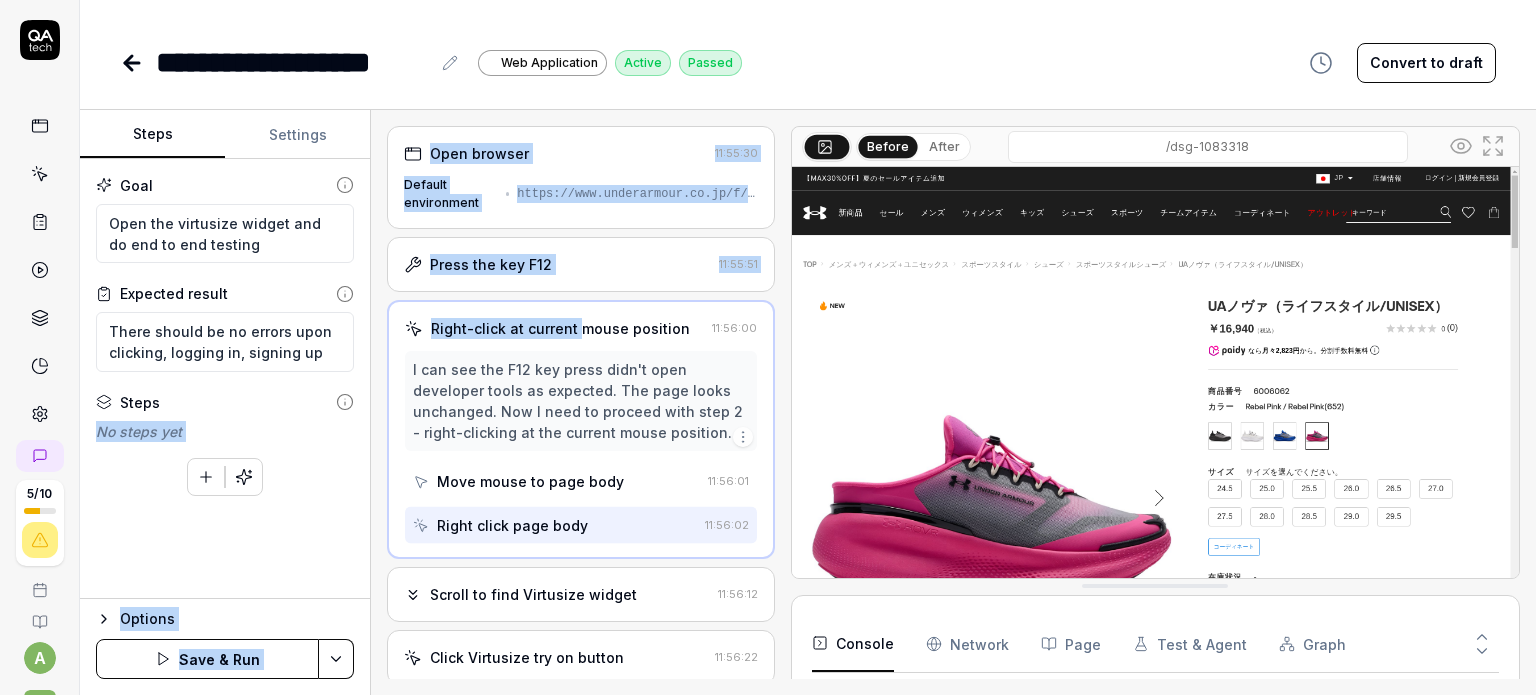 scroll, scrollTop: 0, scrollLeft: 0, axis: both 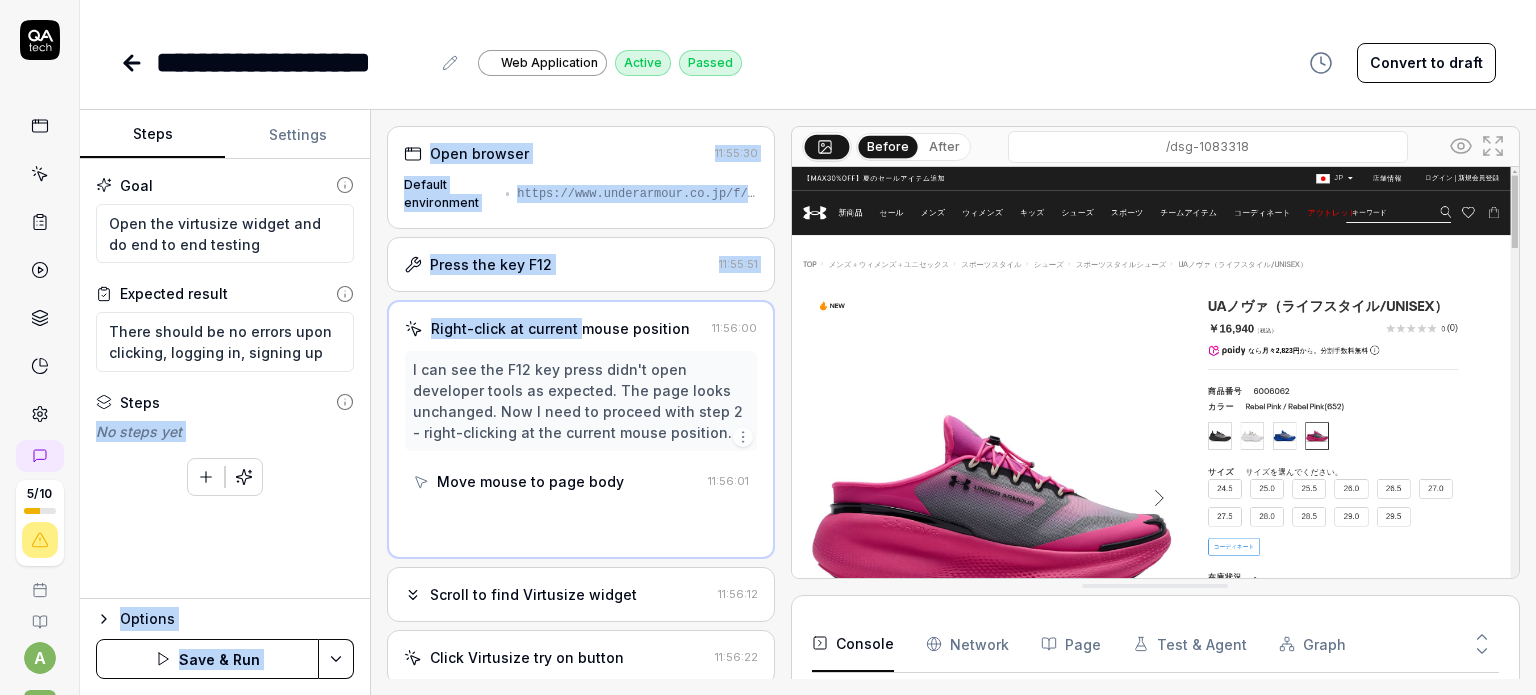 click at bounding box center [206, 477] 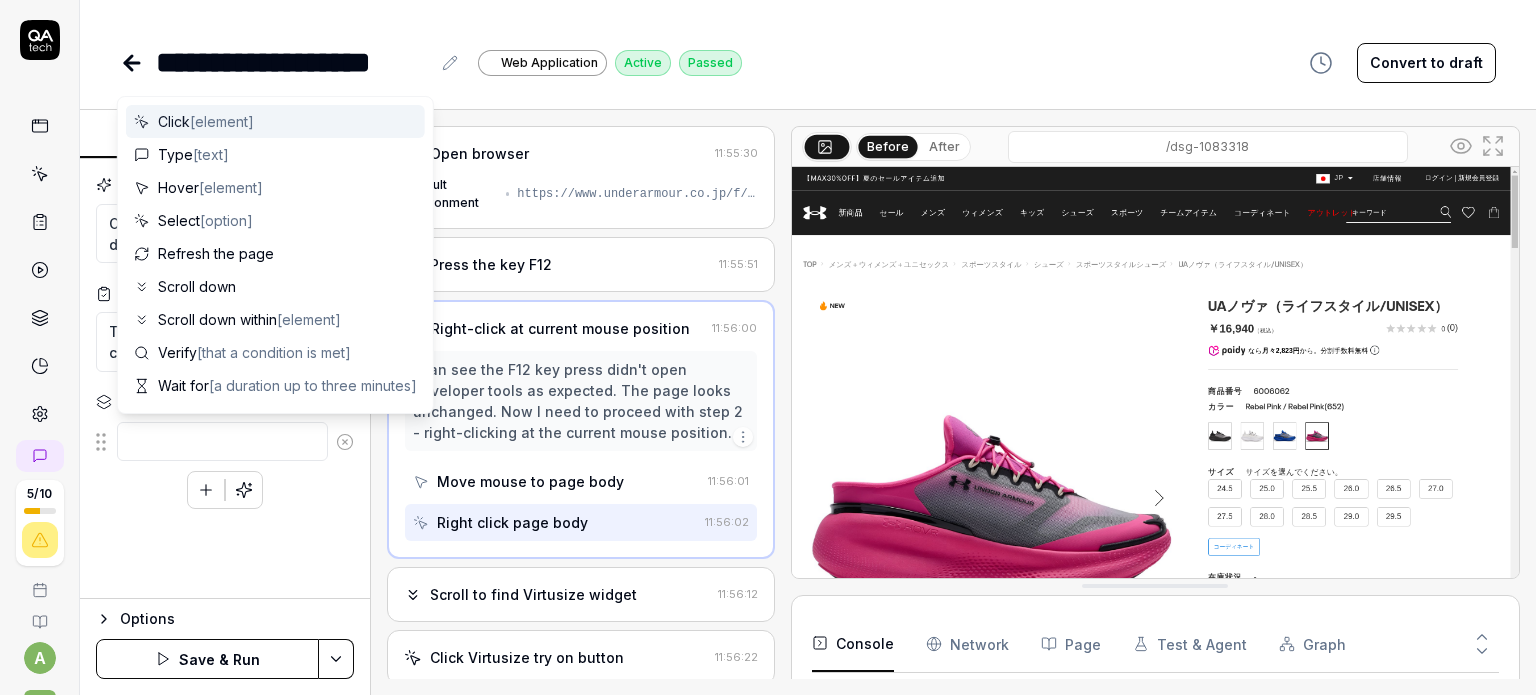 click on "Goal Open the virtusize widget and do end to end testing Expected result There should be no errors upon clicking, logging in, signing up Steps
To pick up a draggable item, press the space bar.
While dragging, use the arrow keys to move the item.
Press space again to drop the item in its new position, or press escape to cancel." at bounding box center (225, 379) 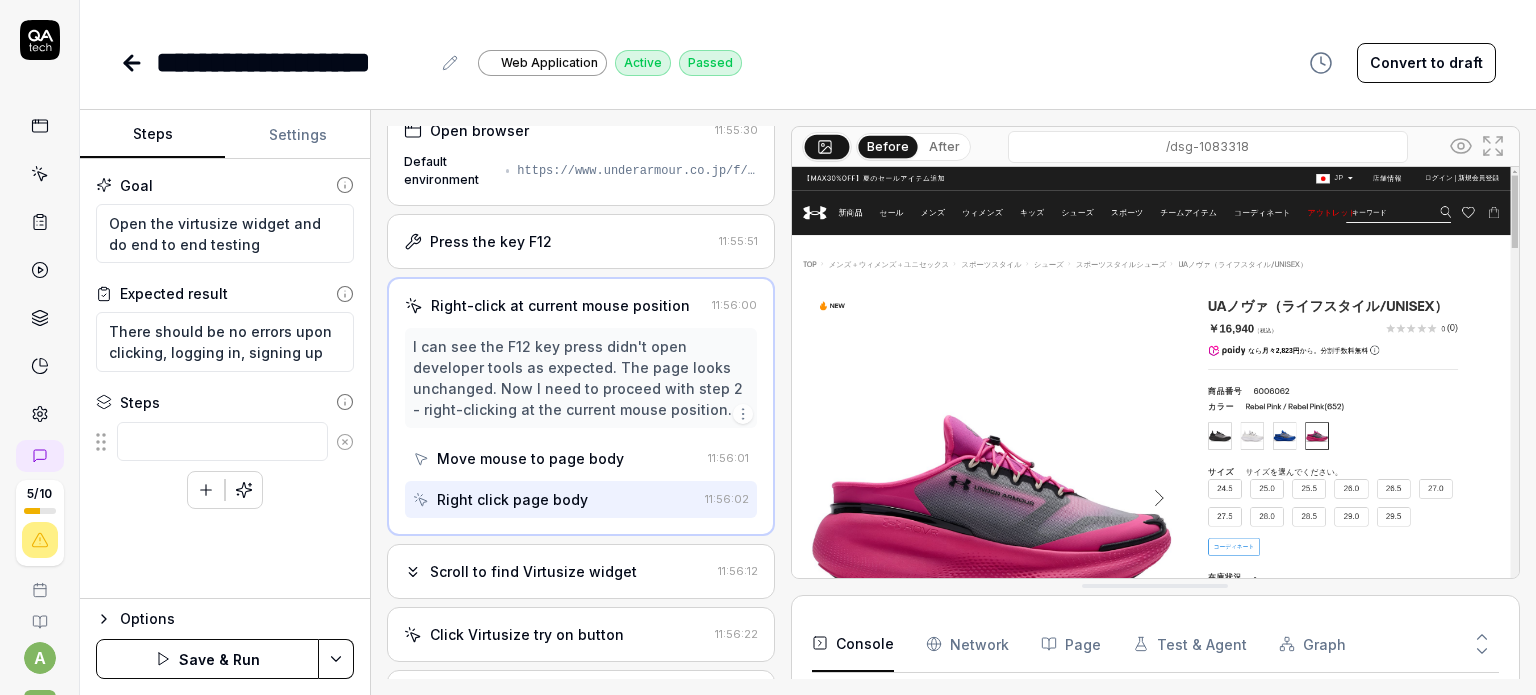scroll, scrollTop: 0, scrollLeft: 0, axis: both 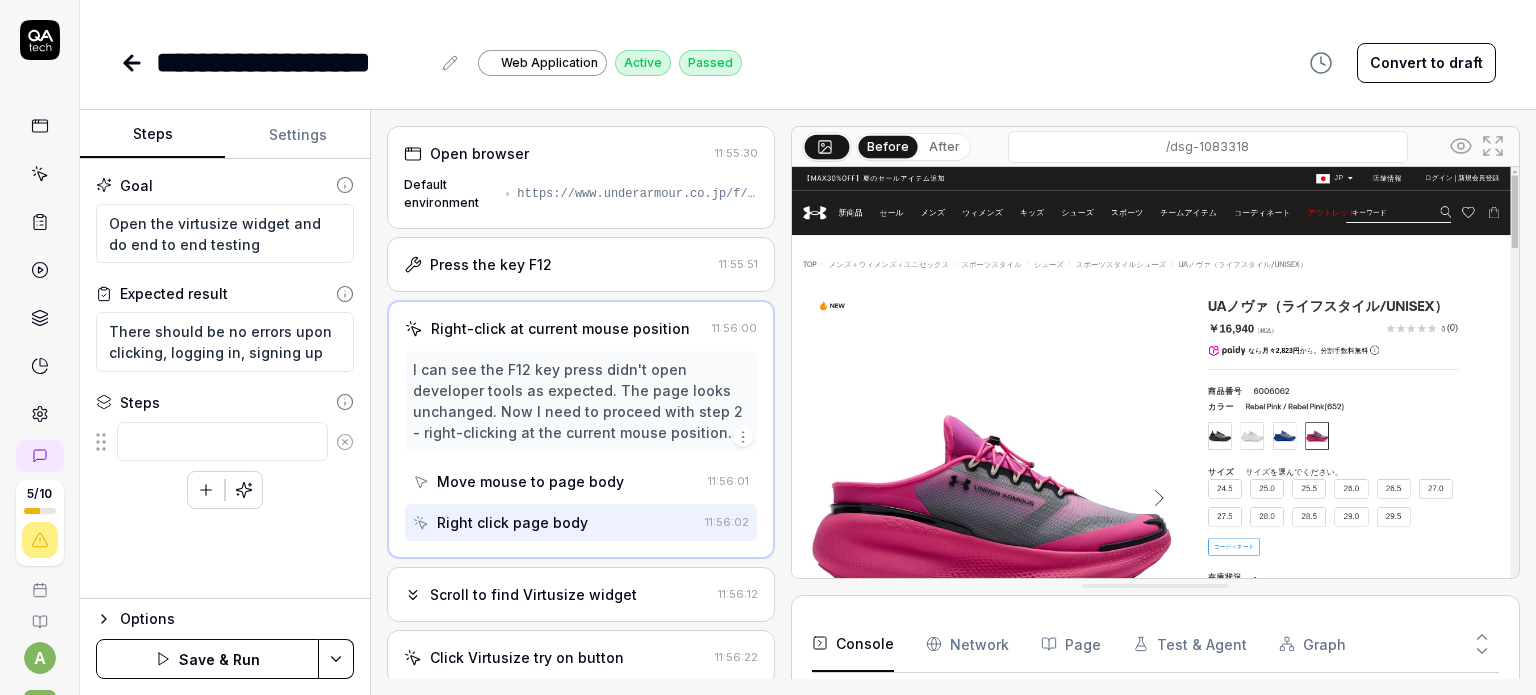 click on "Goal Open the virtusize widget and do end to end testing Expected result There should be no errors upon clicking, logging in, signing up Steps
To pick up a draggable item, press the space bar.
While dragging, use the arrow keys to move the item.
Press space again to drop the item in its new position, or press escape to cancel." at bounding box center [225, 379] 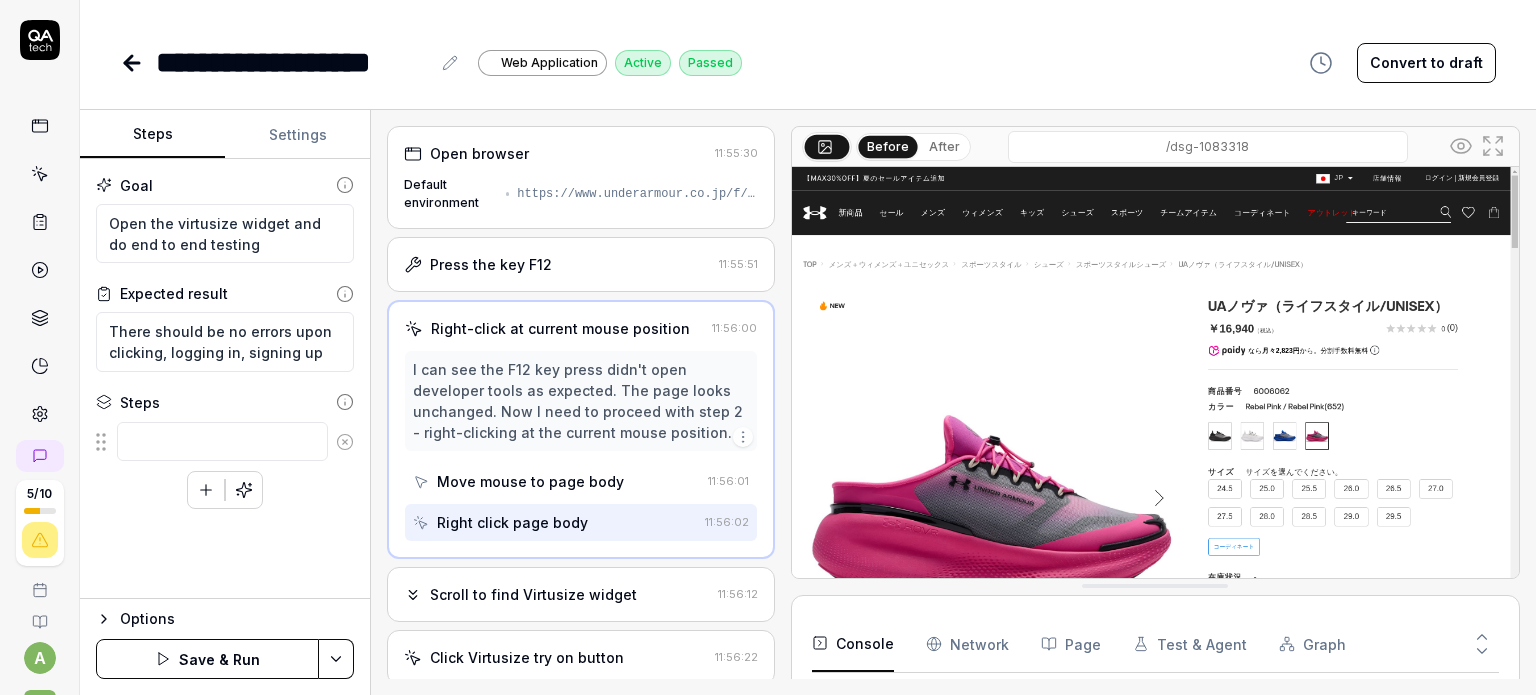 click 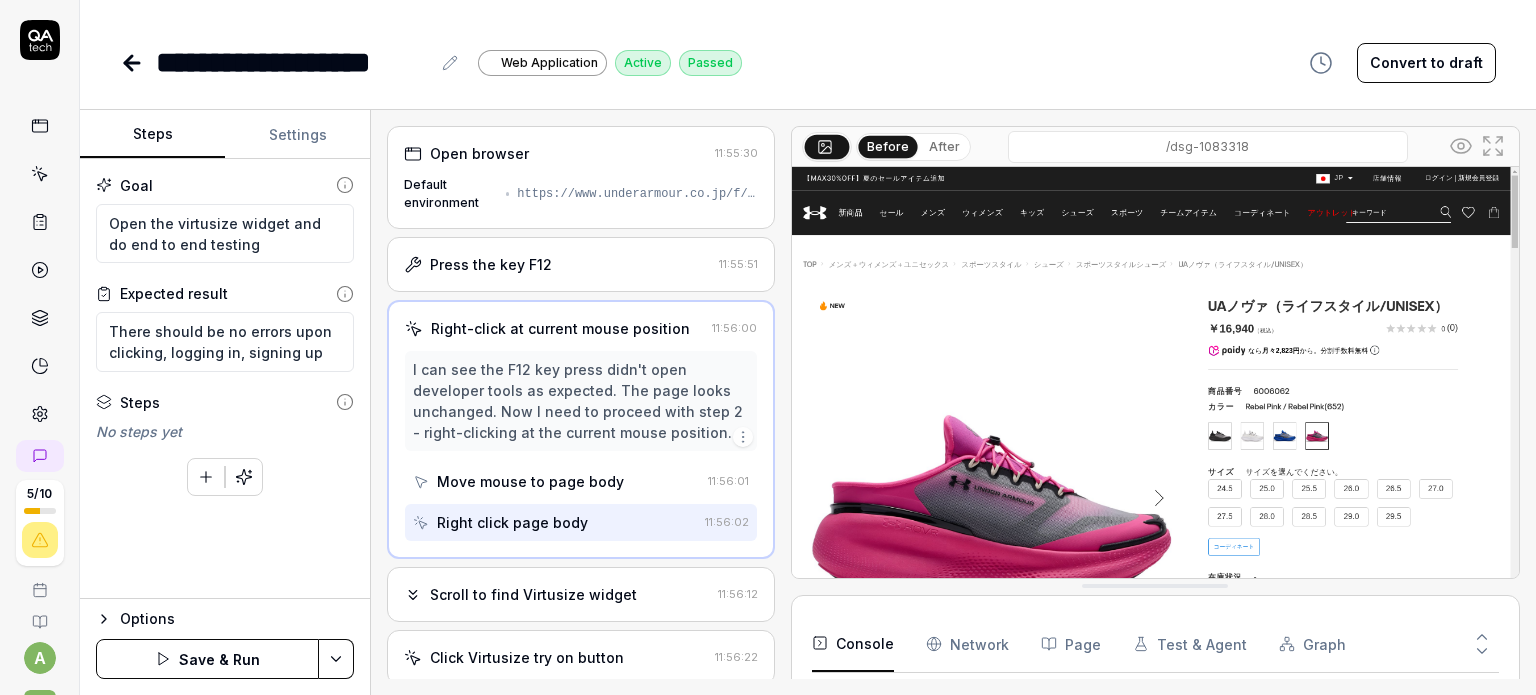 click on "Save & Run" at bounding box center [207, 659] 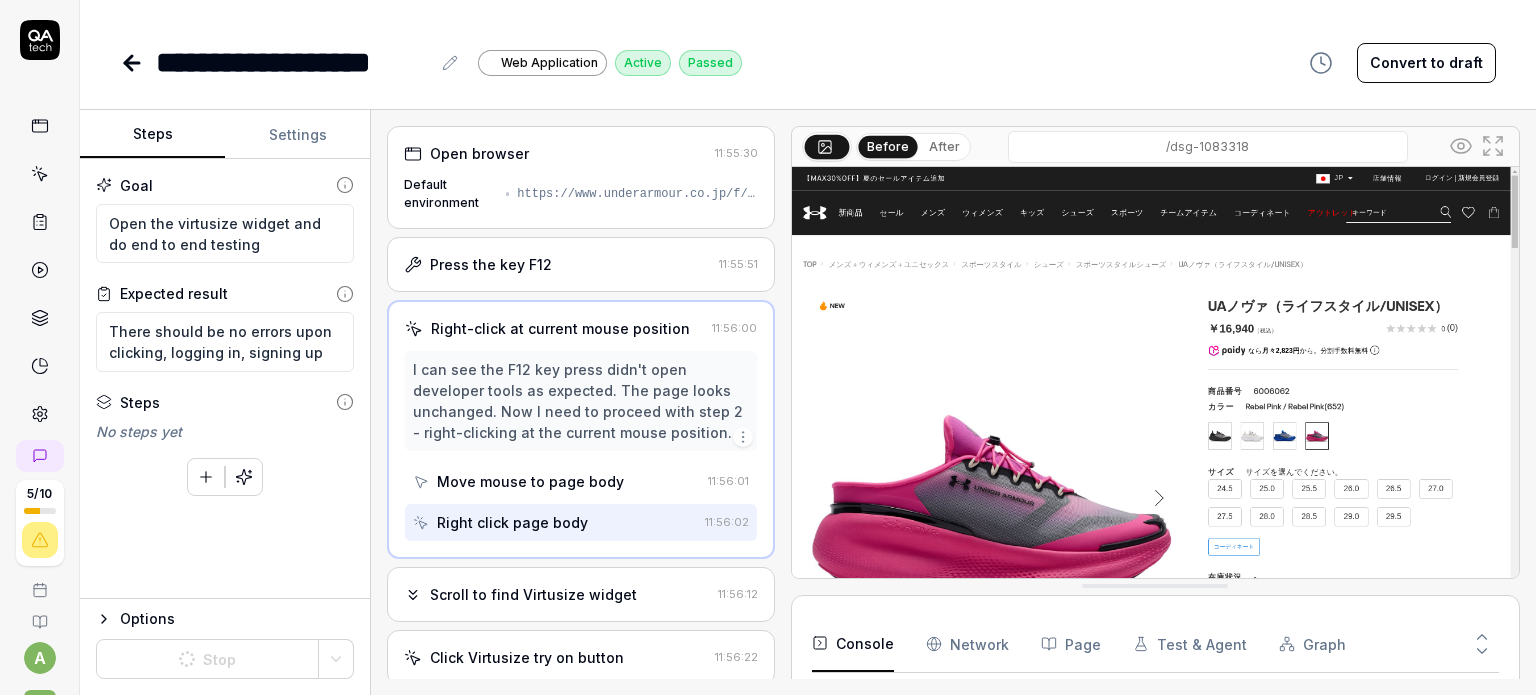 click on "Settings" at bounding box center [297, 135] 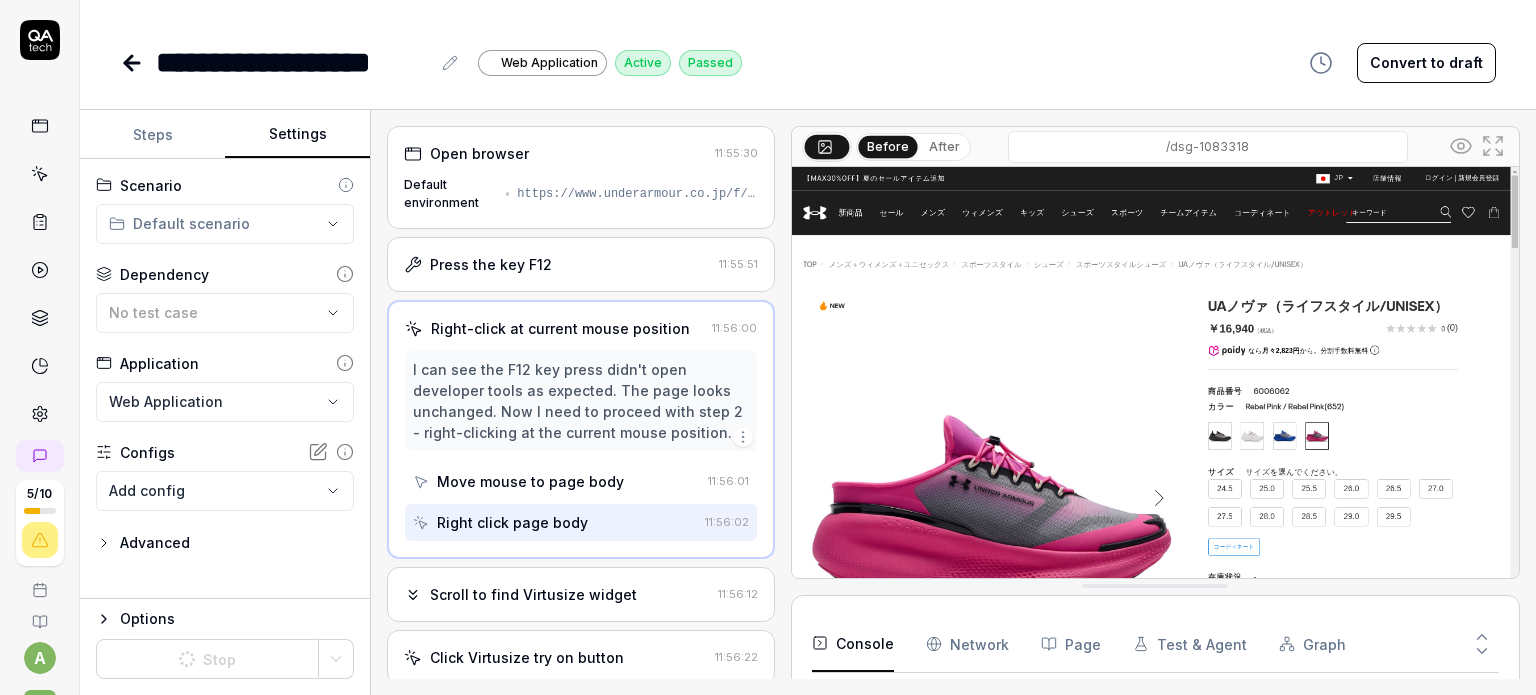 click on "Steps" at bounding box center [152, 135] 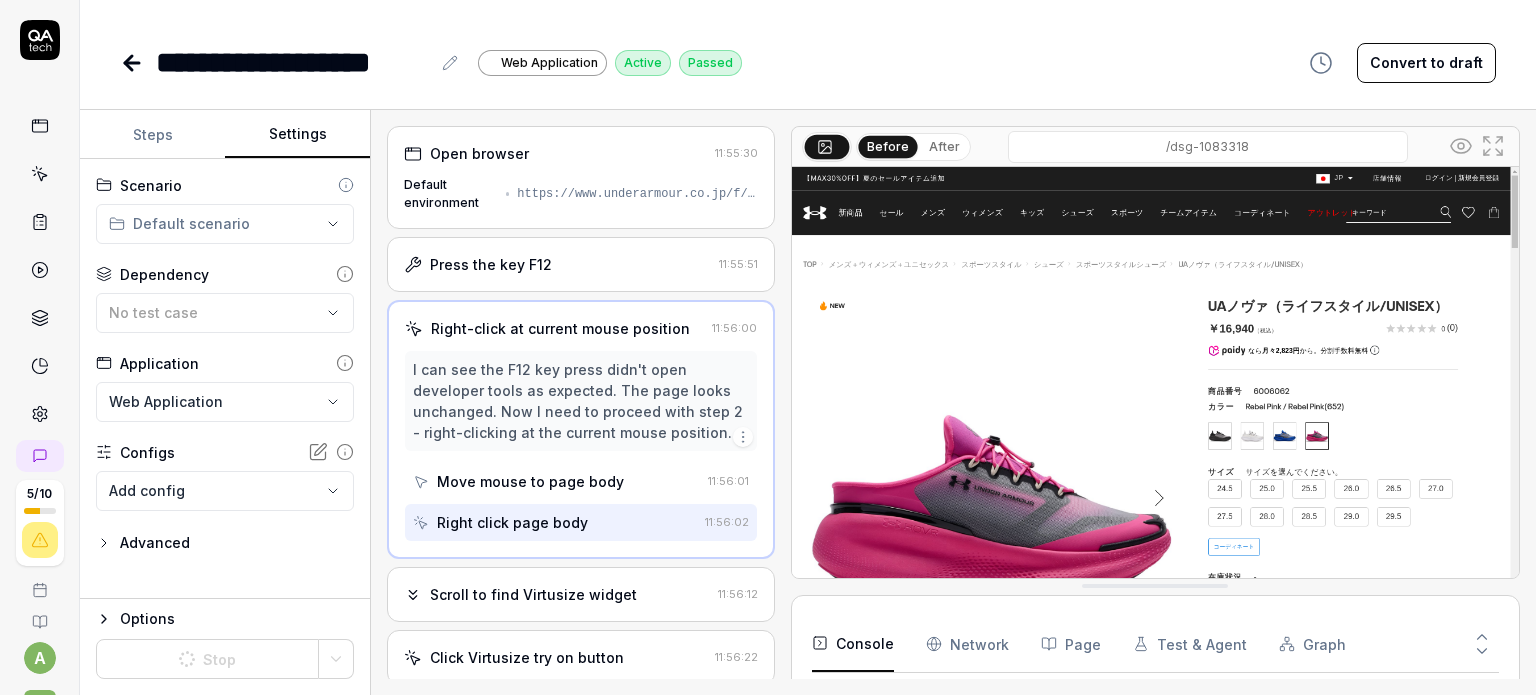 click on "Settings" at bounding box center (297, 135) 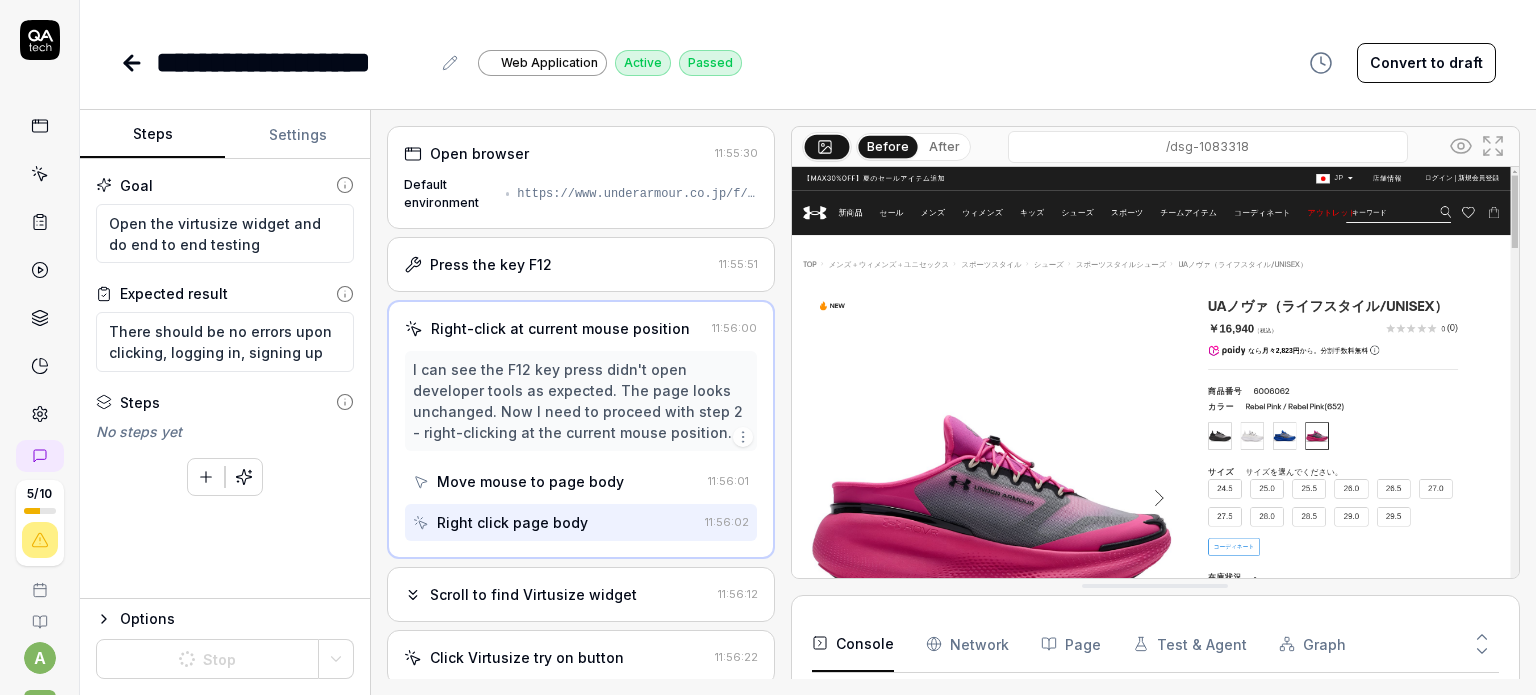 click 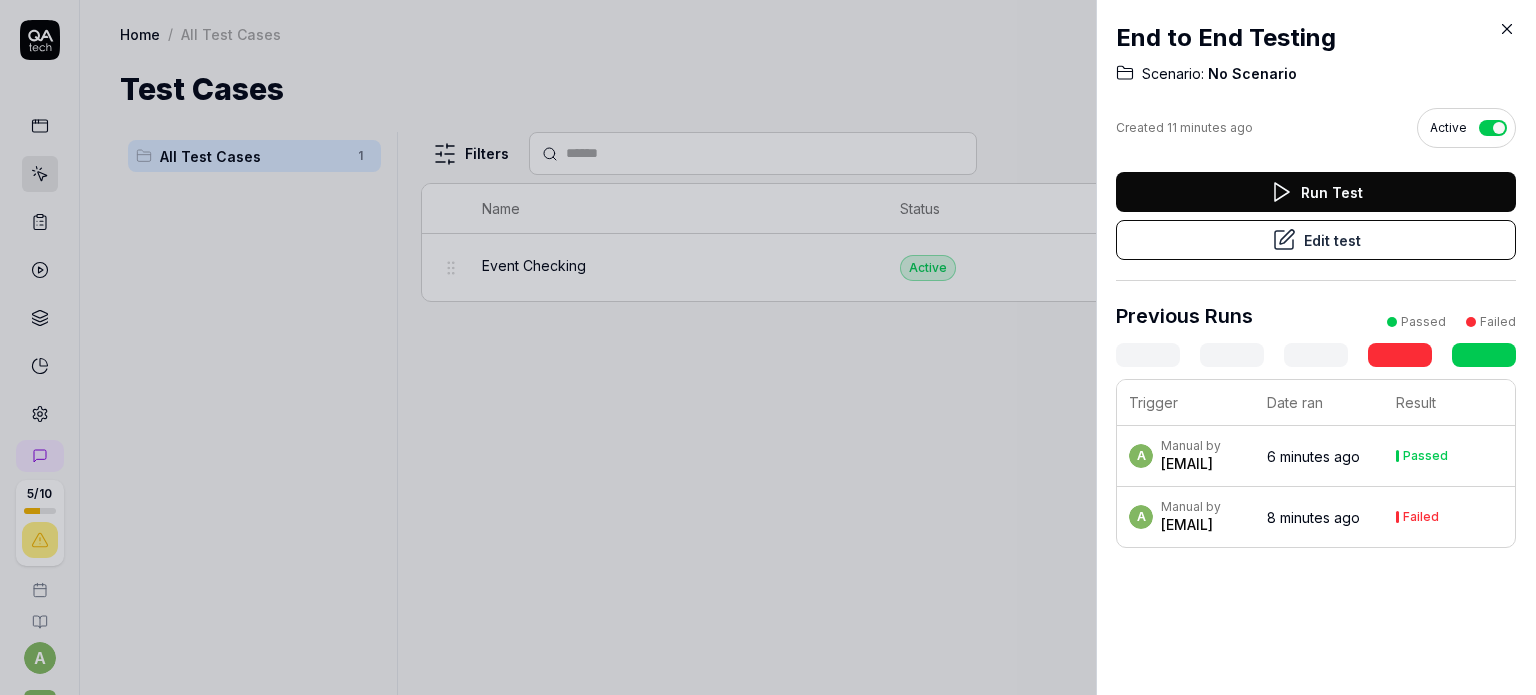 click at bounding box center (768, 347) 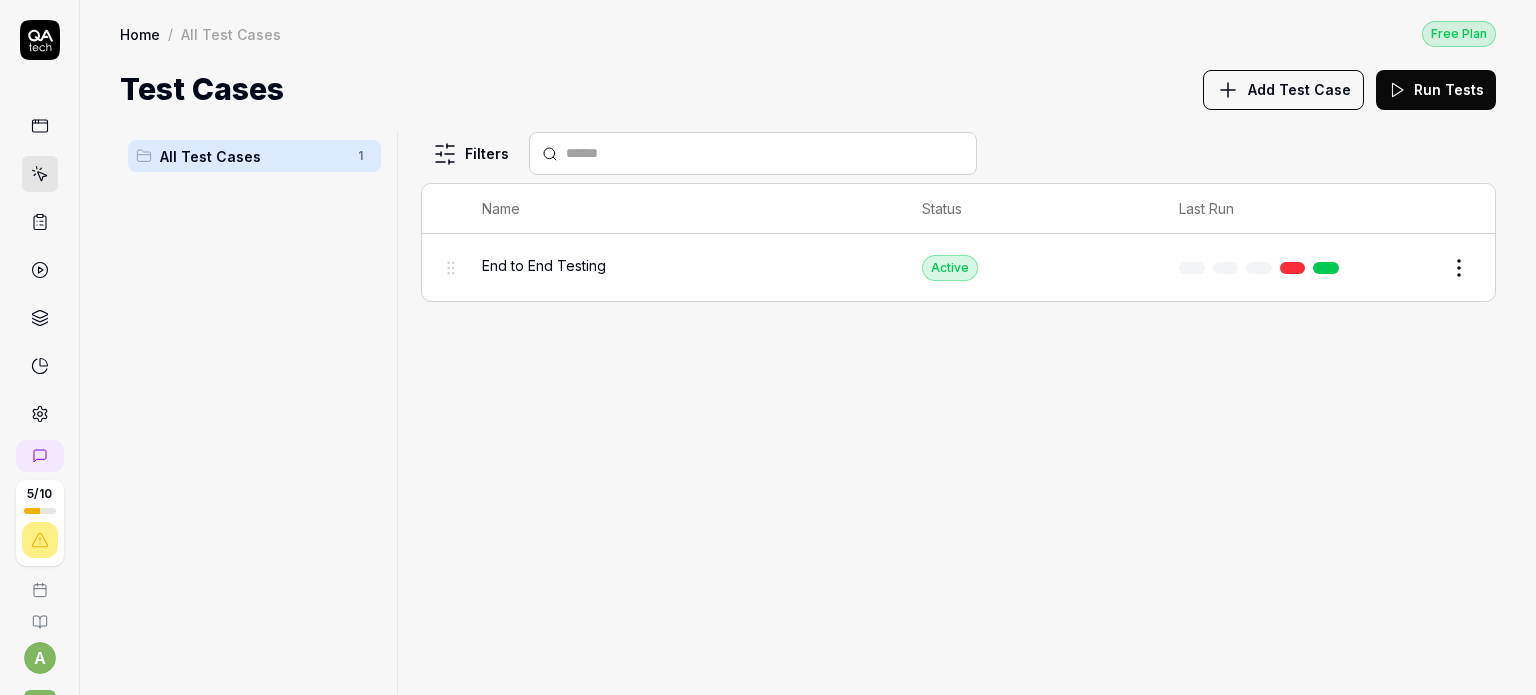 click on "Add Test Case" at bounding box center (1299, 89) 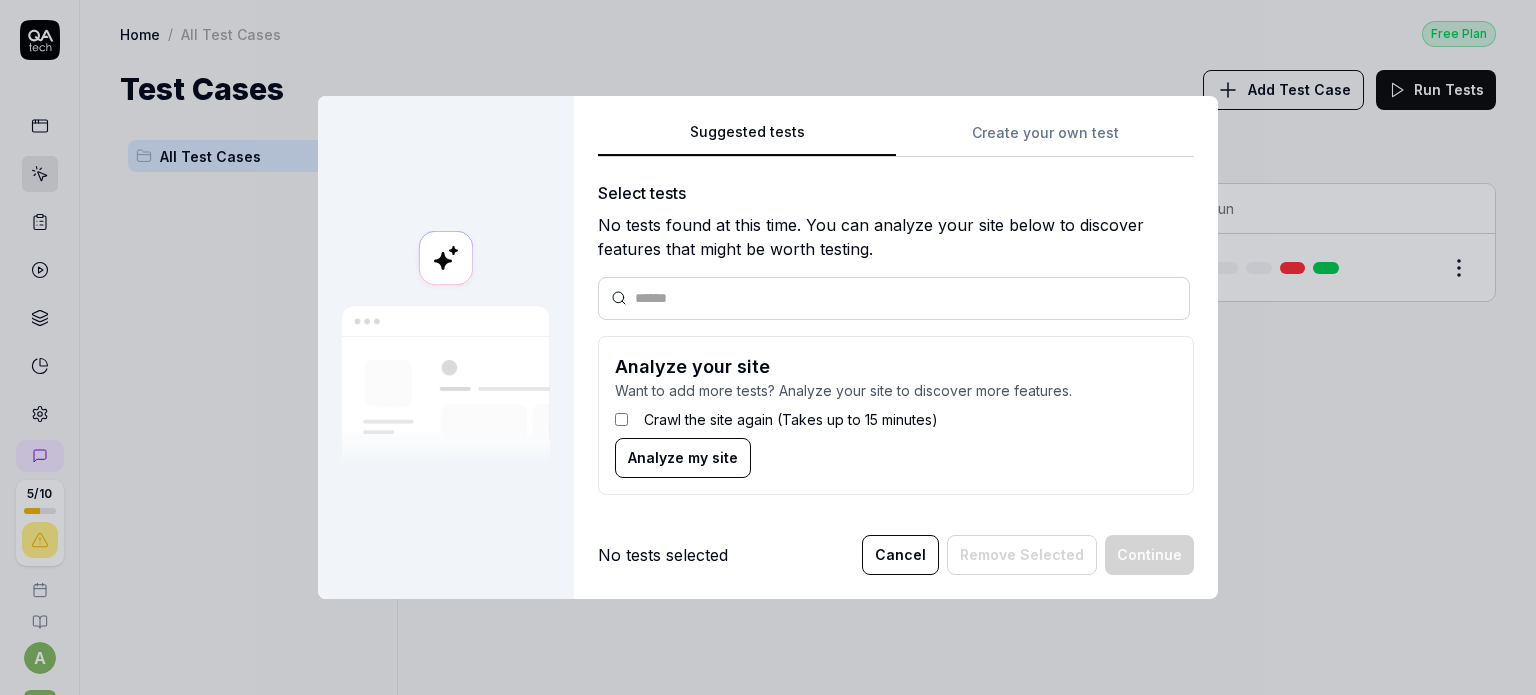 click on "Suggested tests Create your own test Select tests No tests found at this time. You can analyze your site below to discover features that might be worth testing. Analyze your site Want to add more tests? Analyze your site to discover more features. Crawl the site again (Takes up to 15 minutes) Analyze my site" at bounding box center [896, 315] 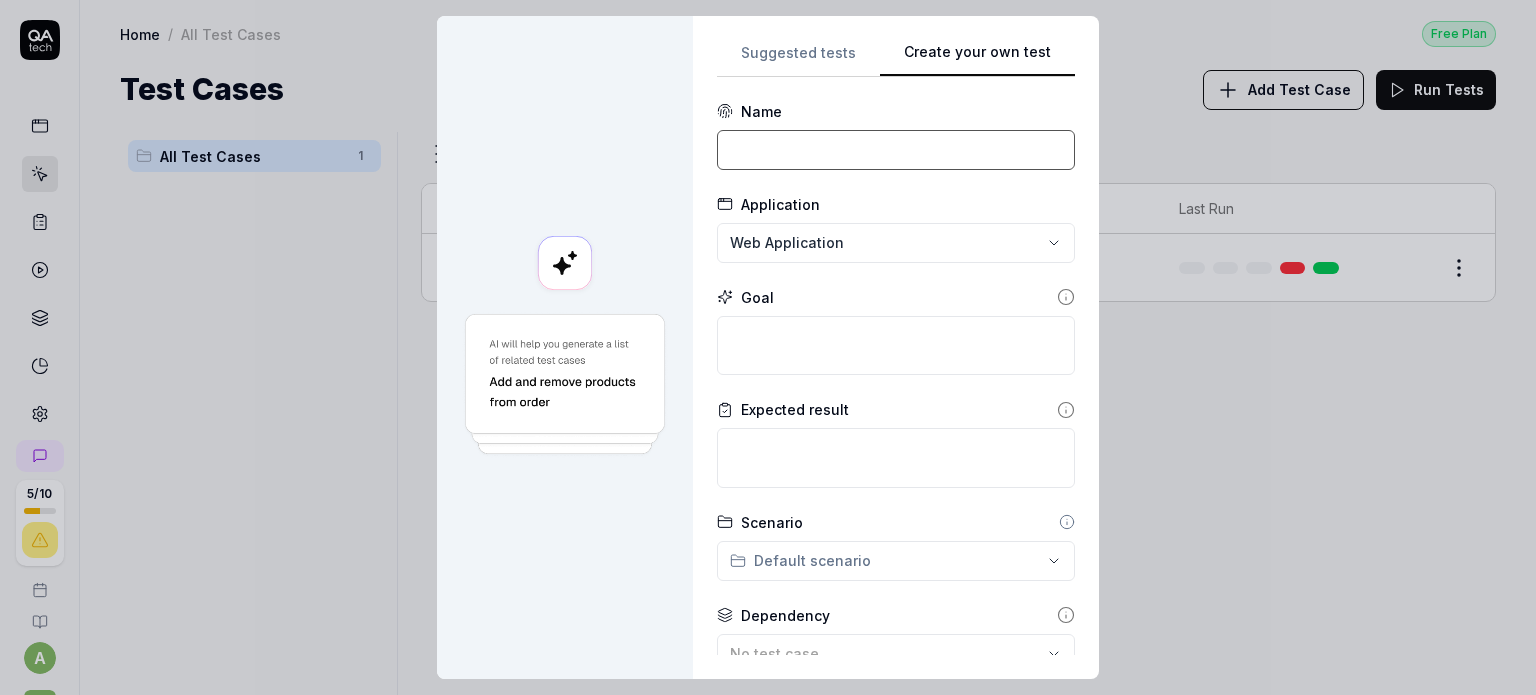 click at bounding box center (896, 150) 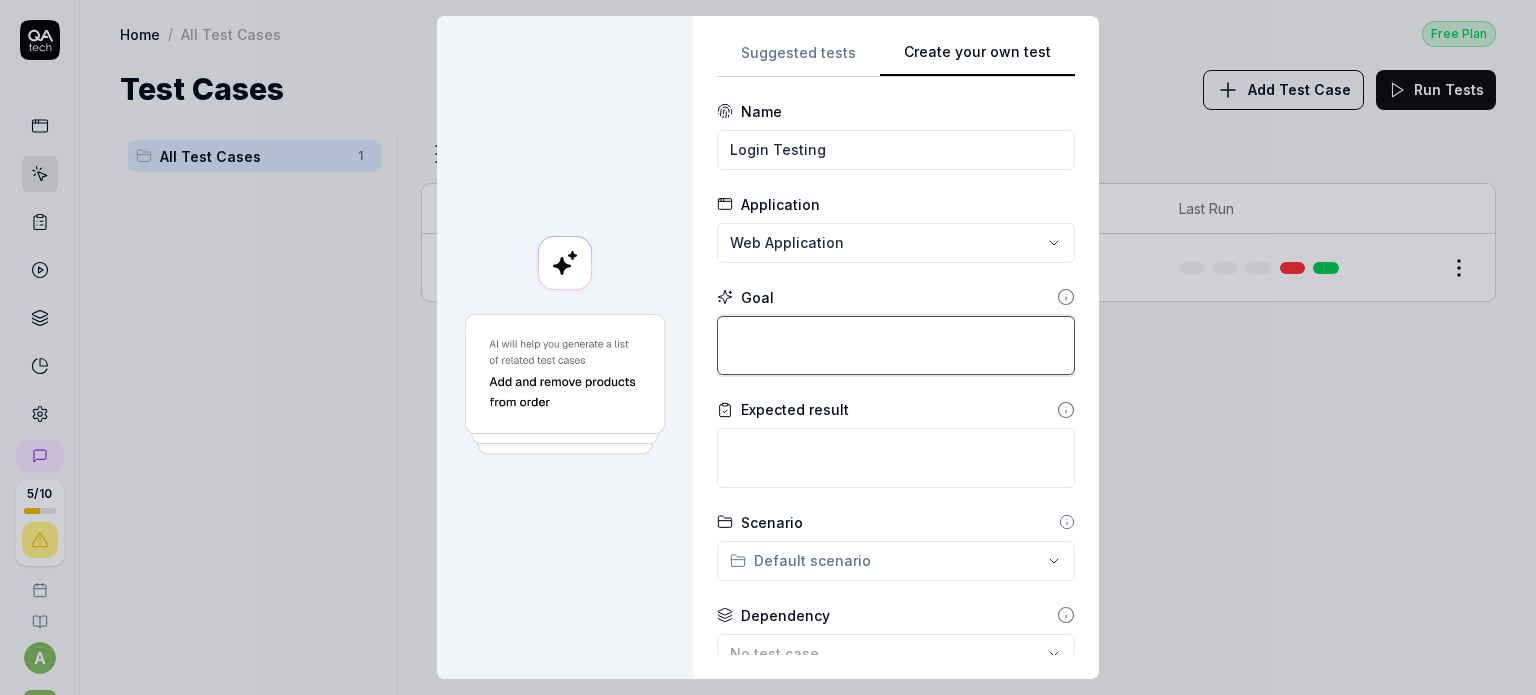 click at bounding box center (896, 346) 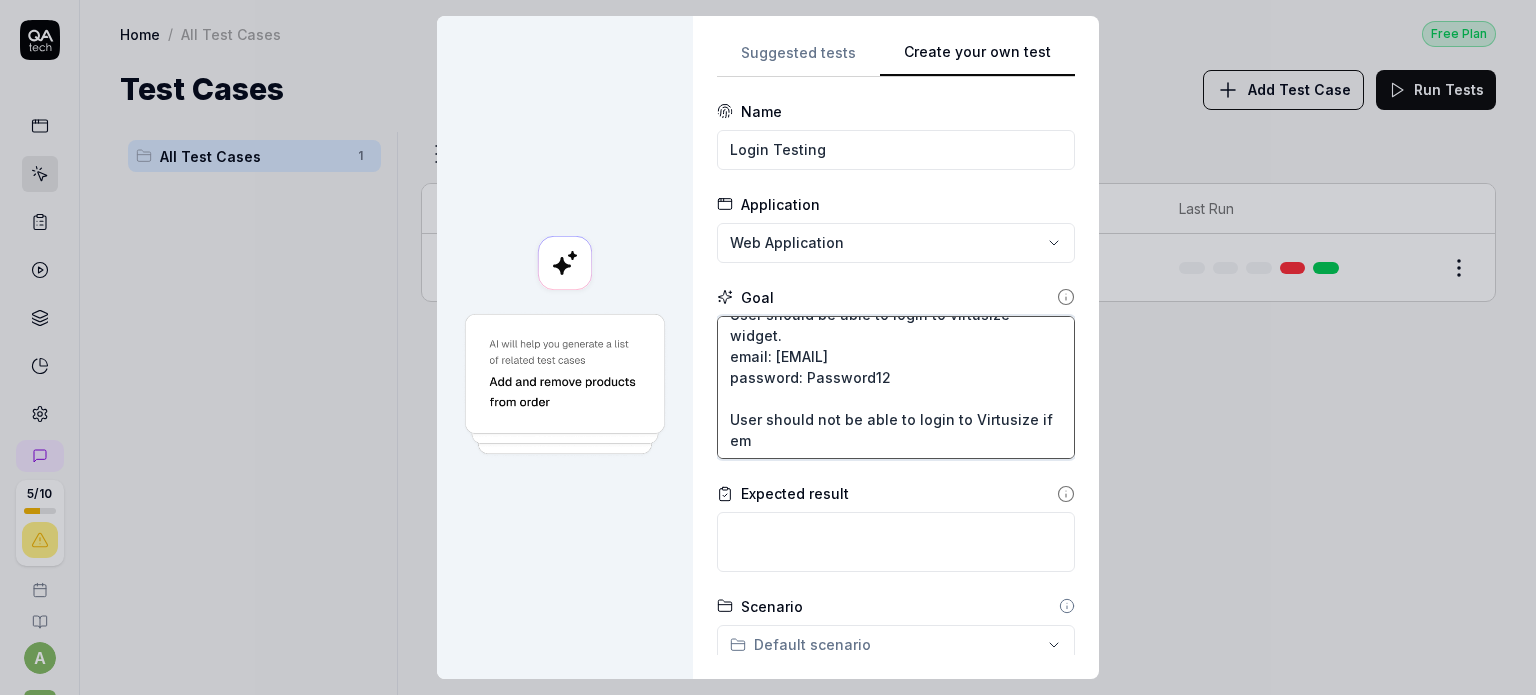 scroll, scrollTop: 20, scrollLeft: 0, axis: vertical 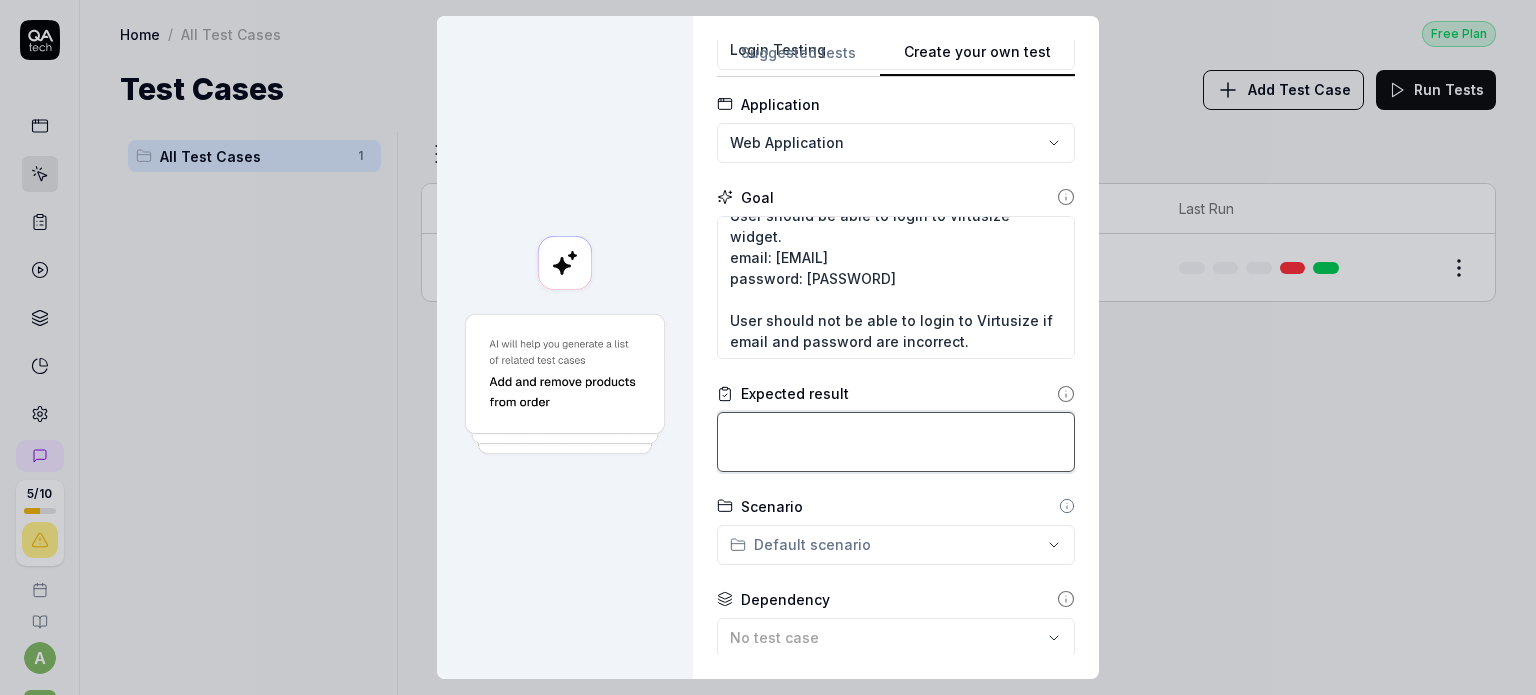 click at bounding box center (896, 442) 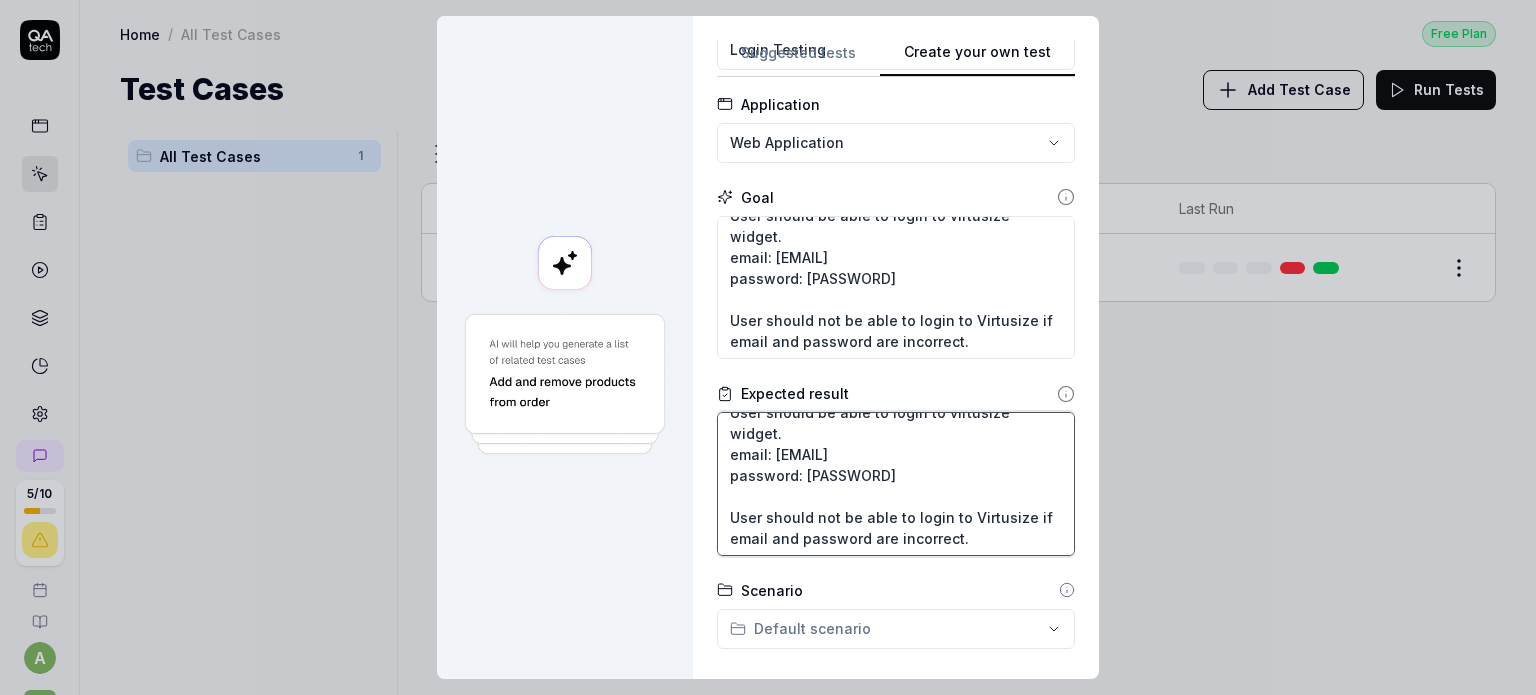 scroll, scrollTop: 20, scrollLeft: 0, axis: vertical 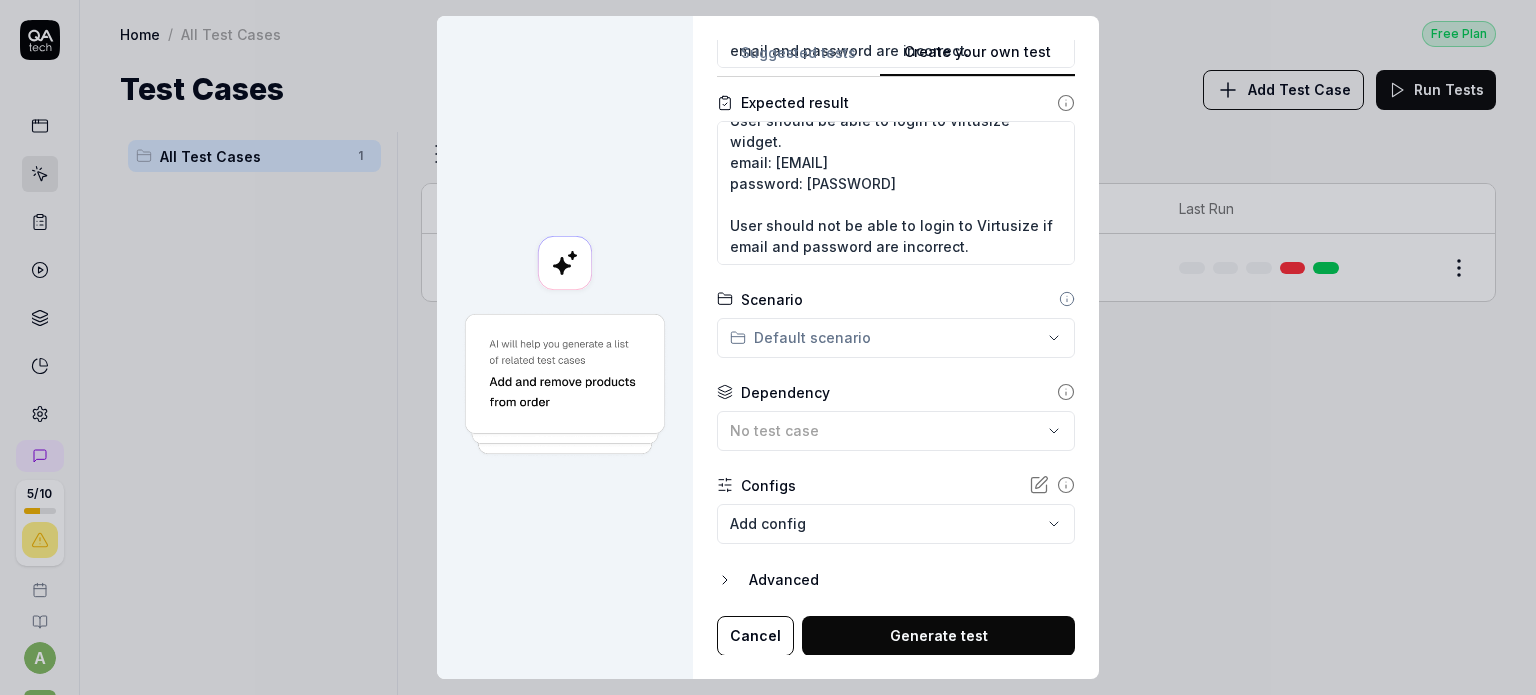 click on "Cancel Generate test" at bounding box center (896, 636) 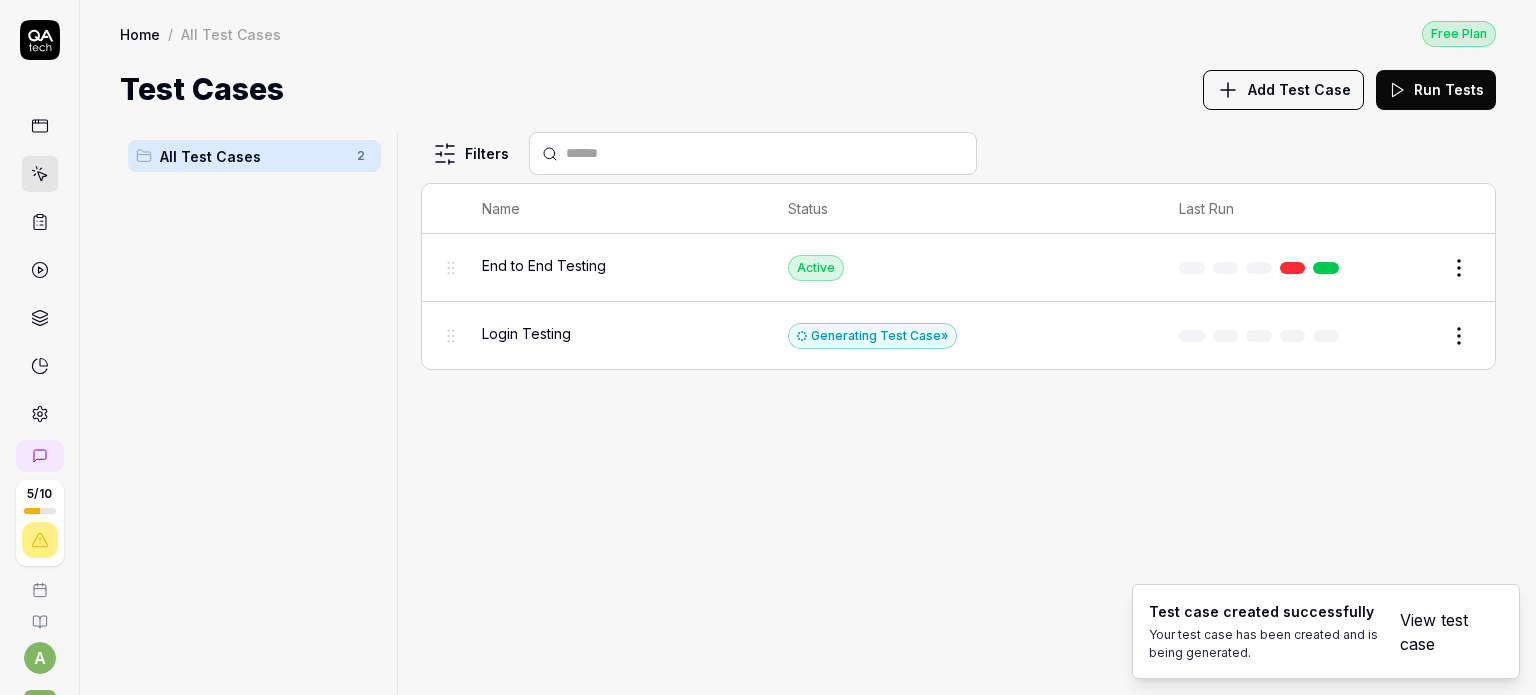 click on "Filters Name Status Last Run End to End Testing Active Edit Login Testing Generating Test Case  » Edit" at bounding box center (958, 413) 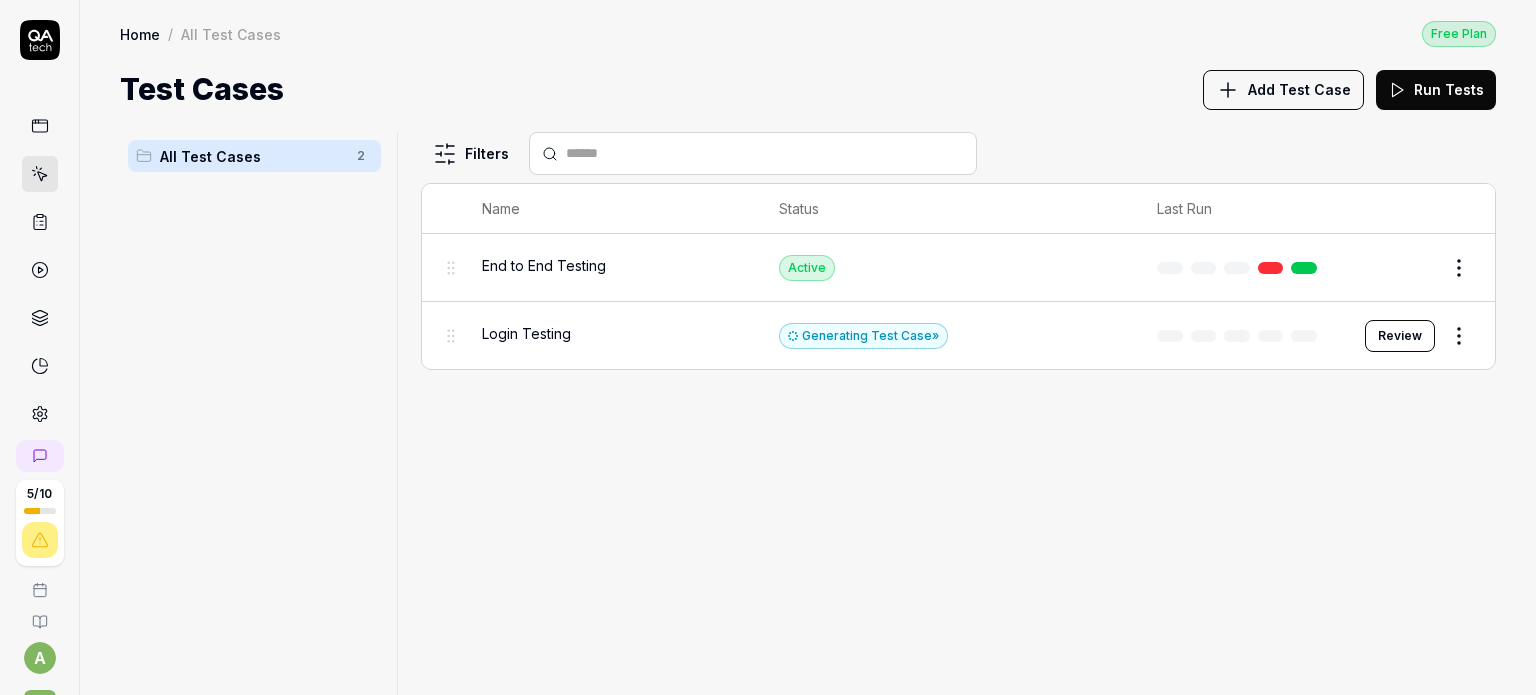 click on "Filters Name Status Last Run End to End Testing Active Edit Login Testing Generating Test Case  » Review" at bounding box center [958, 413] 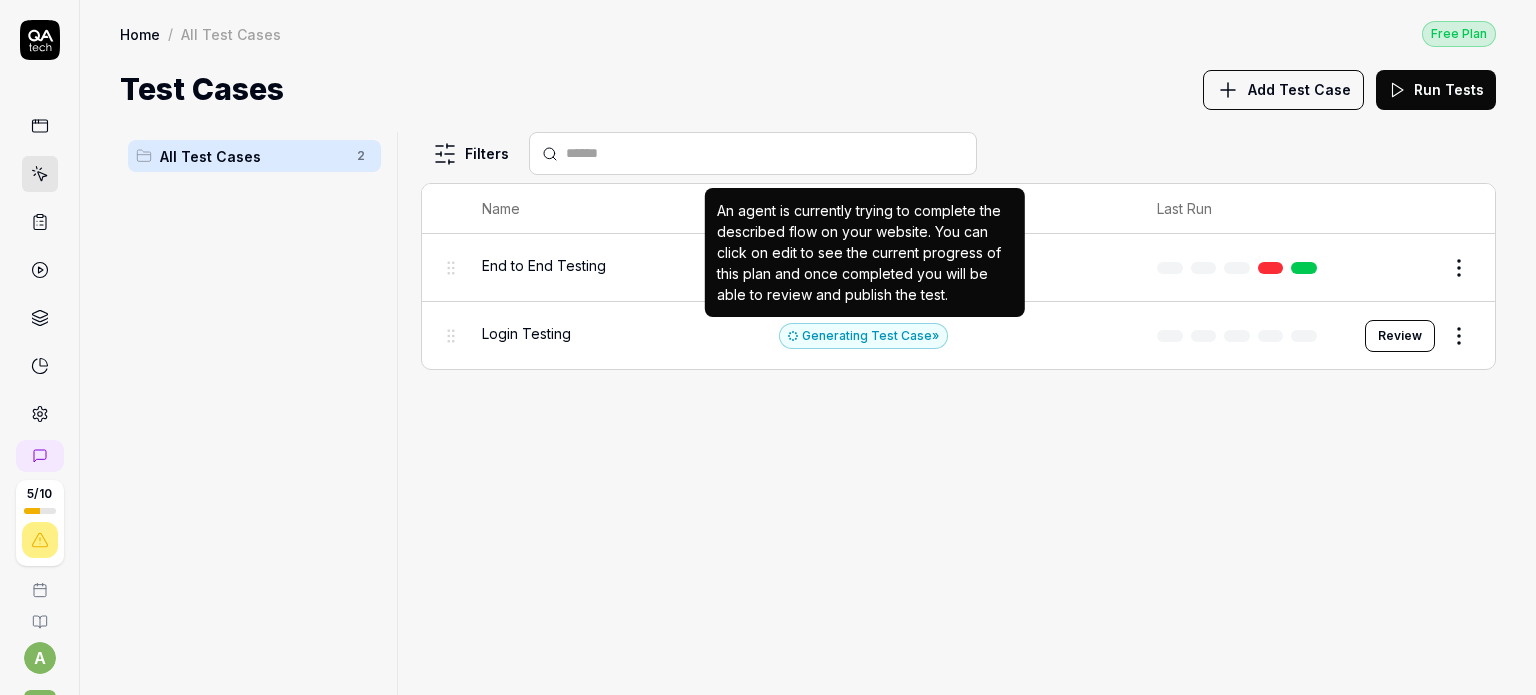 click on "Generating Test Case  »" at bounding box center (863, 336) 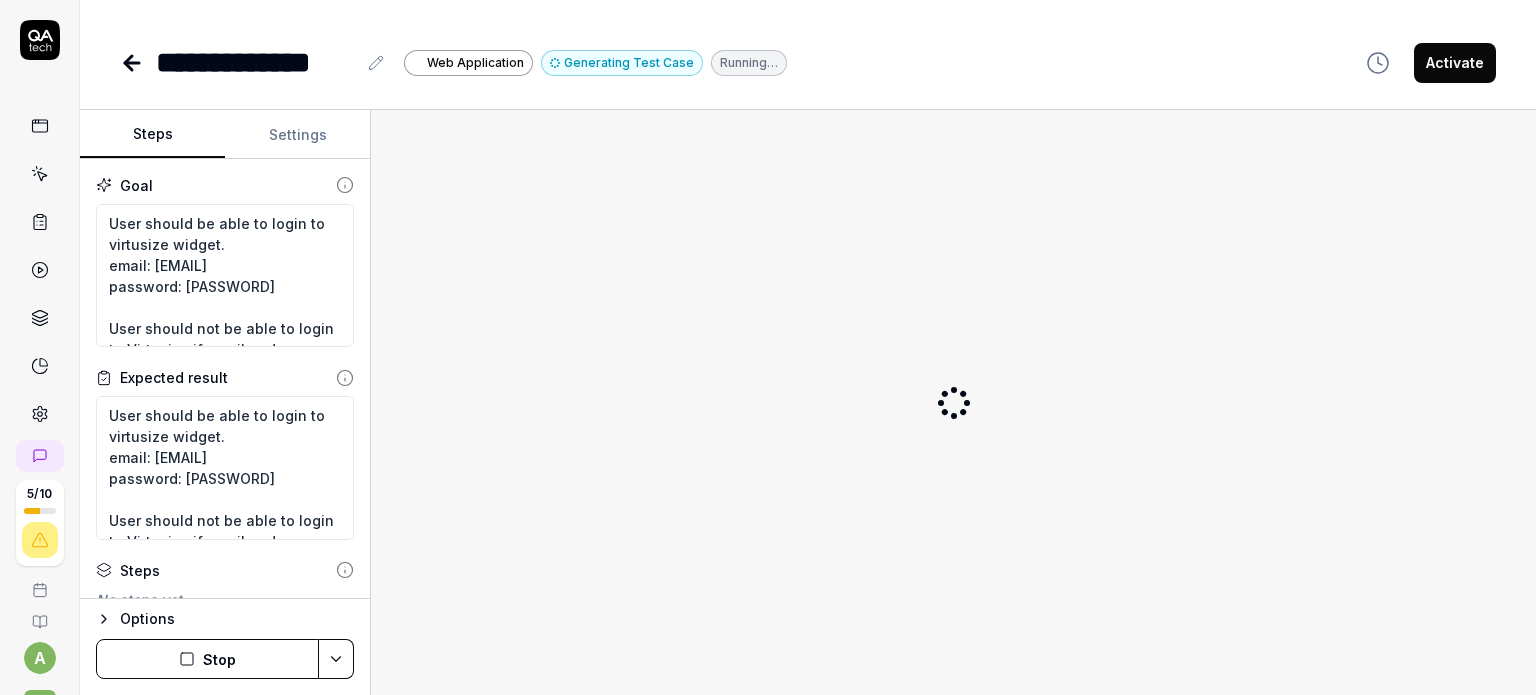 scroll, scrollTop: 62, scrollLeft: 0, axis: vertical 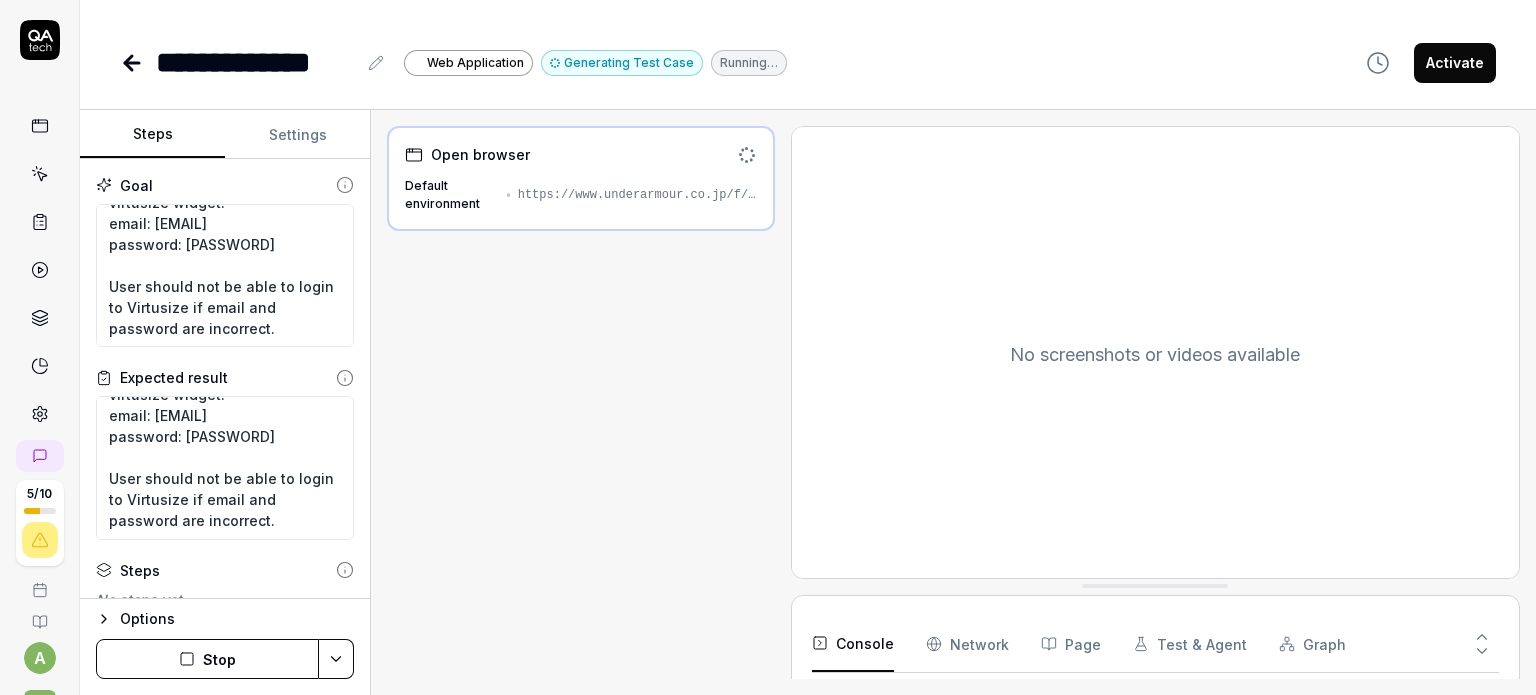 click on "Open browser Default environment https://www.underarmour.co.jp/f/dsg-1083318" at bounding box center (581, 402) 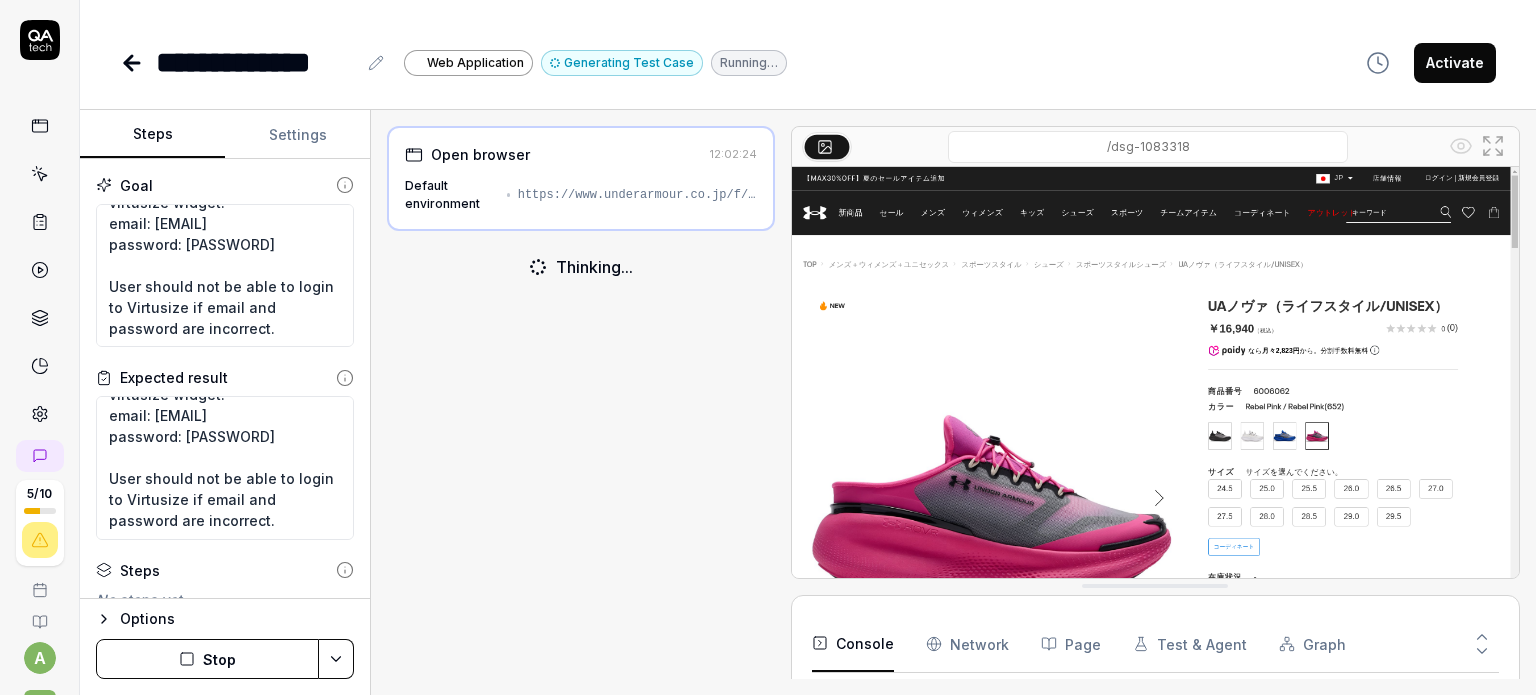 scroll, scrollTop: 221, scrollLeft: 0, axis: vertical 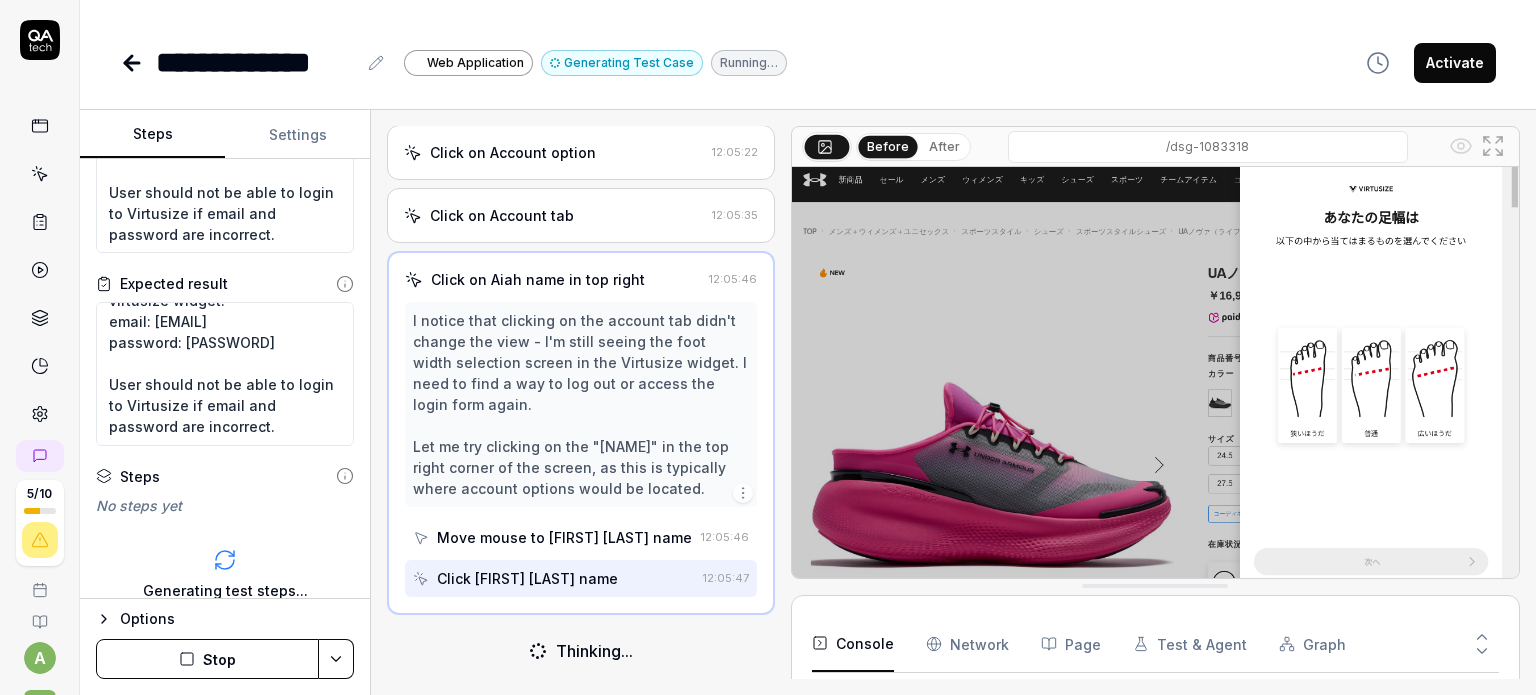 click on "Stop" at bounding box center (207, 659) 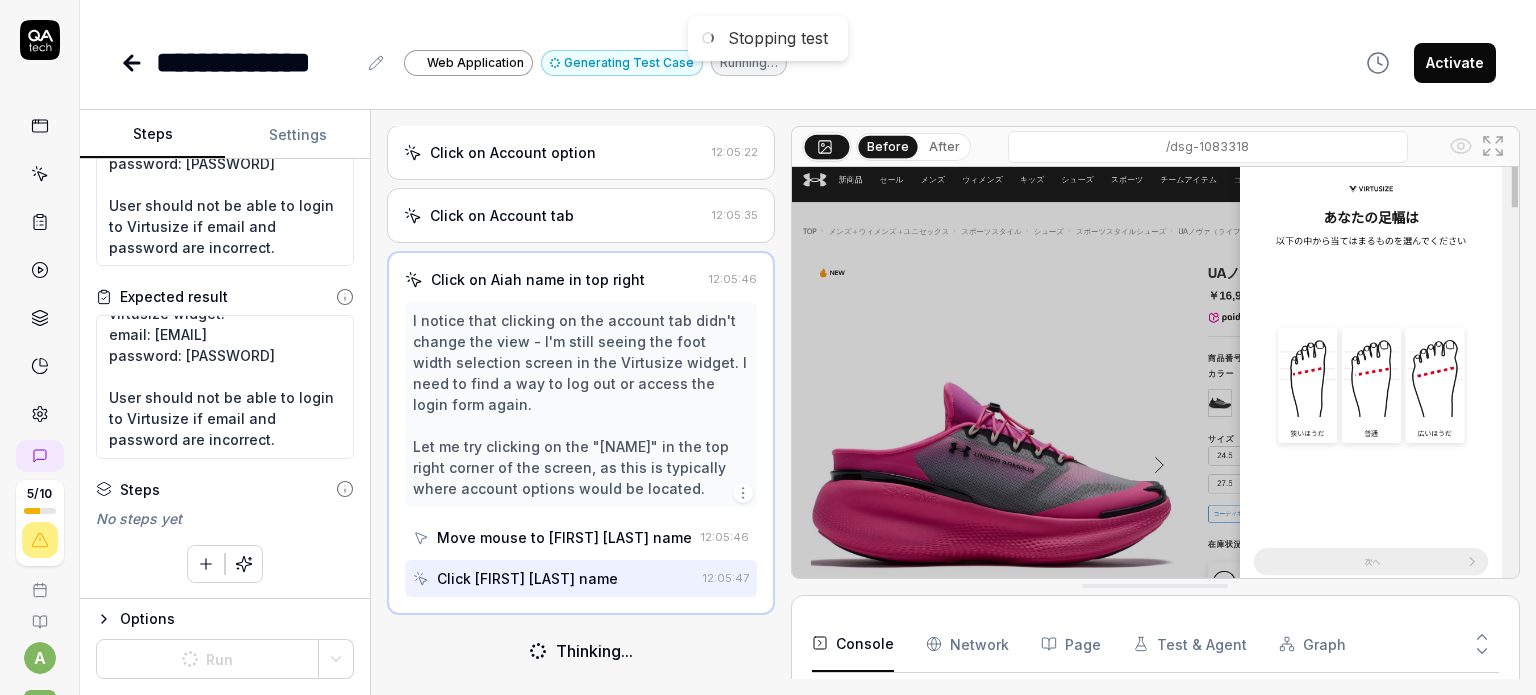 scroll, scrollTop: 80, scrollLeft: 0, axis: vertical 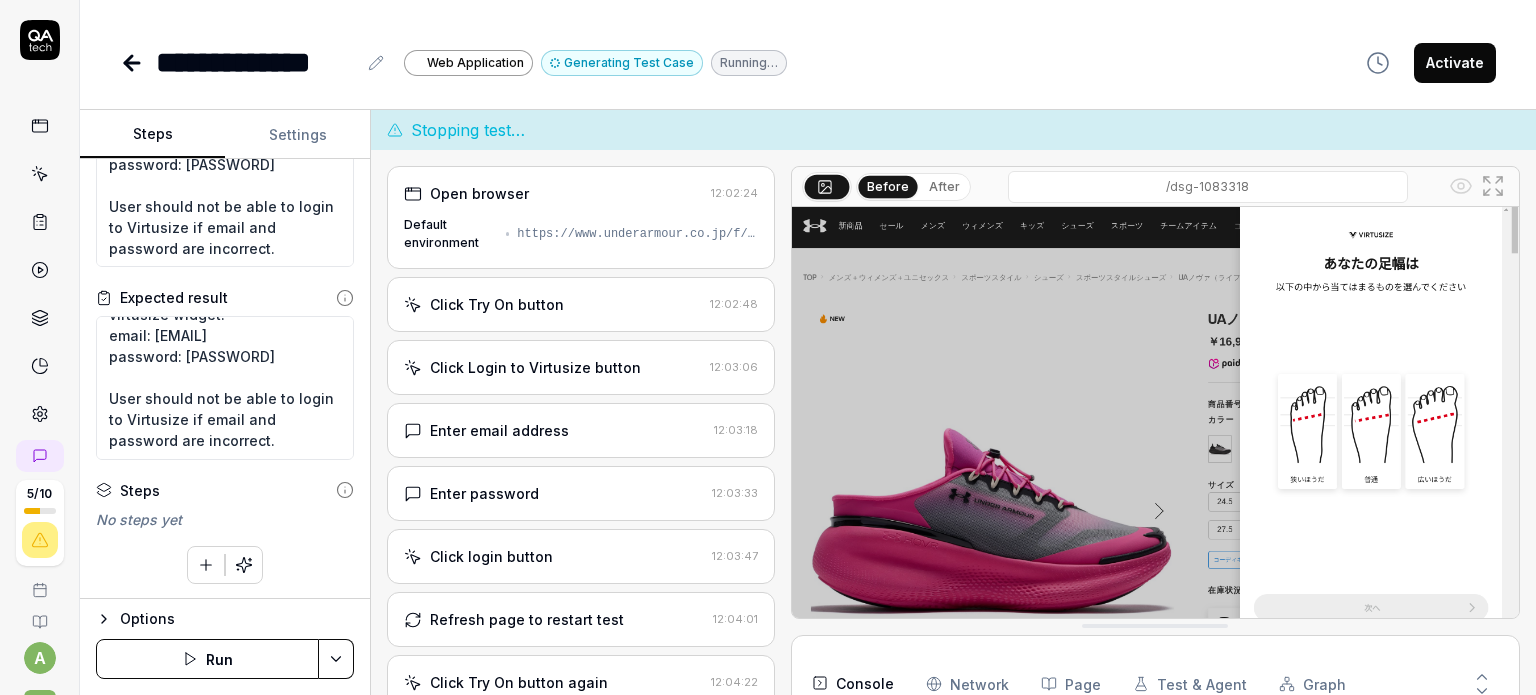 click on "https://www.underarmour.co.jp/f/dsg-1083318" at bounding box center (637, 234) 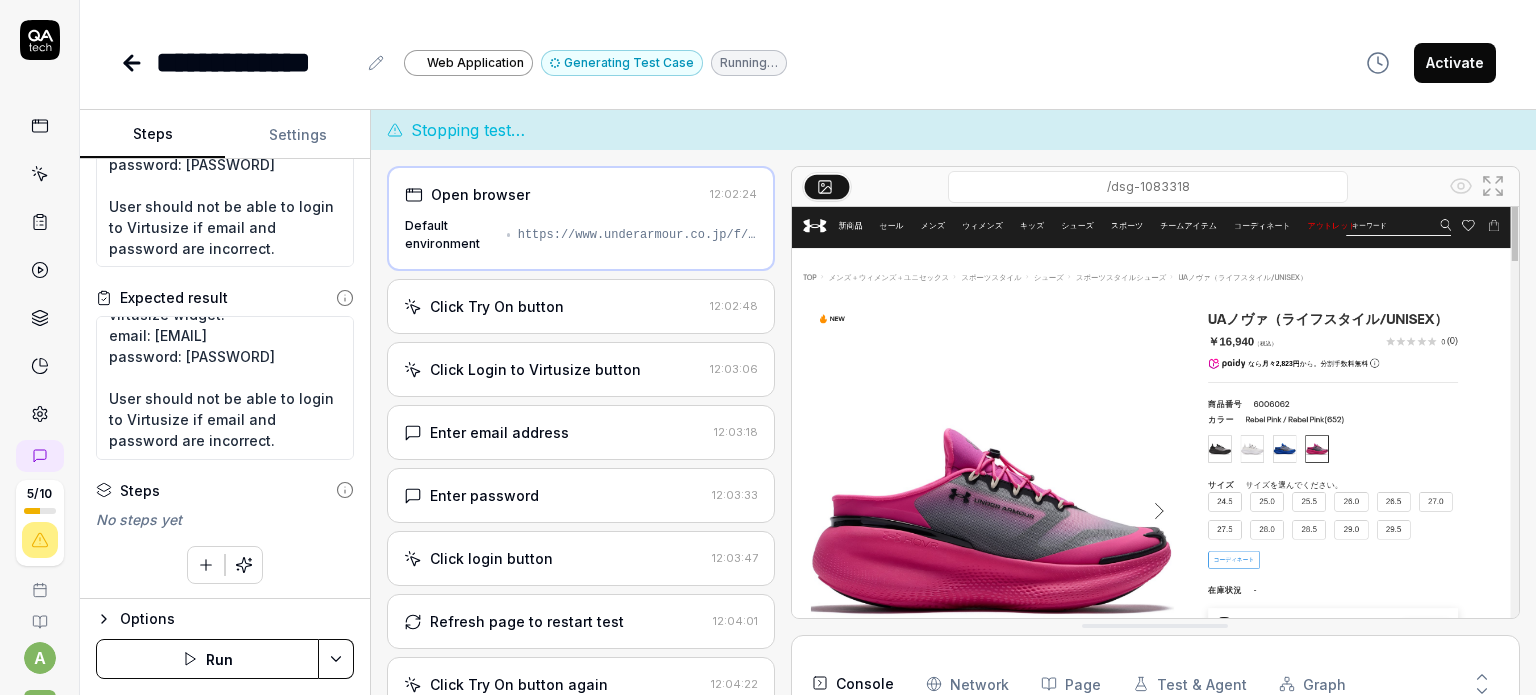 scroll, scrollTop: 12, scrollLeft: 0, axis: vertical 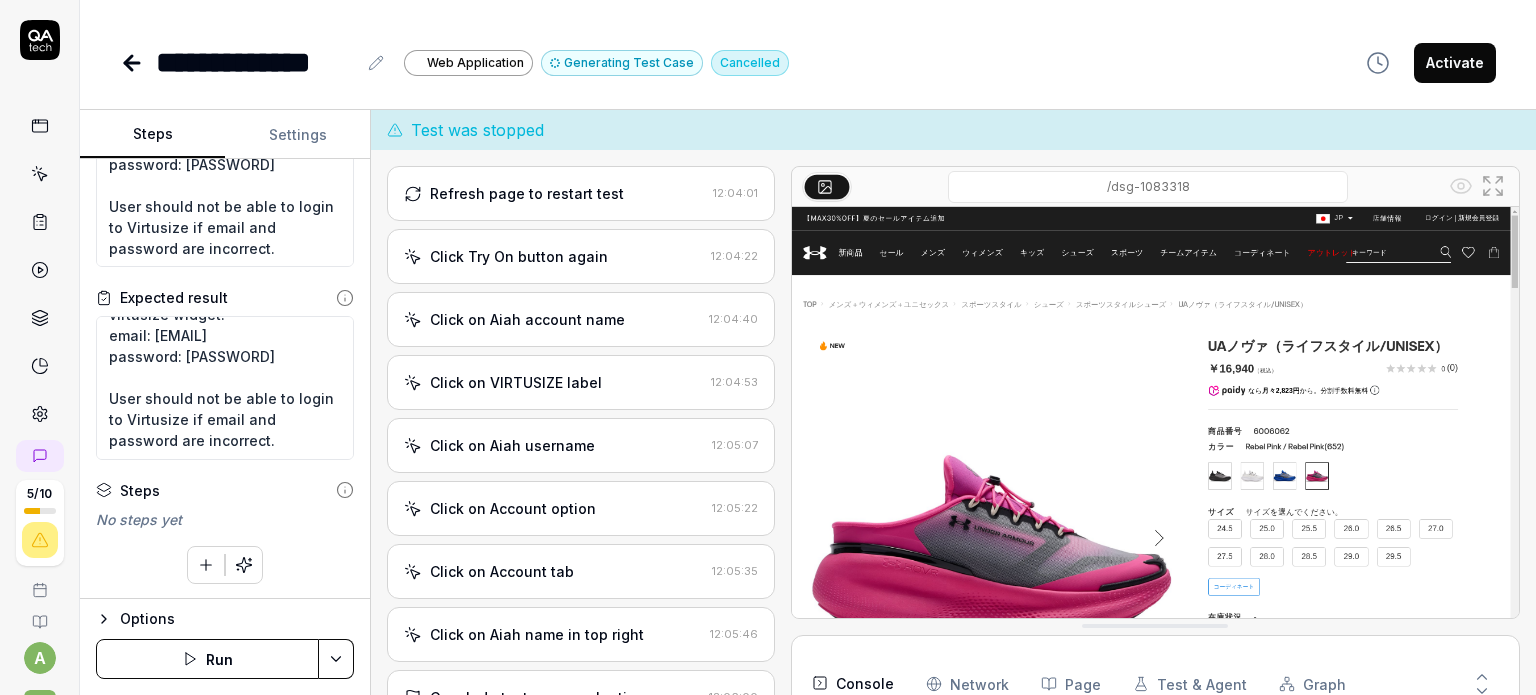 drag, startPoint x: 110, startPoint y: 43, endPoint x: 122, endPoint y: 51, distance: 14.422205 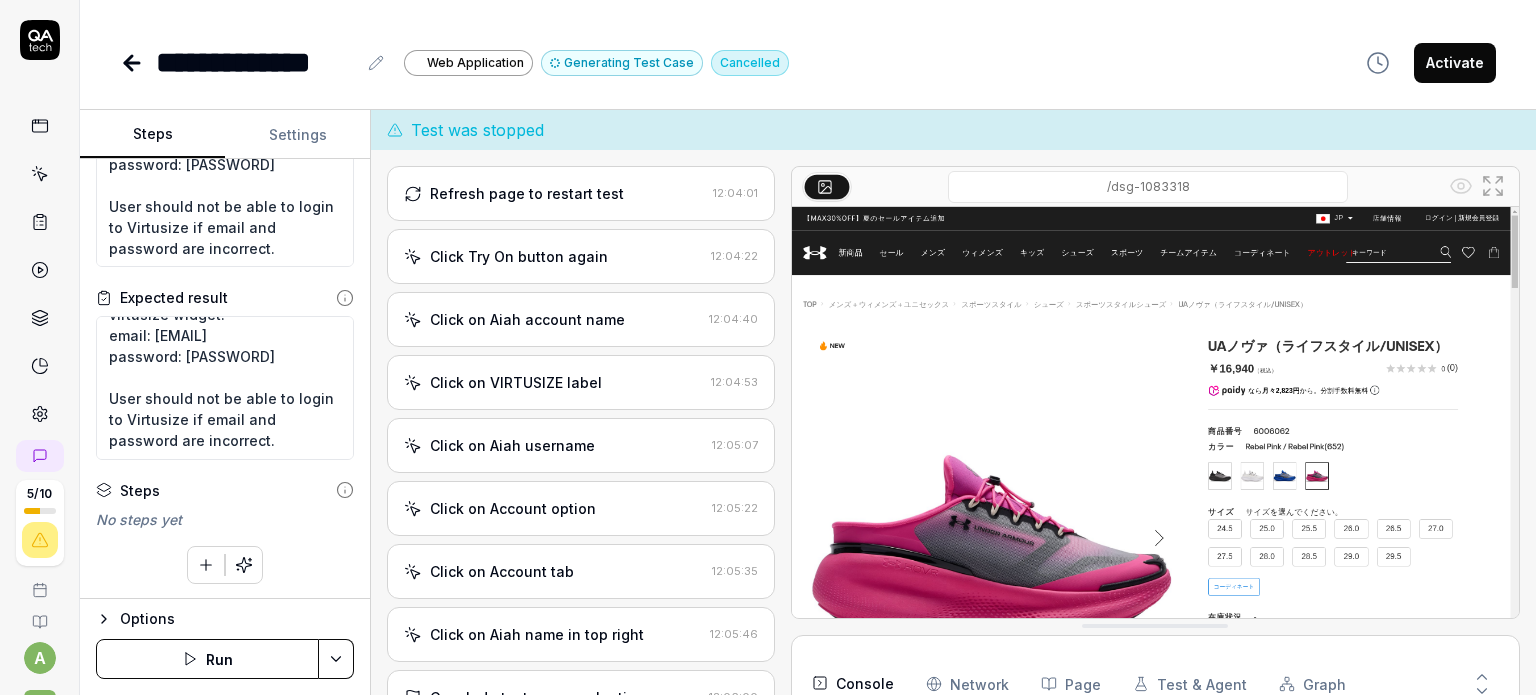 click 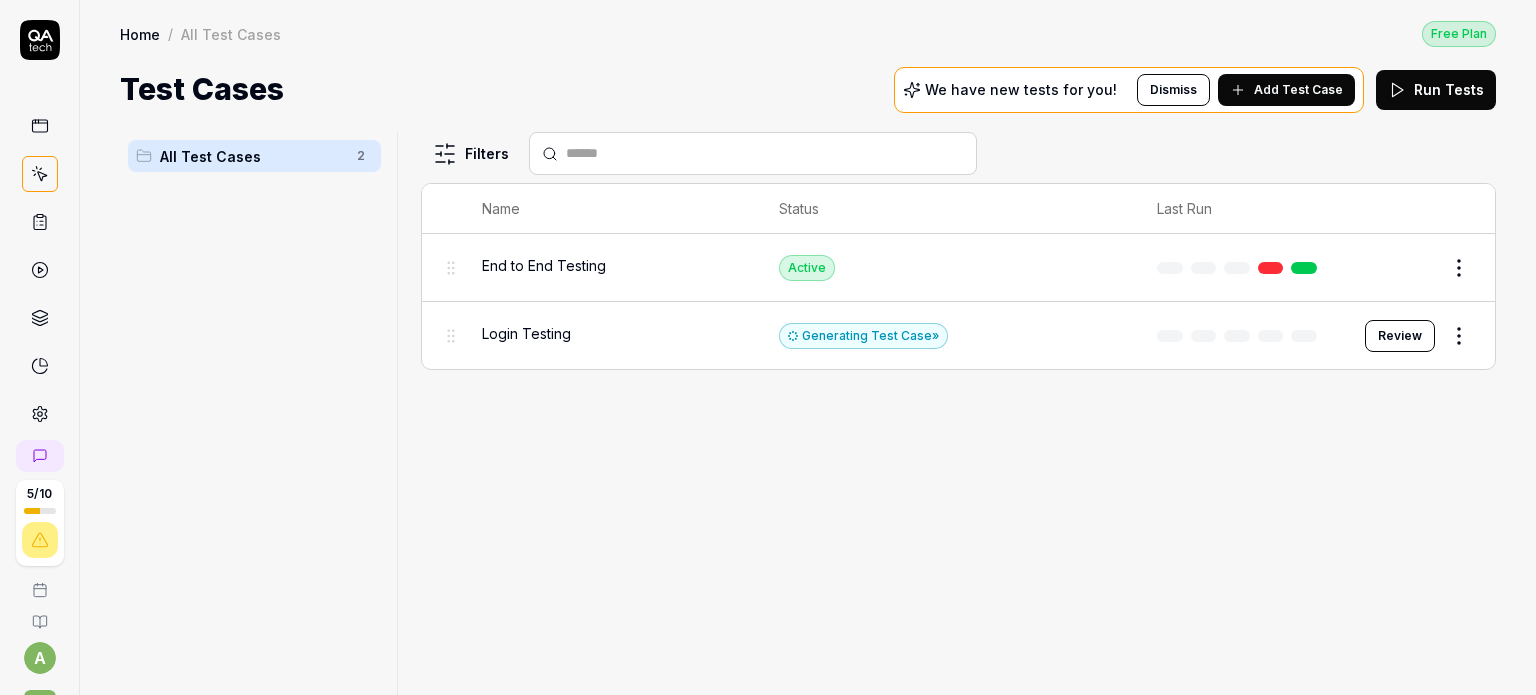 click on "Filters Name Status Last Run End to End Testing Active Edit Login Testing Generating Test Case  » Review" at bounding box center (958, 413) 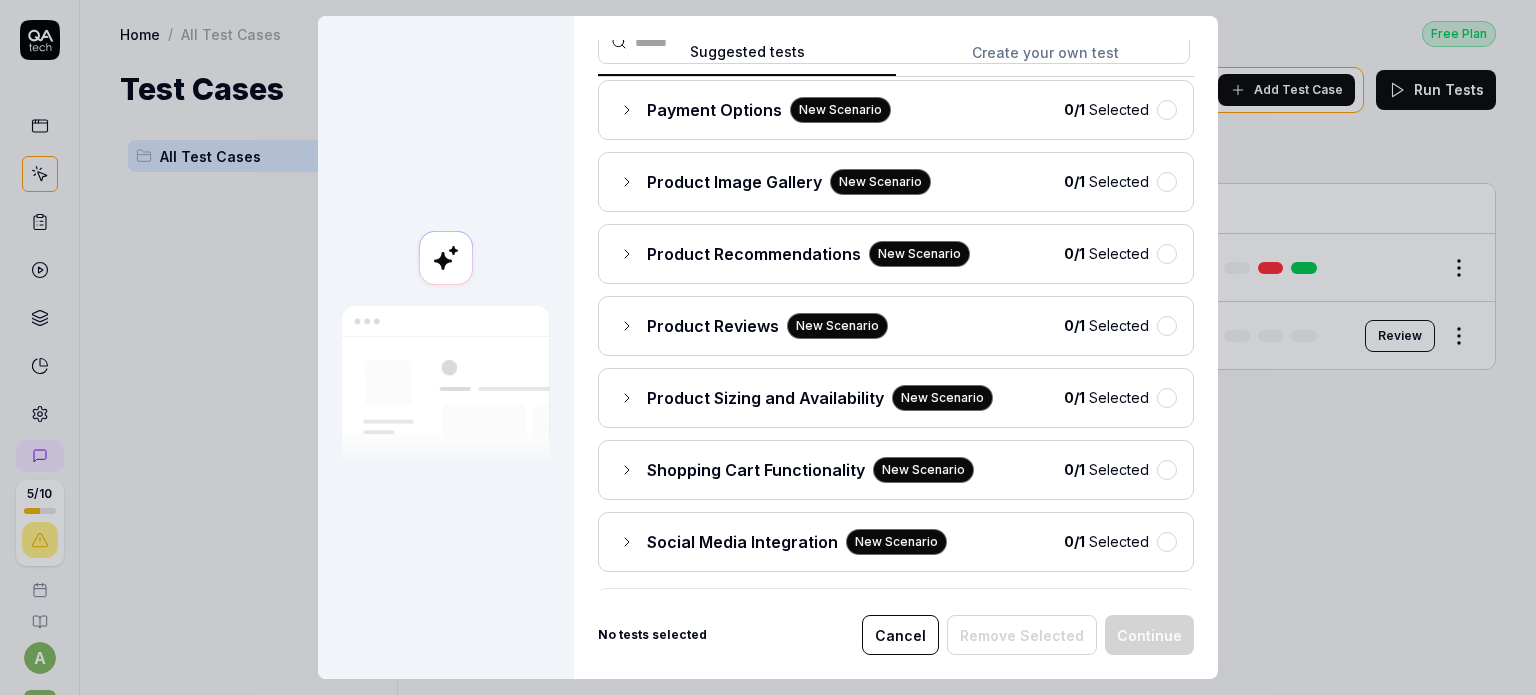 click 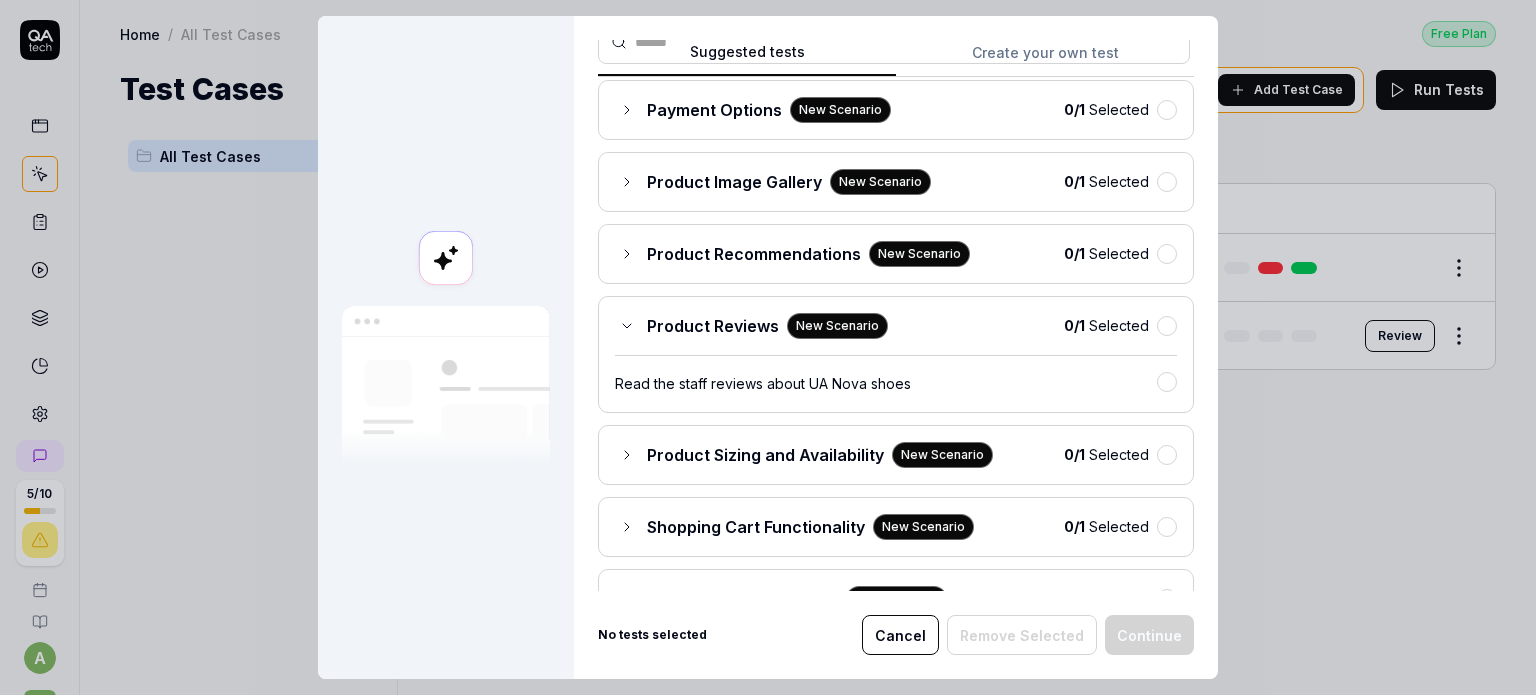 click 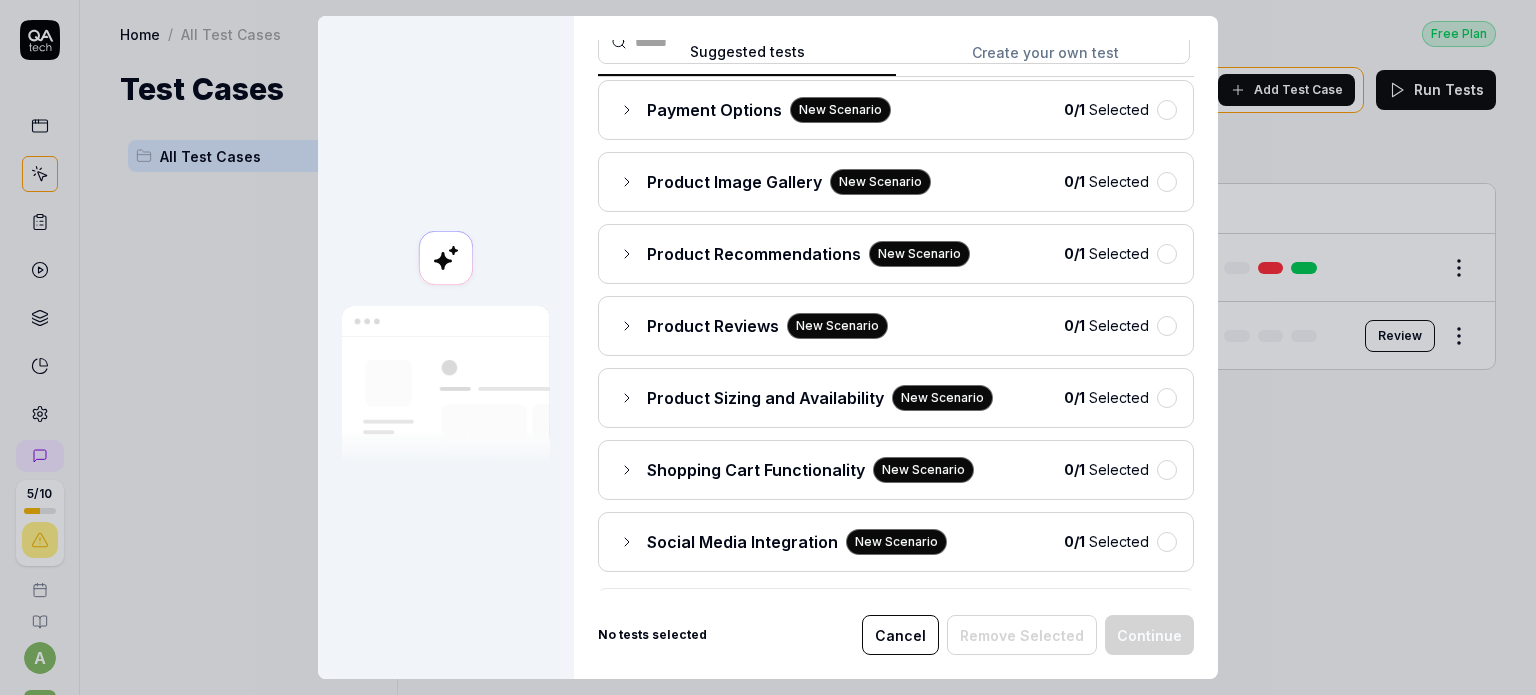 click 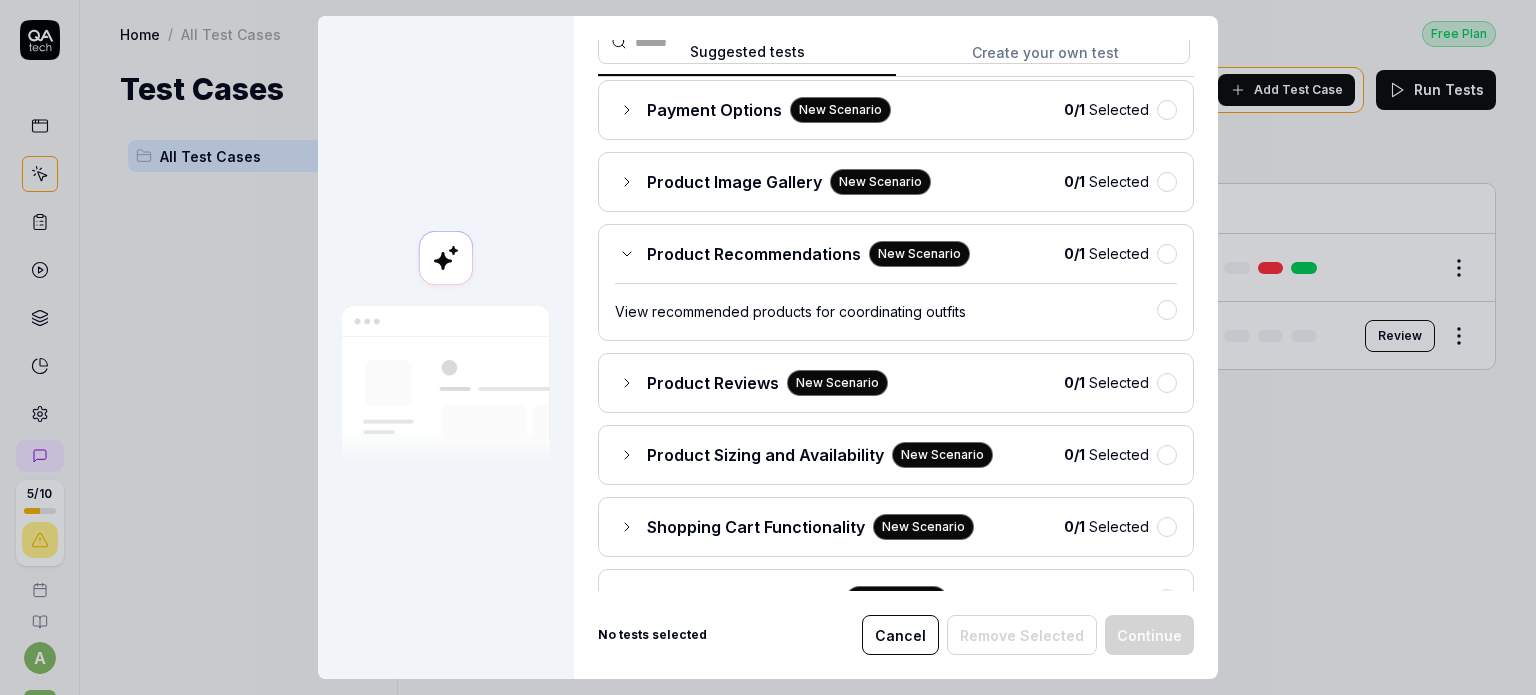 click 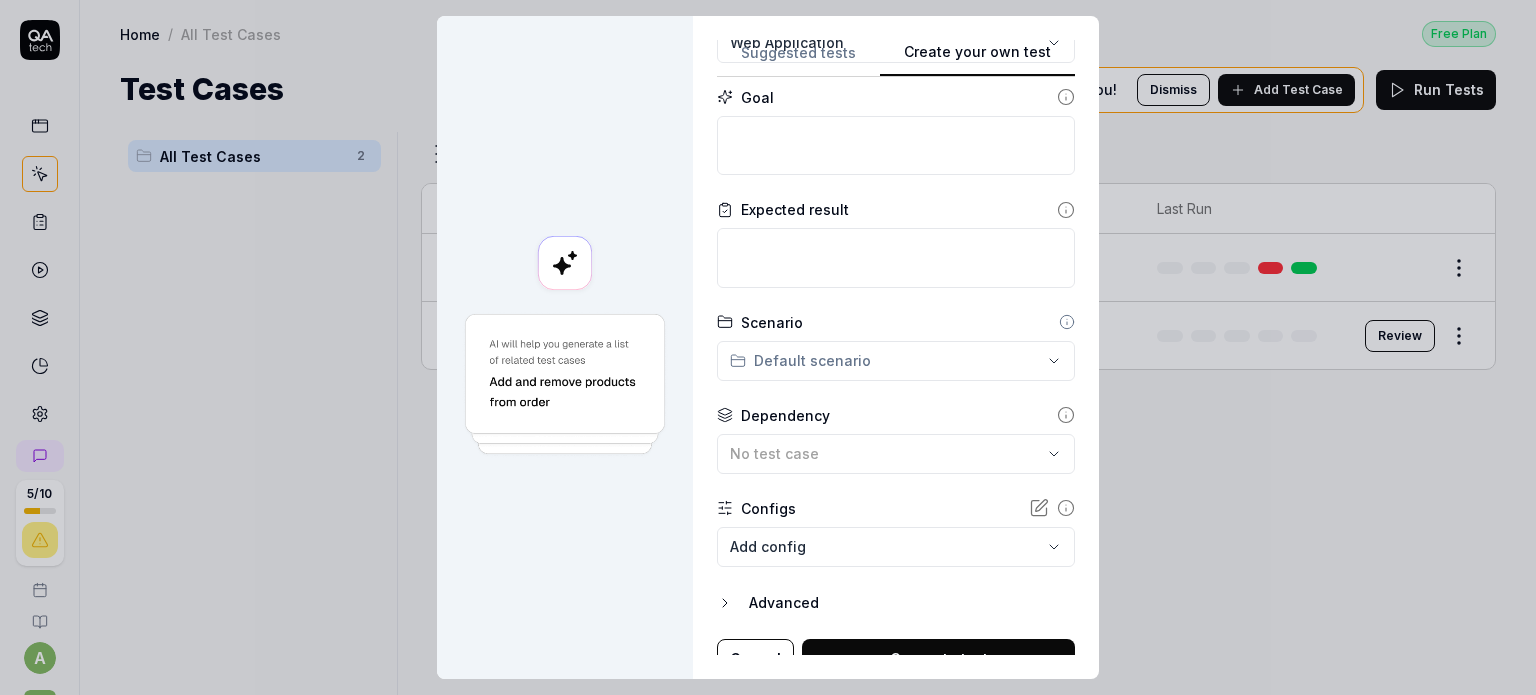 click on "Create your own test" at bounding box center (977, 59) 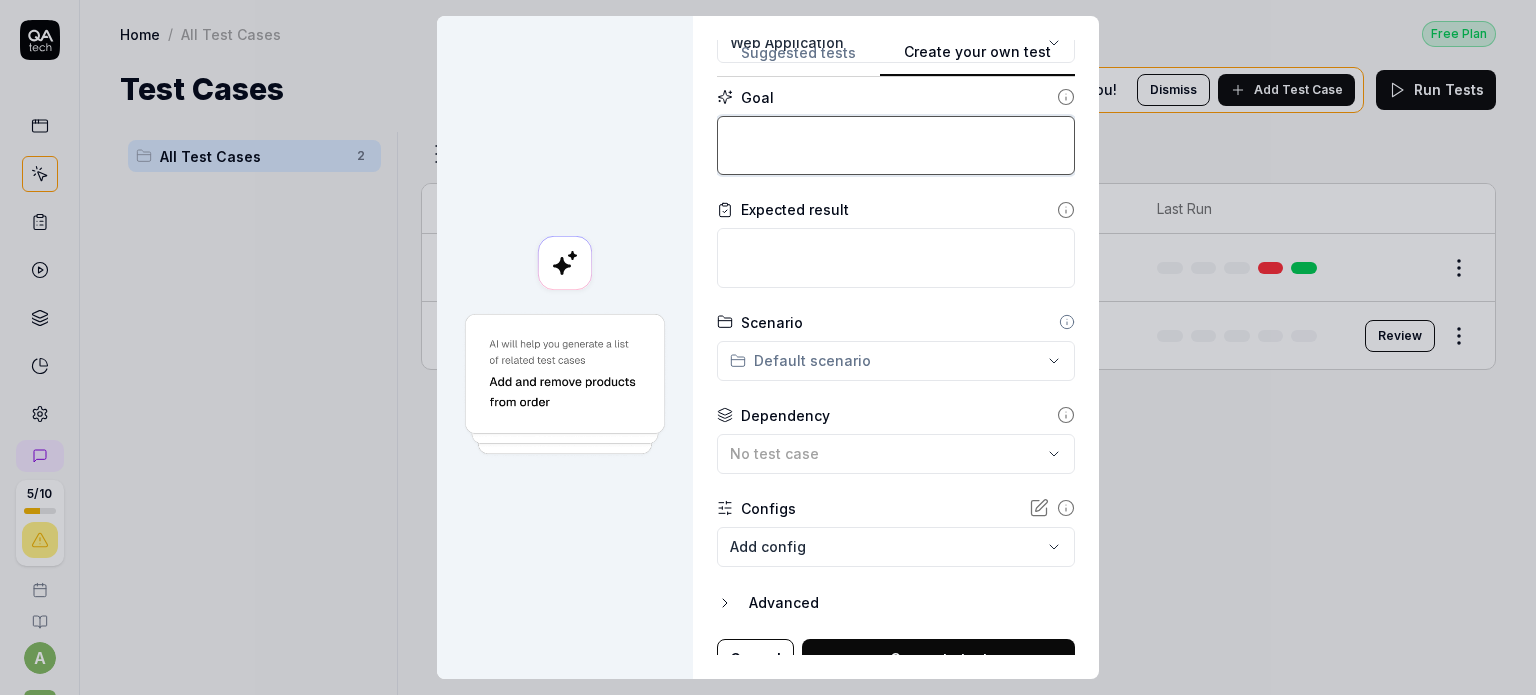 click at bounding box center [896, 146] 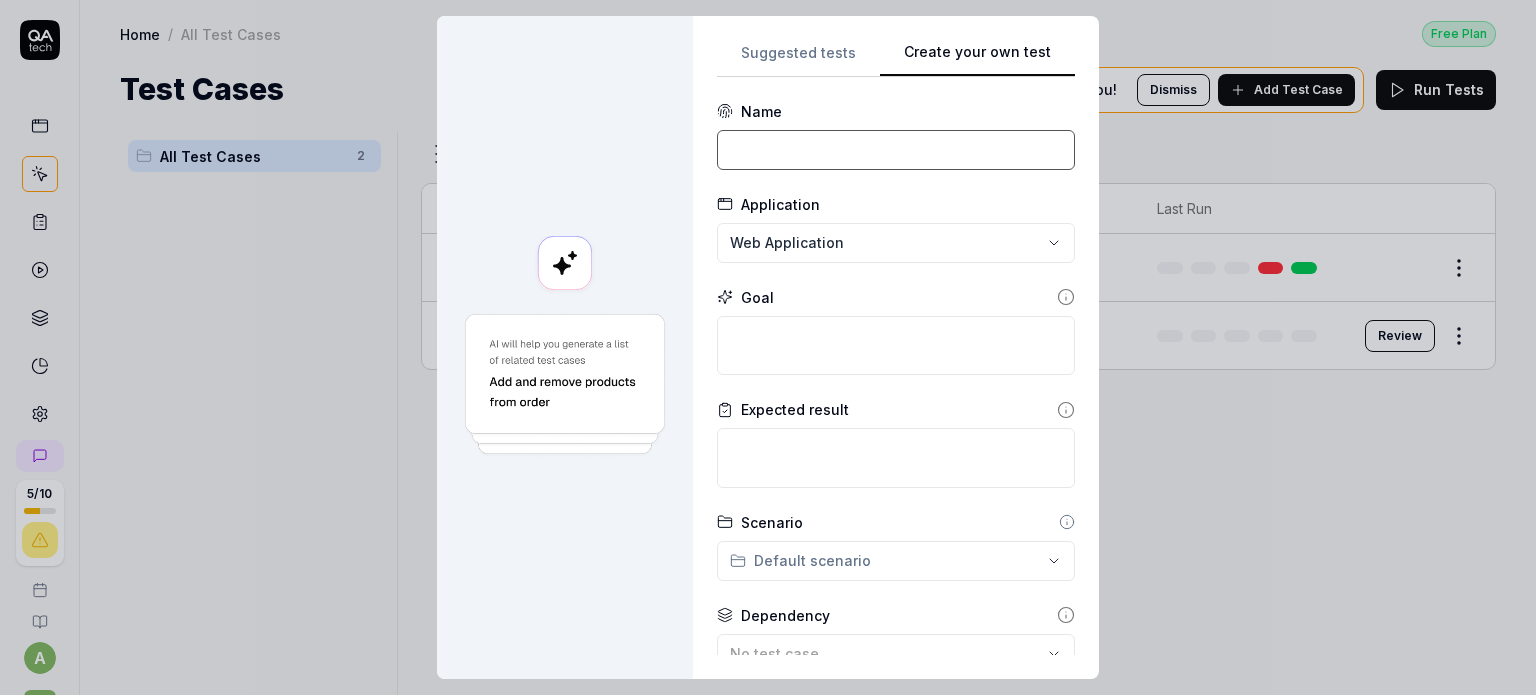 click at bounding box center [896, 150] 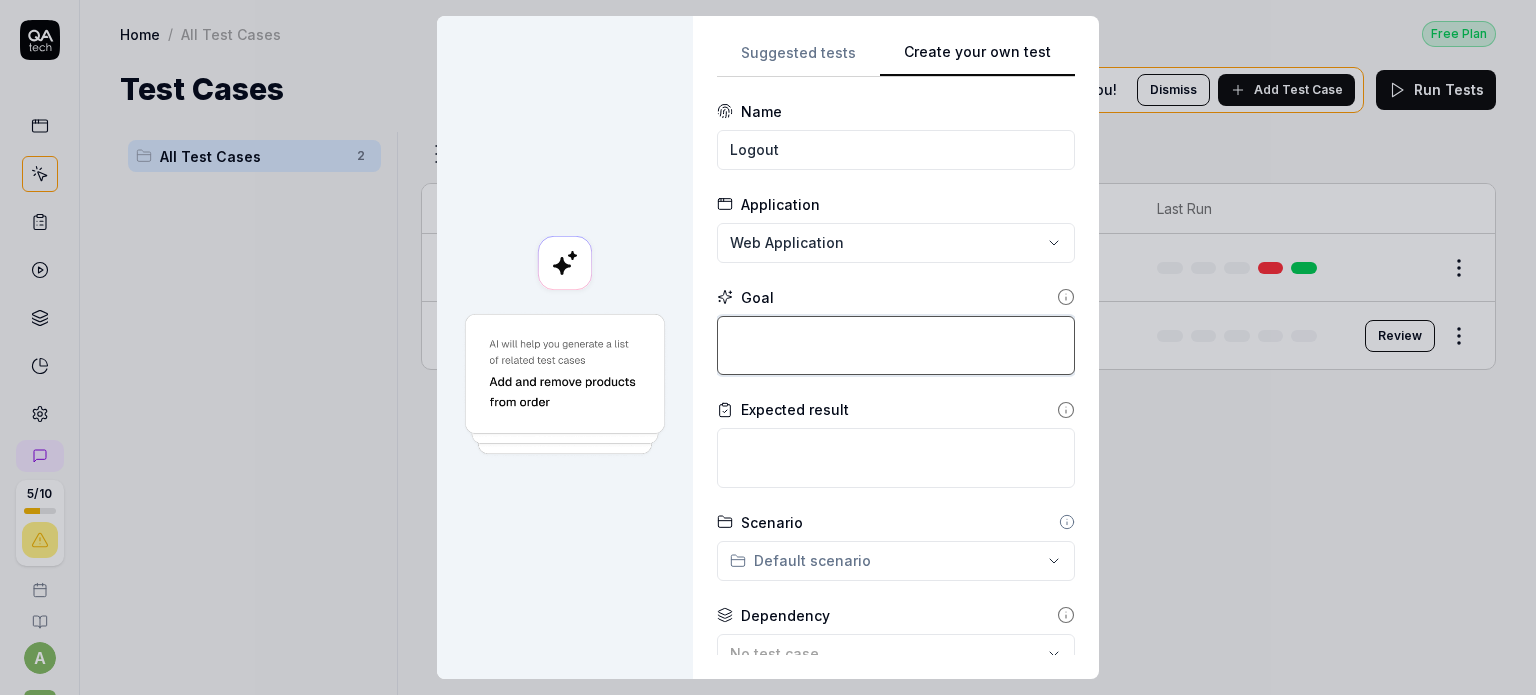 click at bounding box center [896, 346] 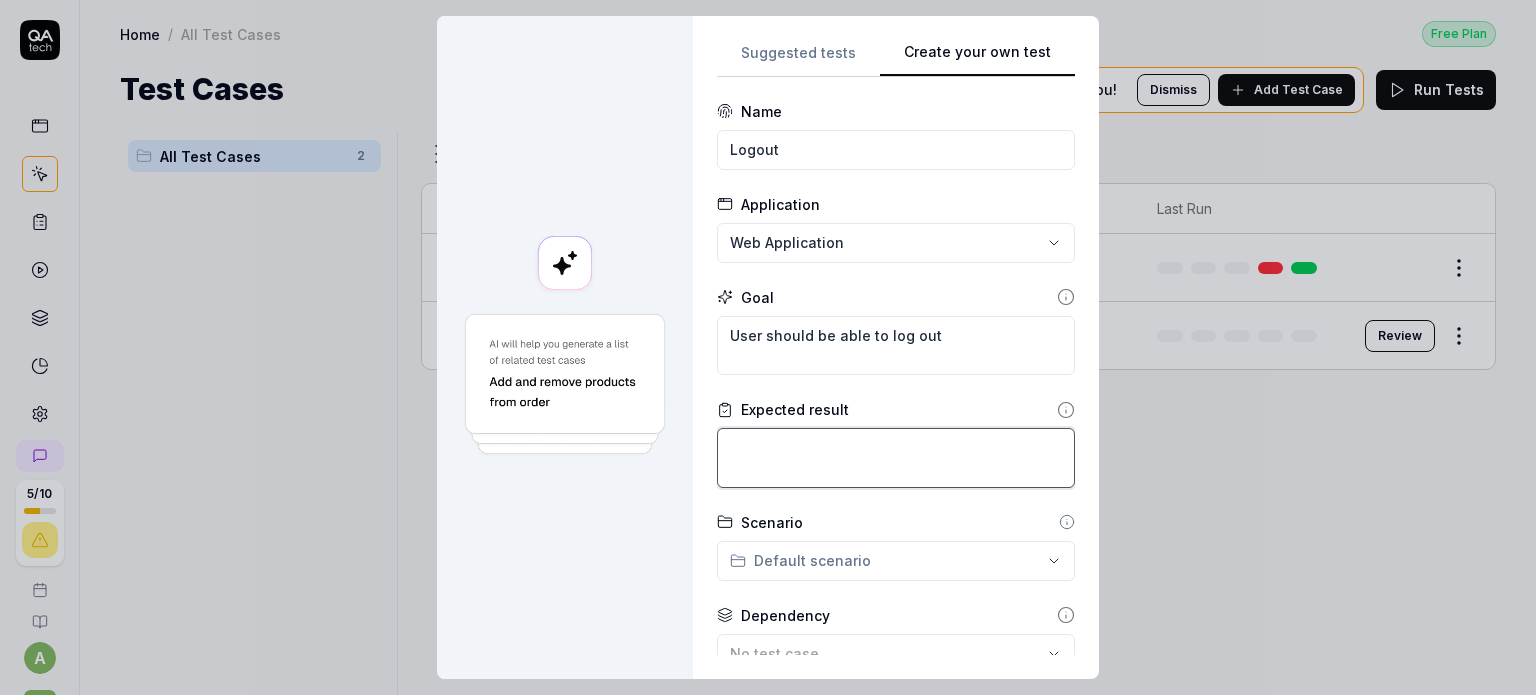 click at bounding box center (896, 458) 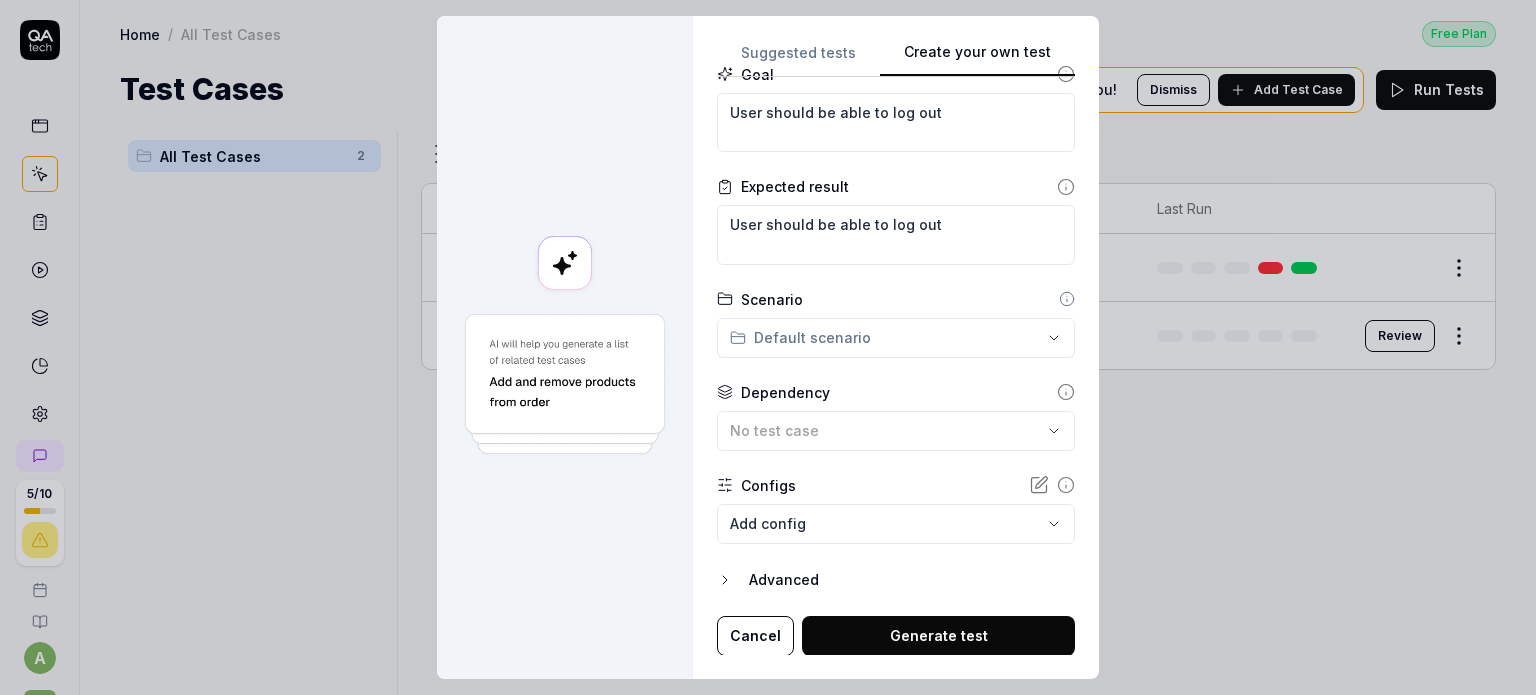 click on "Generate test" at bounding box center (938, 636) 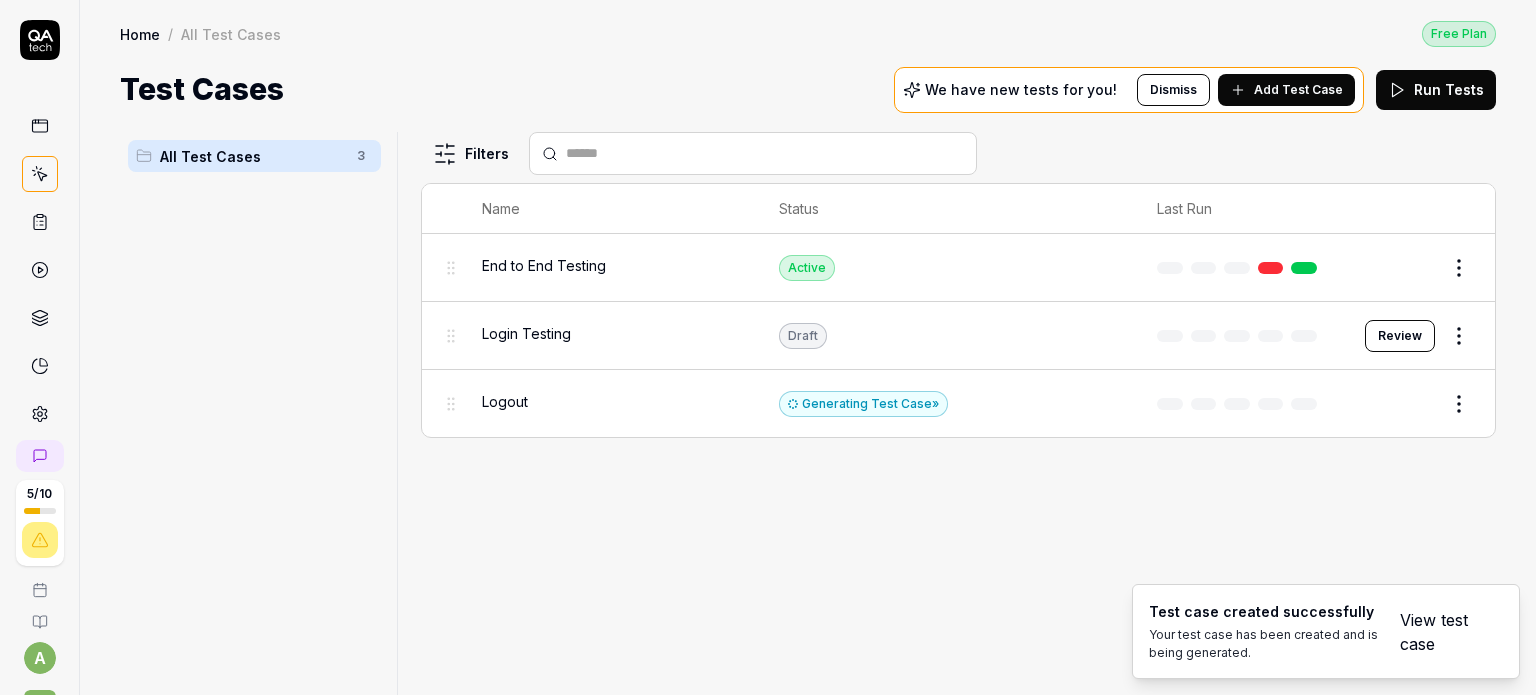 click on "Add Test Case" at bounding box center [1286, 90] 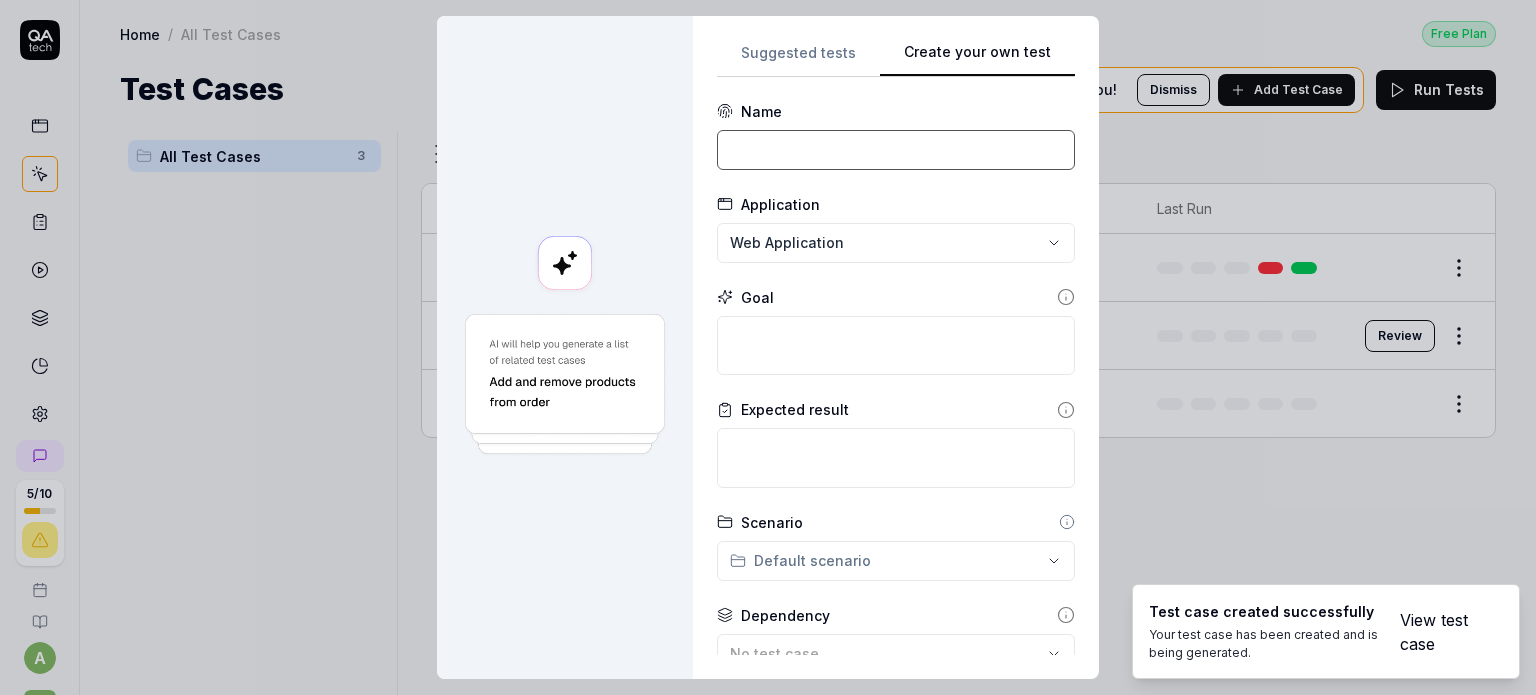 click at bounding box center (896, 150) 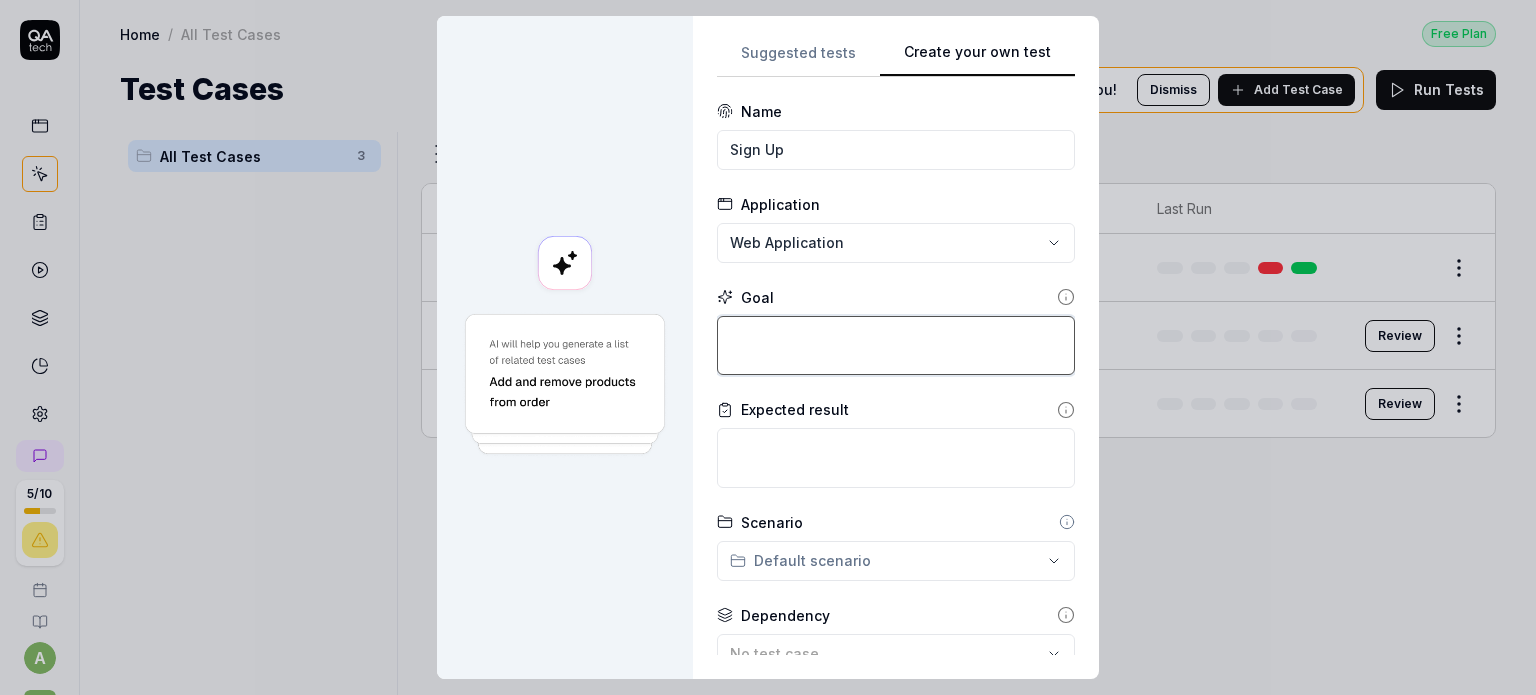 click at bounding box center [896, 346] 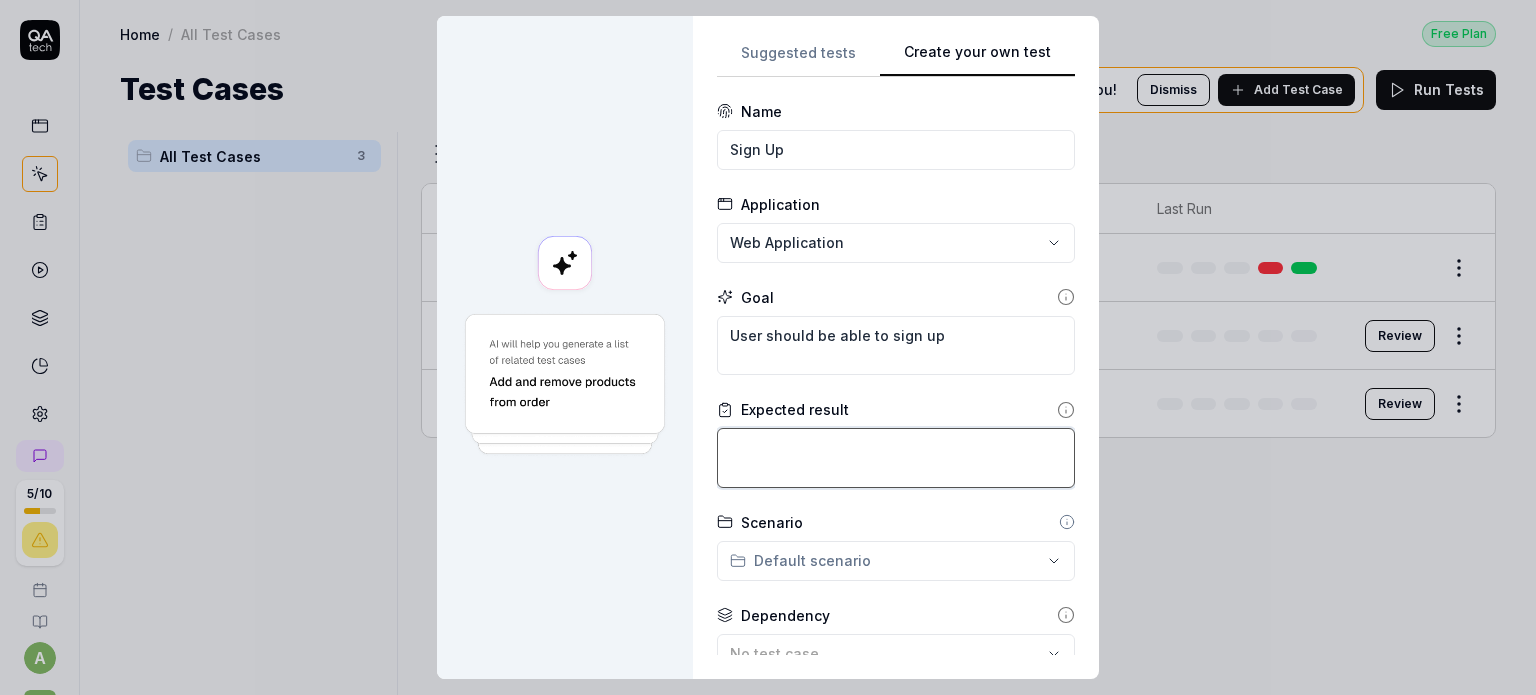 click at bounding box center (896, 458) 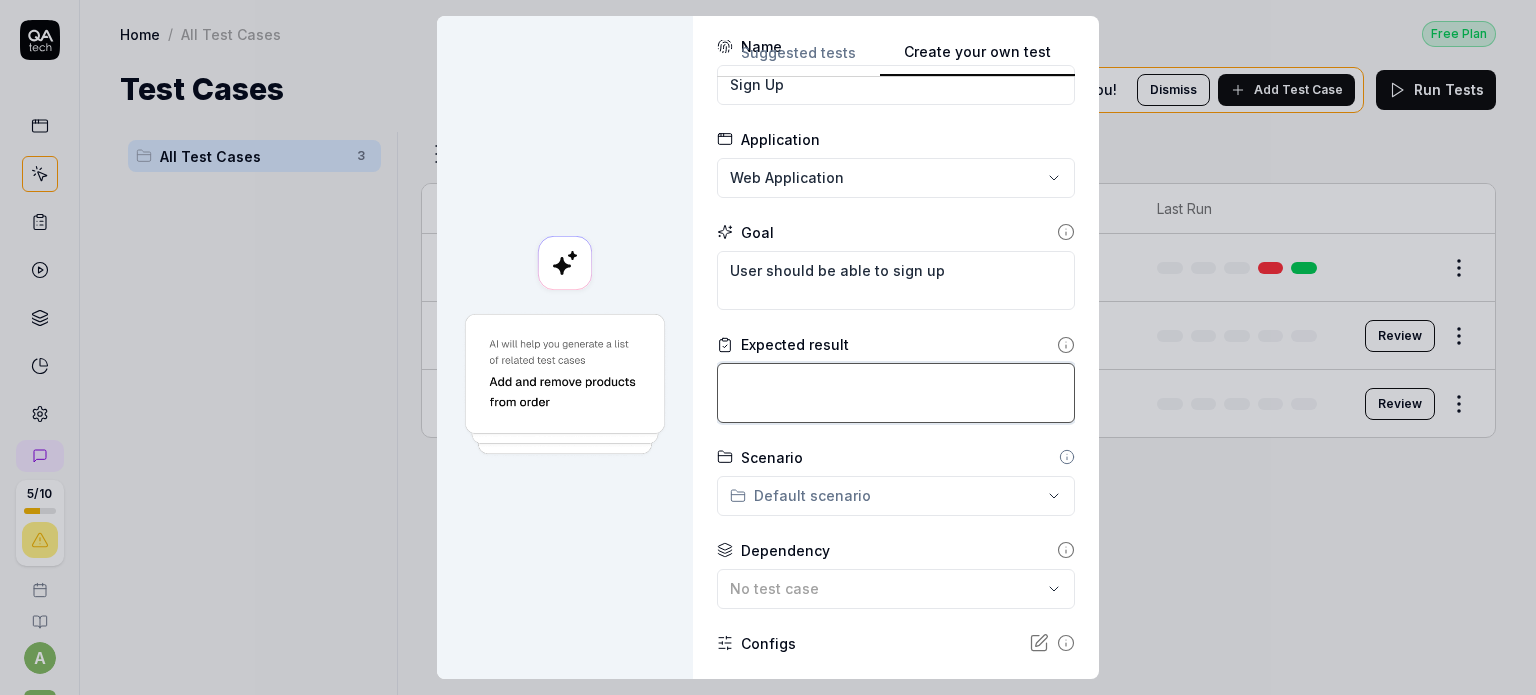scroll, scrollTop: 200, scrollLeft: 0, axis: vertical 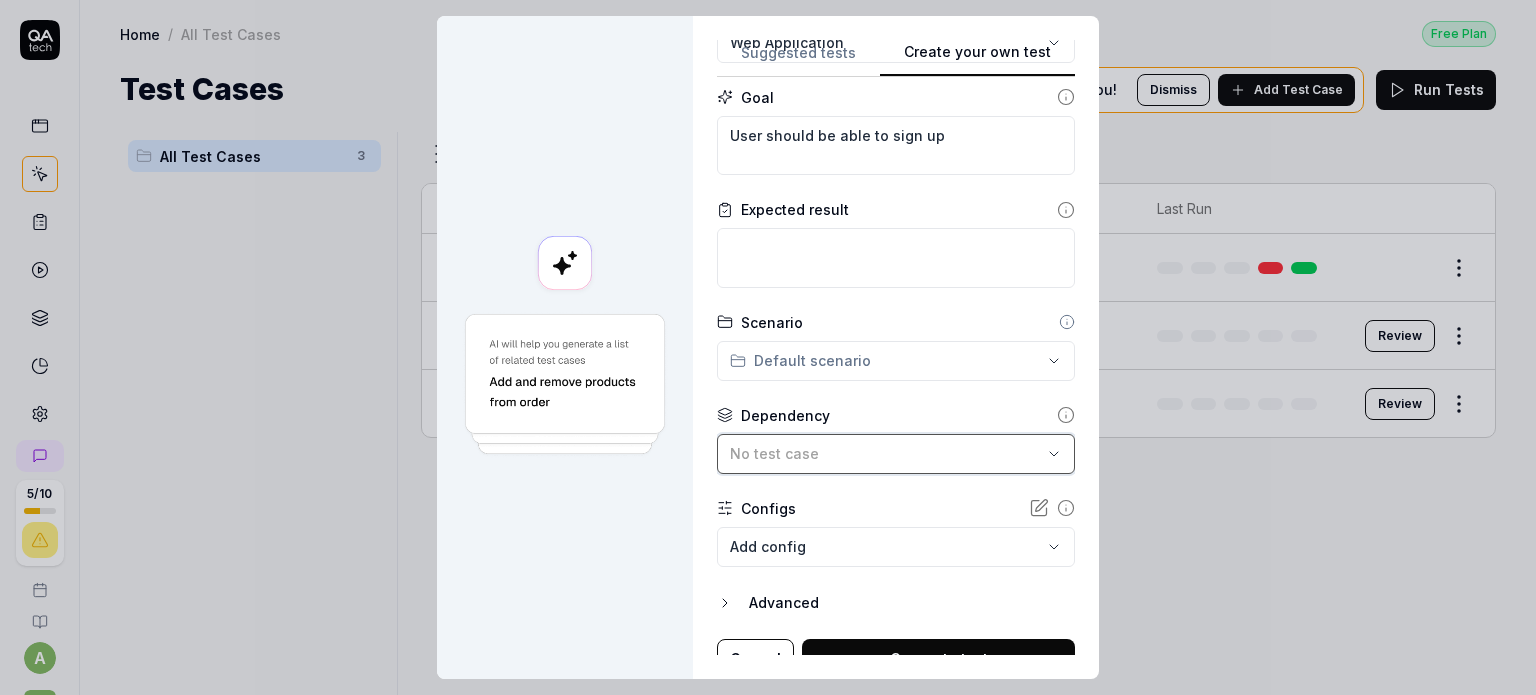 click on "No test case" at bounding box center [896, 454] 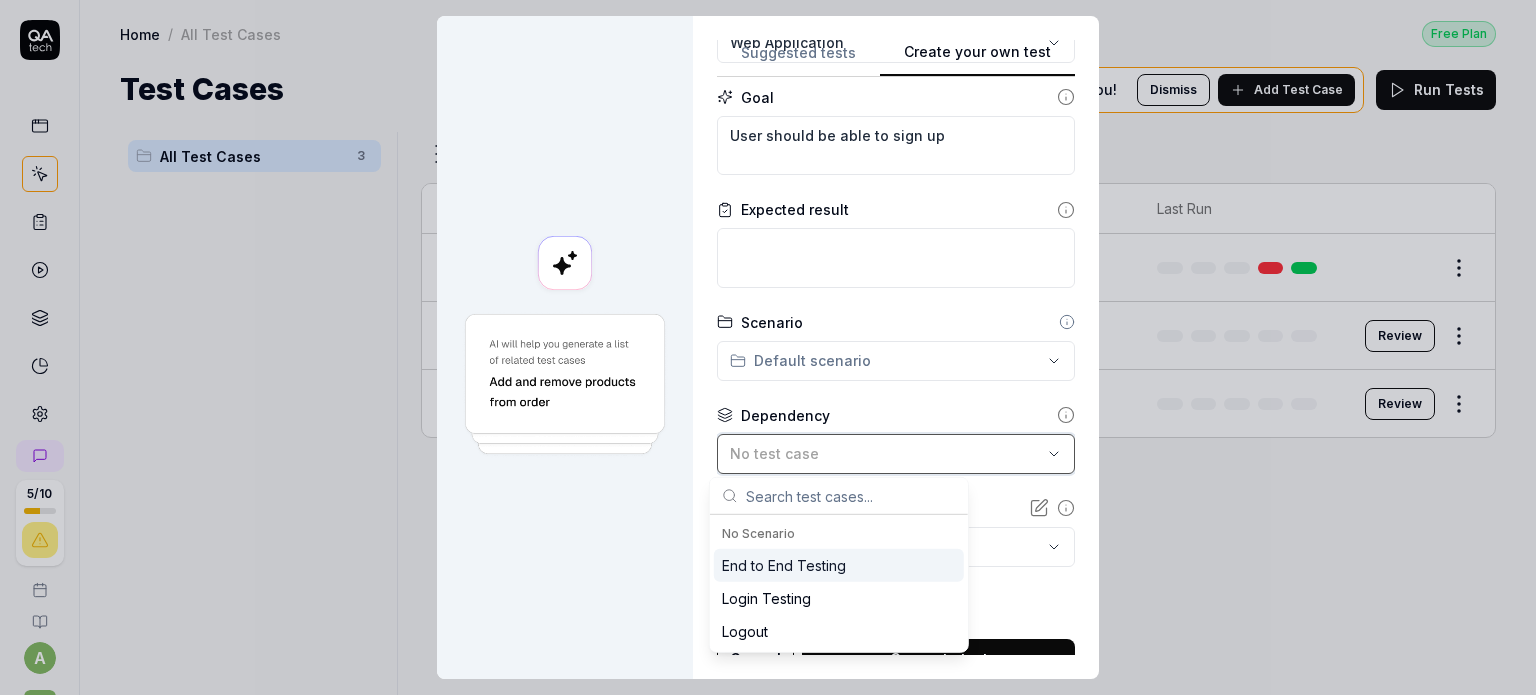 click on "No test case" at bounding box center (896, 454) 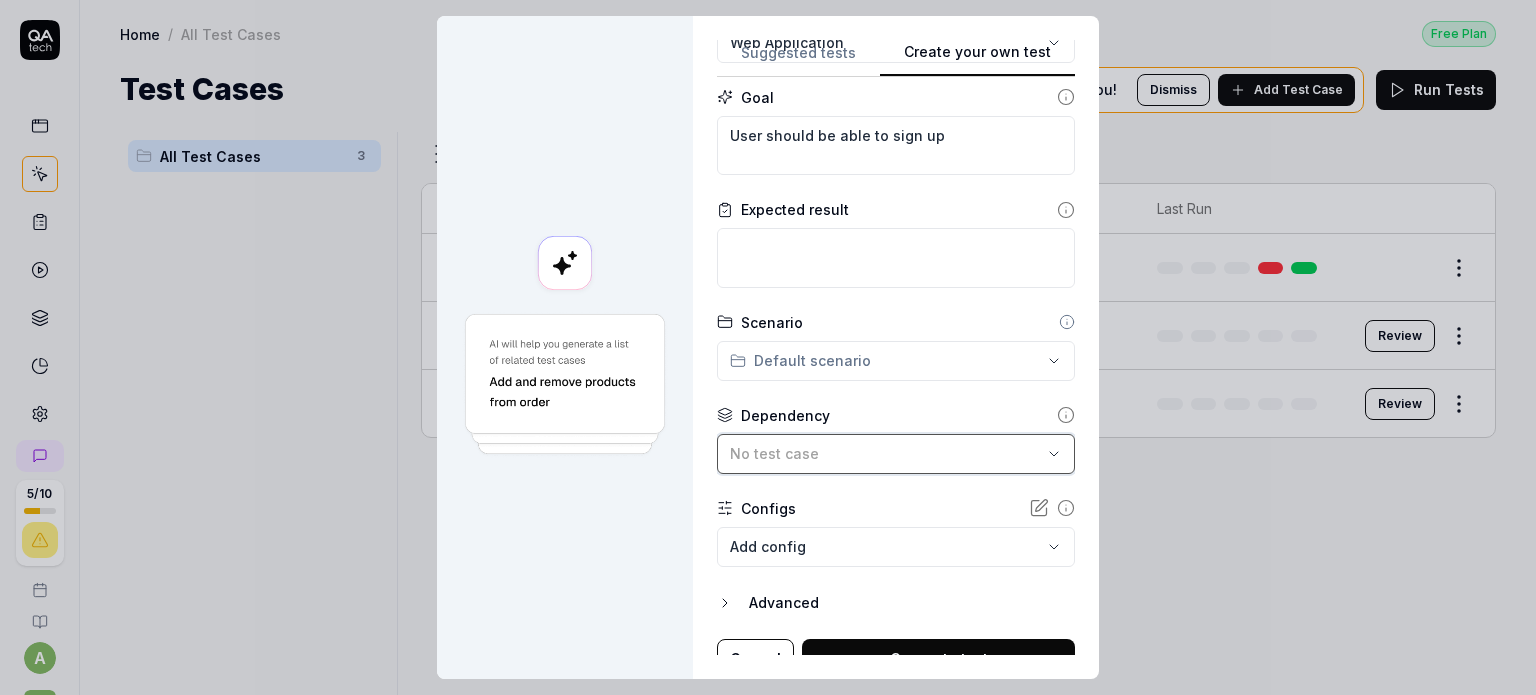 scroll, scrollTop: 0, scrollLeft: 0, axis: both 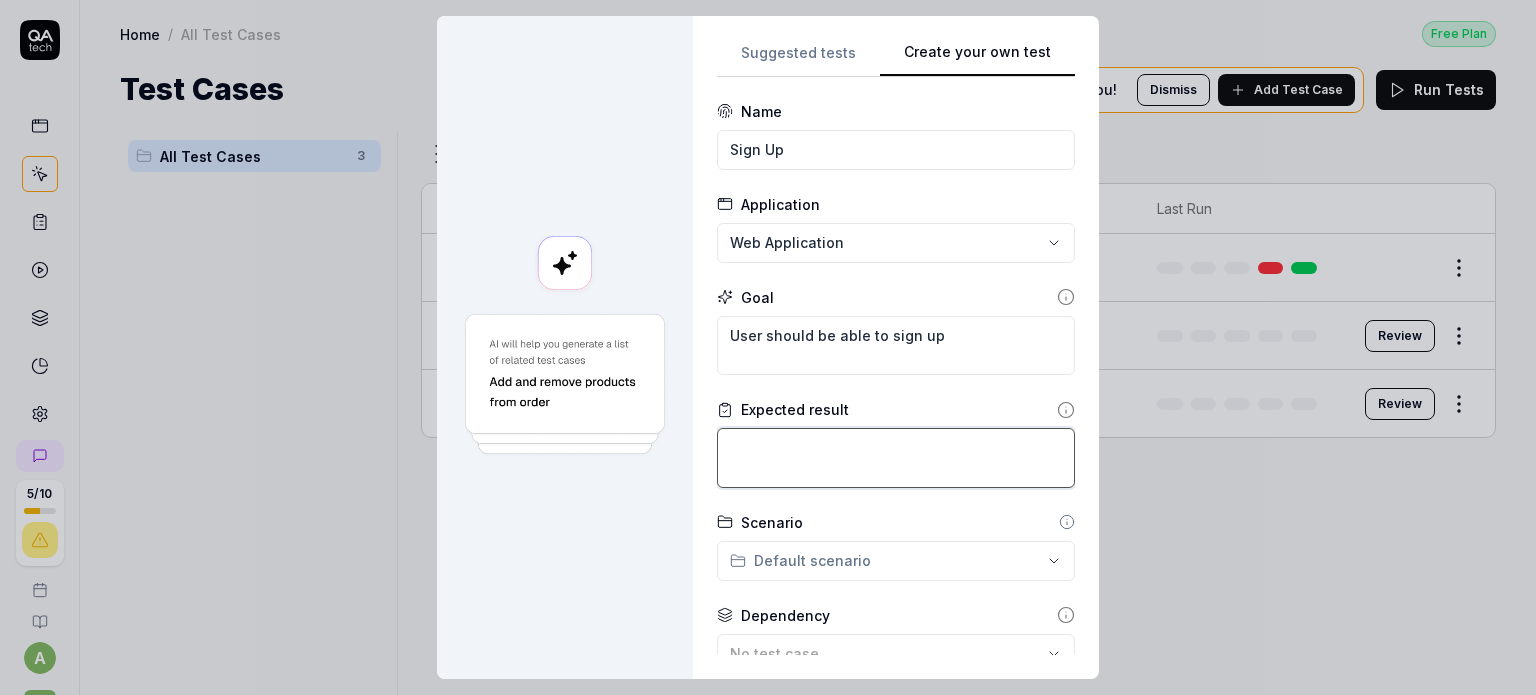 click at bounding box center (896, 458) 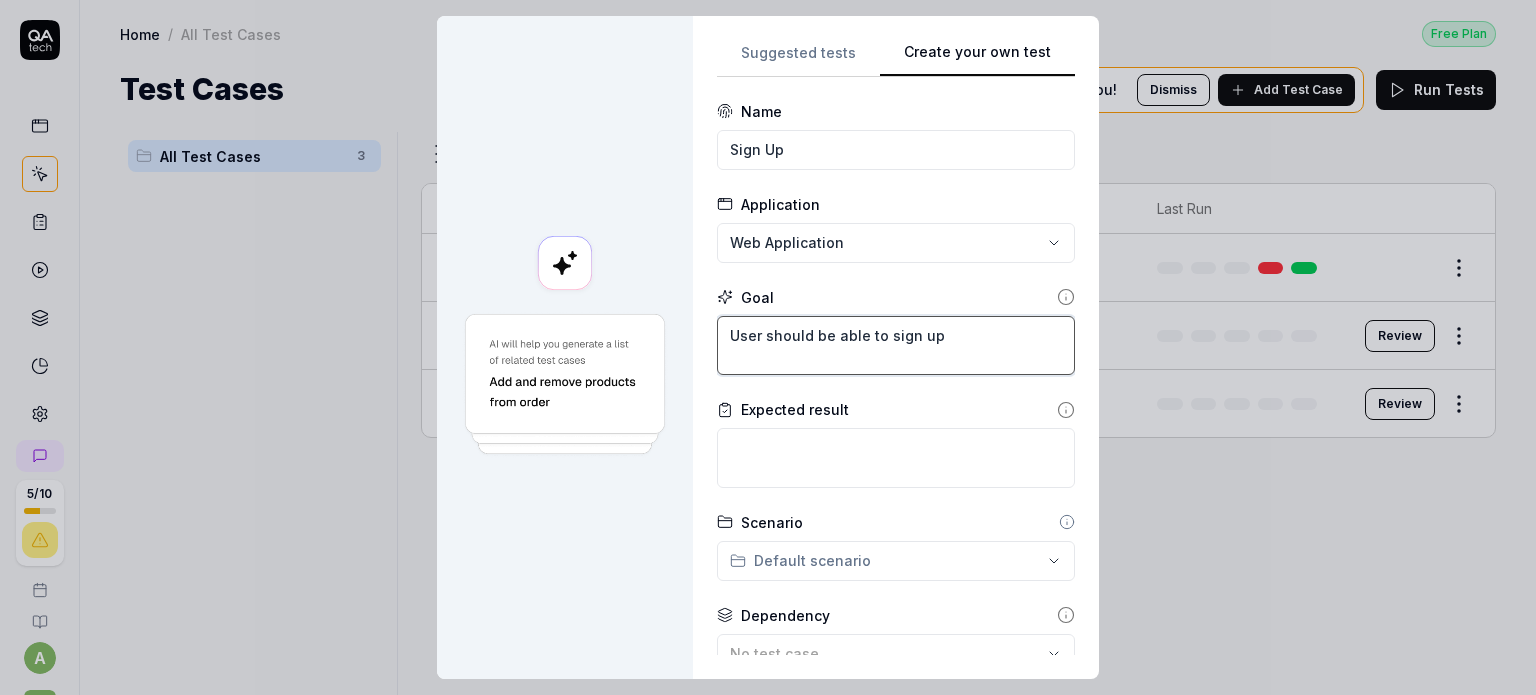 click on "User should be able to sign up" at bounding box center (896, 346) 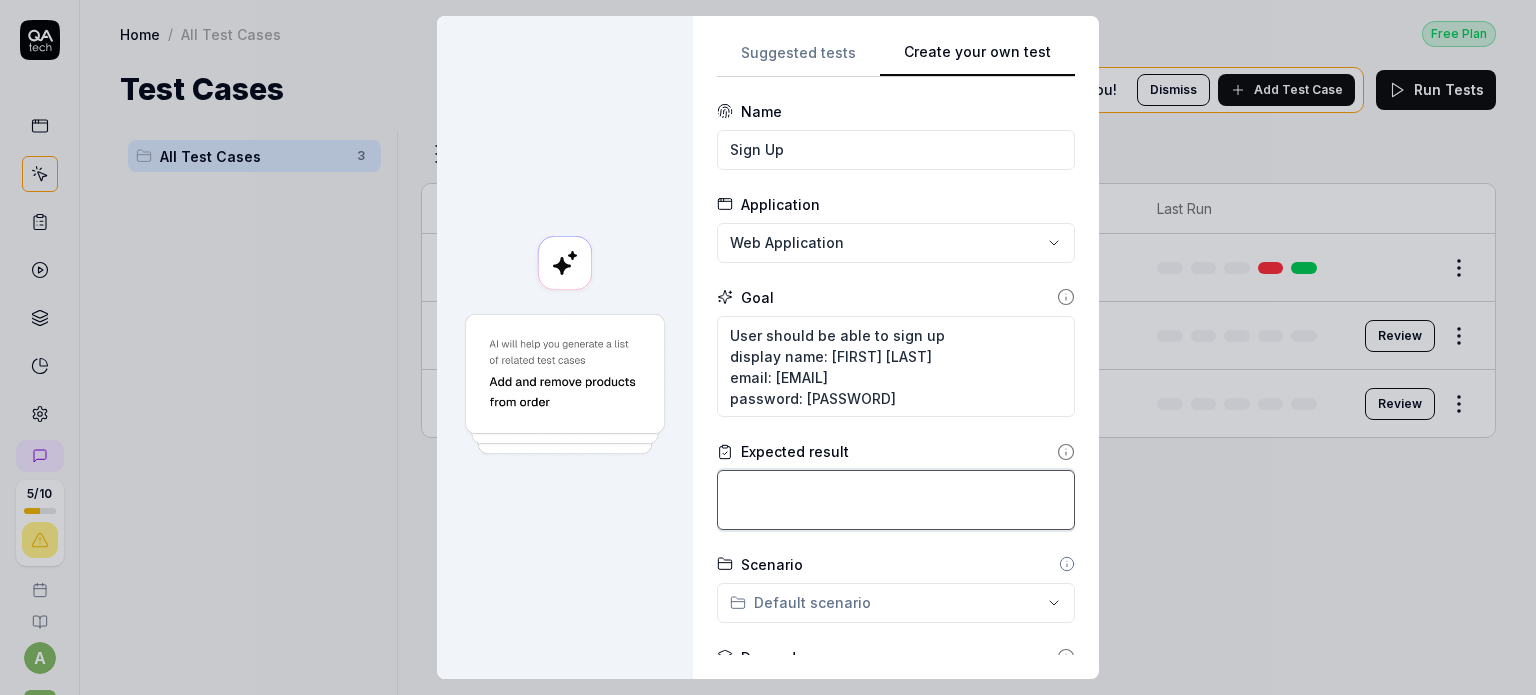 click at bounding box center (896, 500) 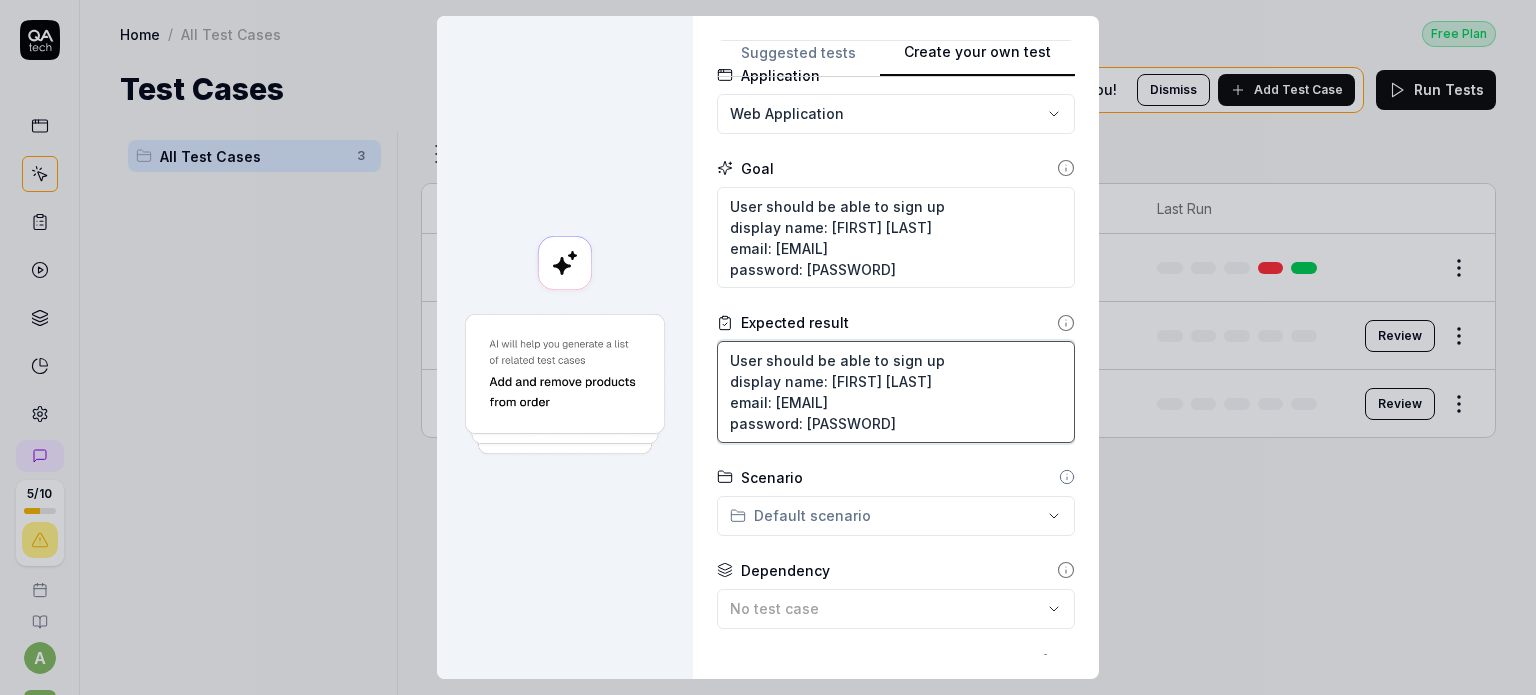 scroll, scrollTop: 300, scrollLeft: 0, axis: vertical 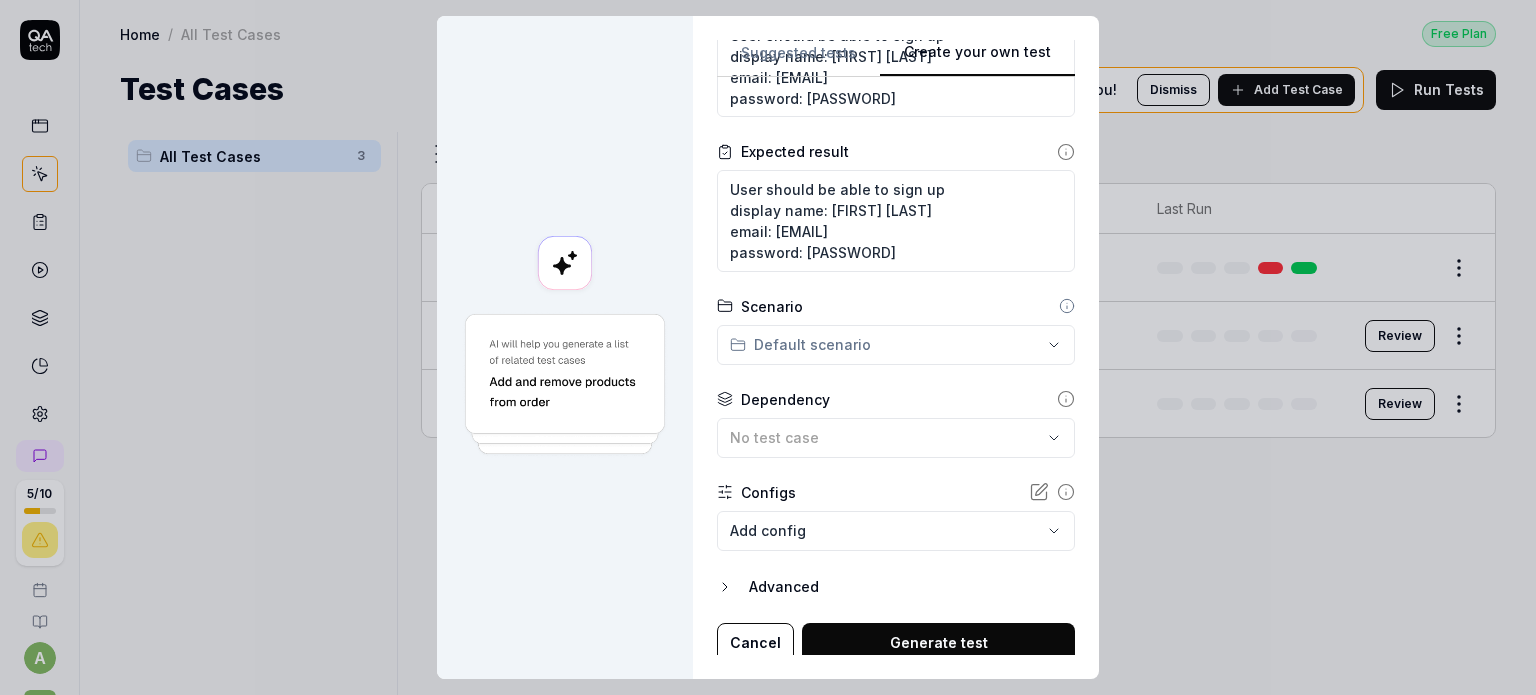 click on "Generate test" at bounding box center [938, 643] 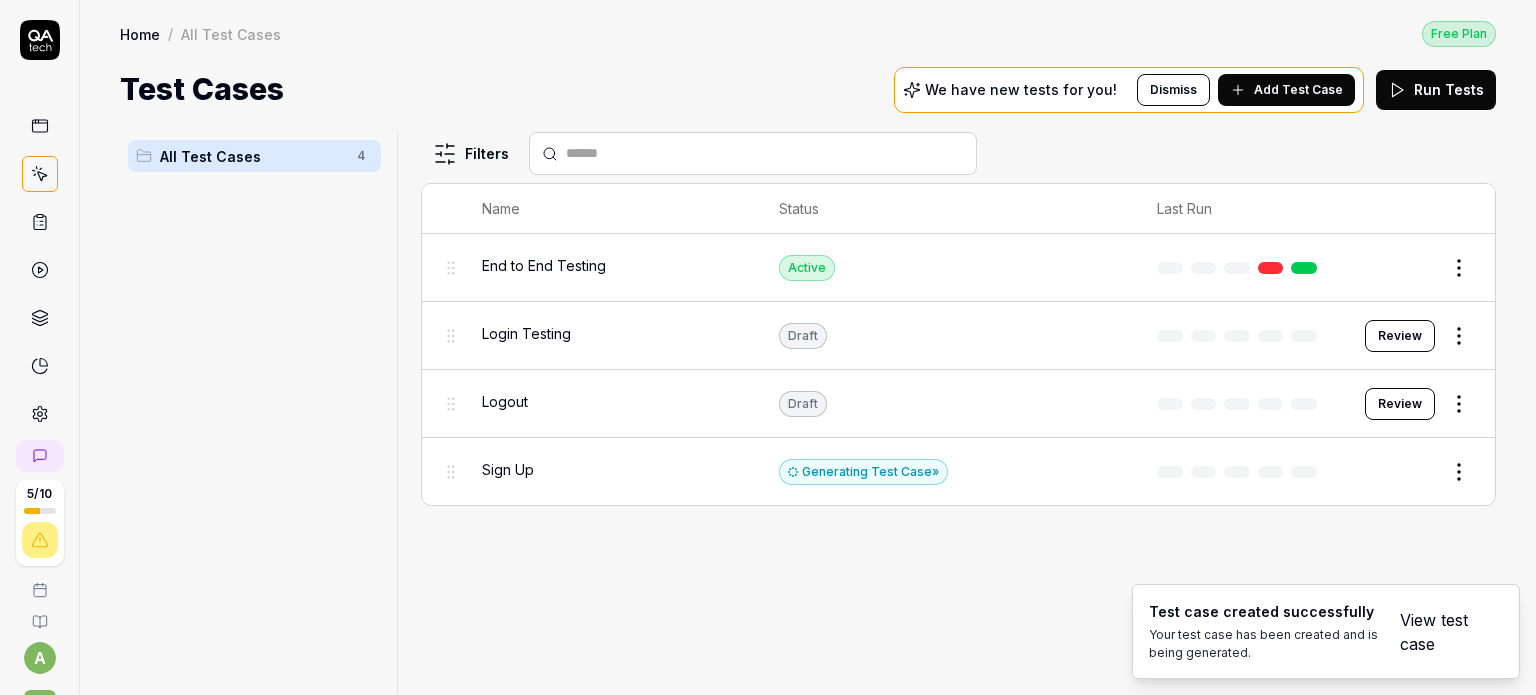 click on "Draft" at bounding box center (803, 404) 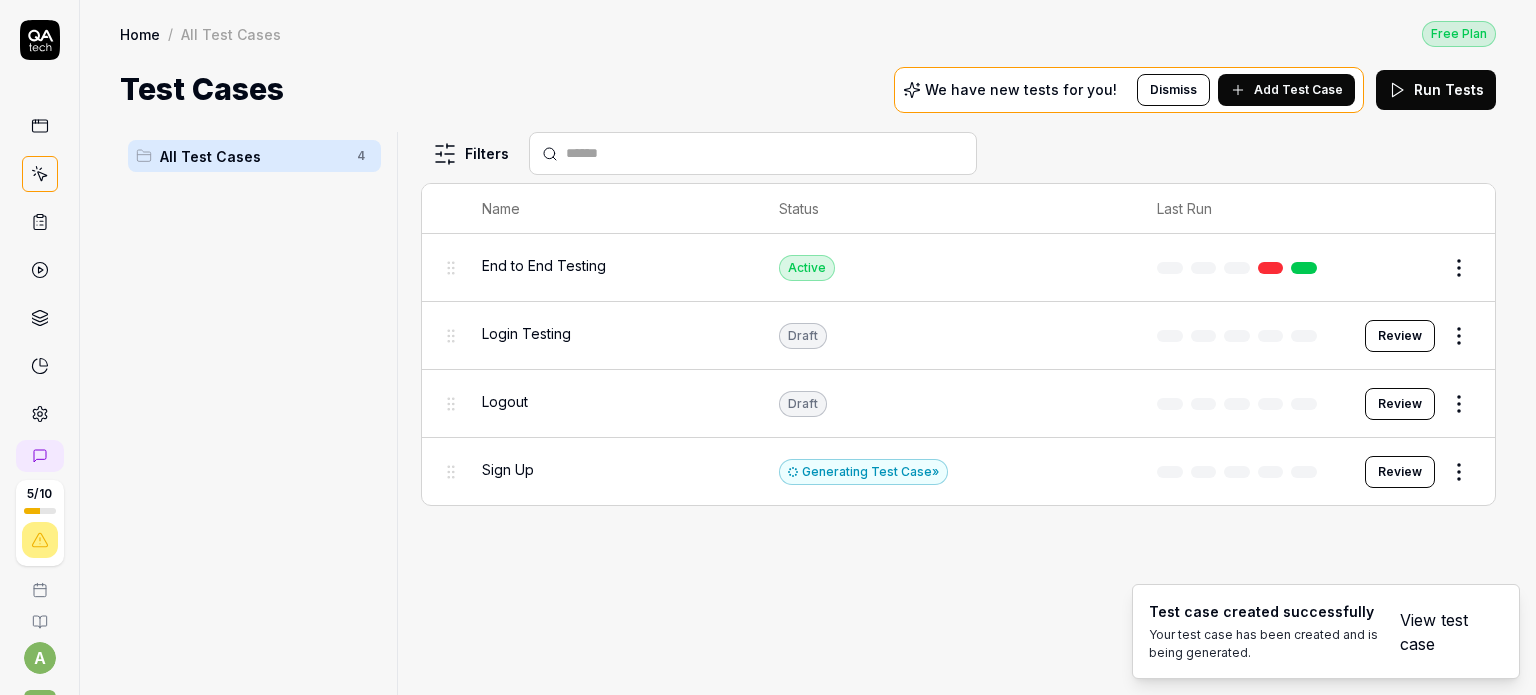 click on "Logout" at bounding box center (610, 401) 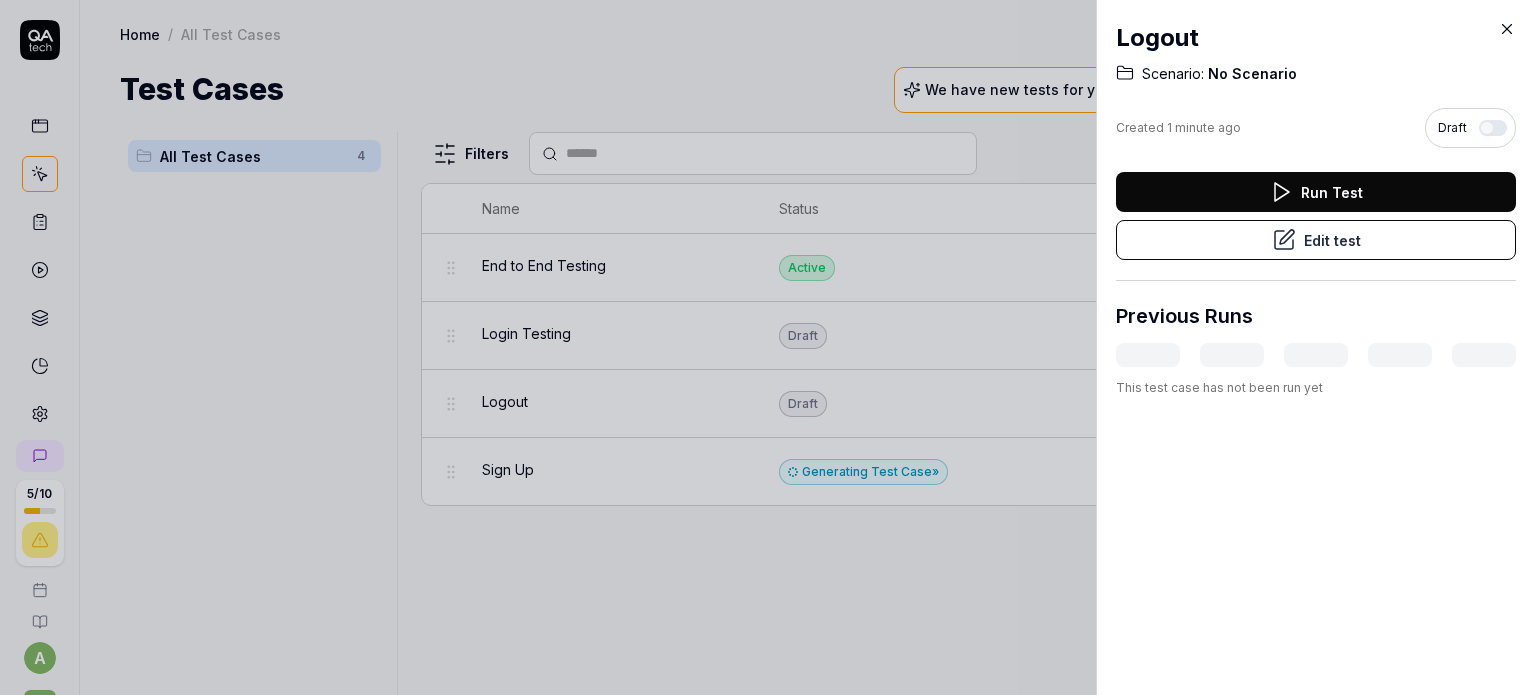 click on "Run Test" at bounding box center (1316, 192) 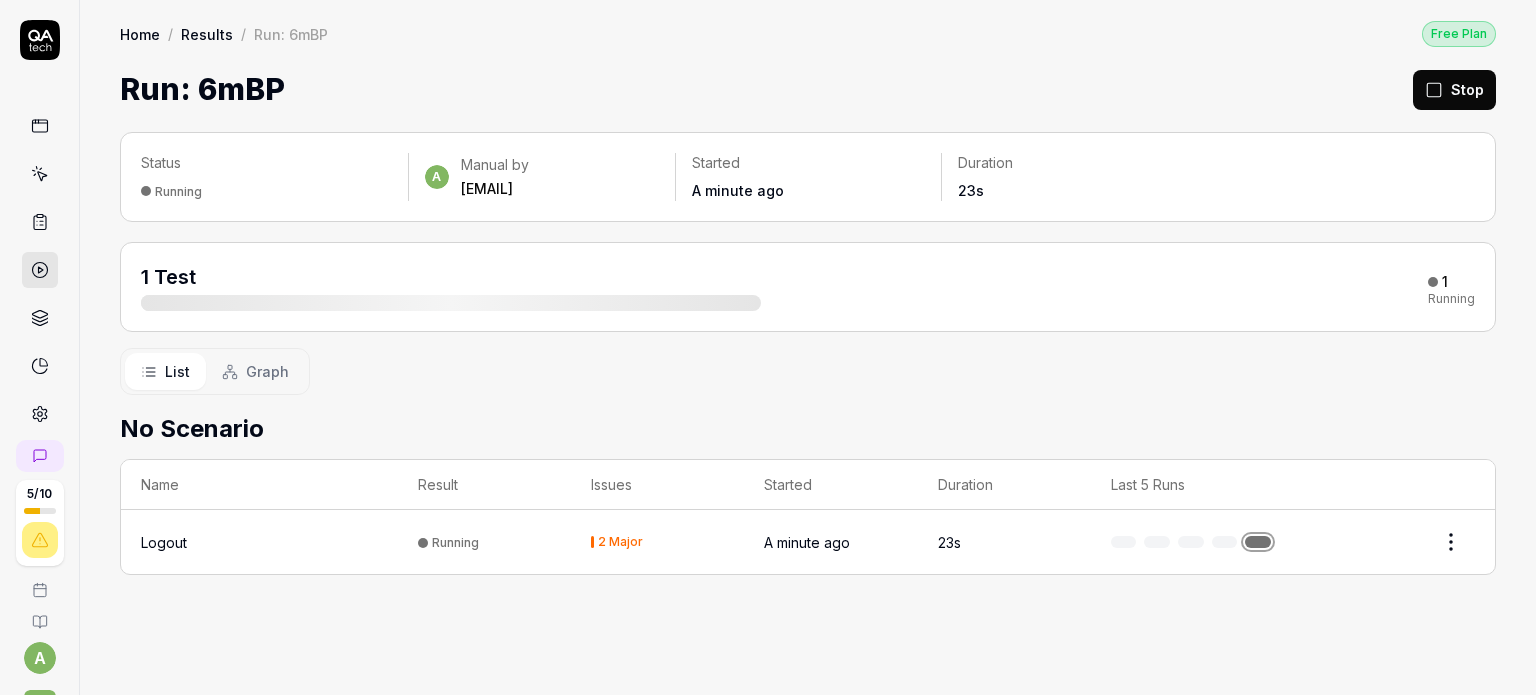 click on "Logout" at bounding box center [164, 542] 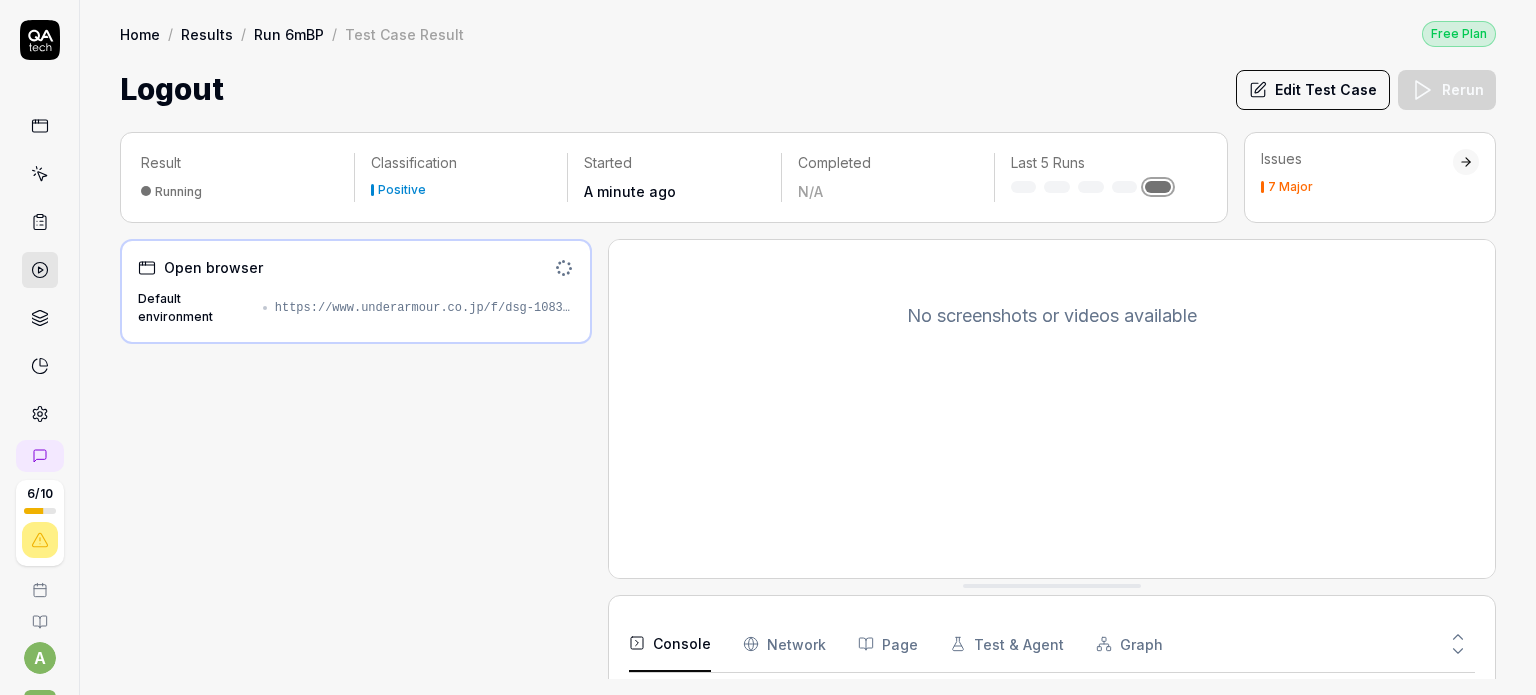 scroll, scrollTop: 204, scrollLeft: 0, axis: vertical 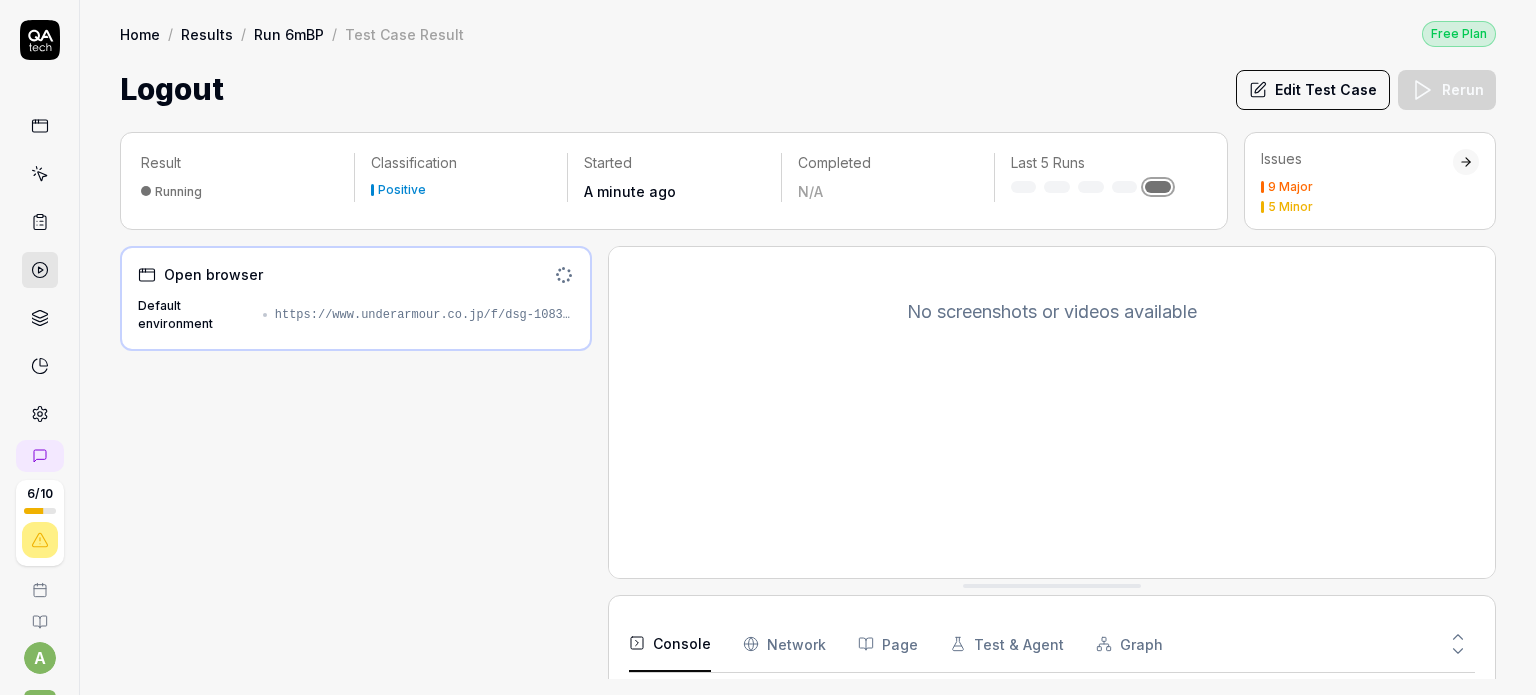 click on "Edit Test Case" at bounding box center [1313, 90] 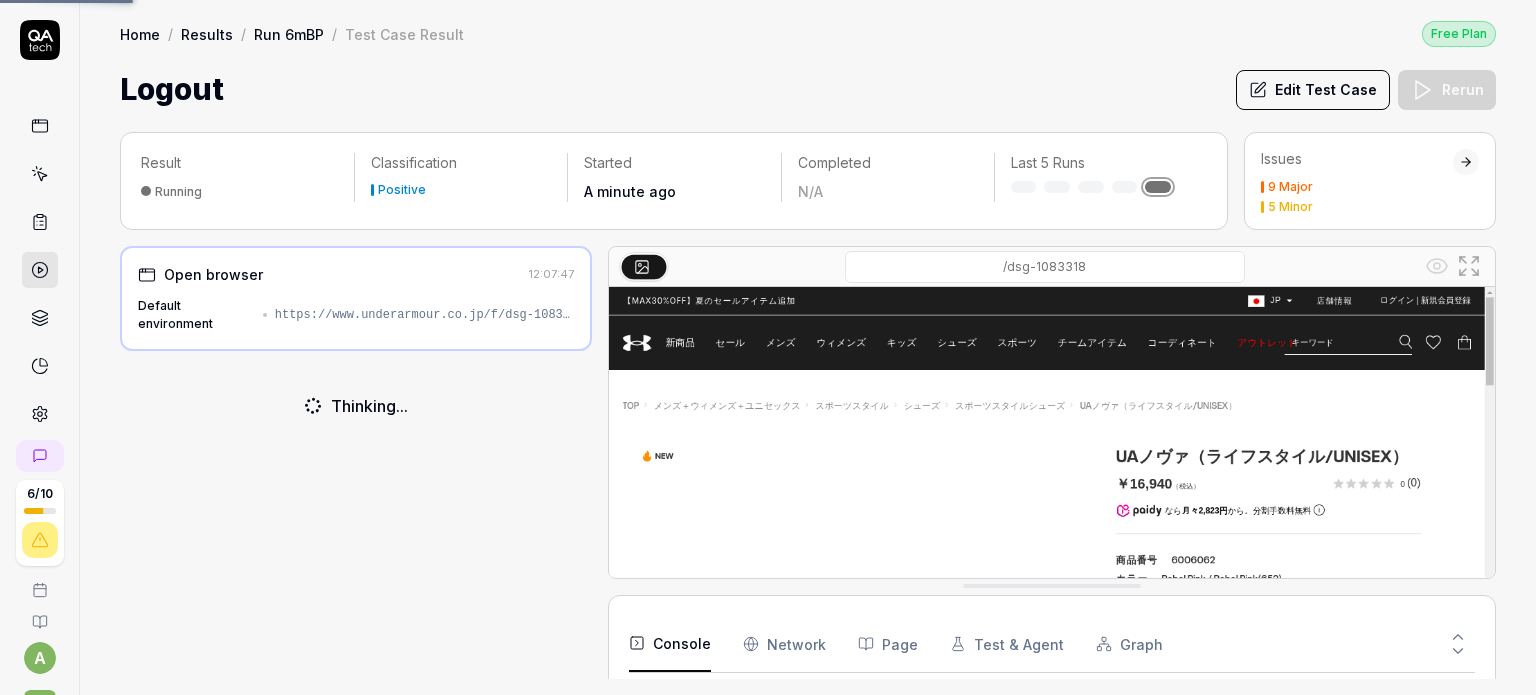 scroll, scrollTop: 1392, scrollLeft: 0, axis: vertical 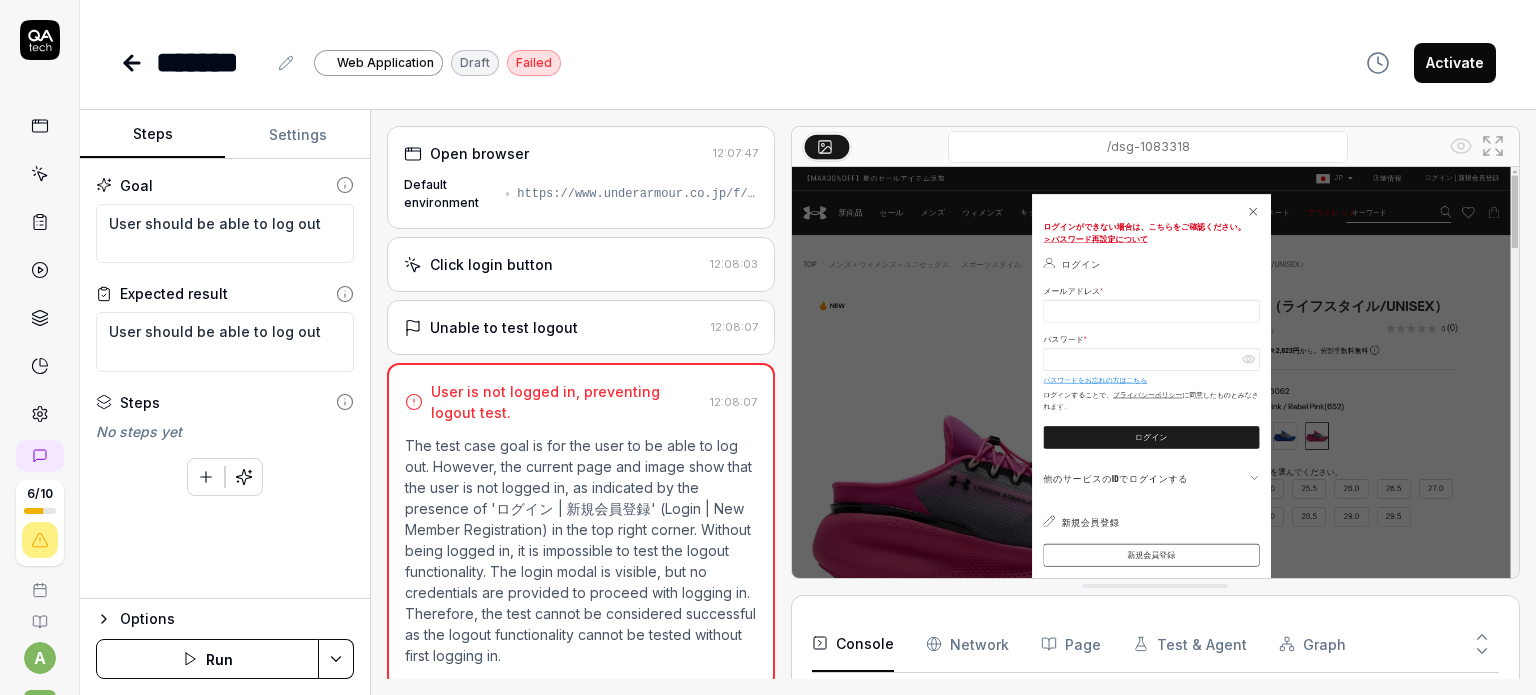 click at bounding box center (1155, 394) 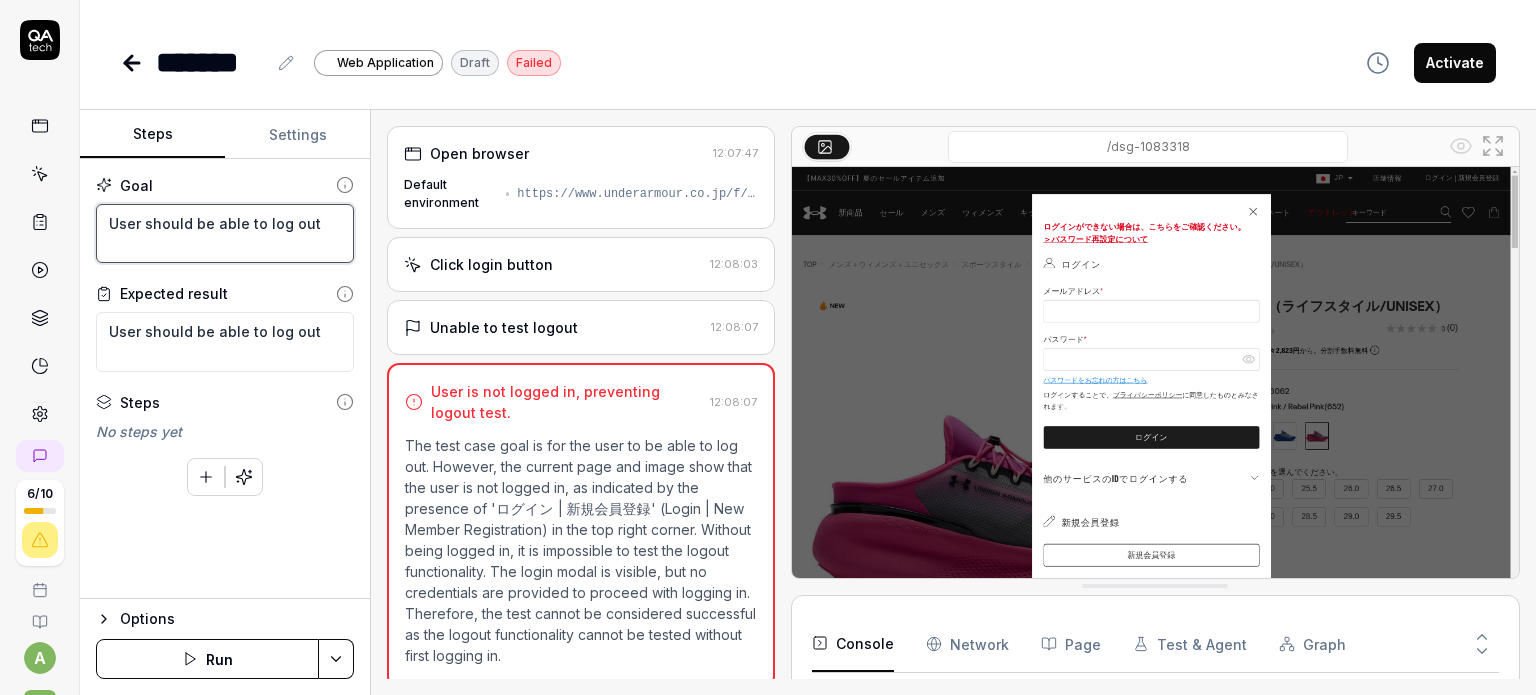 click on "User should be able to log out" at bounding box center (225, 234) 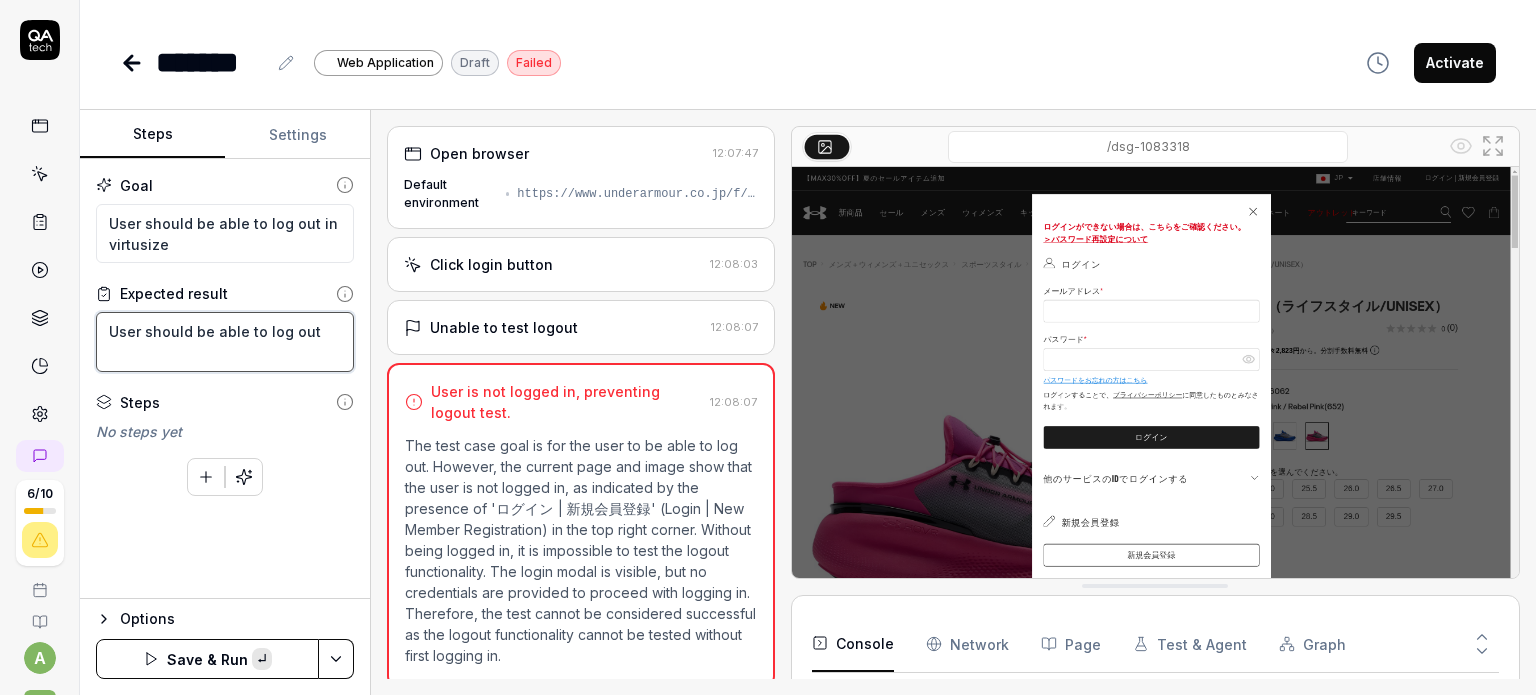 click on "User should be able to log out" at bounding box center (225, 342) 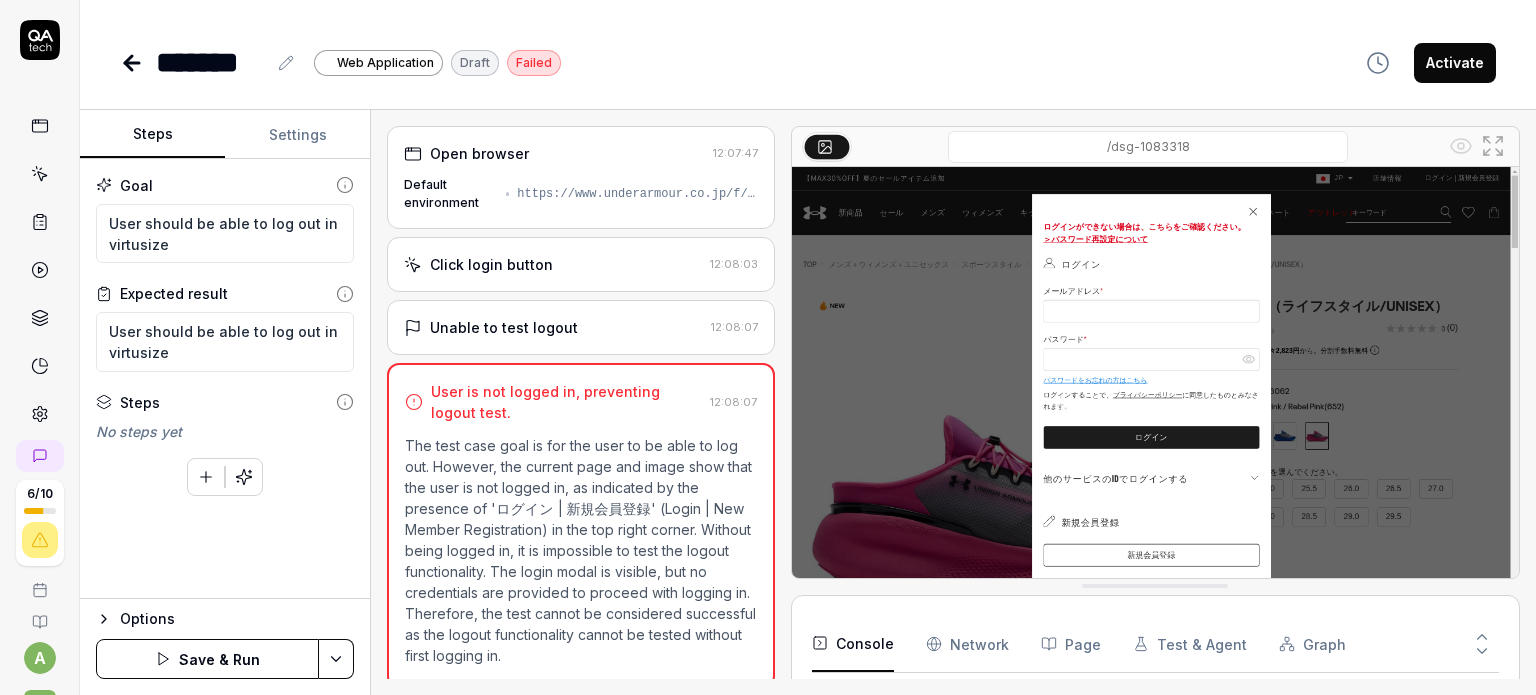 click on "Save & Run" at bounding box center (207, 659) 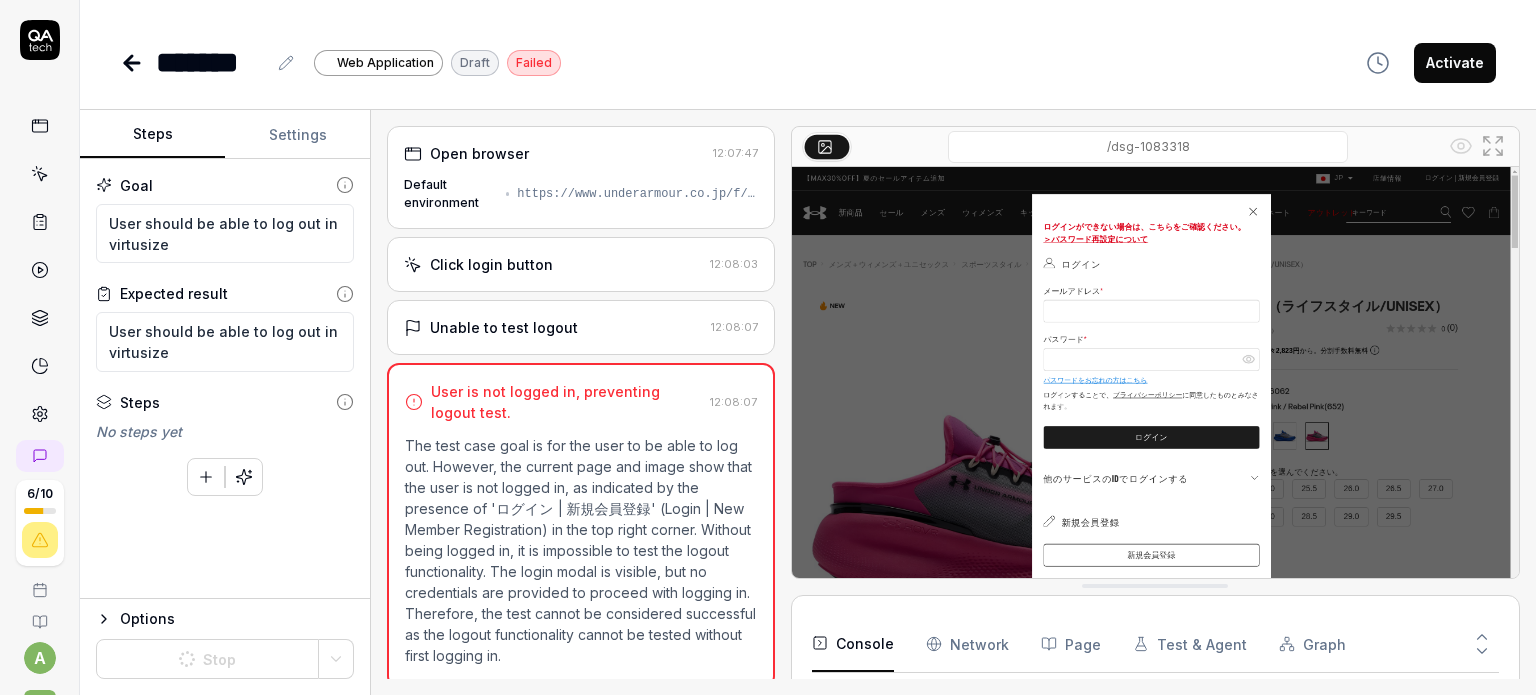 click on "Activate" at bounding box center (1455, 63) 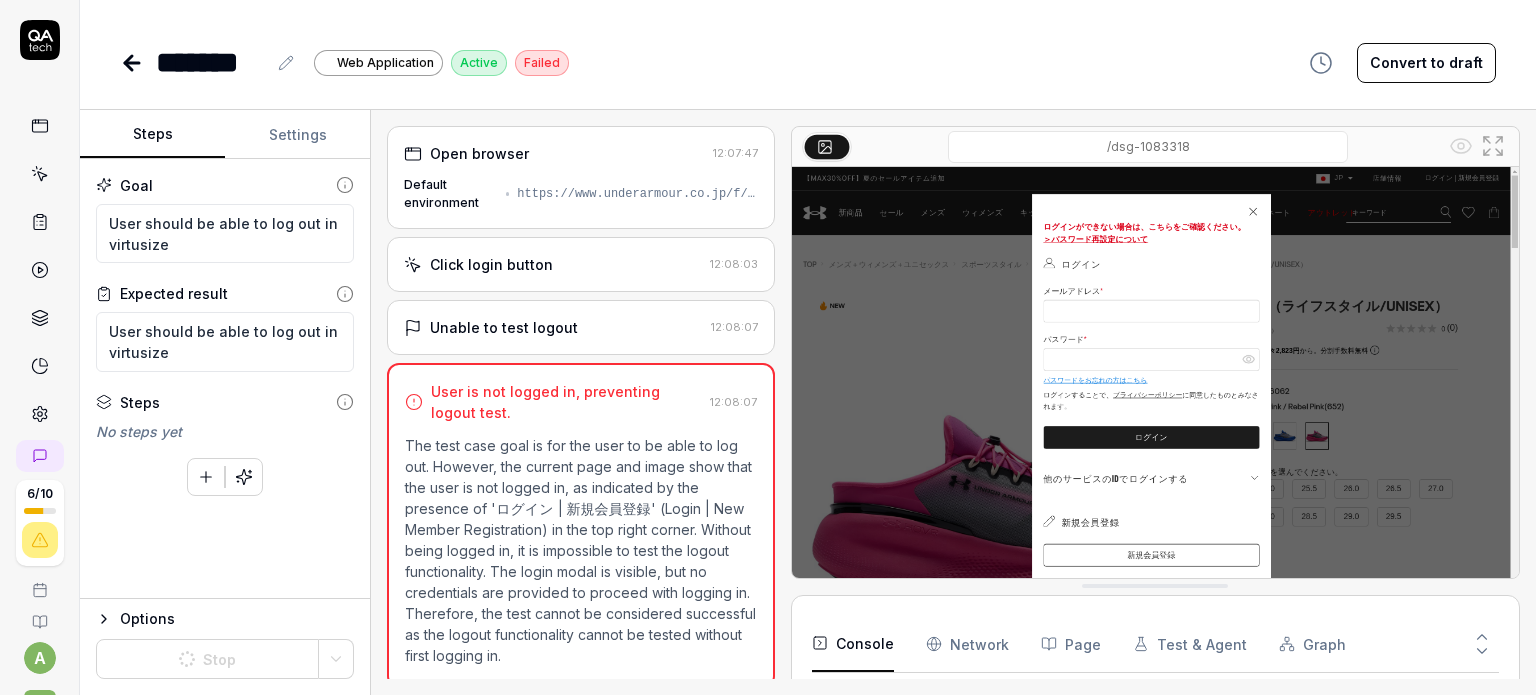 click 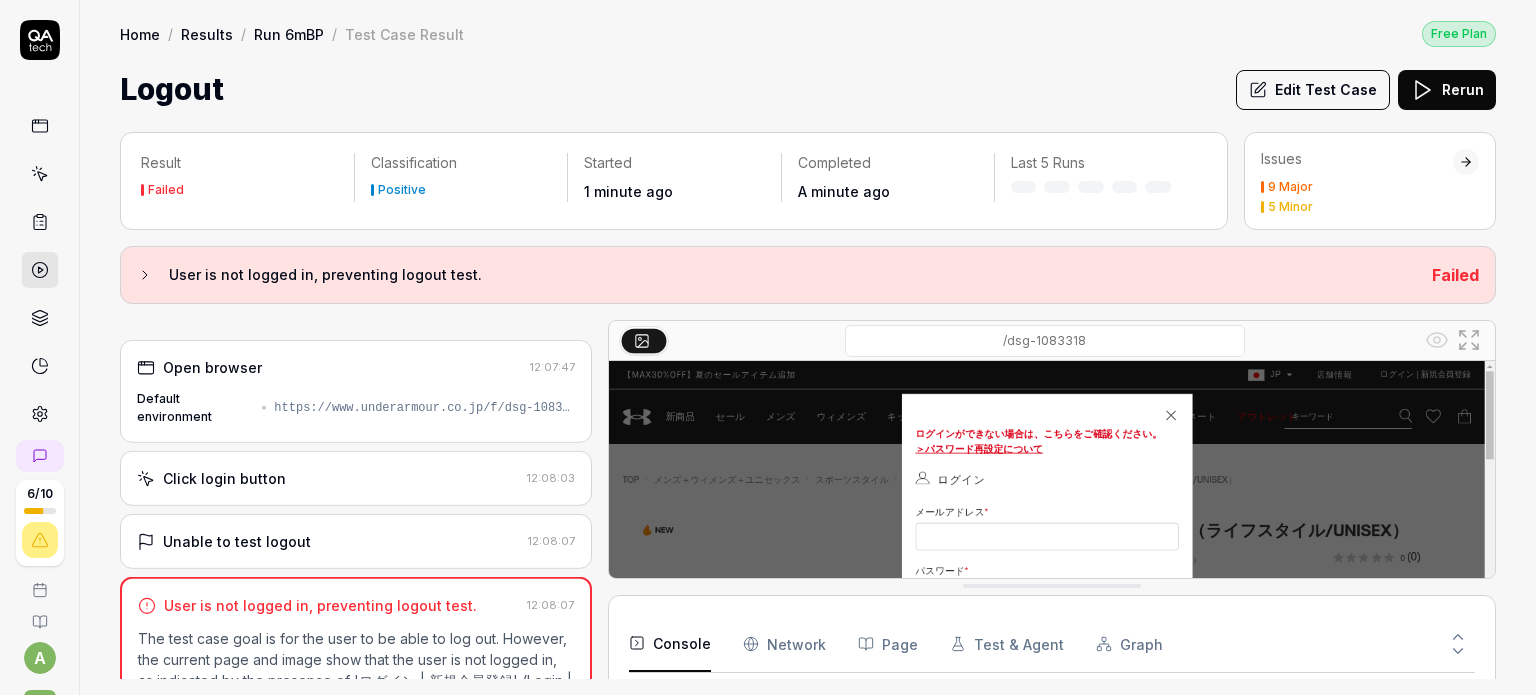 scroll, scrollTop: 129, scrollLeft: 0, axis: vertical 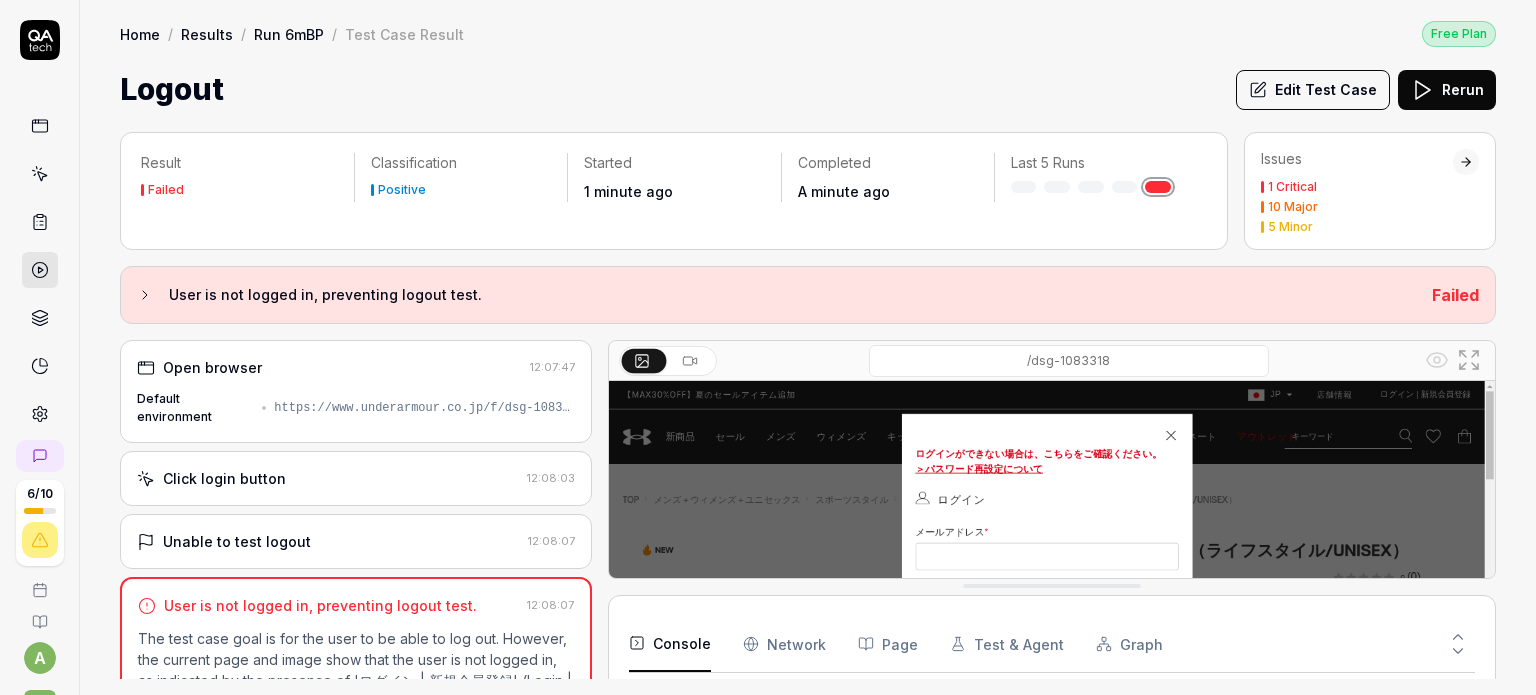 click on "Run 6mBP" at bounding box center (289, 34) 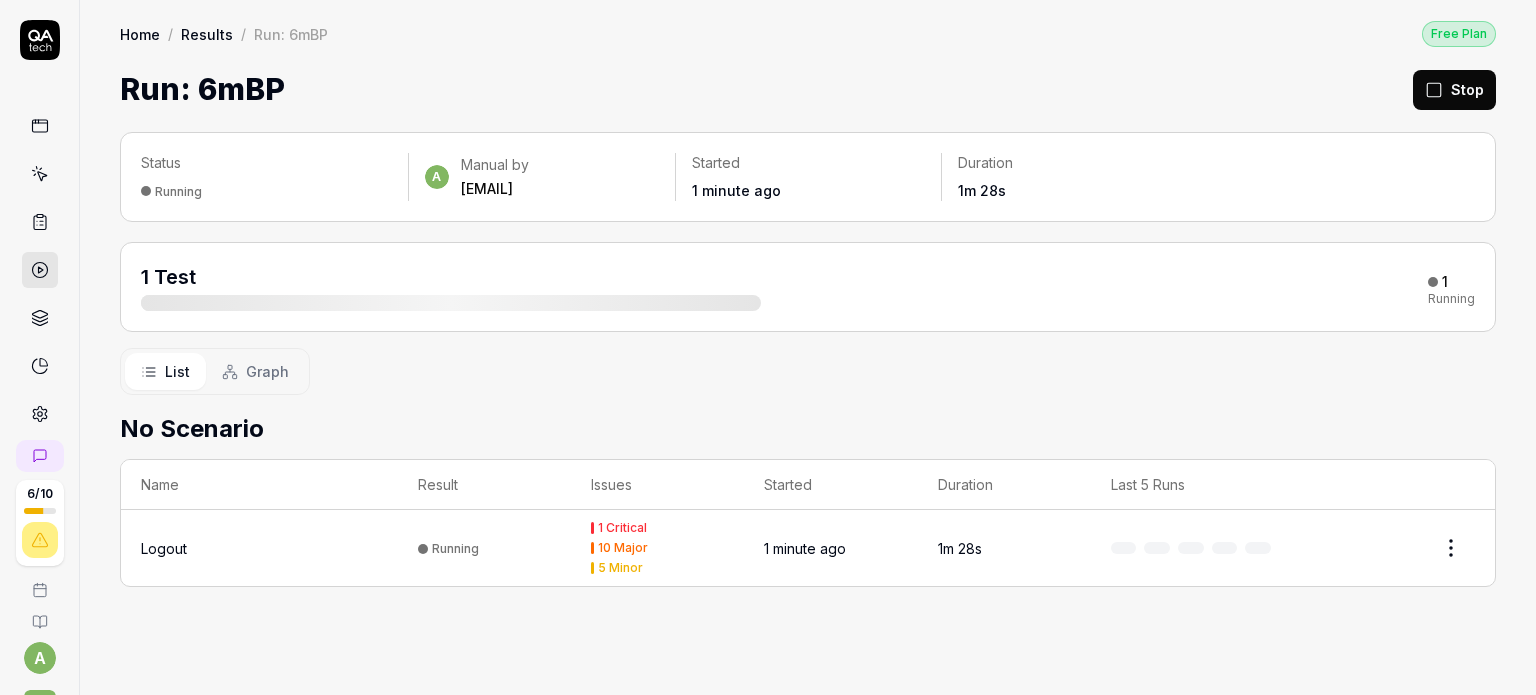 click on "Logout" at bounding box center (164, 548) 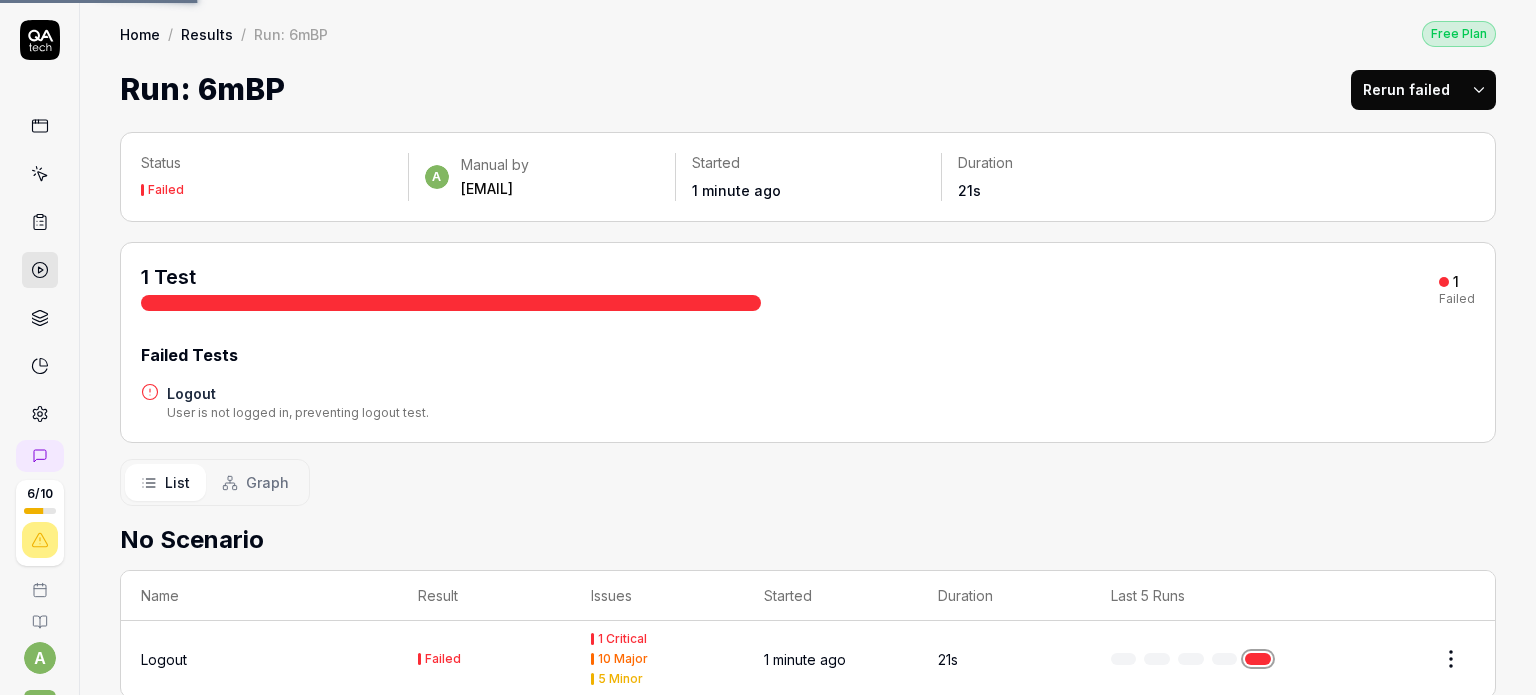 scroll, scrollTop: 32, scrollLeft: 0, axis: vertical 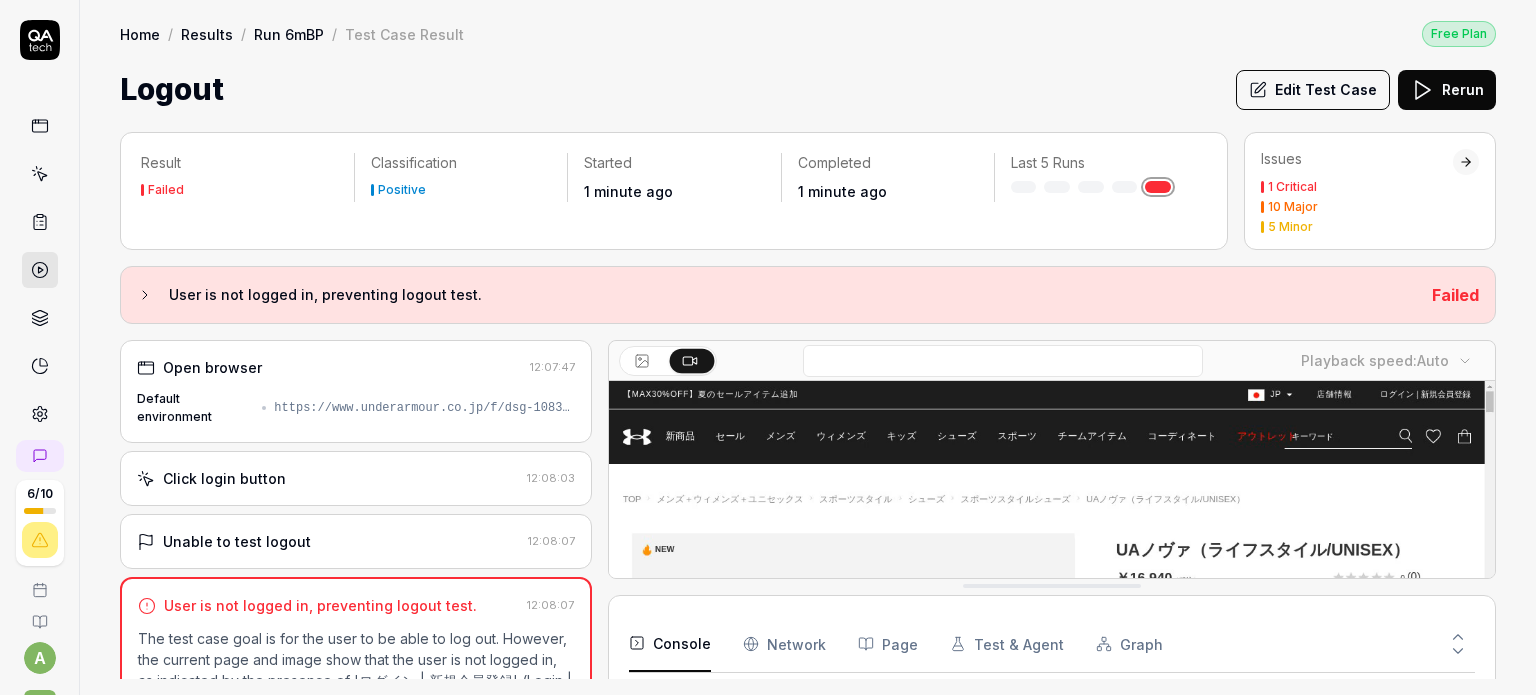 click on "Edit Test Case" at bounding box center (1313, 90) 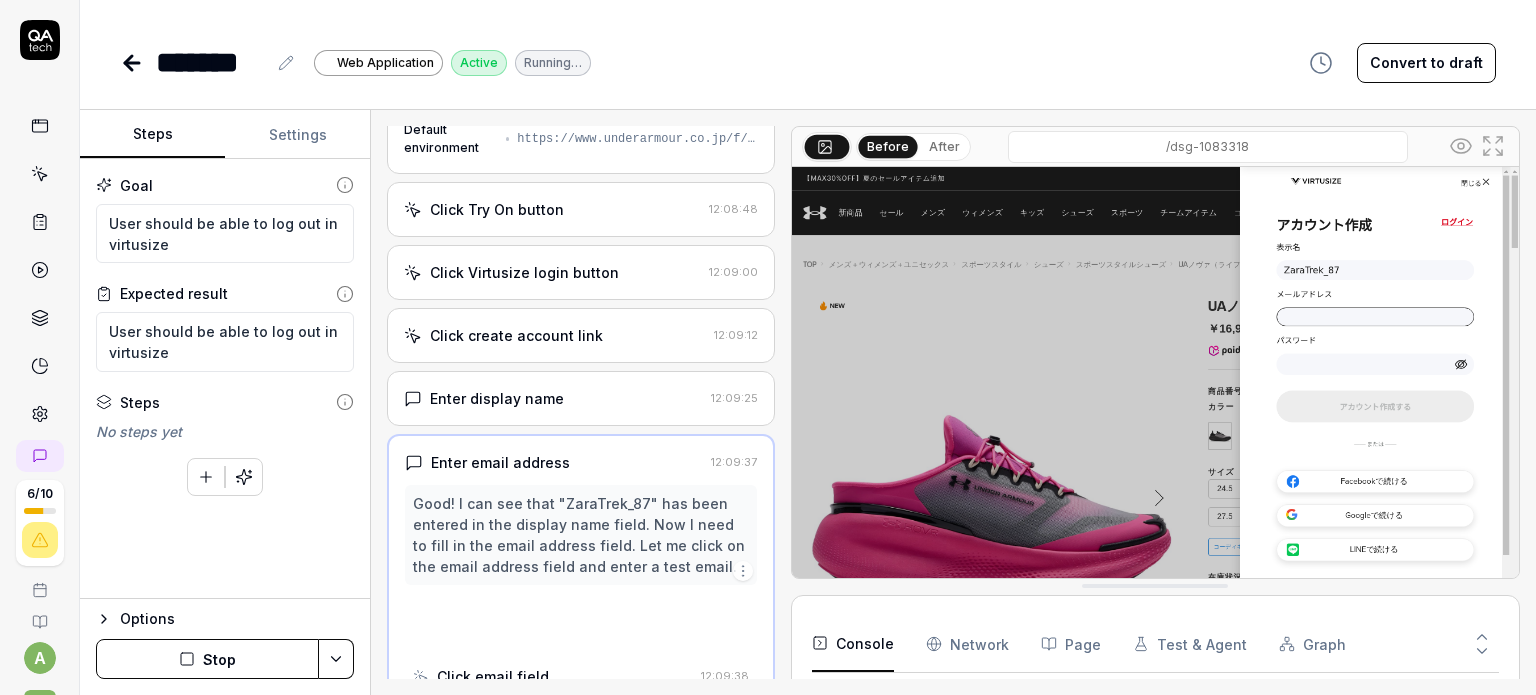 scroll, scrollTop: 127, scrollLeft: 0, axis: vertical 